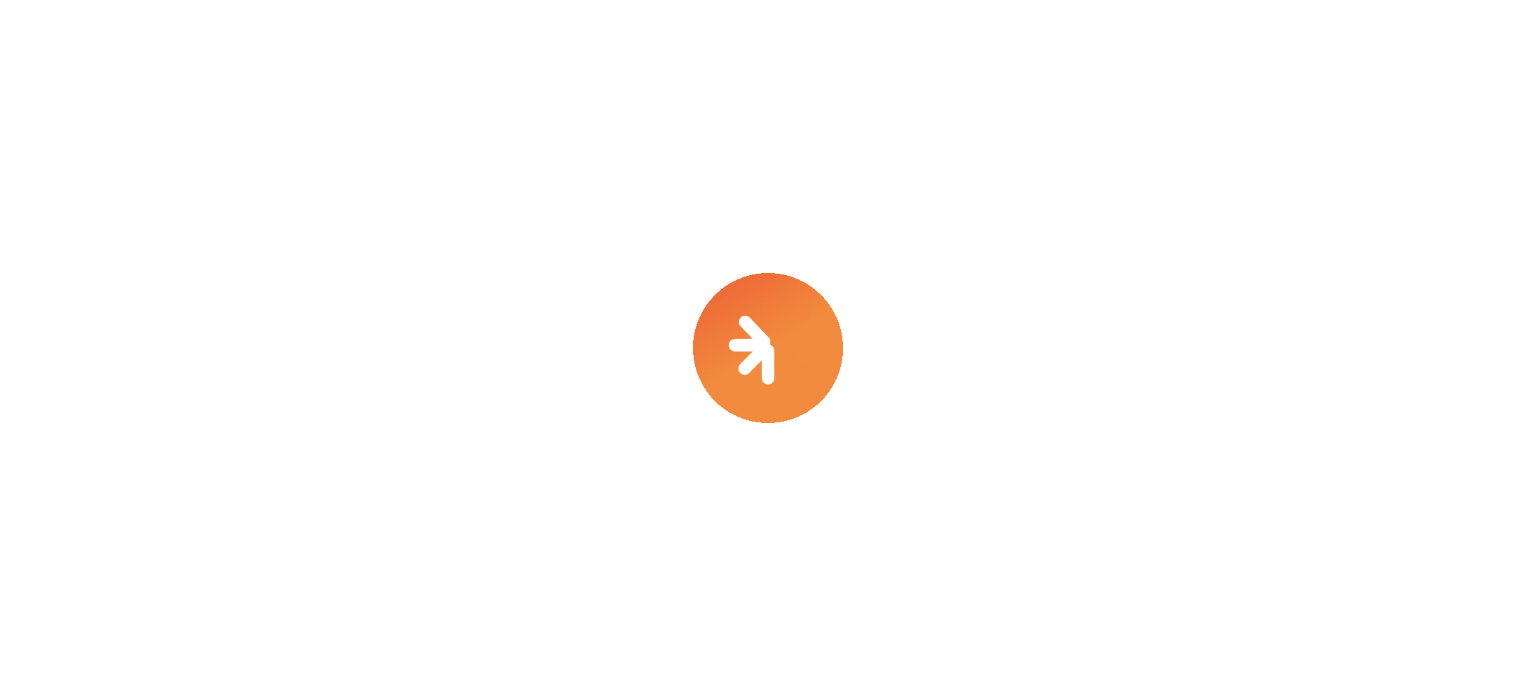 scroll, scrollTop: 0, scrollLeft: 0, axis: both 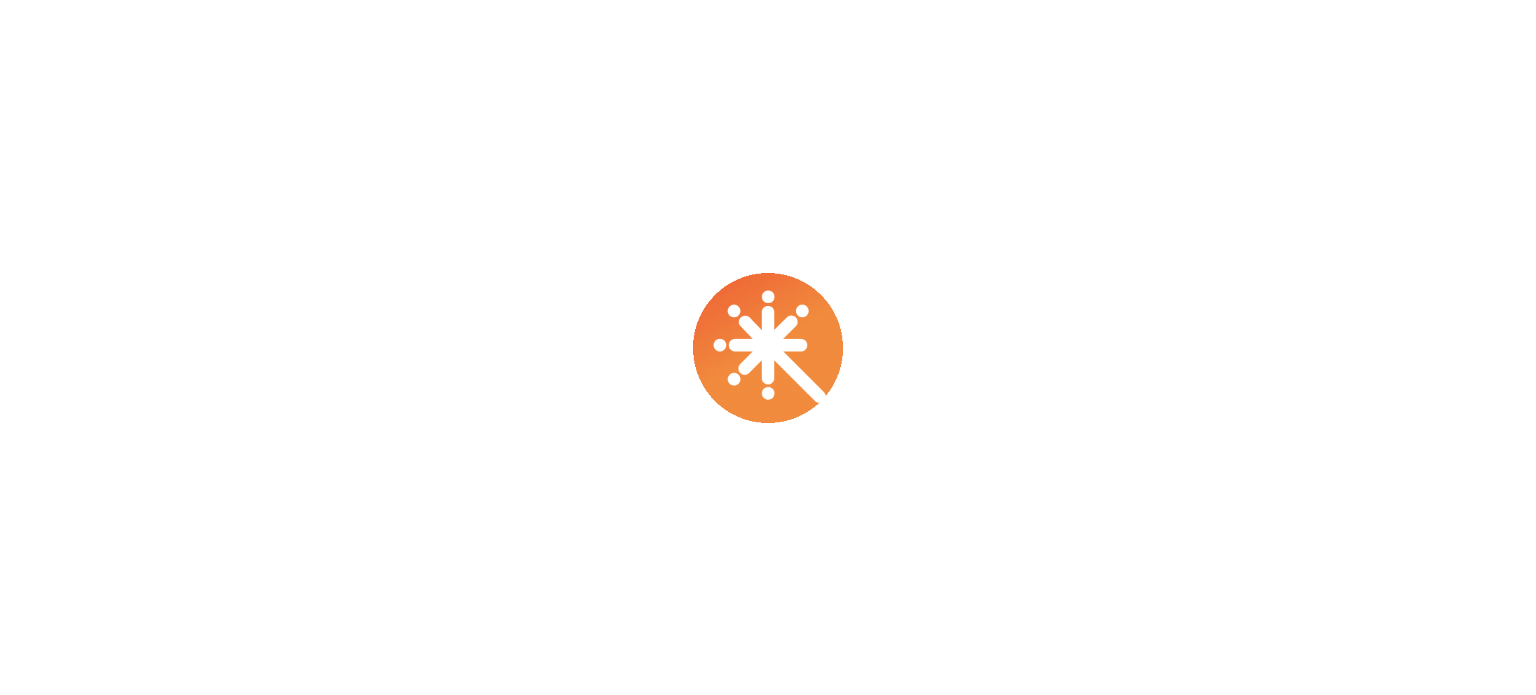 select on "***" 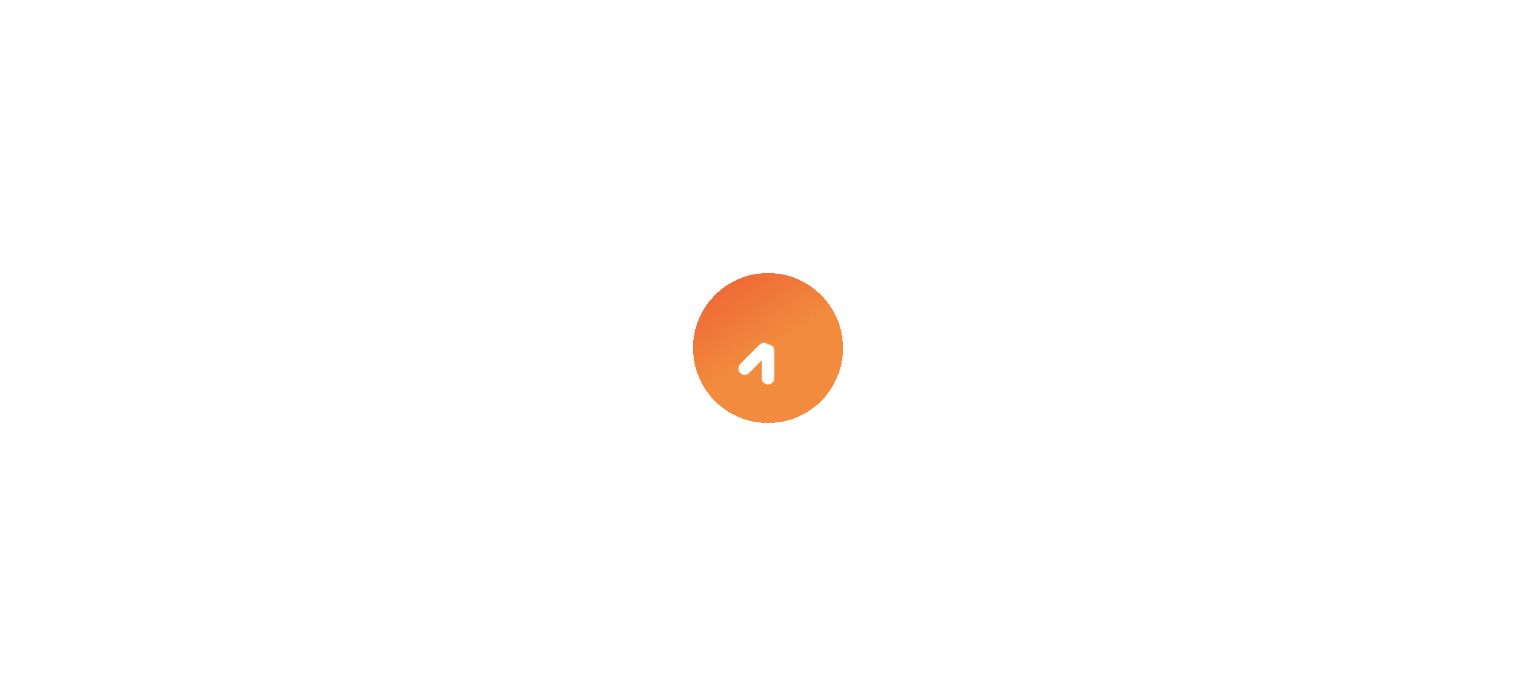 select on "****" 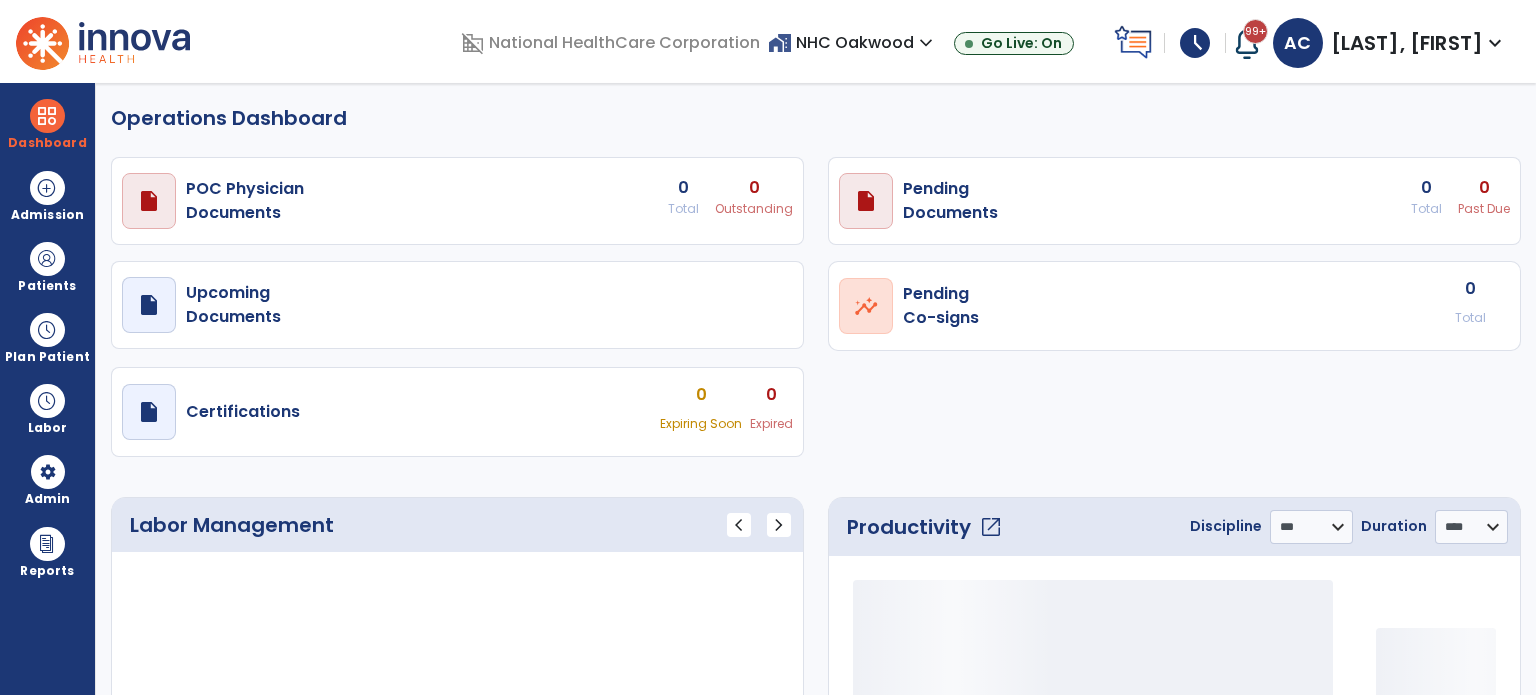 select on "***" 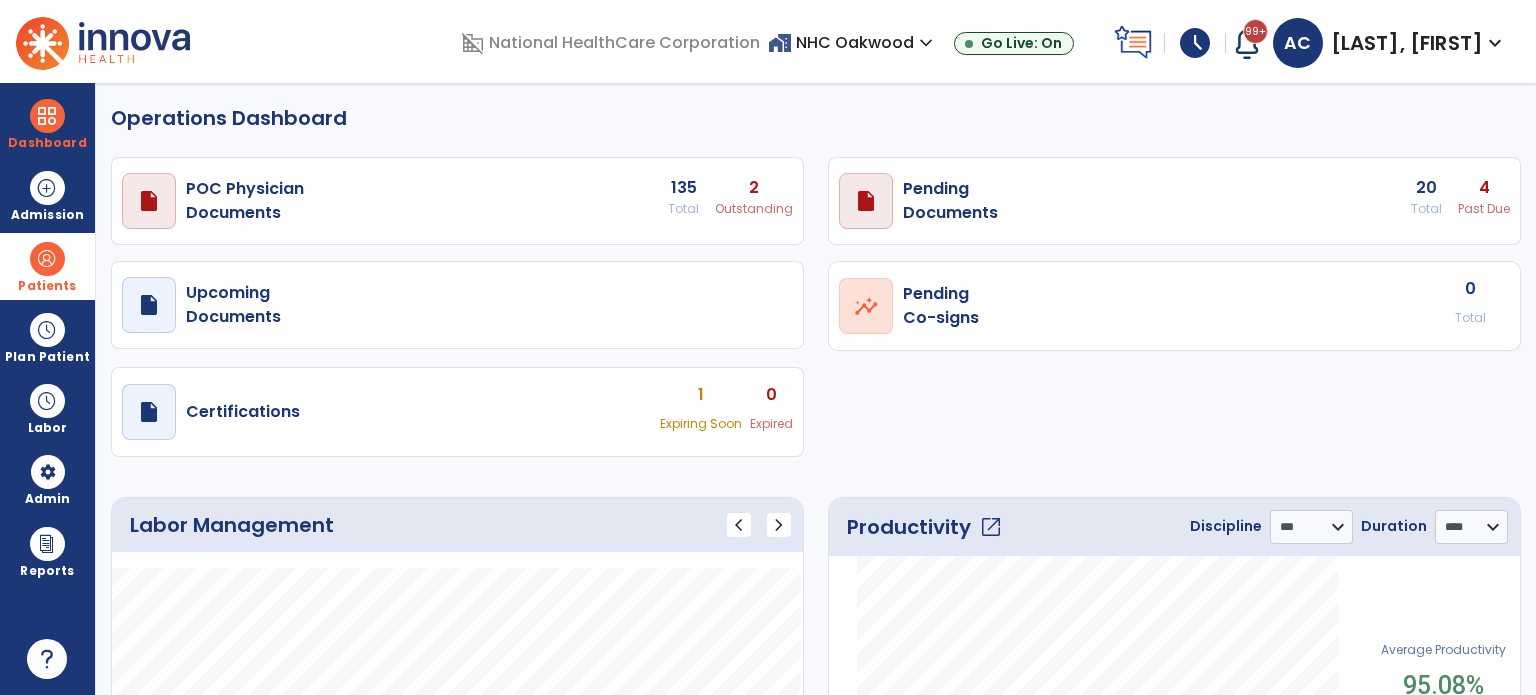 click on "Patients" at bounding box center (47, 286) 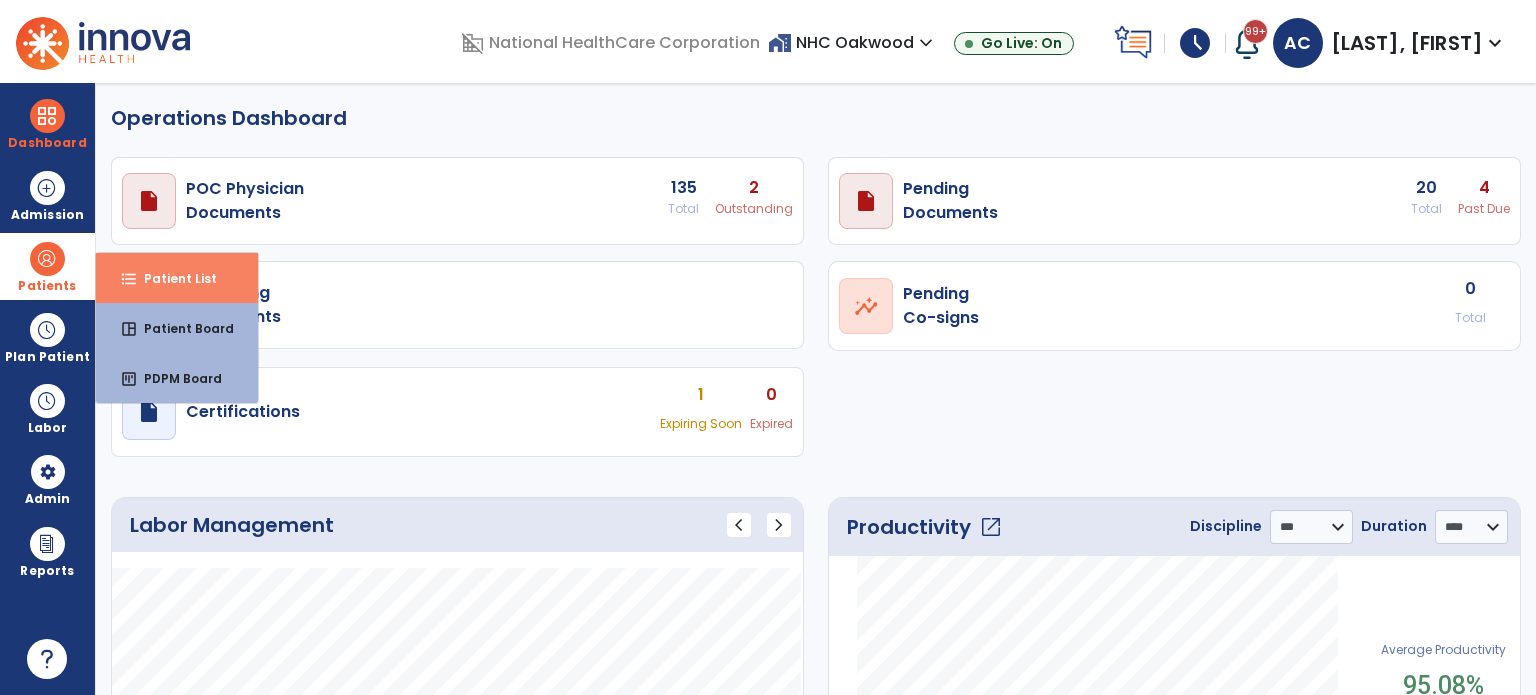 click on "Patient List" at bounding box center (172, 278) 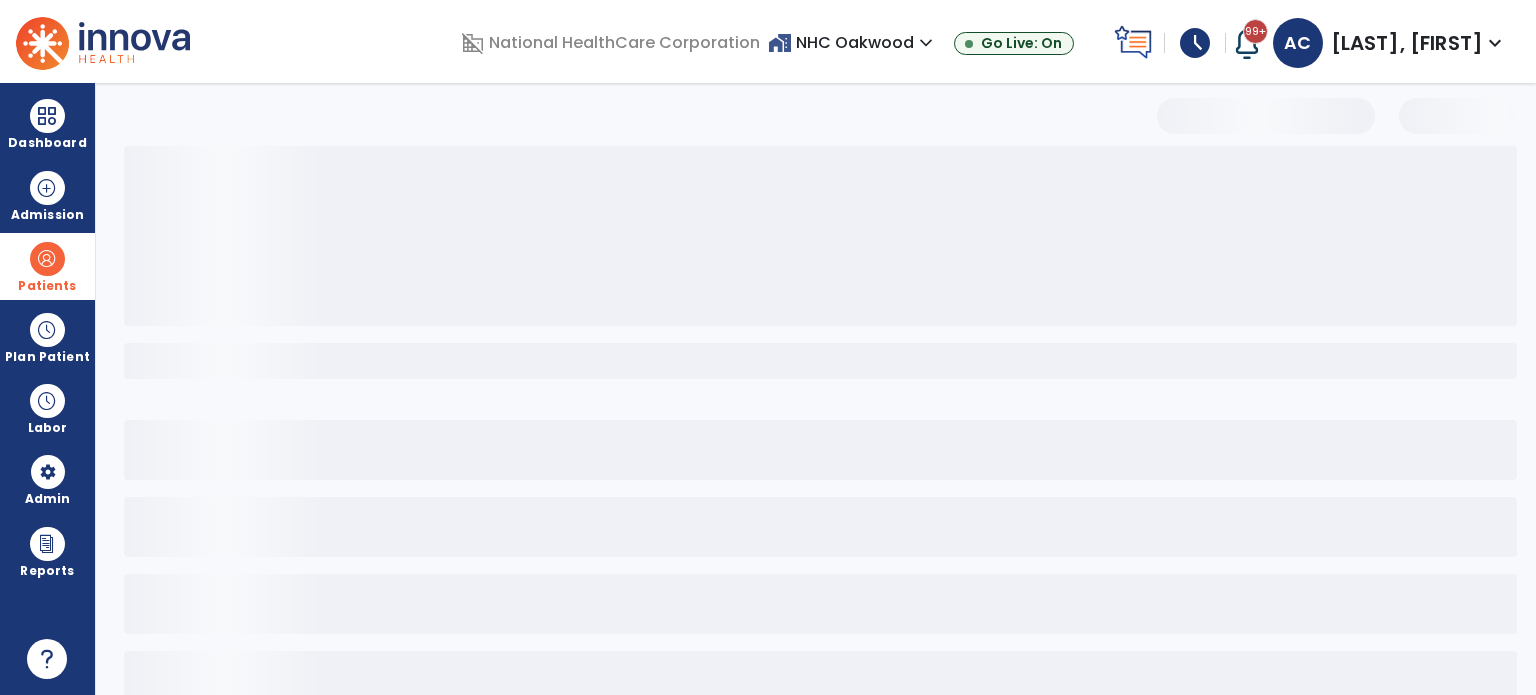 select on "***" 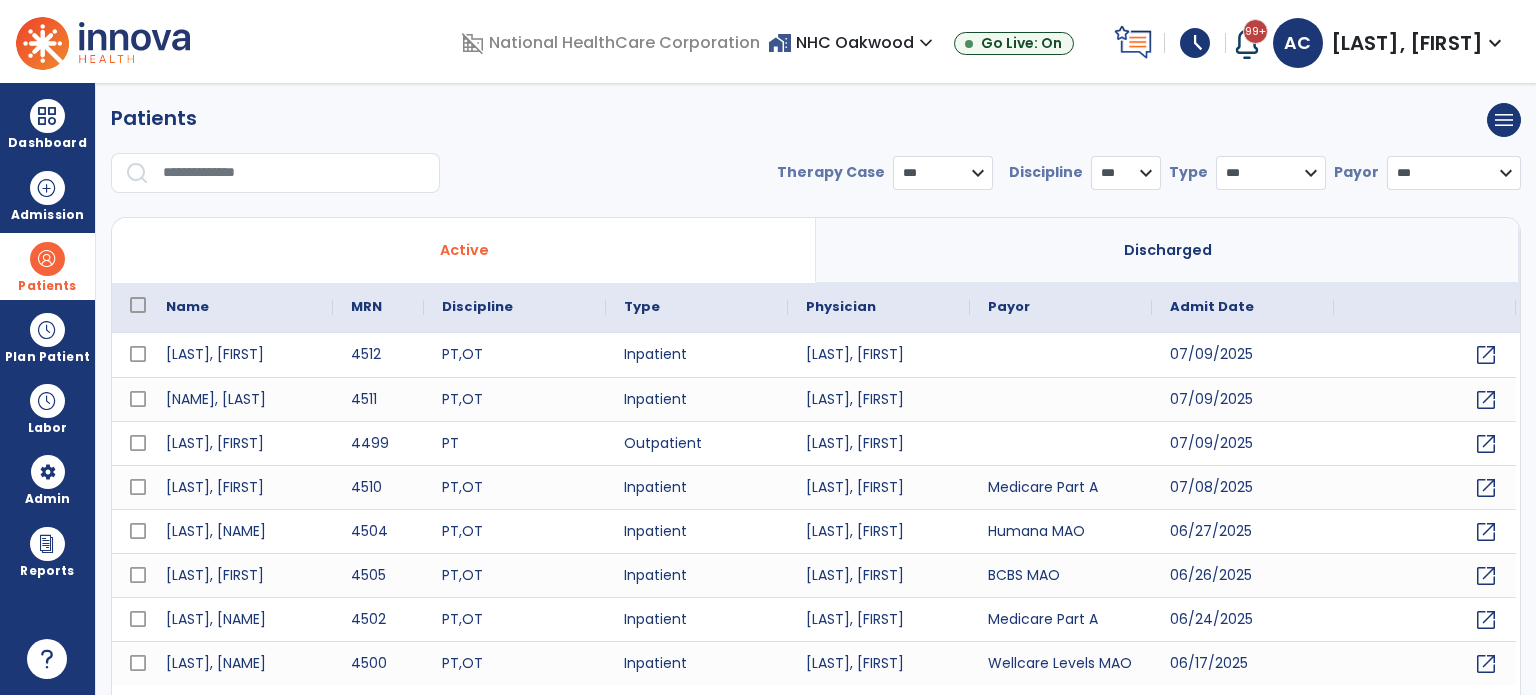 click at bounding box center [47, 259] 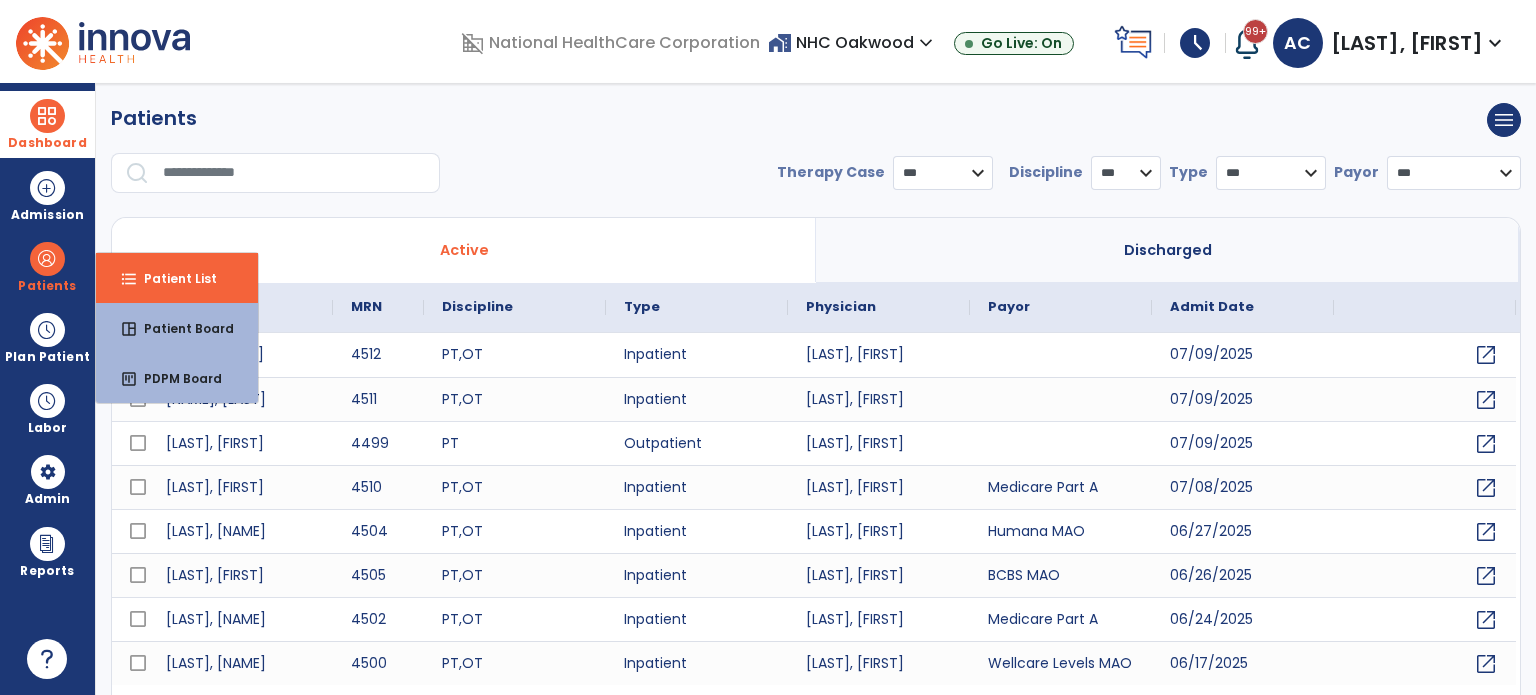 click on "Dashboard" at bounding box center (47, 124) 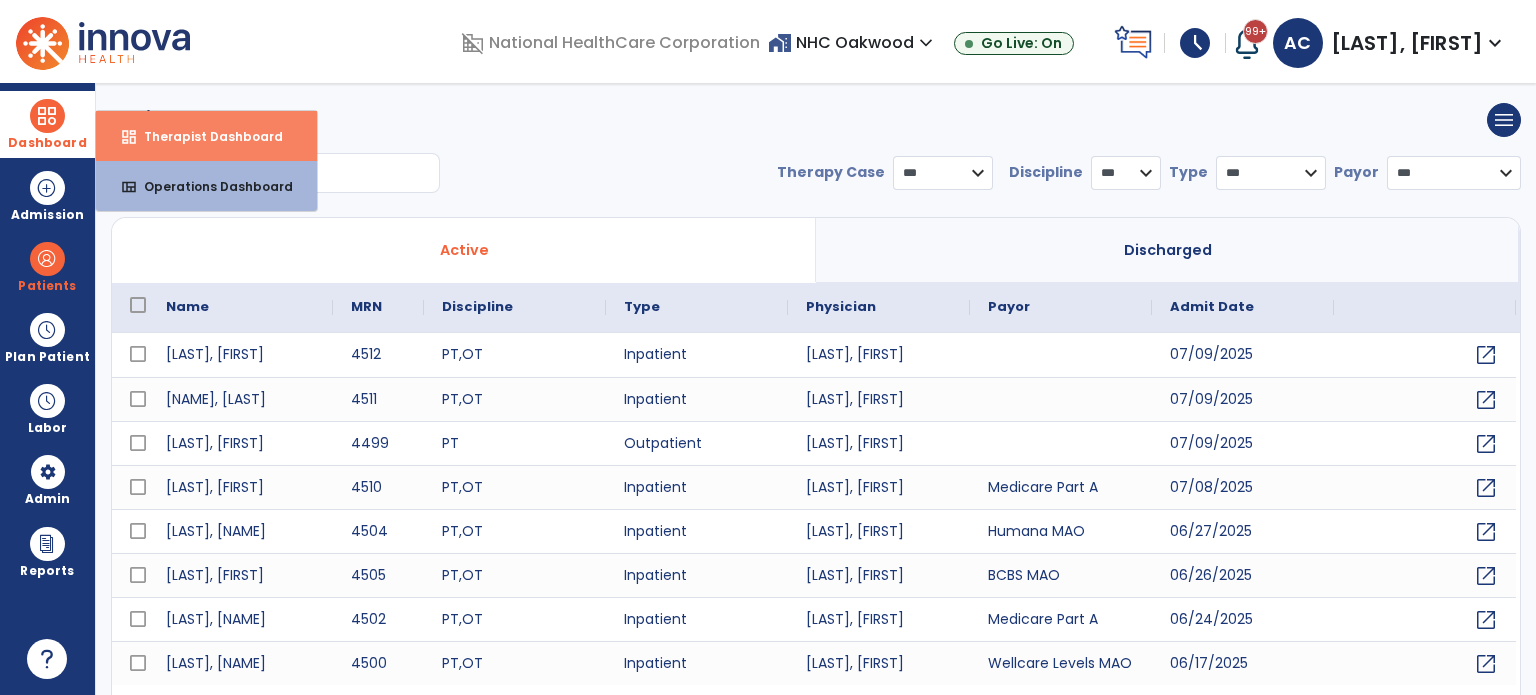 click on "Therapist Dashboard" at bounding box center (205, 136) 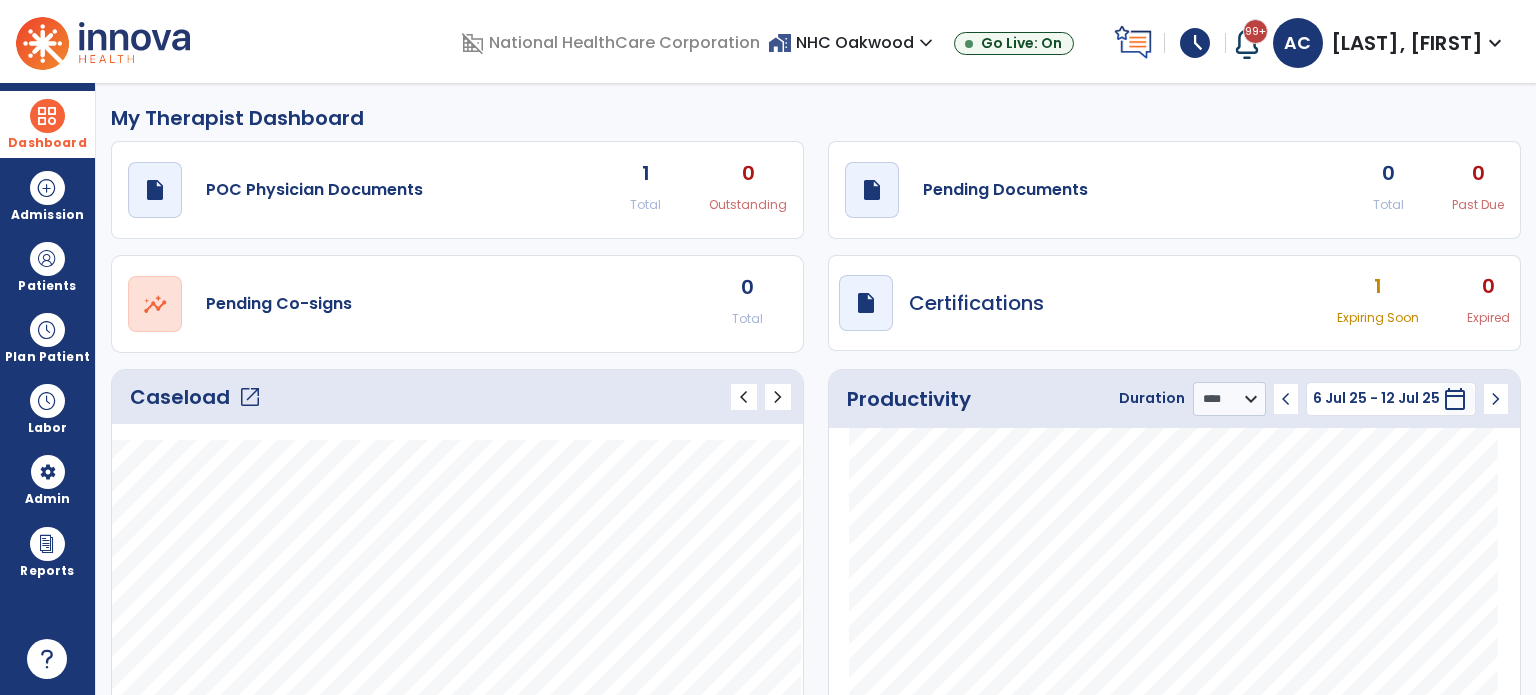 click on "Caseload   open_in_new" 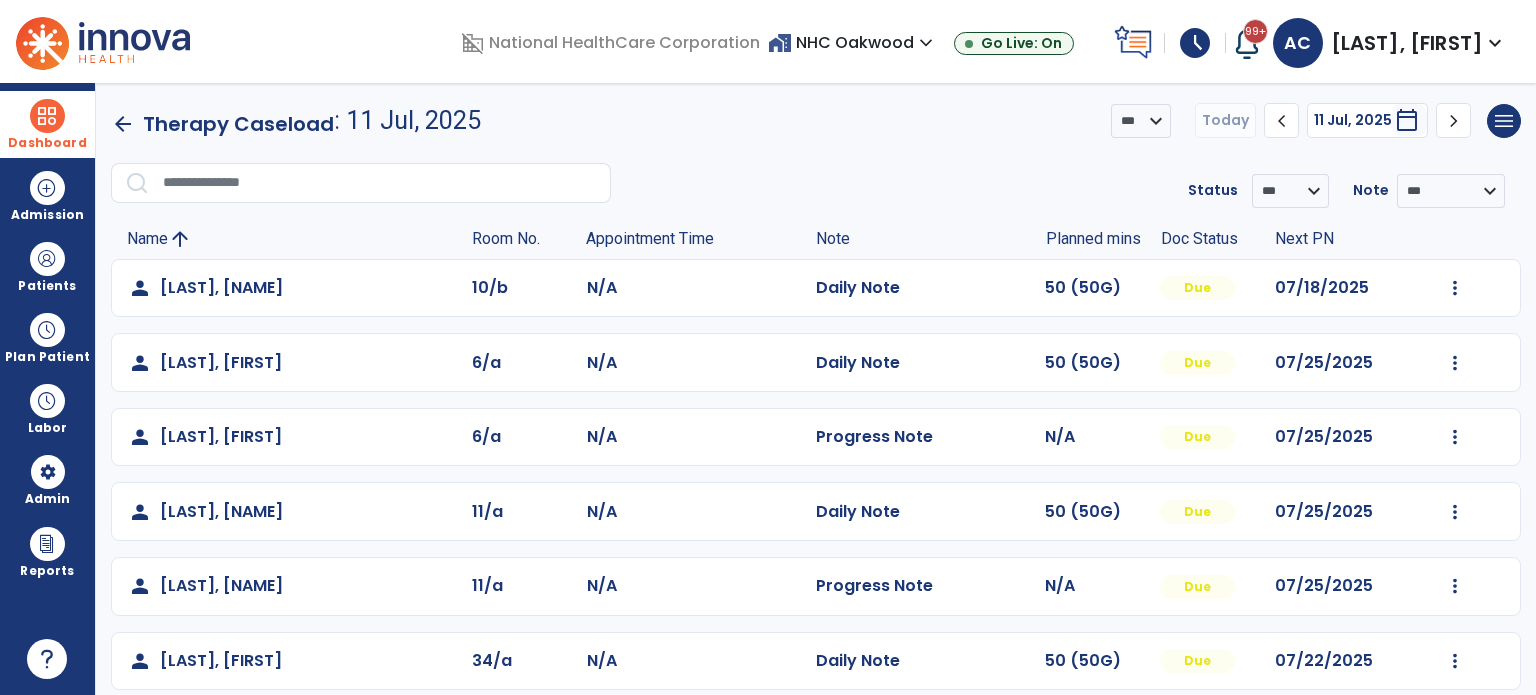 scroll, scrollTop: 94, scrollLeft: 0, axis: vertical 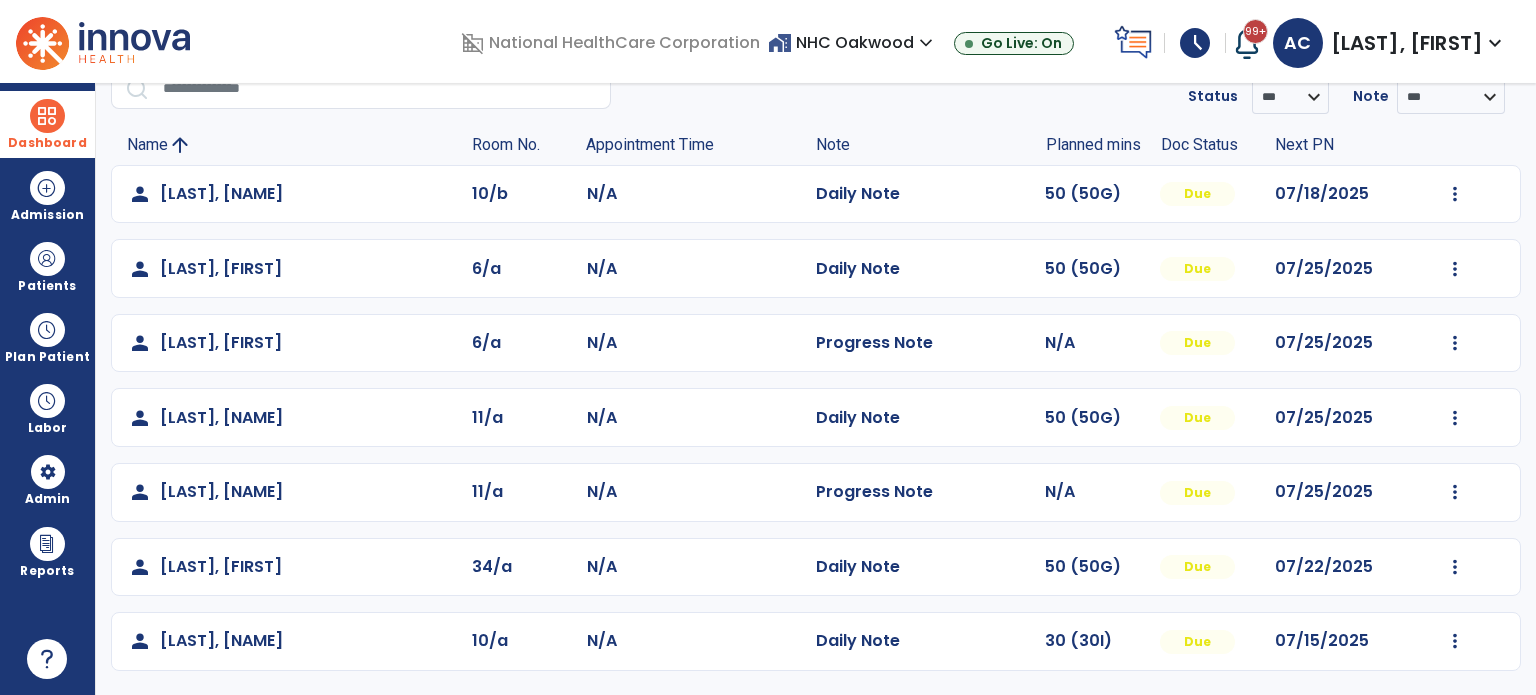click on "Mark Visit As Complete   Reset Note   Open Document   G + C Mins" 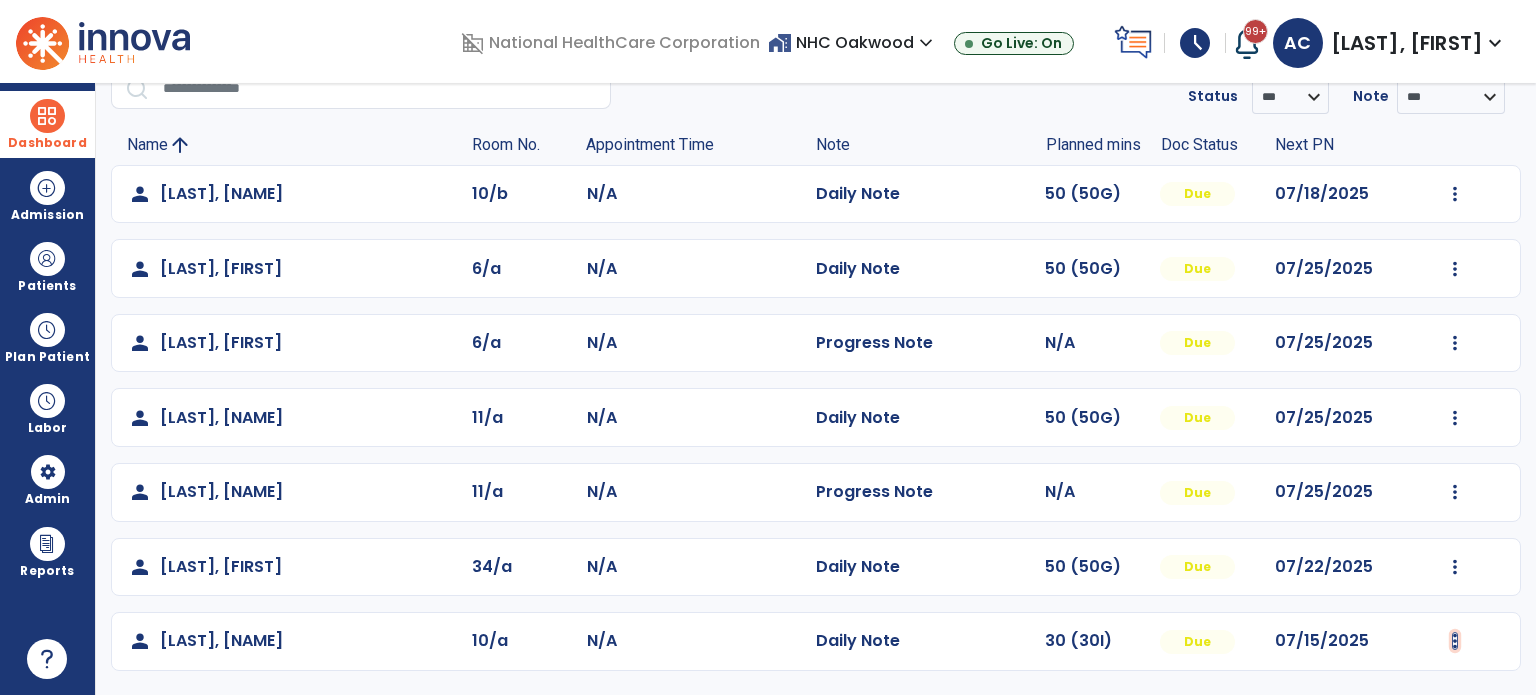 click at bounding box center (1455, 194) 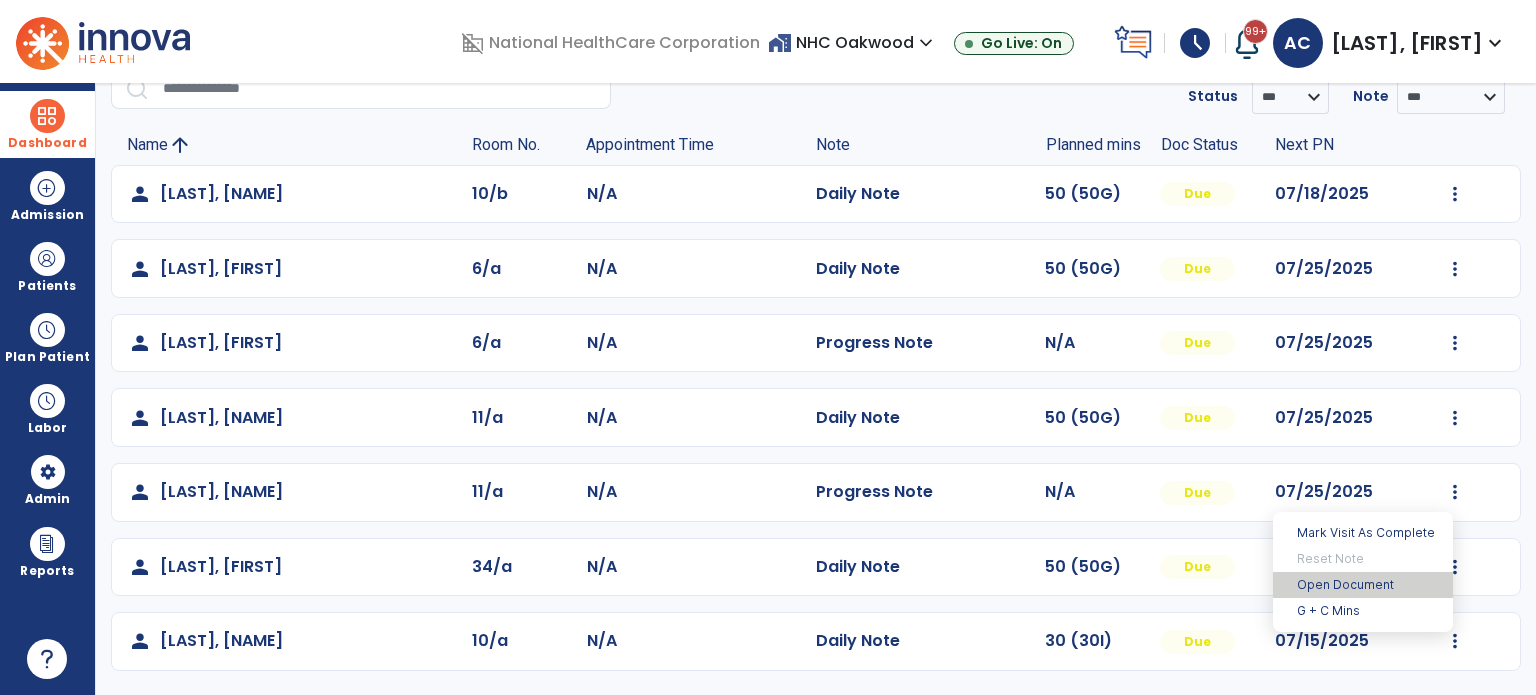 click on "Open Document" at bounding box center (1363, 585) 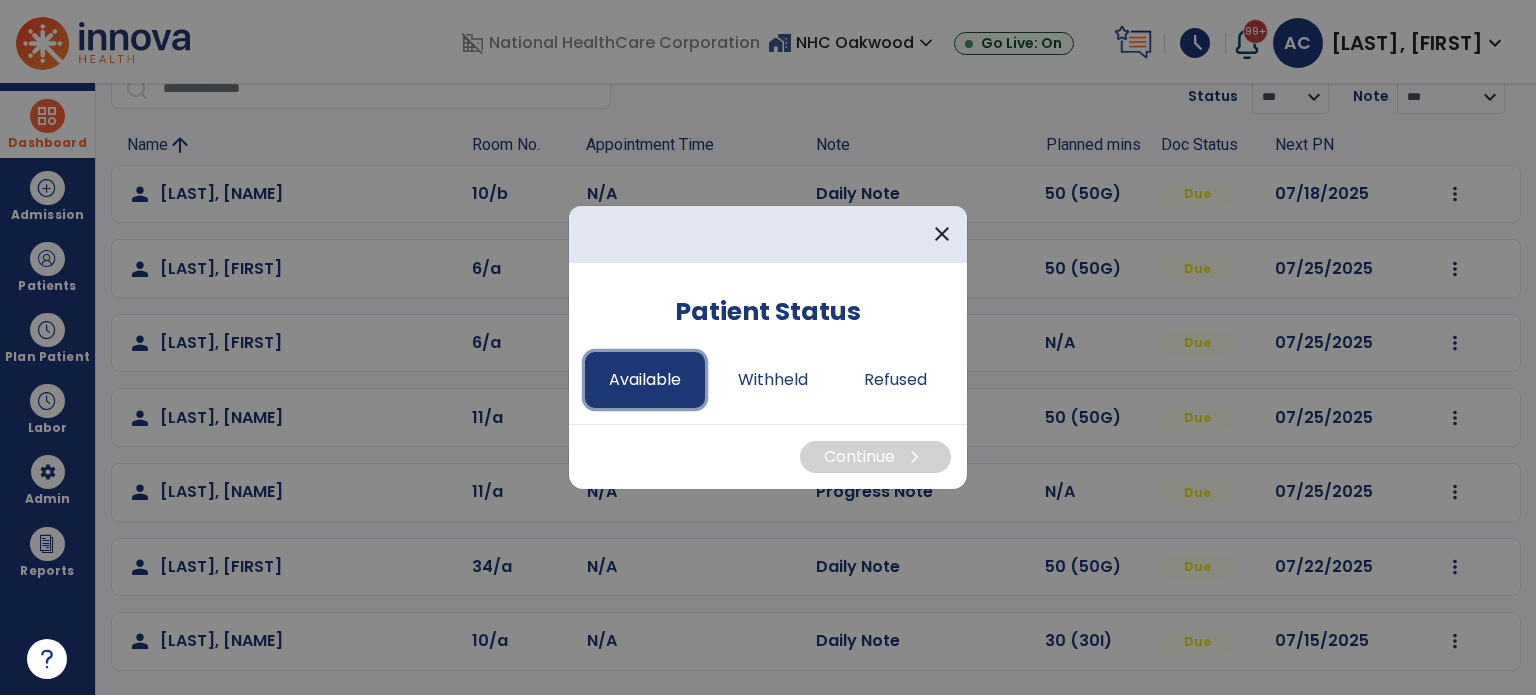 click on "Available" at bounding box center [645, 380] 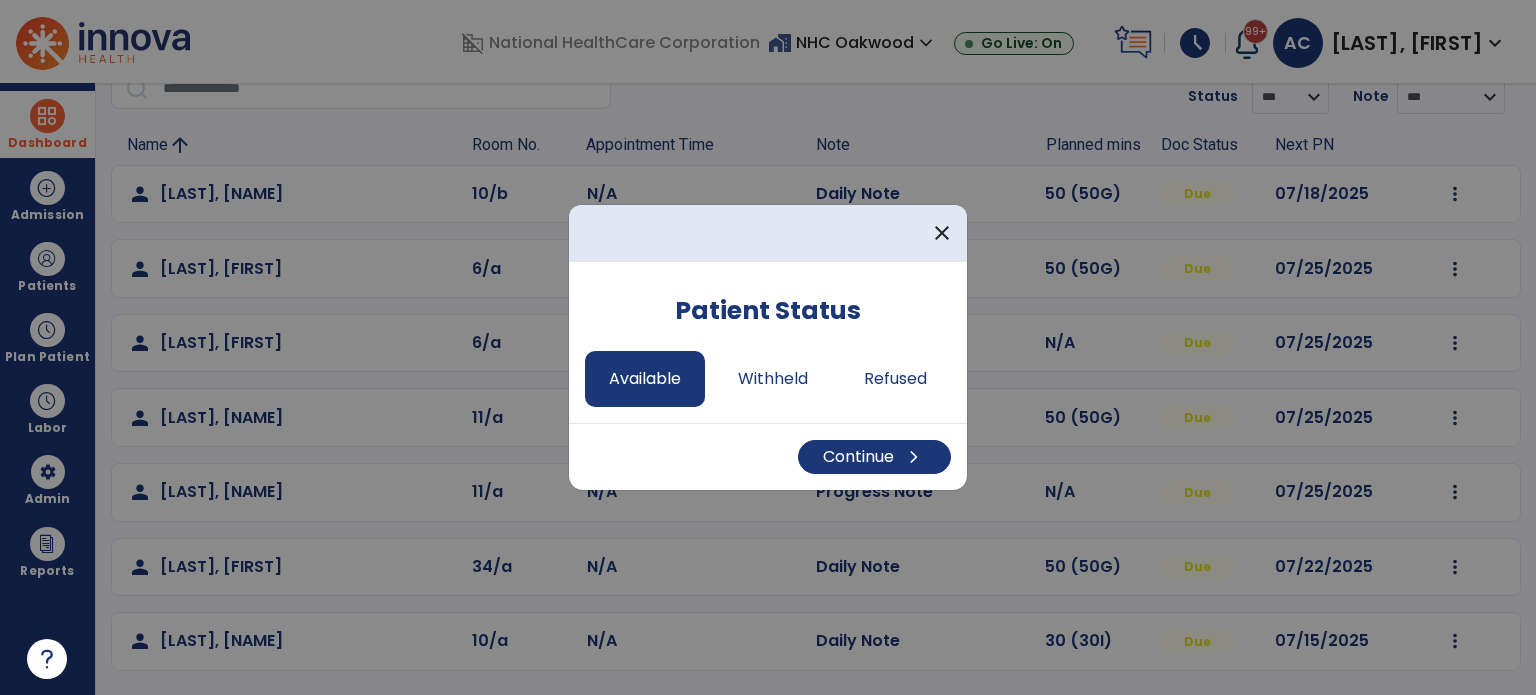 click on "Continue   chevron_right" at bounding box center [768, 456] 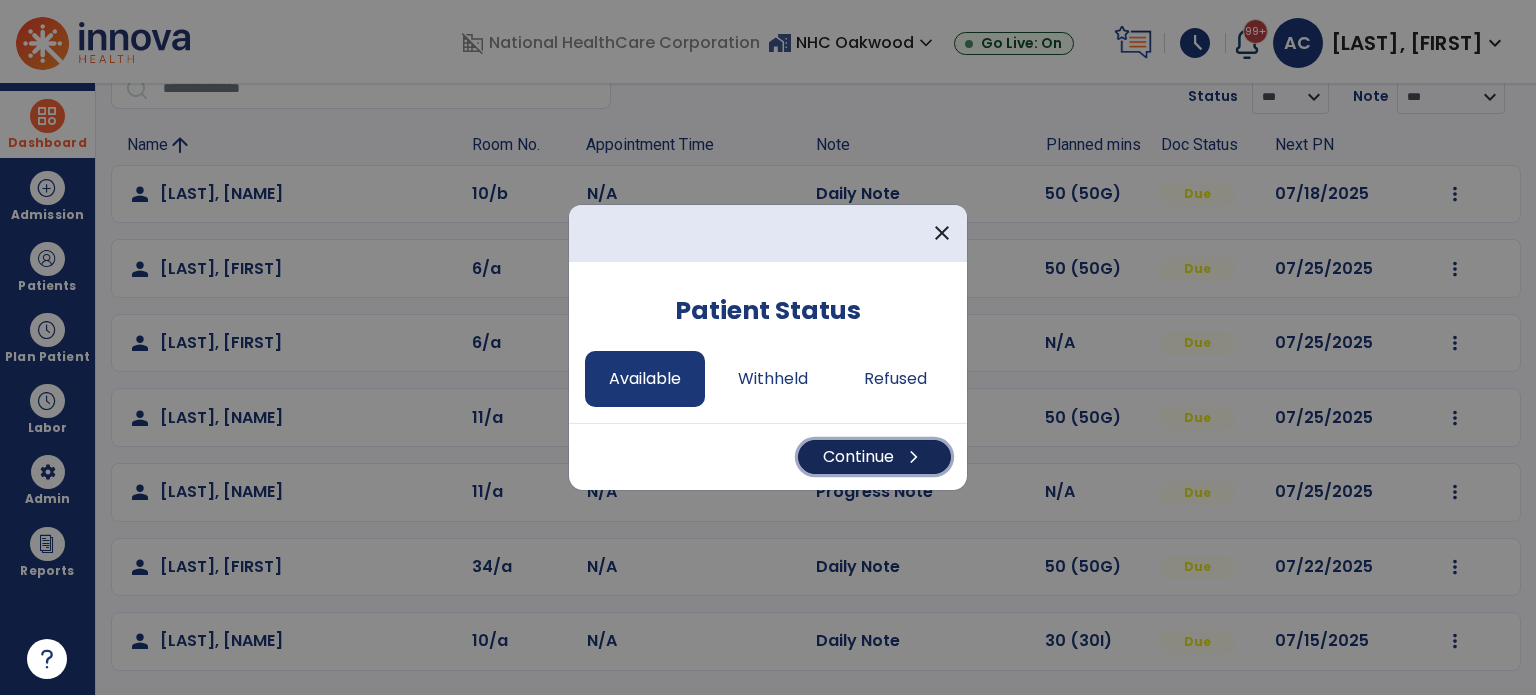 click on "Continue   chevron_right" at bounding box center (874, 457) 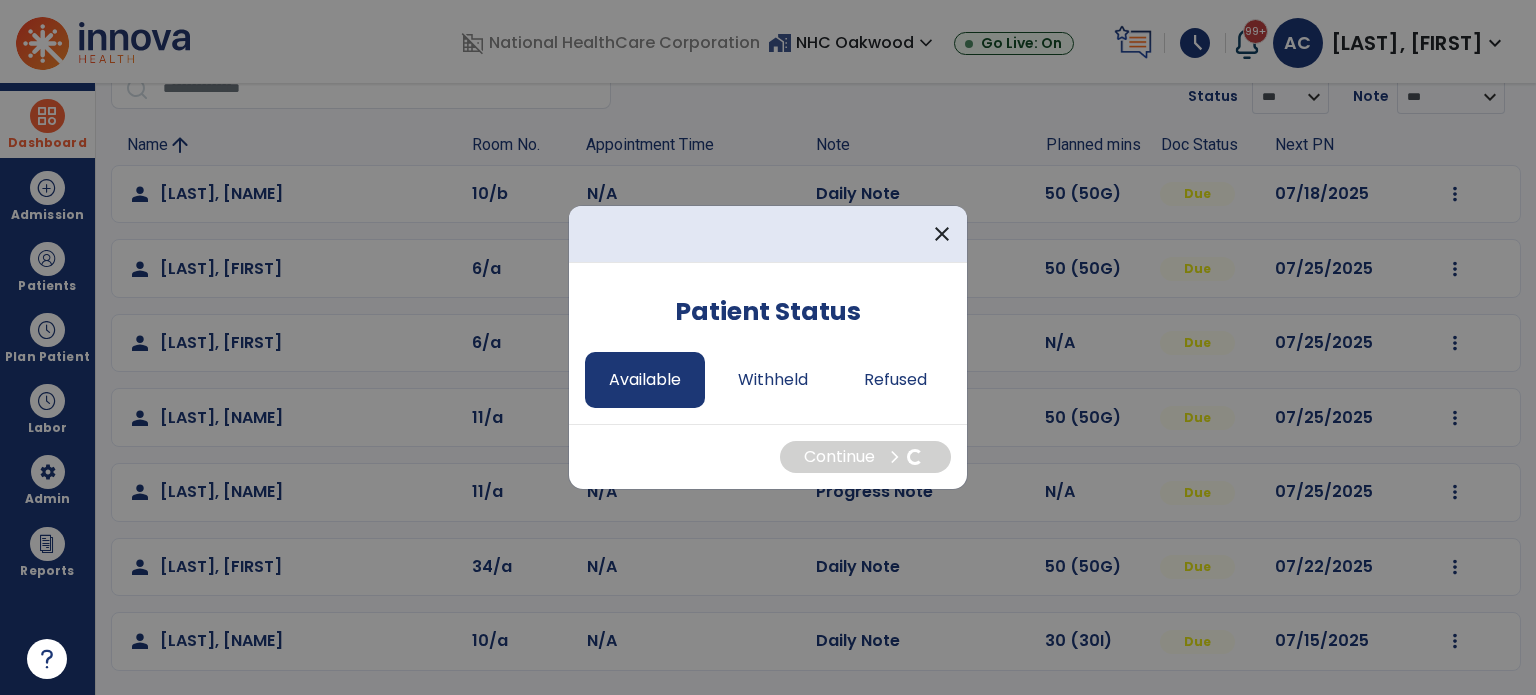 select on "*" 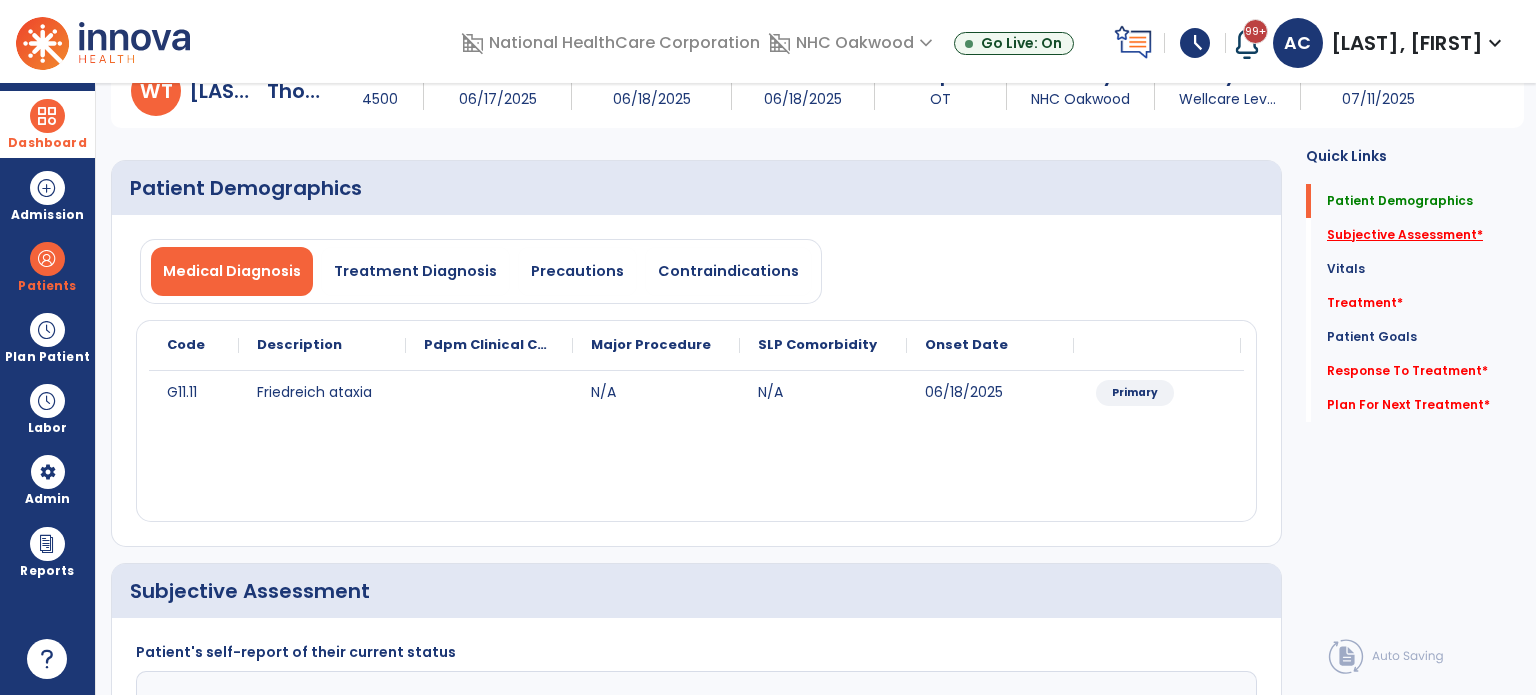 click on "Subjective Assessment   *" 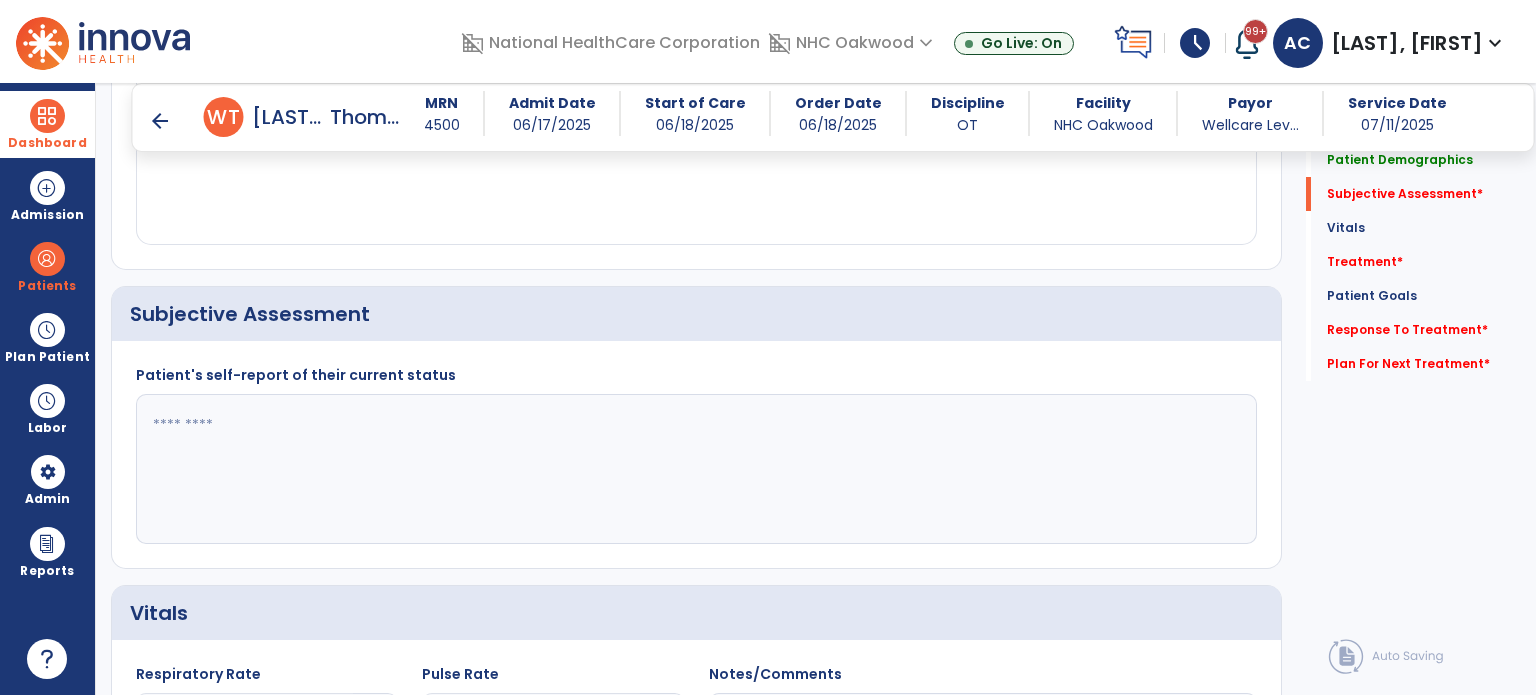 scroll, scrollTop: 408, scrollLeft: 0, axis: vertical 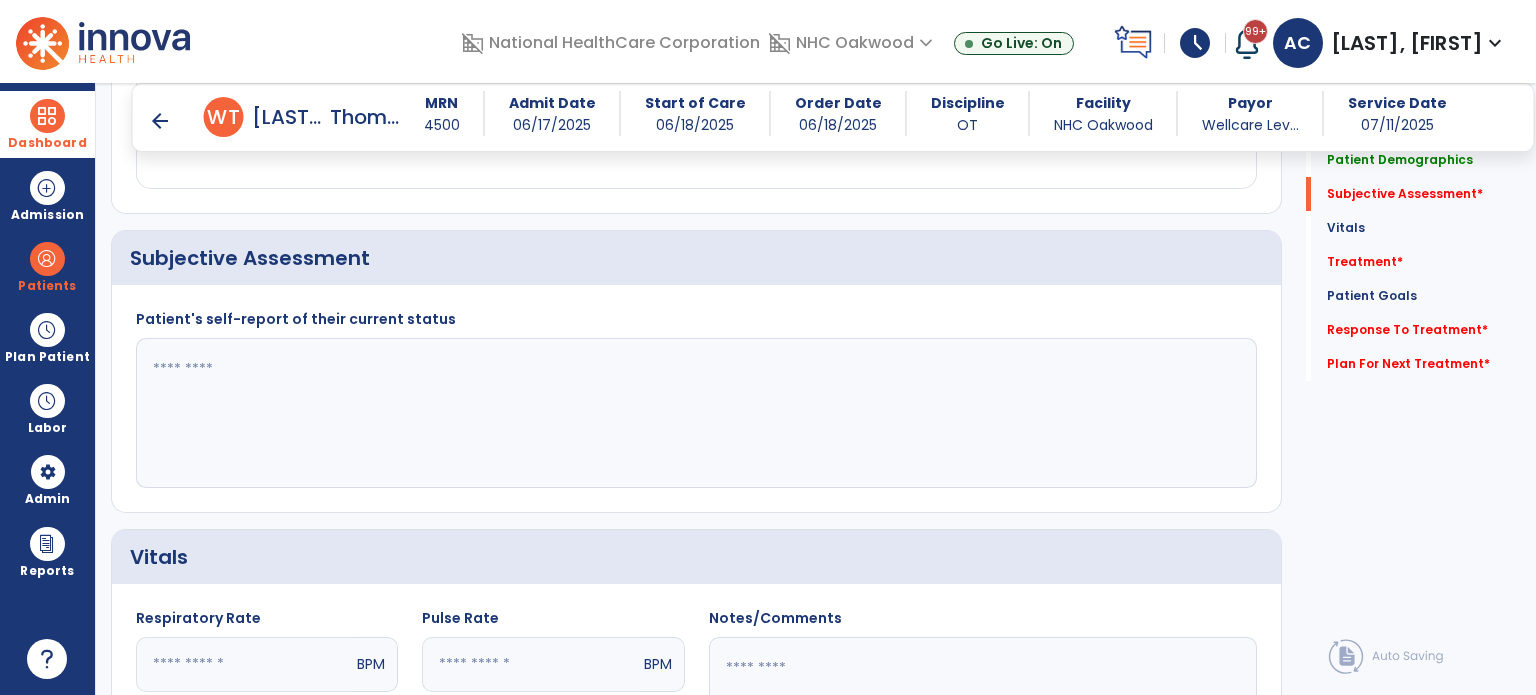 click 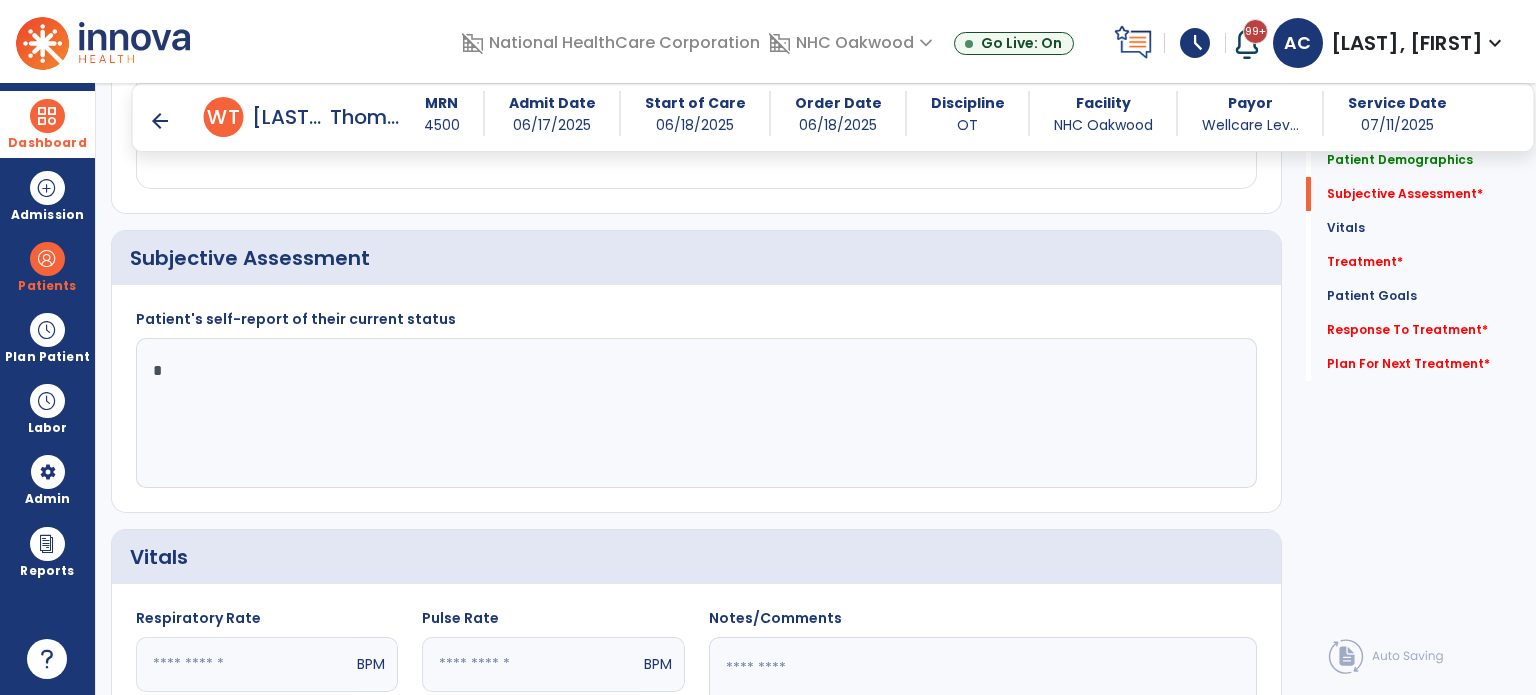 click on "*" 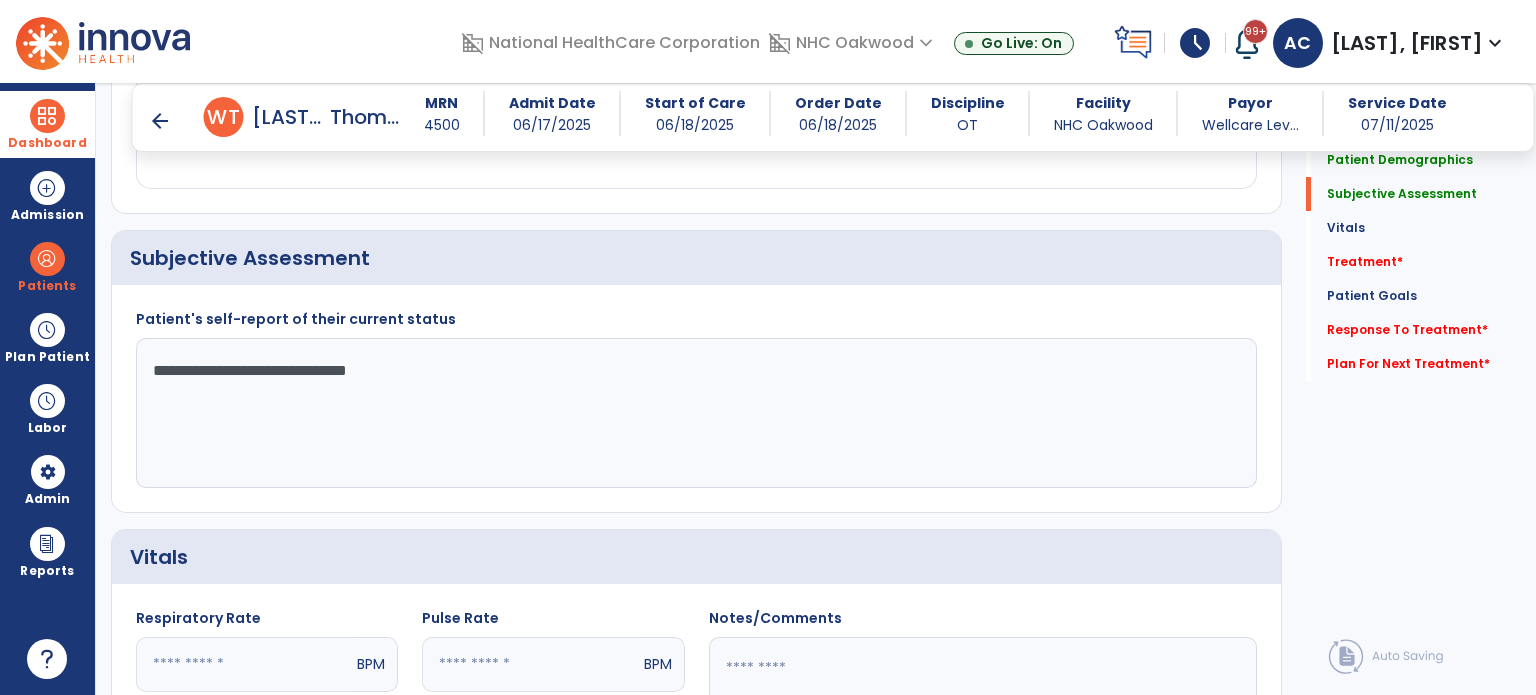 type on "**********" 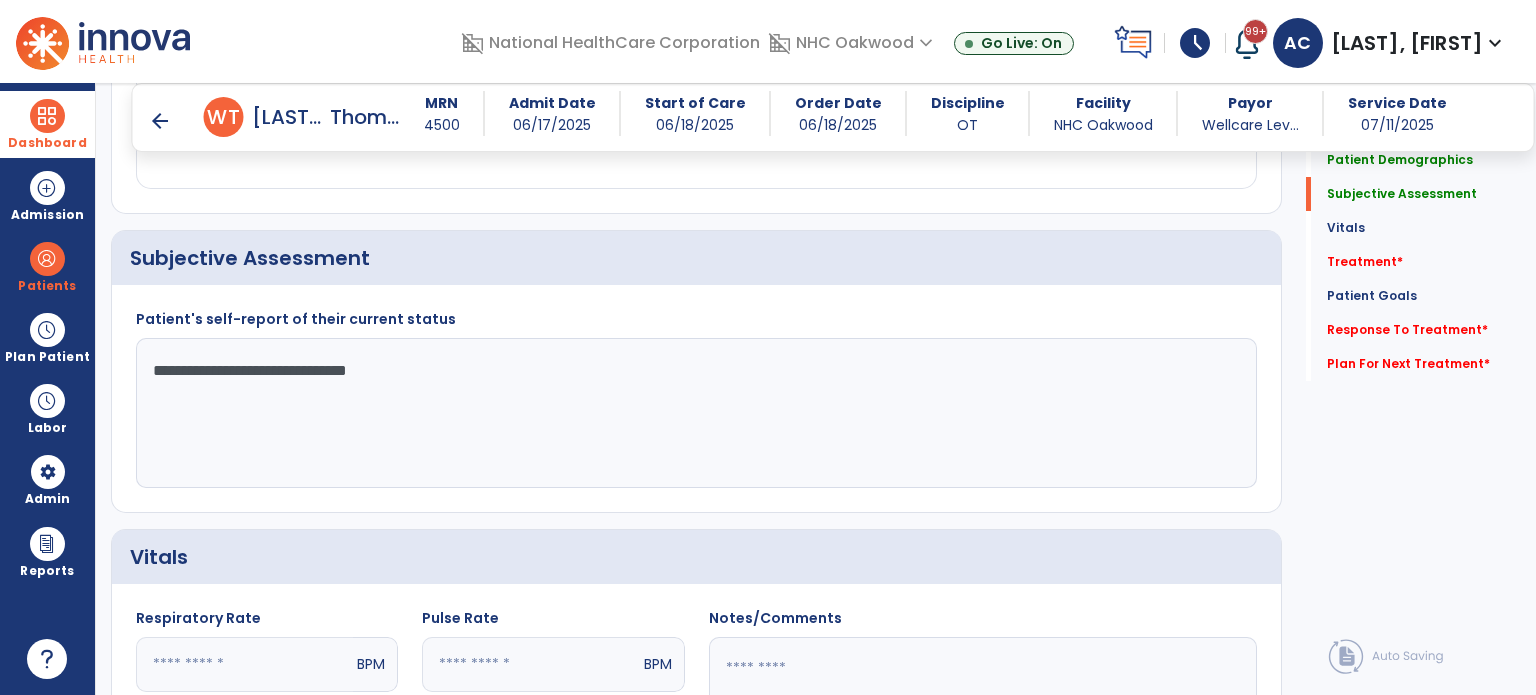 click on "Treatment   *  Treatment   *" 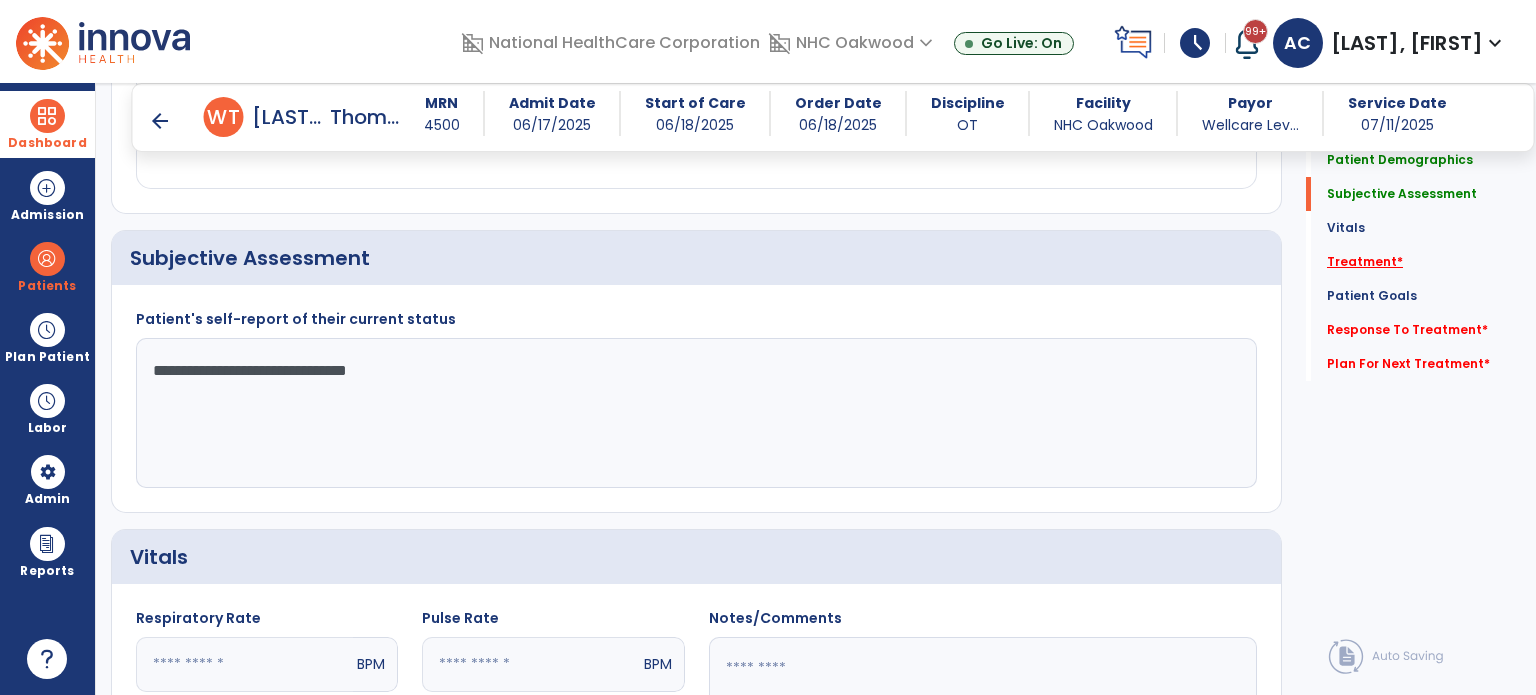 click on "Treatment   *" 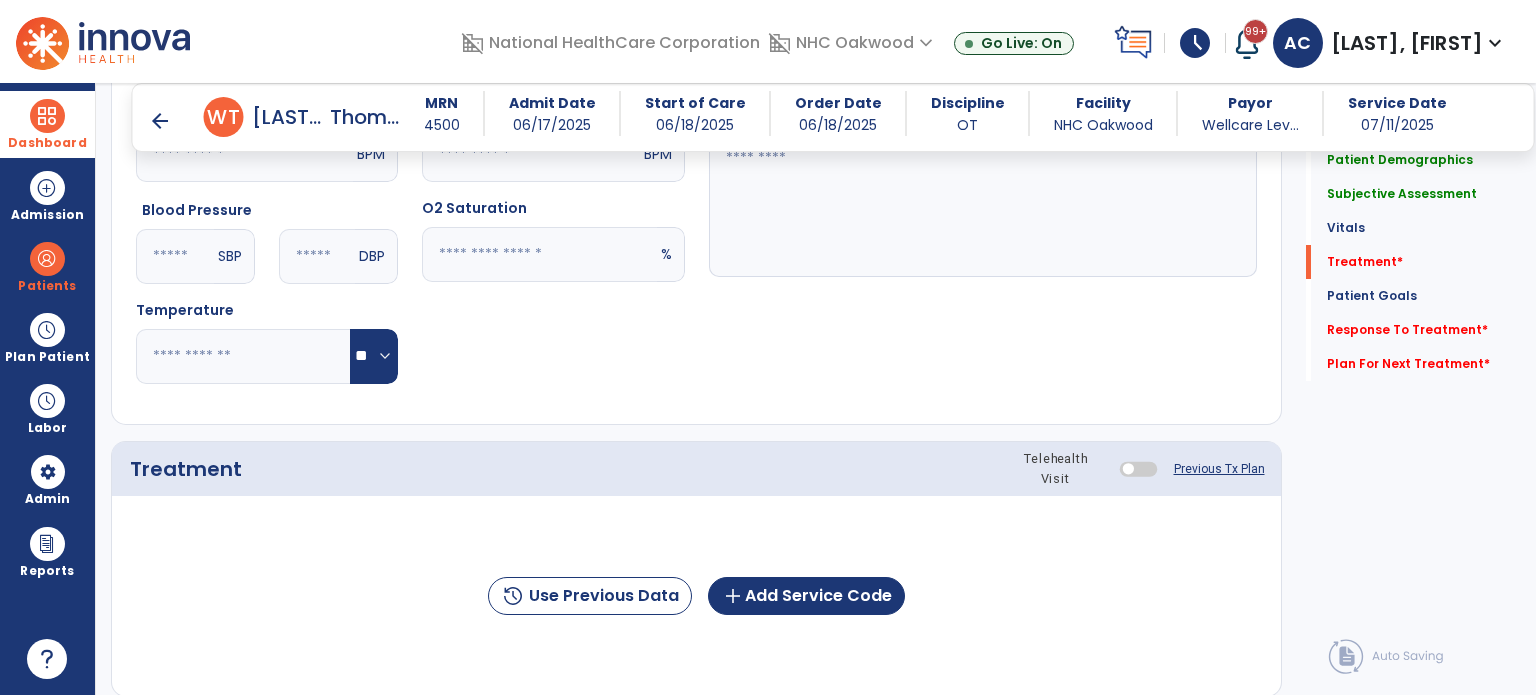 scroll, scrollTop: 1096, scrollLeft: 0, axis: vertical 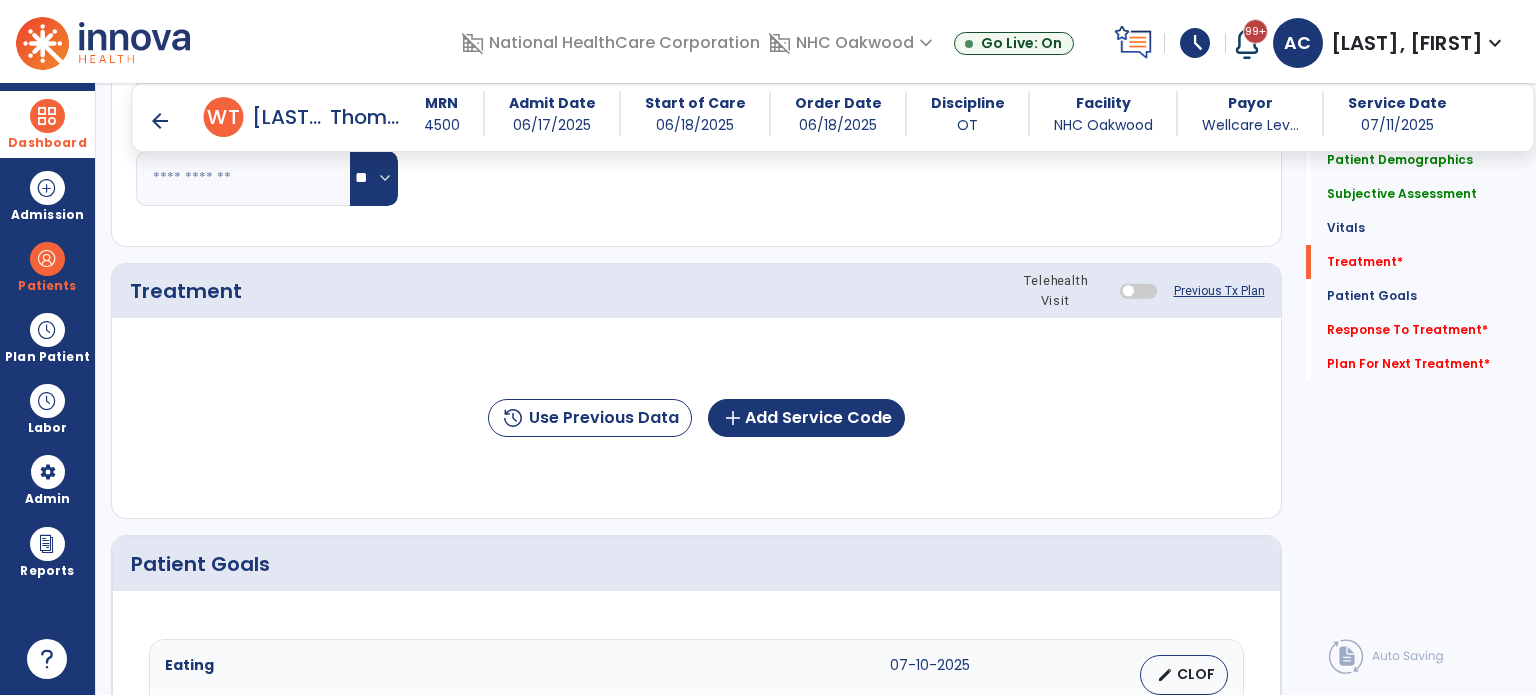 click on "history  Use Previous Data  add  Add Service Code" 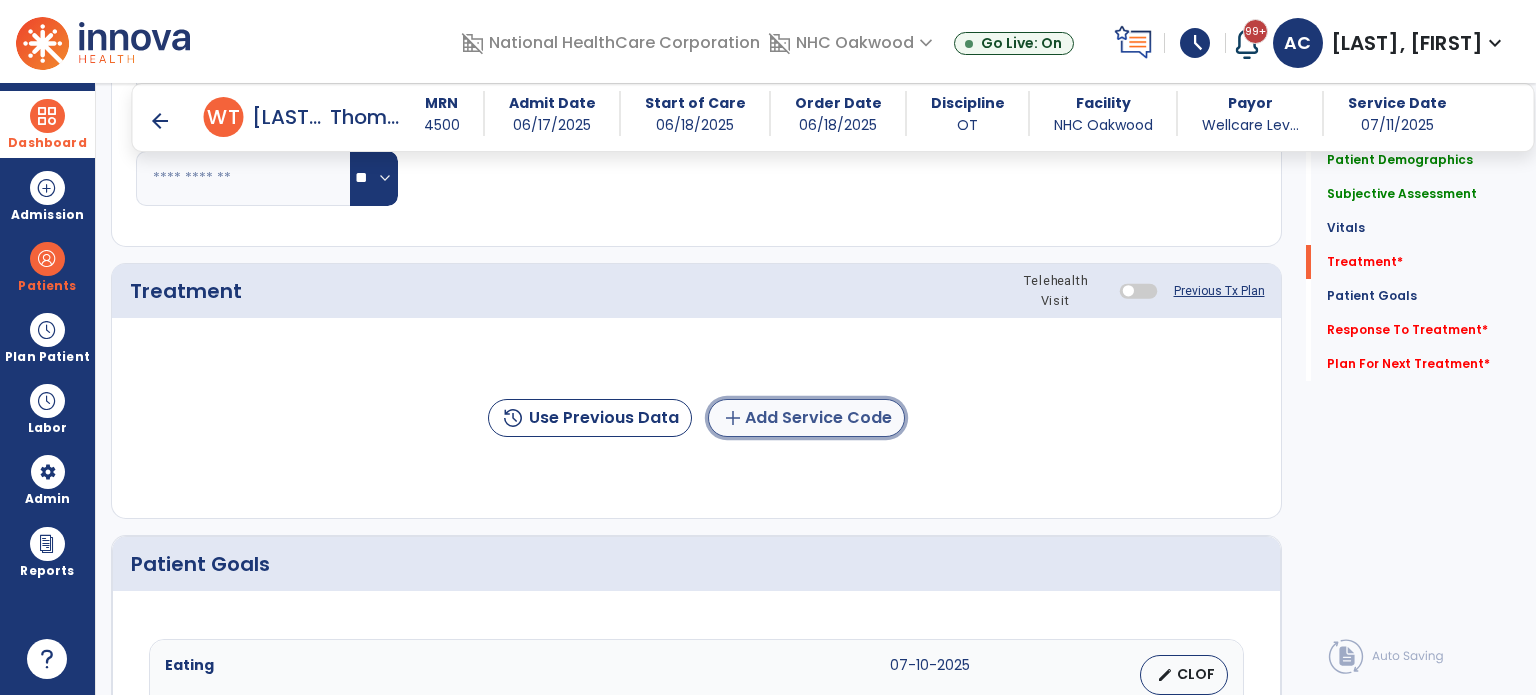click on "add  Add Service Code" 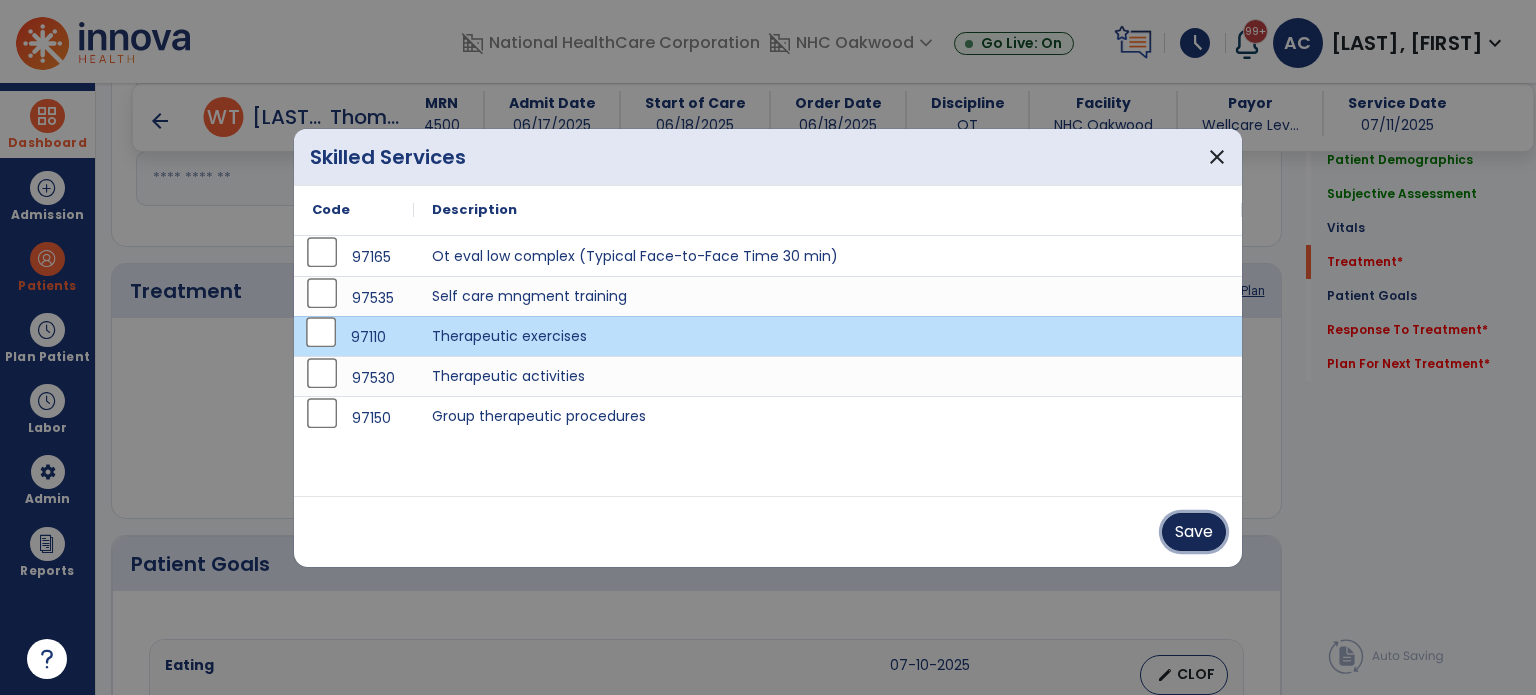 click on "Save" at bounding box center [1194, 532] 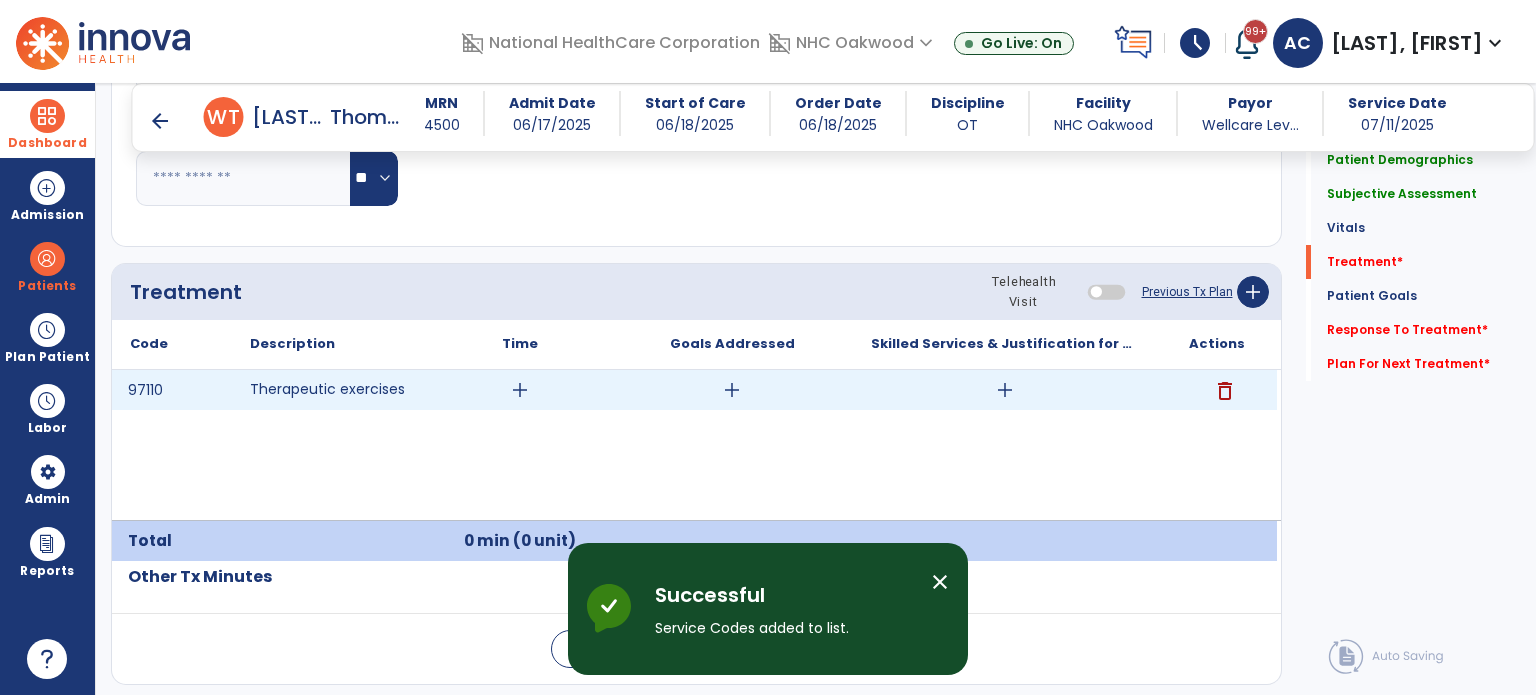 click on "add" at bounding box center [520, 390] 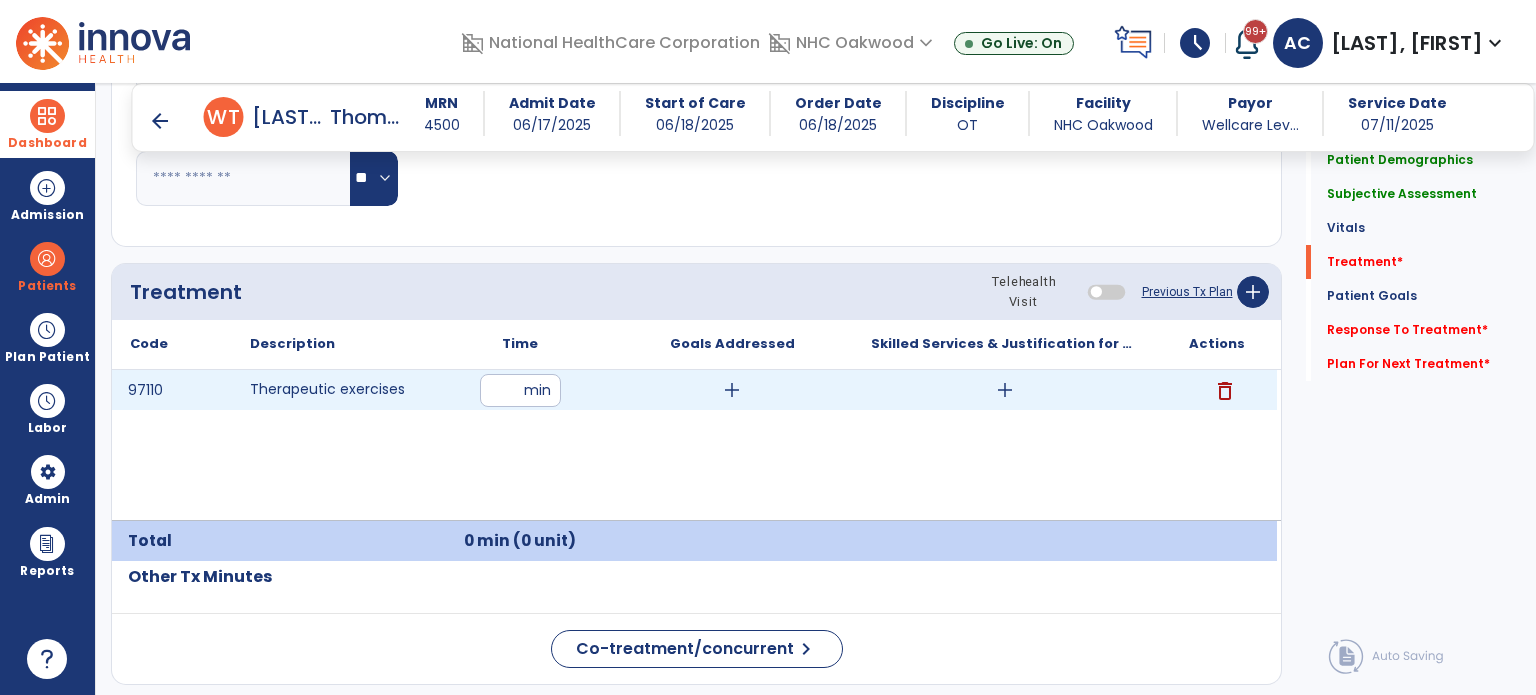 type on "**" 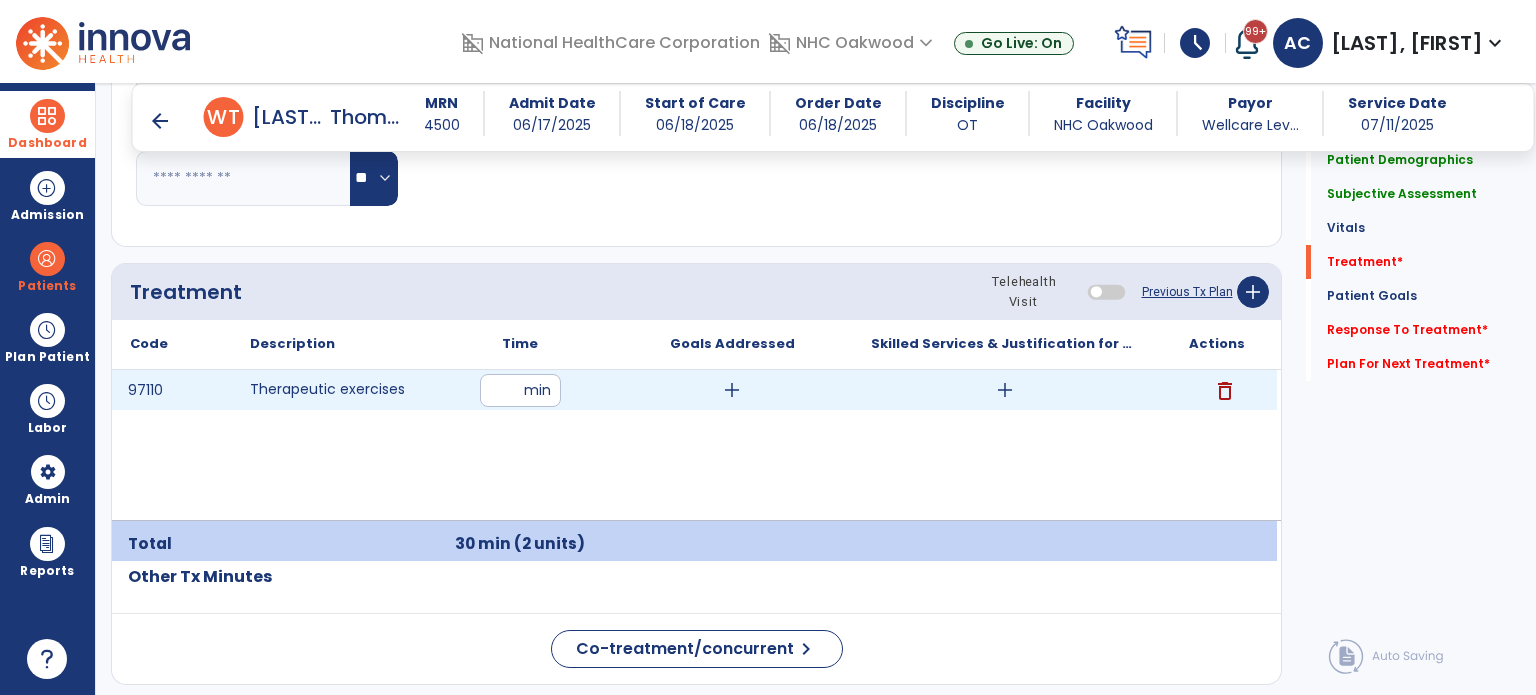 click on "add" at bounding box center (732, 390) 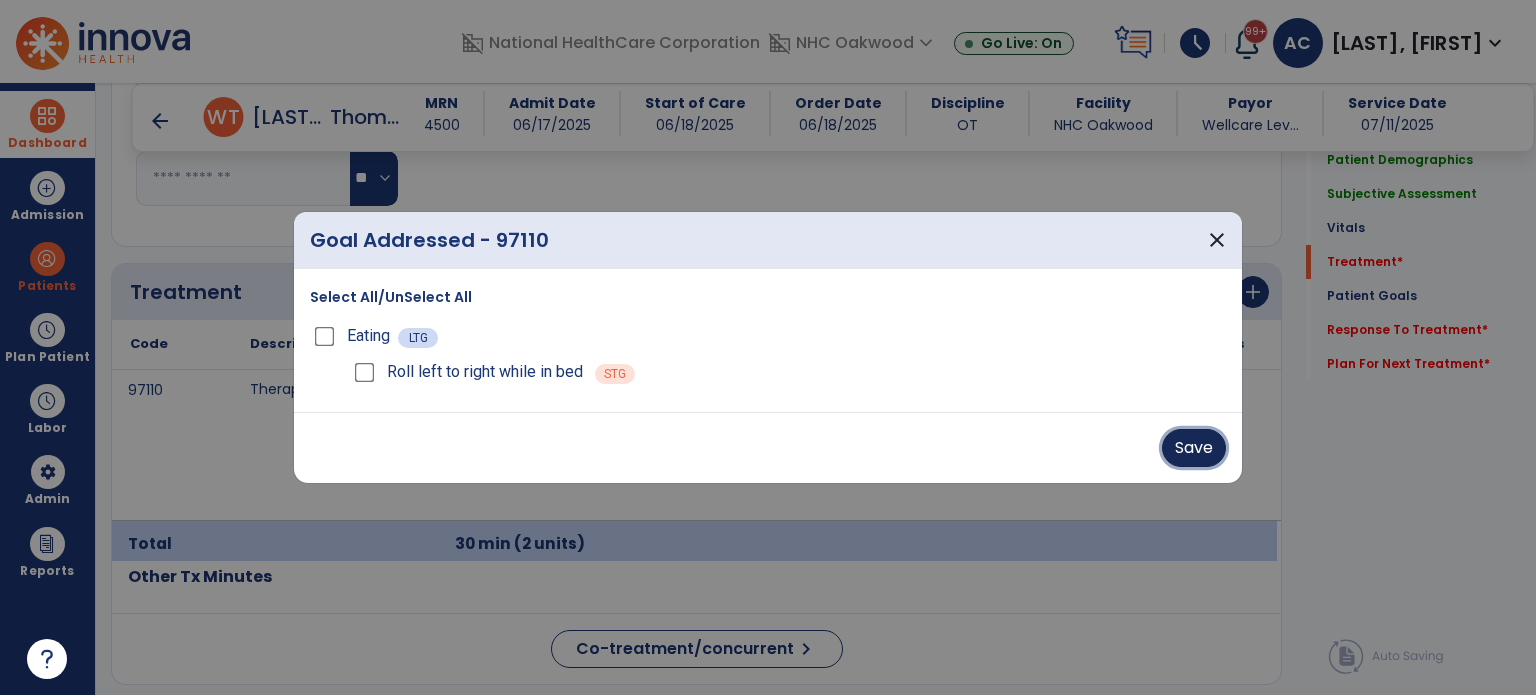 click on "Save" at bounding box center (1194, 448) 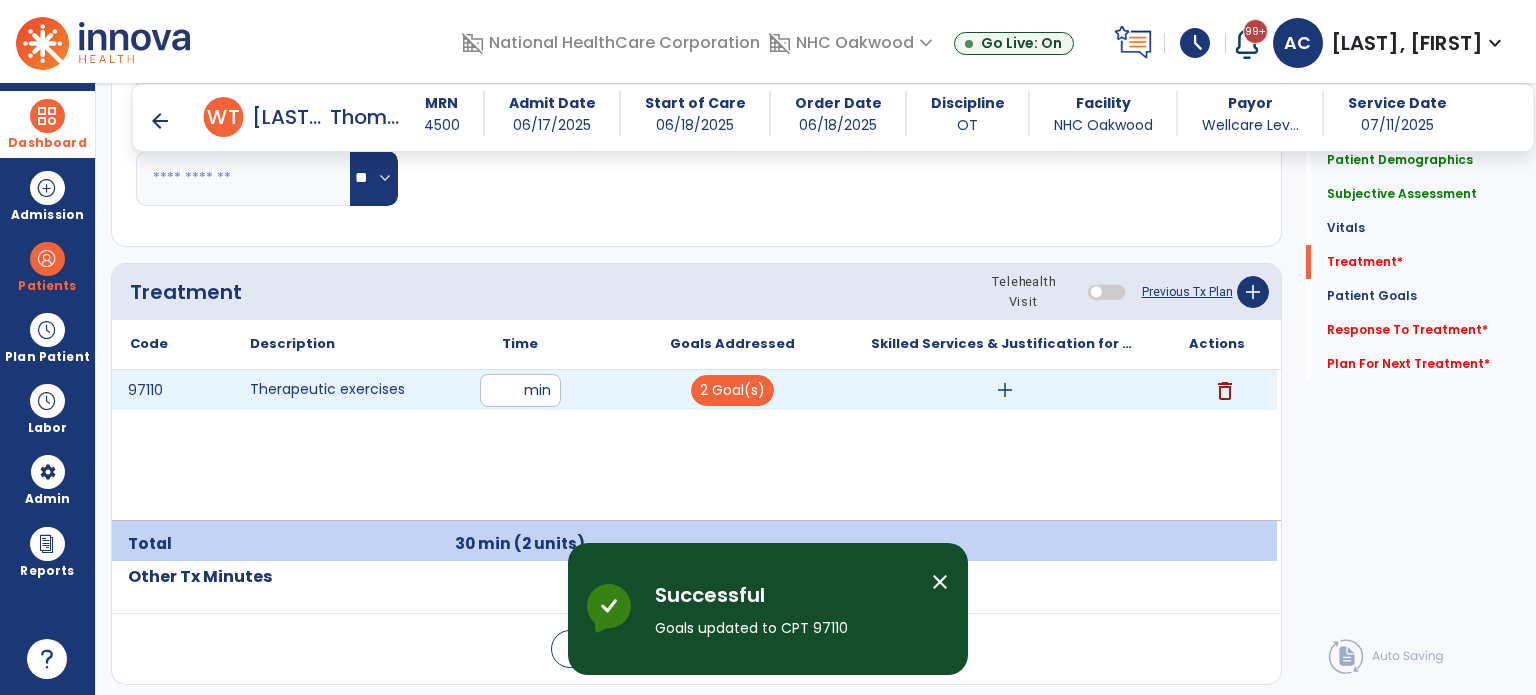 click on "add" at bounding box center [1005, 390] 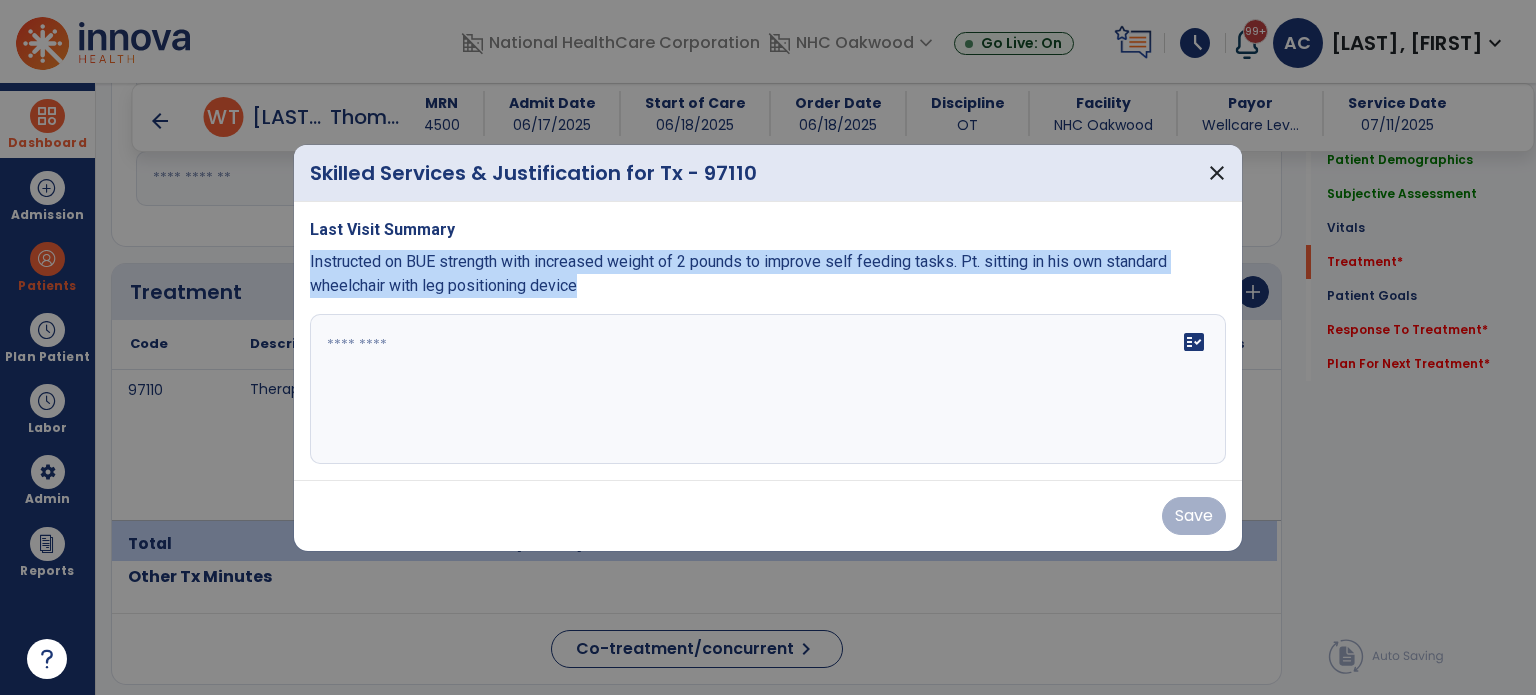 drag, startPoint x: 300, startPoint y: 256, endPoint x: 921, endPoint y: 297, distance: 622.352 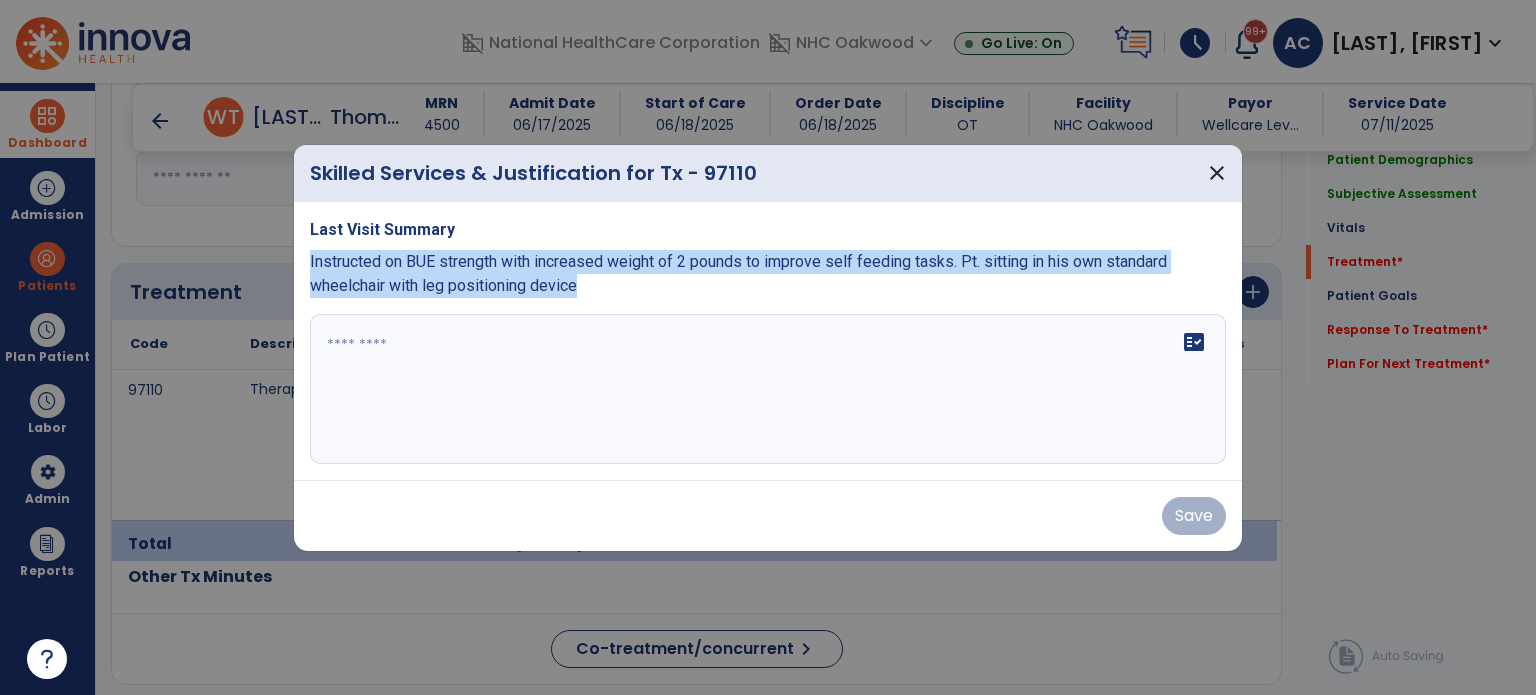 click on "Last Visit Summary Instructed on BUE strength with increased weight of [NUMBER] pounds to improve self feeding tasks. Pt. sitting in his own standard wheelchair with leg positioning device fact_check" at bounding box center [768, 341] 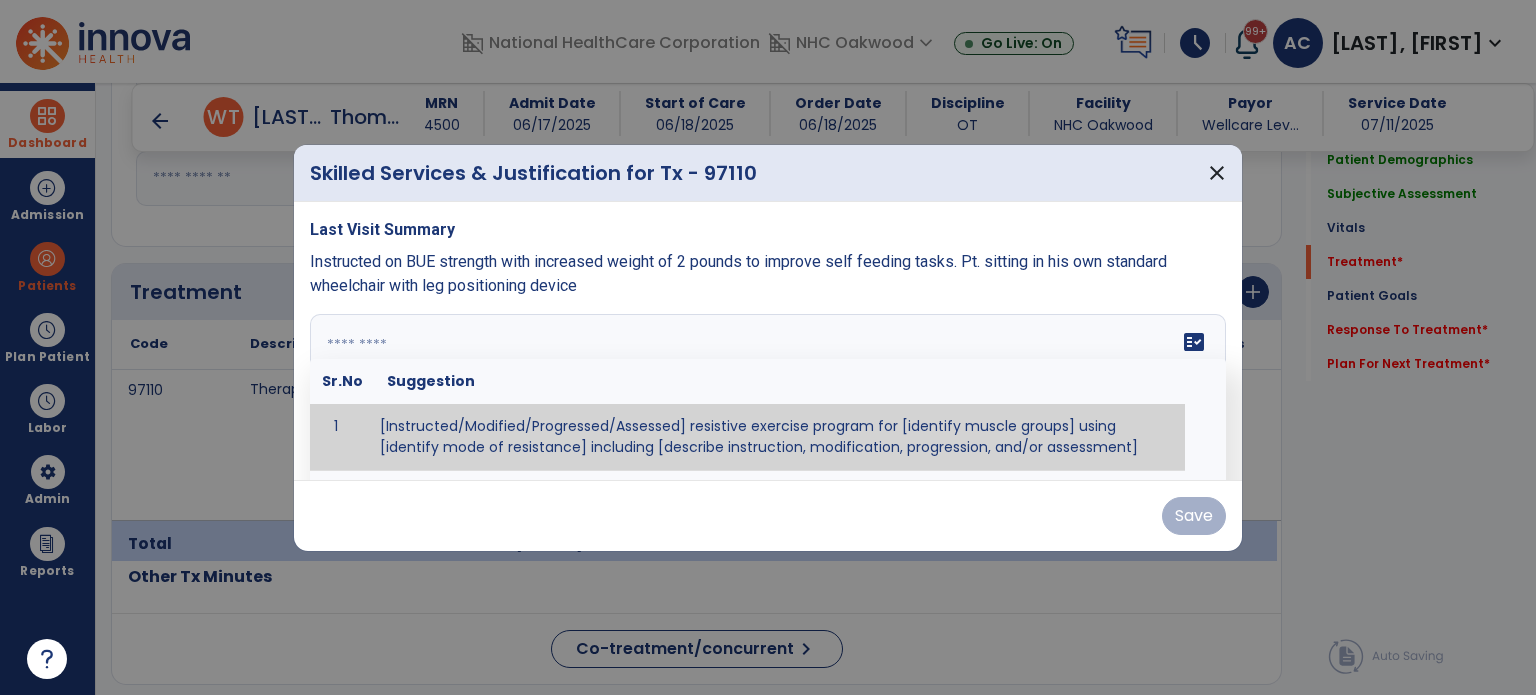 click on "fact_check  Sr.No Suggestion 1 [Instructed/Modified/Progressed/Assessed] resistive exercise program for [identify muscle groups] using [identify mode of resistance] including [describe instruction, modification, progression, and/or assessment] 2 [Instructed/Modified/Progressed/Assessed] aerobic exercise program using [identify equipment/mode] including [describe instruction, modification,progression, and/or assessment] 3 [Instructed/Modified/Progressed/Assessed] [PROM/A/AROM/AROM] program for [identify joint movements] using [contract-relax, over-pressure, inhibitory techniques, other] 4 [Assessed/Tested] aerobic capacity with administration of [aerobic capacity test]" at bounding box center (768, 389) 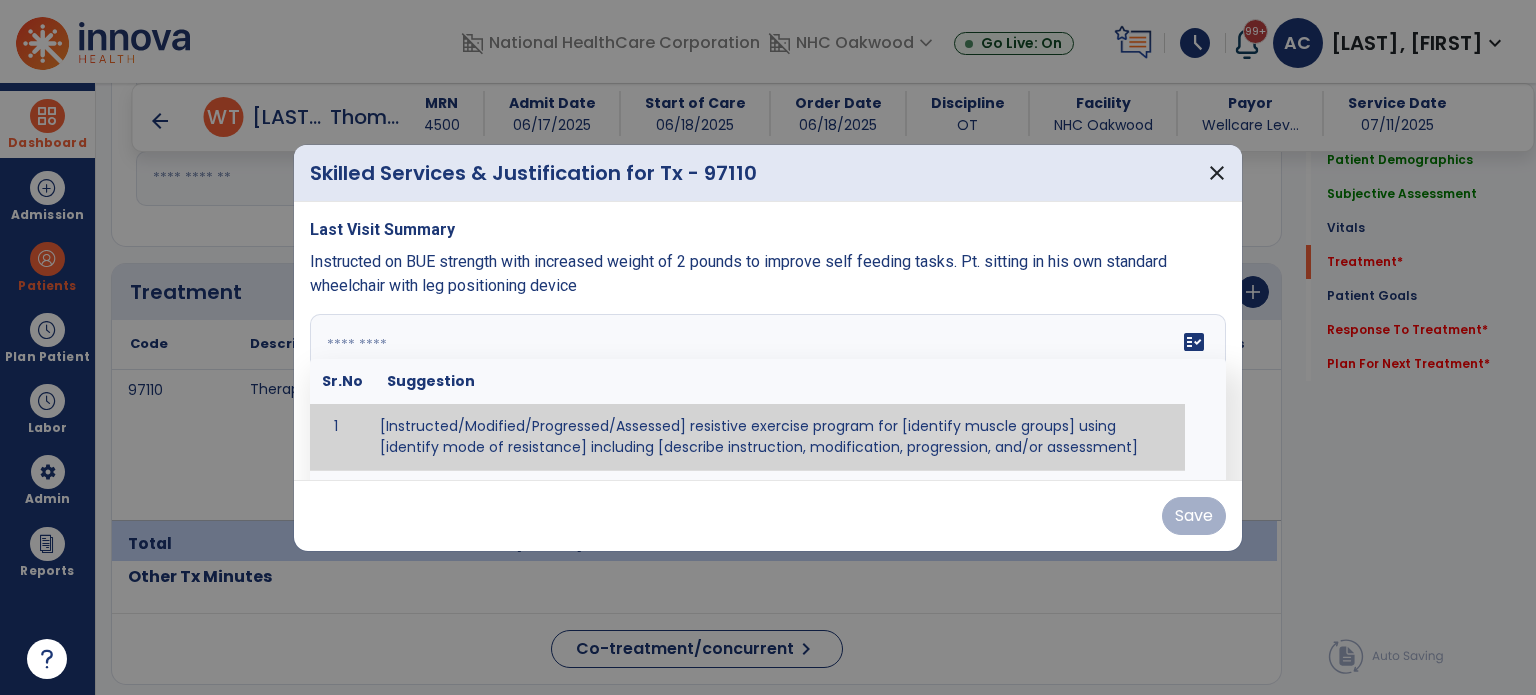 paste on "**********" 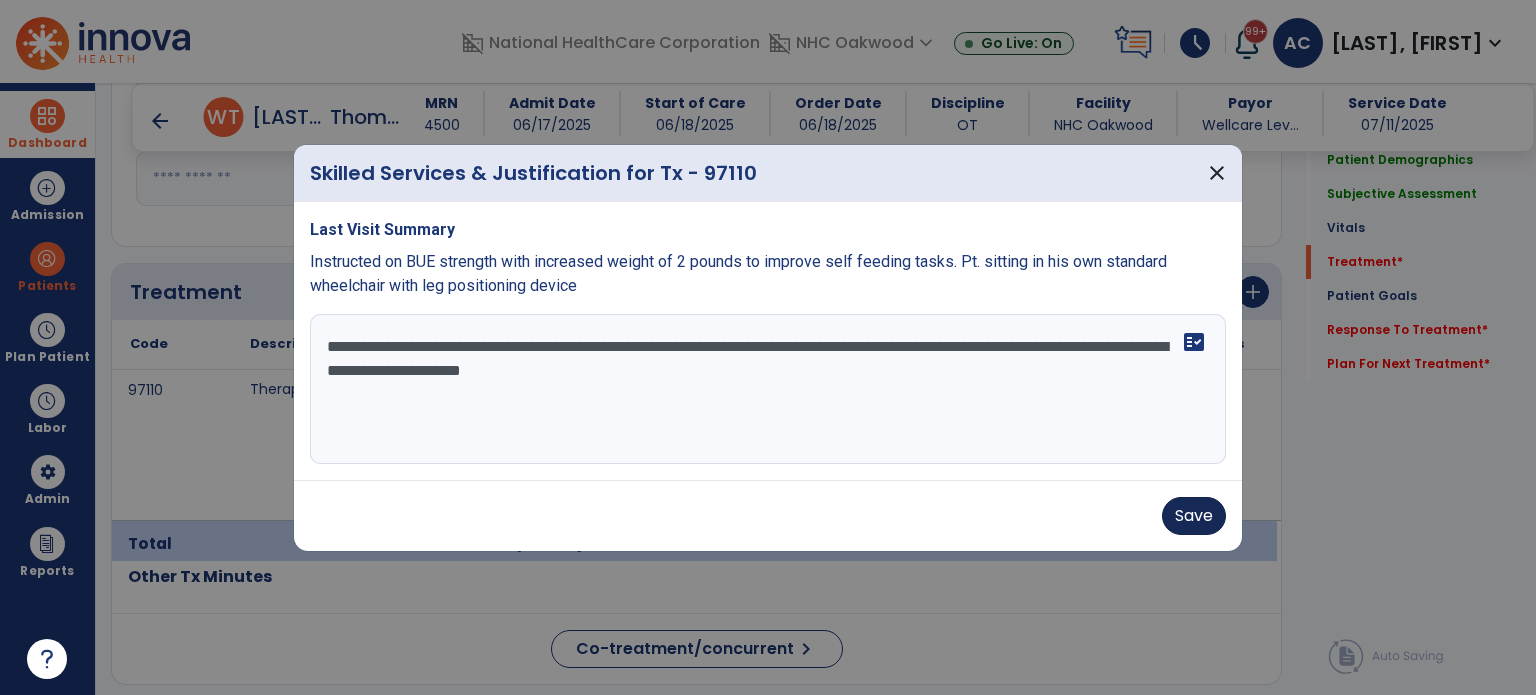 type on "**********" 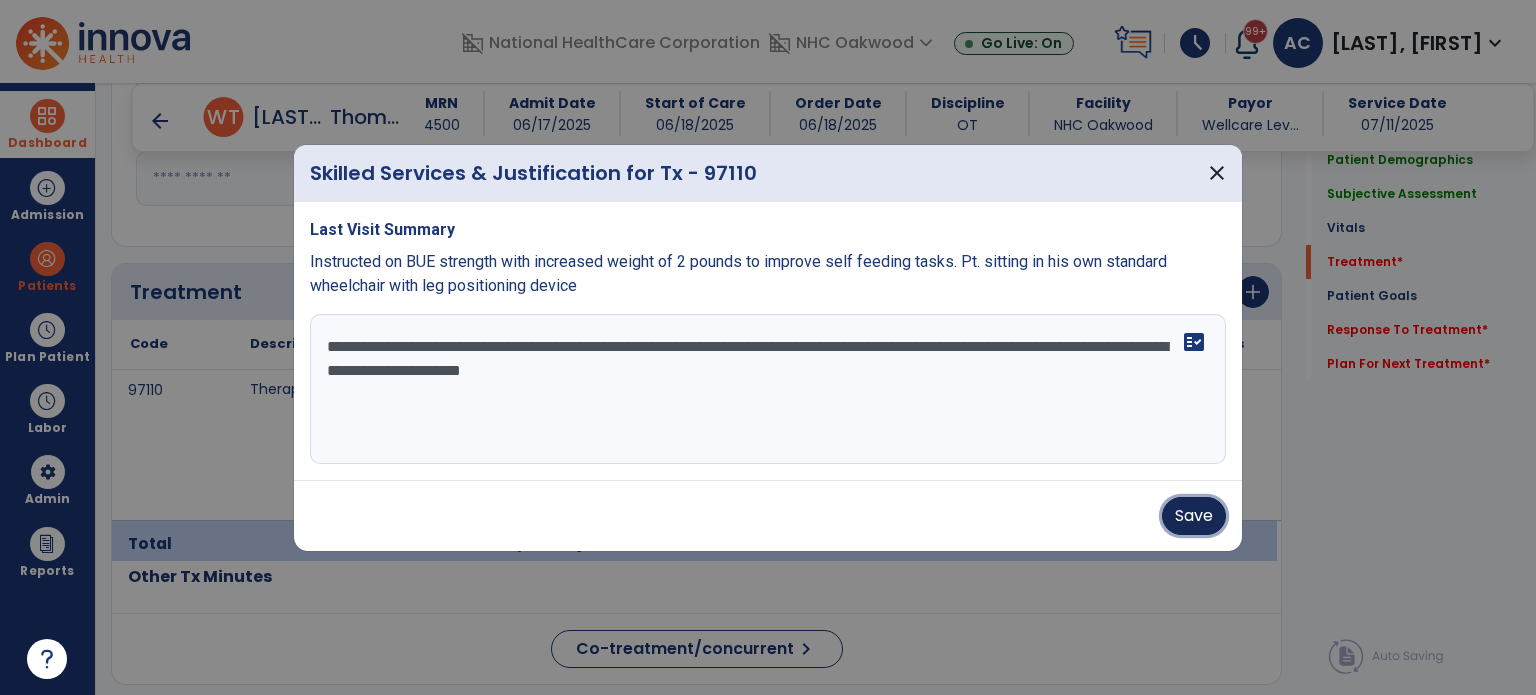 click on "Save" at bounding box center (1194, 516) 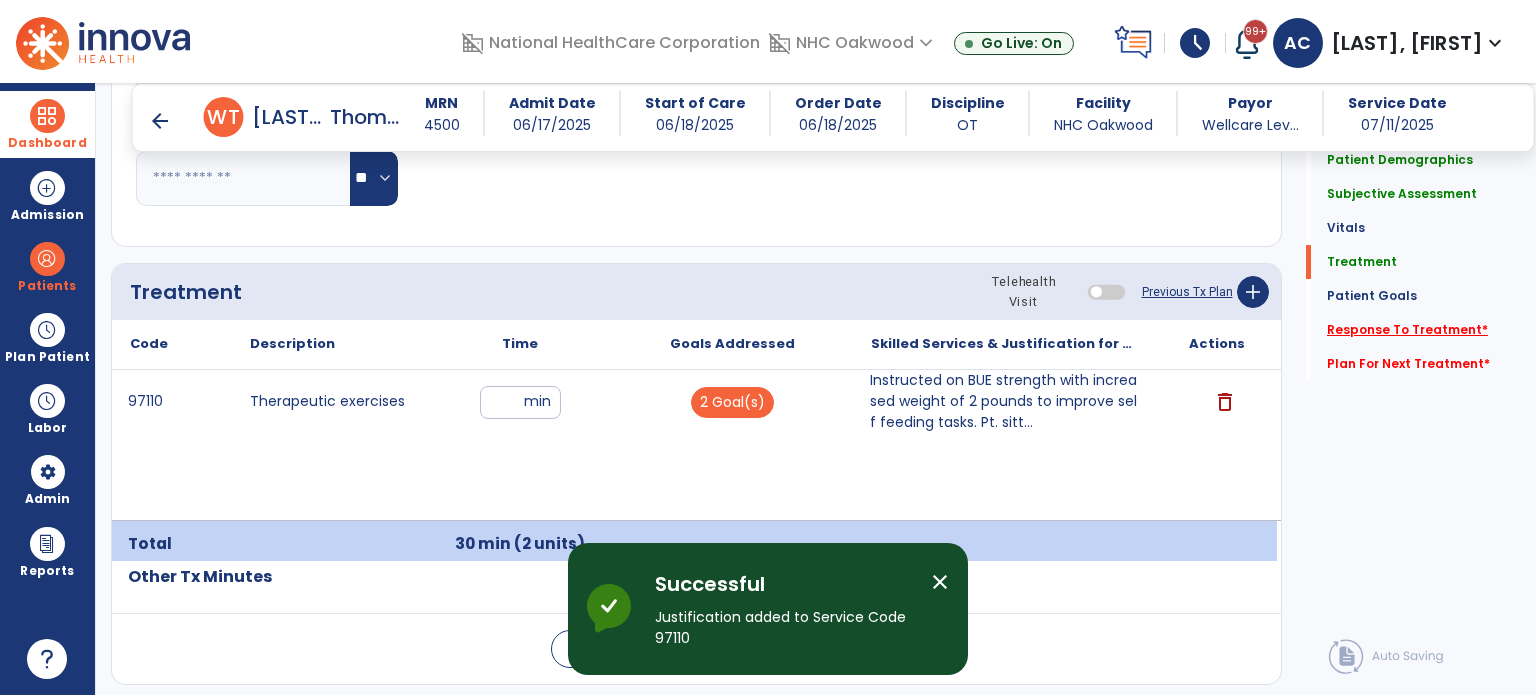 click on "Response To Treatment   *" 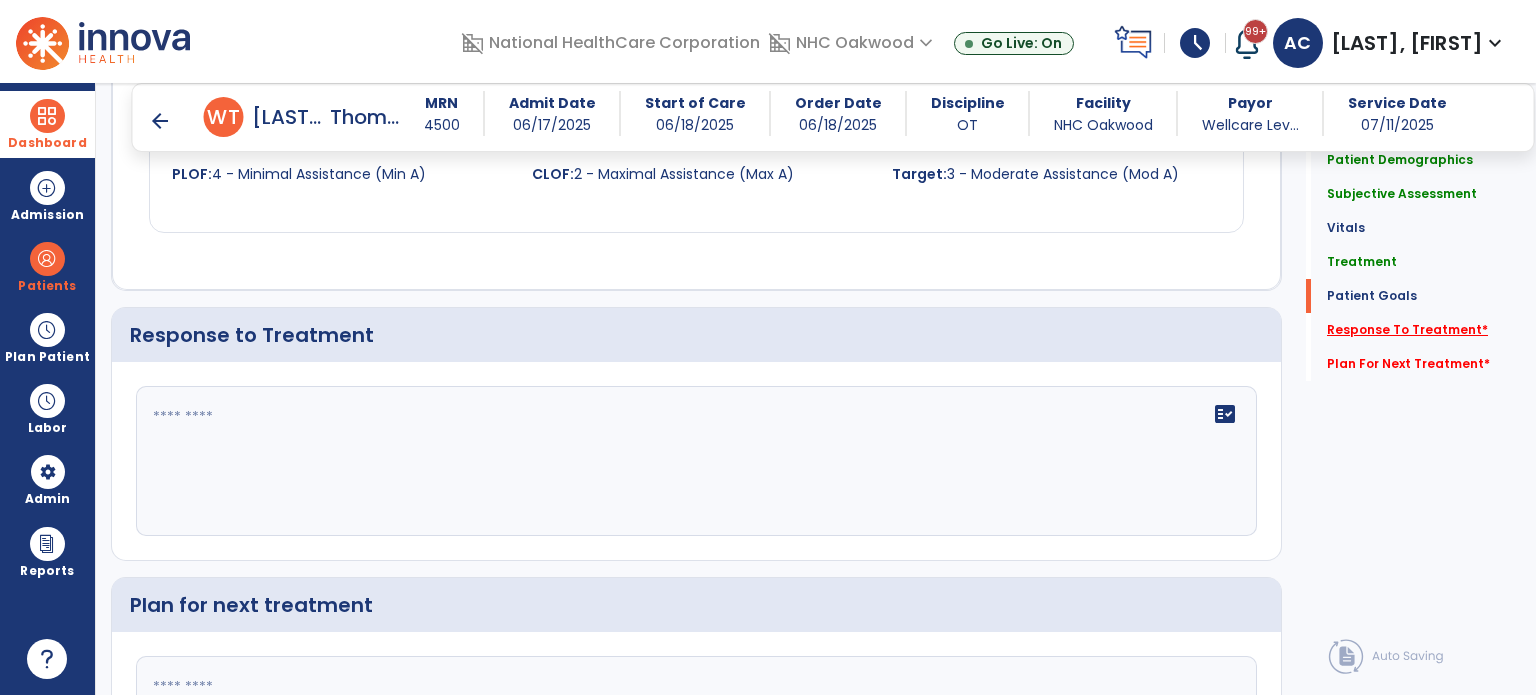 scroll, scrollTop: 1973, scrollLeft: 0, axis: vertical 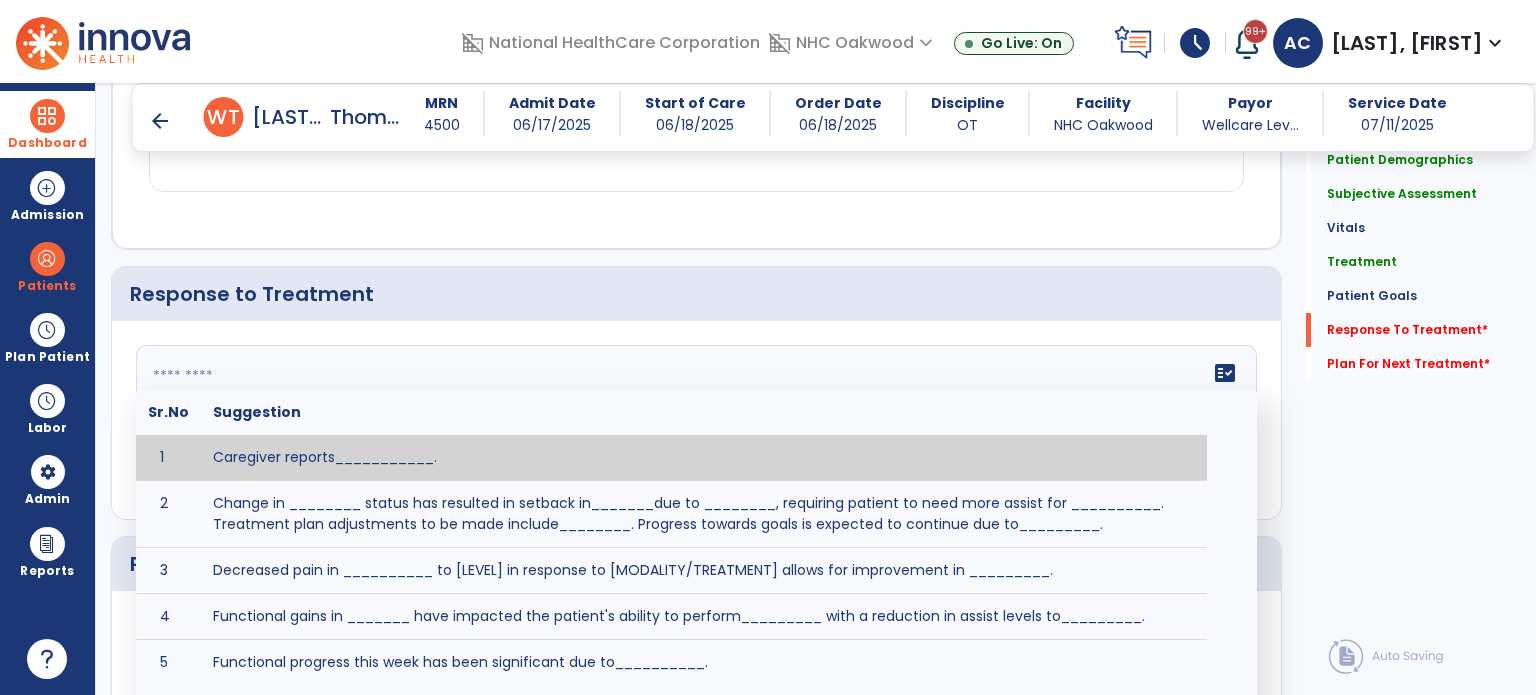 click on "fact_check  Sr.No Suggestion 1 Caregiver reports___________. 2 Change in ________ status has resulted in setback in_______due to ________, requiring patient to need more assist for __________.   Treatment plan adjustments to be made include________.  Progress towards goals is expected to continue due to_________. 3 Decreased pain in __________ to [LEVEL] in response to [MODALITY/TREATMENT] allows for improvement in _________. 4 Functional gains in _______ have impacted the patient's ability to perform_________ with a reduction in assist levels to_________. 5 Functional progress this week has been significant due to__________. 6 Gains in ________ have improved the patient's ability to perform ______with decreased levels of assist to___________. 7 Improvement in ________allows patient to tolerate higher levels of challenges in_________. 8 Pain in [AREA] has decreased to [LEVEL] in response to [TREATMENT/MODALITY], allowing fore ease in completing__________. 9 10 11 12 13 14 15 16 17 18 19 20 21" 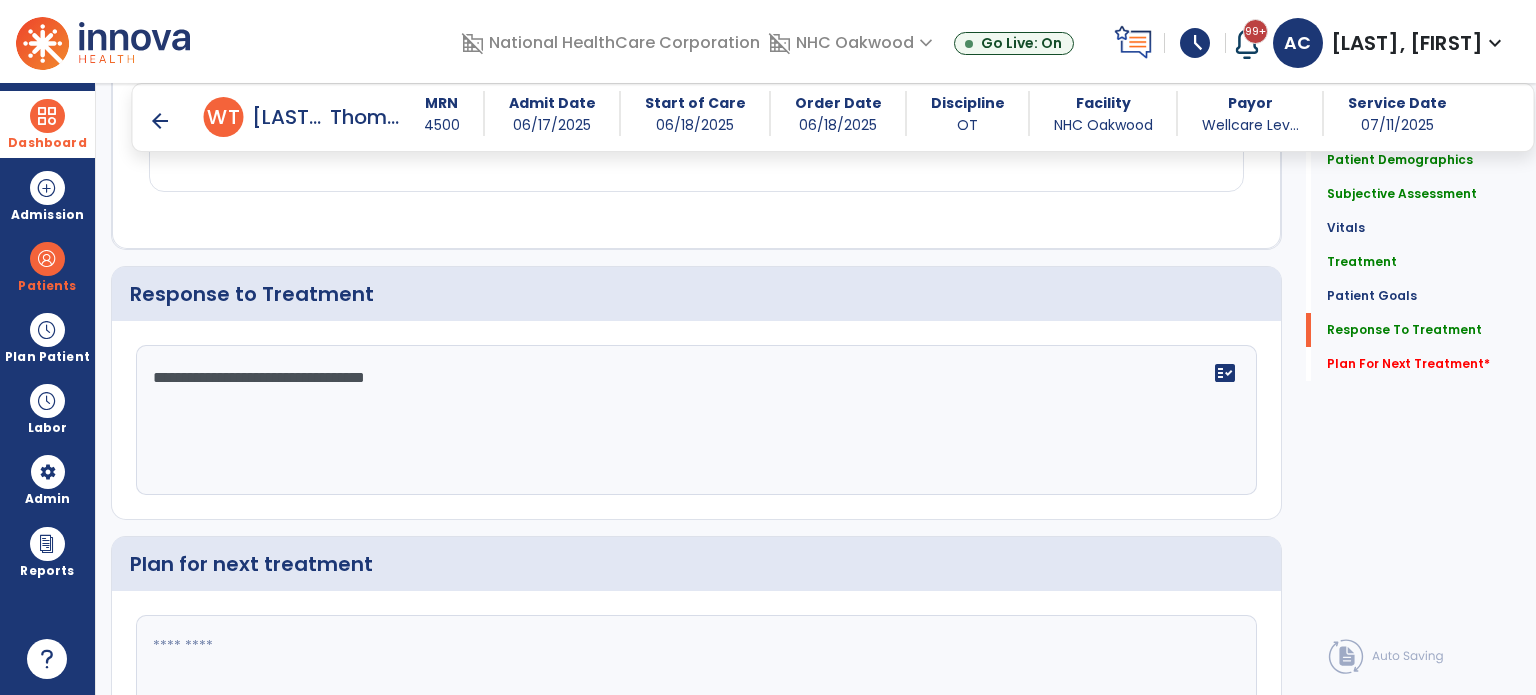 type on "**********" 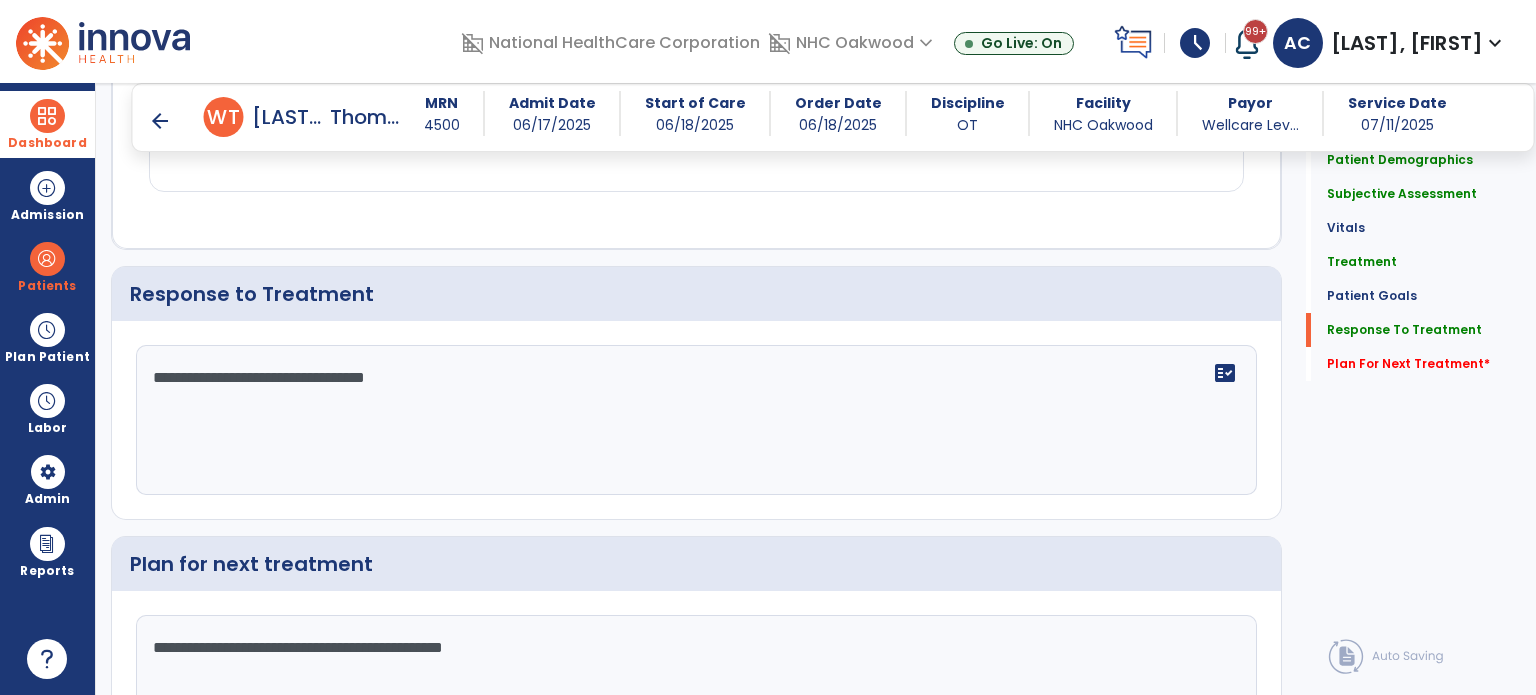 scroll, scrollTop: 2128, scrollLeft: 0, axis: vertical 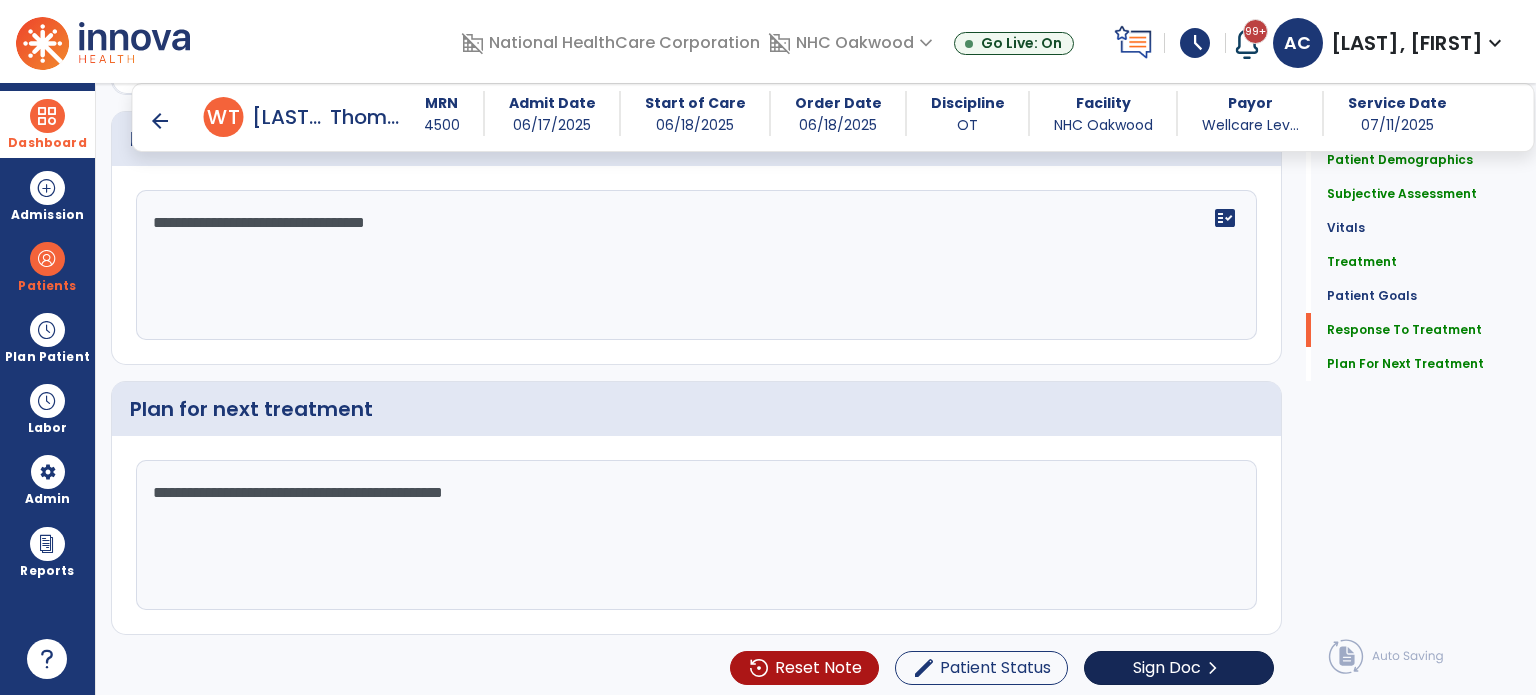 type on "**********" 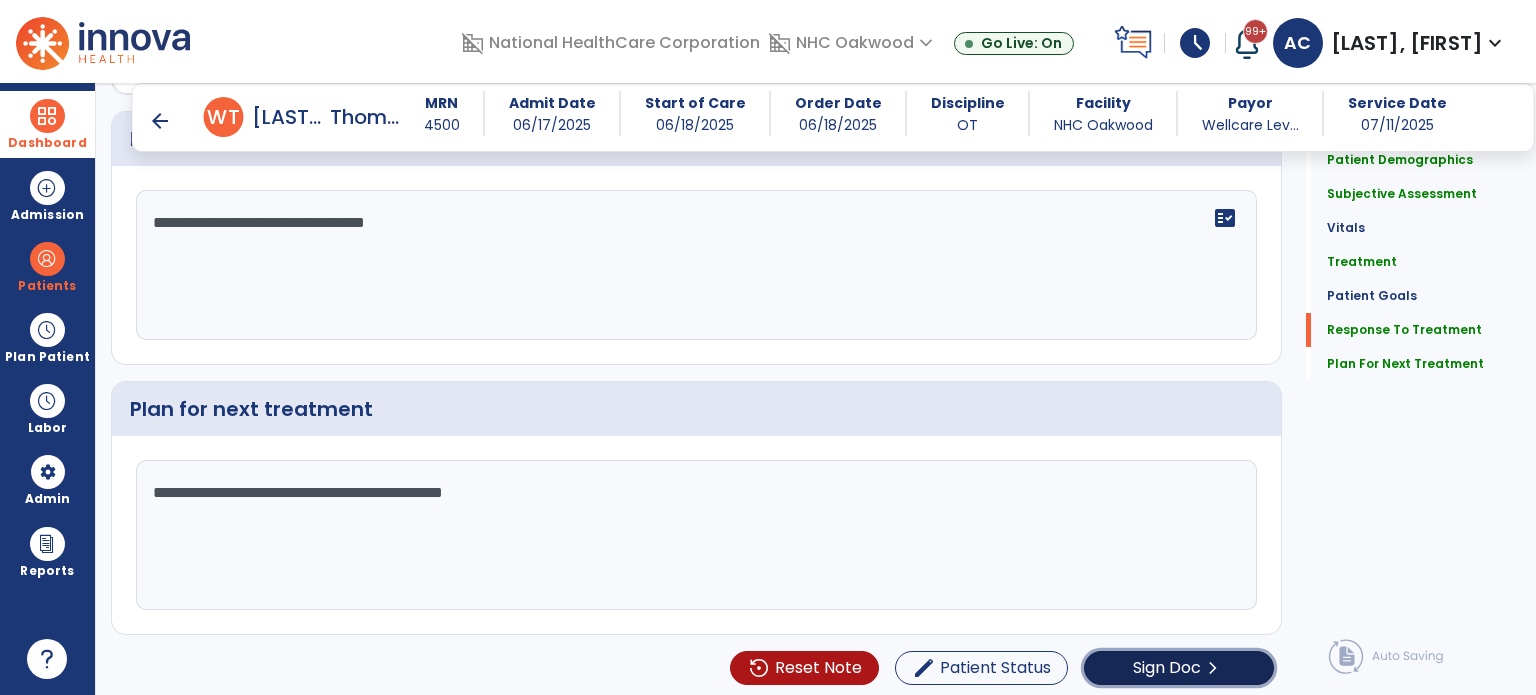 click on "Sign Doc" 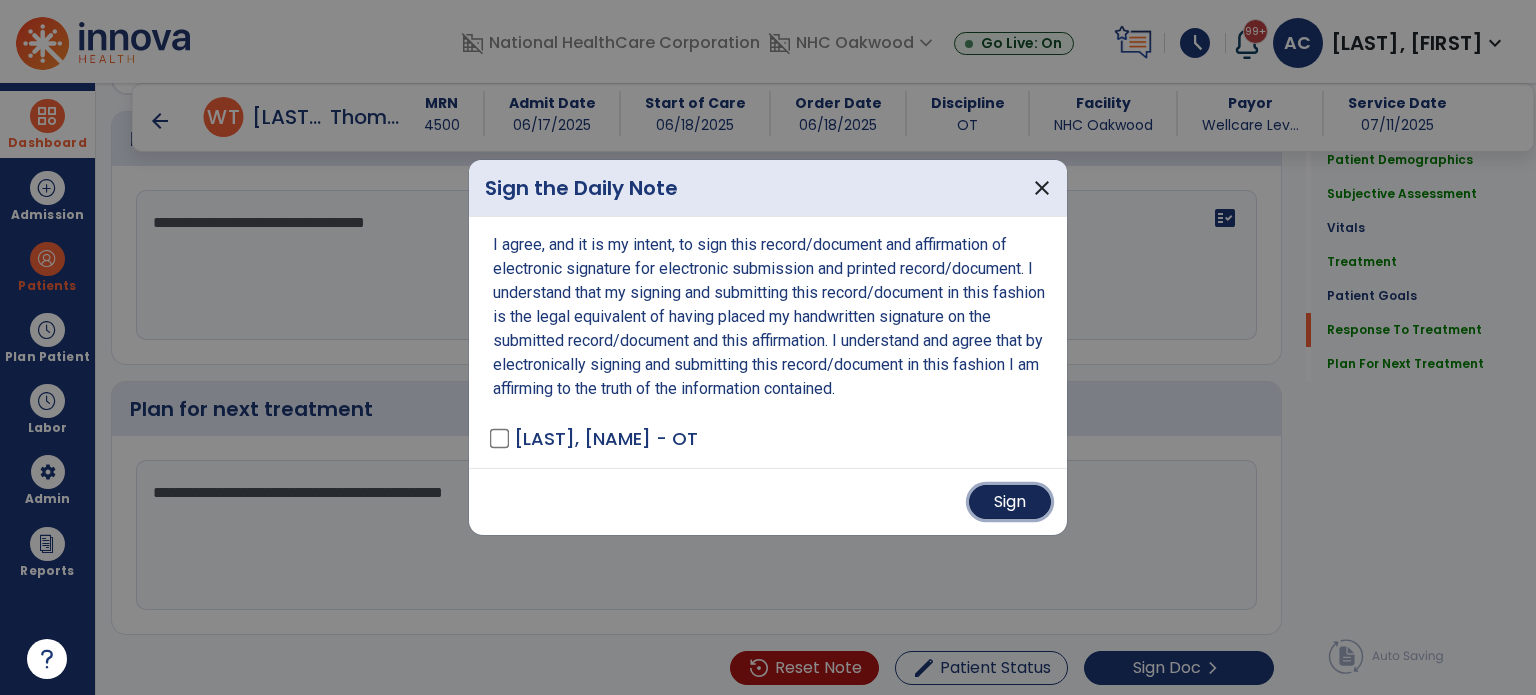 click on "Sign" at bounding box center (1010, 502) 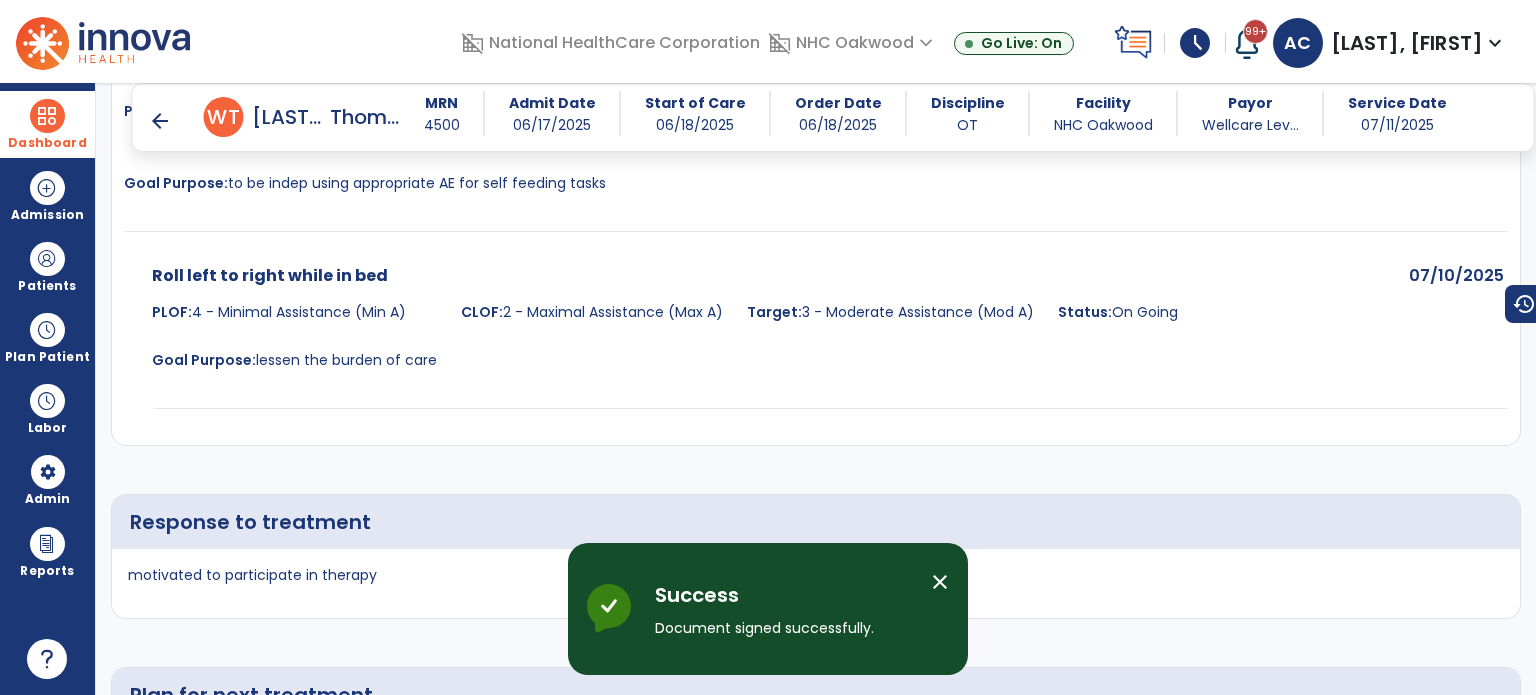 scroll, scrollTop: 1884, scrollLeft: 0, axis: vertical 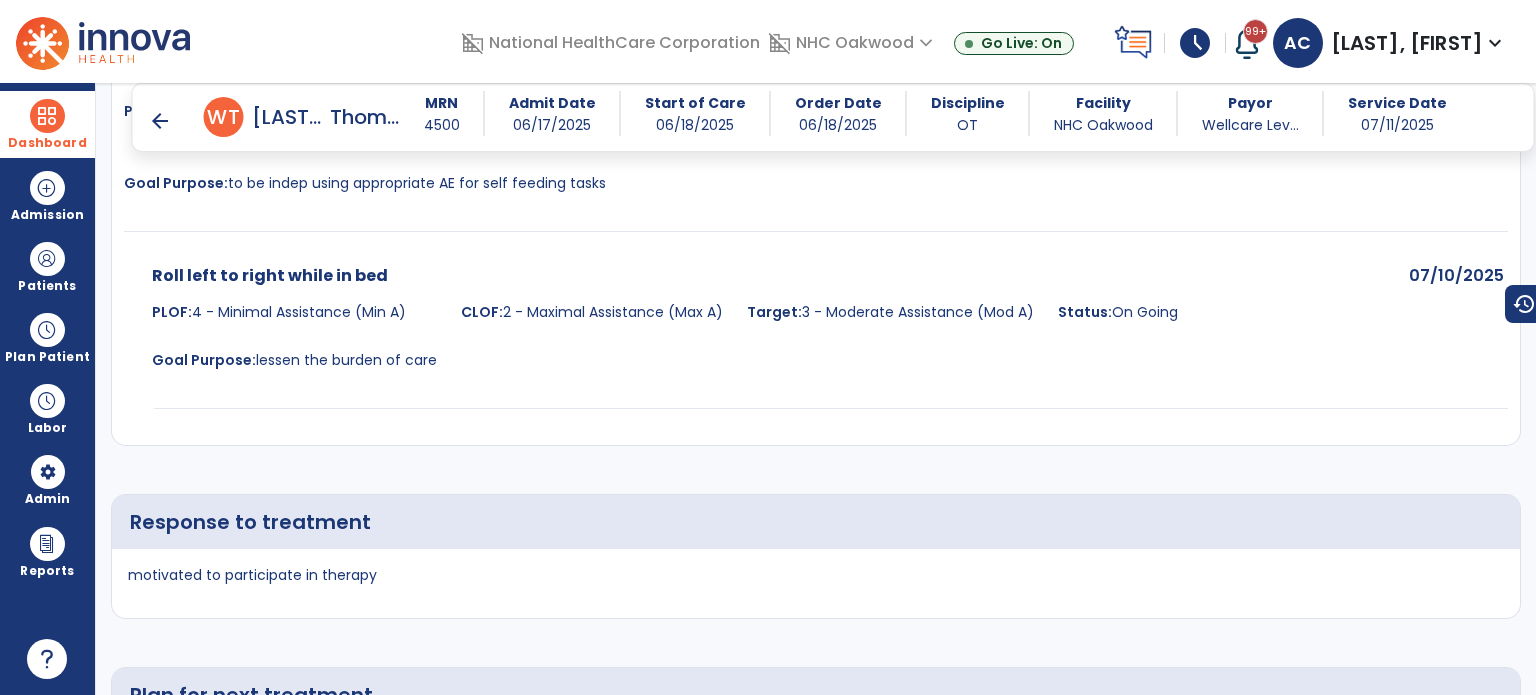 click on "arrow_back" at bounding box center (160, 121) 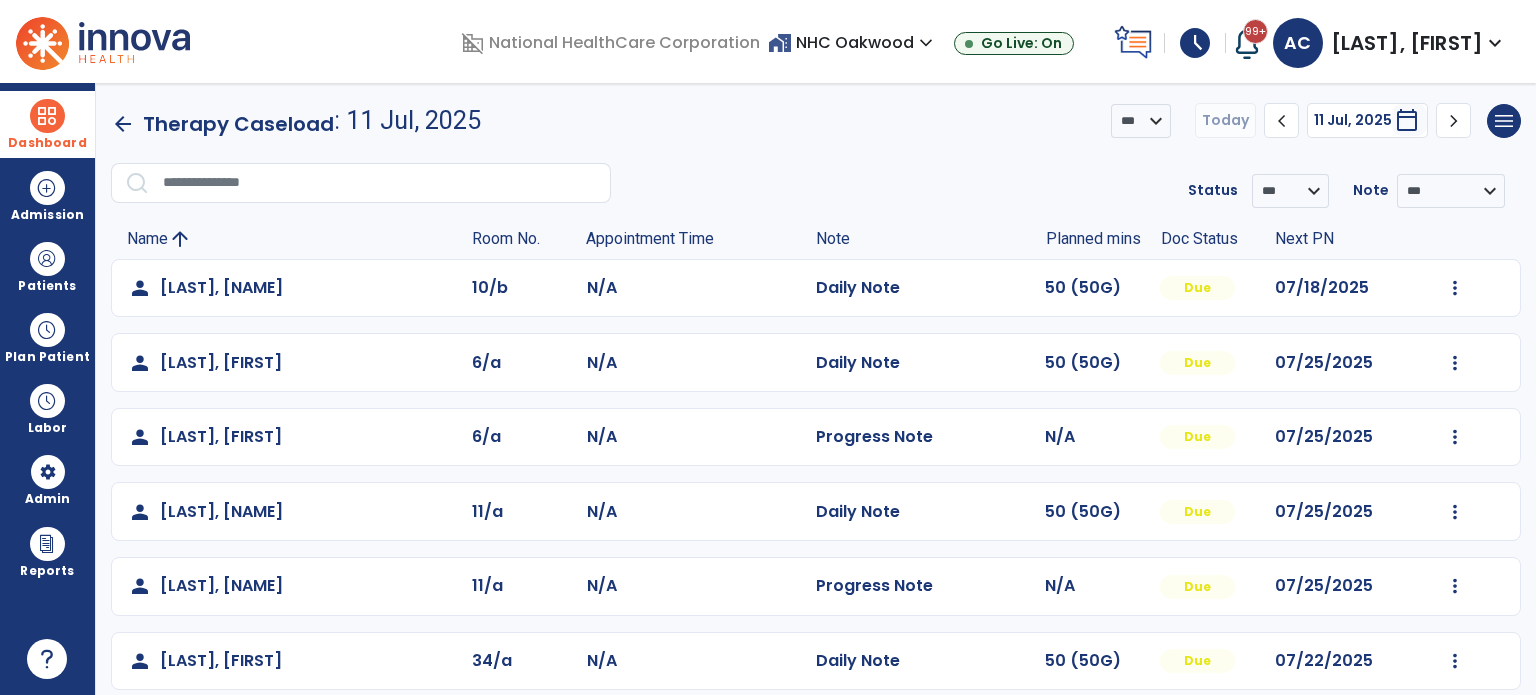 scroll, scrollTop: 94, scrollLeft: 0, axis: vertical 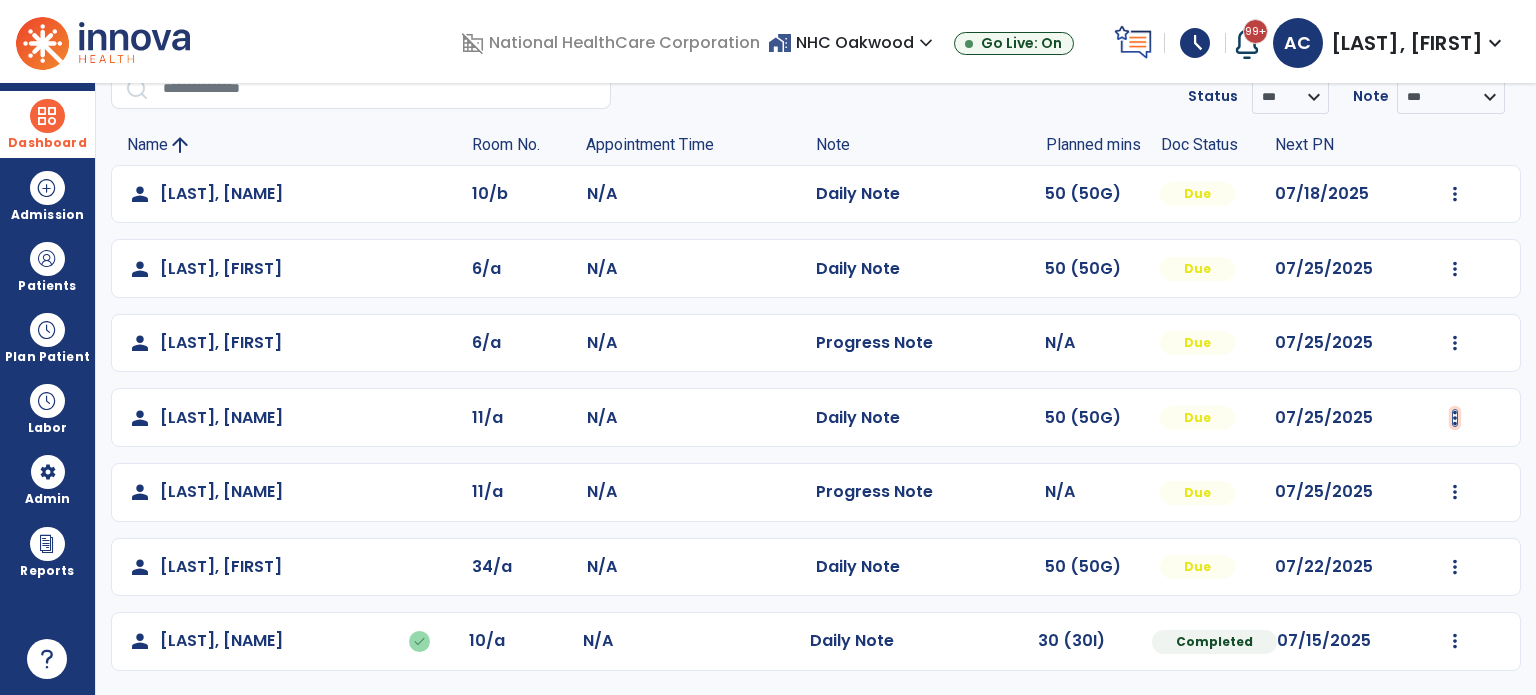 click at bounding box center [1455, 194] 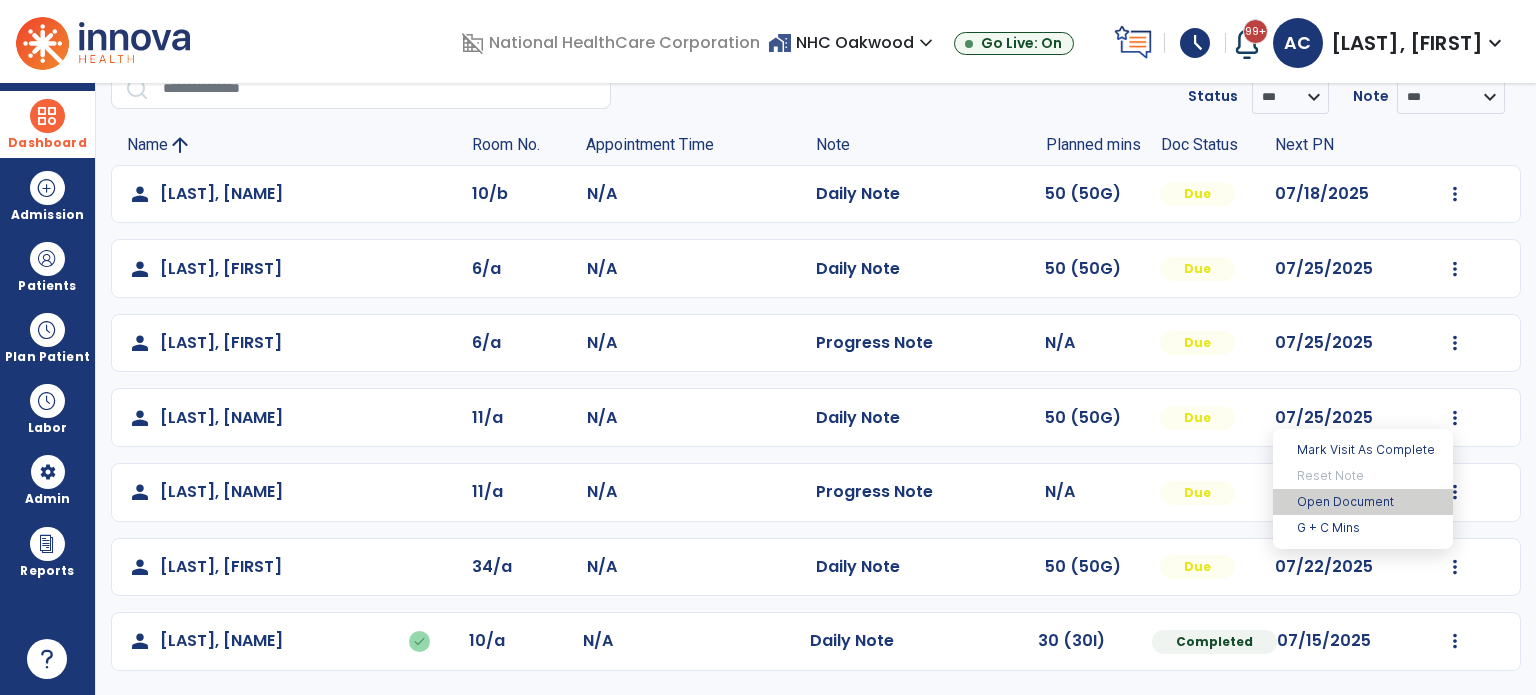 click on "Open Document" at bounding box center (1363, 502) 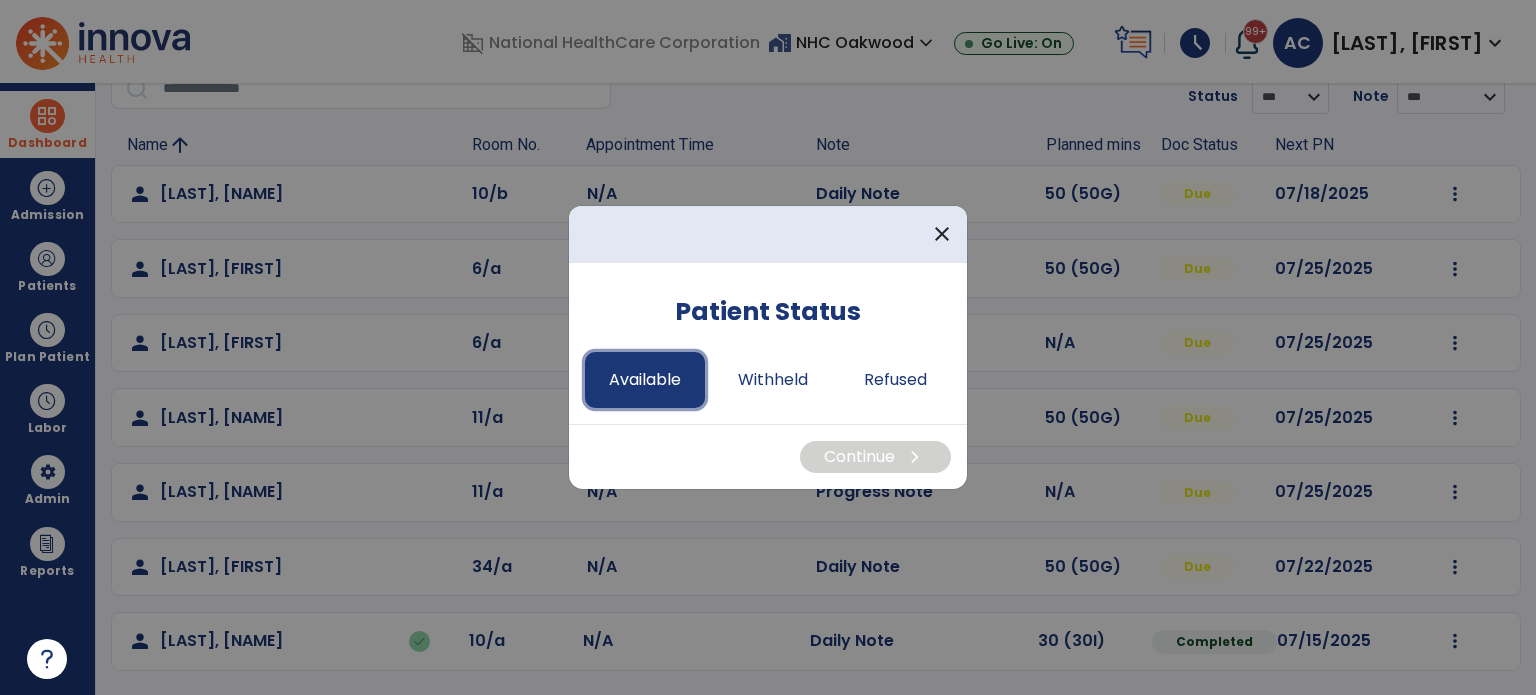 click on "Available" at bounding box center (645, 380) 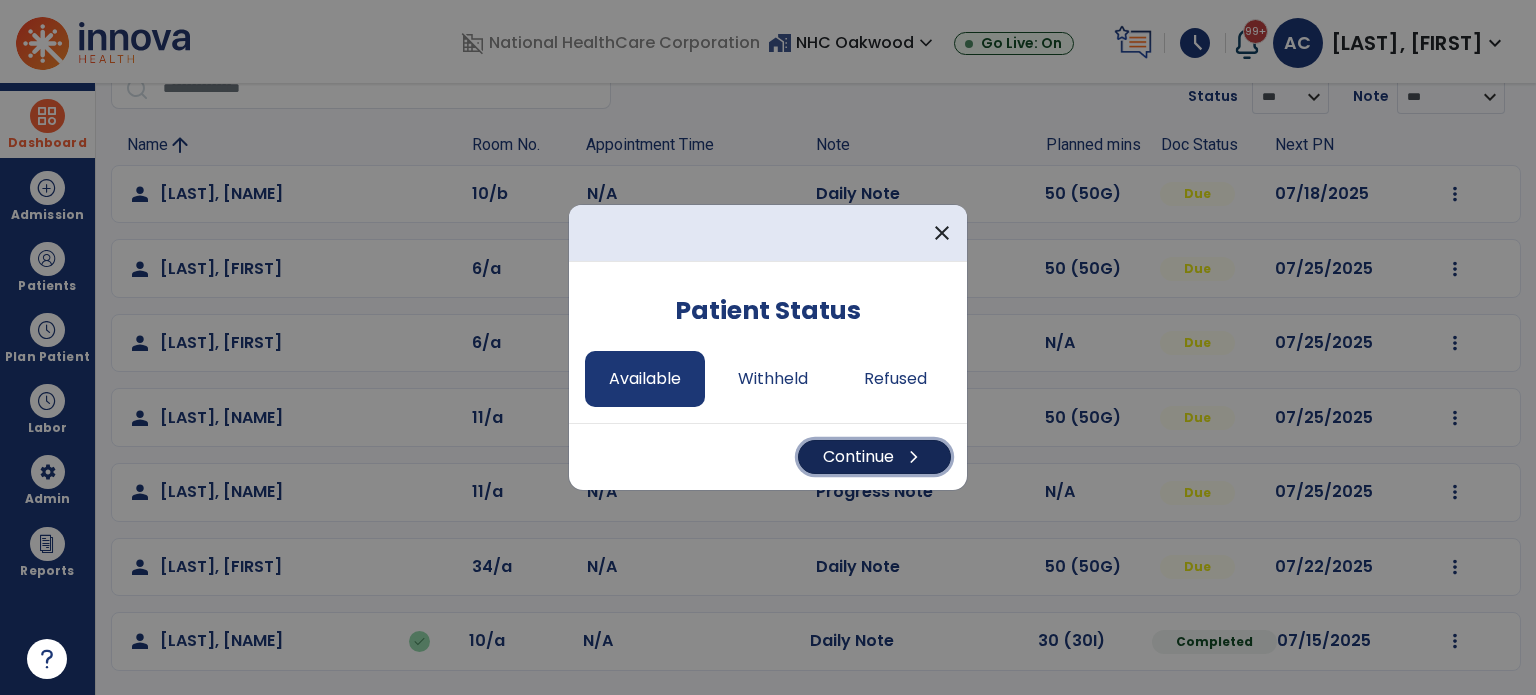 click on "chevron_right" at bounding box center [914, 457] 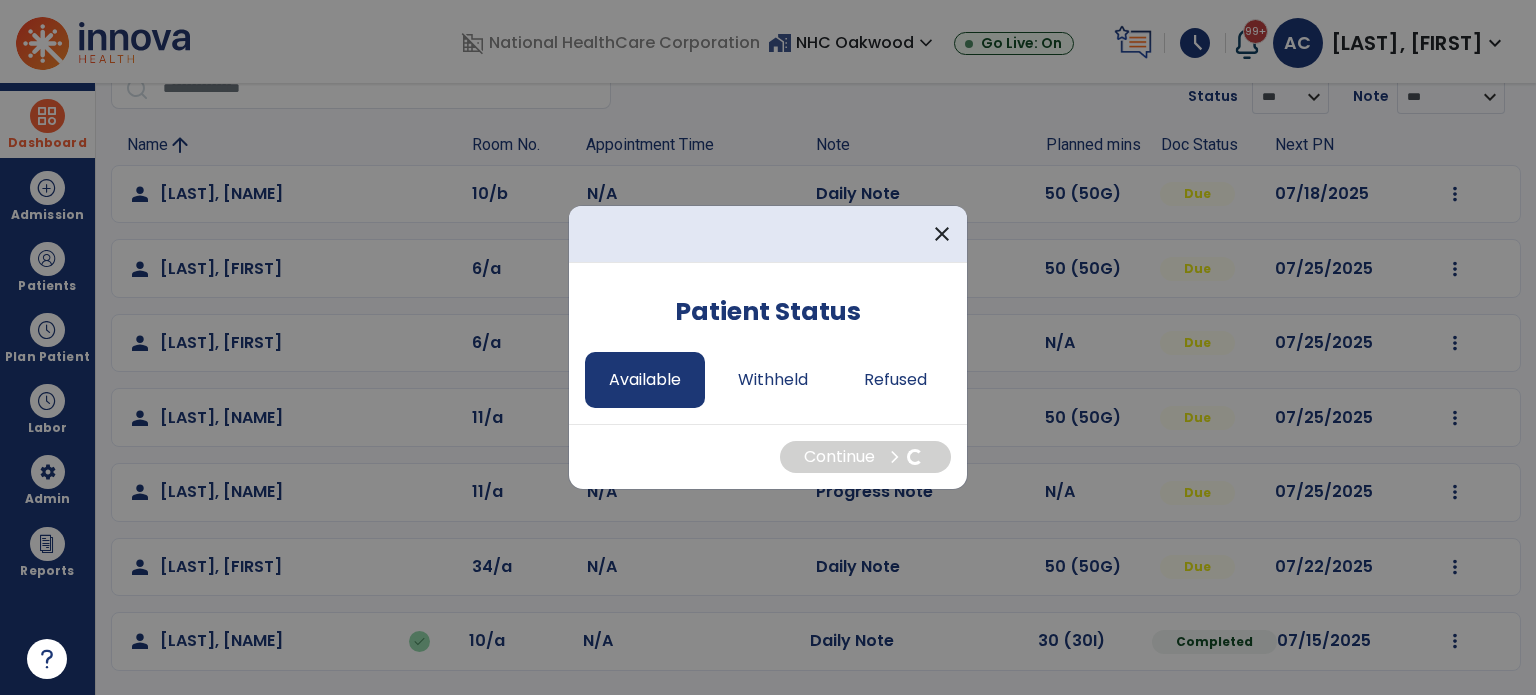 select on "*" 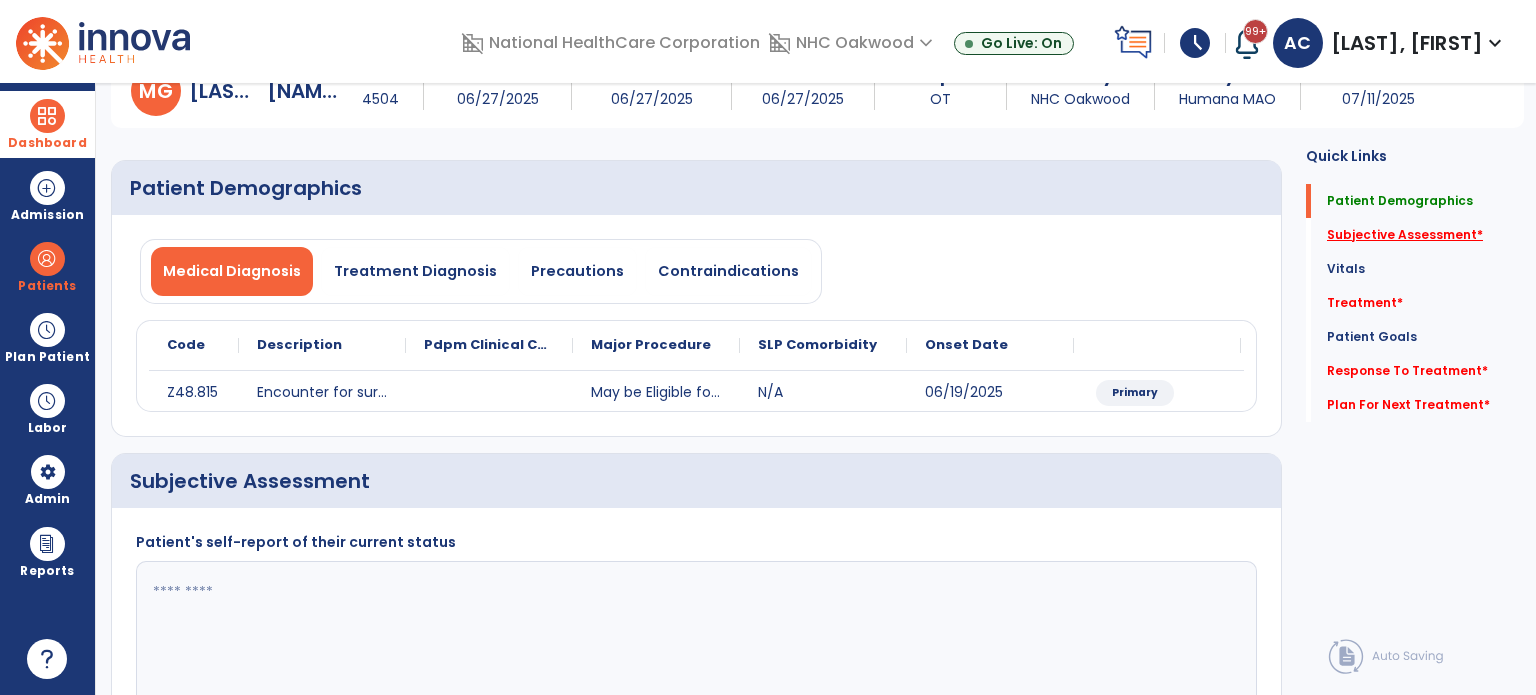 click on "Subjective Assessment   *" 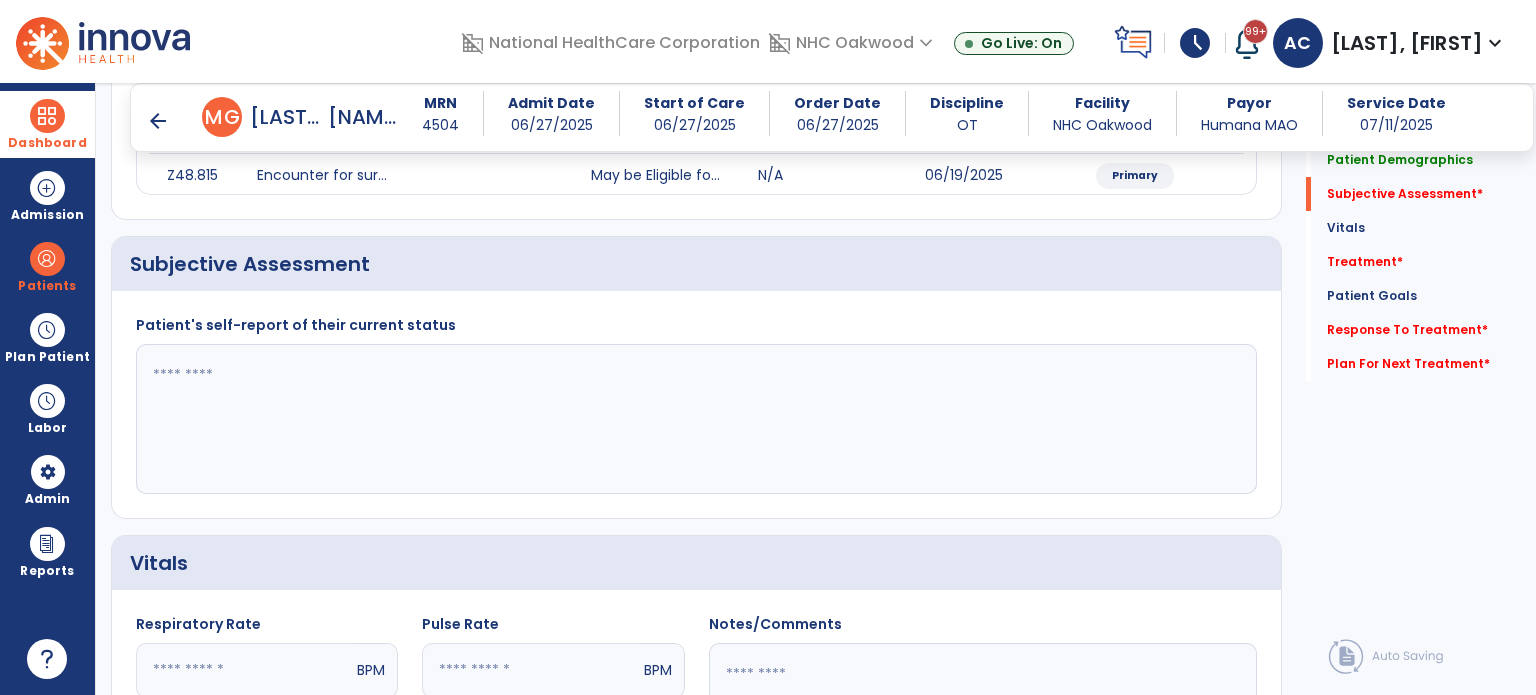 scroll, scrollTop: 298, scrollLeft: 0, axis: vertical 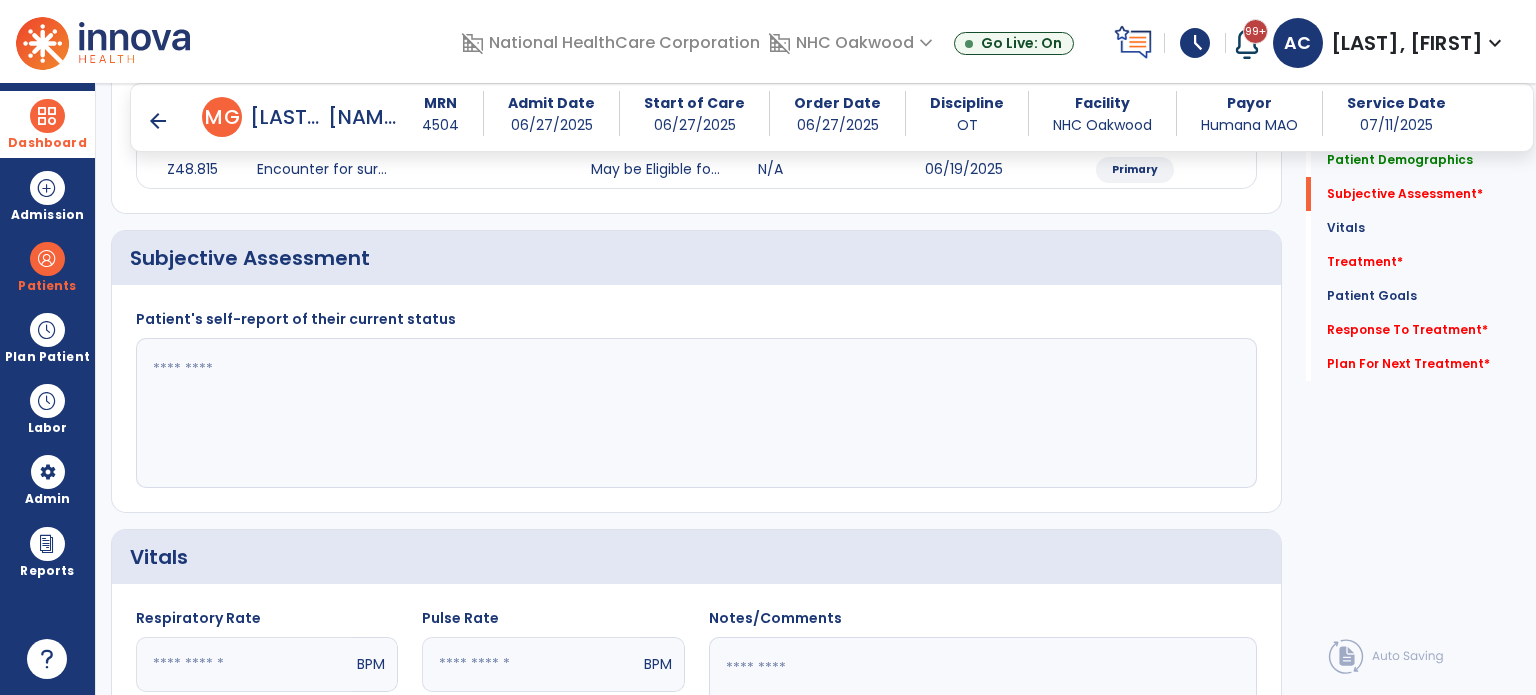 click 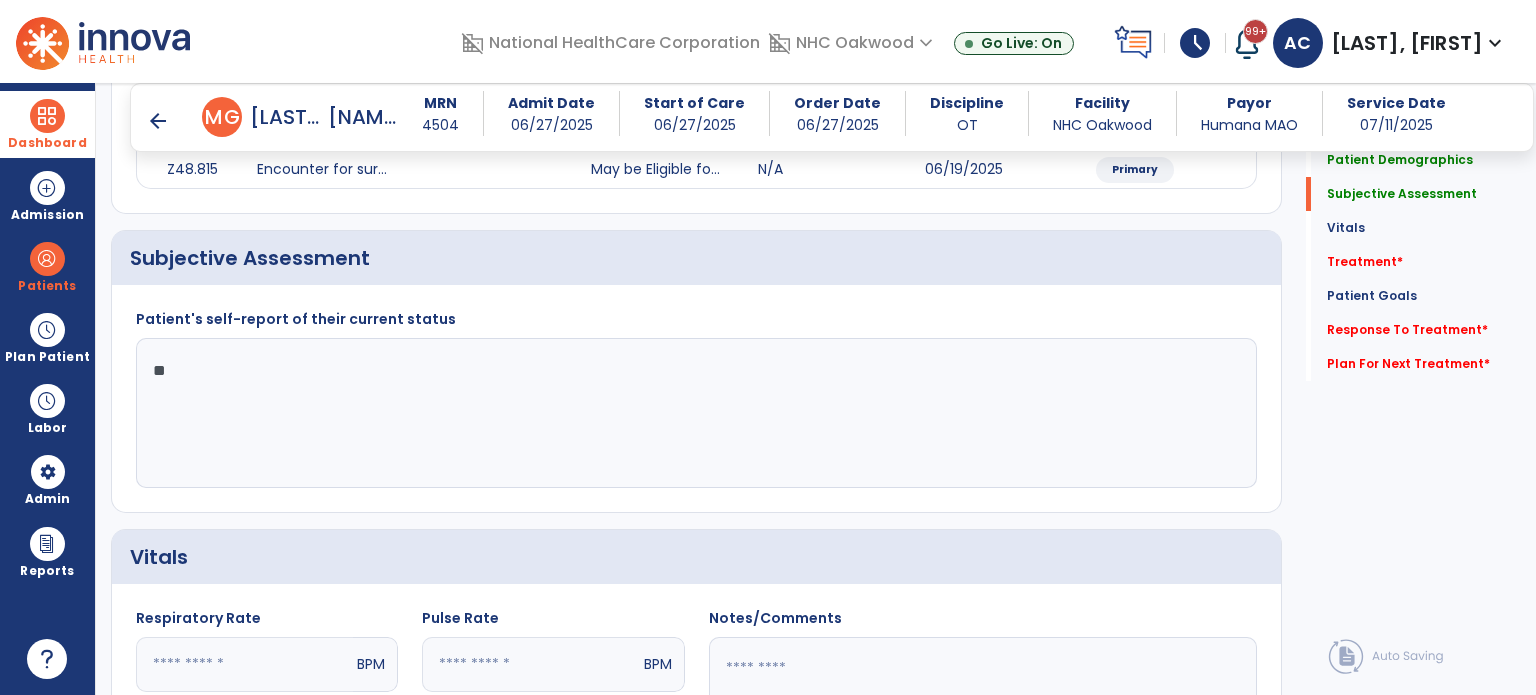 type on "*" 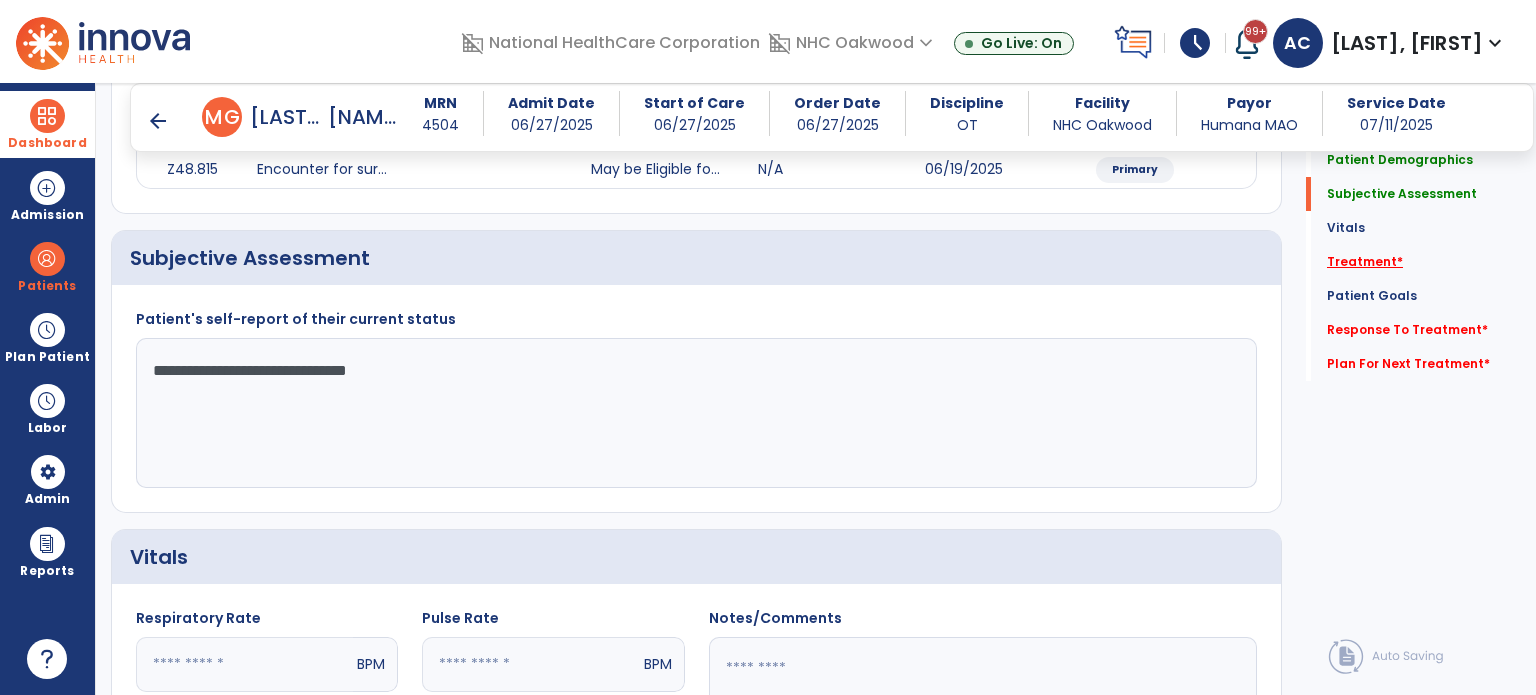 type on "**********" 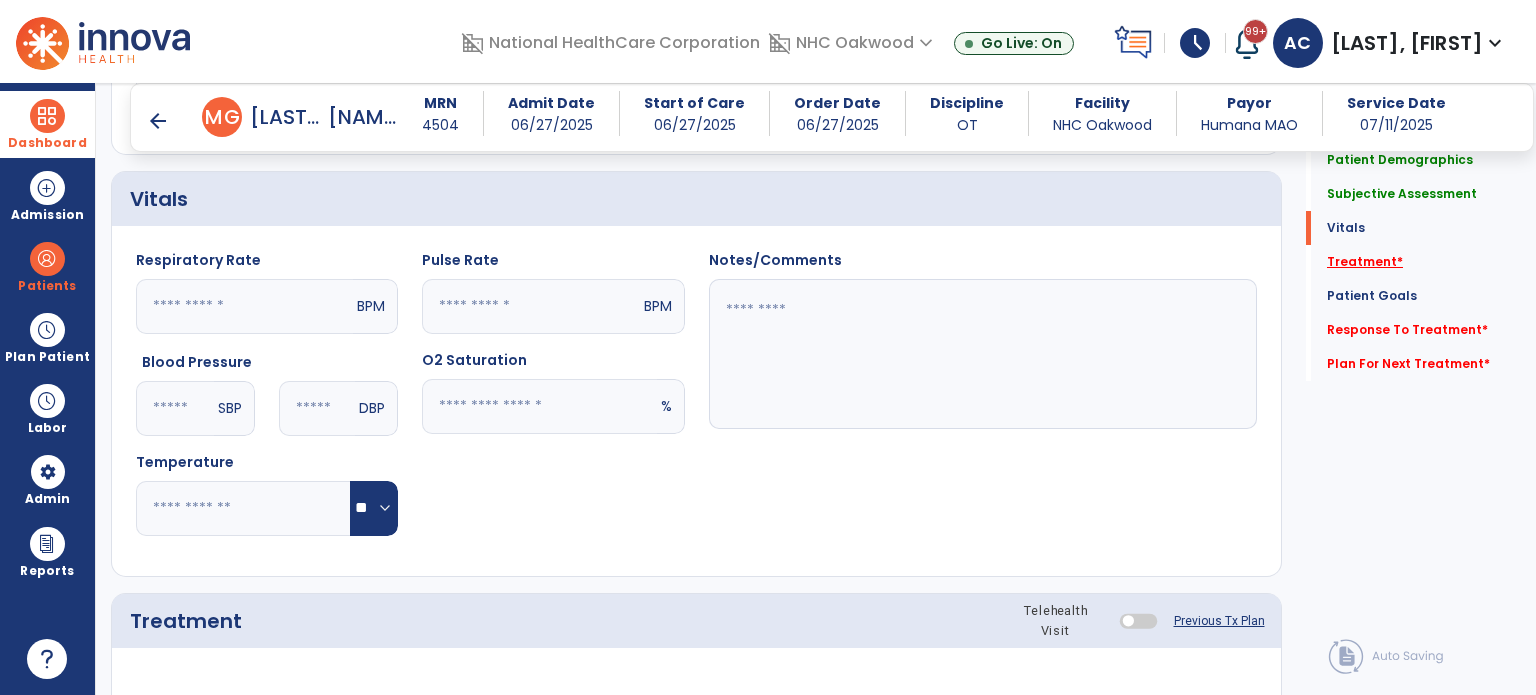 scroll, scrollTop: 987, scrollLeft: 0, axis: vertical 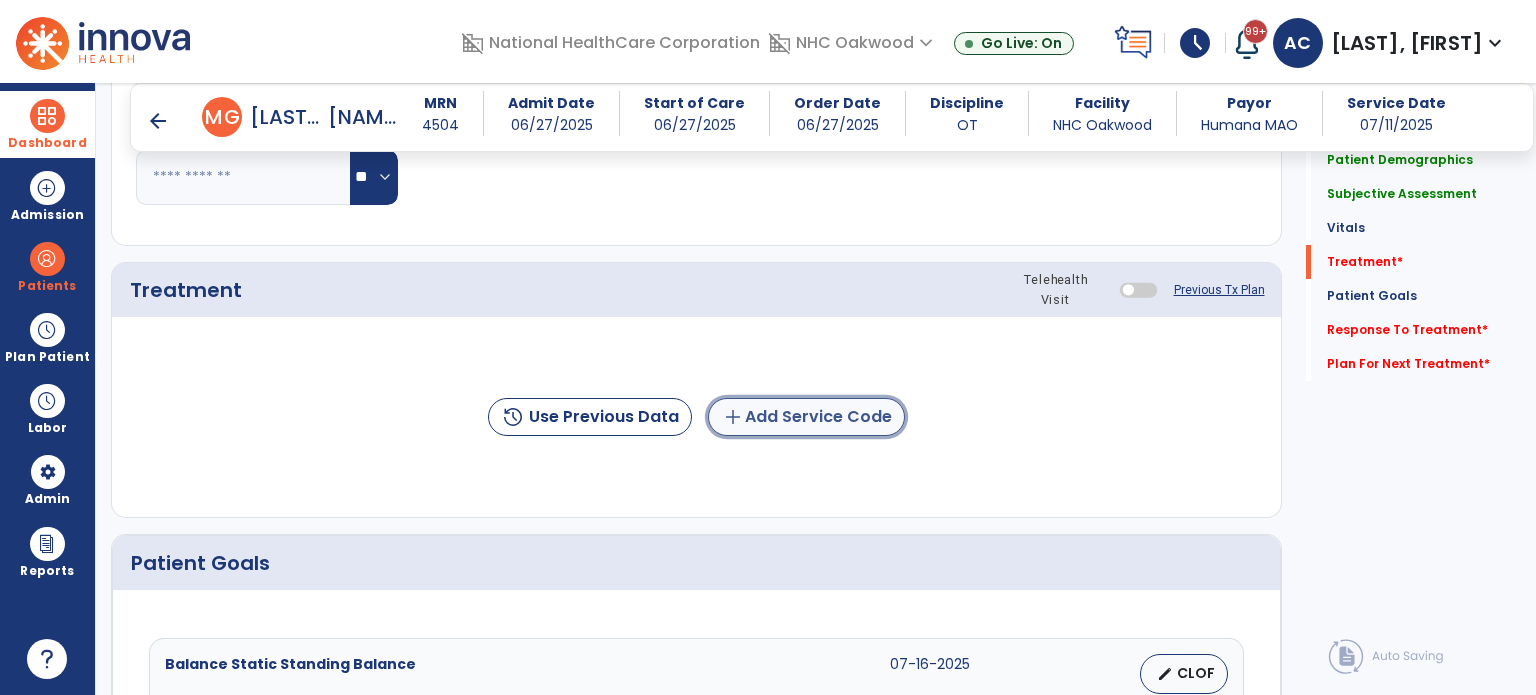 click on "add  Add Service Code" 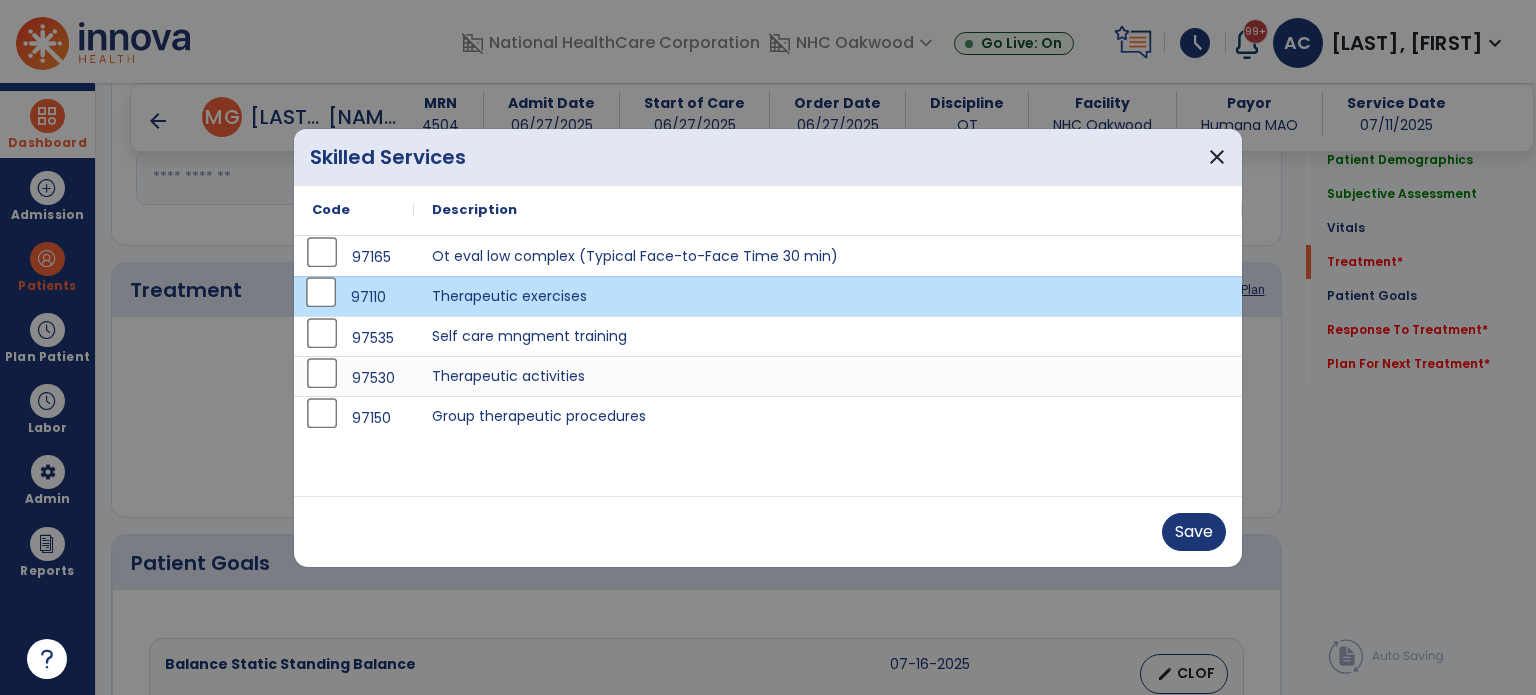 click on "Save" at bounding box center (768, 531) 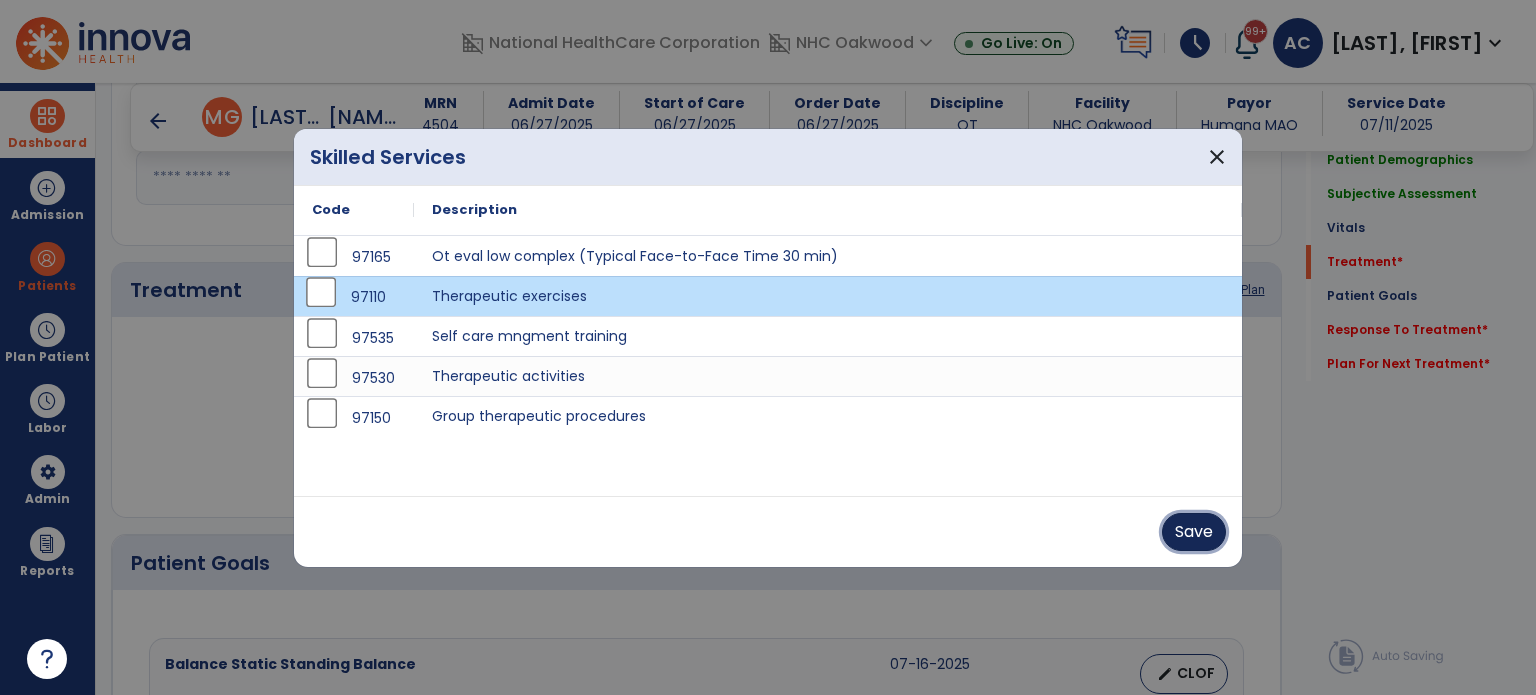 click on "Save" at bounding box center (1194, 532) 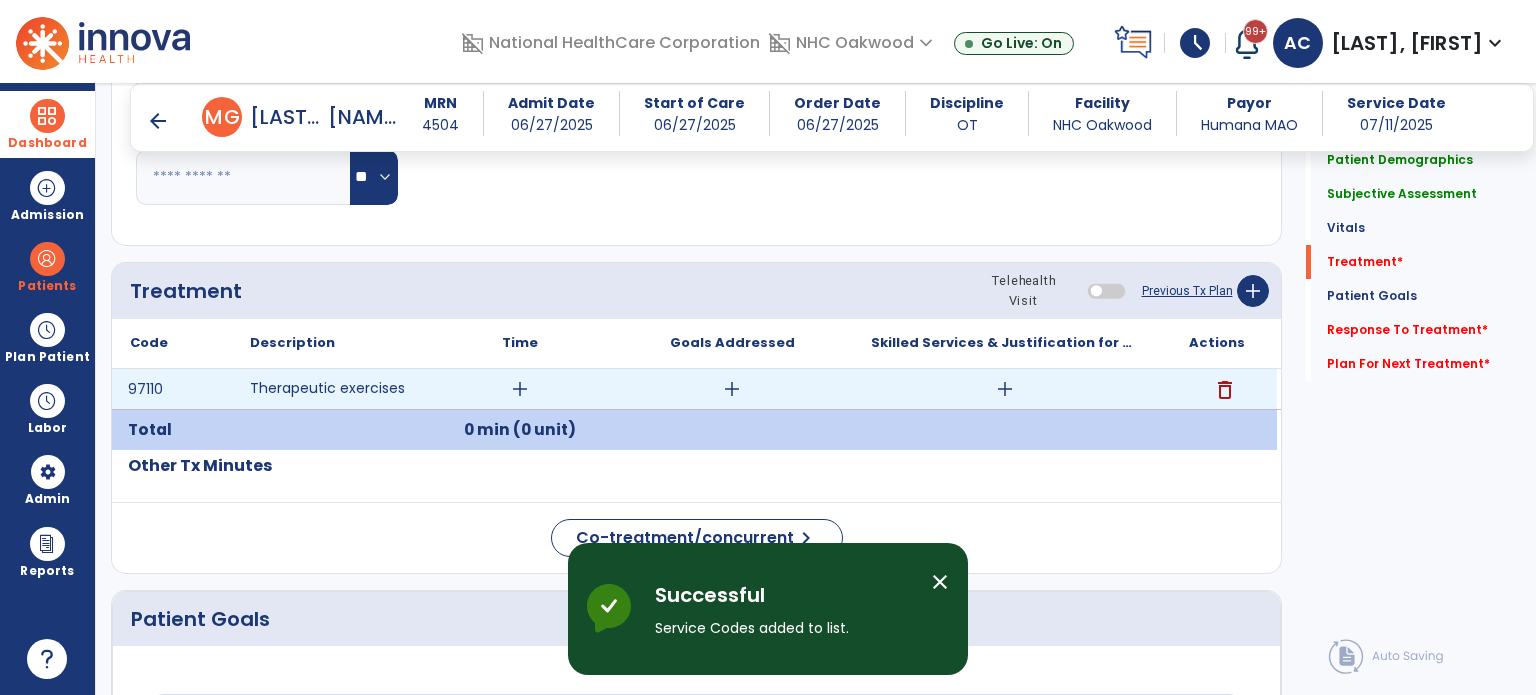 click on "add" at bounding box center (520, 389) 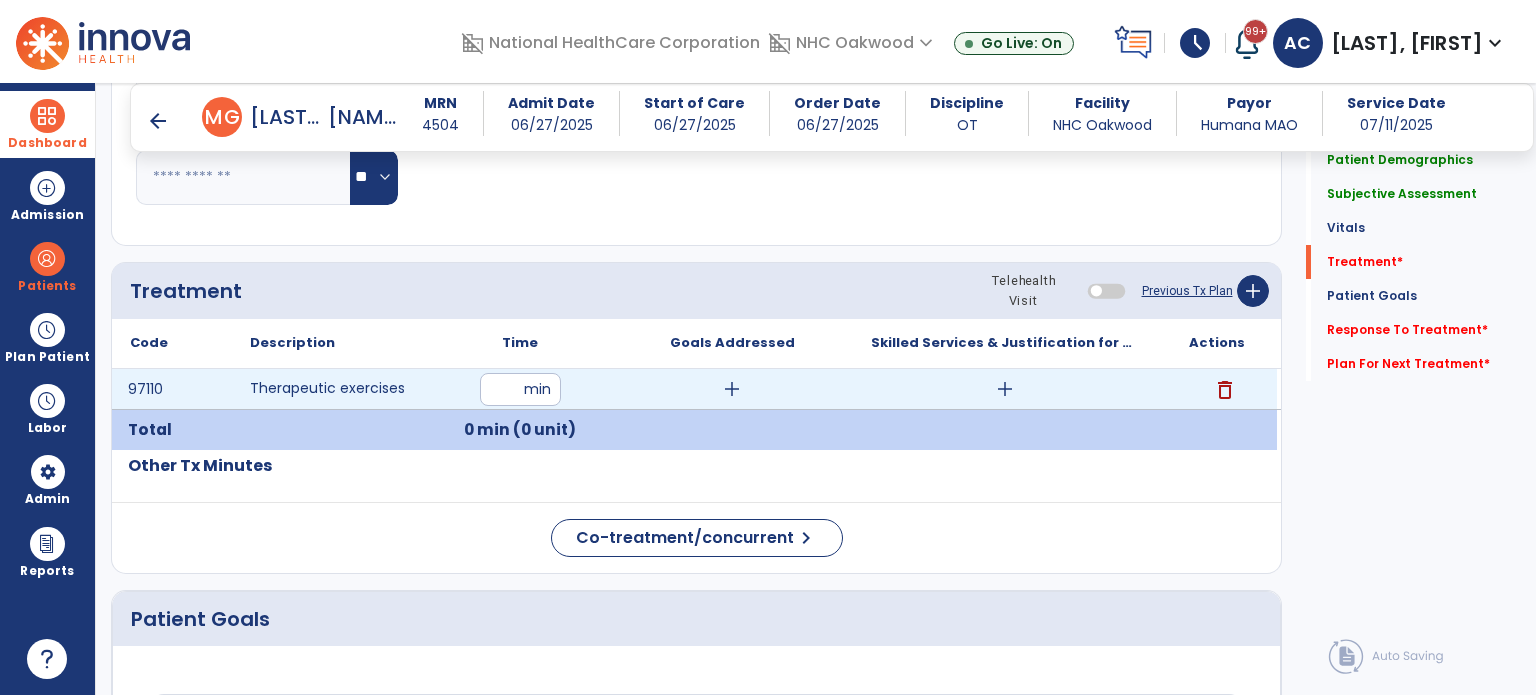 type on "**" 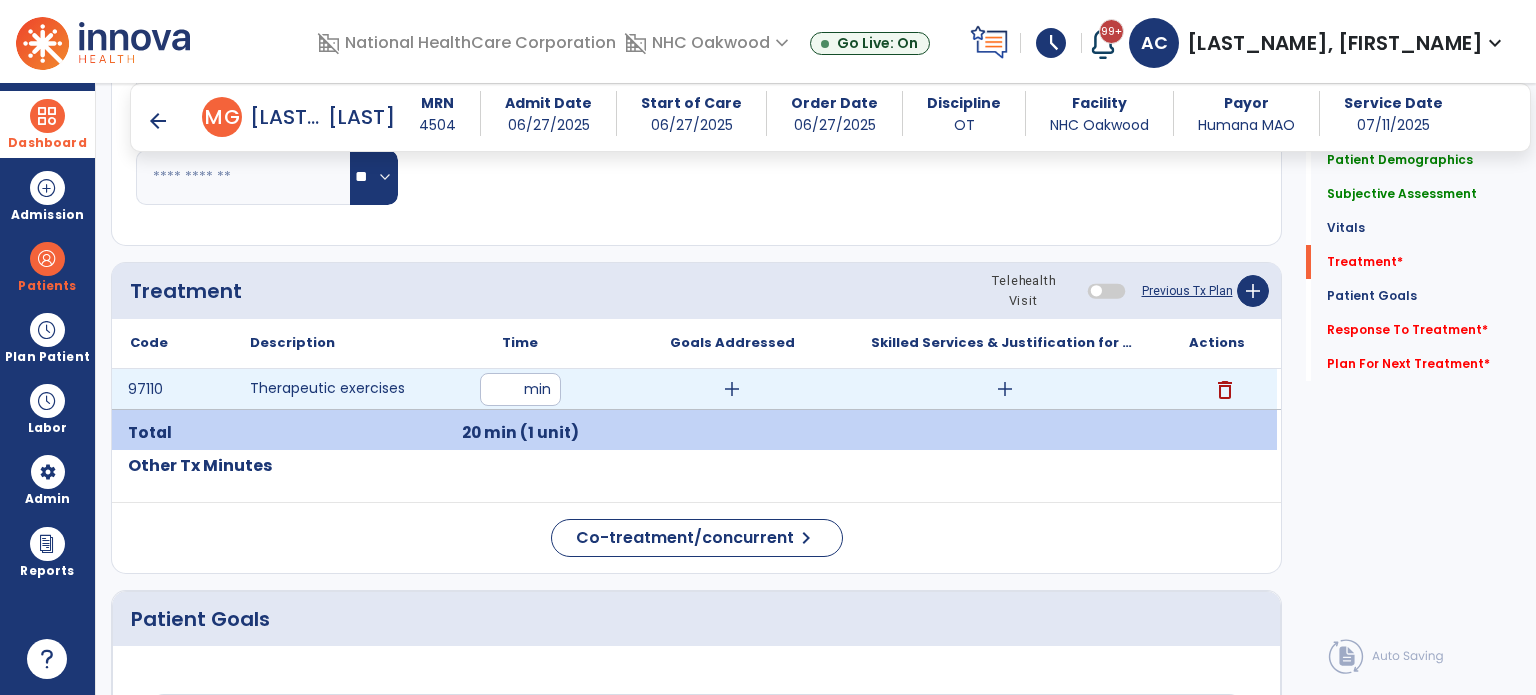click on "add" at bounding box center [732, 389] 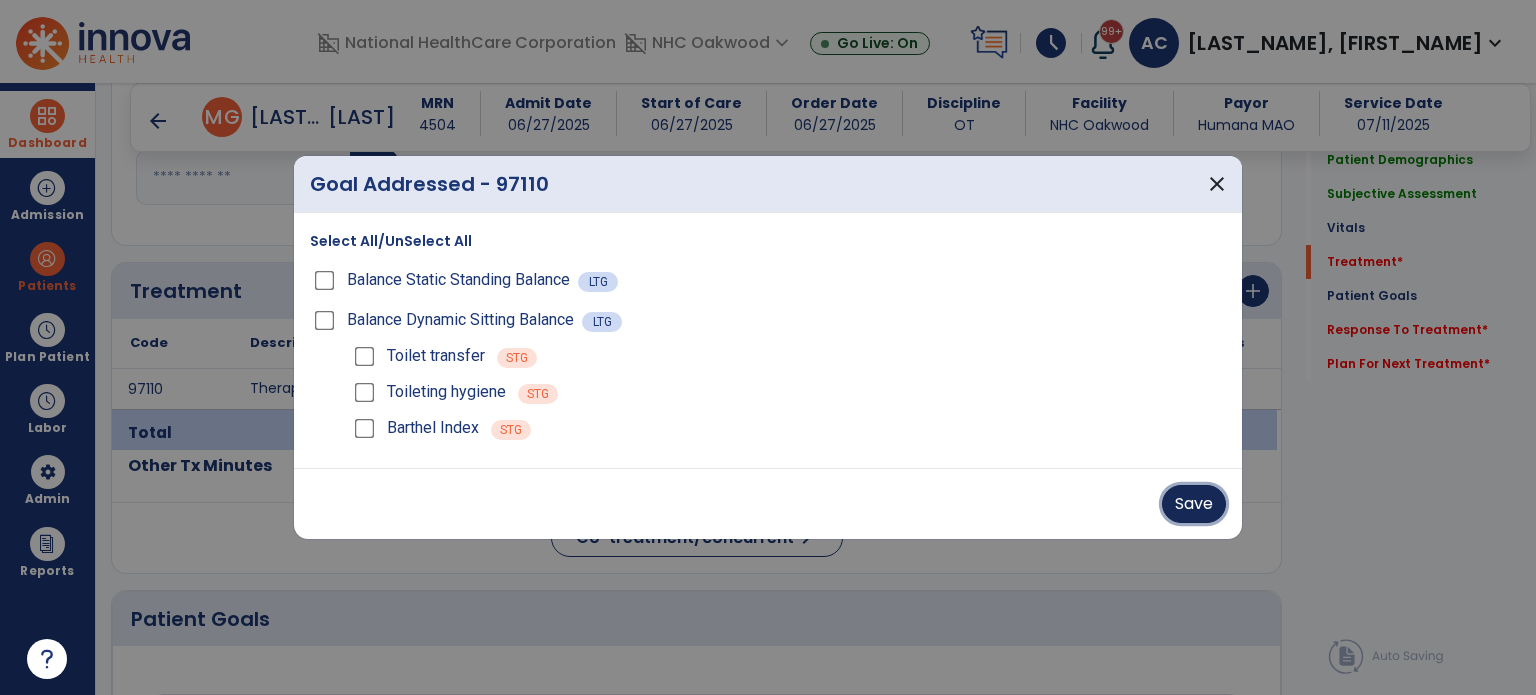 click on "Save" at bounding box center [1194, 504] 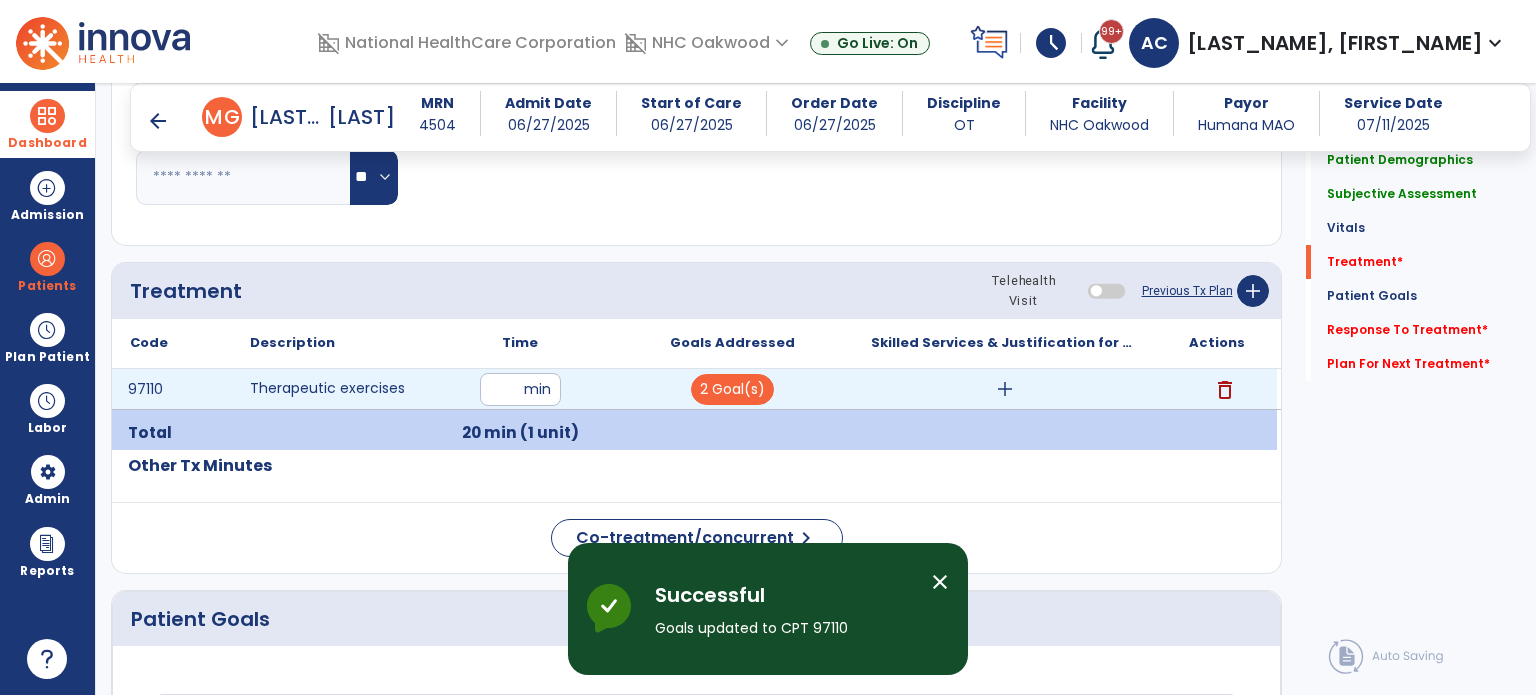 click on "add" at bounding box center [1005, 389] 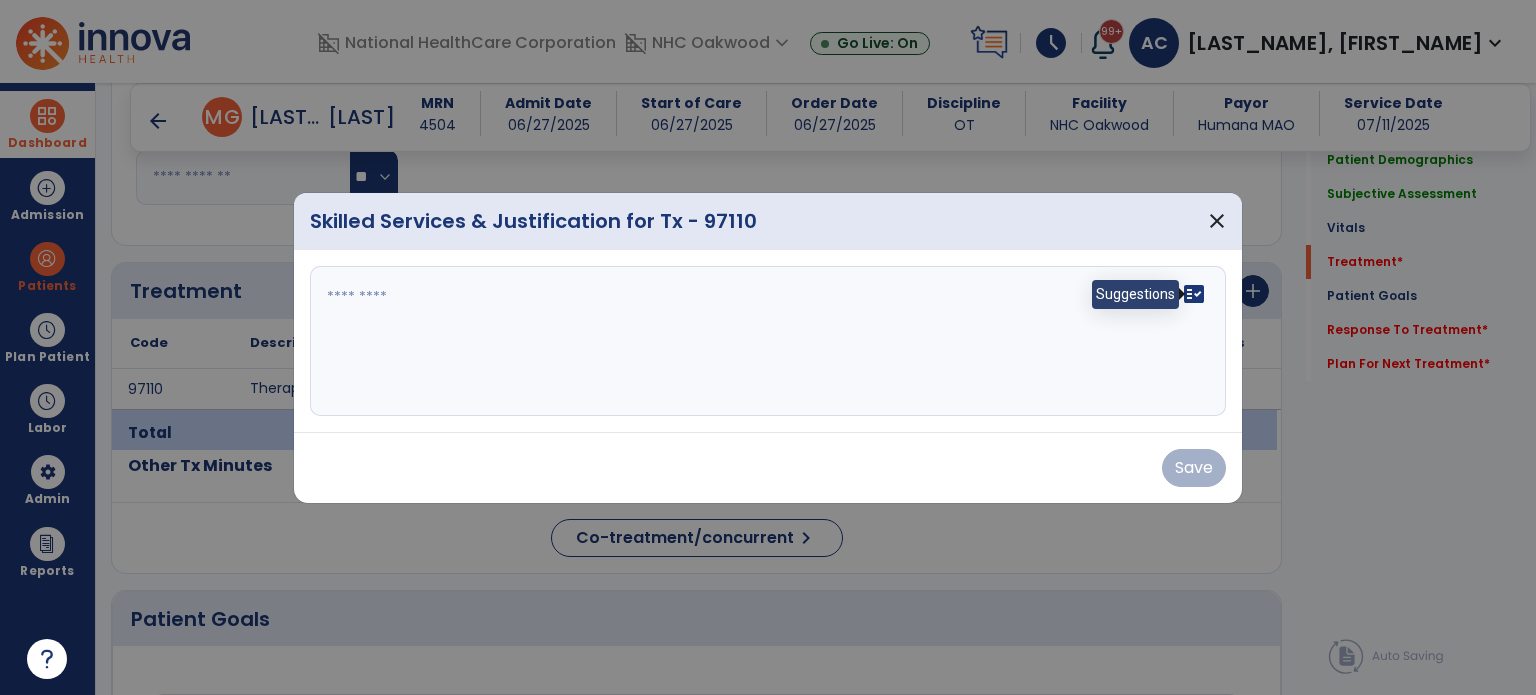 click on "fact_check" at bounding box center (1194, 294) 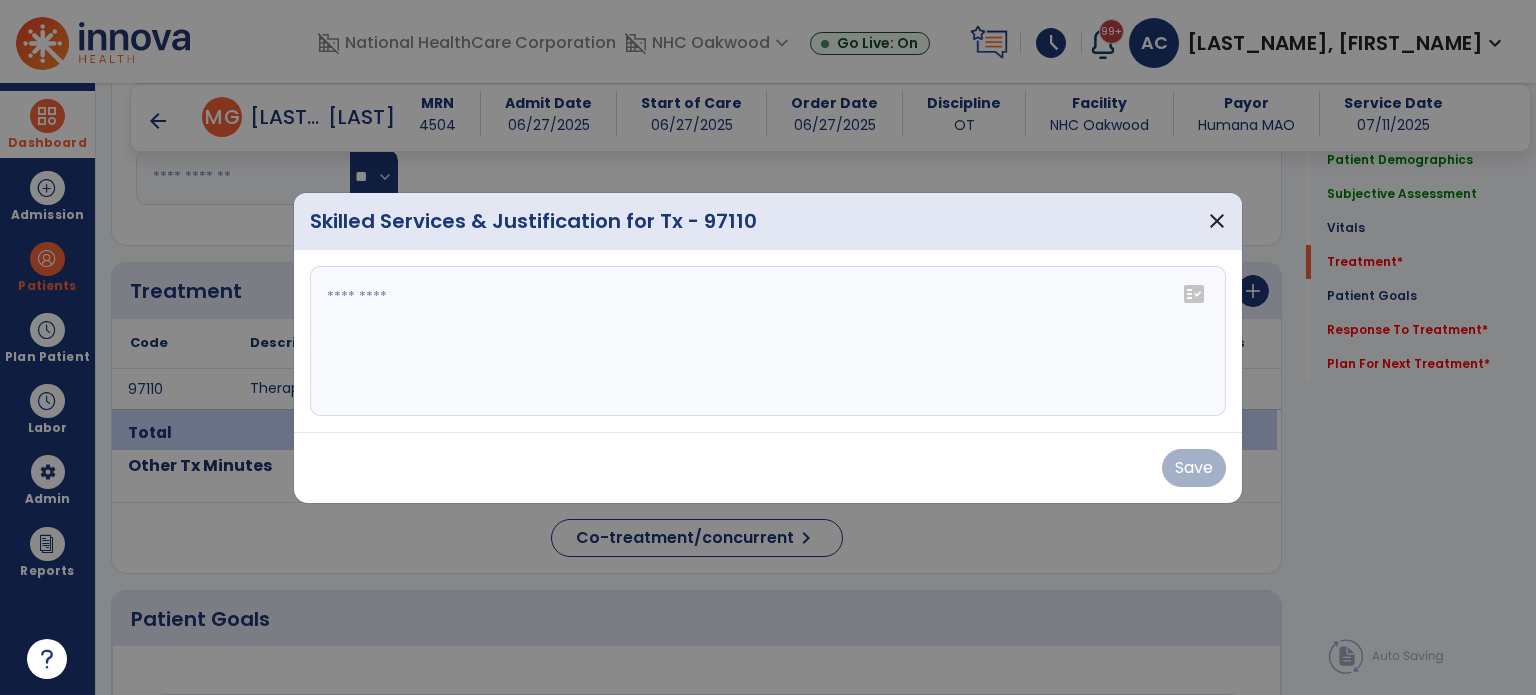 click on "fact_check" at bounding box center [1194, 294] 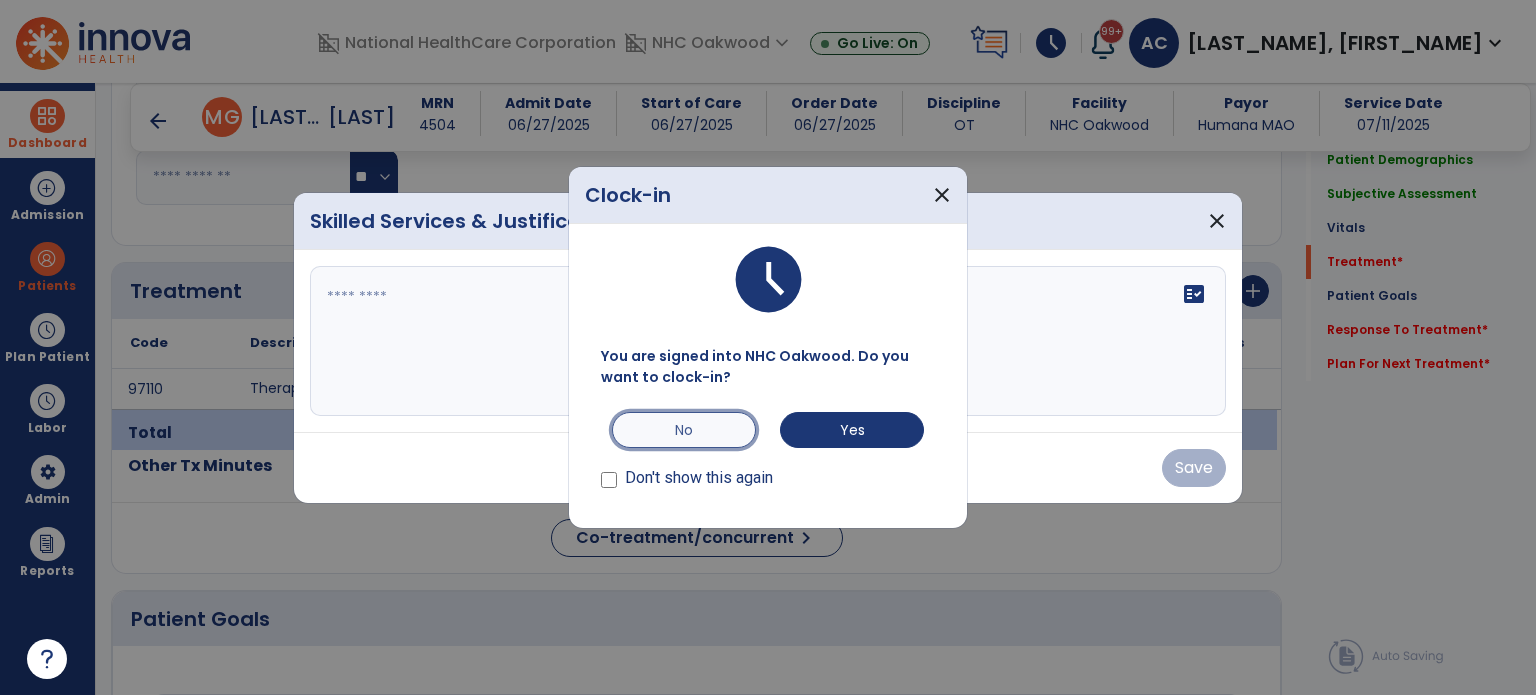 click on "No" at bounding box center [684, 430] 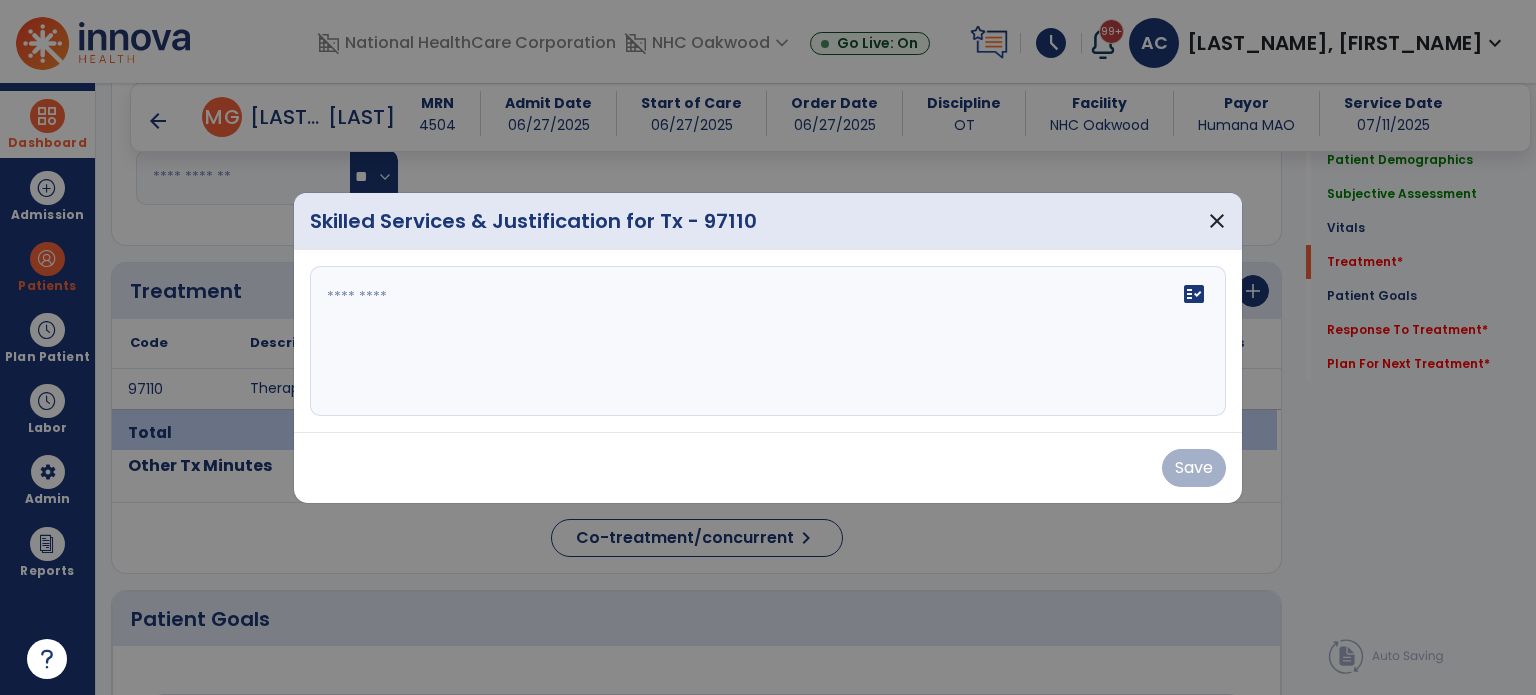 click on "fact_check" at bounding box center (768, 341) 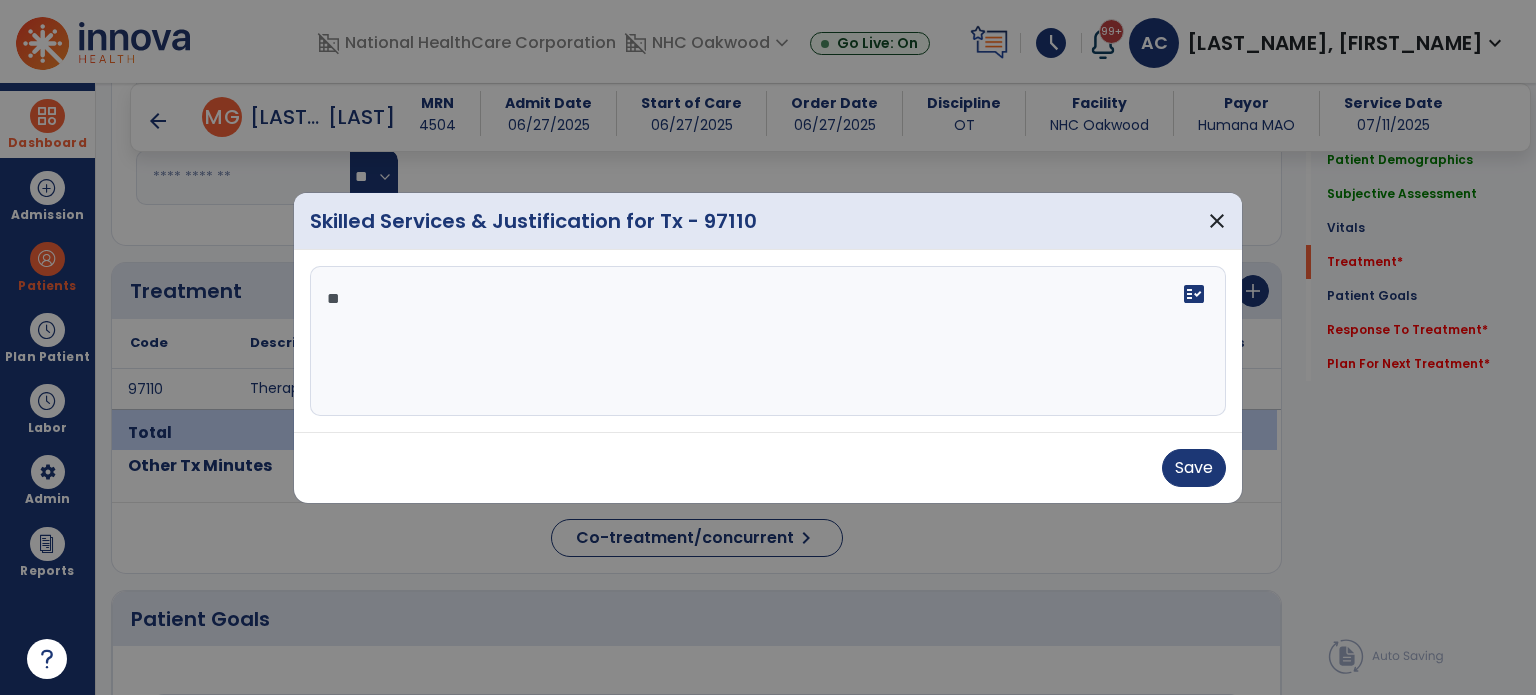 type on "*" 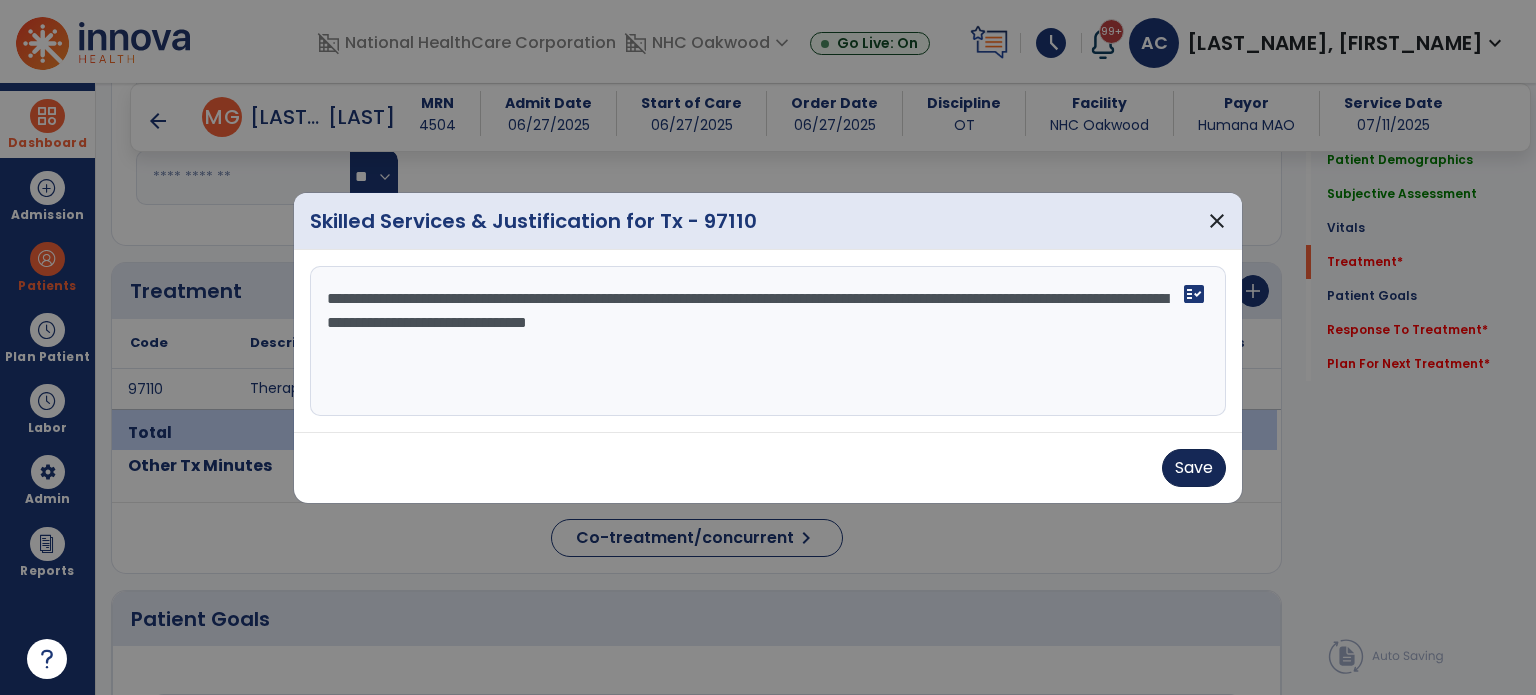 type on "**********" 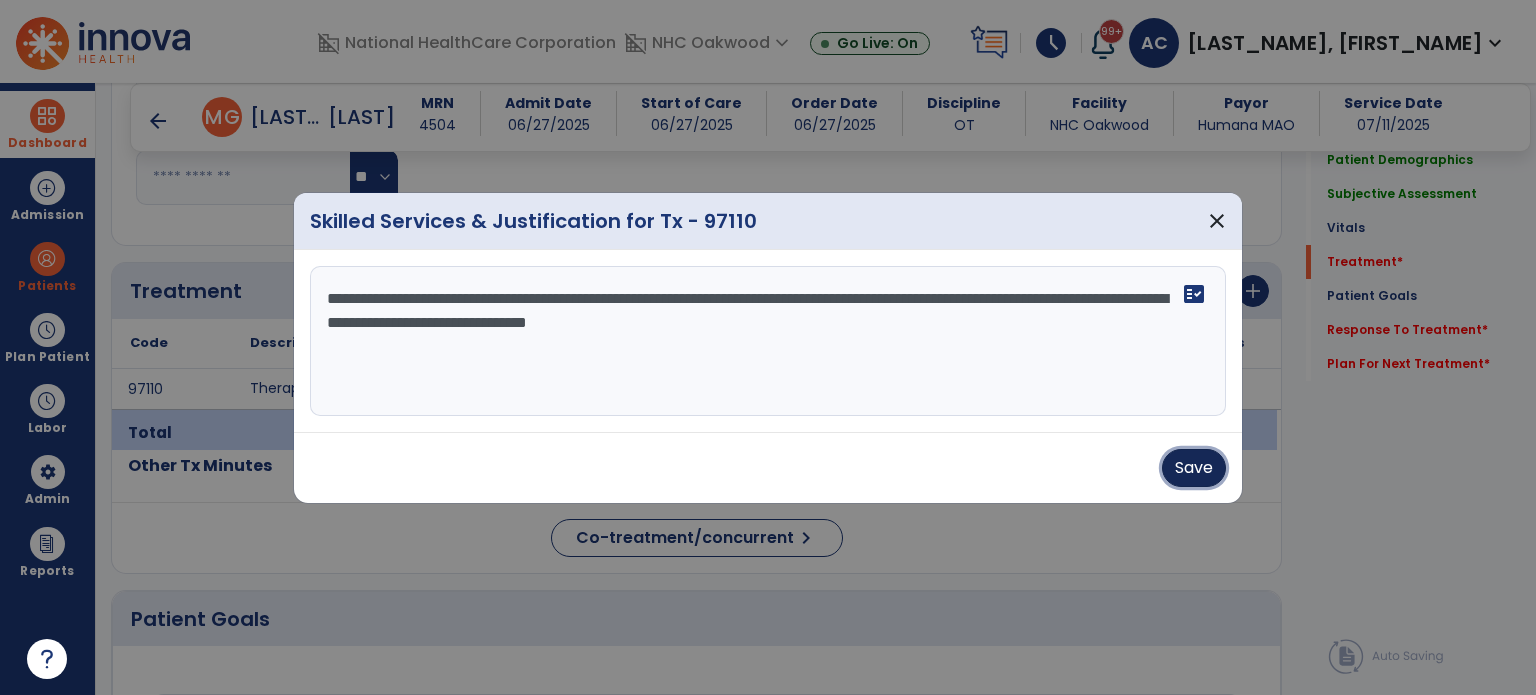 click on "Save" at bounding box center (1194, 468) 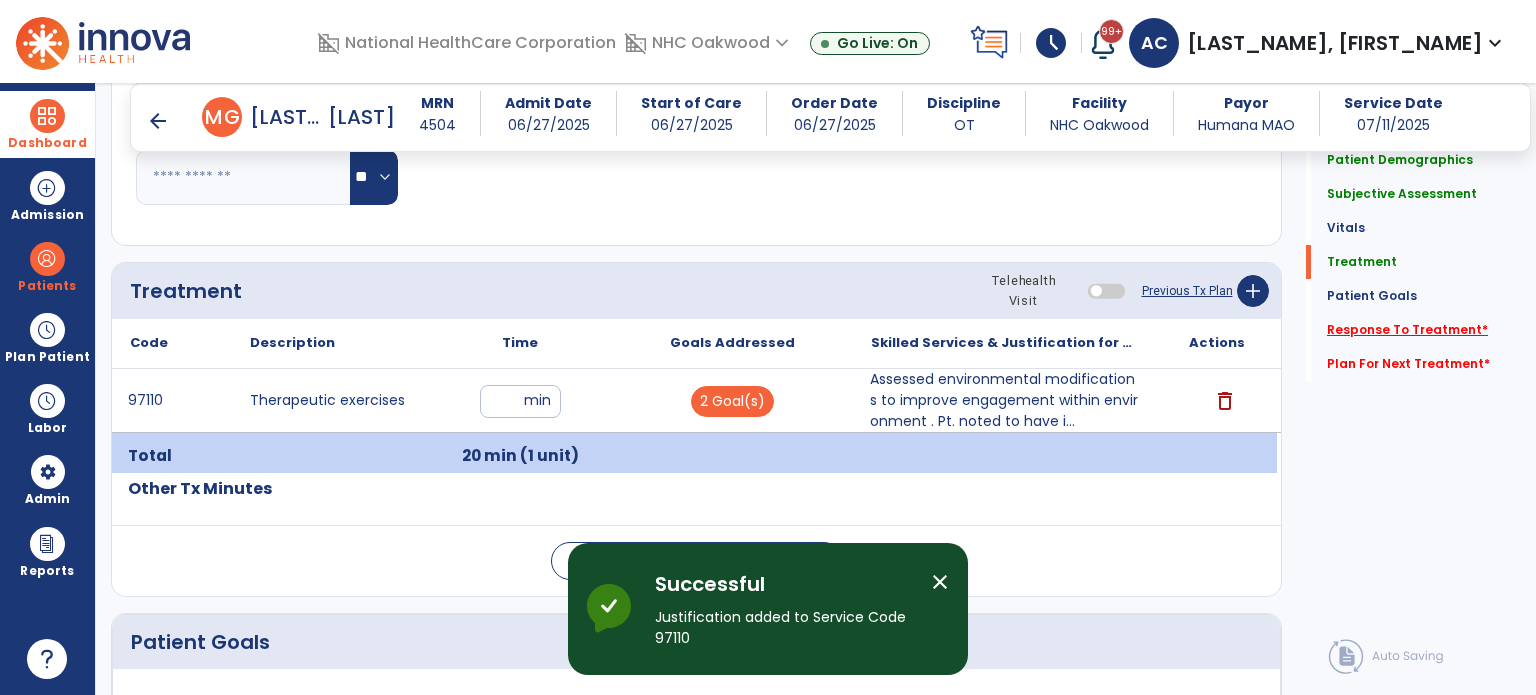 click on "Response To Treatment   *" 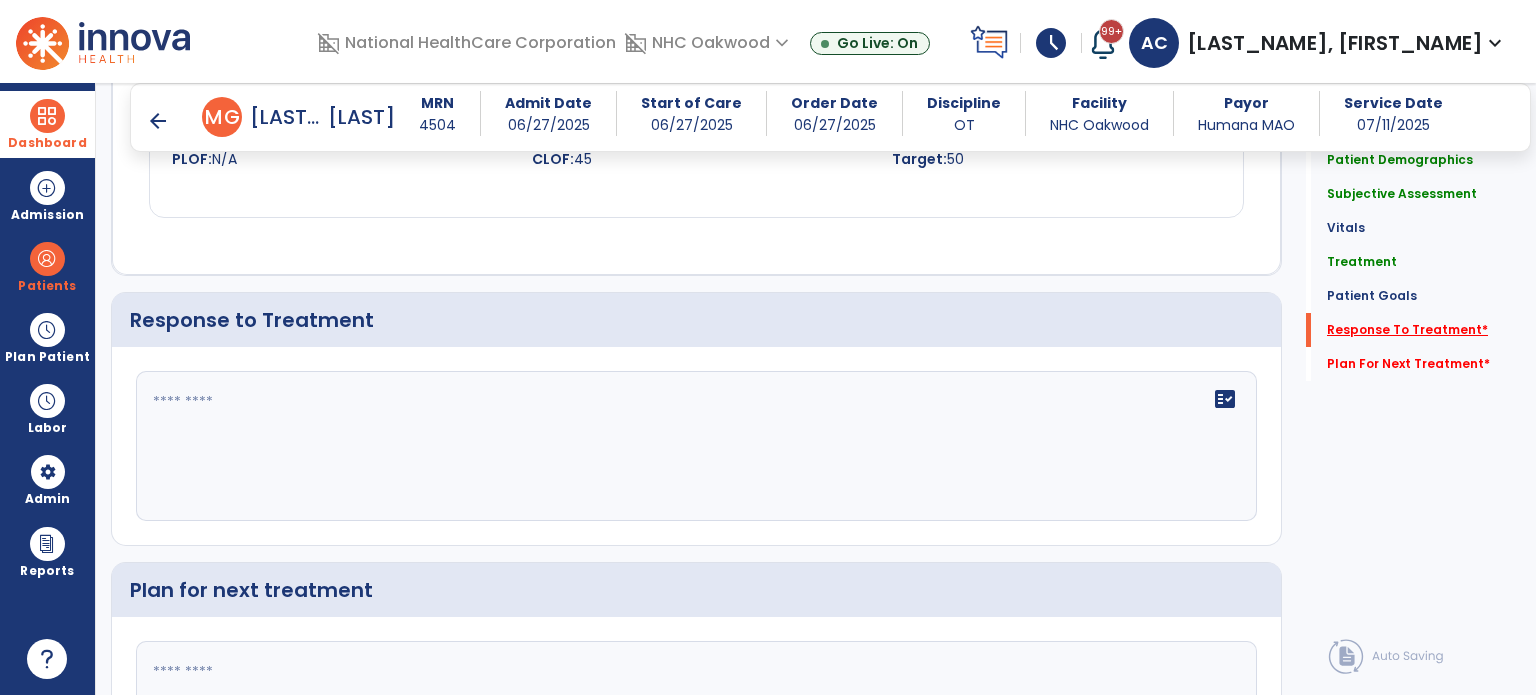 scroll, scrollTop: 2205, scrollLeft: 0, axis: vertical 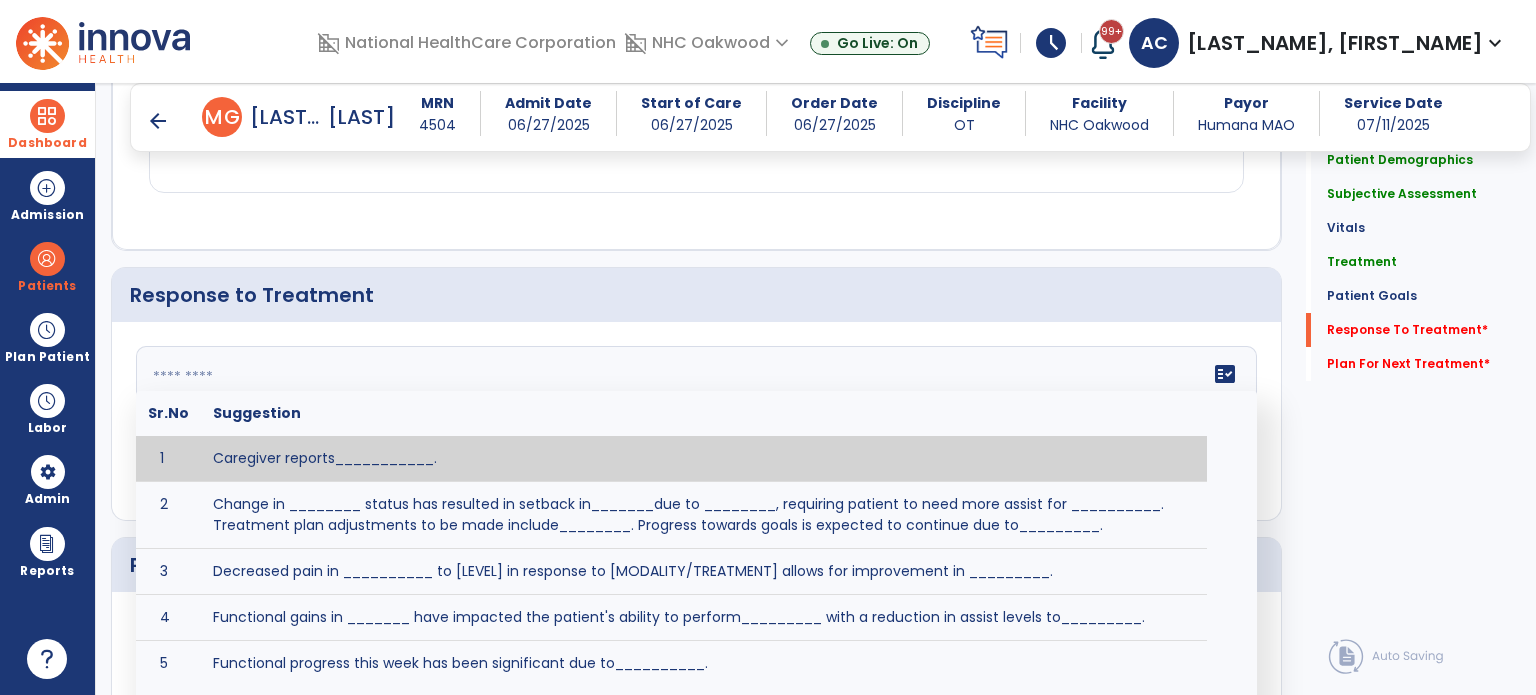 click 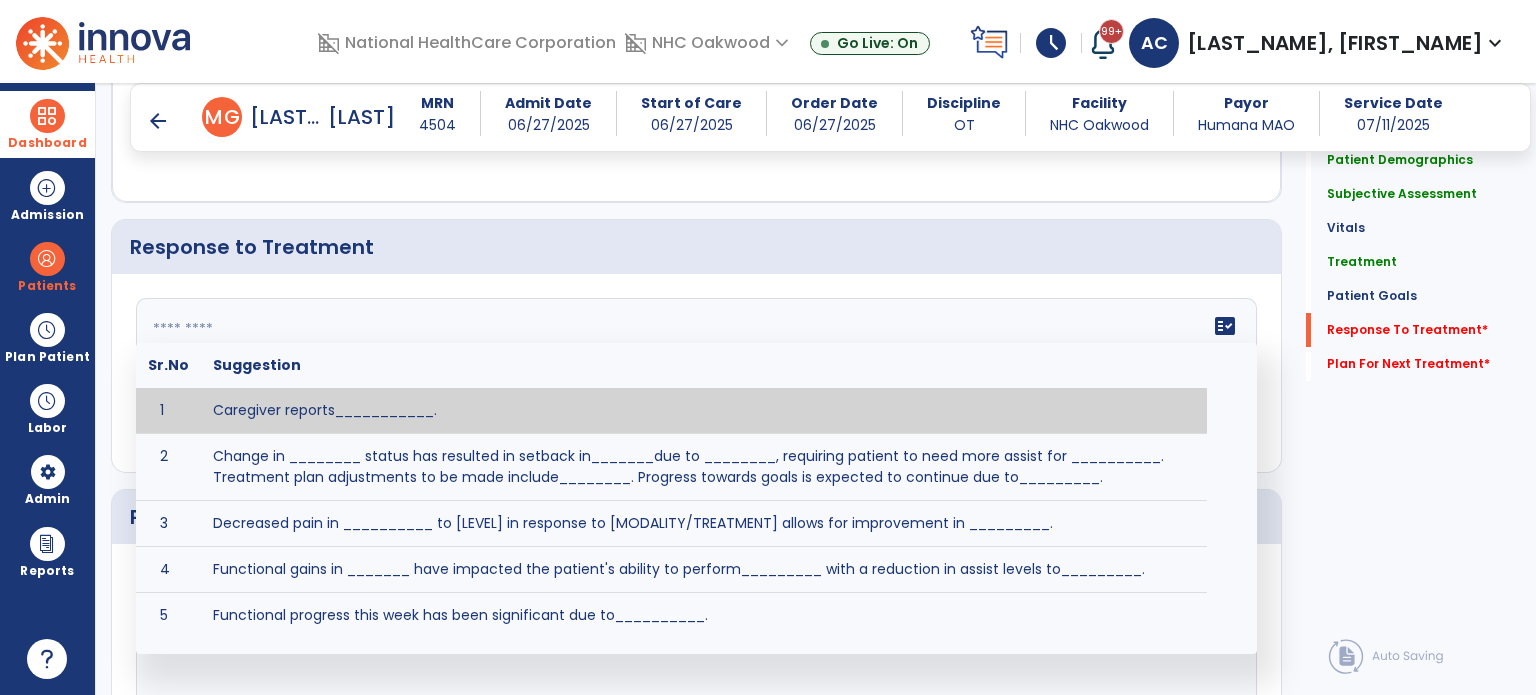 scroll, scrollTop: 2258, scrollLeft: 0, axis: vertical 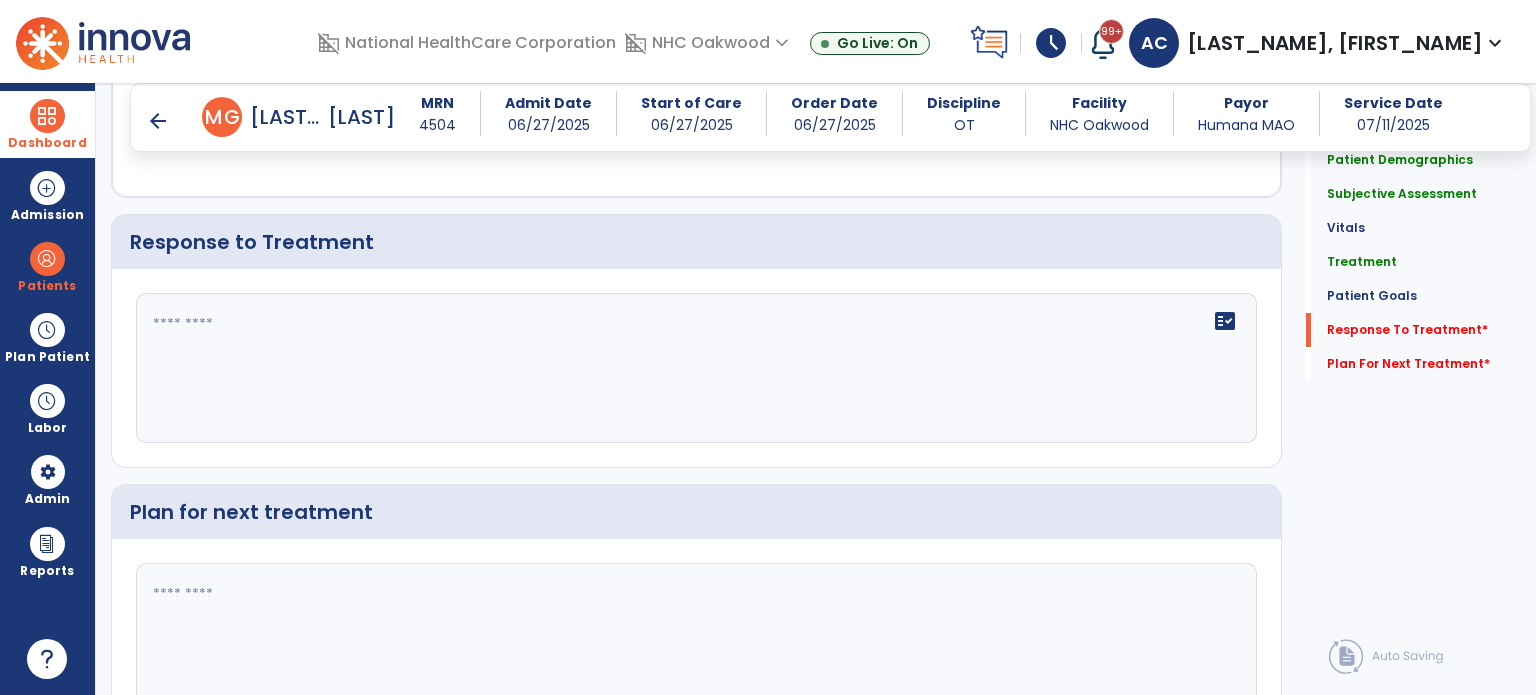 click on "Response To Treatment   *  Response To Treatment   *" 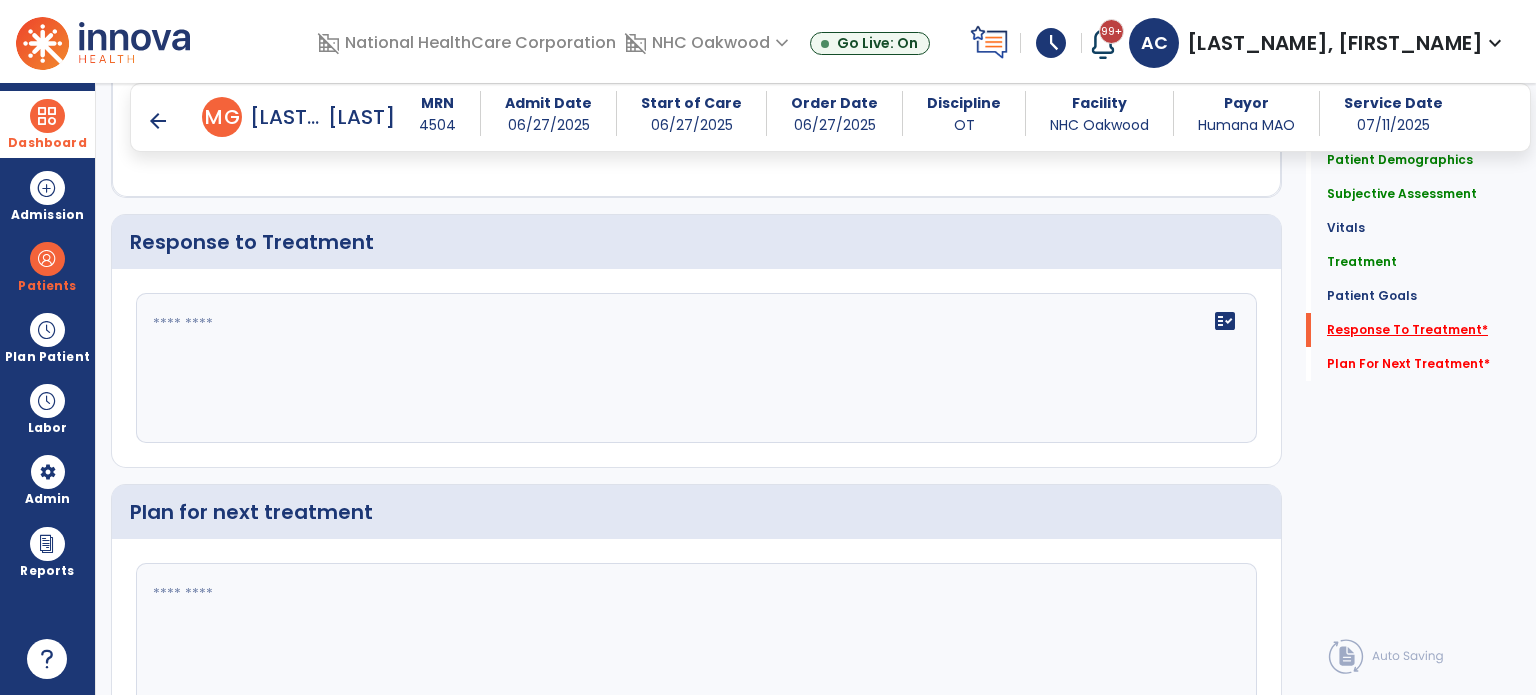 click on "Response To Treatment   *" 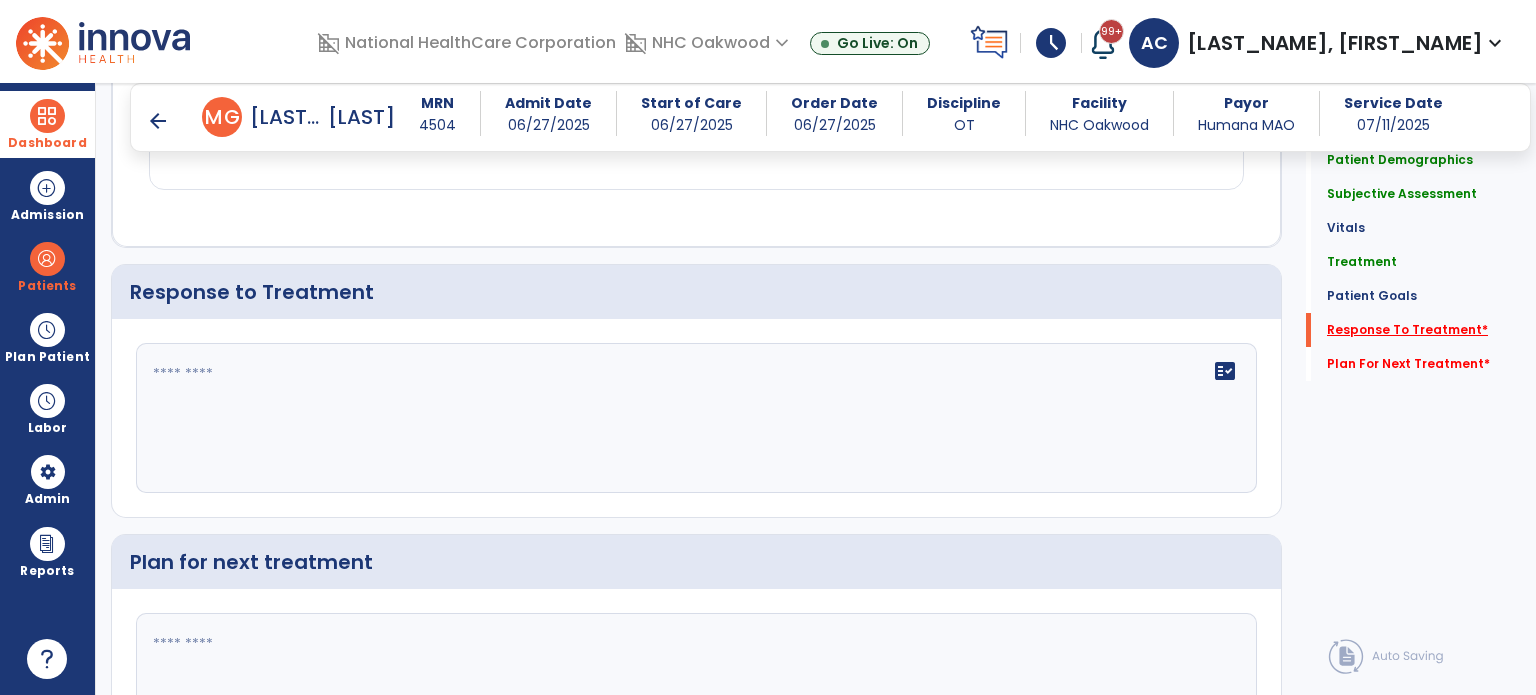 scroll, scrollTop: 2205, scrollLeft: 0, axis: vertical 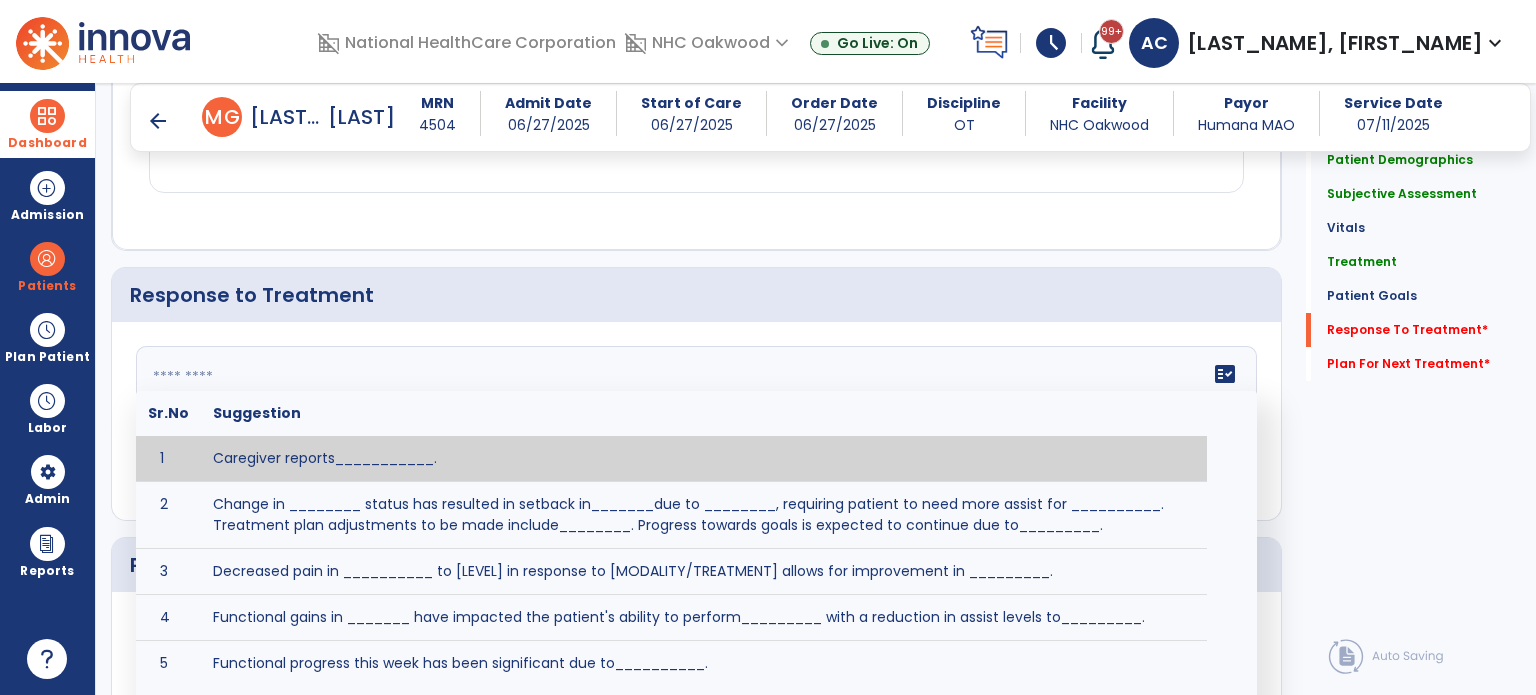 click on "fact_check  Sr.No Suggestion 1 Caregiver reports___________. 2 Change in ________ status has resulted in setback in_______due to ________, requiring patient to need more assist for __________.   Treatment plan adjustments to be made include________.  Progress towards goals is expected to continue due to_________. 3 Decreased pain in __________ to [LEVEL] in response to [MODALITY/TREATMENT] allows for improvement in _________. 4 Functional gains in _______ have impacted the patient's ability to perform_________ with a reduction in assist levels to_________. 5 Functional progress this week has been significant due to__________. 6 Gains in ________ have improved the patient's ability to perform ______with decreased levels of assist to___________. 7 Improvement in ________allows patient to tolerate higher levels of challenges in_________. 8 Pain in [AREA] has decreased to [LEVEL] in response to [TREATMENT/MODALITY], allowing fore ease in completing__________. 9 10 11 12 13 14 15 16 17 18 19 20 21" 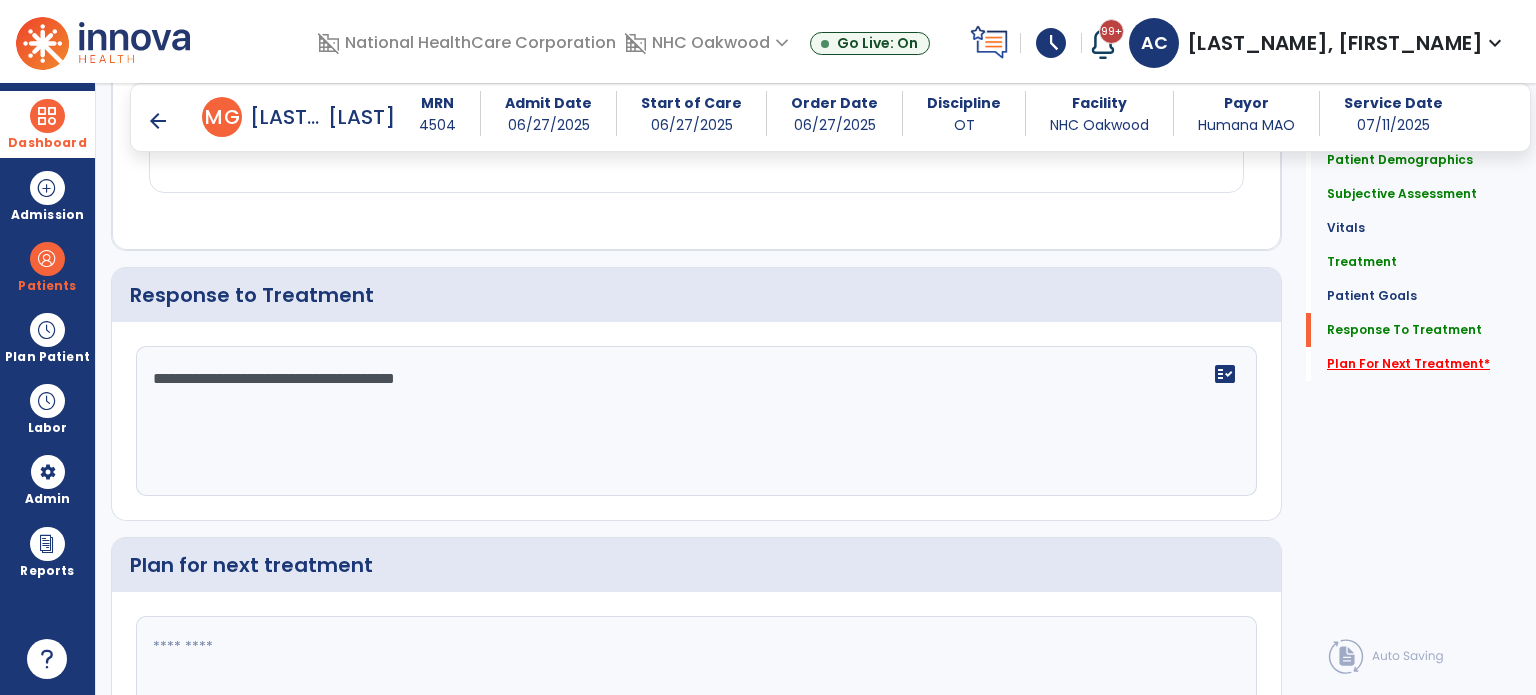 type on "**********" 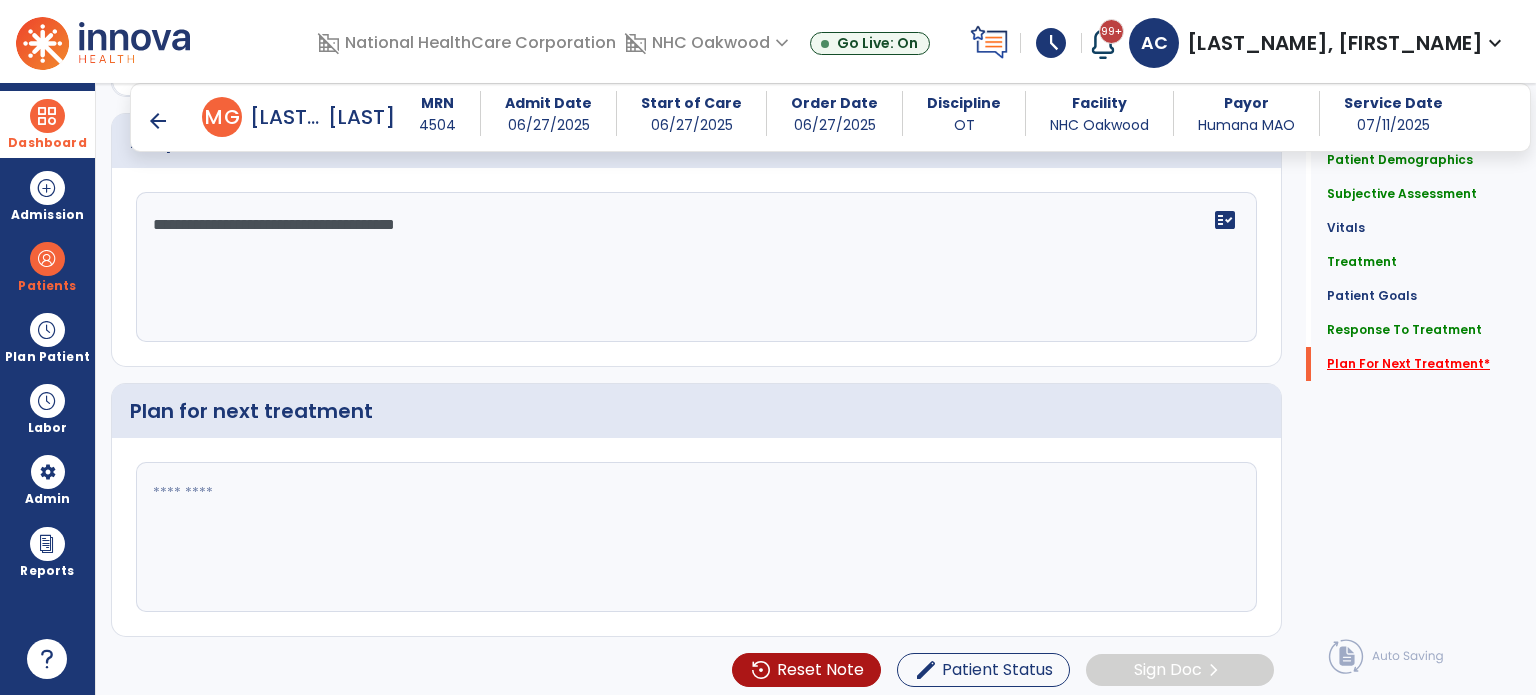 scroll, scrollTop: 2360, scrollLeft: 0, axis: vertical 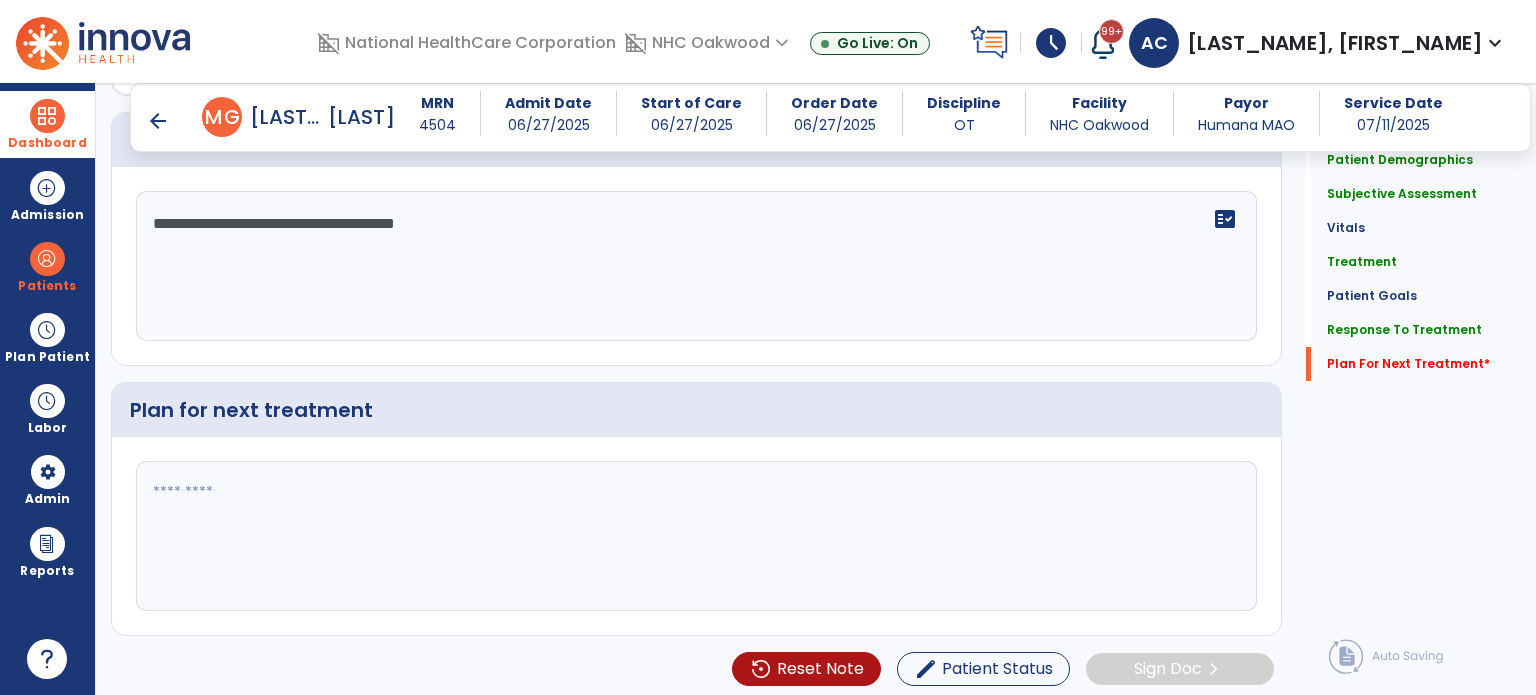 click 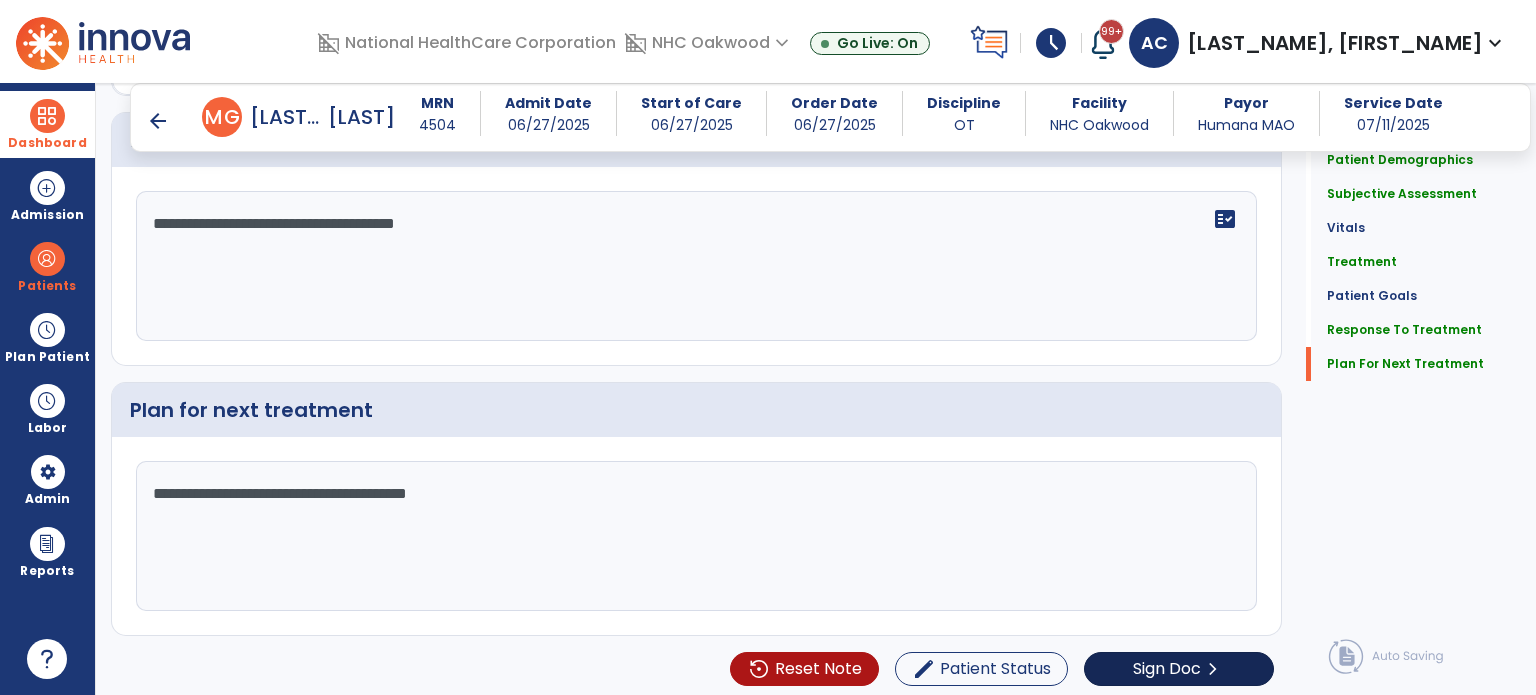 scroll, scrollTop: 2360, scrollLeft: 0, axis: vertical 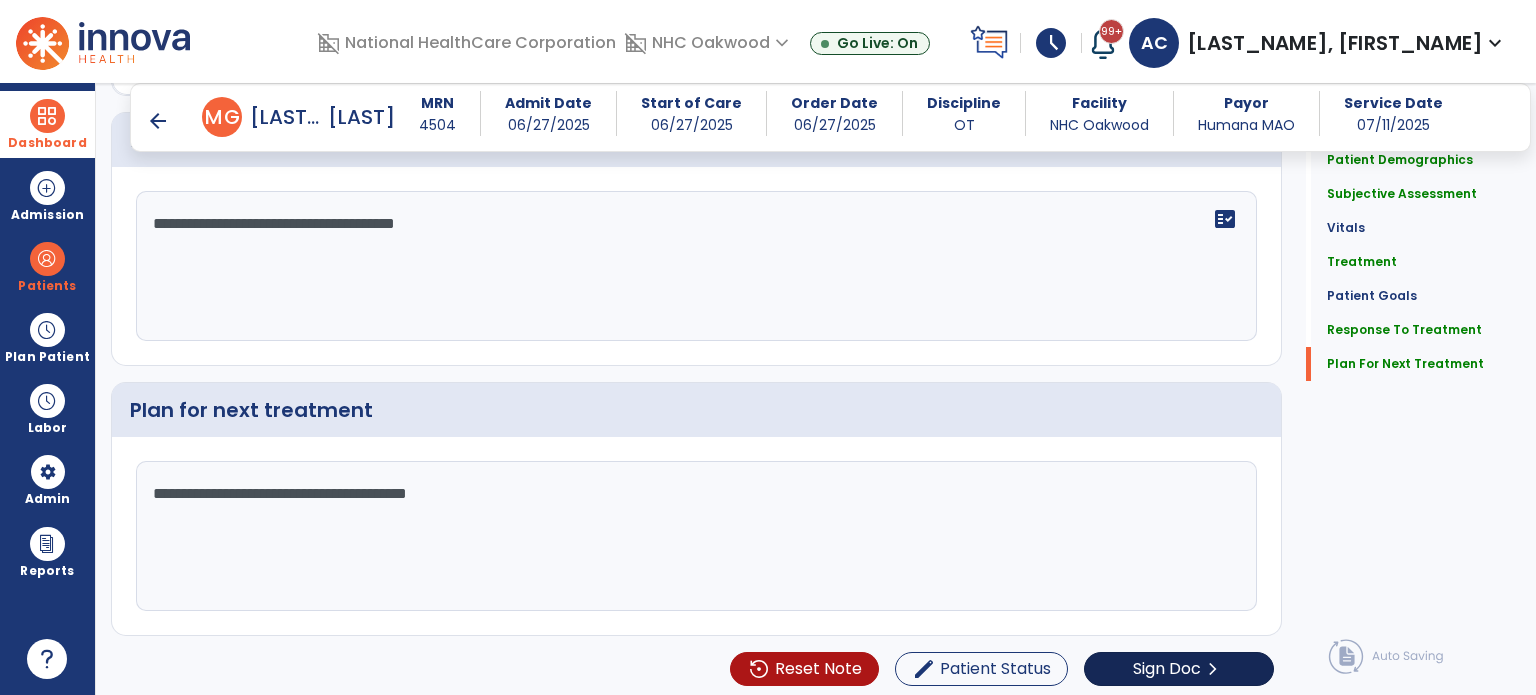 type on "**********" 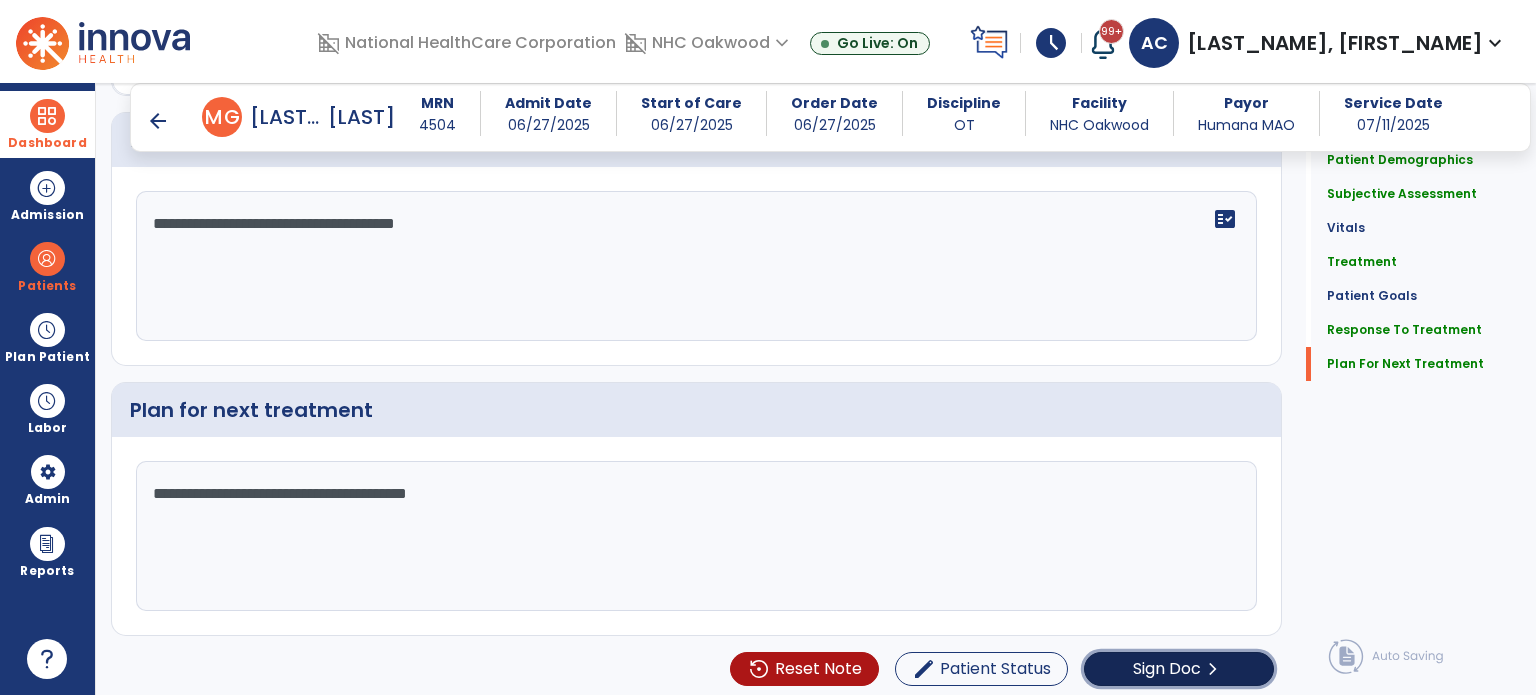 click on "chevron_right" 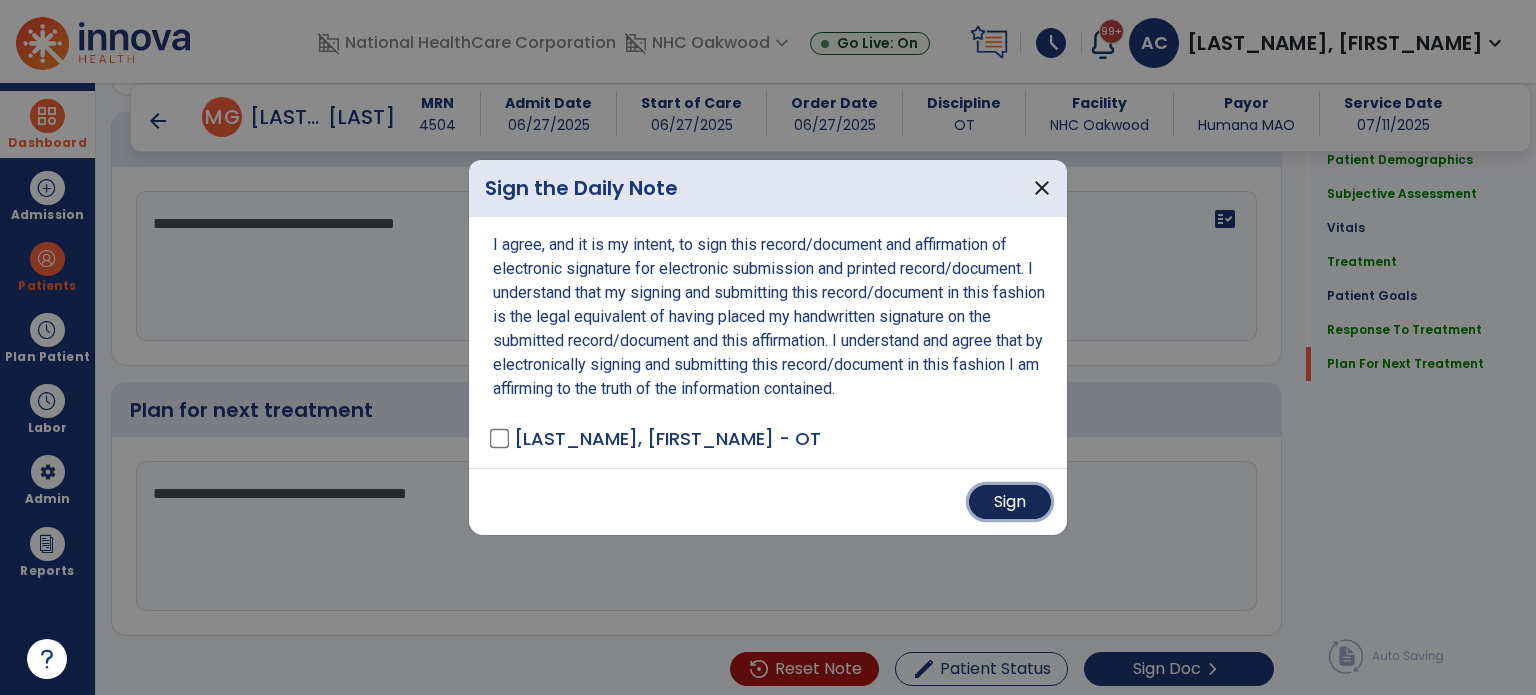 click on "Sign" at bounding box center (1010, 502) 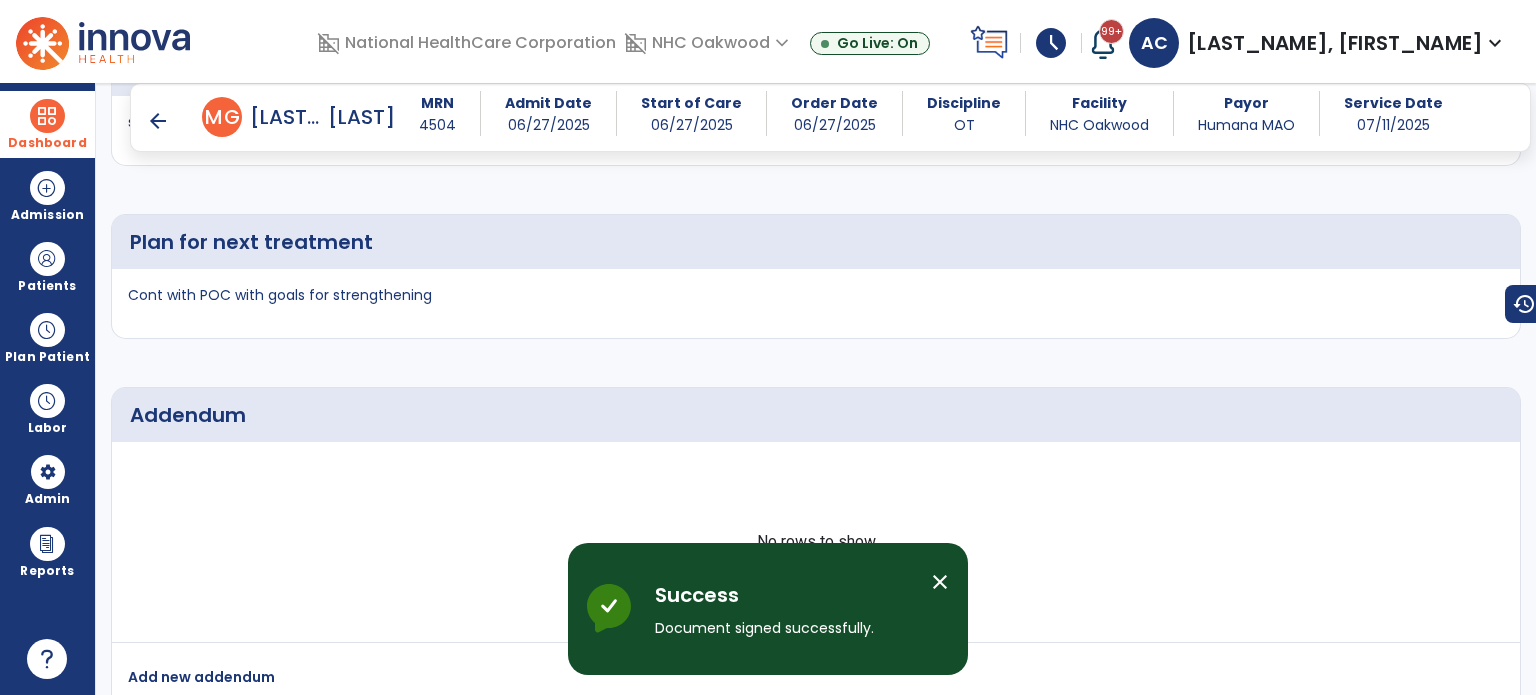 scroll, scrollTop: 3069, scrollLeft: 0, axis: vertical 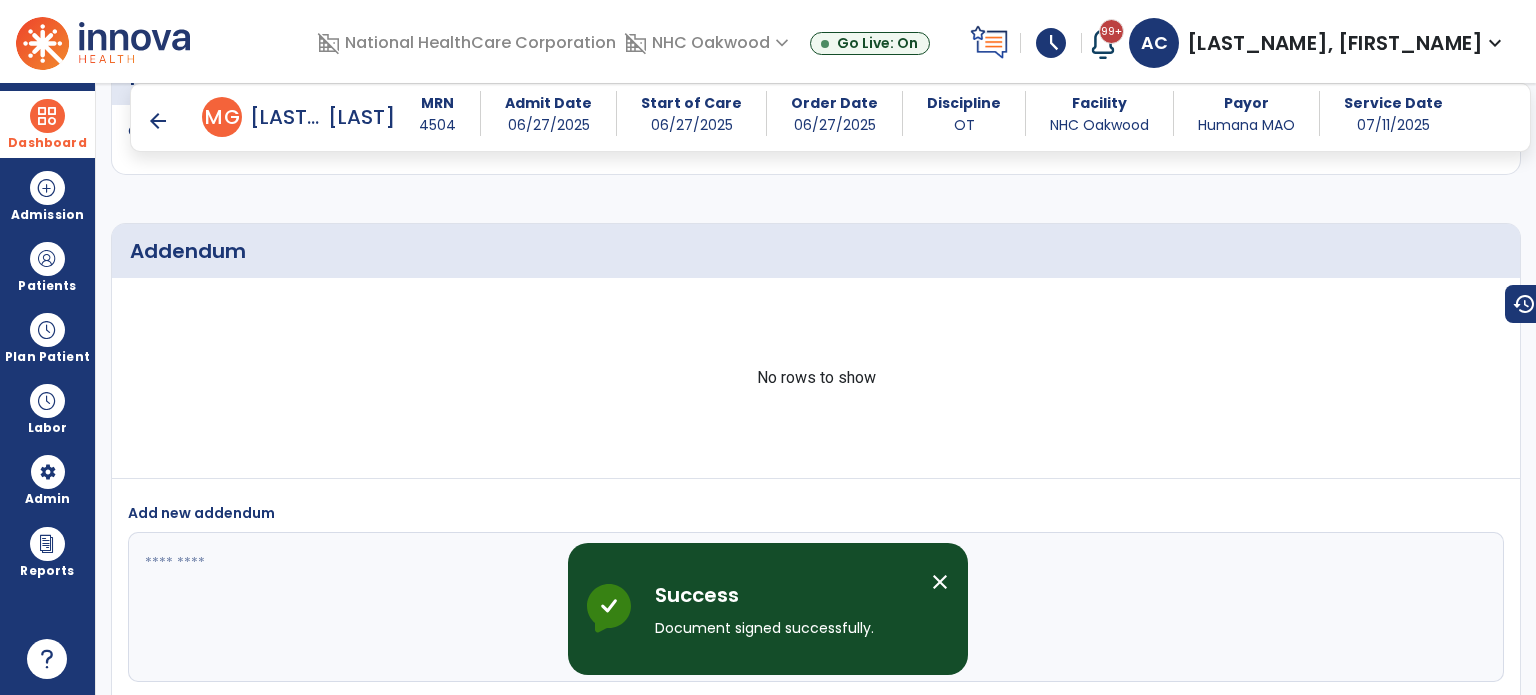 click on "arrow_back" at bounding box center [158, 121] 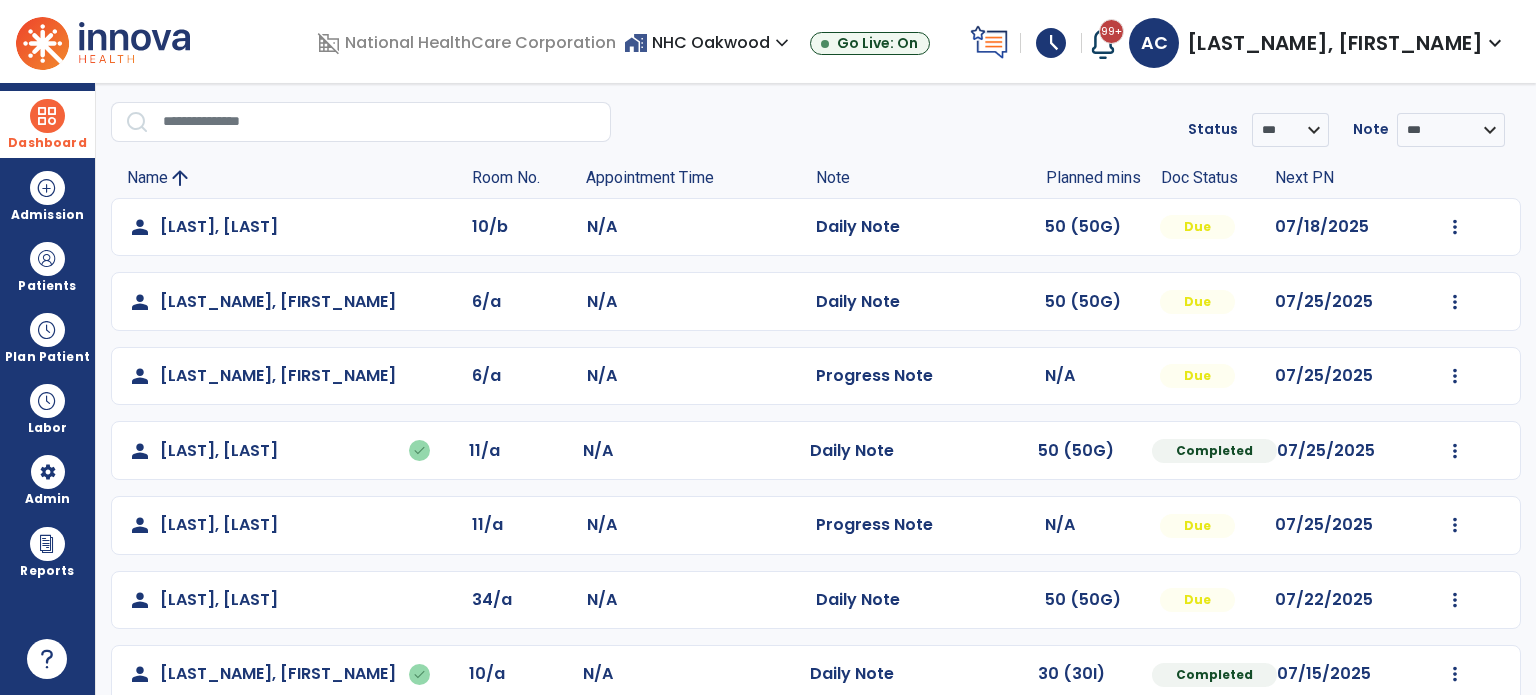 scroll, scrollTop: 94, scrollLeft: 0, axis: vertical 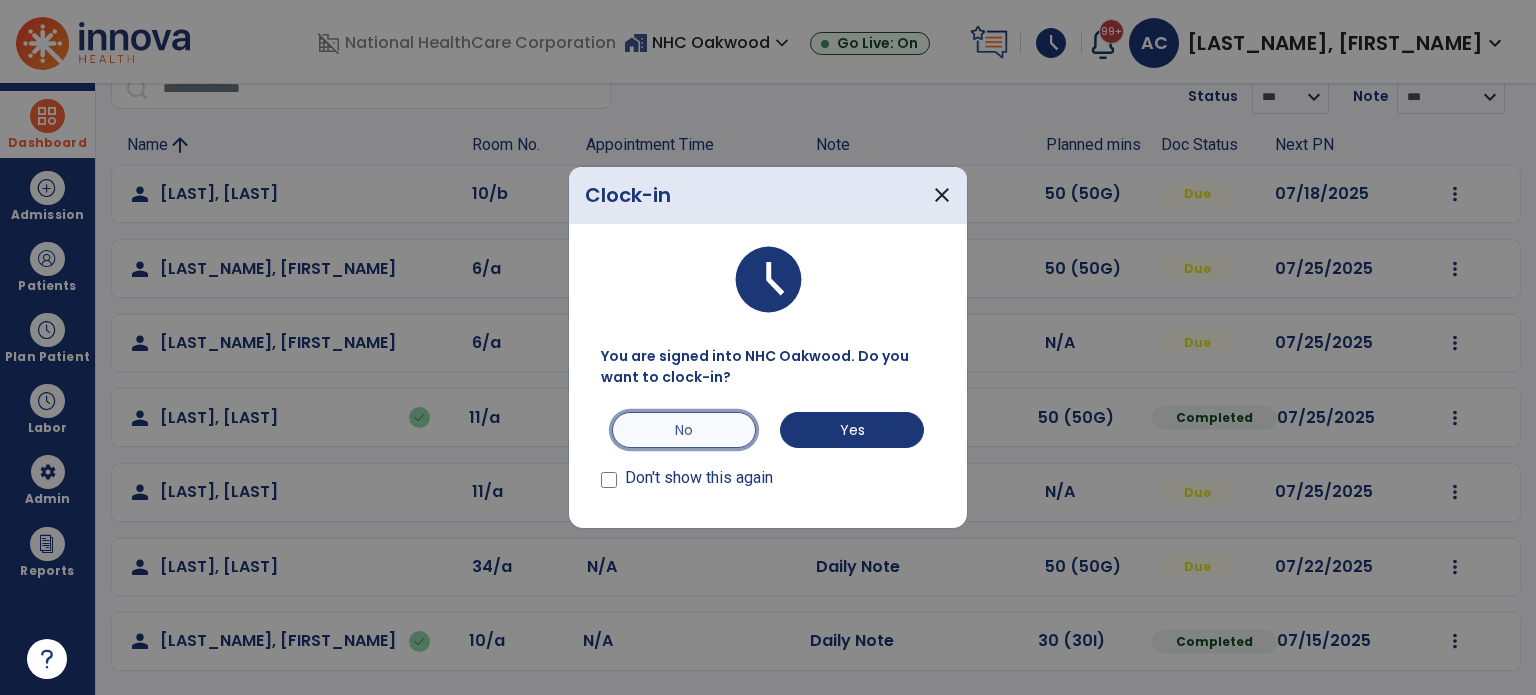 click on "No" at bounding box center (684, 430) 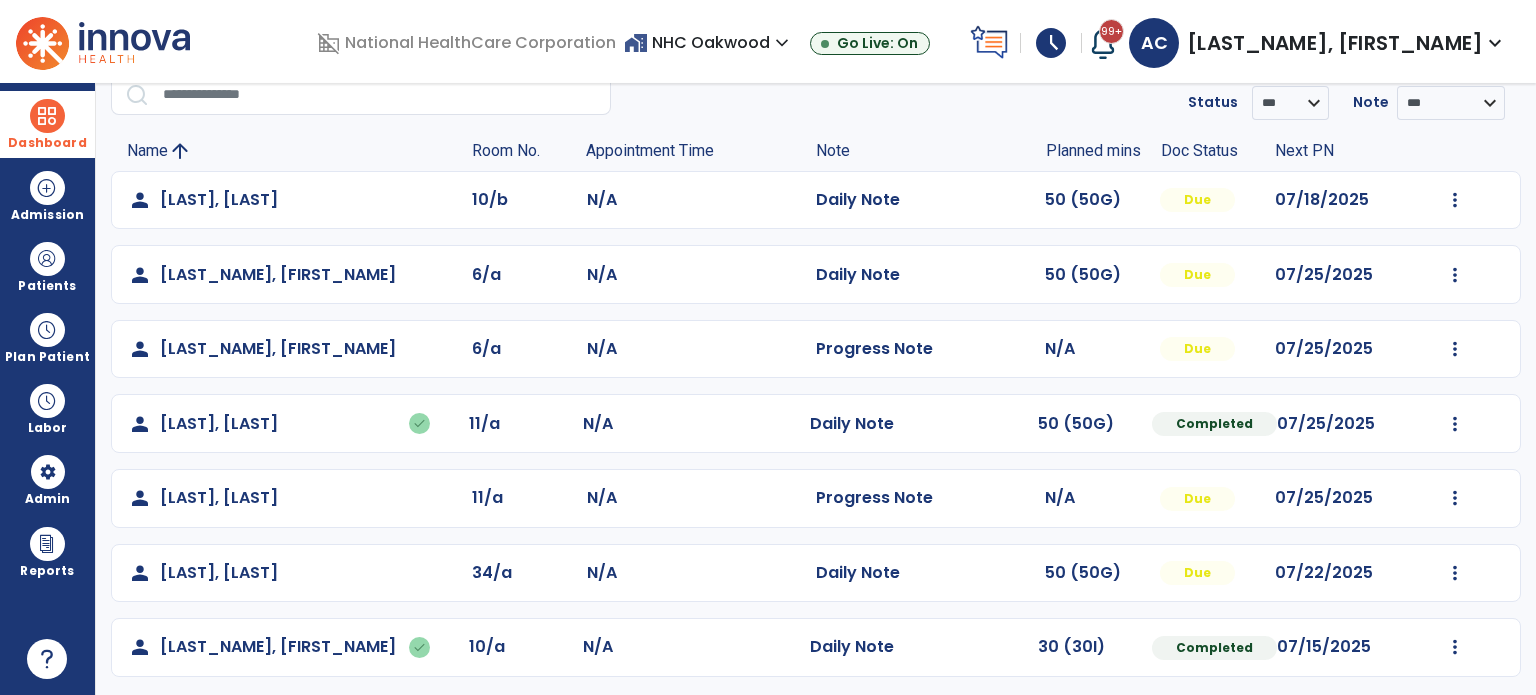 scroll, scrollTop: 94, scrollLeft: 0, axis: vertical 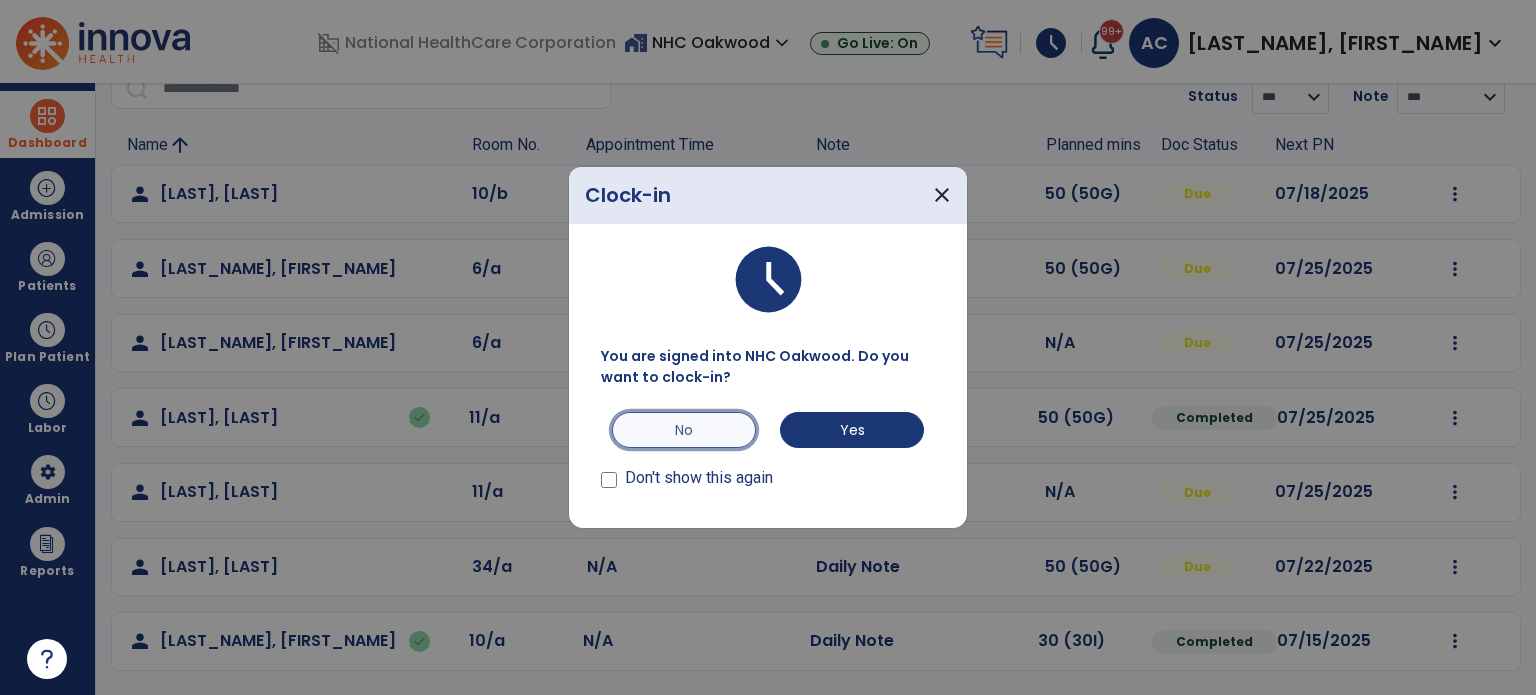 click on "No" at bounding box center (684, 430) 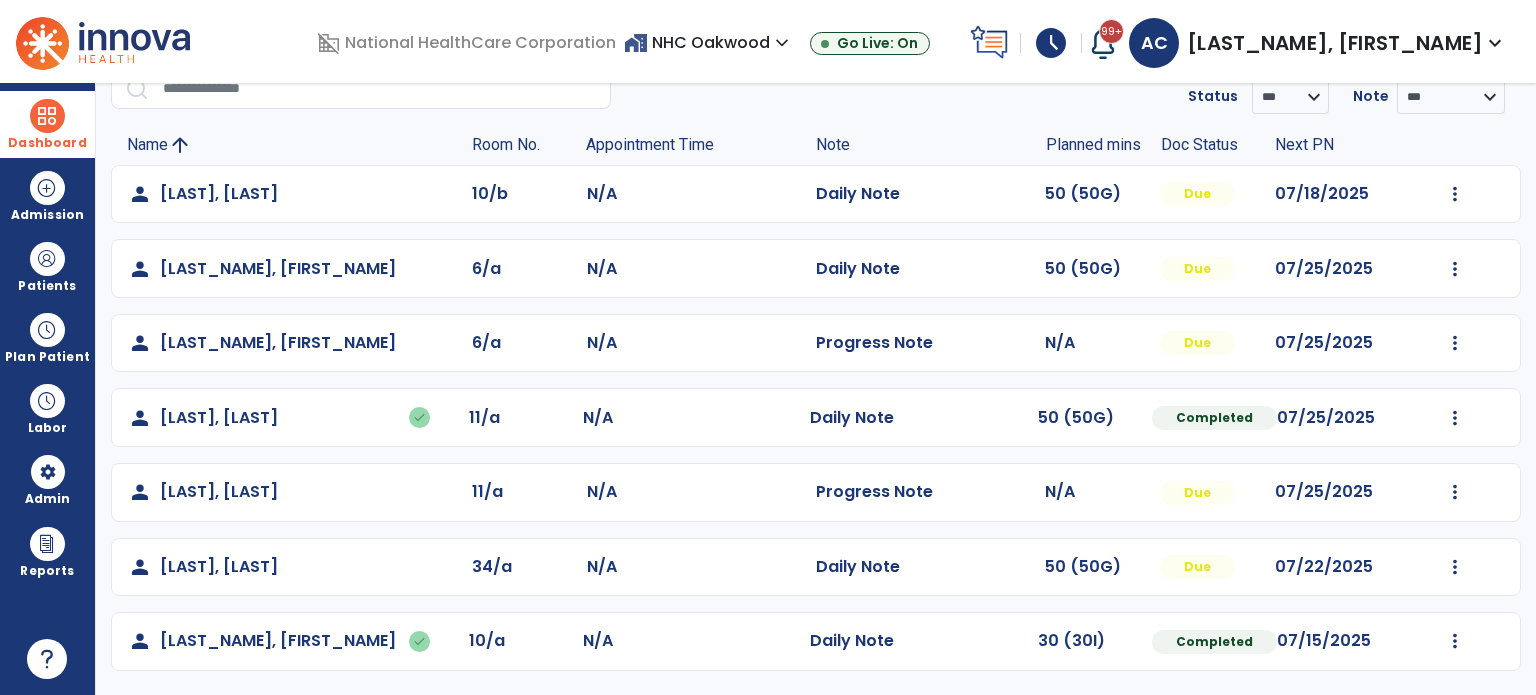 scroll, scrollTop: 0, scrollLeft: 0, axis: both 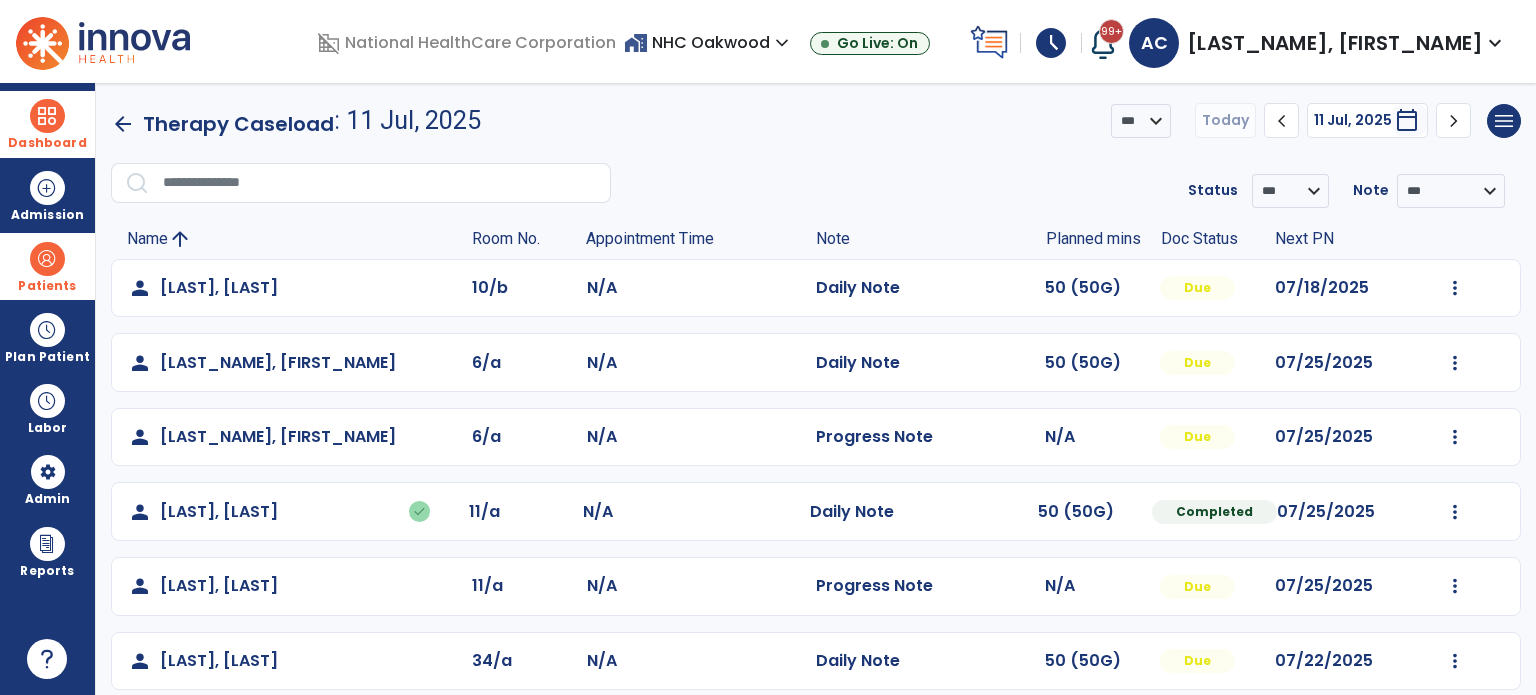 click at bounding box center (47, 259) 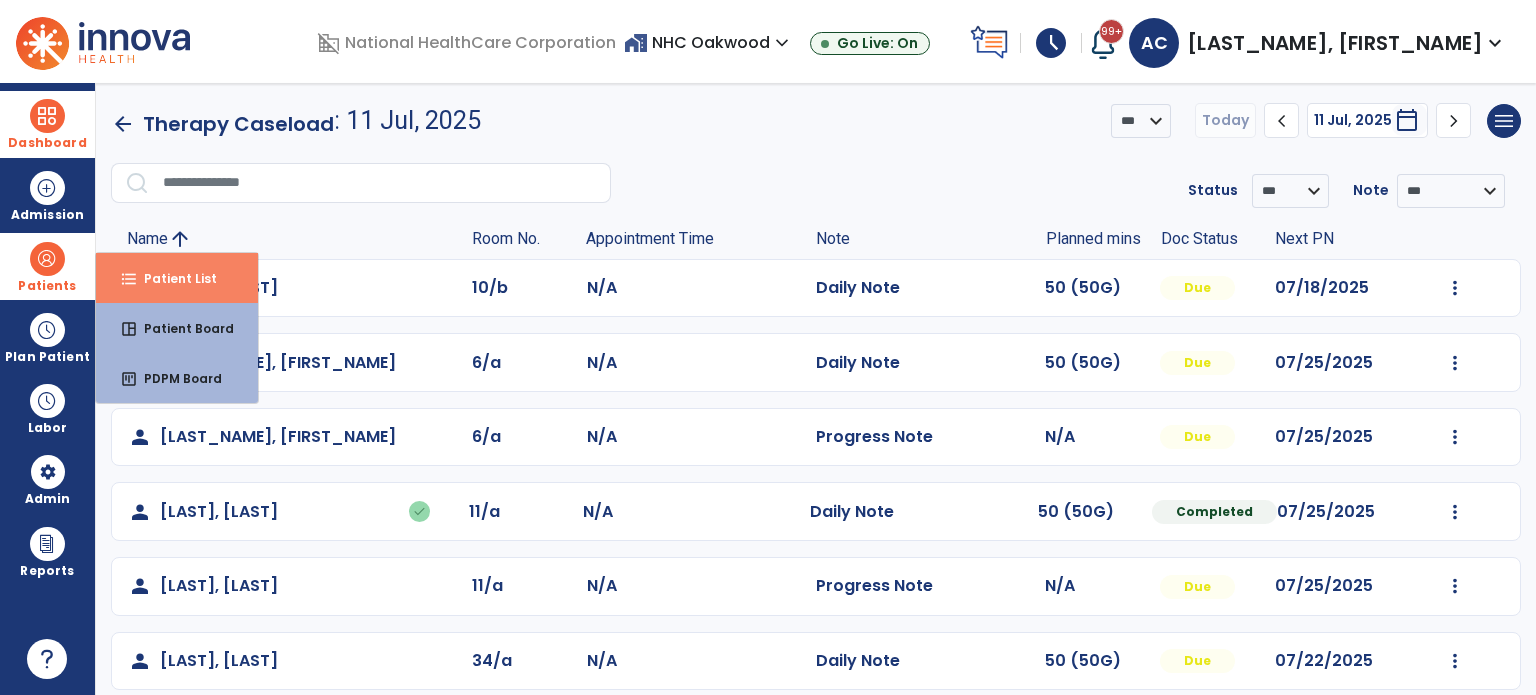 click on "format_list_bulleted  Patient List" at bounding box center (177, 278) 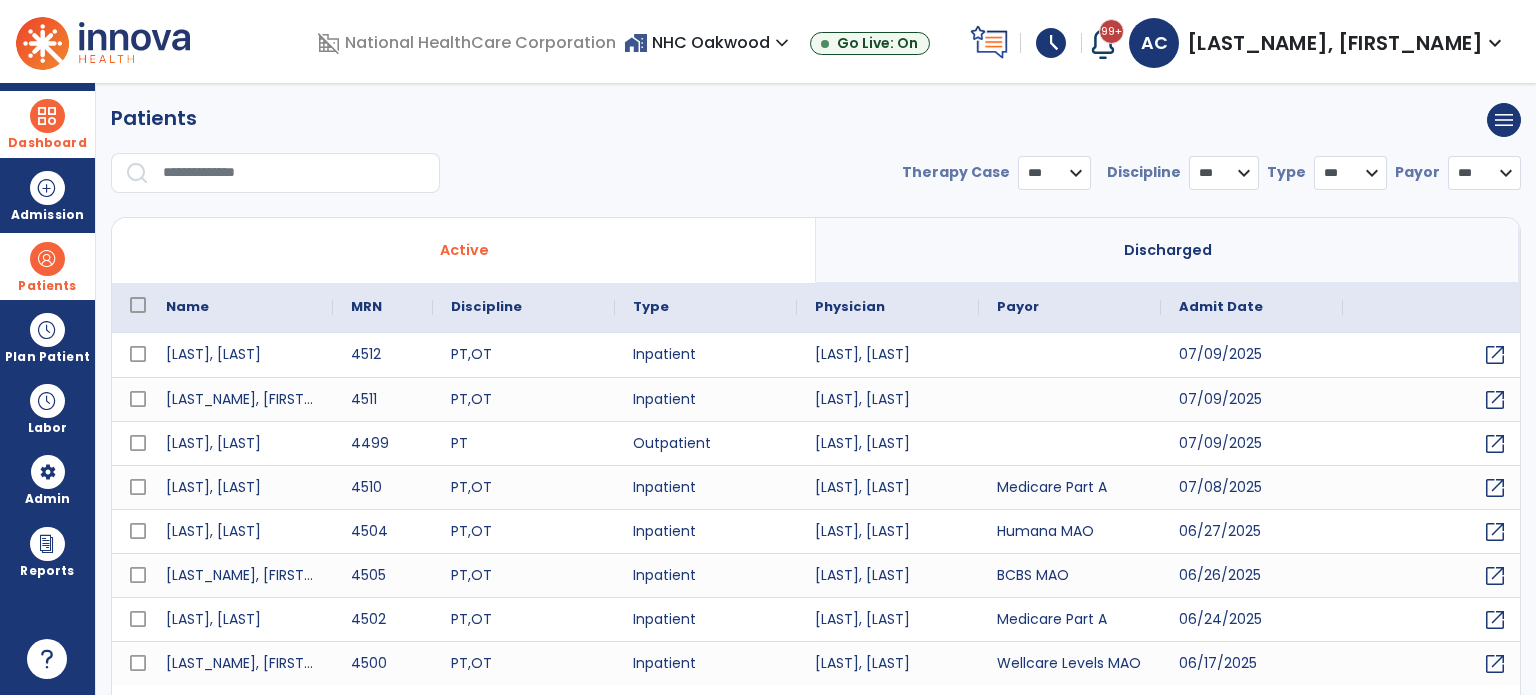 select on "***" 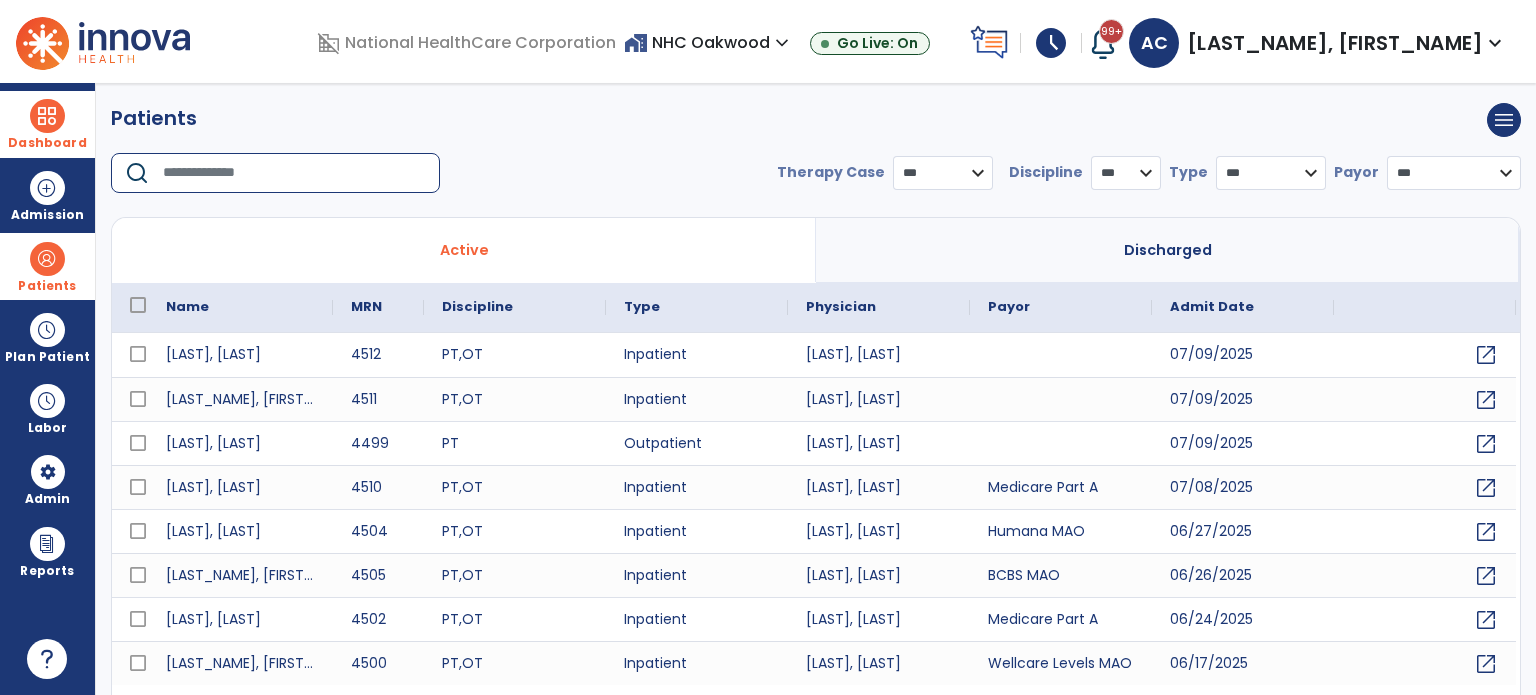 click at bounding box center (294, 173) 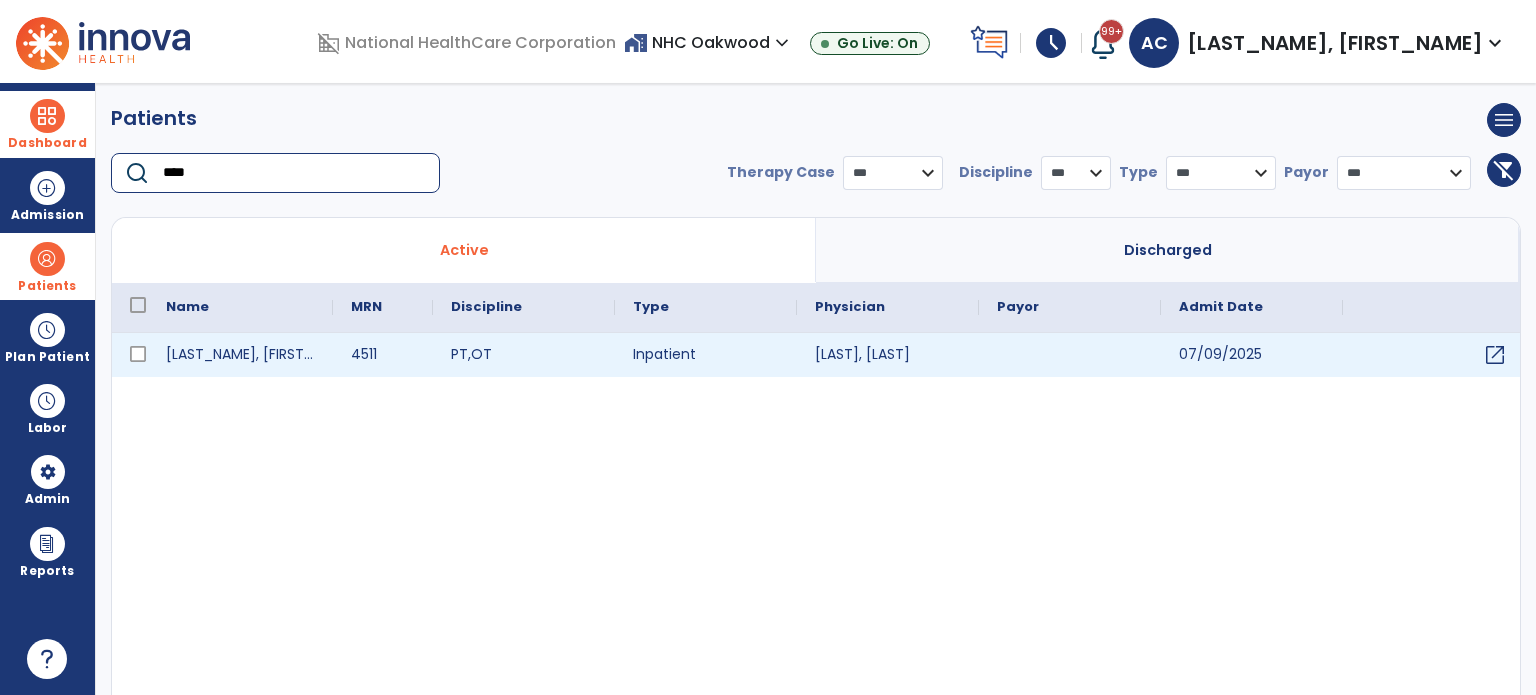 type on "****" 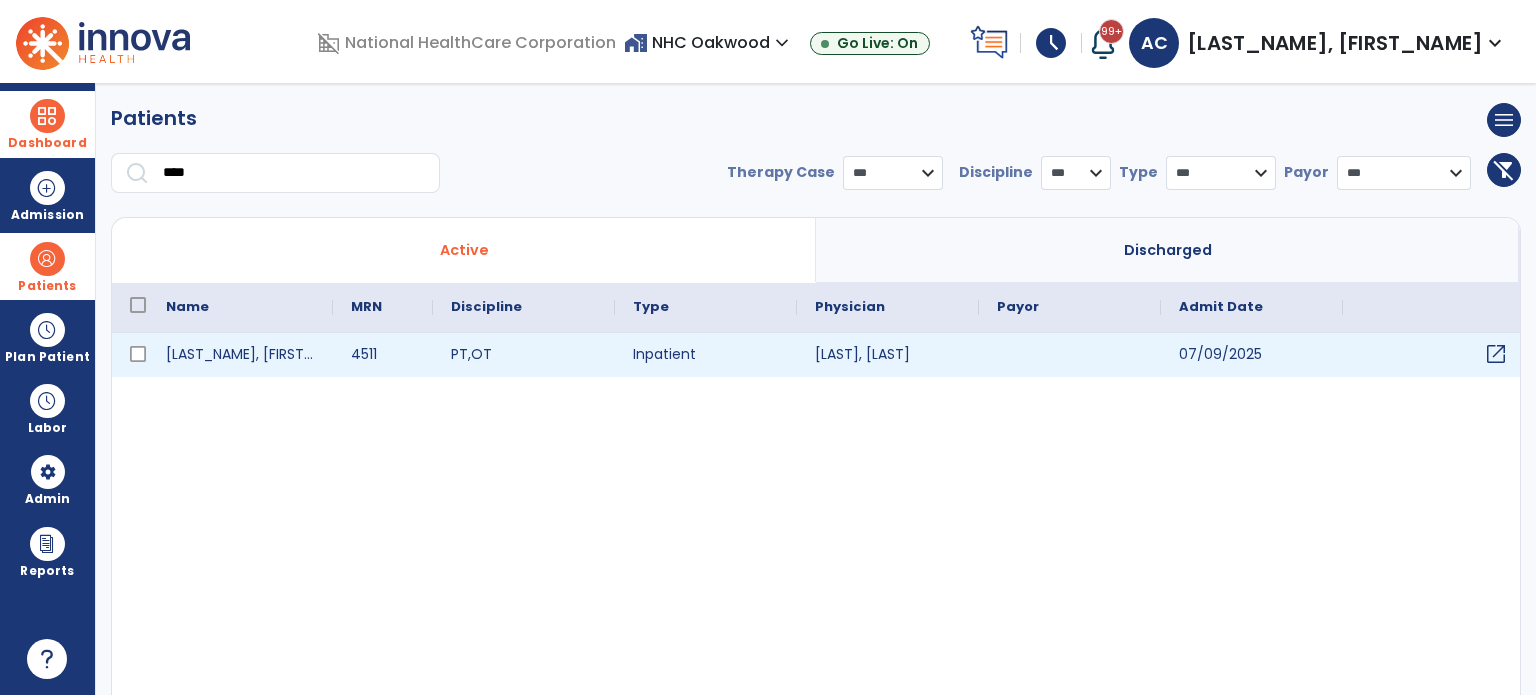 click on "open_in_new" at bounding box center (1496, 354) 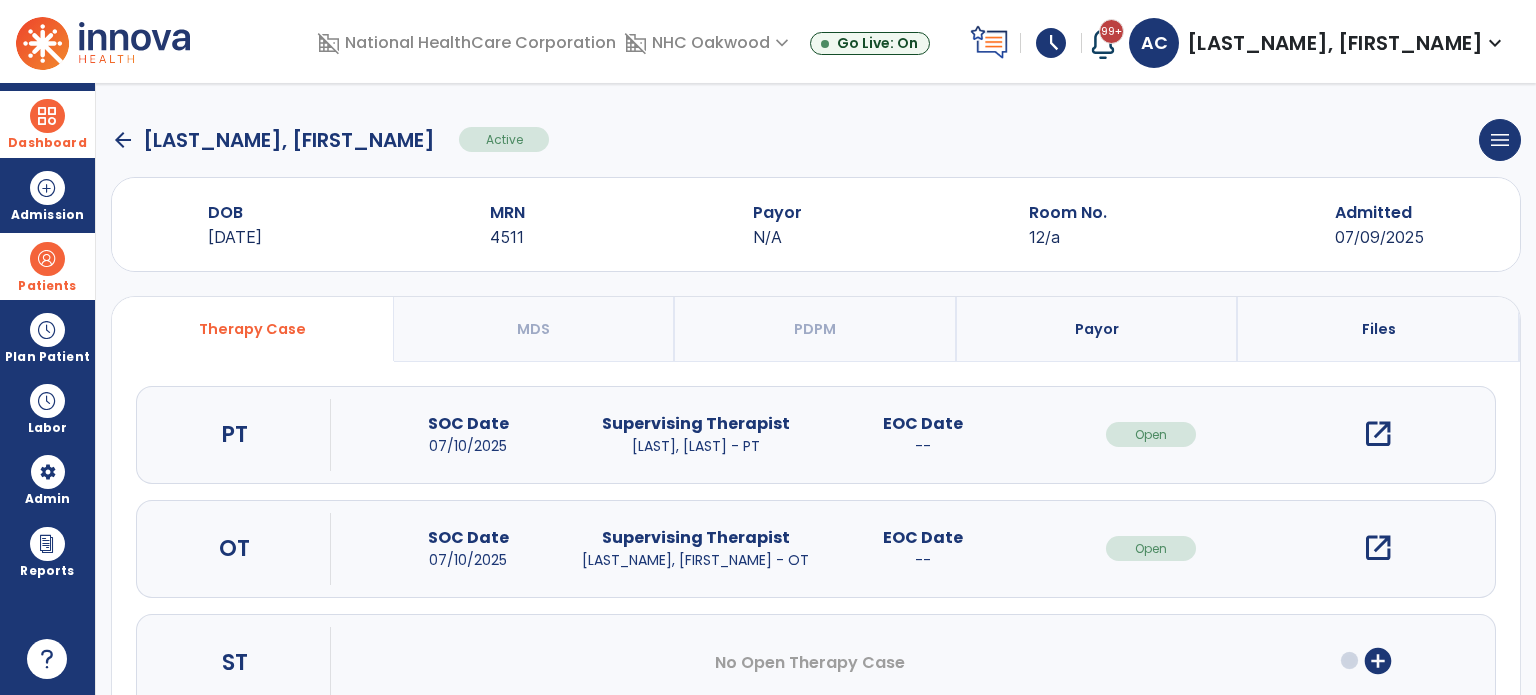 click on "open_in_new" at bounding box center (1378, 548) 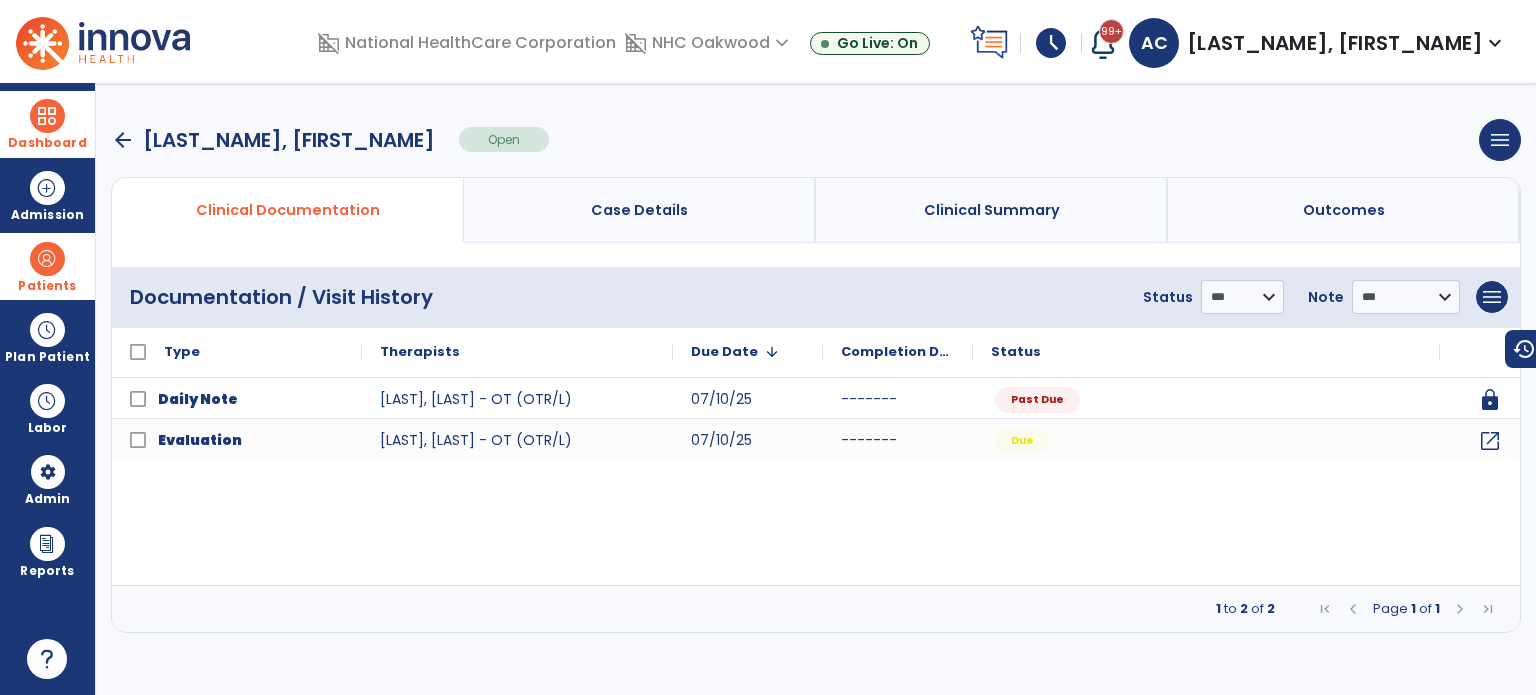 click on "arrow_back" at bounding box center [123, 140] 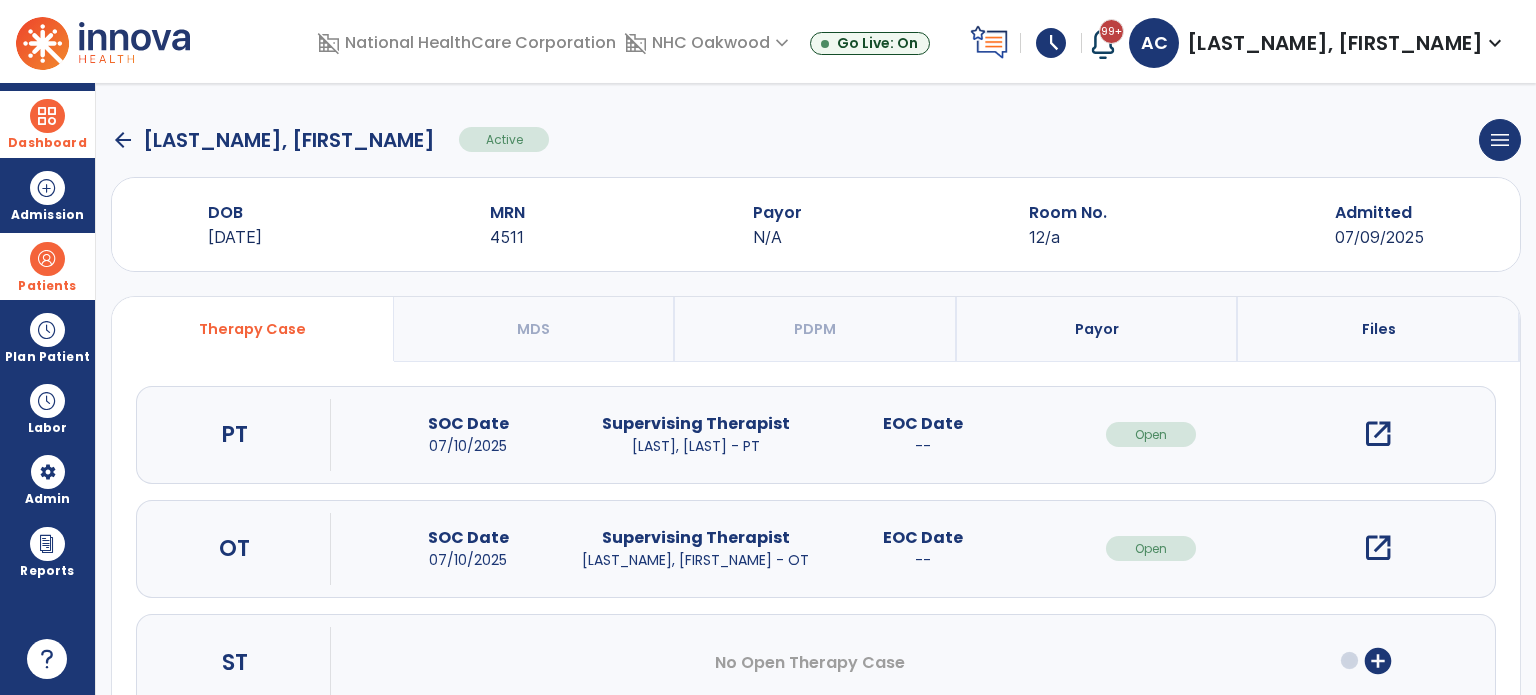 click on "open_in_new" at bounding box center [1378, 548] 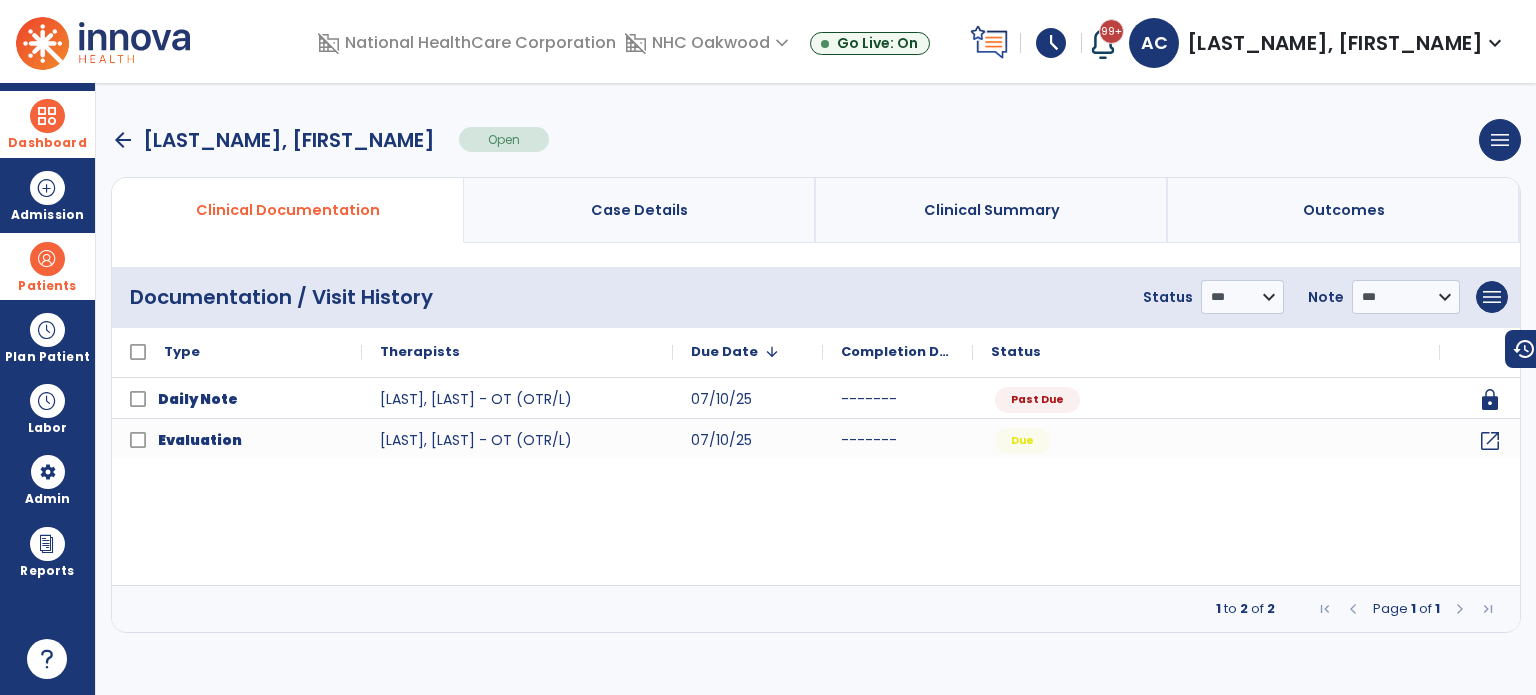 click on "arrow_back" at bounding box center (123, 140) 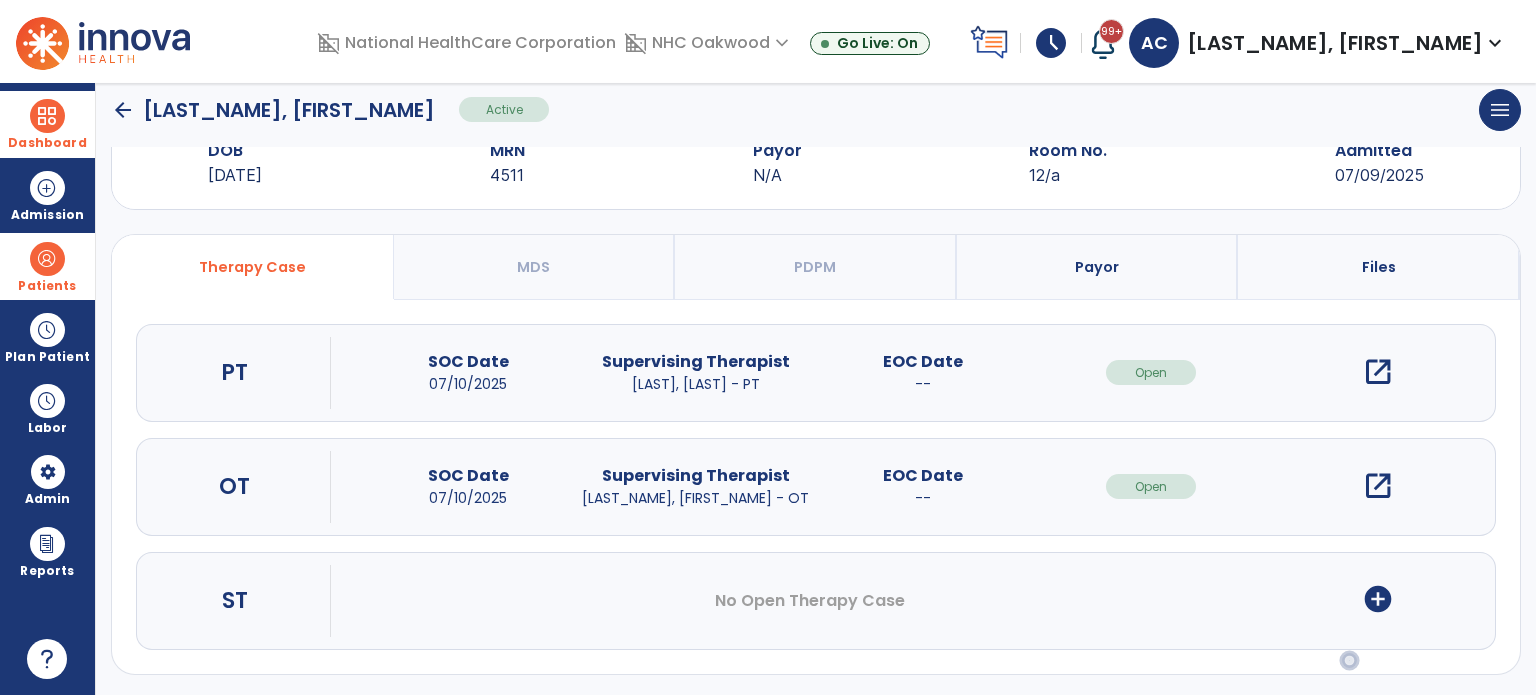 scroll, scrollTop: 0, scrollLeft: 0, axis: both 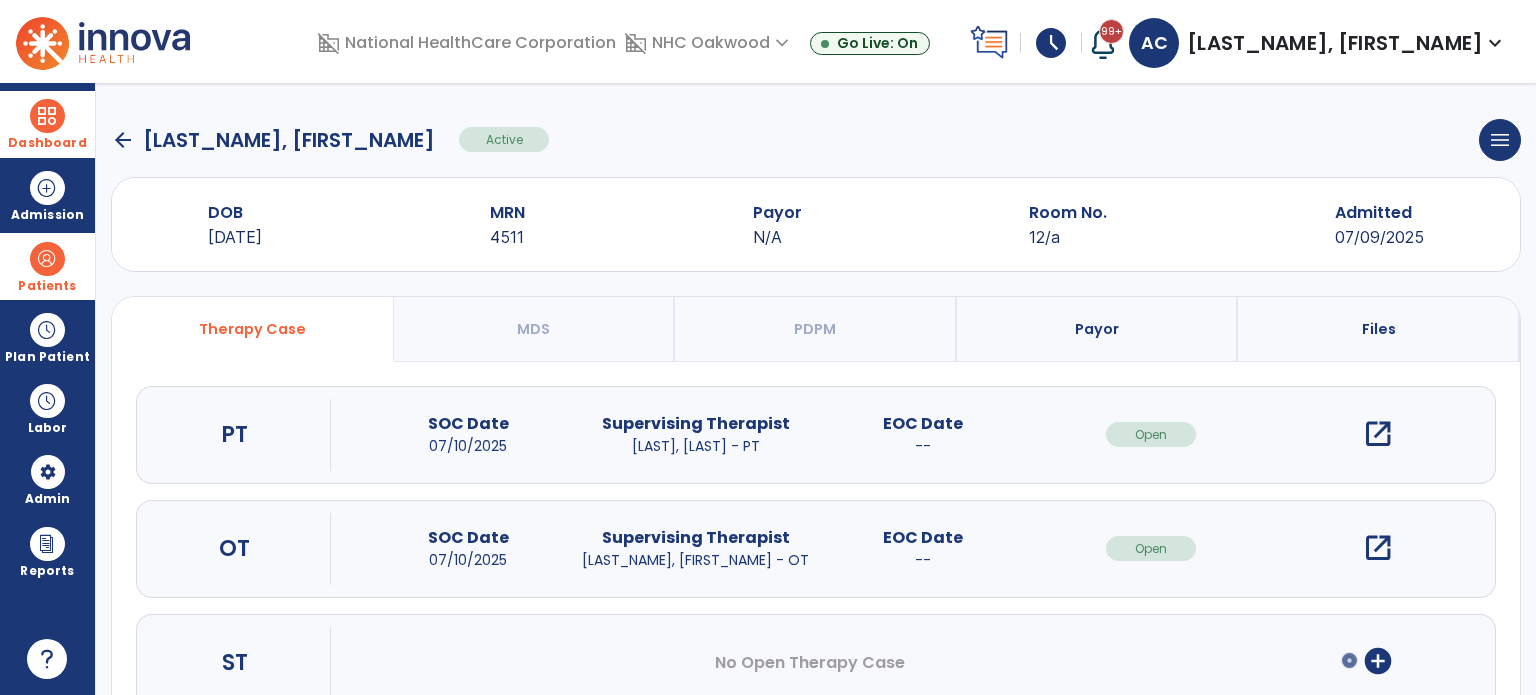 click on "open_in_new" at bounding box center [1378, 434] 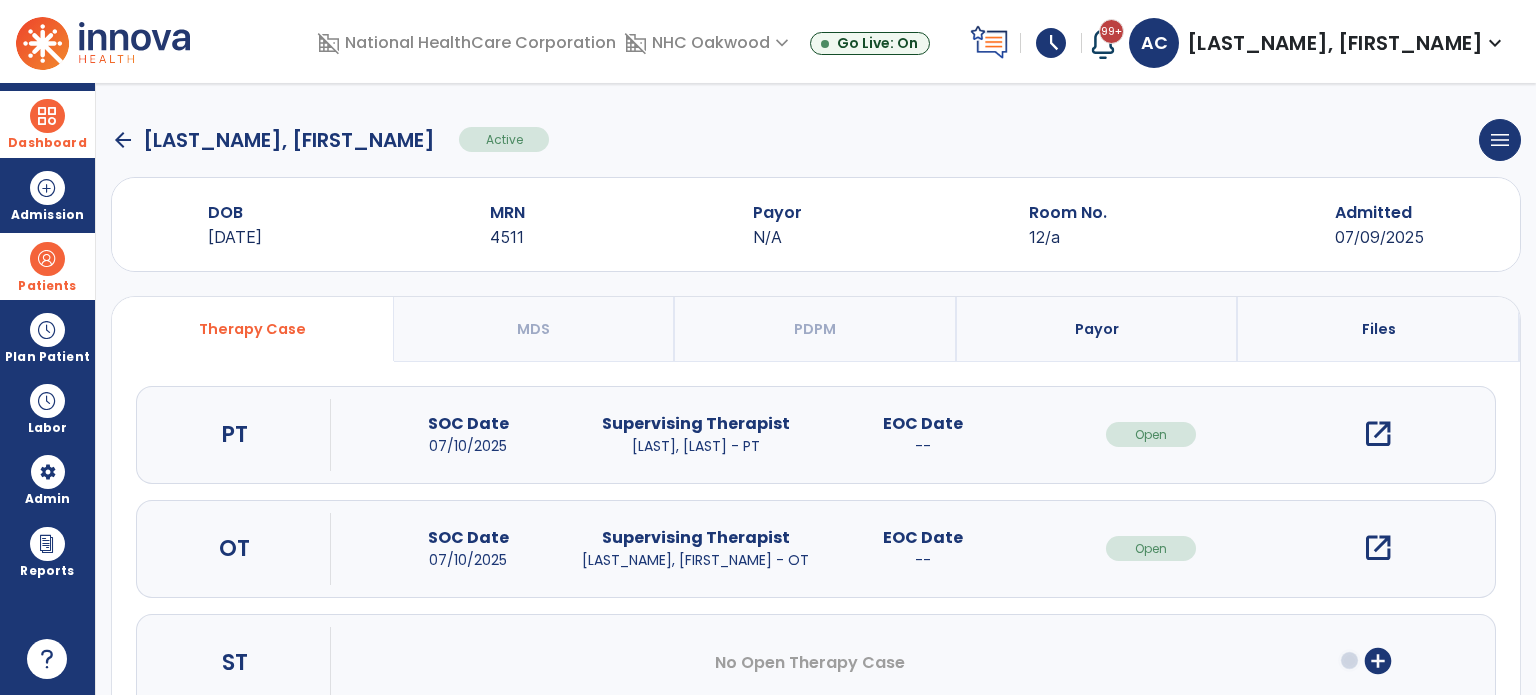 click on "open_in_new" at bounding box center (1378, 434) 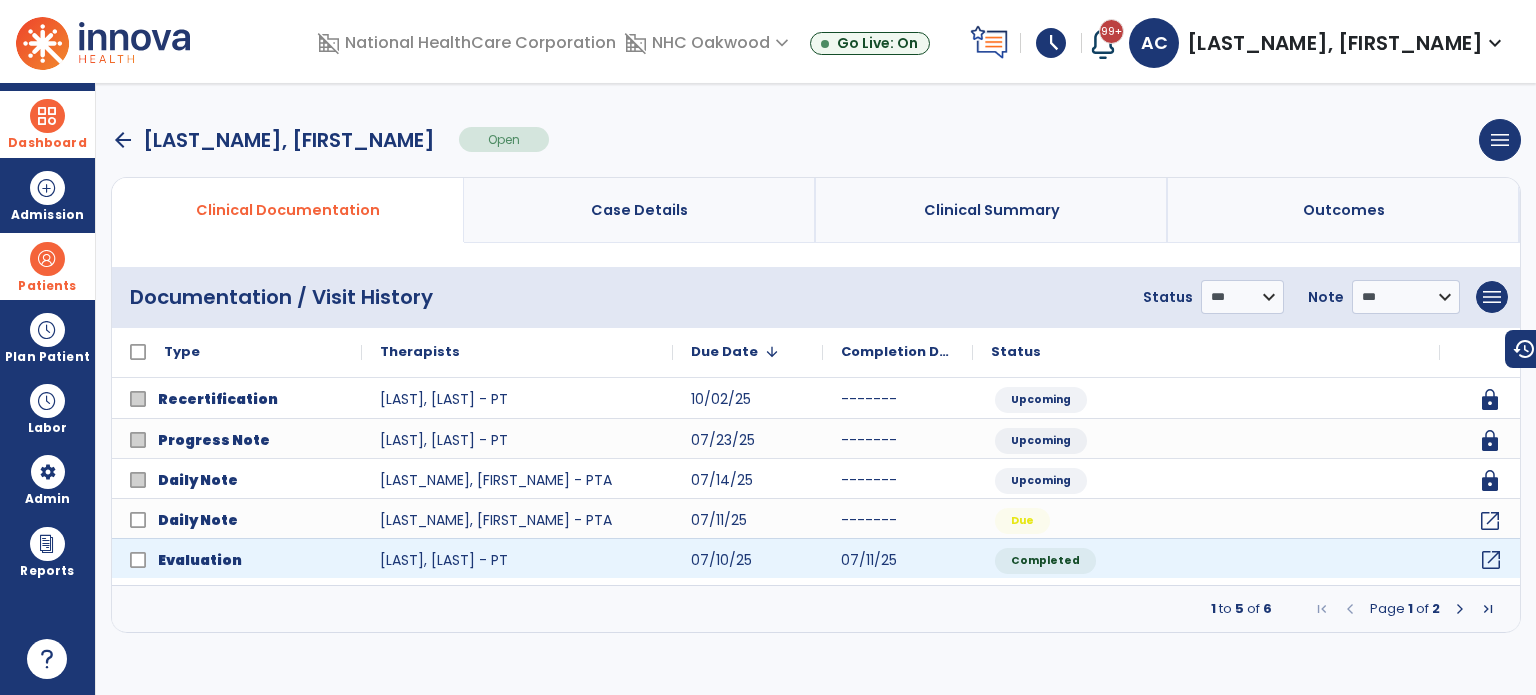 click on "open_in_new" 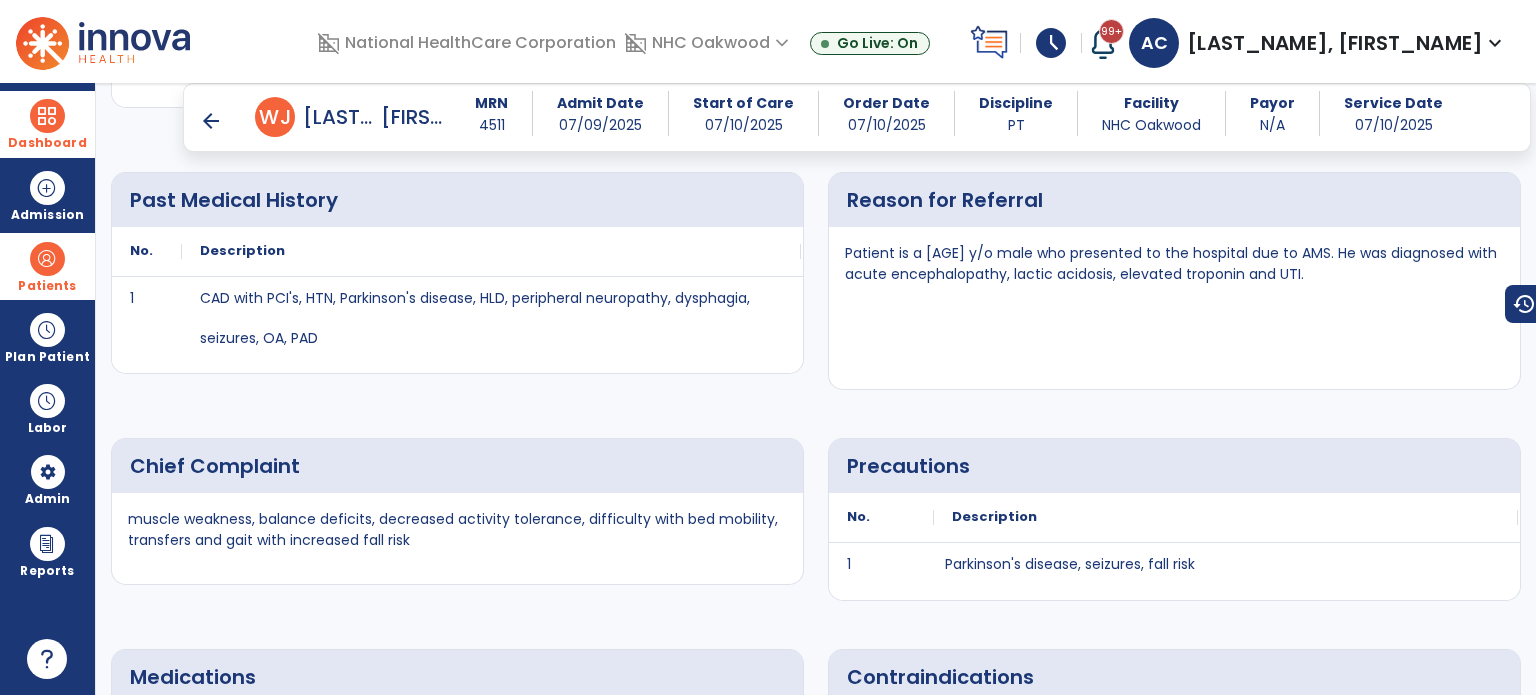 scroll, scrollTop: 572, scrollLeft: 0, axis: vertical 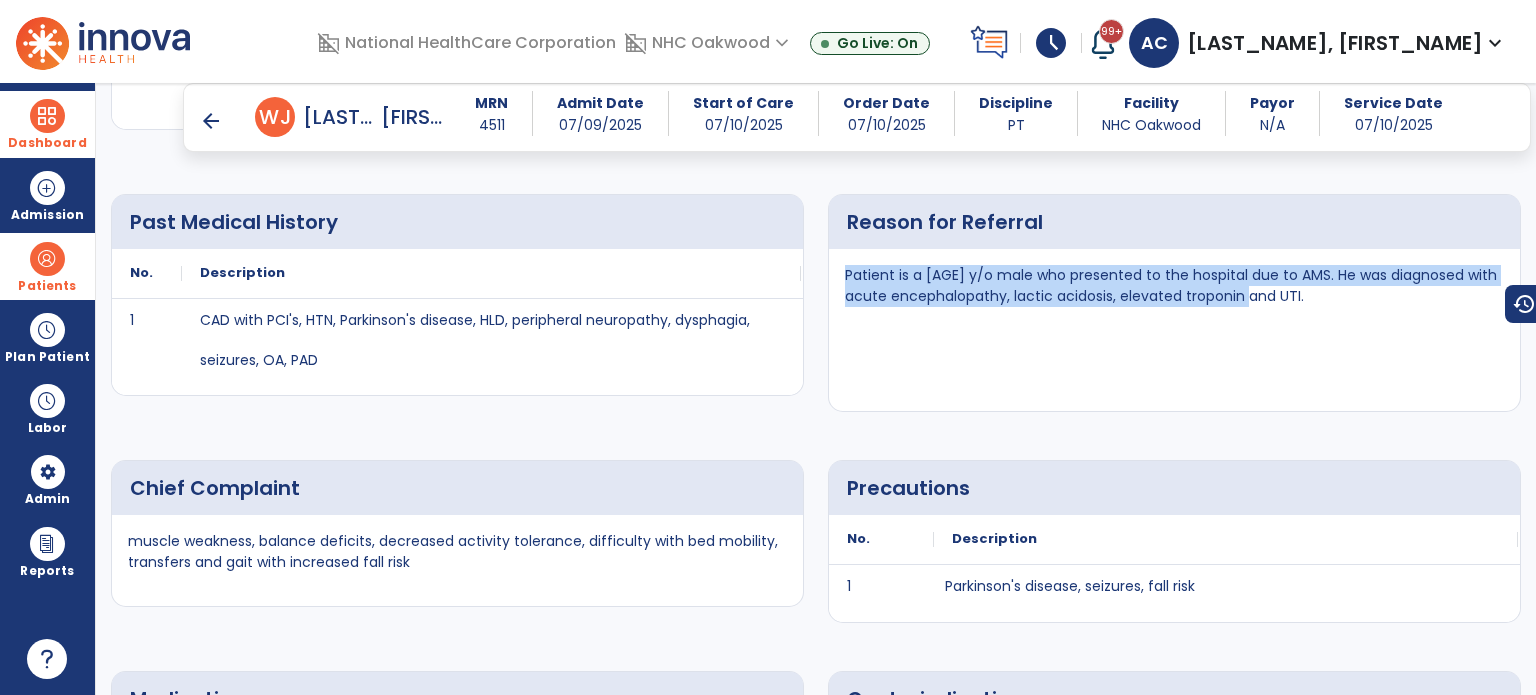 drag, startPoint x: 844, startPoint y: 263, endPoint x: 1281, endPoint y: 303, distance: 438.82684 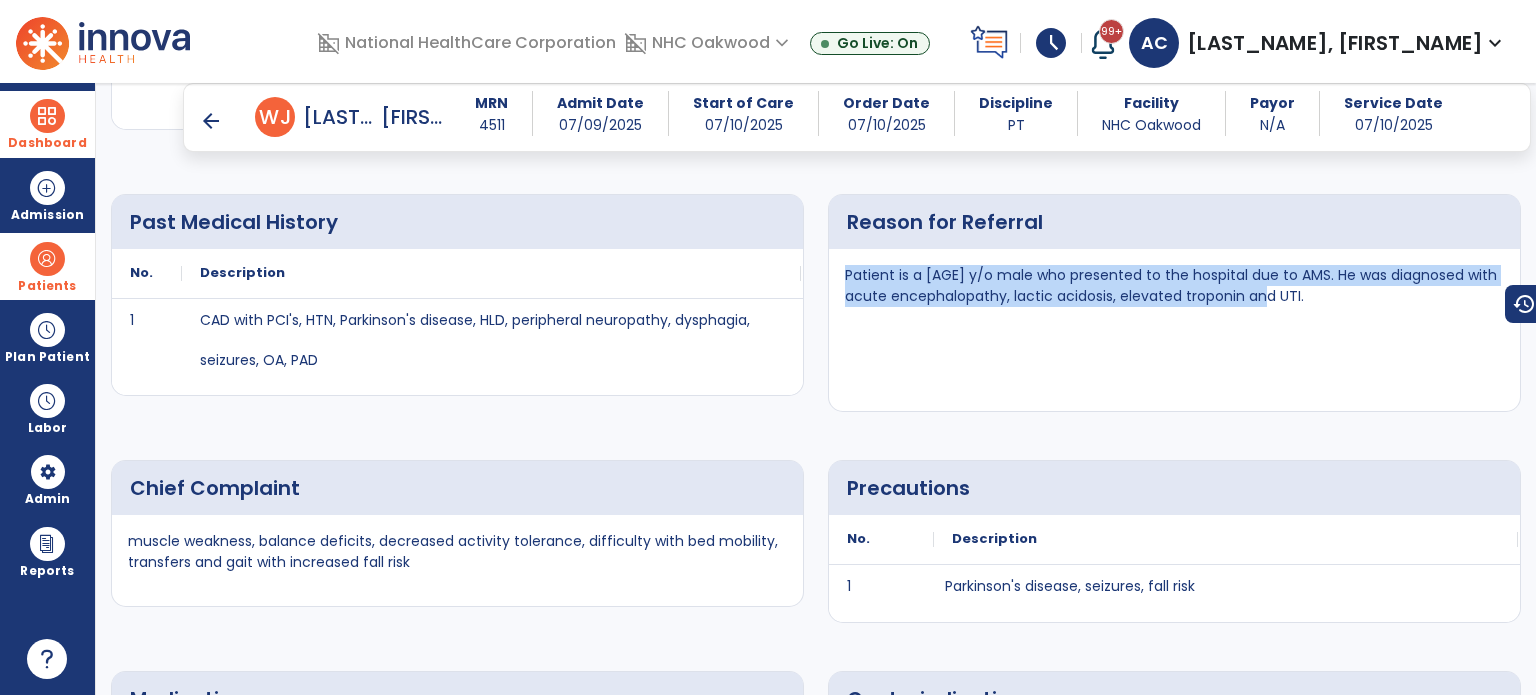 click on "Reason for Referral Patient is a [AGE] y/o male who presented to the hospital due to AMS. He was diagnosed with acute encephalopathy, lactic acidosis, elevated troponin and UTI." at bounding box center [1174, 303] 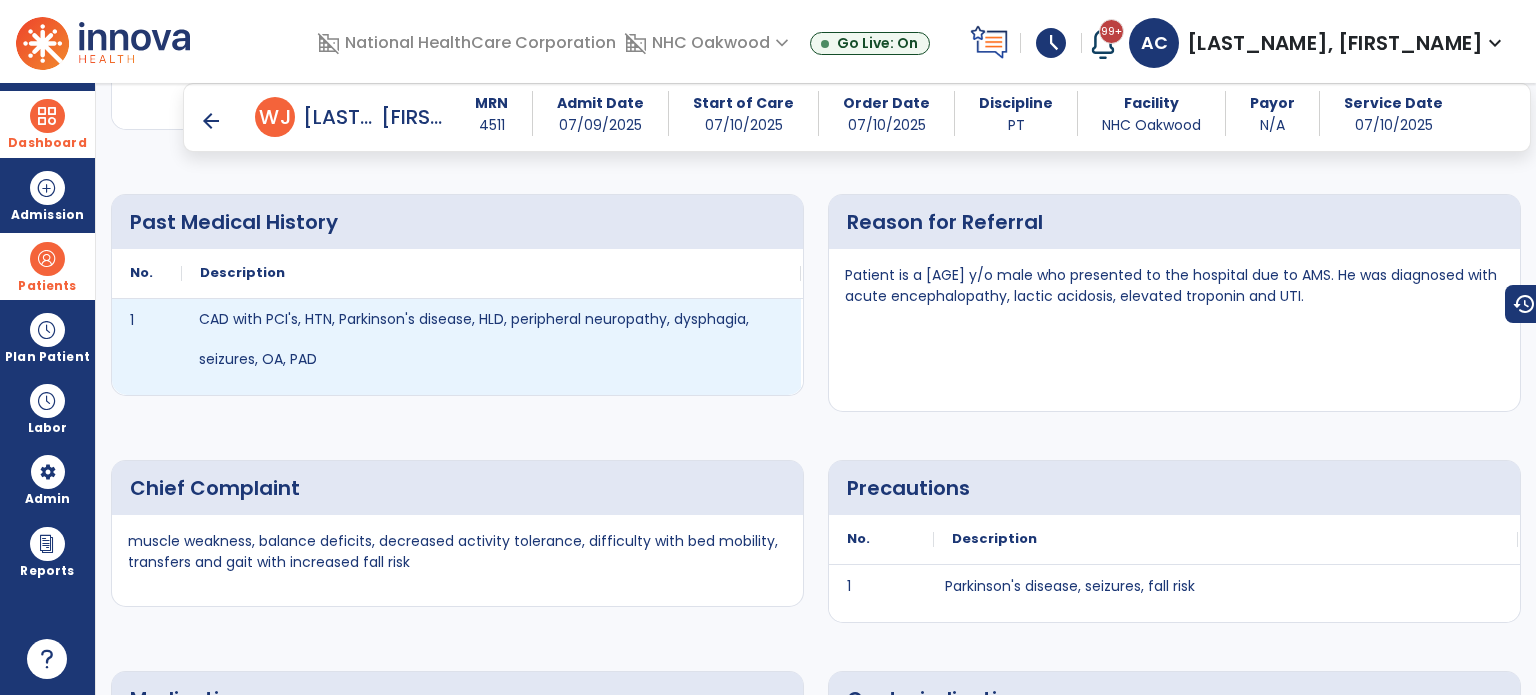 drag, startPoint x: 195, startPoint y: 316, endPoint x: 553, endPoint y: 367, distance: 361.61444 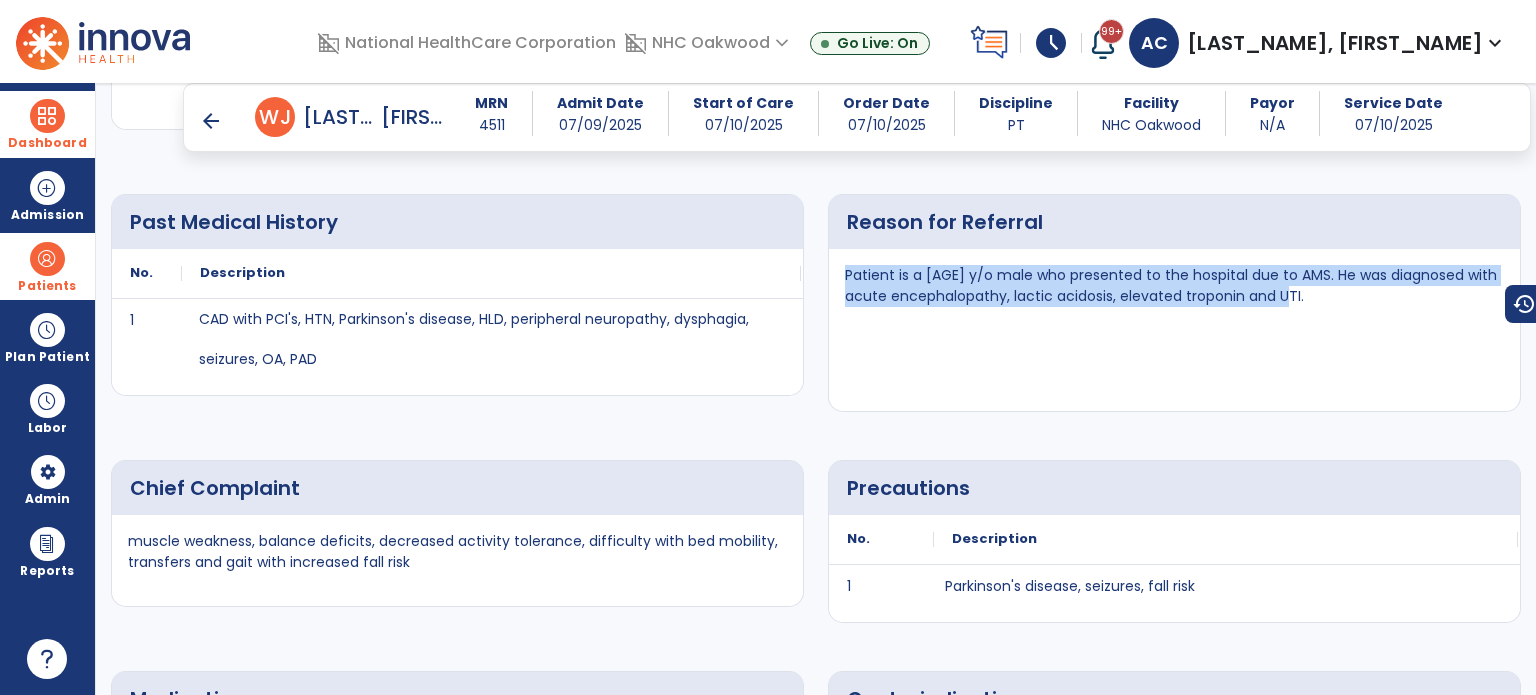 drag, startPoint x: 837, startPoint y: 268, endPoint x: 1360, endPoint y: 356, distance: 530.35175 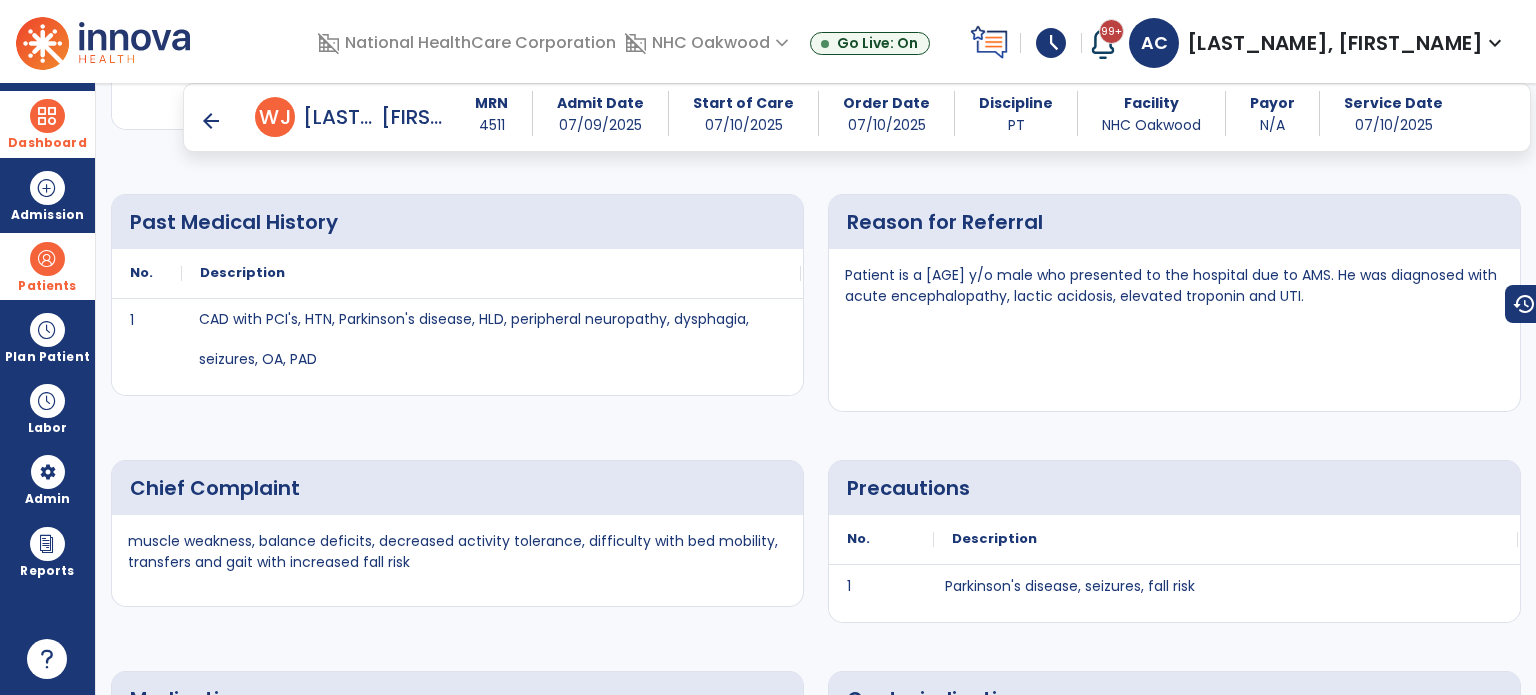 click on "arrow_back" at bounding box center (211, 121) 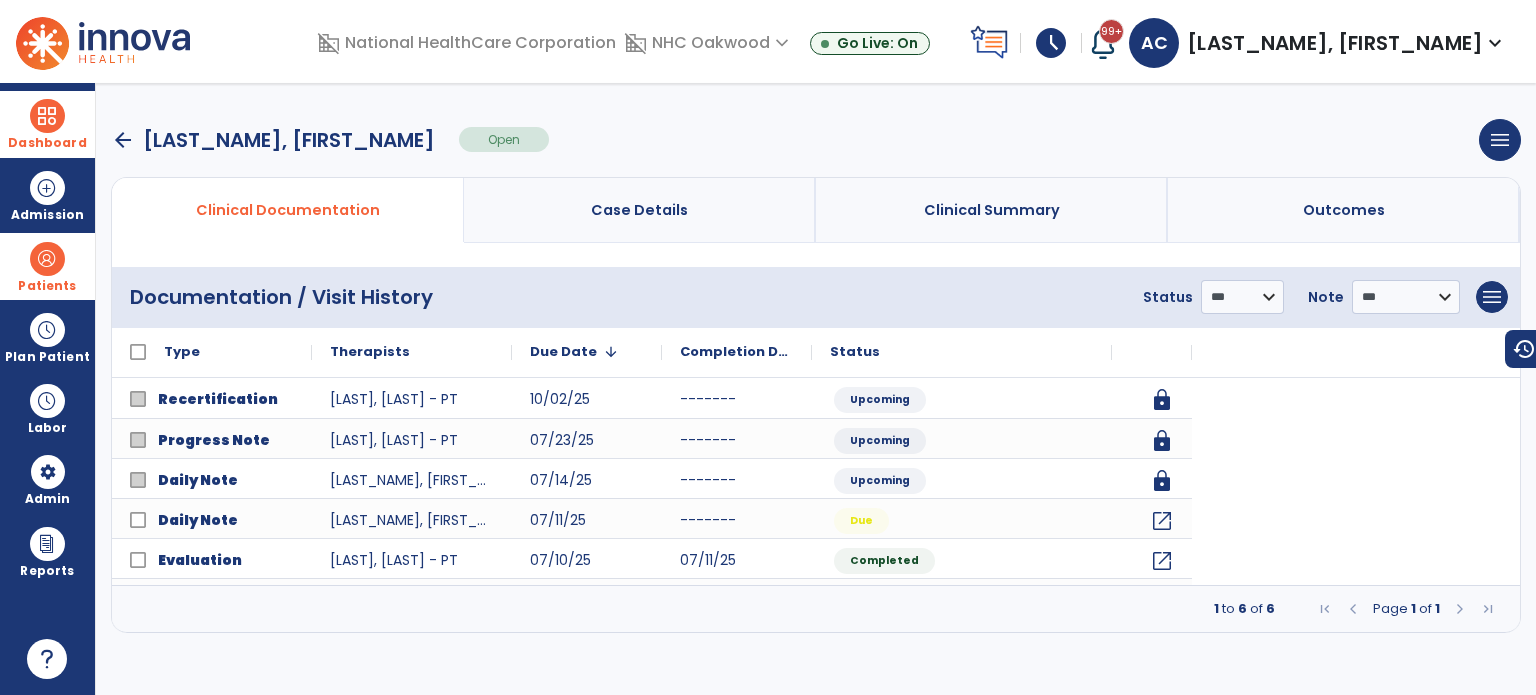 scroll, scrollTop: 0, scrollLeft: 0, axis: both 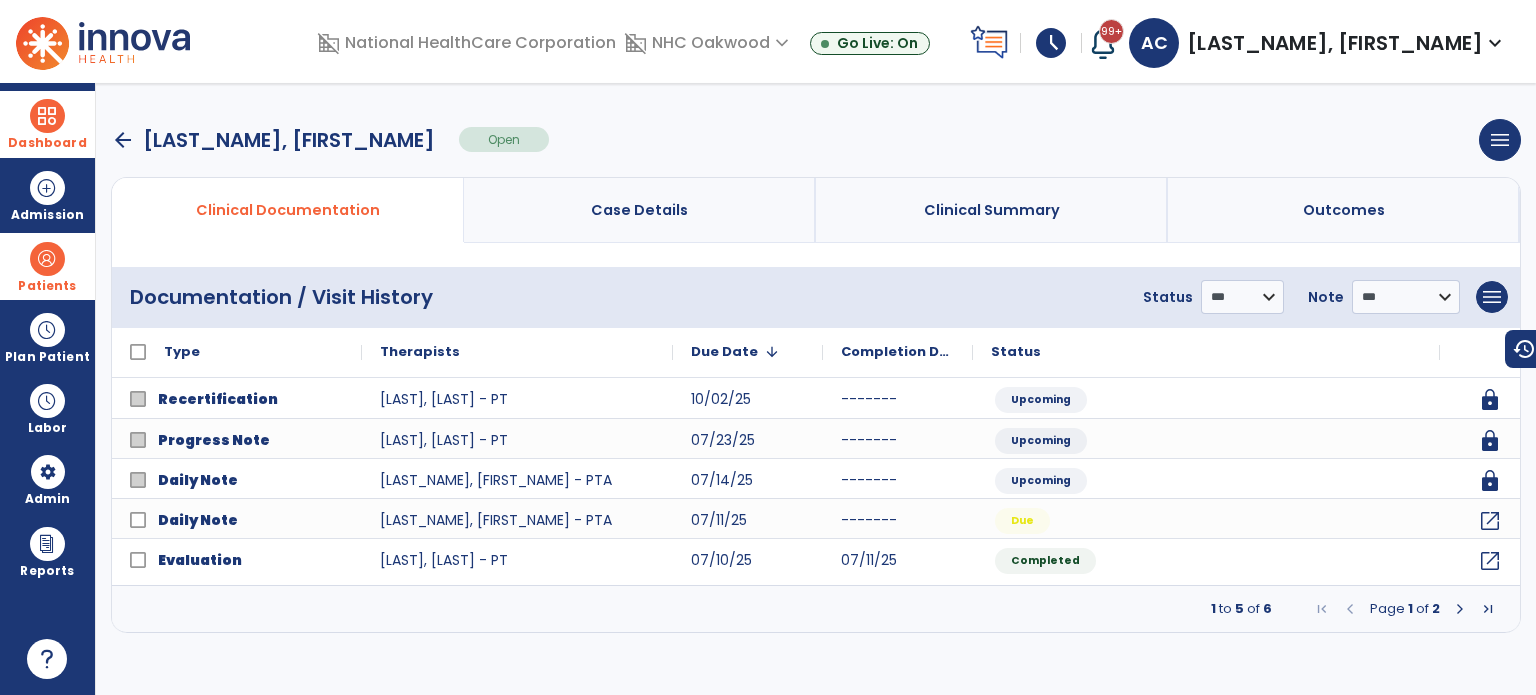 click on "arrow_back" at bounding box center [123, 140] 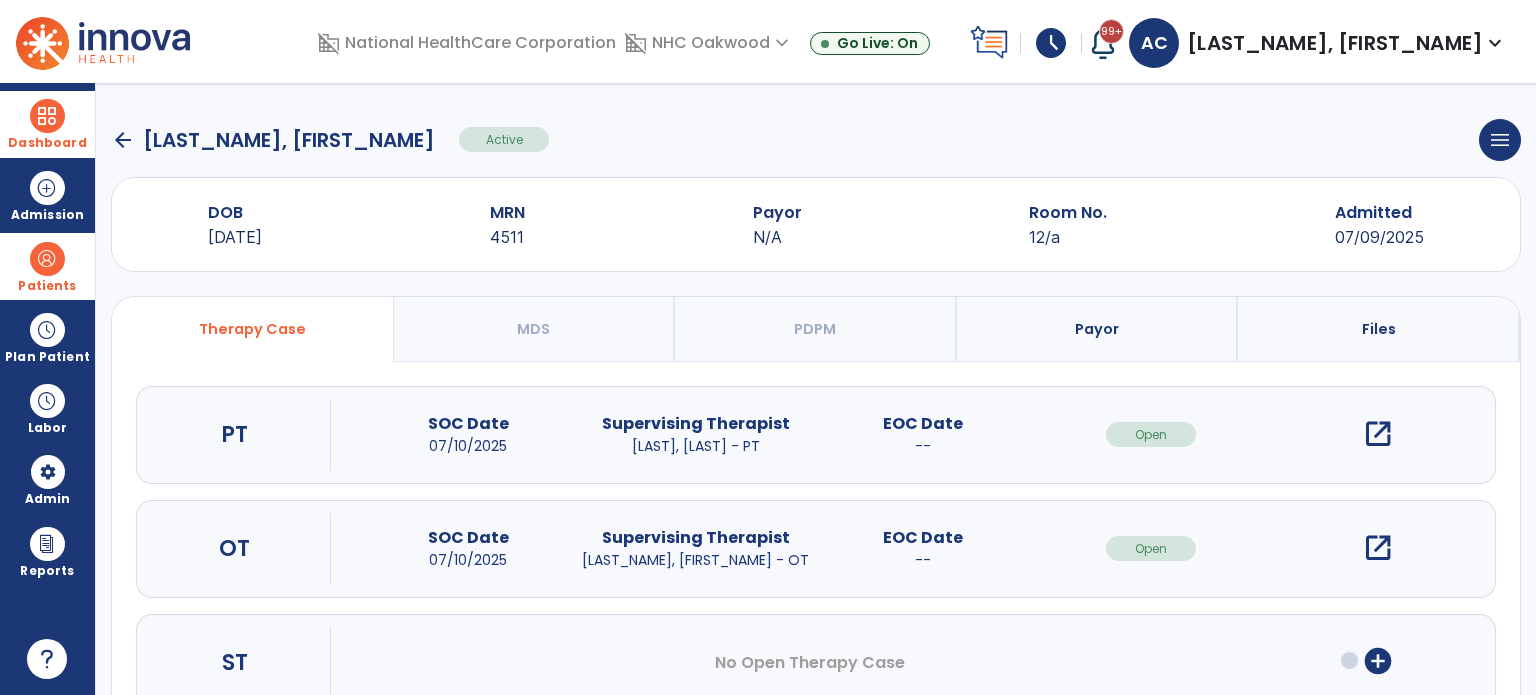 click on "open_in_new" at bounding box center [1378, 548] 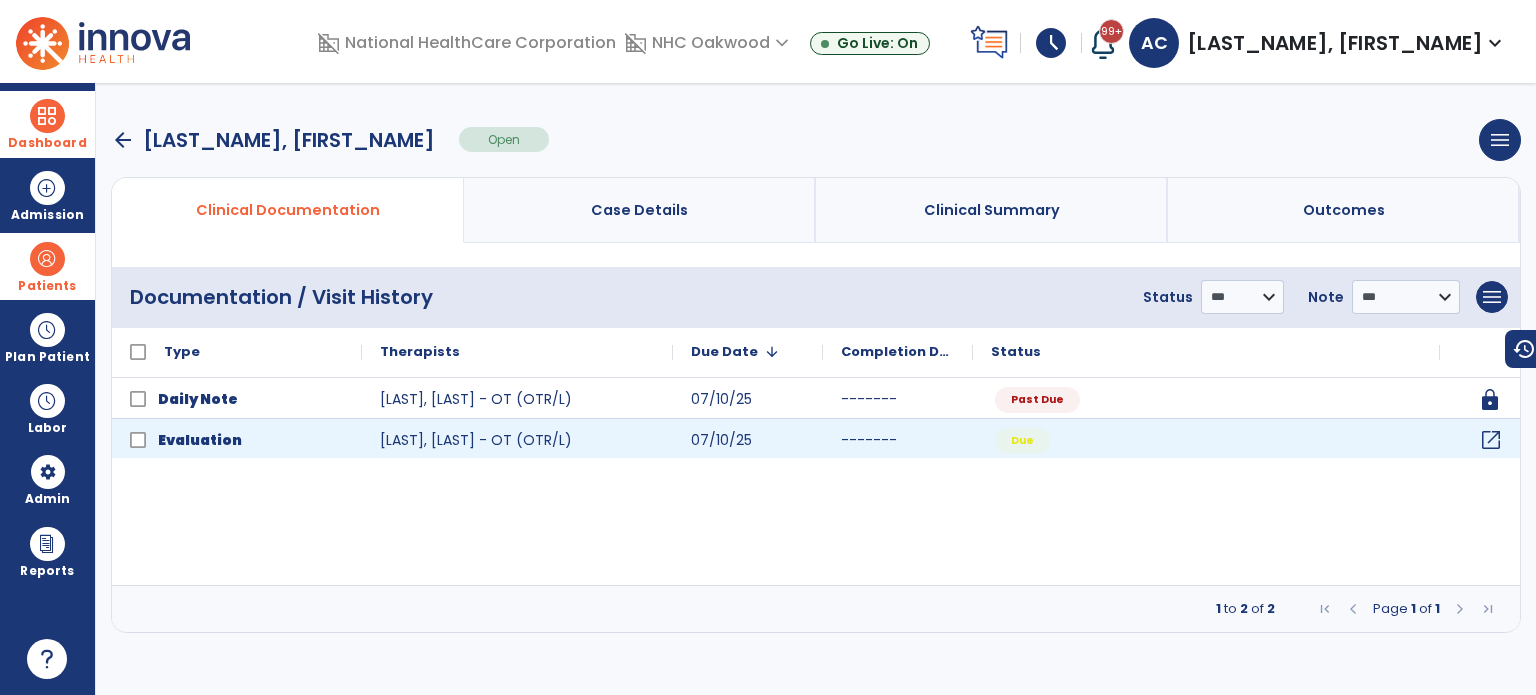 click on "open_in_new" 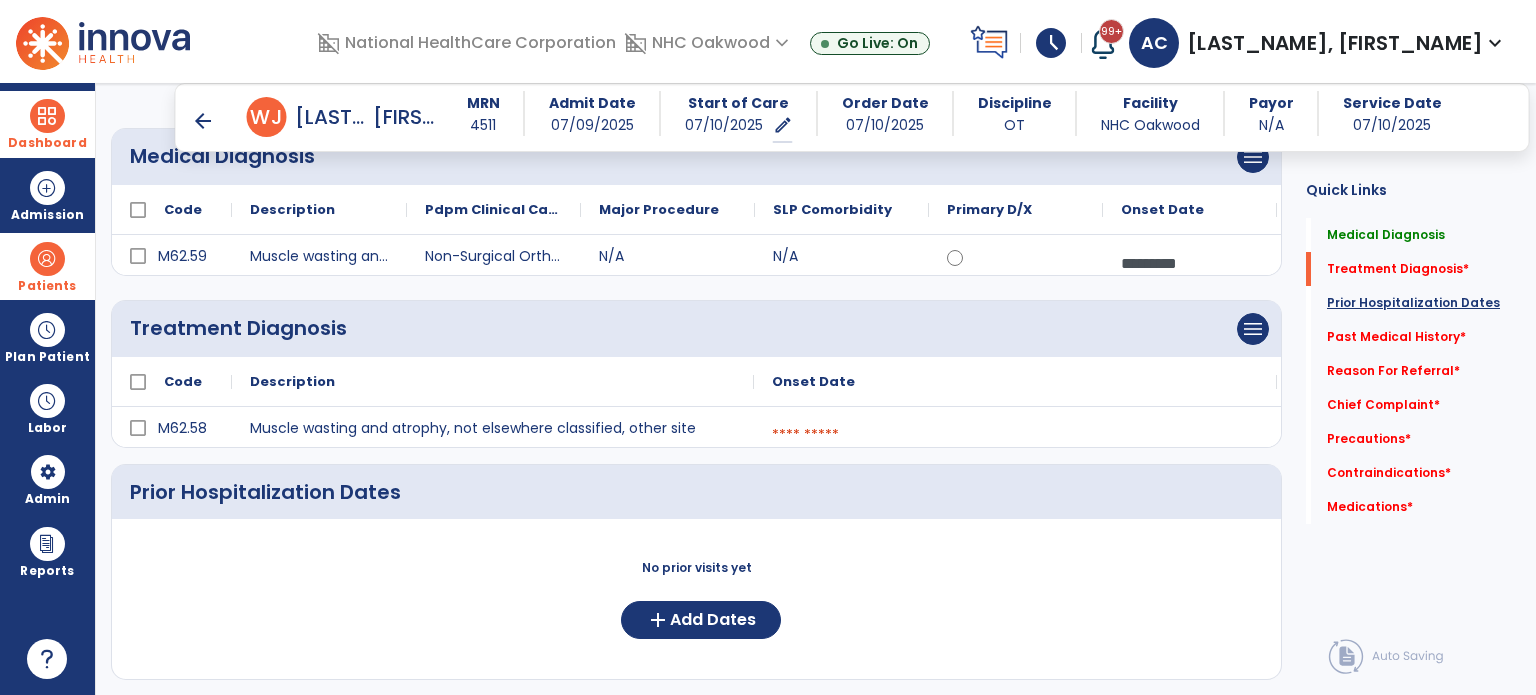 scroll, scrollTop: 201, scrollLeft: 0, axis: vertical 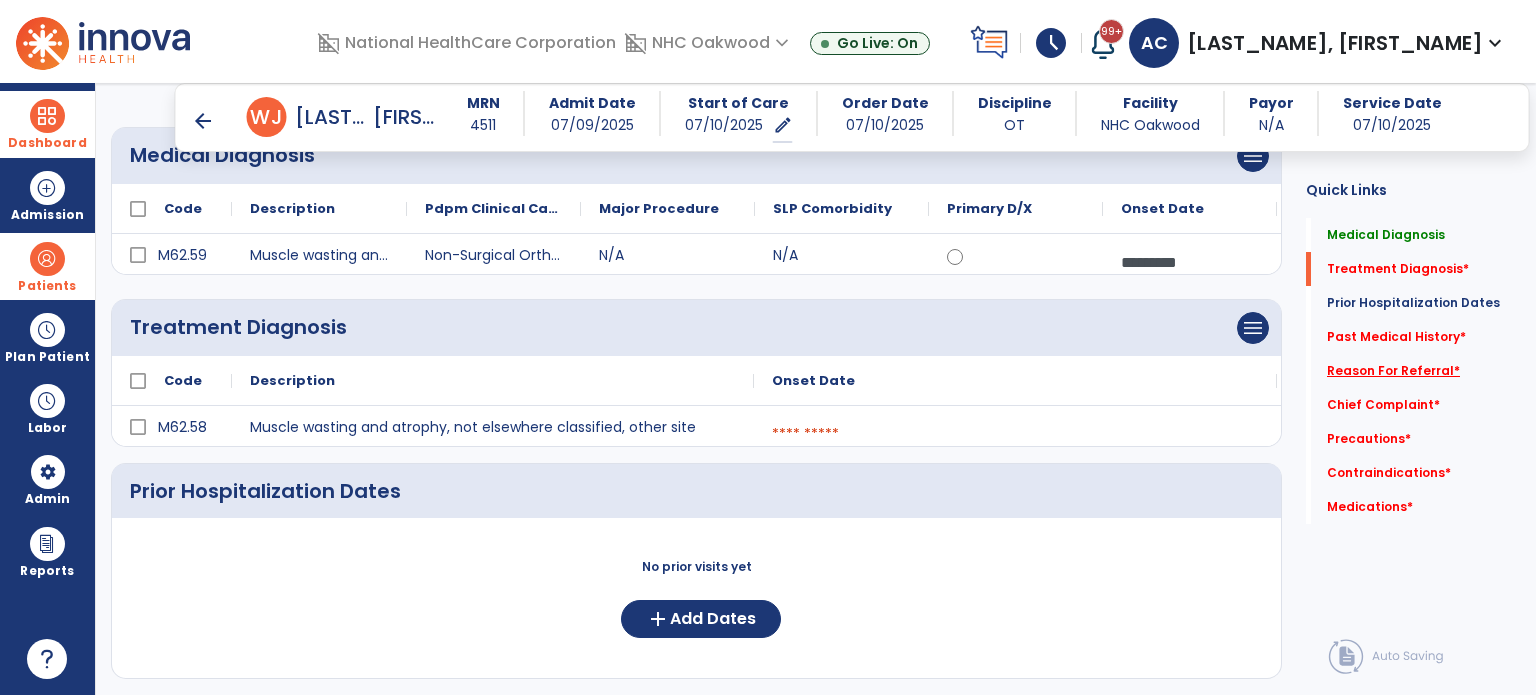 click on "Reason For Referral   *" 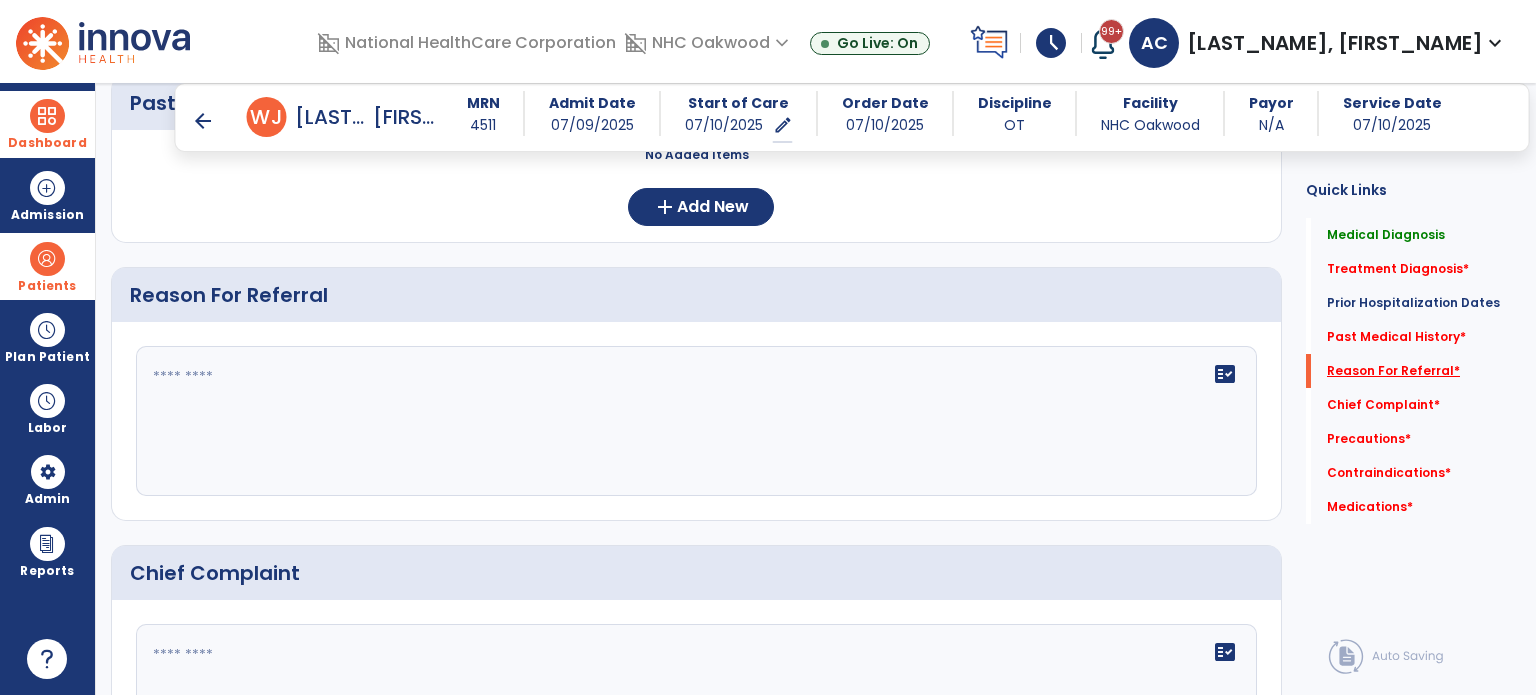 scroll, scrollTop: 832, scrollLeft: 0, axis: vertical 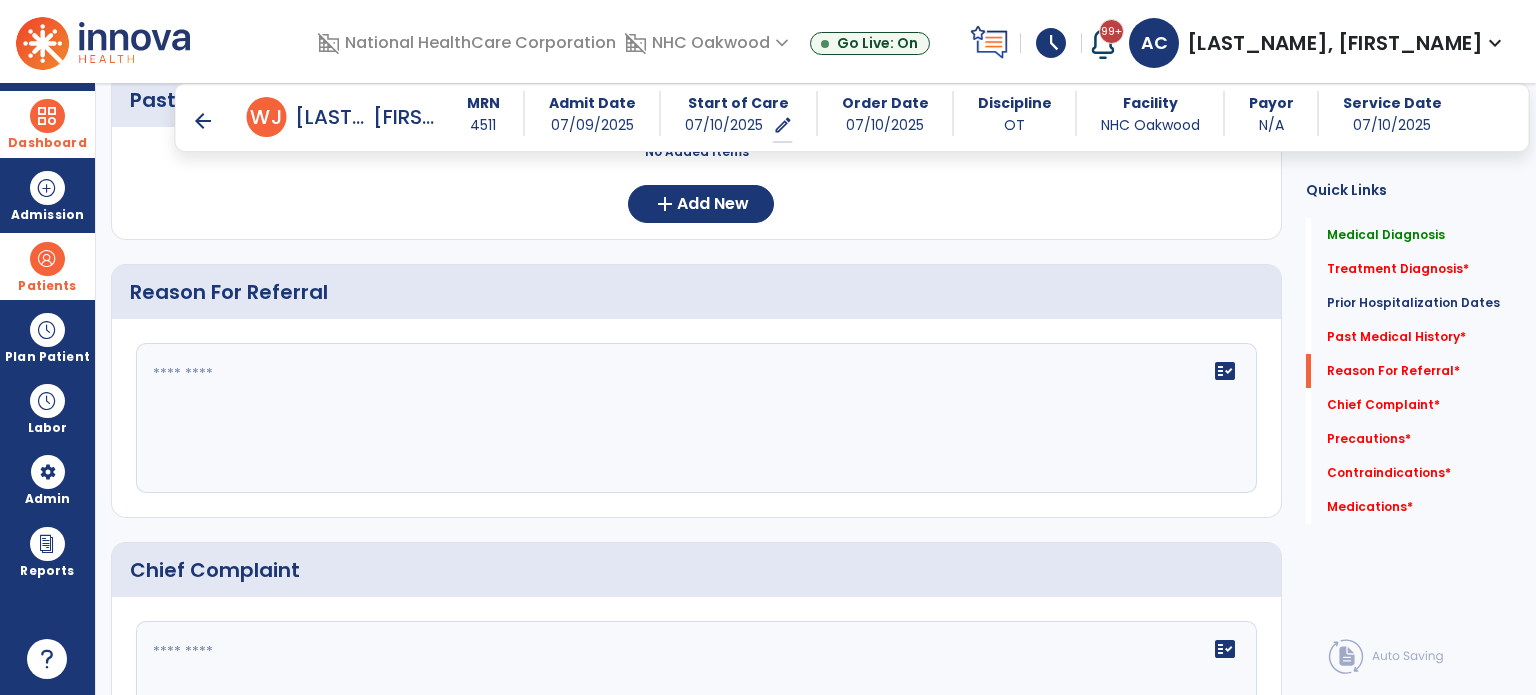 click 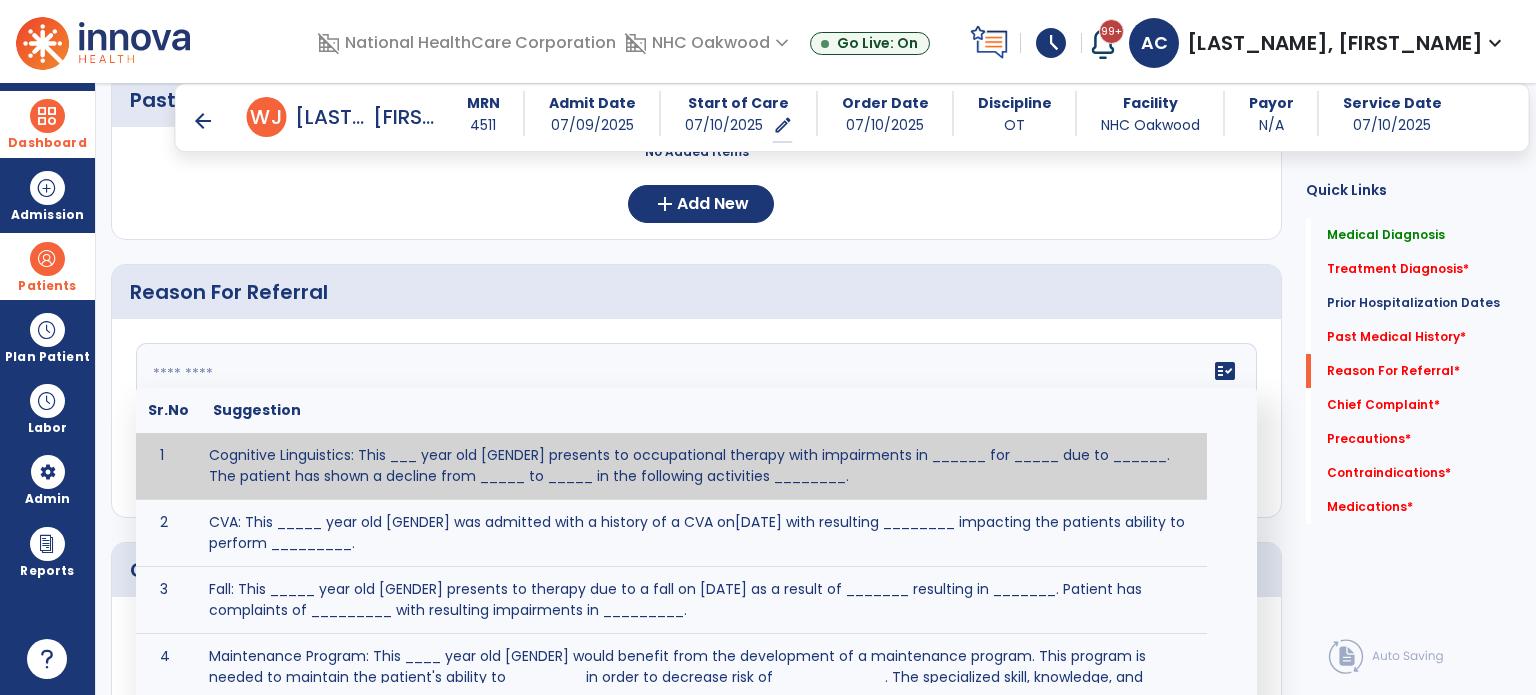 paste on "**********" 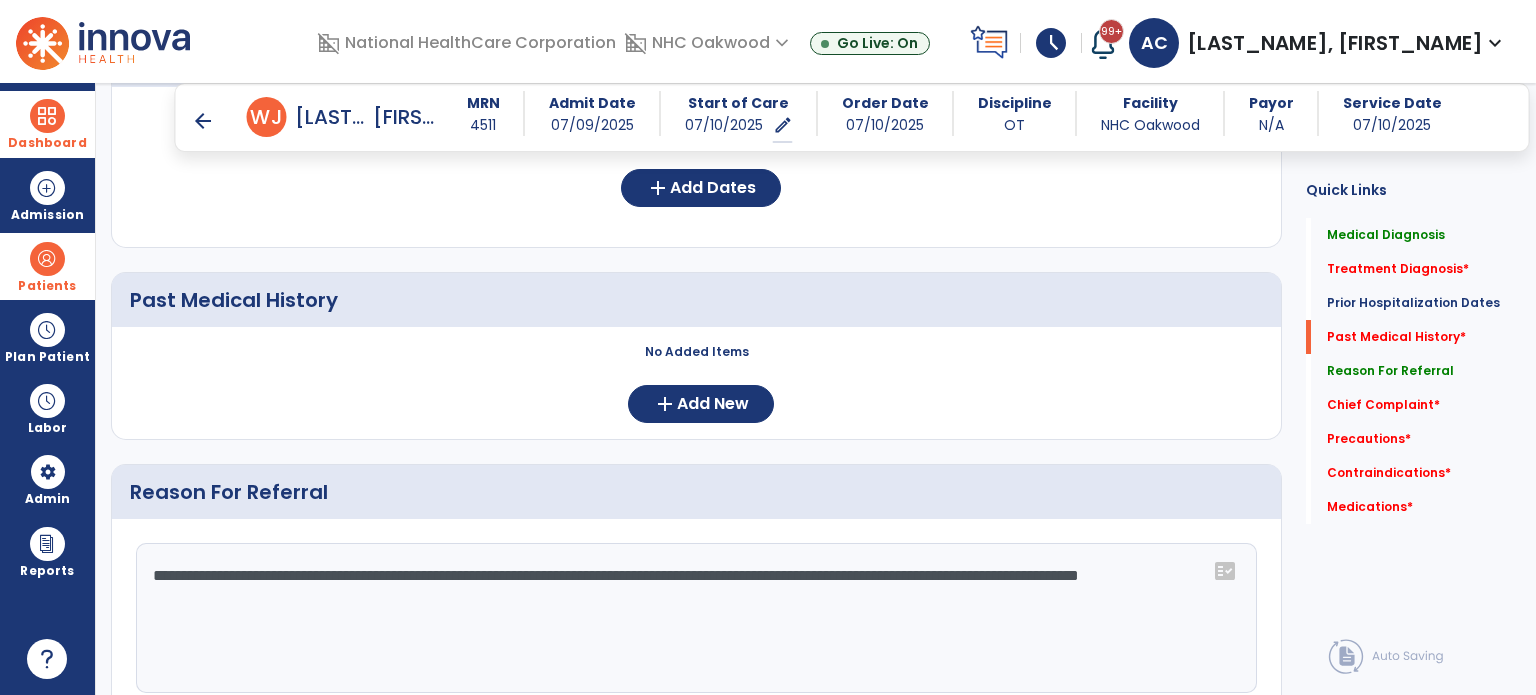 scroll, scrollTop: 632, scrollLeft: 0, axis: vertical 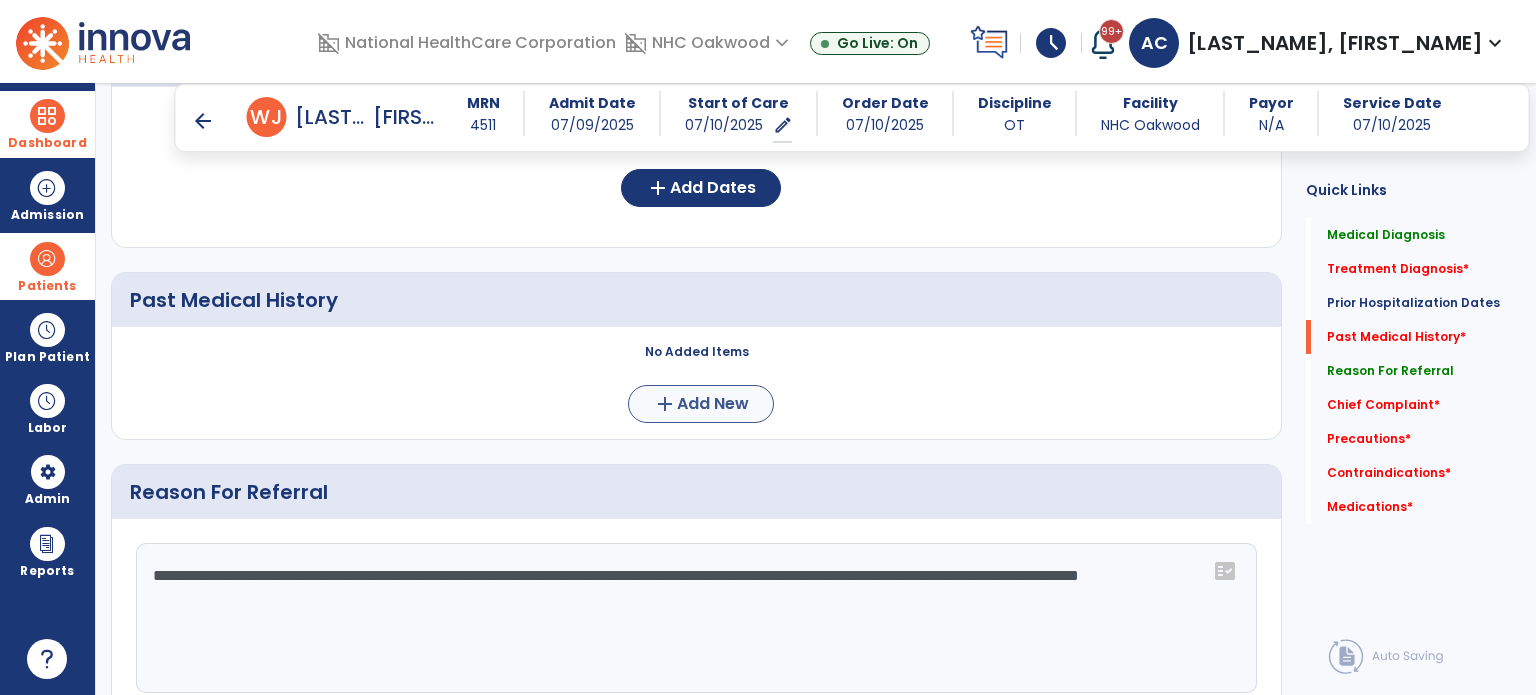 type on "**********" 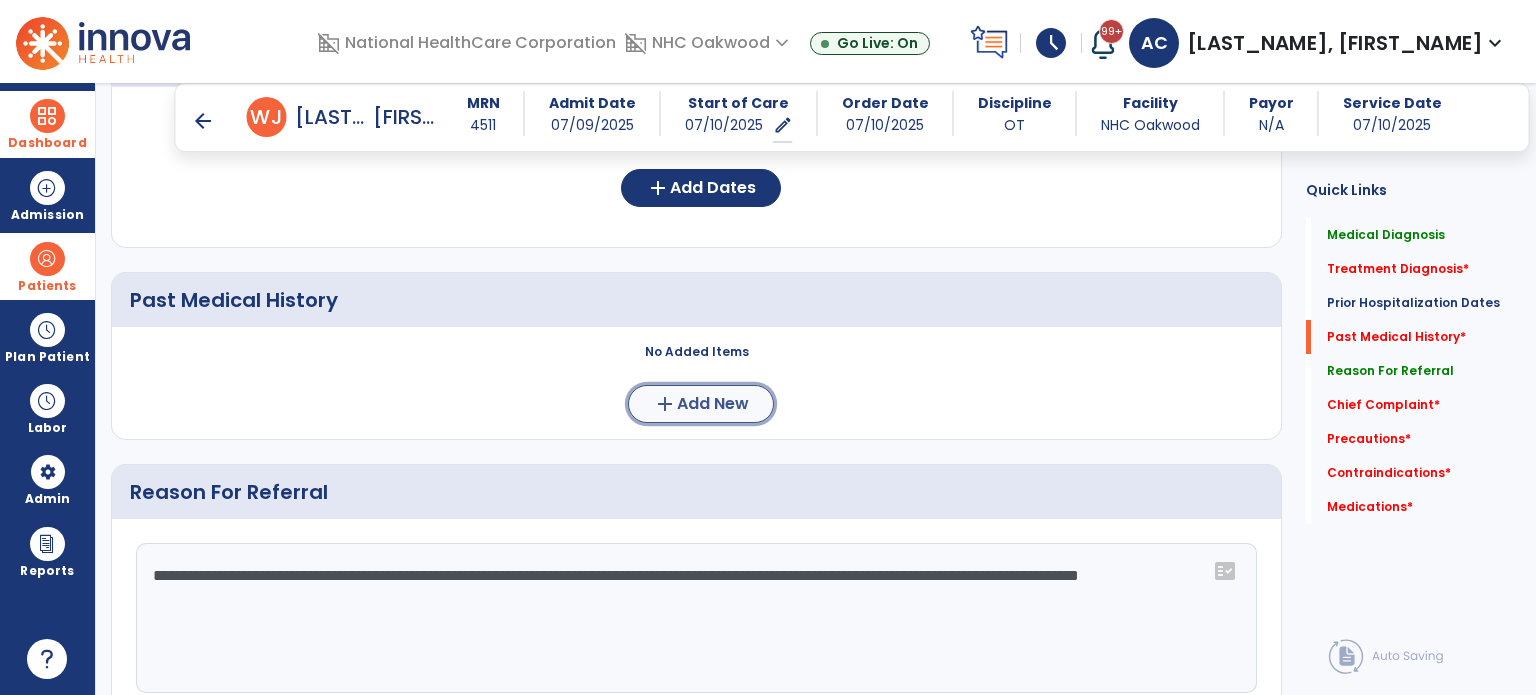 click on "Add New" 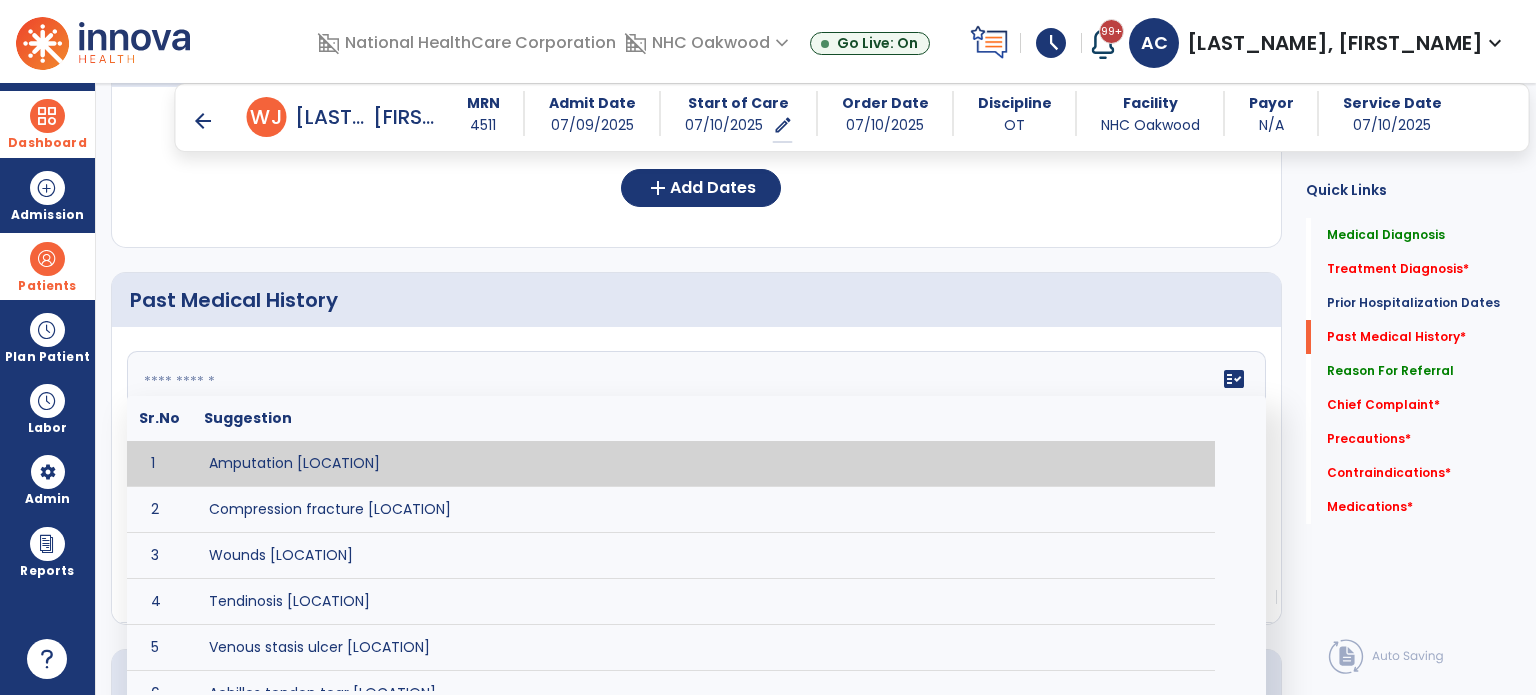 click on "fact_check  Sr.No Suggestion 1 Amputation [LOCATION] 2 Compression fracture [LOCATION] 3 Wounds [LOCATION] 4 Tendinosis [LOCATION] 5 Venous stasis ulcer [LOCATION] 6 Achilles tendon tear [LOCATION] 7 ACL tear surgically repaired [LOCATION] 8 Above knee amputation (AKA) [LOCATION] 9 Below knee amputation (BKE) [LOCATION] 10 Cancer (SITE/TYPE) 11 Surgery (TYPE) 12 AAA (Abdominal Aortic Aneurysm) 13 Achilles tendon tear [LOCATION] 14 Acute Renal Failure 15 AIDS (Acquired Immune Deficiency Syndrome) 16 Alzheimer's Disease 17 Anemia 18 Angina 19 Anxiety 20 ASHD (Arteriosclerotic Heart Disease) 21 Atrial Fibrillation 22 Bipolar Disorder 23 Bowel Obstruction 24 C-Diff 25 Coronary Artery Bypass Graft (CABG) 26 CAD (Coronary Artery Disease) 27 Carpal tunnel syndrome 28 Chronic bronchitis 29 Chronic renal failure 30 Colostomy 31 COPD (Chronic Obstructive Pulmonary Disease) 32 CRPS (Complex Regional Pain Syndrome) 33 CVA (Cerebrovascular Accident) 34 CVI (Chronic Venous Insufficiency) 35 DDD (Degenerative Disc Disease)" 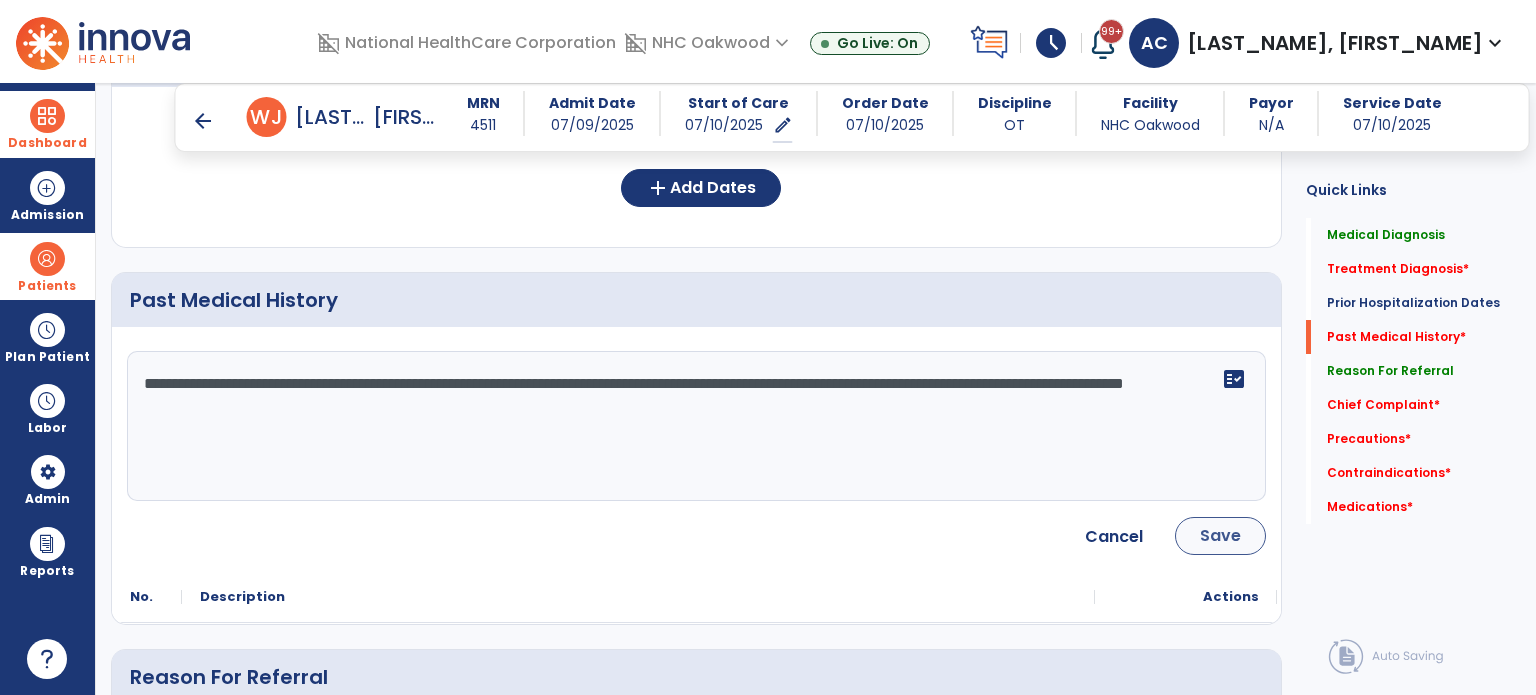 type on "**********" 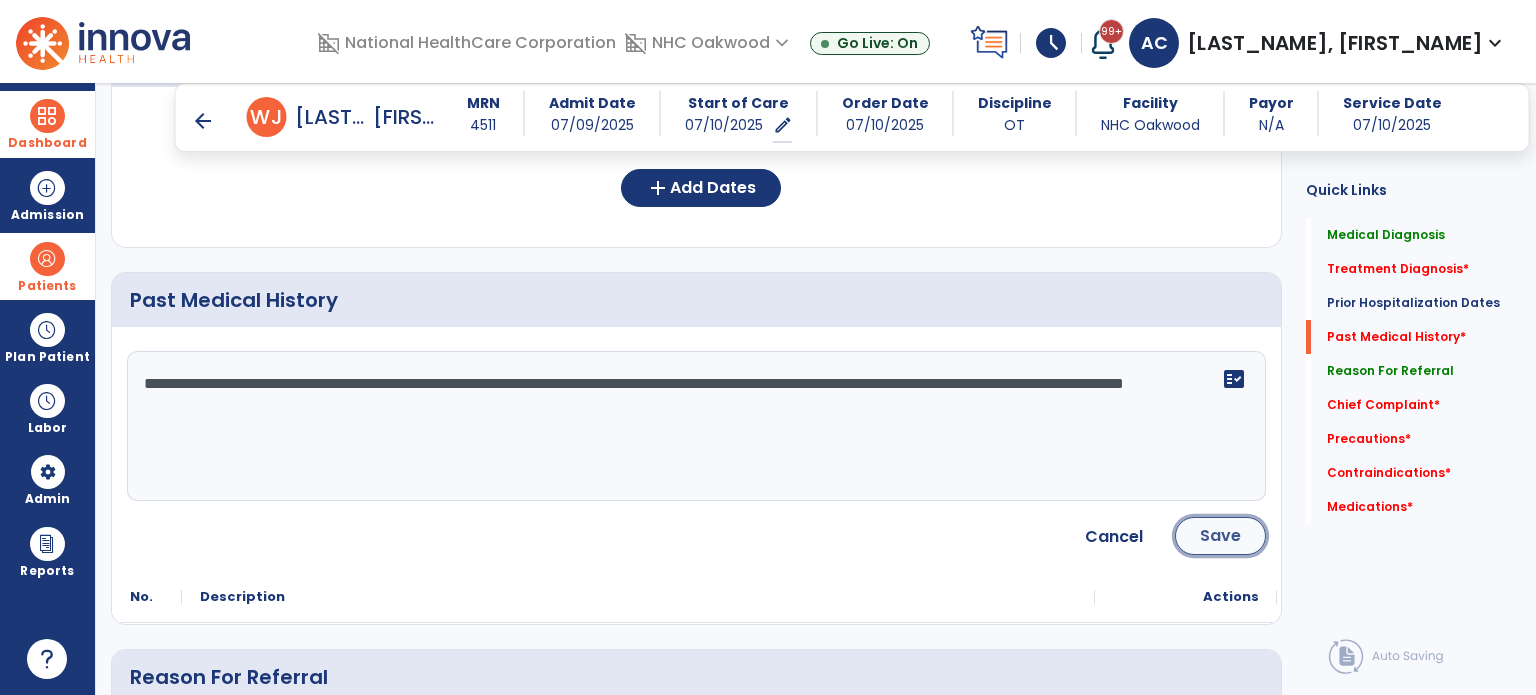 click on "Save" 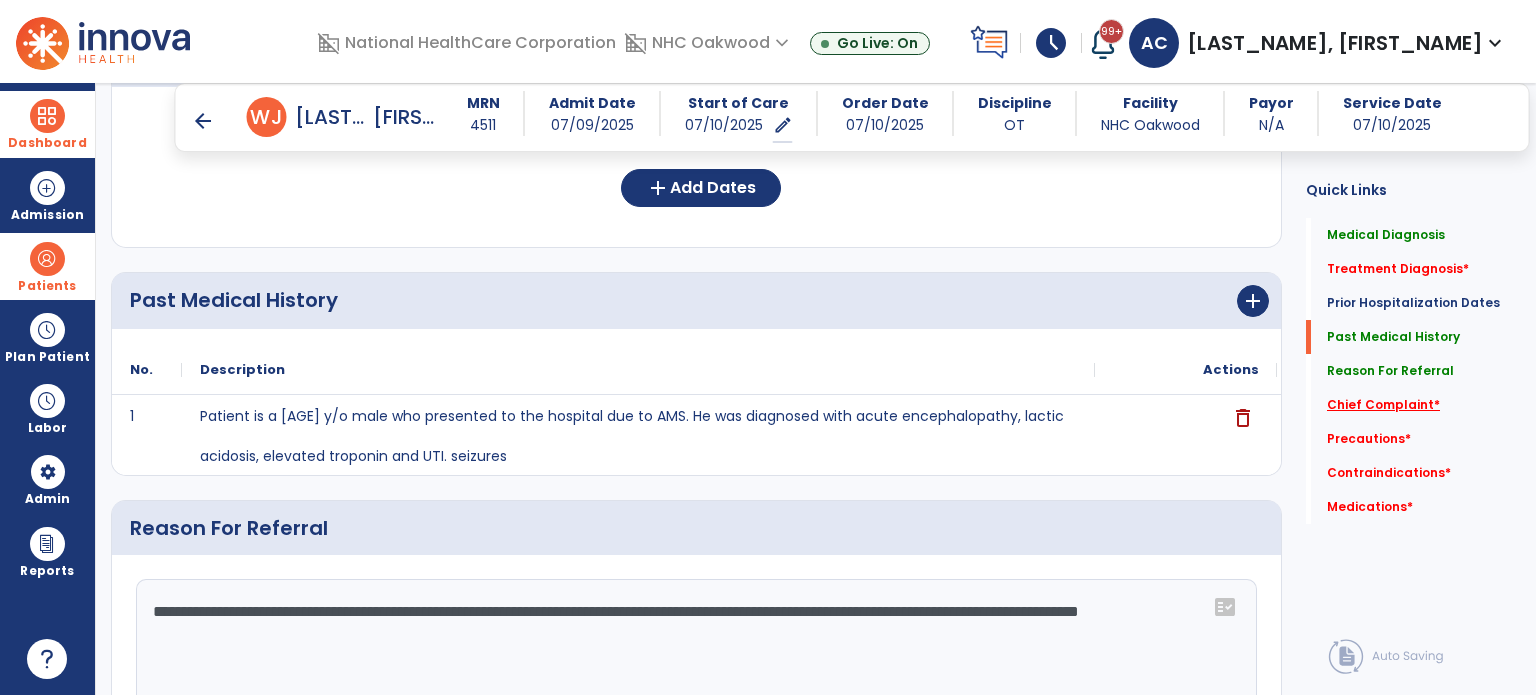 click on "Chief Complaint   *" 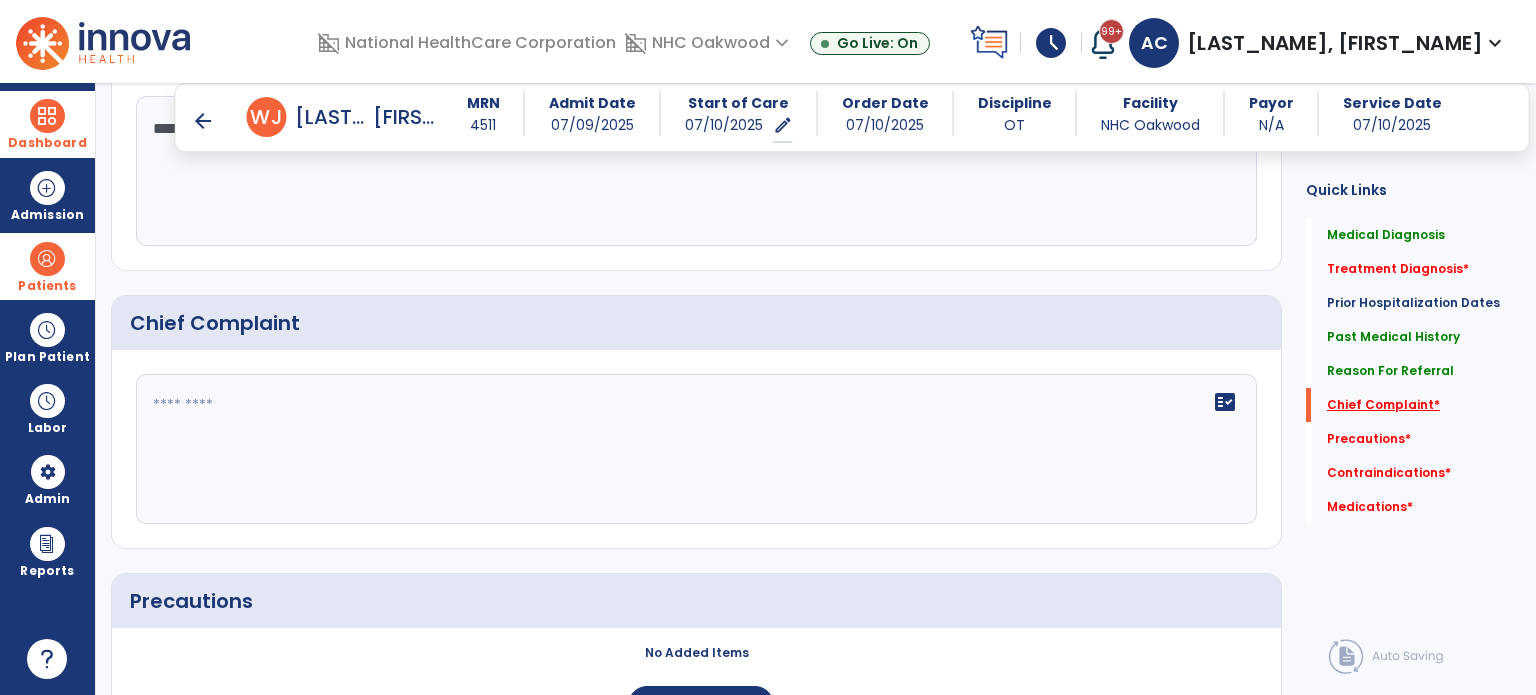 scroll, scrollTop: 1145, scrollLeft: 0, axis: vertical 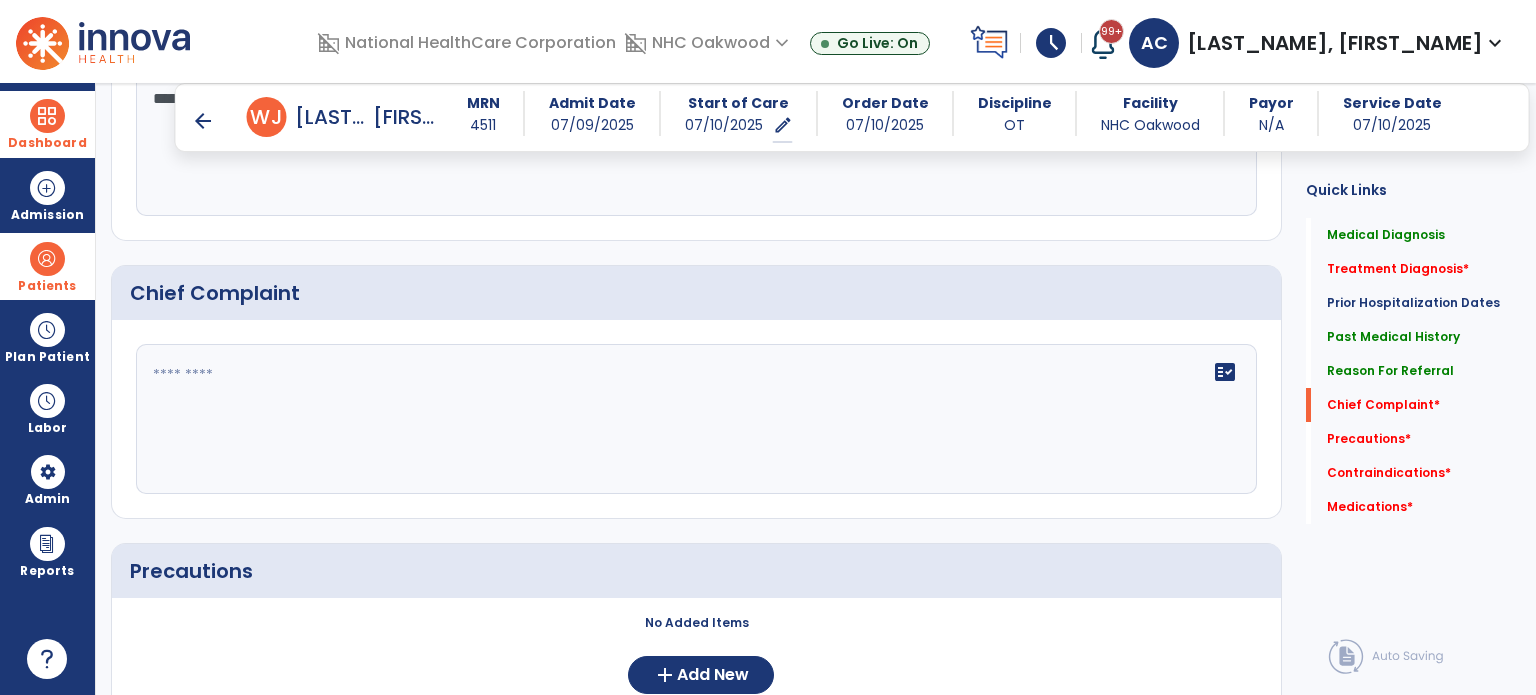 click on "fact_check" 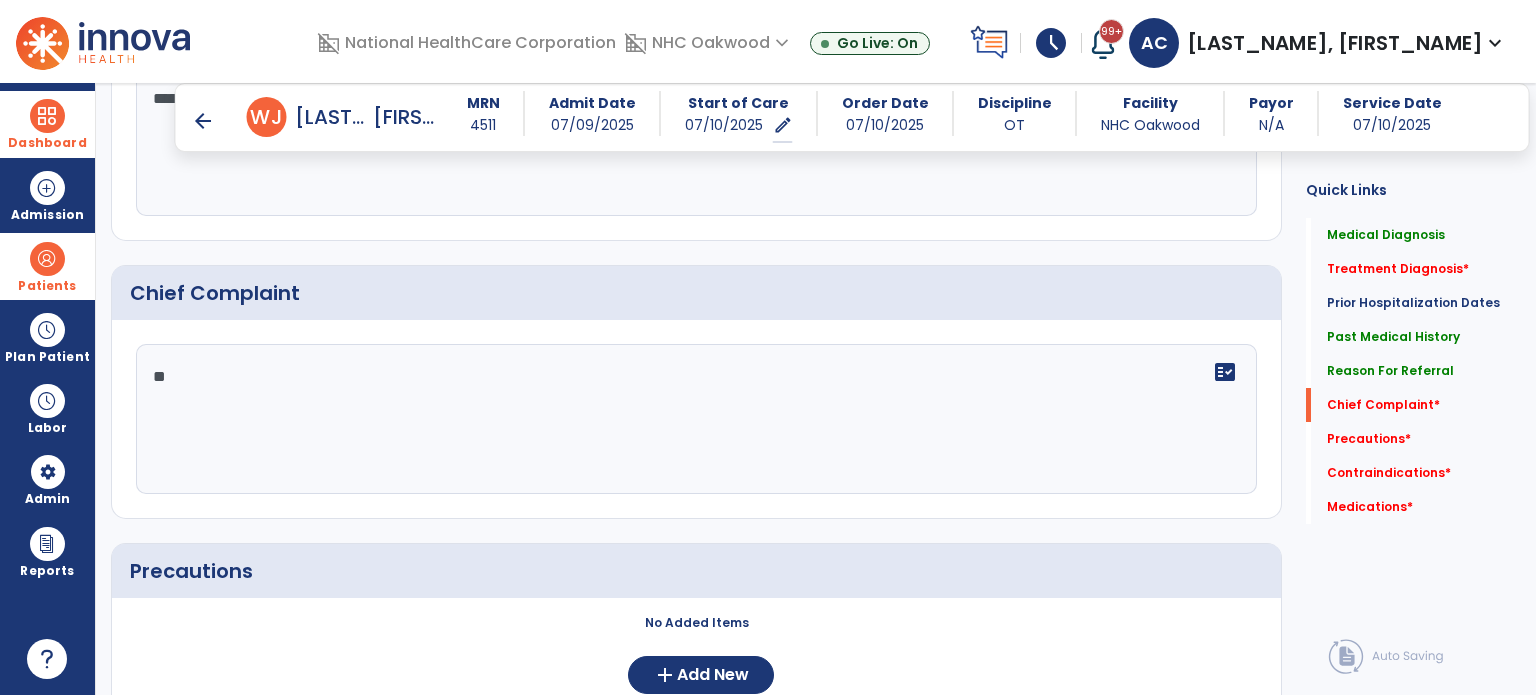 type on "*" 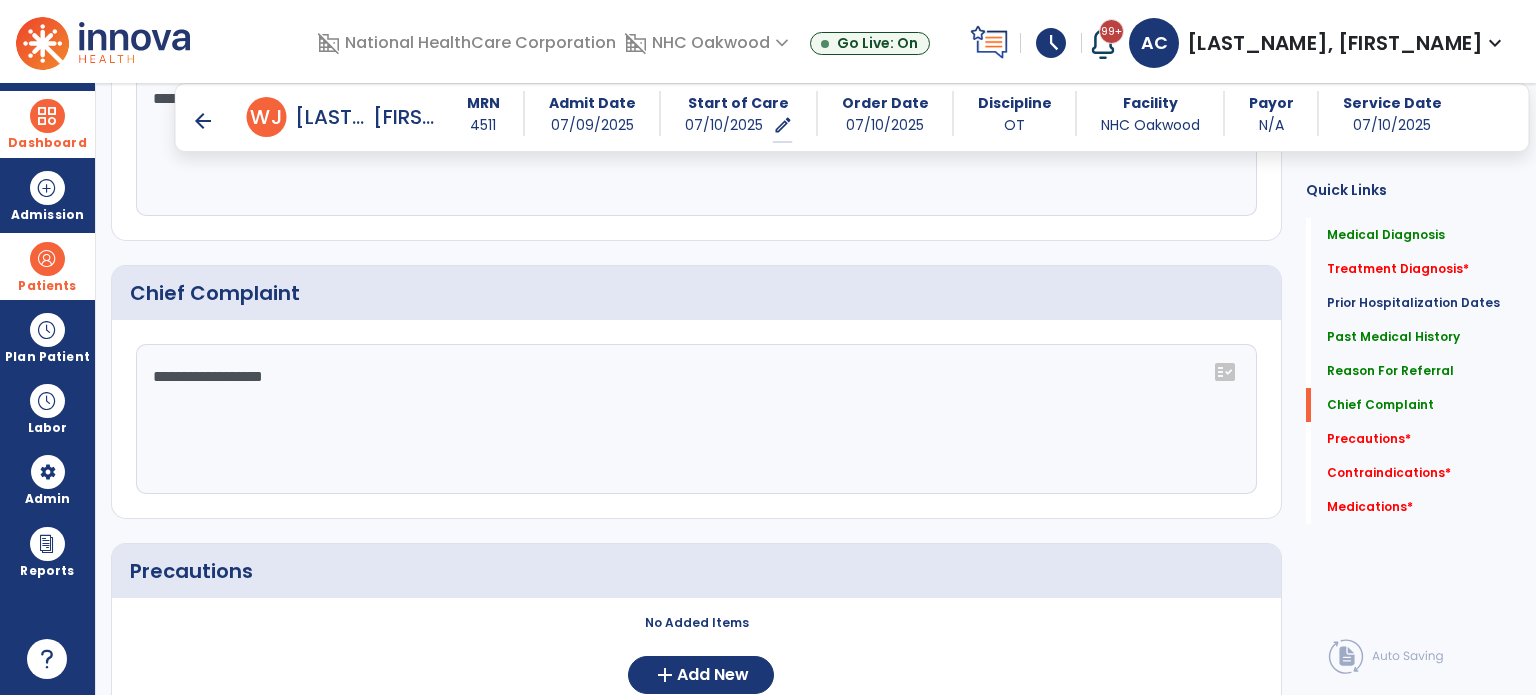 scroll, scrollTop: 1145, scrollLeft: 0, axis: vertical 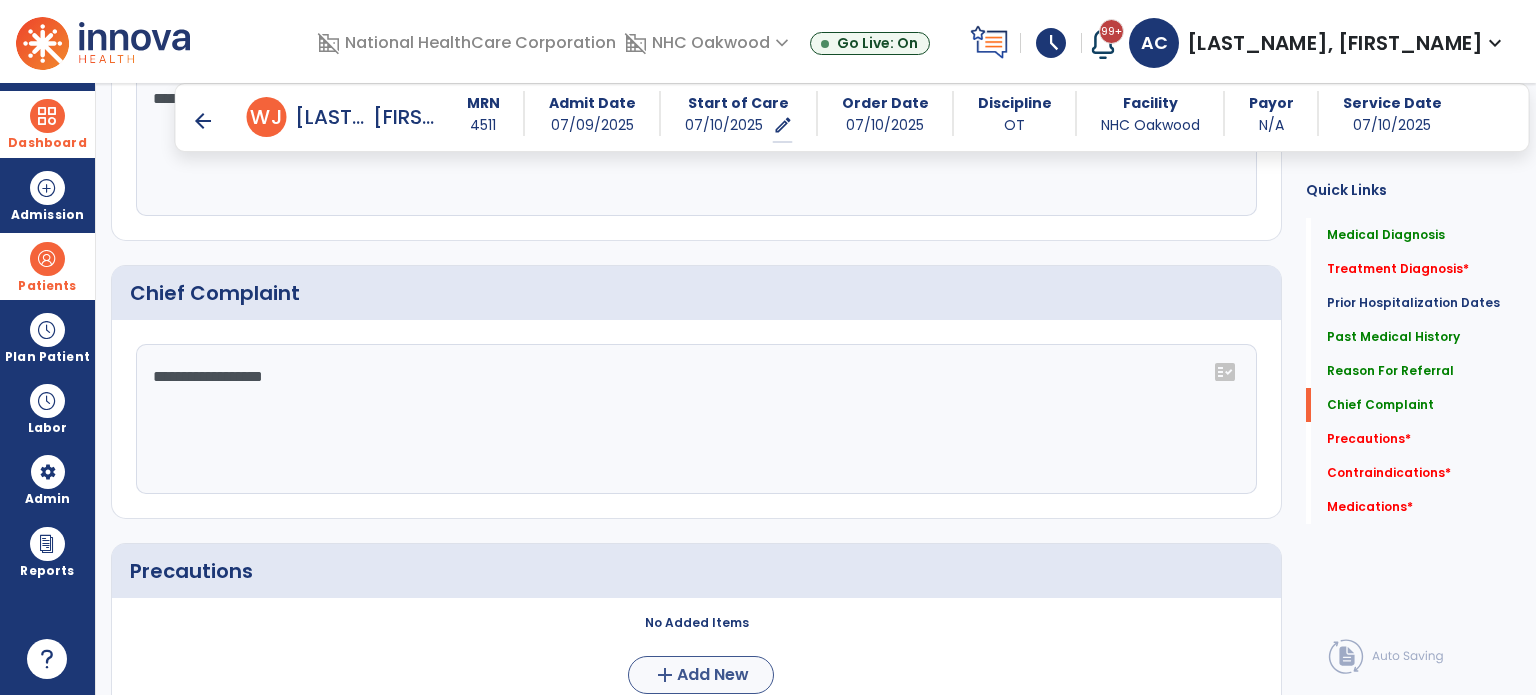 type on "**********" 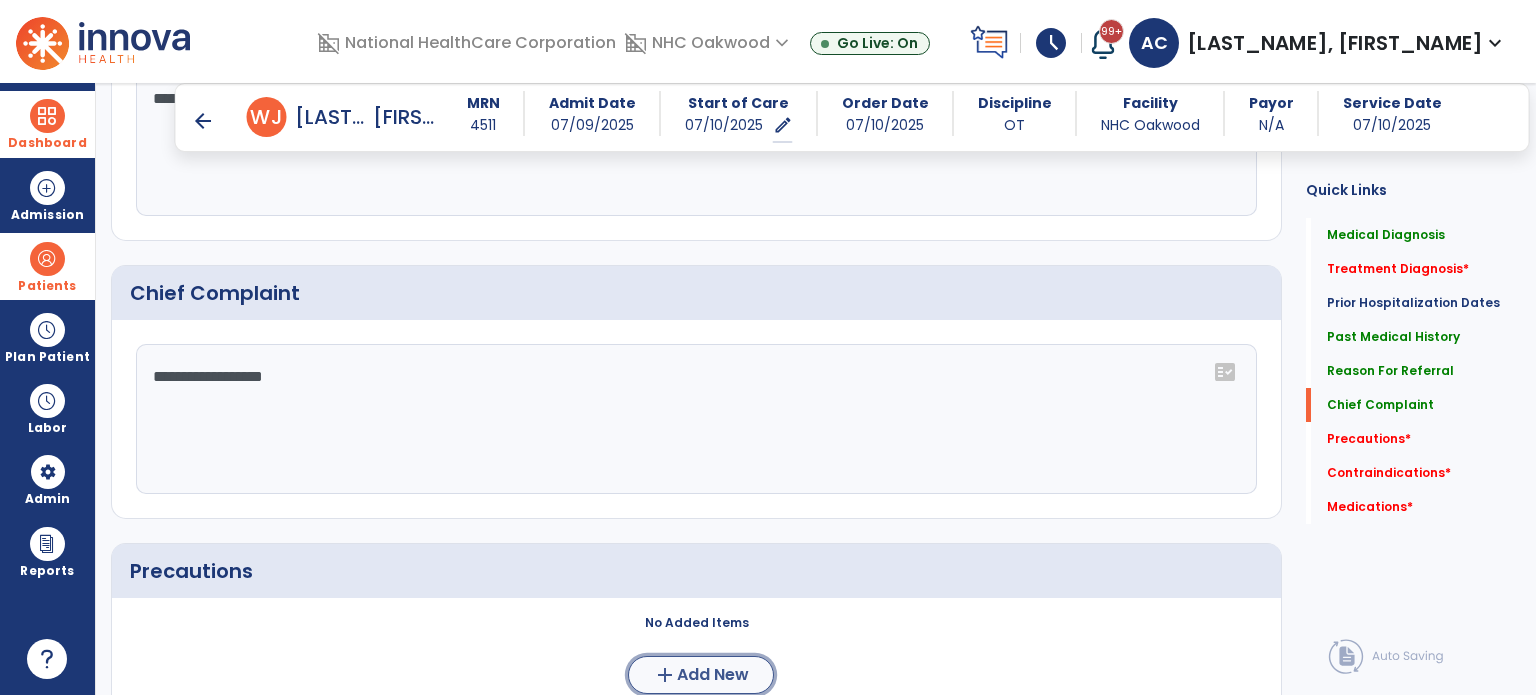 click on "Add New" 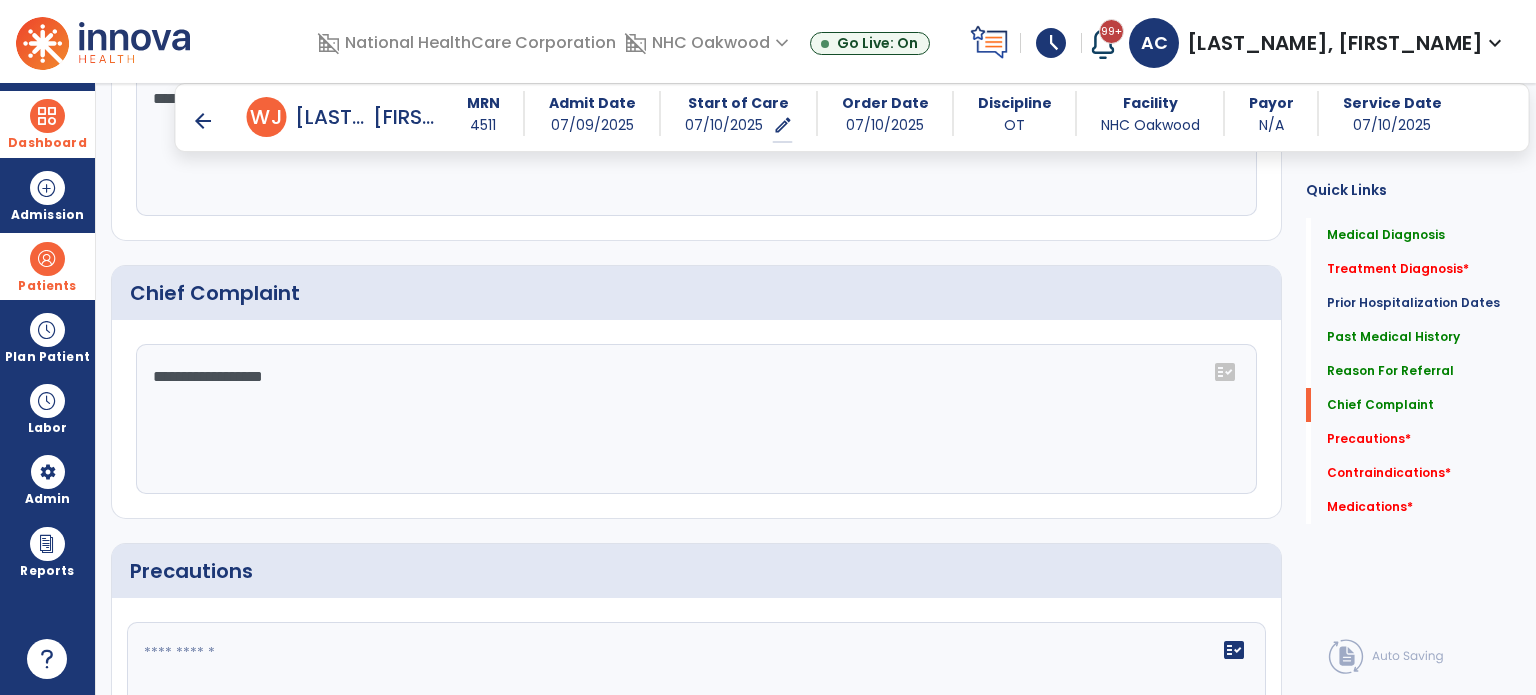 click 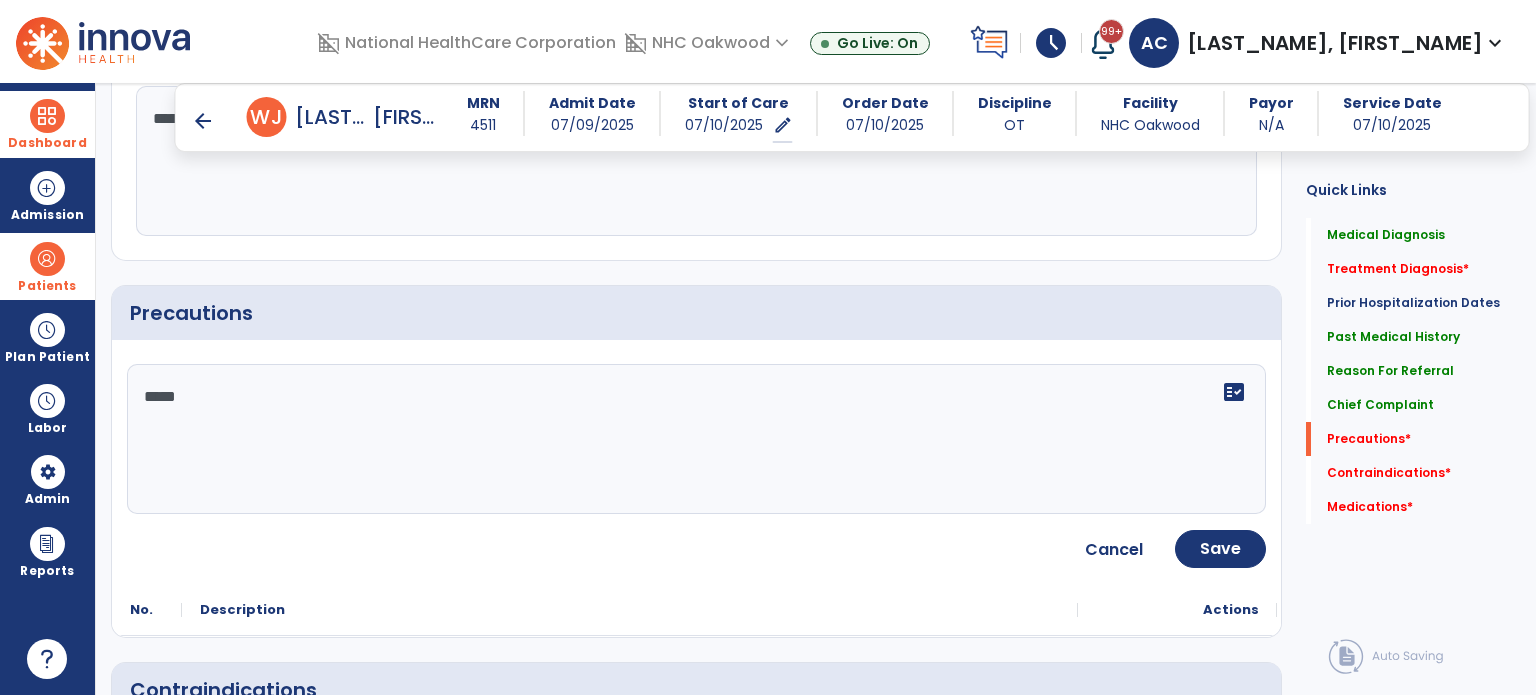scroll, scrollTop: 1410, scrollLeft: 0, axis: vertical 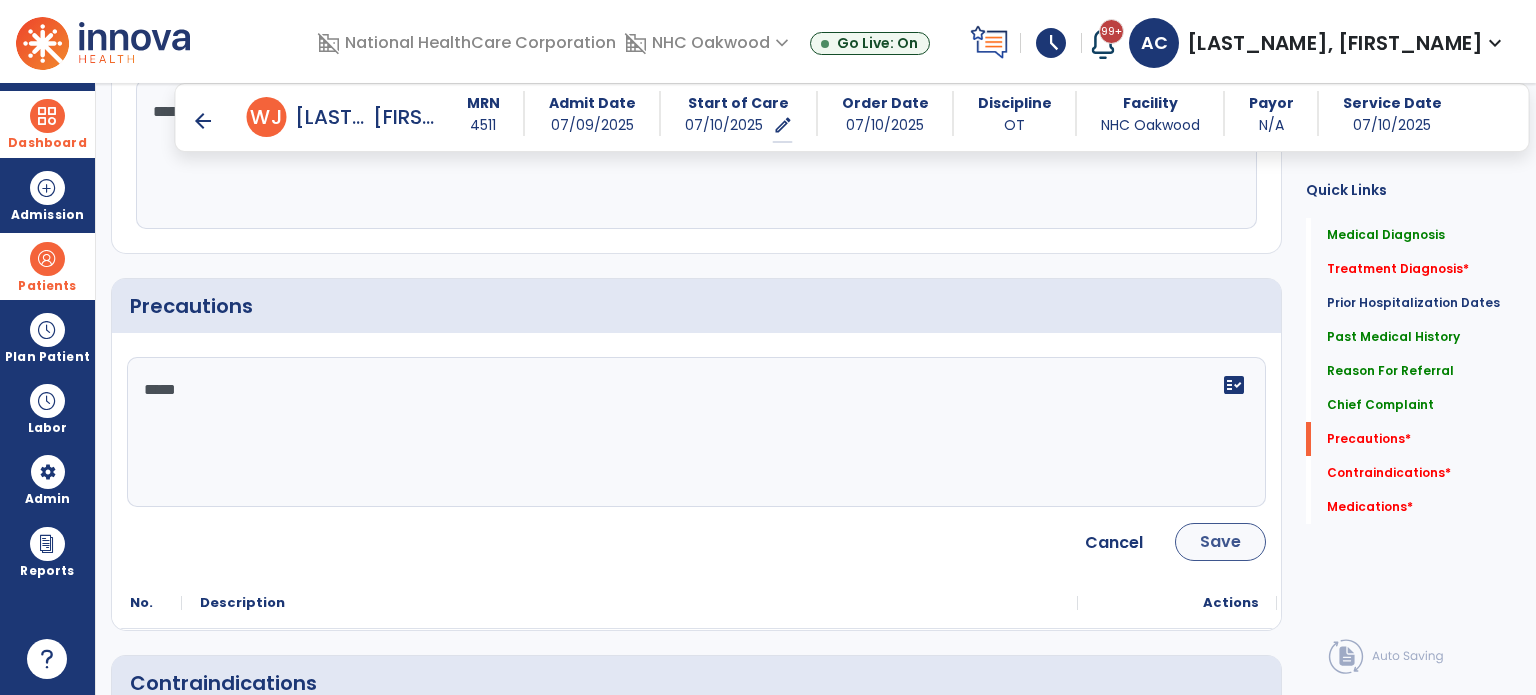 type on "*****" 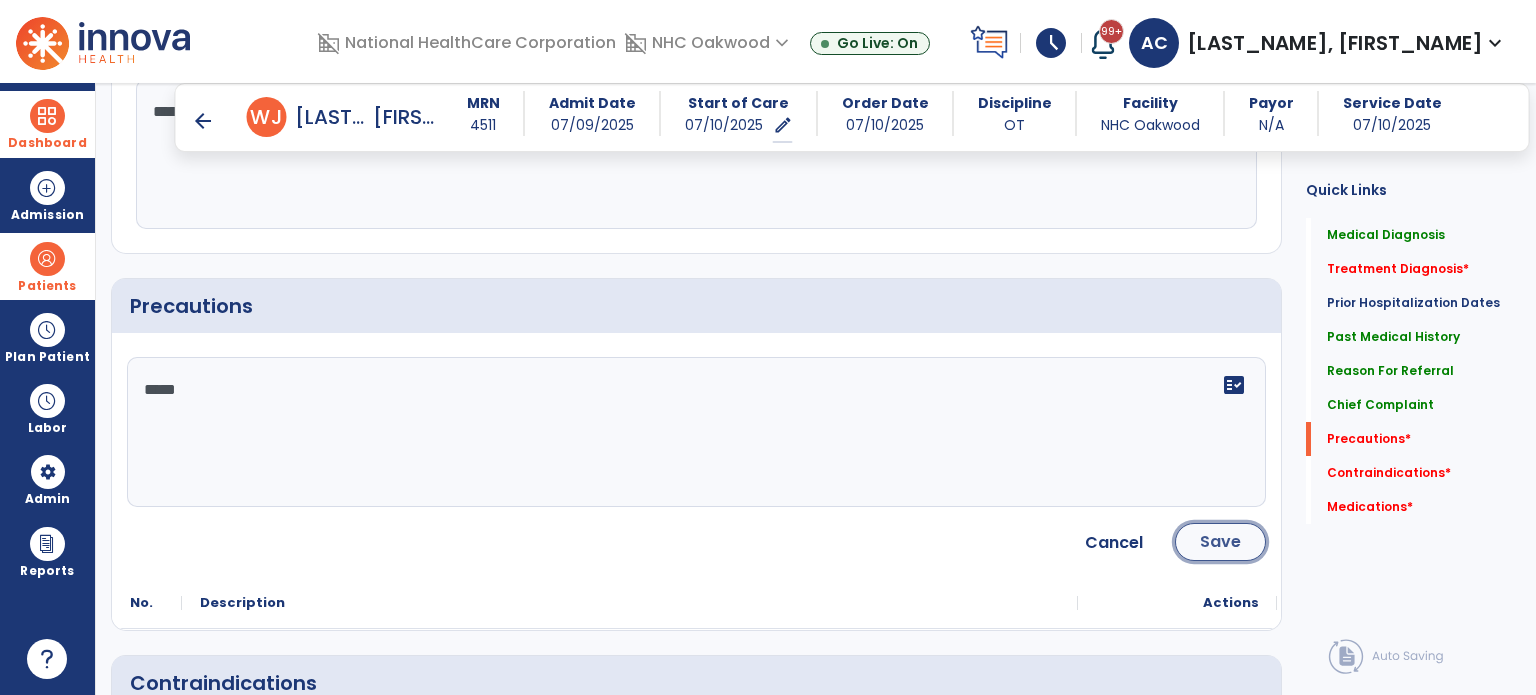 click on "Save" 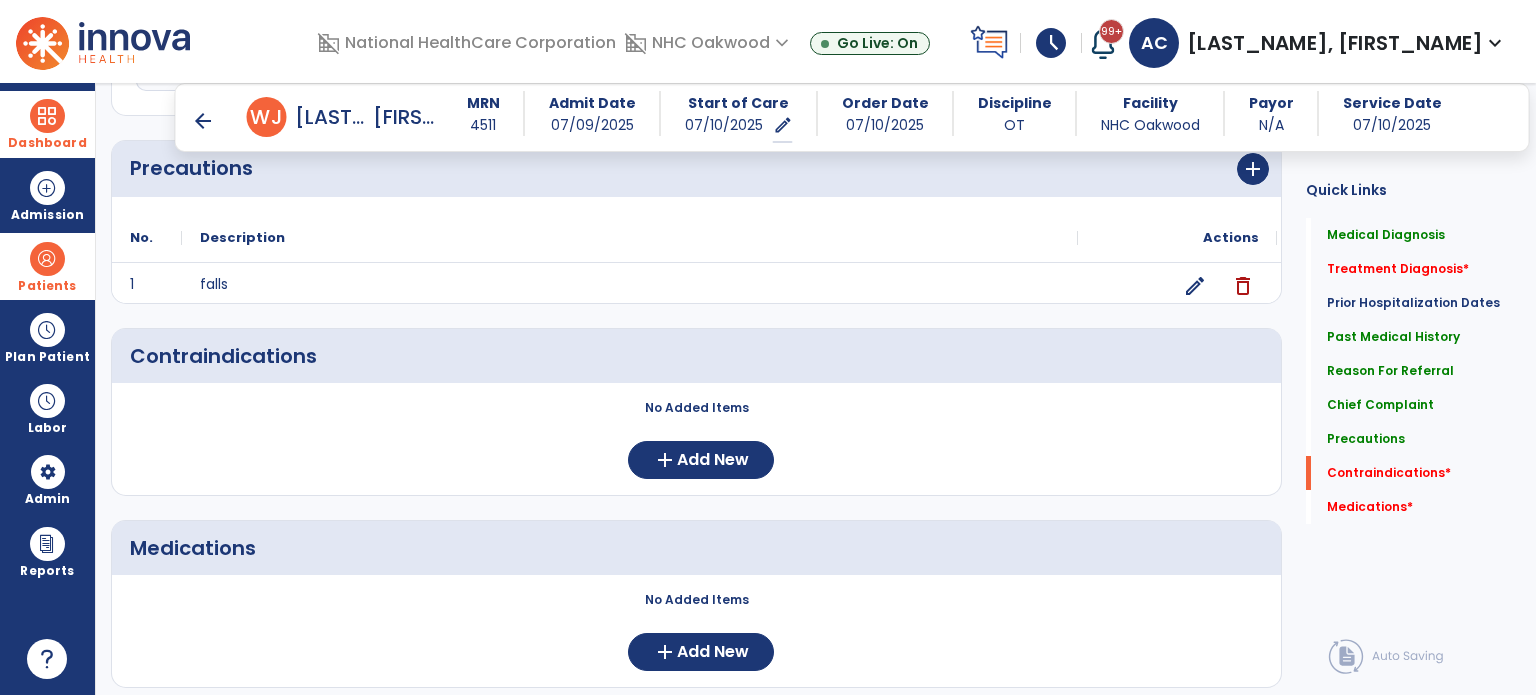 scroll, scrollTop: 1580, scrollLeft: 0, axis: vertical 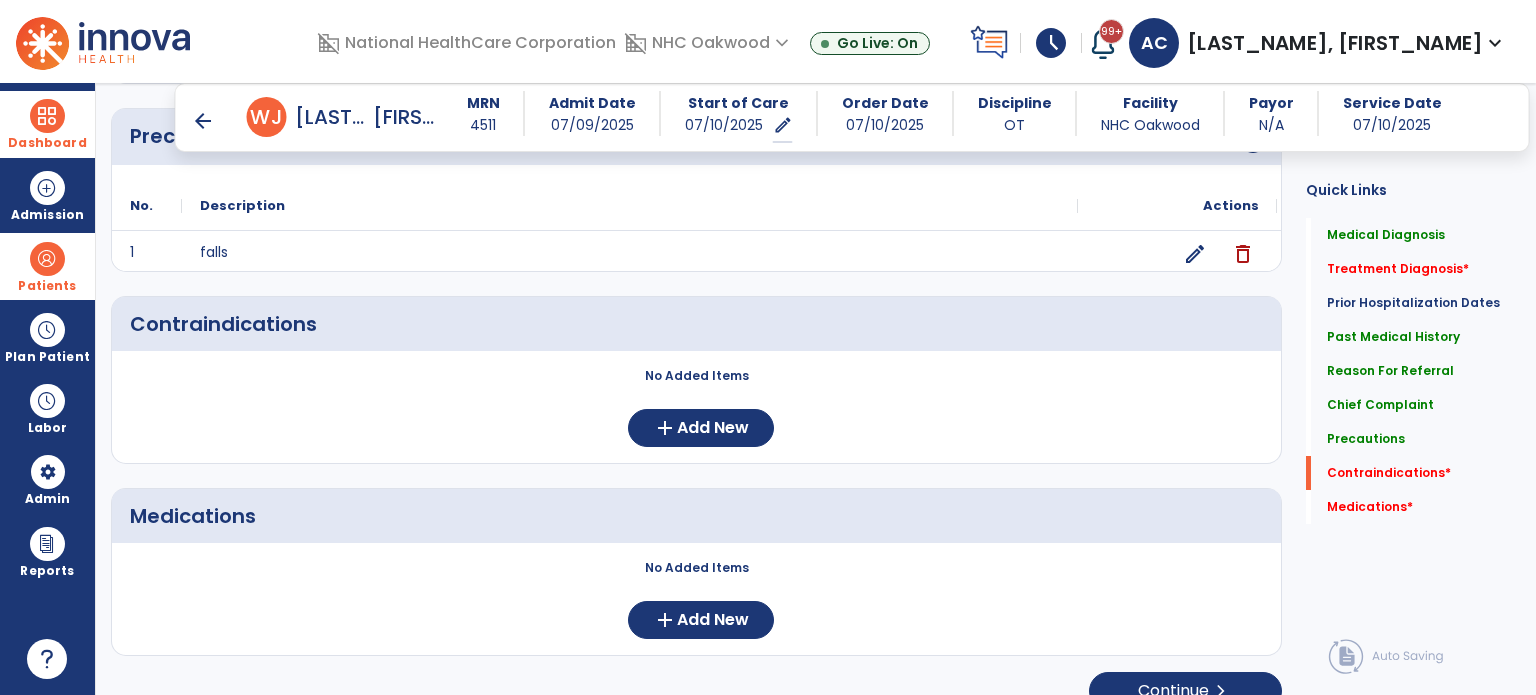 click on "No Added Items  add  Add New" 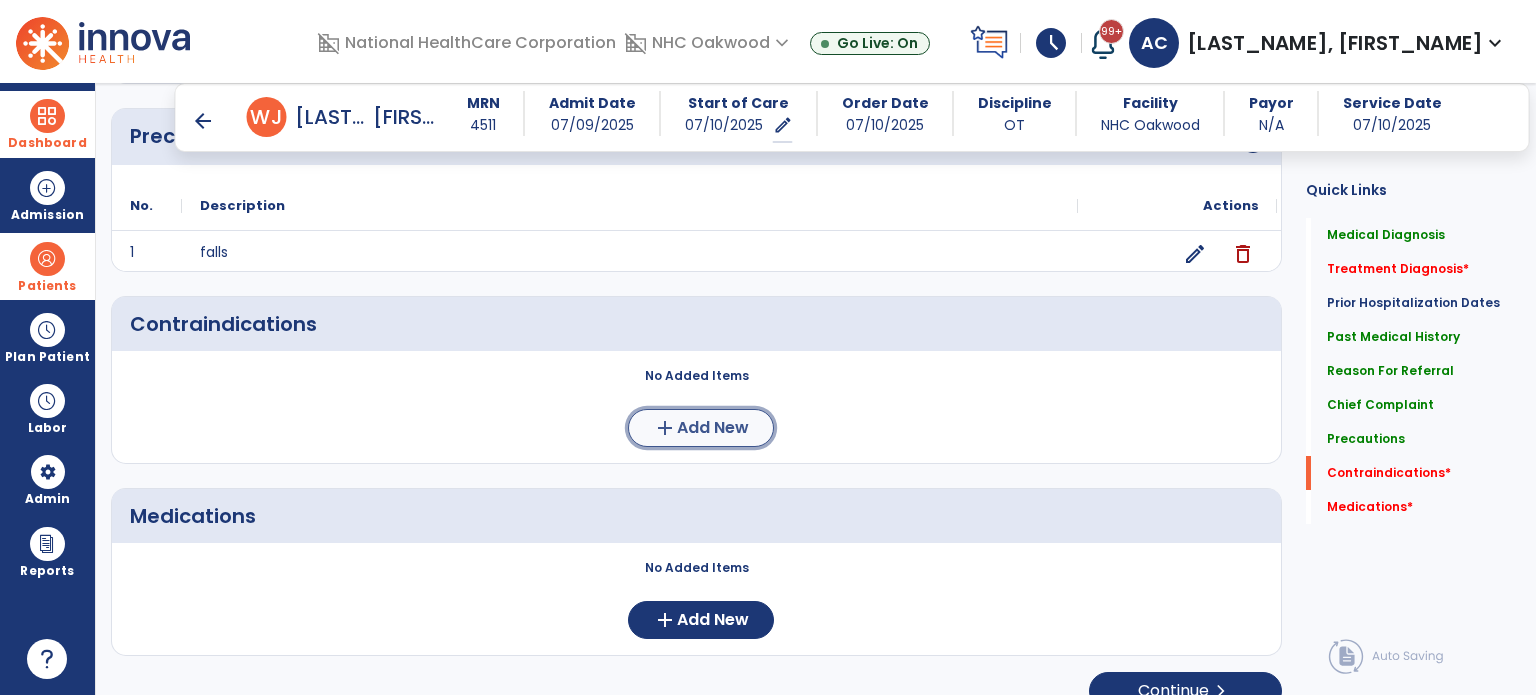 click on "Add New" 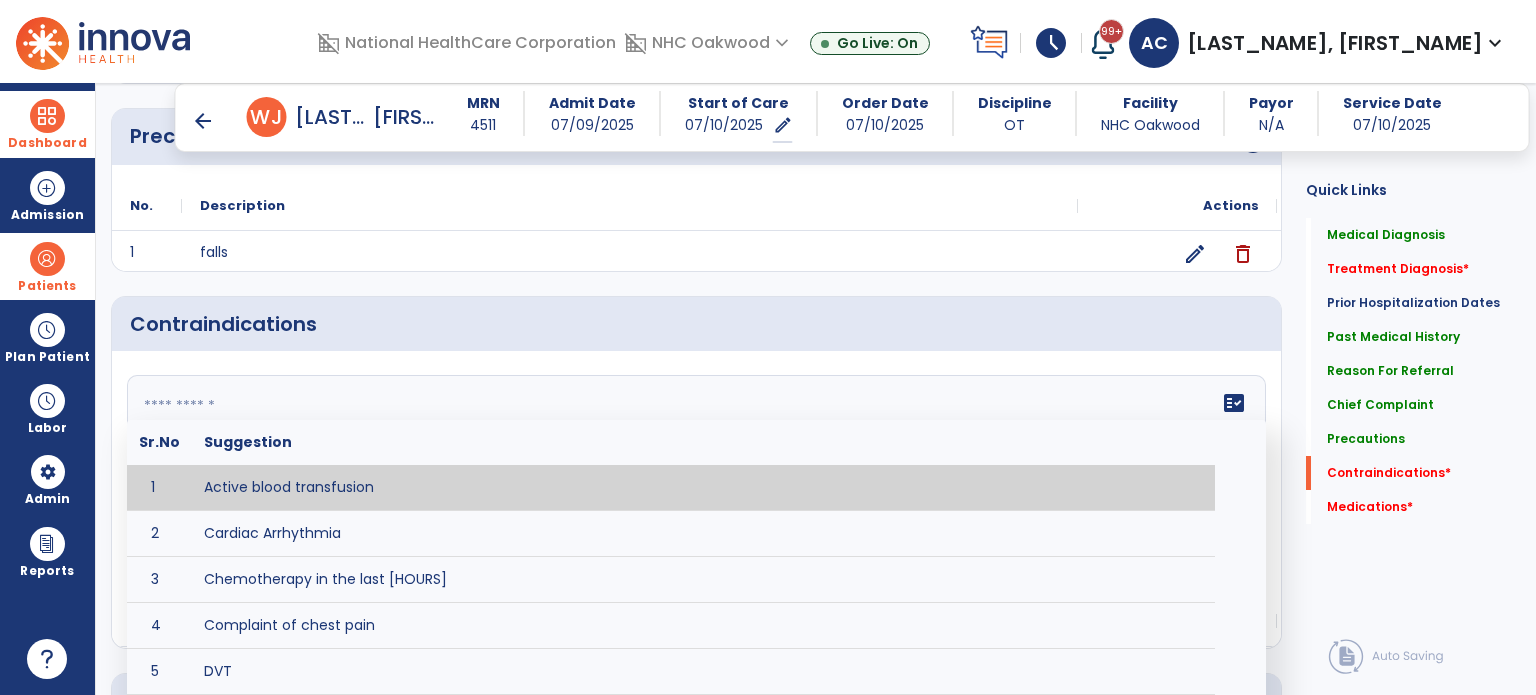click 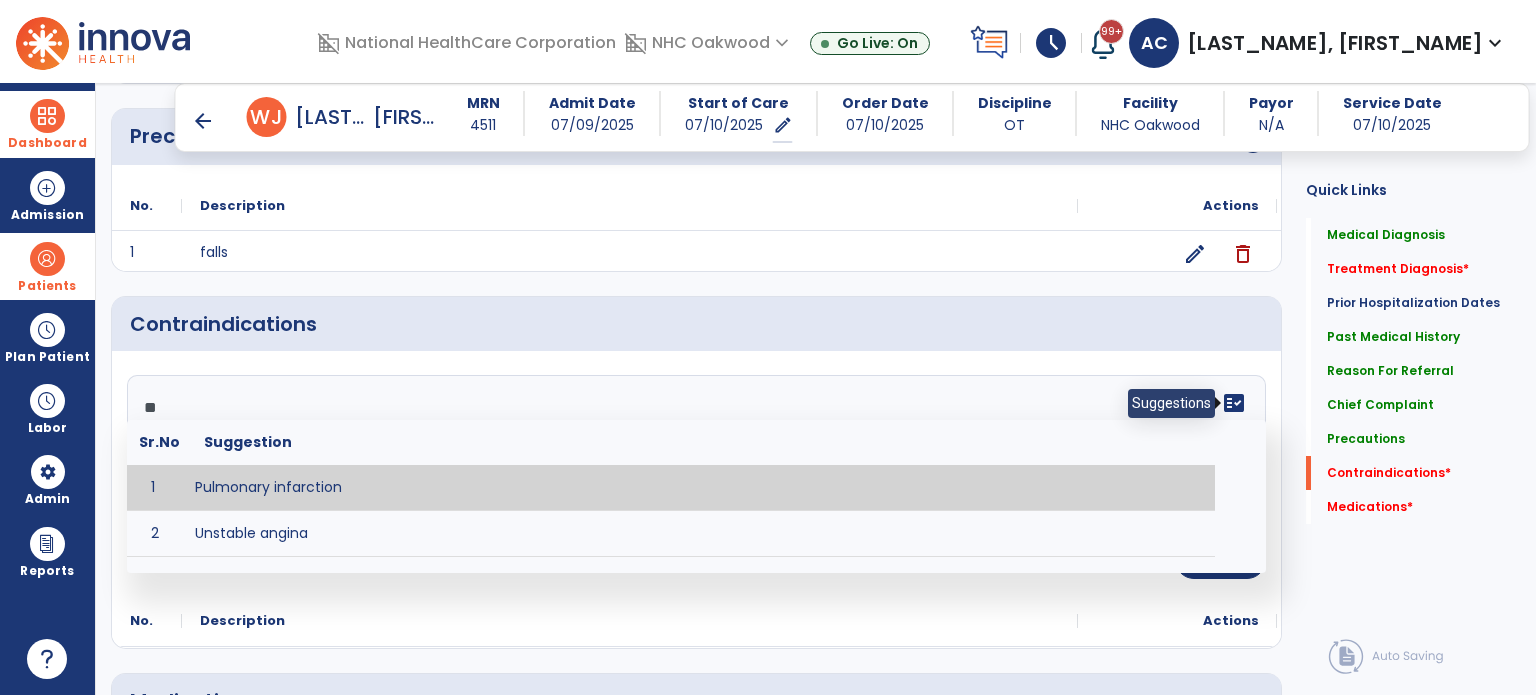 type on "**" 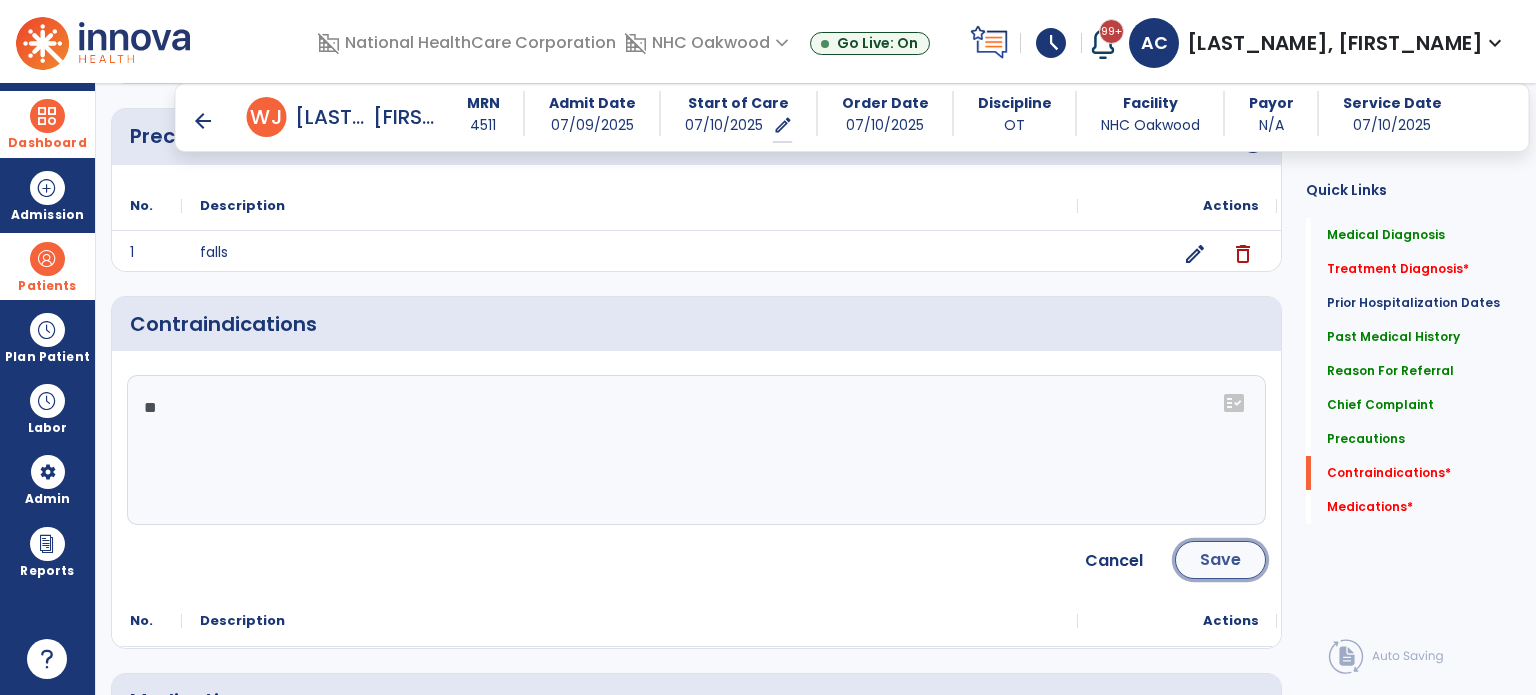click on "Save" 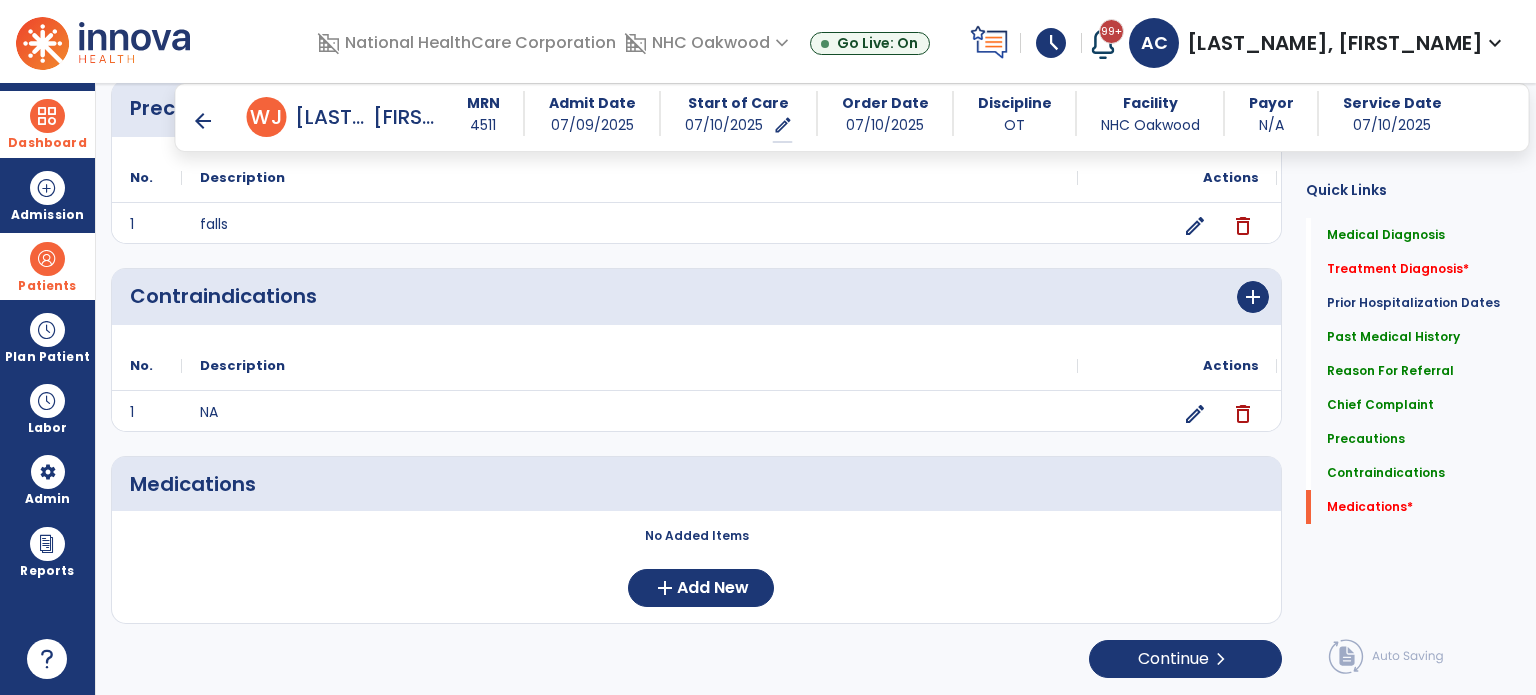 scroll, scrollTop: 1580, scrollLeft: 0, axis: vertical 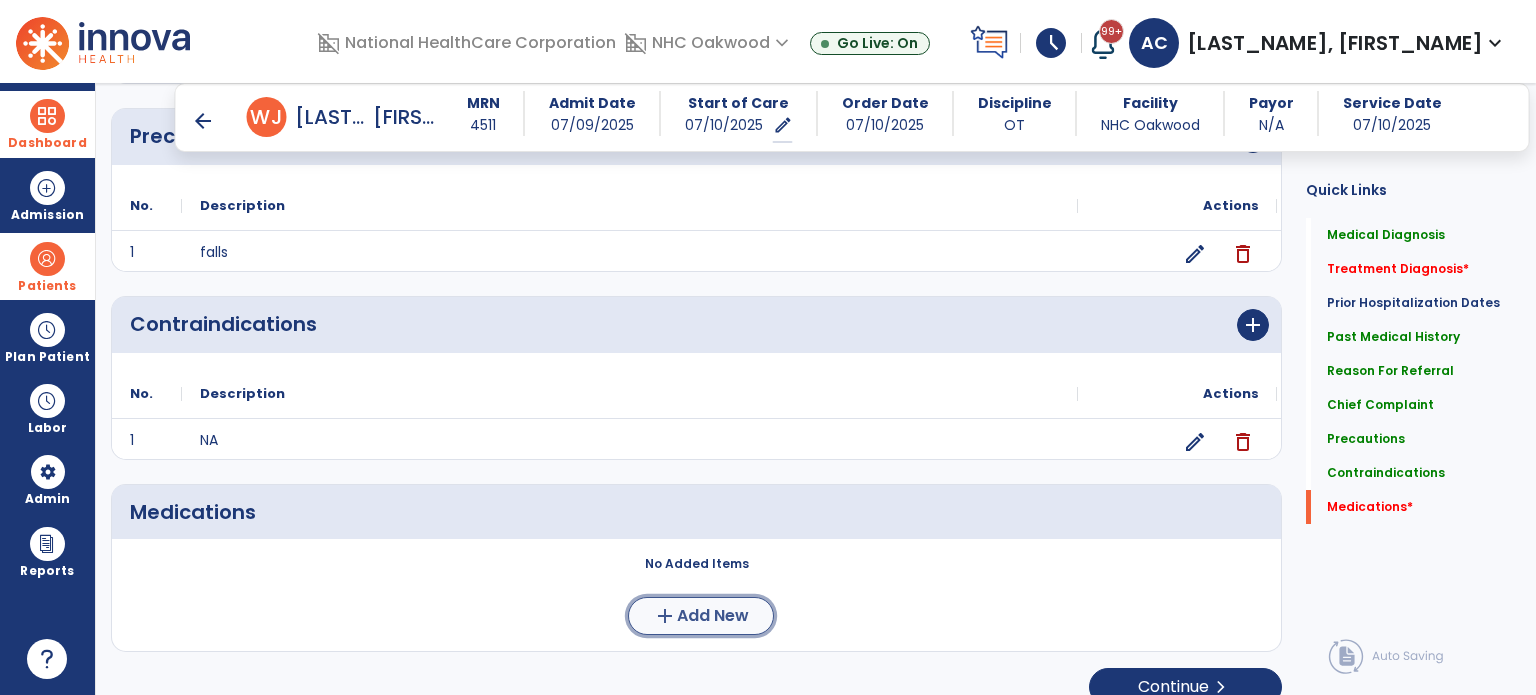 click on "Add New" 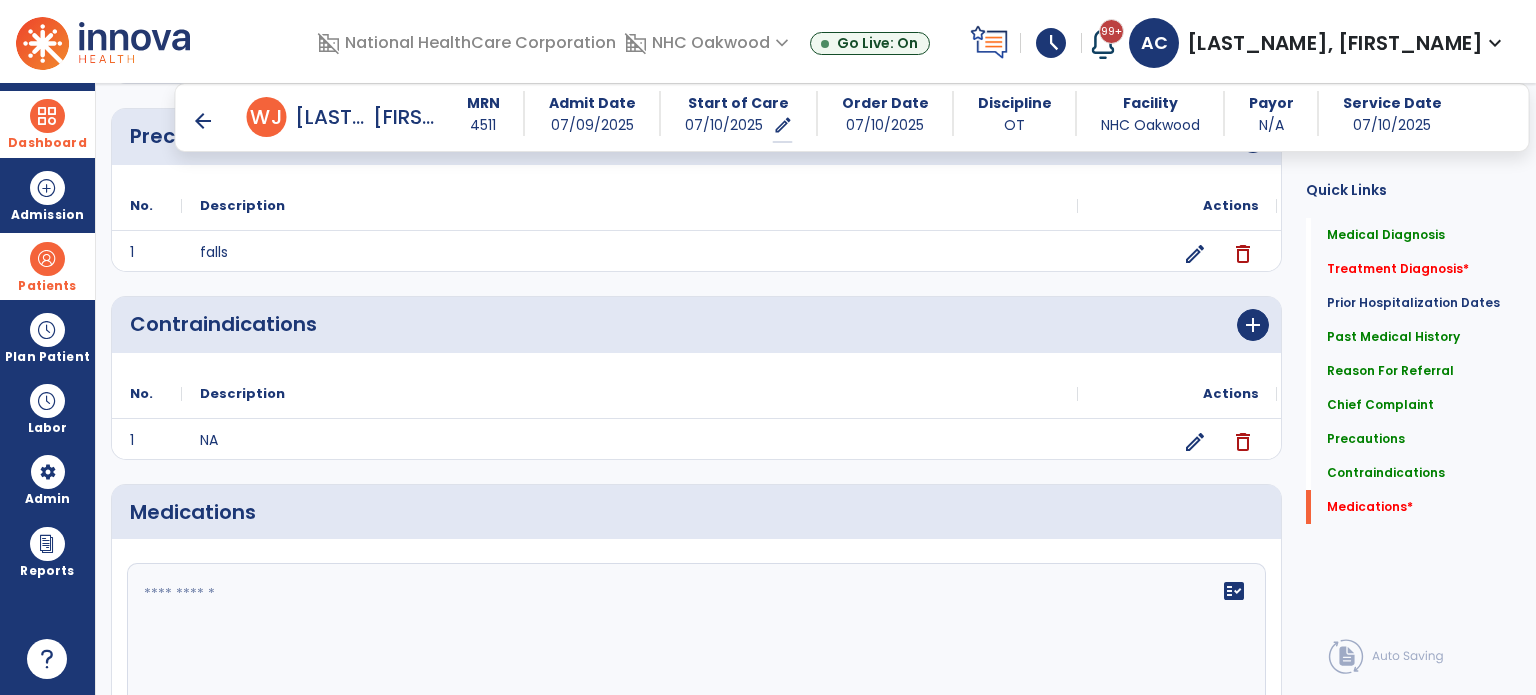 click on "fact_check" 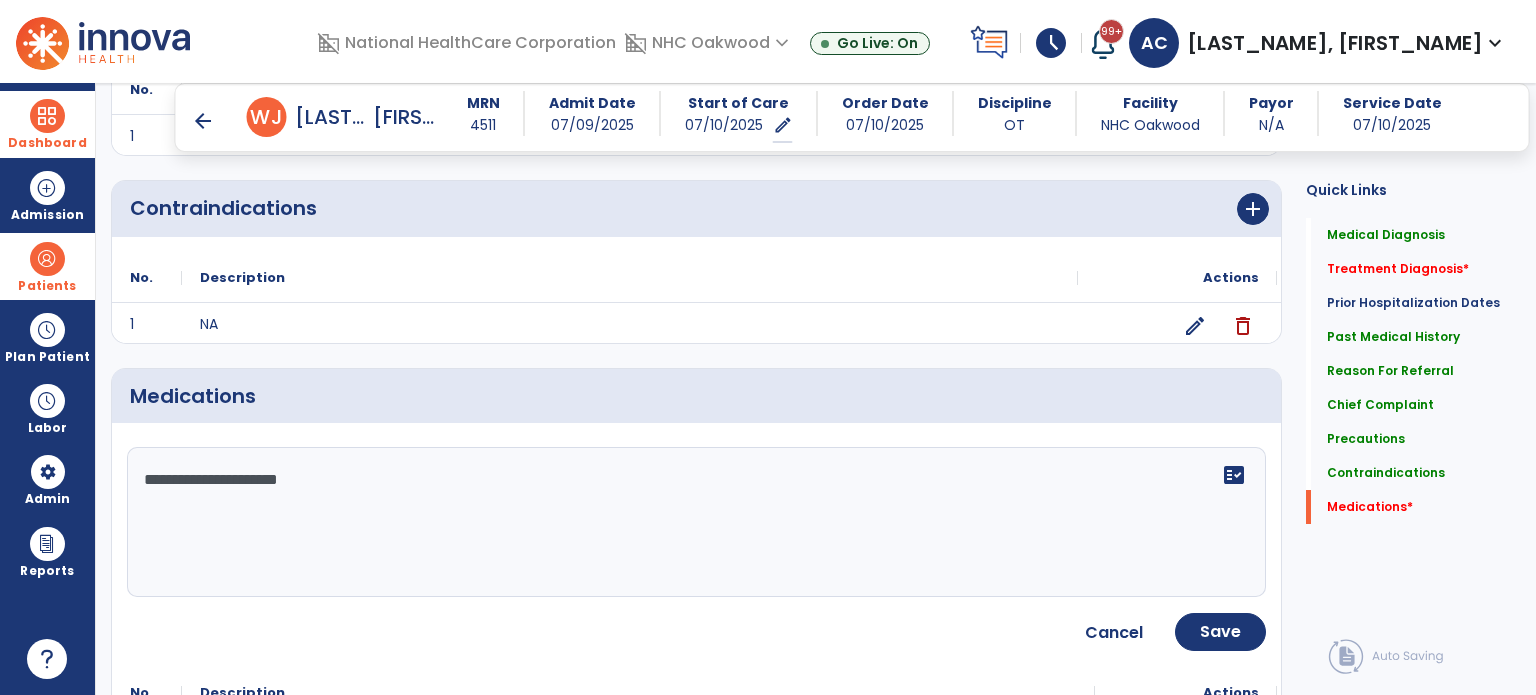 scroll, scrollTop: 1785, scrollLeft: 0, axis: vertical 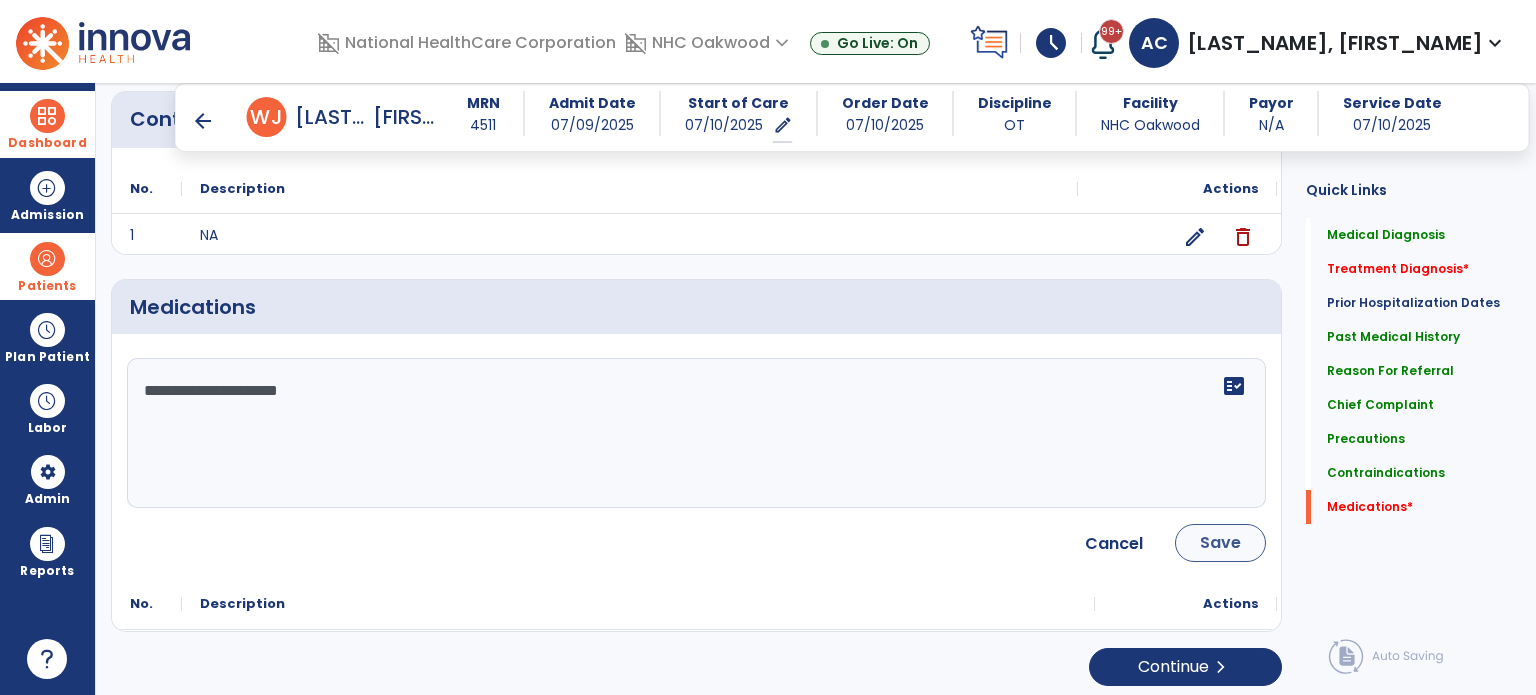 type on "**********" 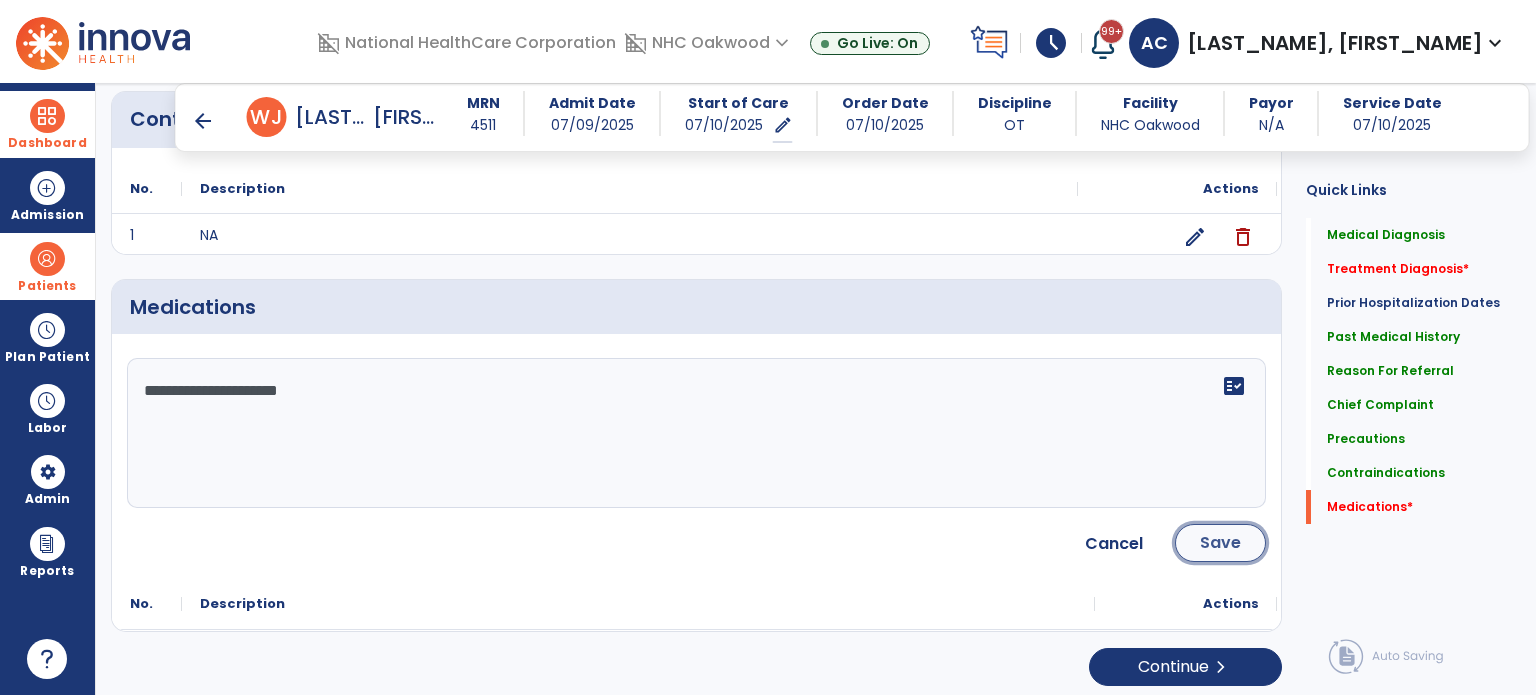 click on "Save" 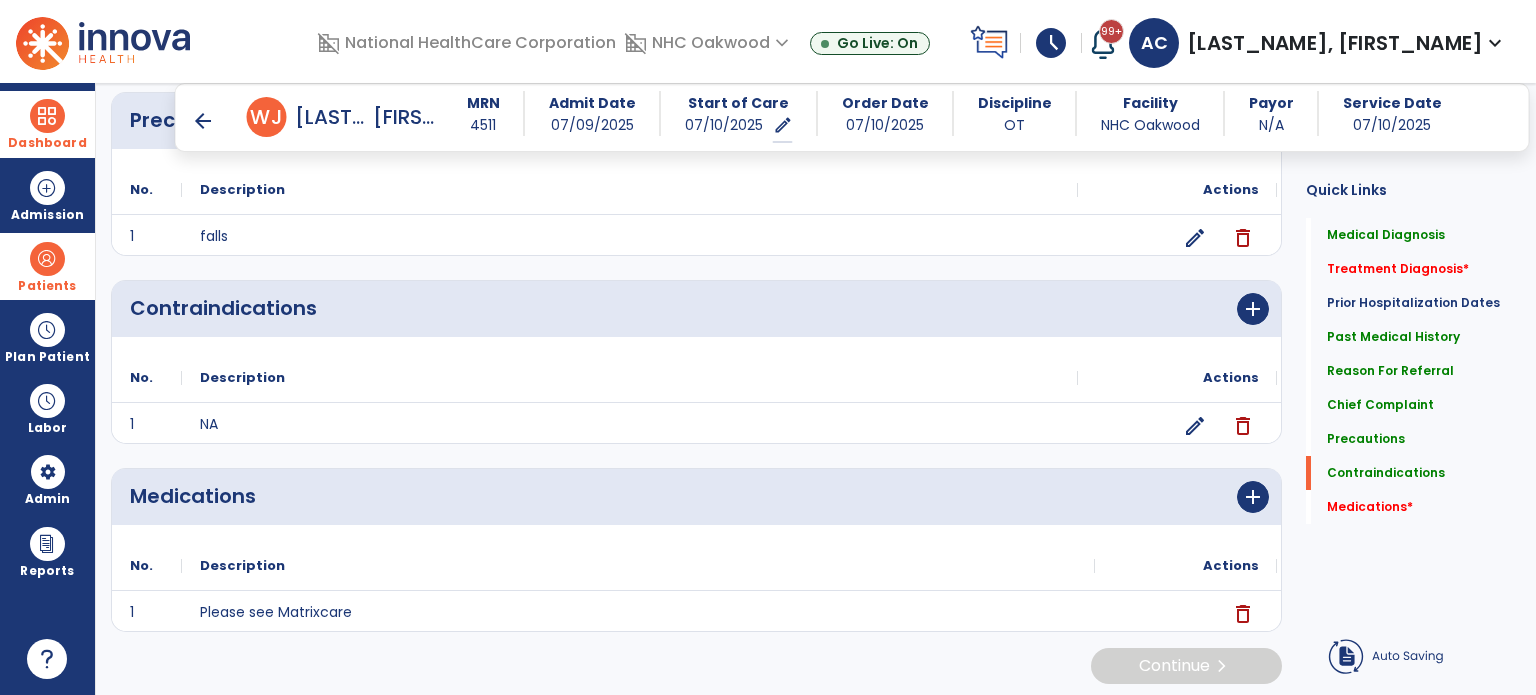 scroll, scrollTop: 1597, scrollLeft: 0, axis: vertical 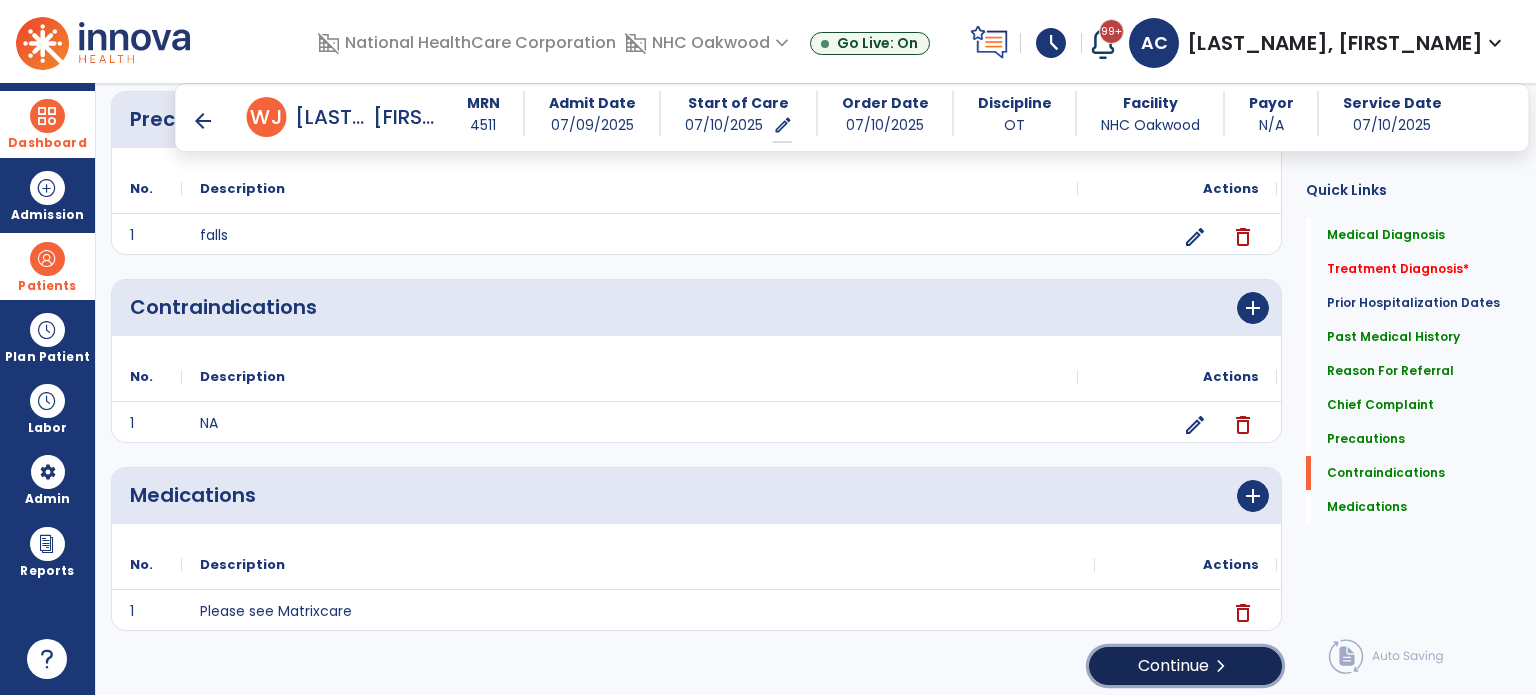 click on "Continue  chevron_right" 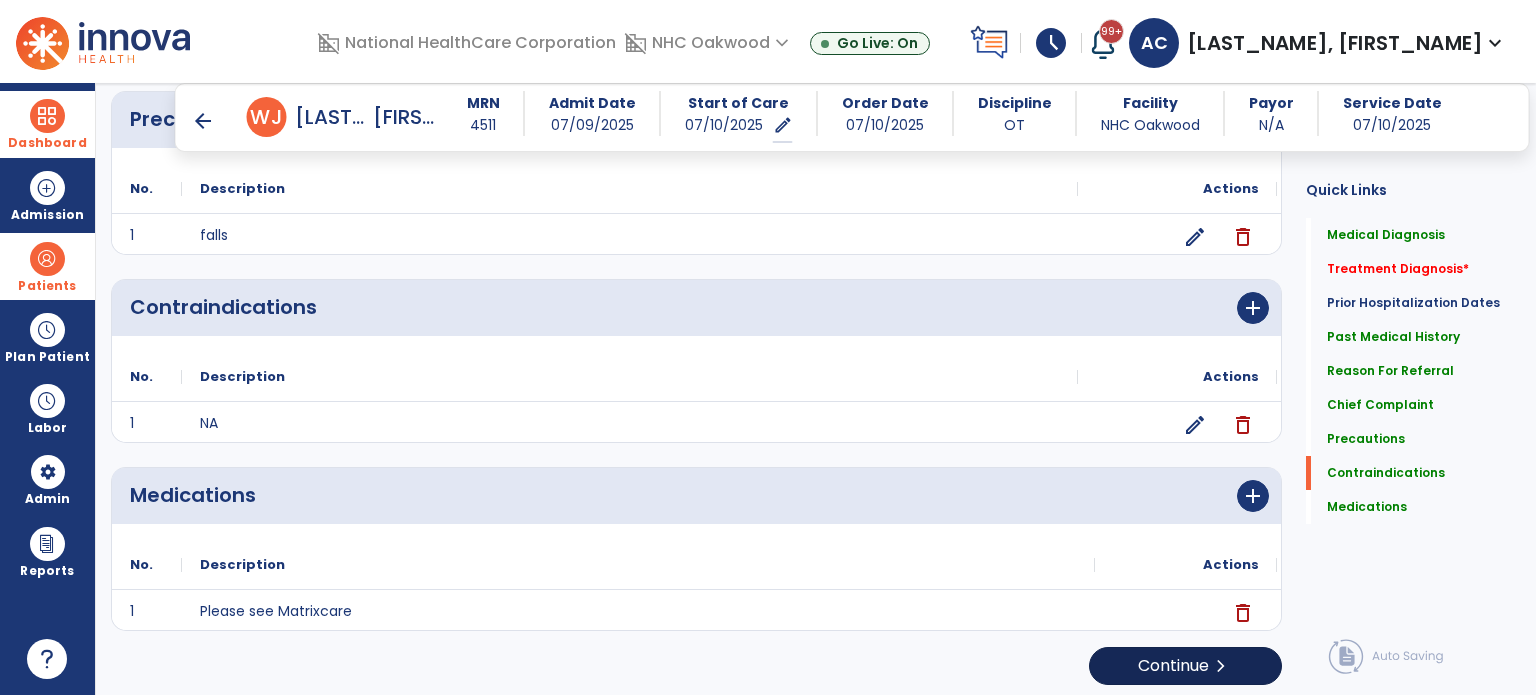 scroll, scrollTop: 0, scrollLeft: 0, axis: both 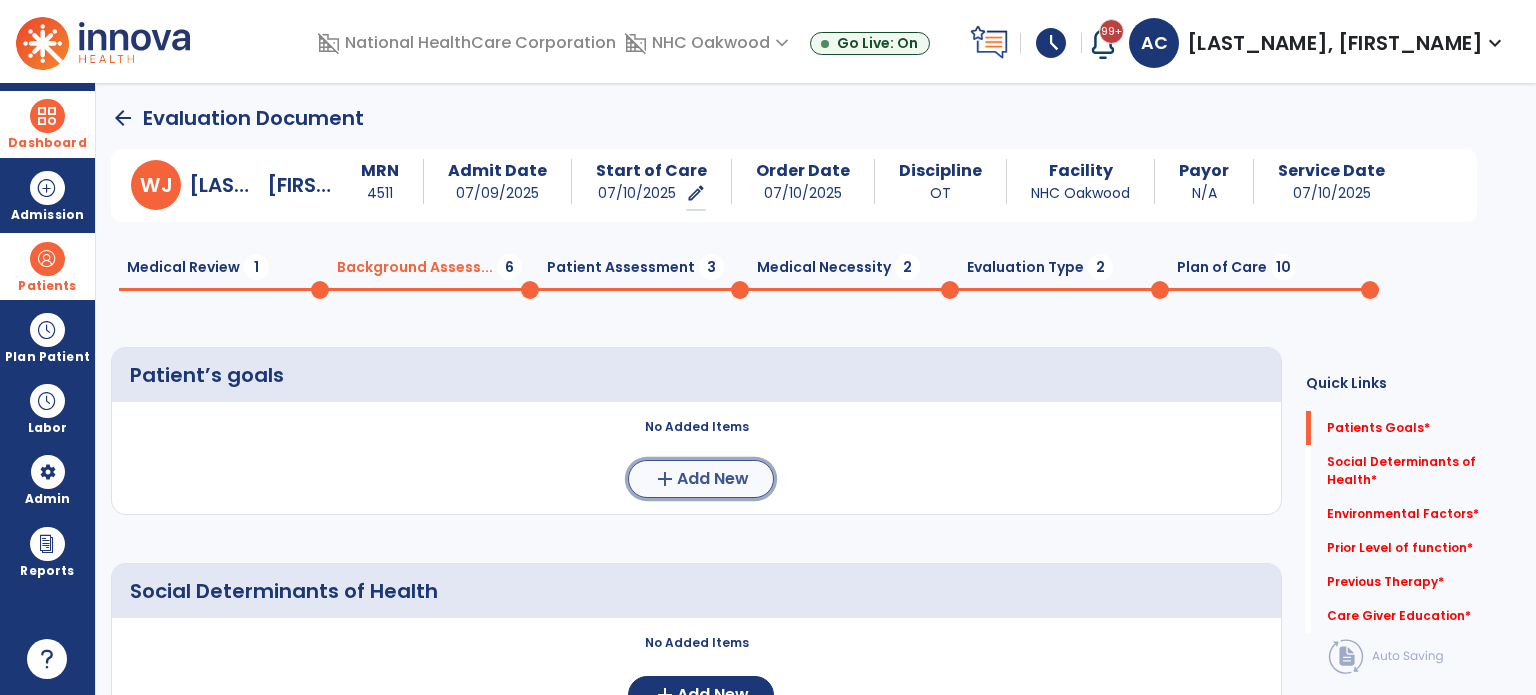 click on "add  Add New" 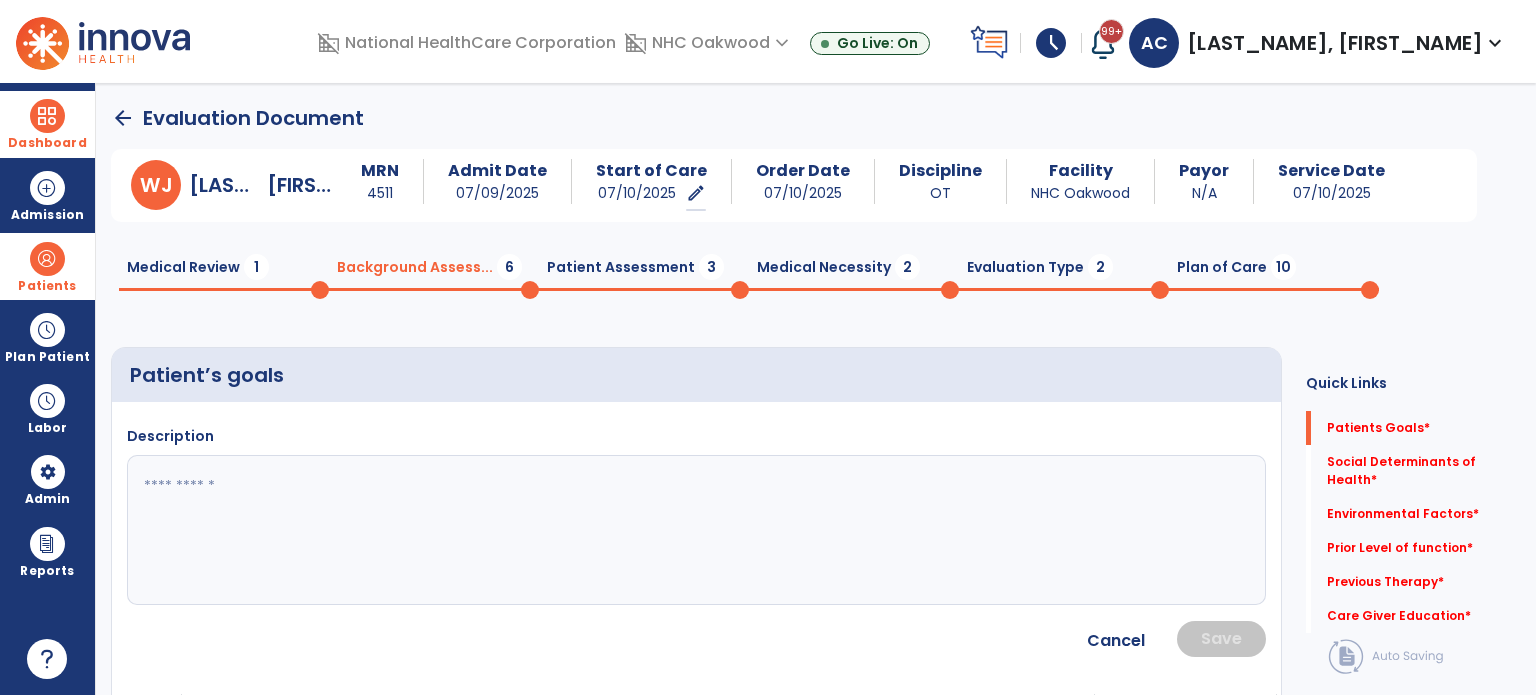 click 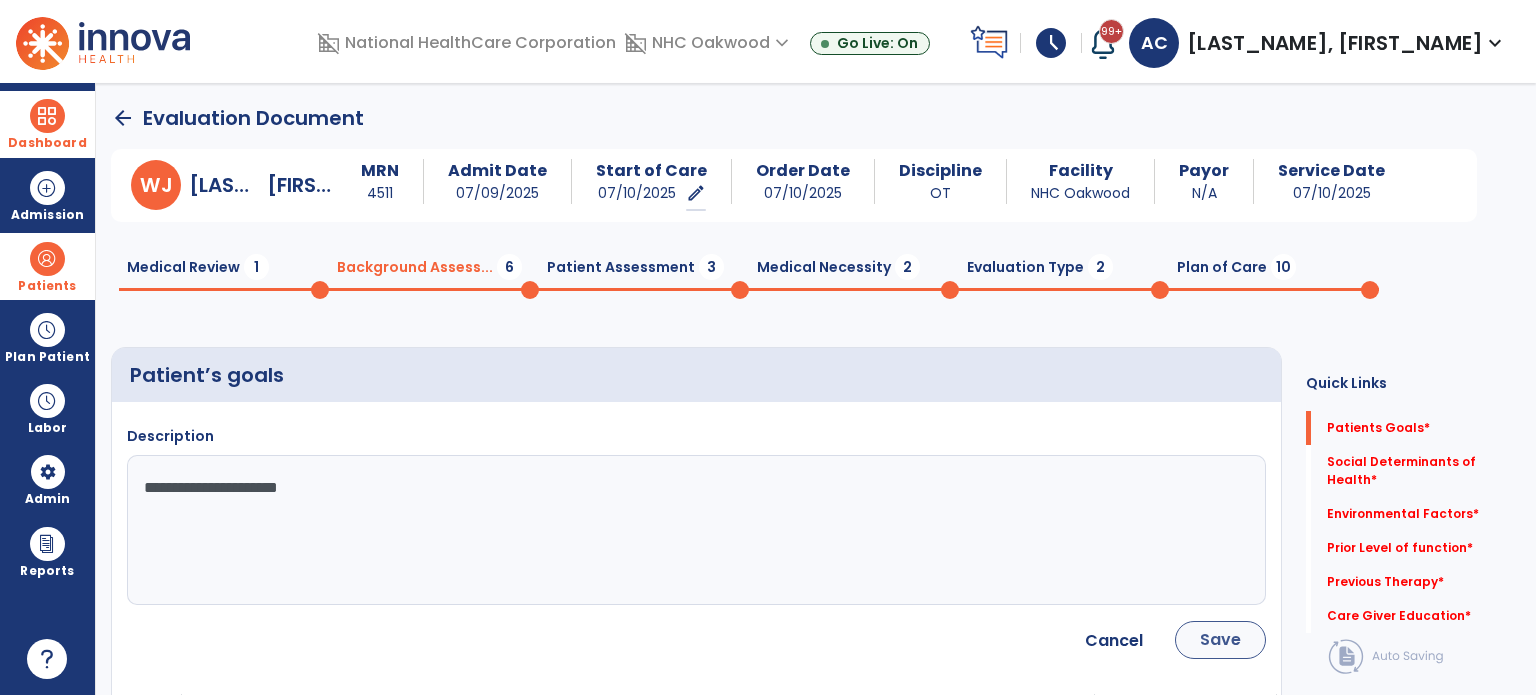 type on "**********" 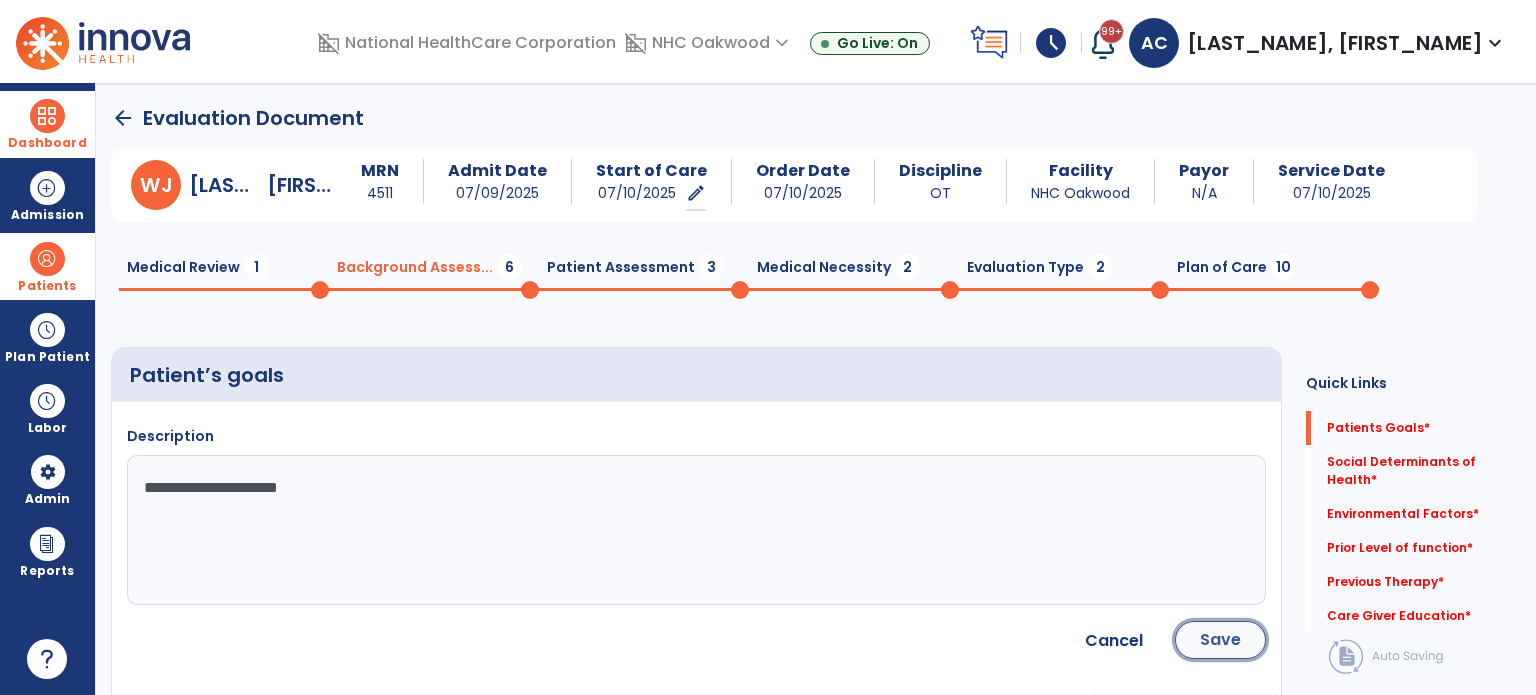 click on "Save" 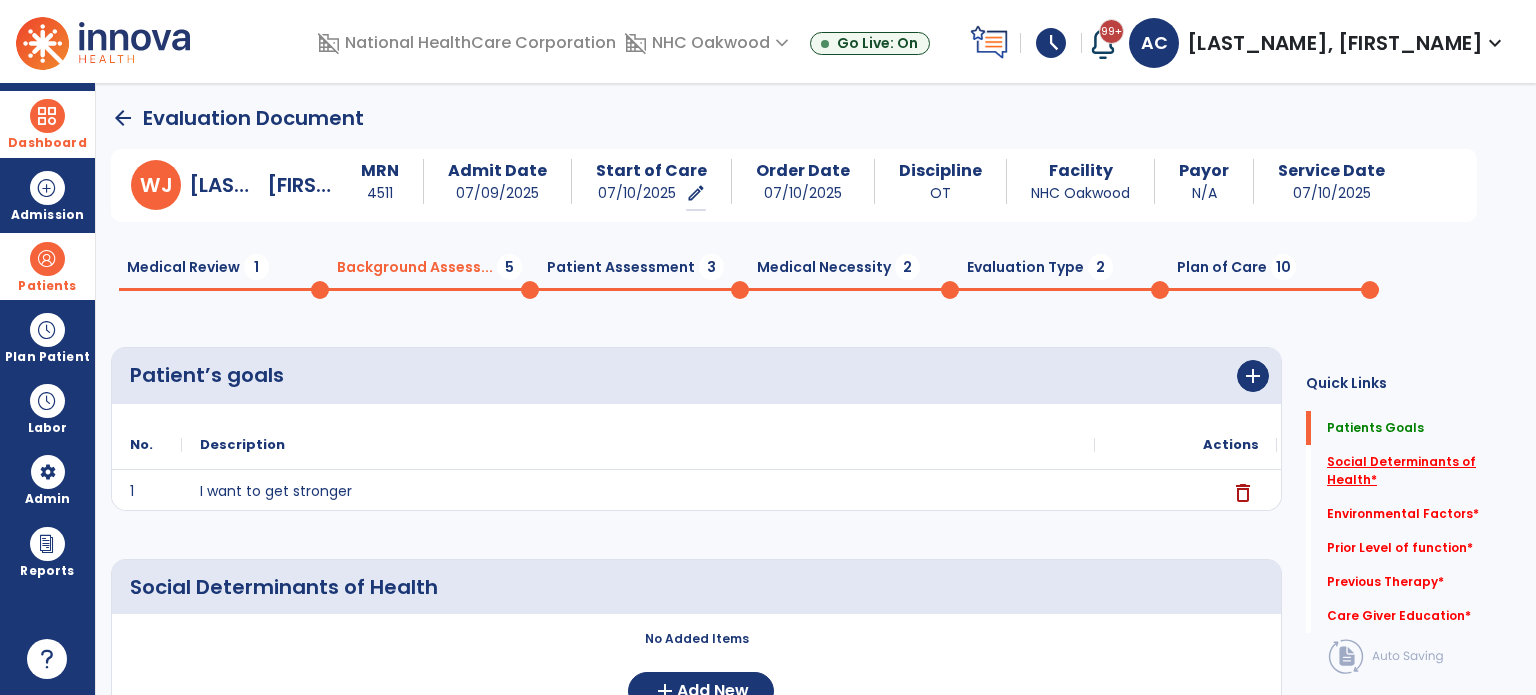click on "Social Determinants of Health   *" 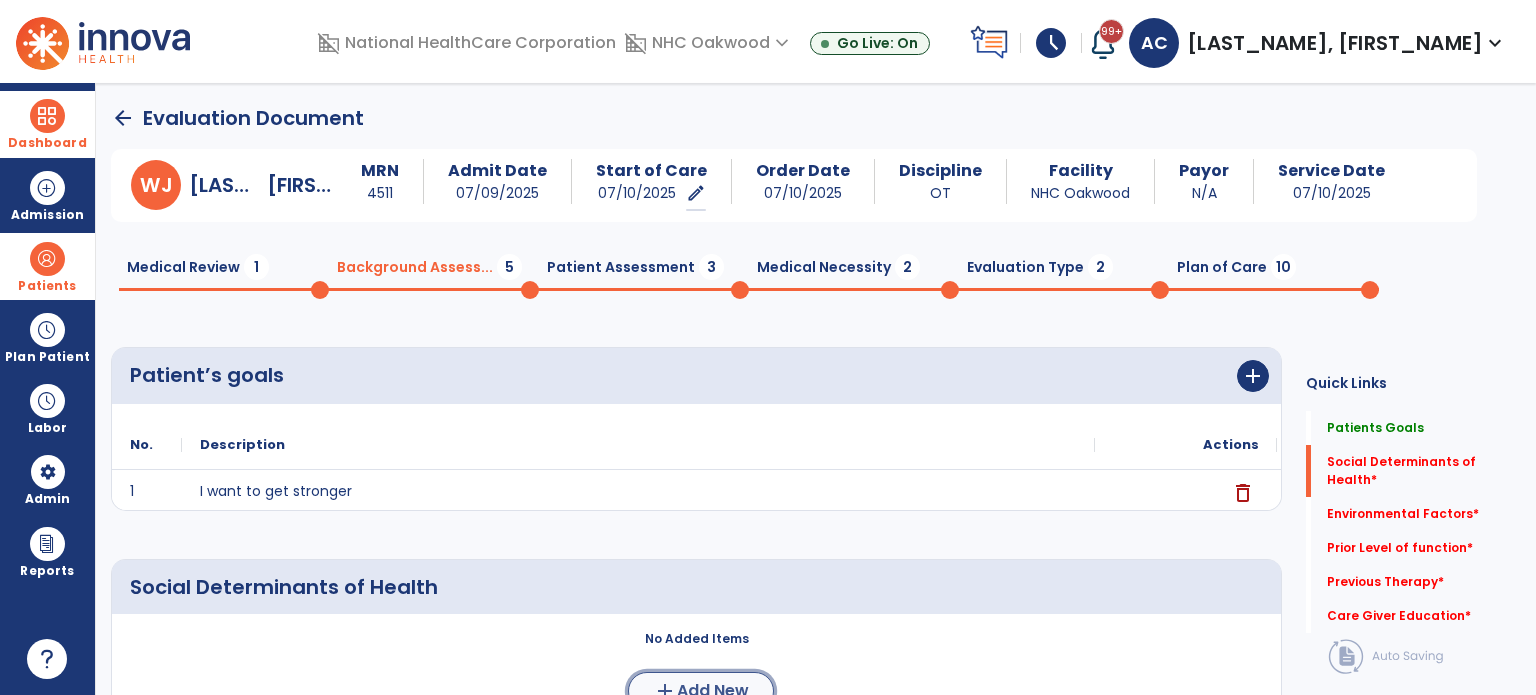 click on "Add New" 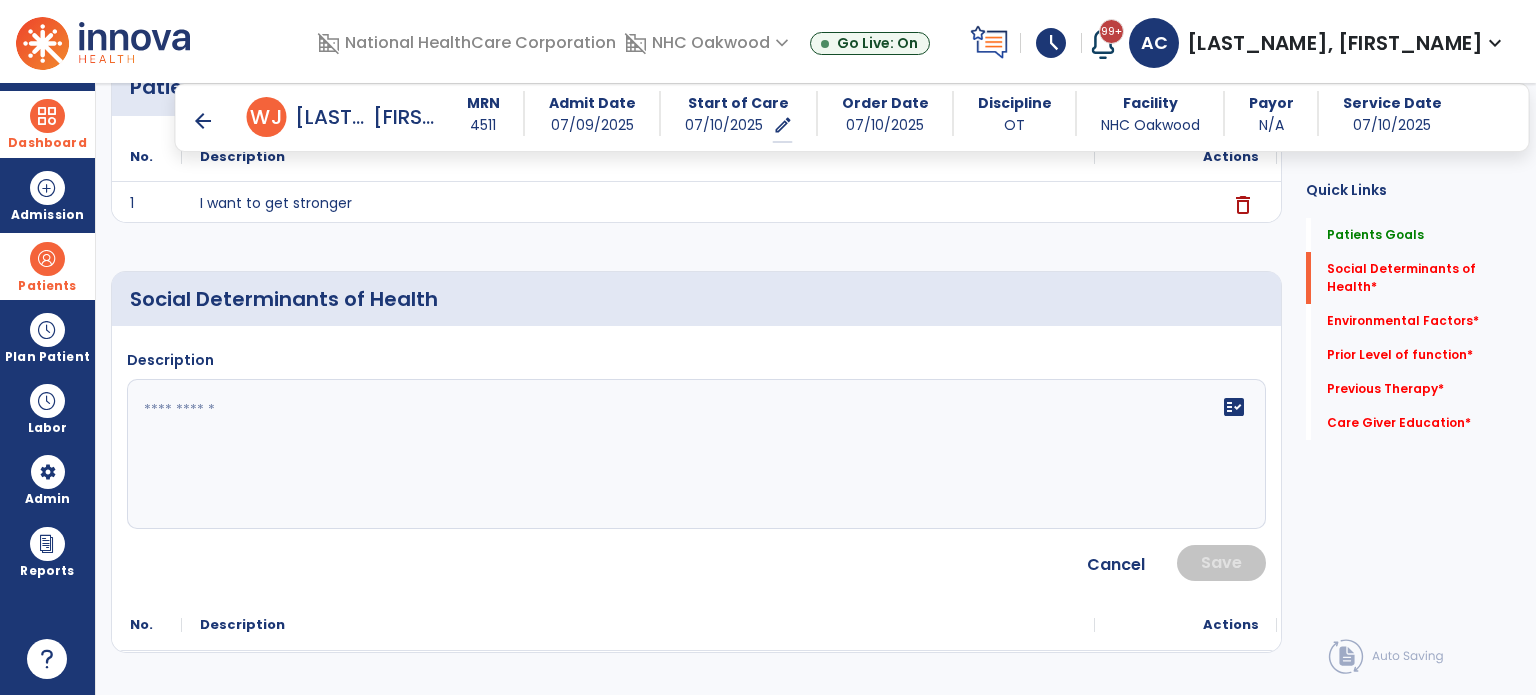 scroll, scrollTop: 278, scrollLeft: 0, axis: vertical 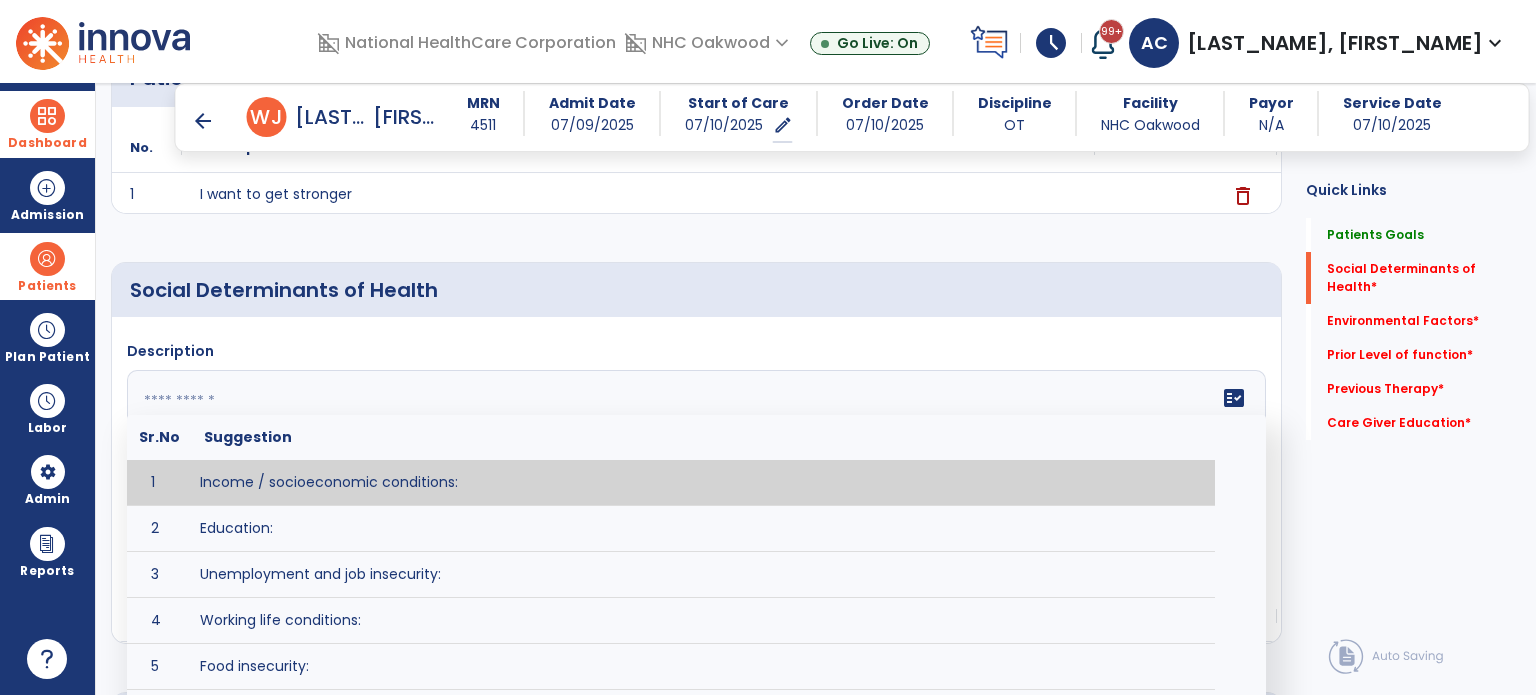click on "fact_check  Sr.No Suggestion 1 Income / socioeconomic conditions:  2 Education:  3 Unemployment and job insecurity:  4 Working life conditions:  5 Food insecurity:  6 Housing, basic amenities and the environment:  7 Early childhood development:  8 Social inclusion and non-discrimination: 9 Structural conflict: 10 Access to affordable health services of decent quality:" 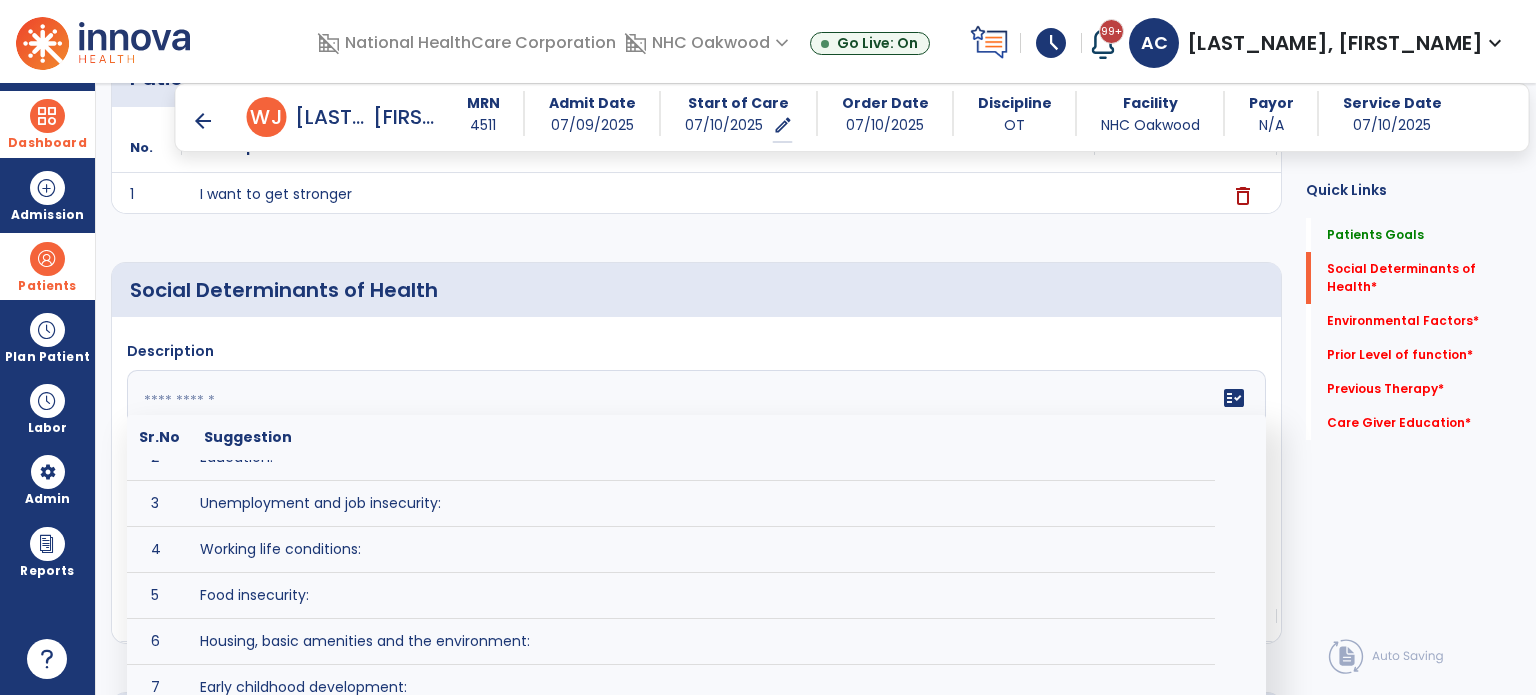 scroll, scrollTop: 208, scrollLeft: 0, axis: vertical 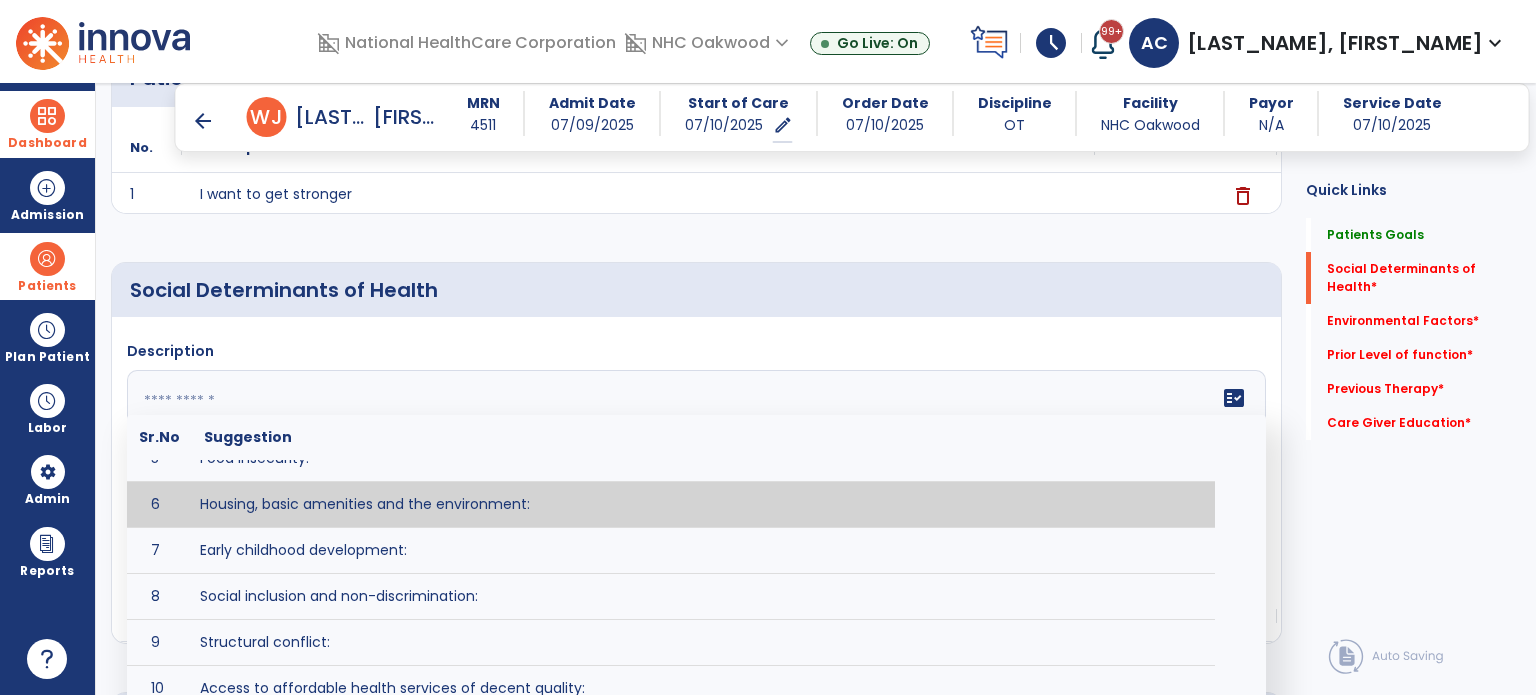 type on "**********" 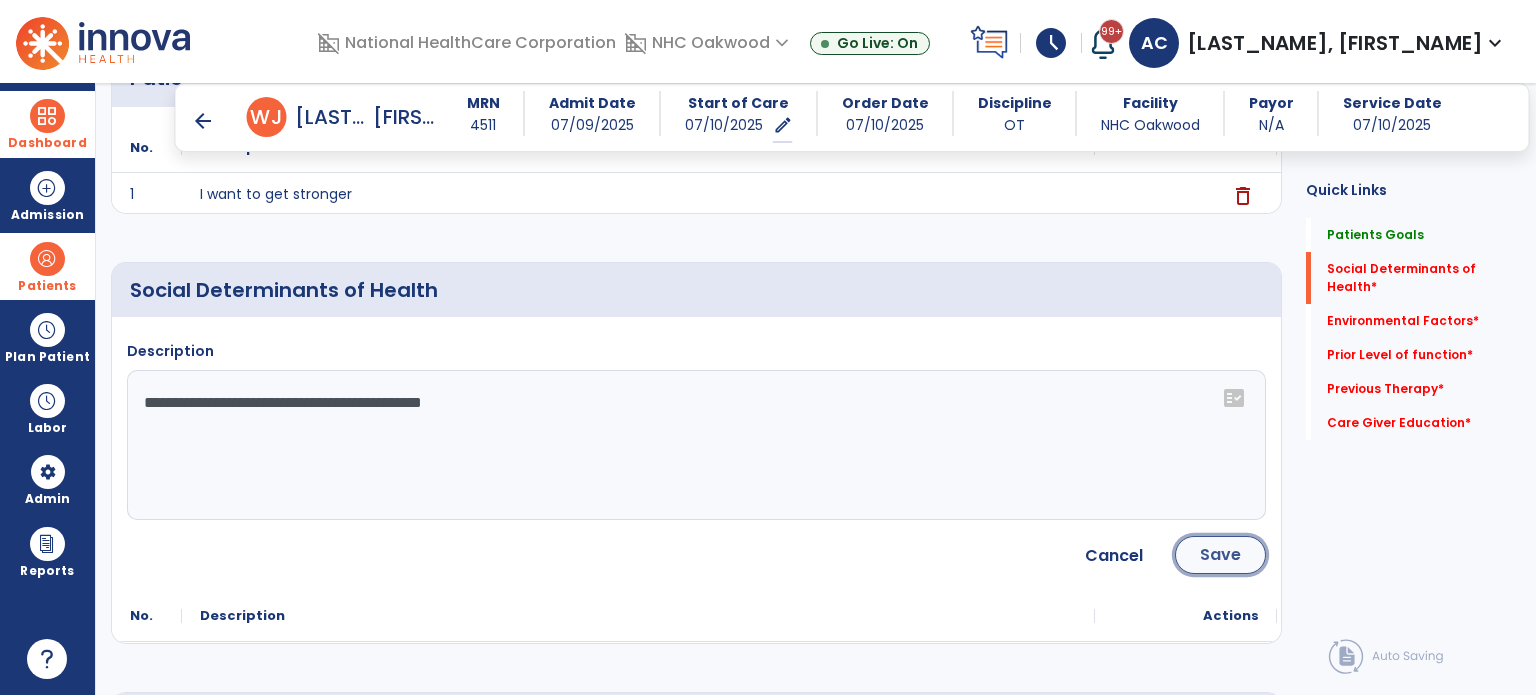 click on "Save" 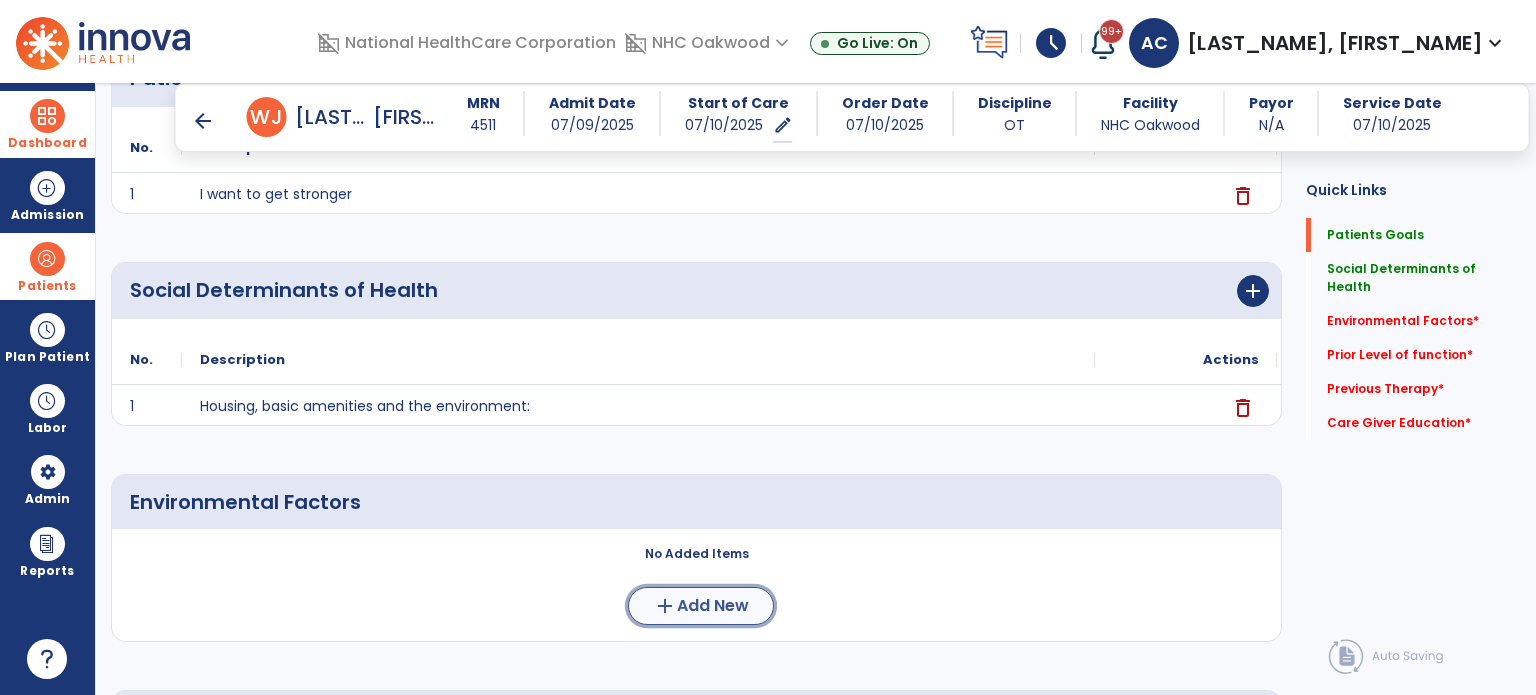 click on "Add New" 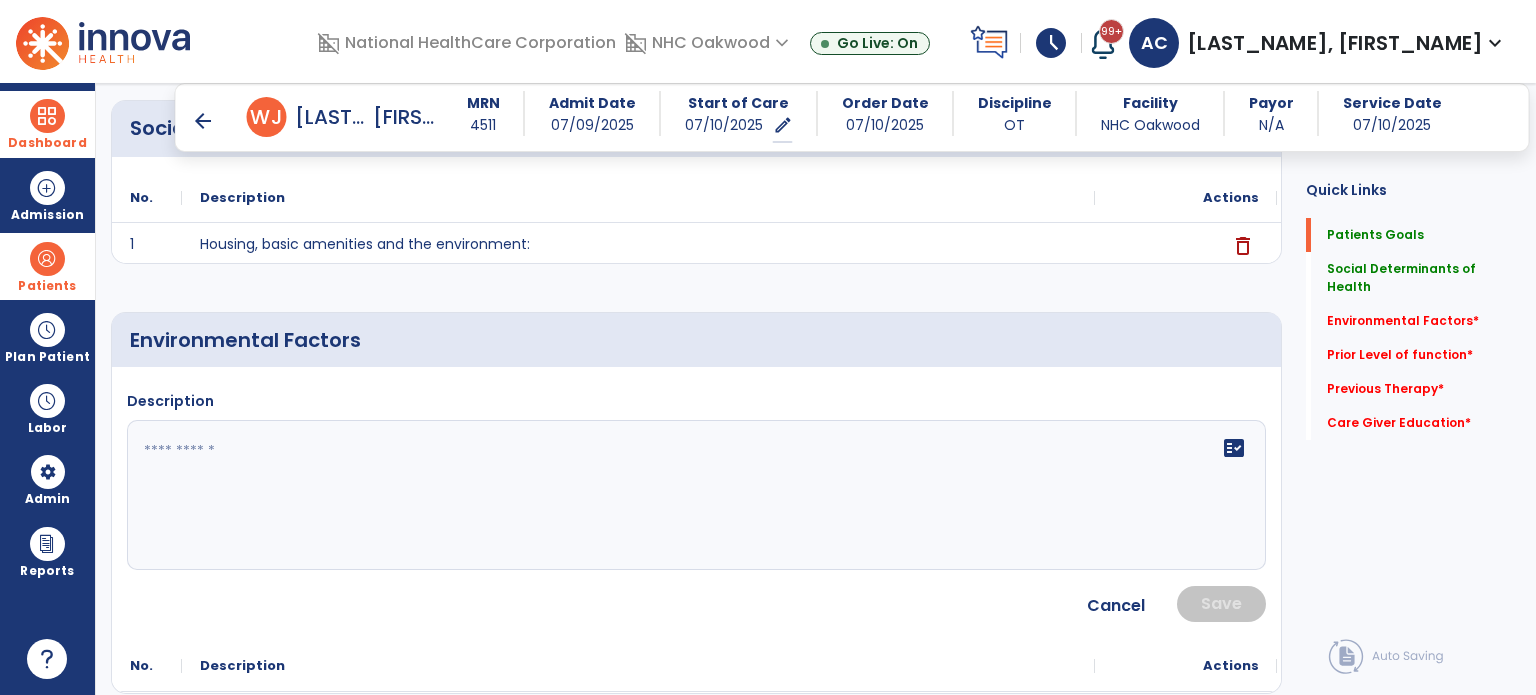 scroll, scrollTop: 484, scrollLeft: 0, axis: vertical 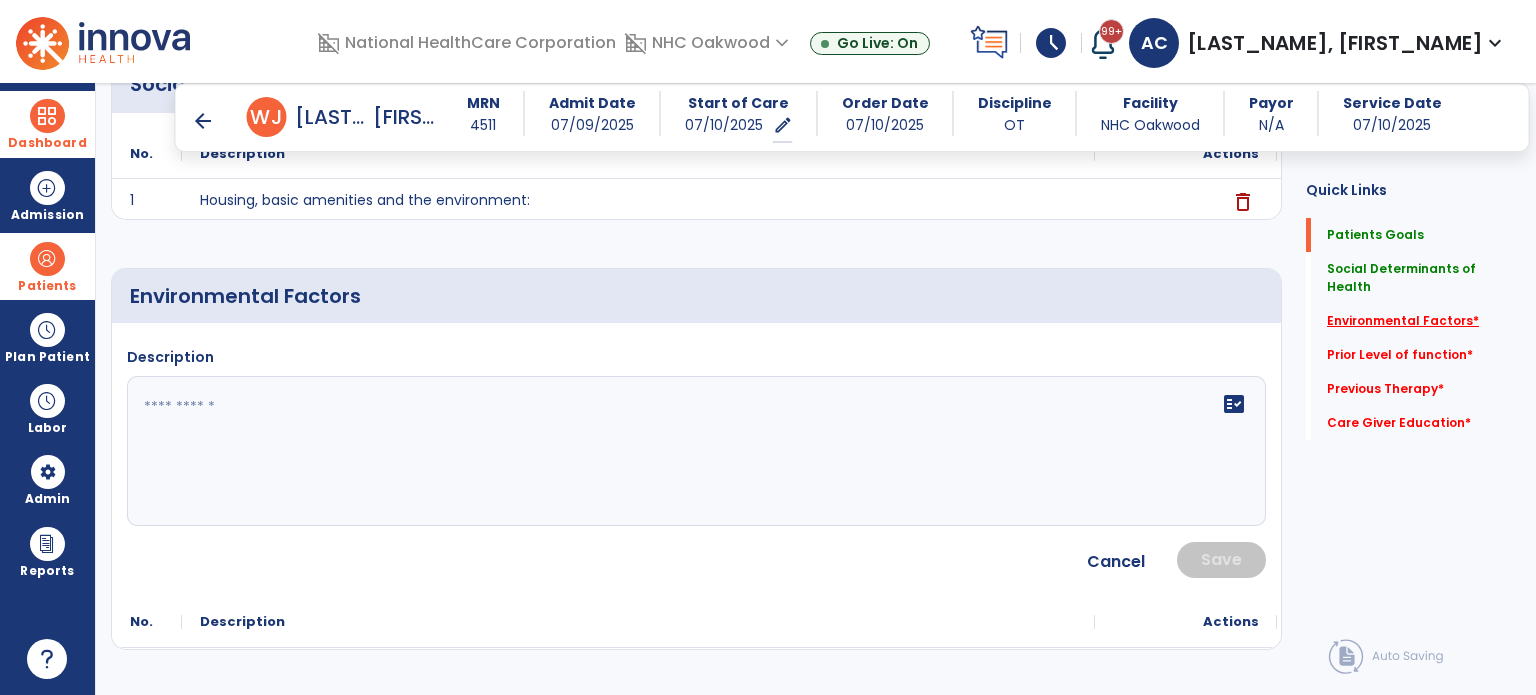 click on "Environmental Factors   *" 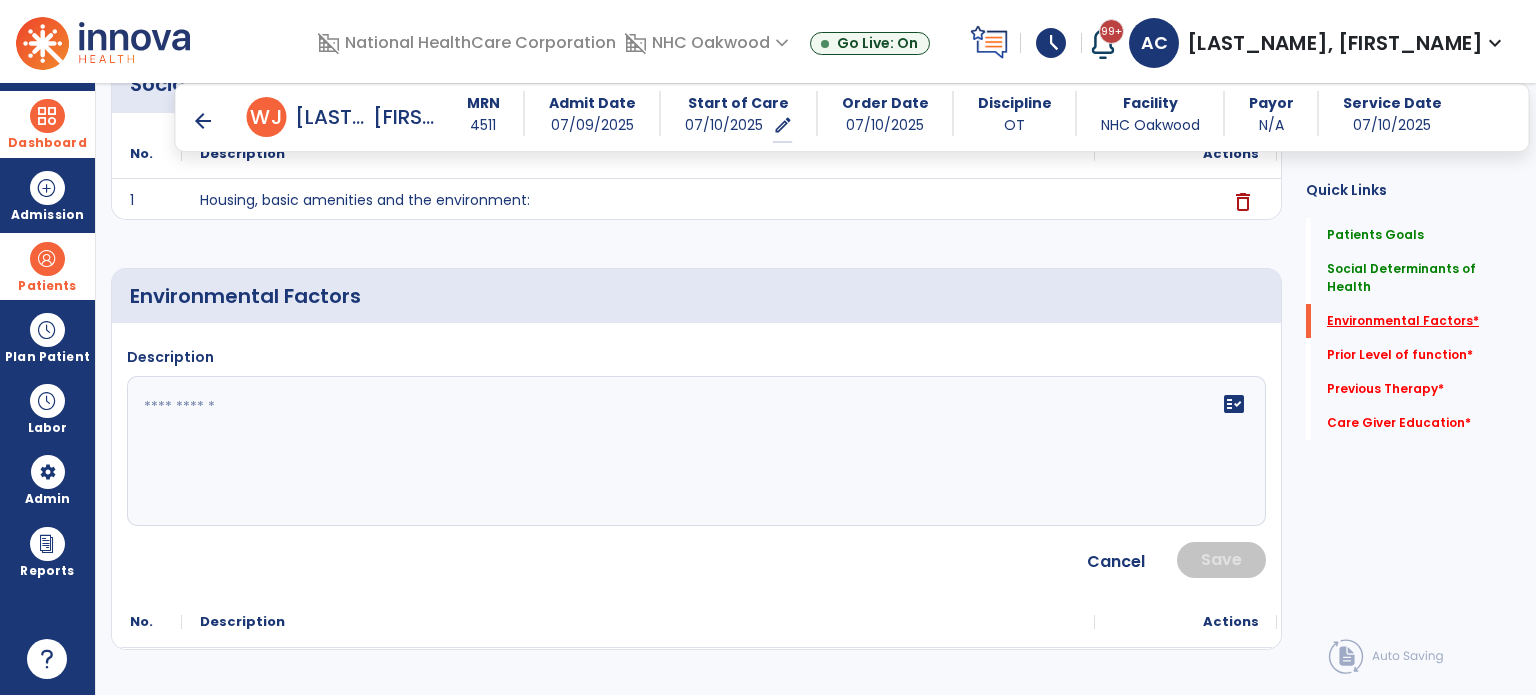 scroll, scrollTop: 528, scrollLeft: 0, axis: vertical 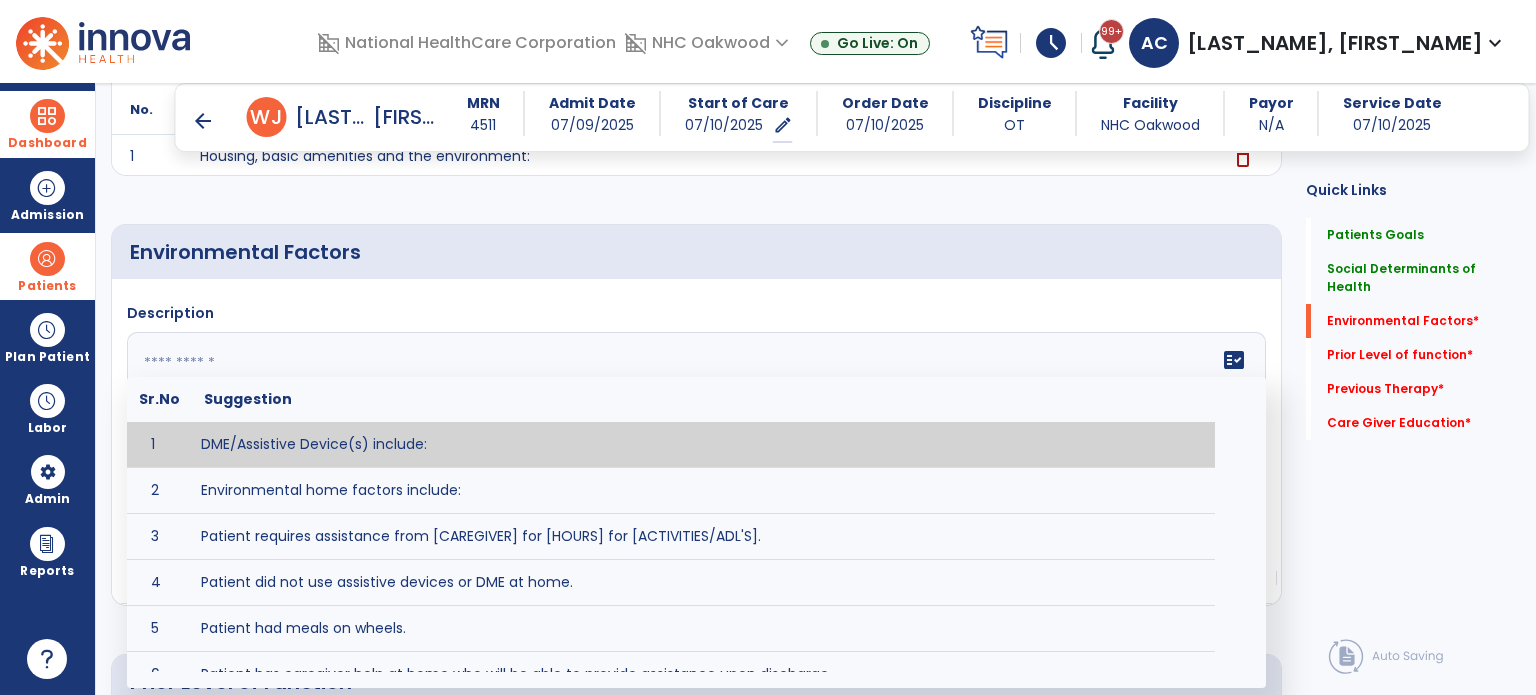 click on "fact_check  Sr.No Suggestion 1 DME/Assistive Device(s) include:  2 Environmental home factors include:  3 Patient requires assistance from [CAREGIVER] for [HOURS] for [ACTIVITIES/ADL'S]. 4 Patient did not use assistive devices or DME at home. 5 Patient had meals on wheels. 6 Patient has caregiver help at home who will be able to provide assistance upon discharge. 7 Patient lived alone at home prior to admission and will [HAVE or HAVE NOT] assistance at home from [CAREGIVER] upon discharge. 8 Patient lives alone. 9 Patient lives with caregiver who provides support/aid for ____________. 10 Patient lives with spouse/significant other. 11 Patient needs to clime [NUMBER] stairs [WITH/WITHOUT] railing in order to reach [ROOM]. 12 Patient uses adaptive equipment at home including [EQUIPMENT] and has the following home modifications __________. 13 Patient was able to complete community activities (driving, shopping, community ambulation, etc.) independently. 14 15 16 17" 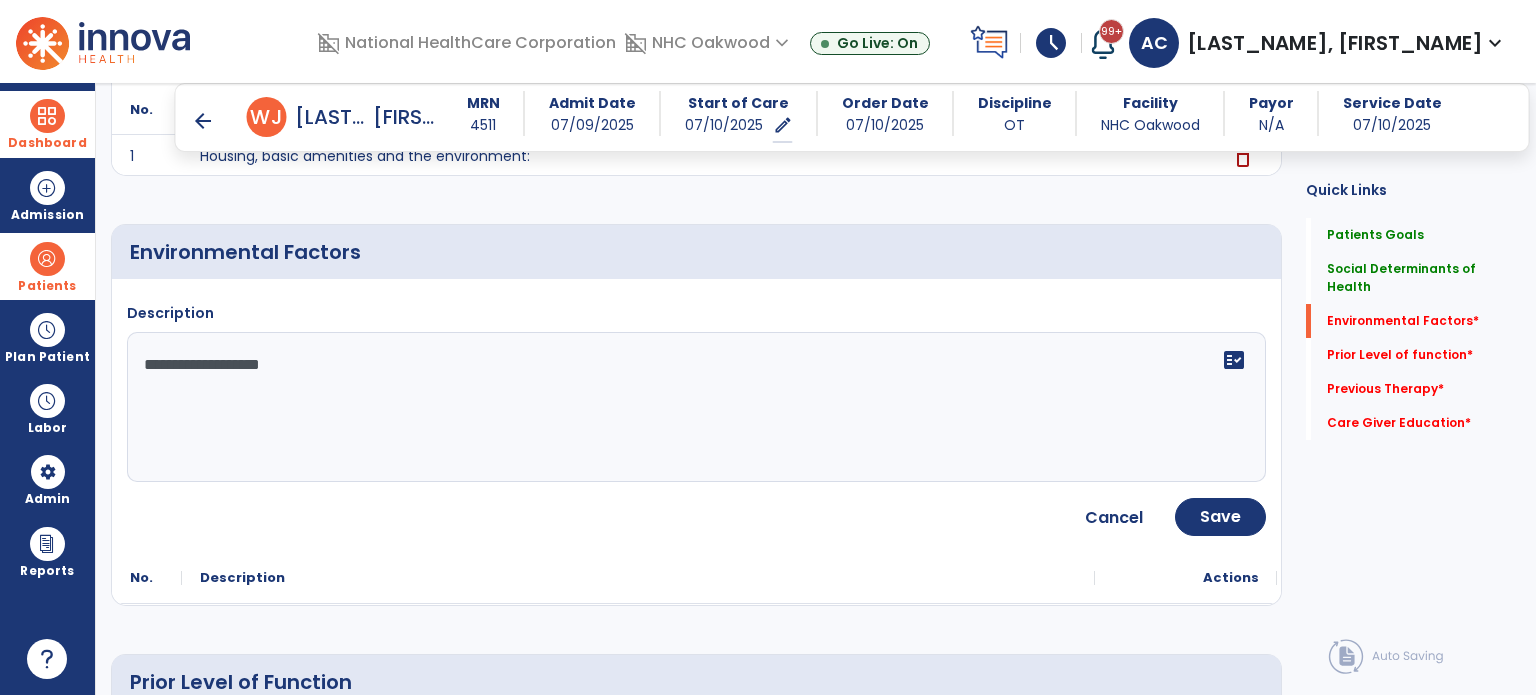 click on "**********" 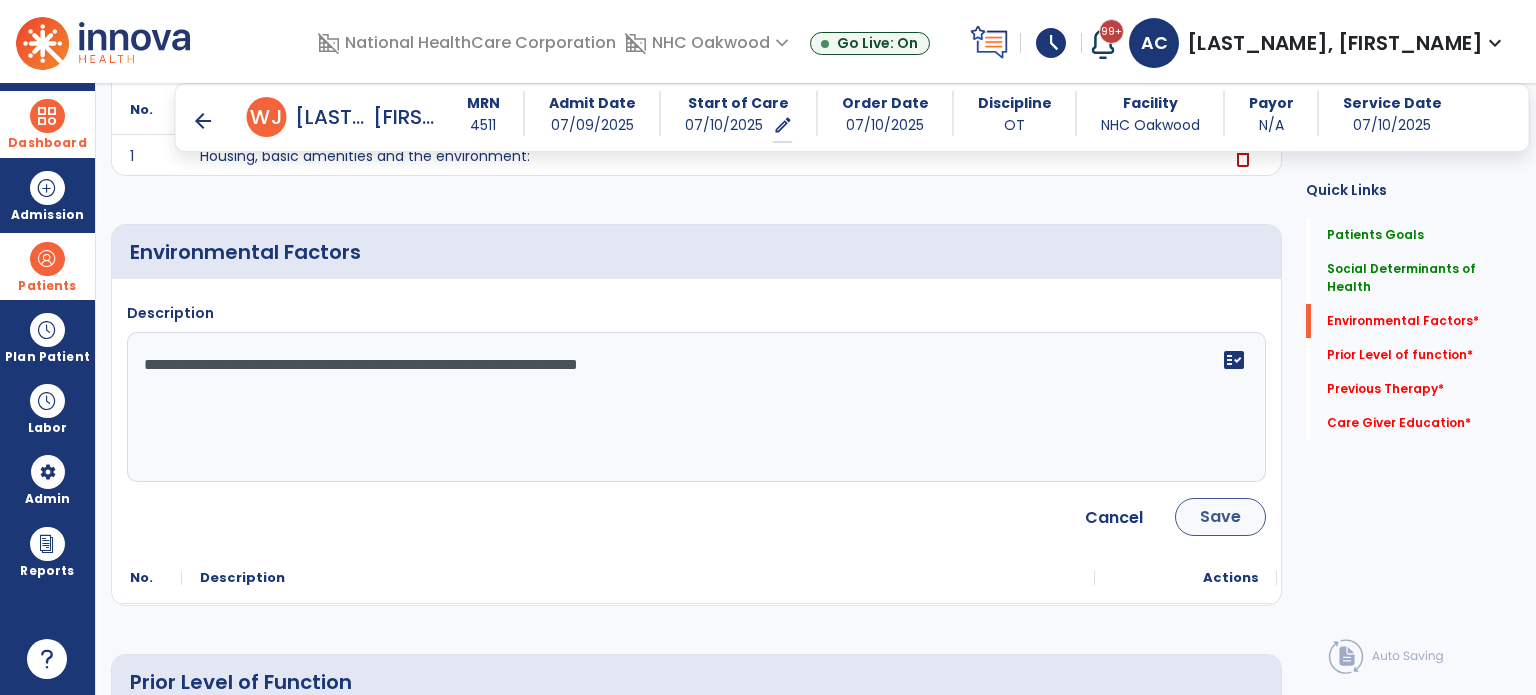 type on "**********" 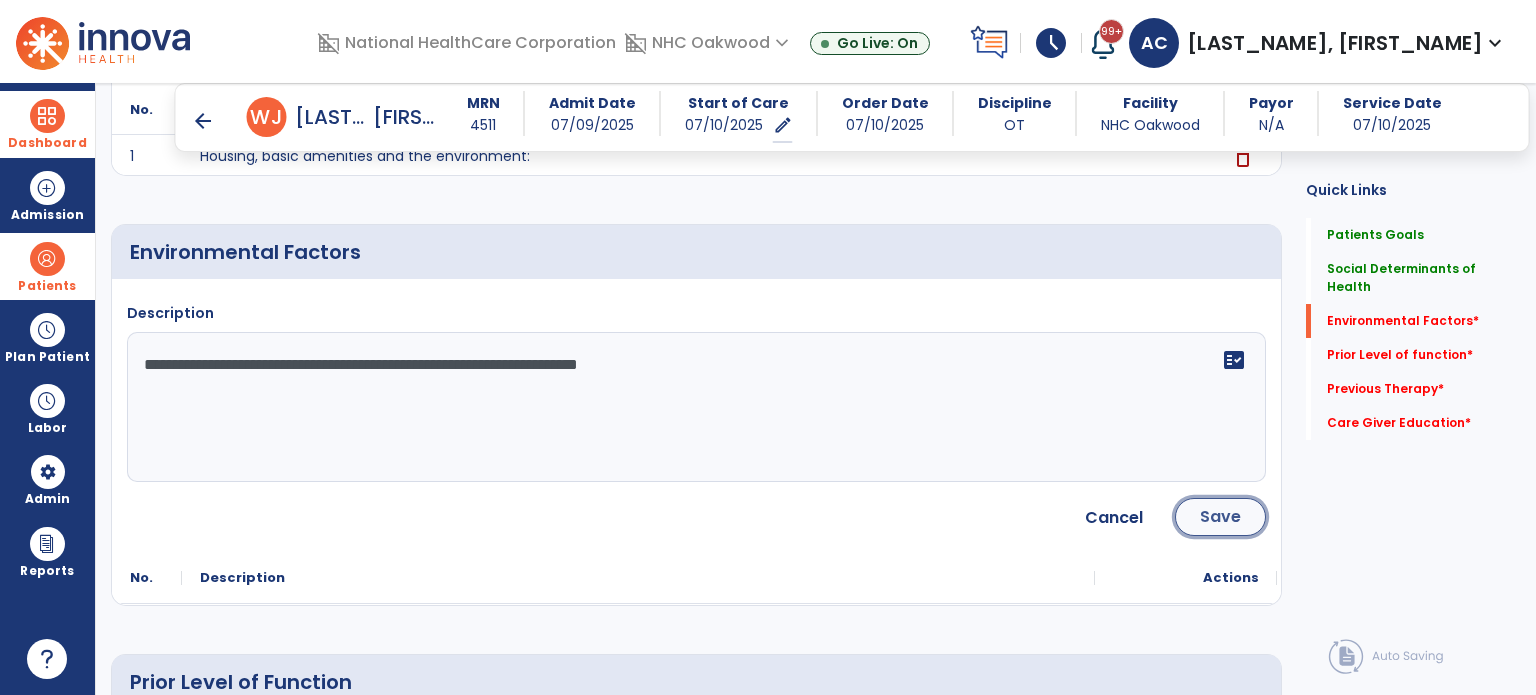 click on "Save" 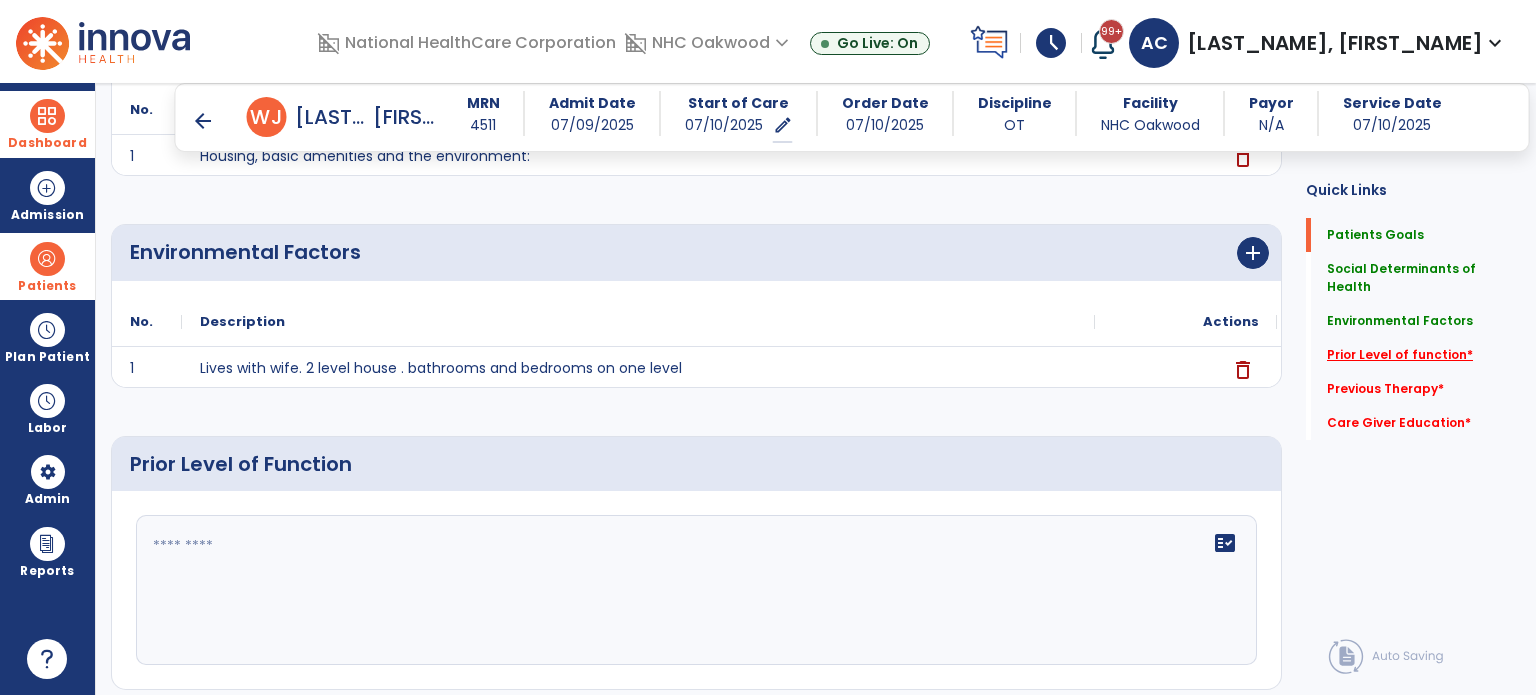 click on "Prior Level of function   *" 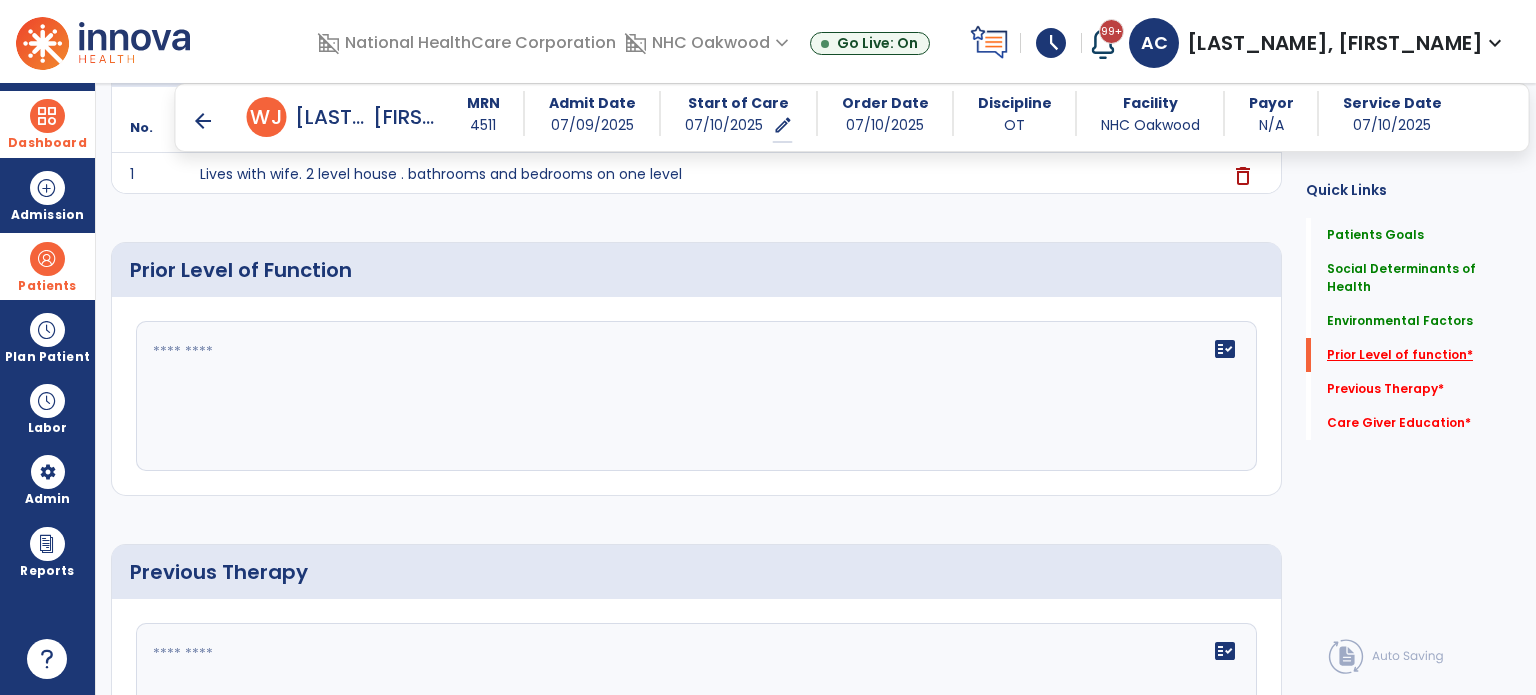 scroll, scrollTop: 728, scrollLeft: 0, axis: vertical 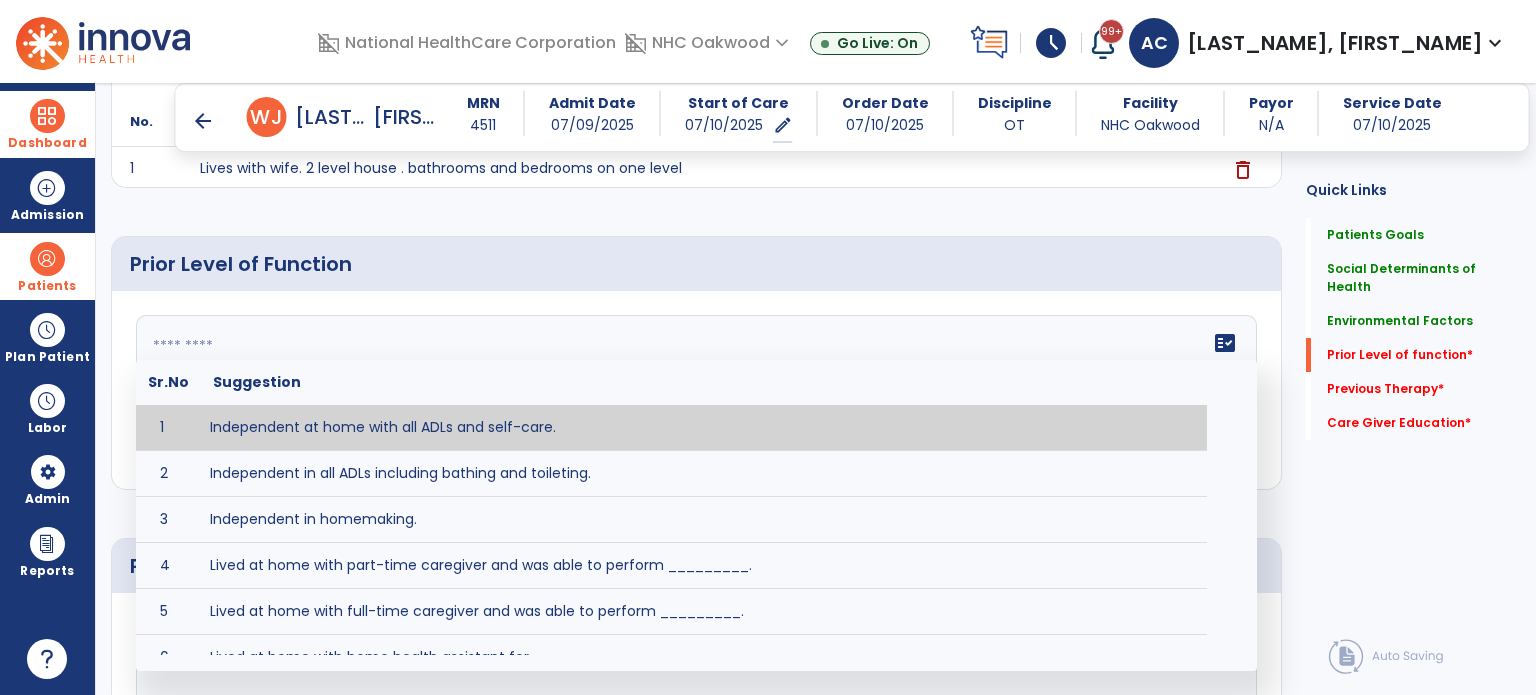 click on "fact_check  Sr.No Suggestion 1 Independent at home with all ADLs and self-care. 2 Independent in all ADLs including bathing and toileting. 3 Independent in homemaking. 4 Lived at home with part-time caregiver and was able to perform _________. 5 Lived at home with full-time caregiver and was able to perform _________. 6 Lived at home with home health assistant for ________. 7 Lived at SNF and able to _______. 8 Lived at SNF and required ______ assist for ________. 9 Lived in assisted living facility and able to _______. 10 Lived in home with ______ stairs and able to navigate with_________ assistance and _______ device. 11 Lived in single story home and did not have to navigate stairs or steps. 12 Lived in SNF and began to develop increase in risk for ______. 13 Lived in SNF and skin was intact without pressure sores or wounds 14 Lived in SNF and was independent with the following ADL's ________. 15 Lived independently at home with _________ and able to __________. 16 17 Worked as a __________." 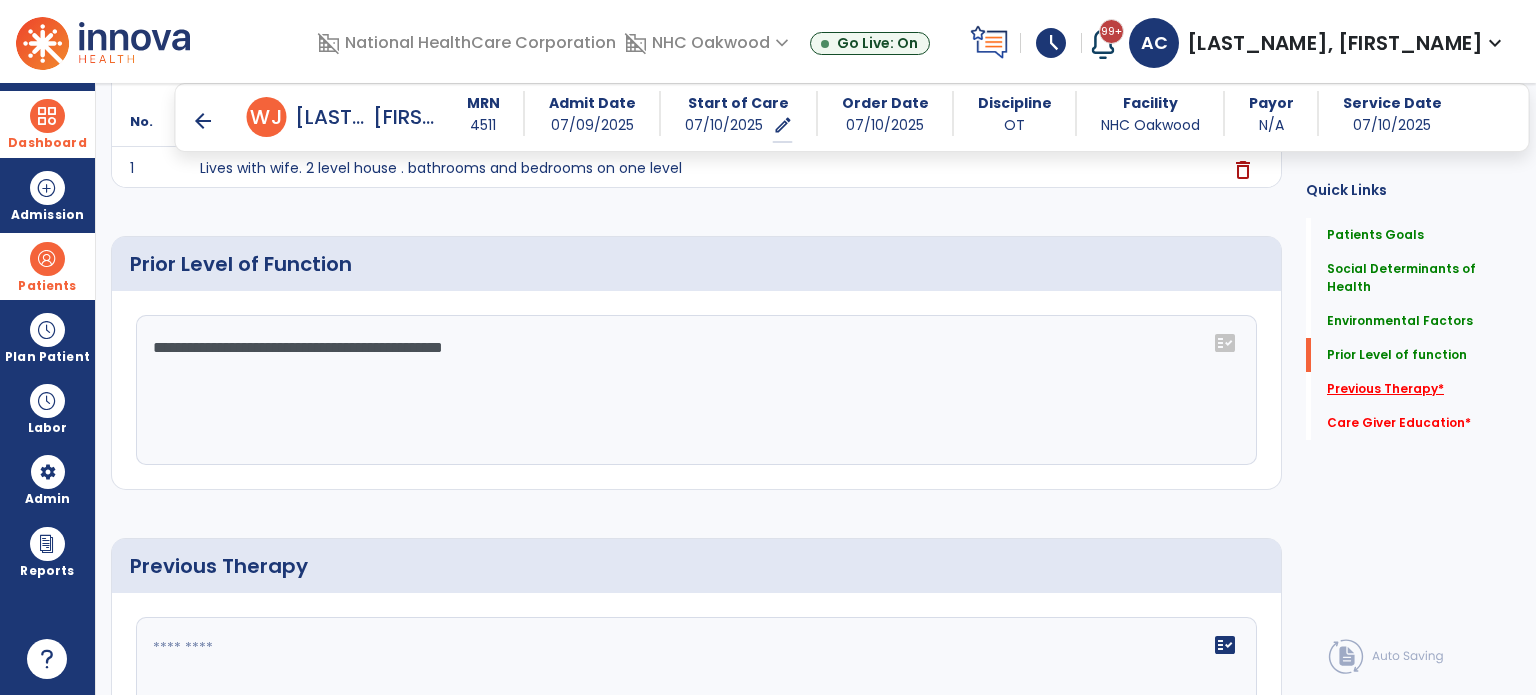 click on "Previous Therapy   *" 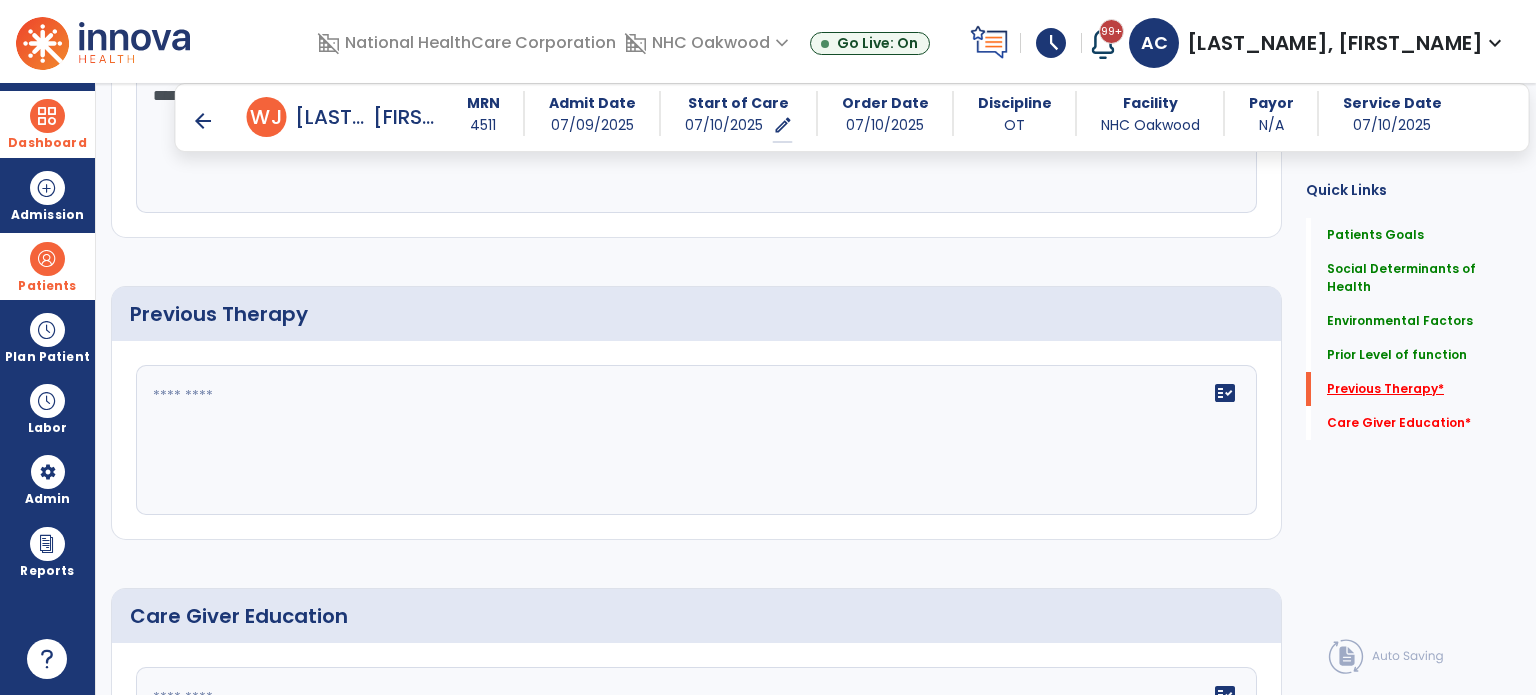 scroll, scrollTop: 1028, scrollLeft: 0, axis: vertical 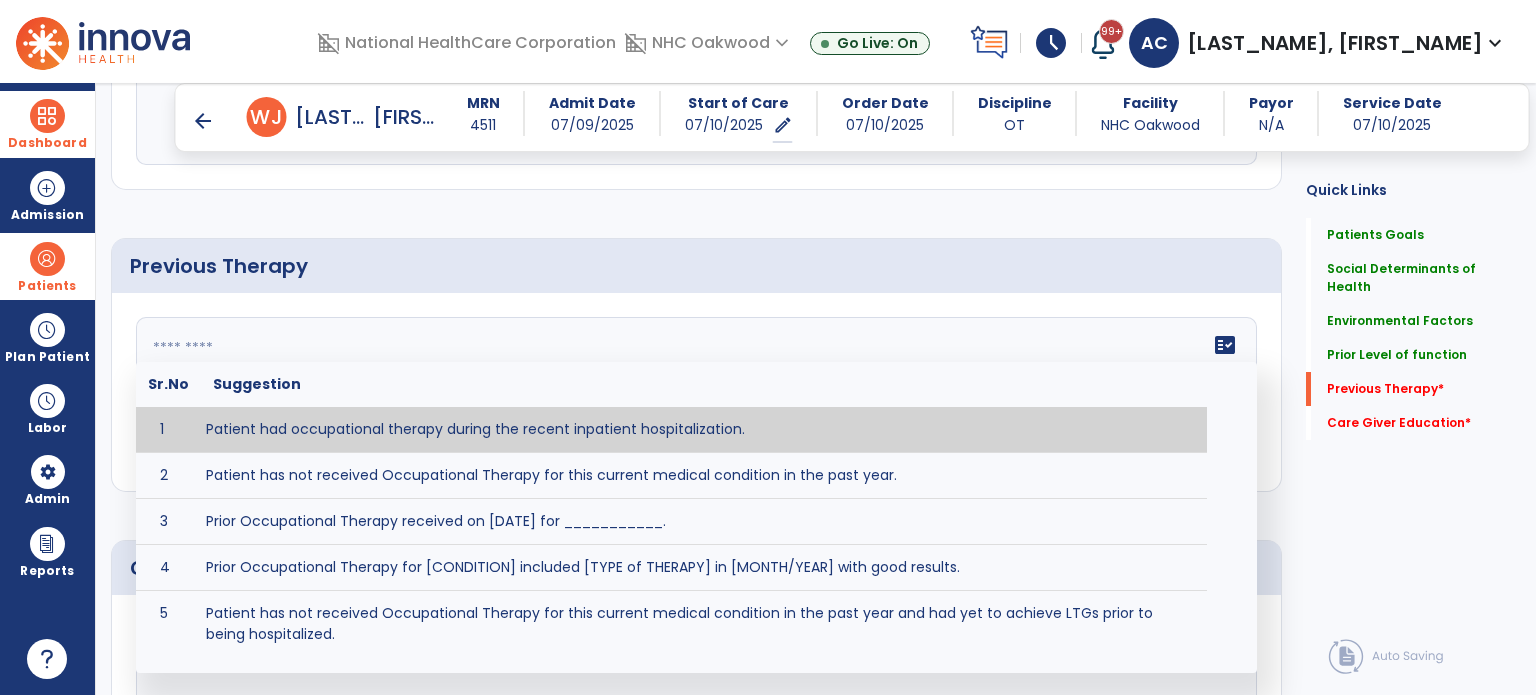 click on "fact_check  Sr.No Suggestion 1 Patient had occupational therapy during the recent inpatient hospitalization. 2 Patient has not received Occupational Therapy for this current medical condition in the past year. 3 Prior Occupational Therapy received on [DATE] for ___________. 4 Prior Occupational Therapy for [CONDITION] included [TYPE of THERAPY] in [MONTH/YEAR] with good results. 5 Patient has not received Occupational Therapy for this current medical condition in the past year and had yet to achieve LTGs prior to being hospitalized. 6 Prior to this recent hospitalization, the patient had been on therapy case load for [TIME]and was still working to achieve LTGs before being hospitalized." 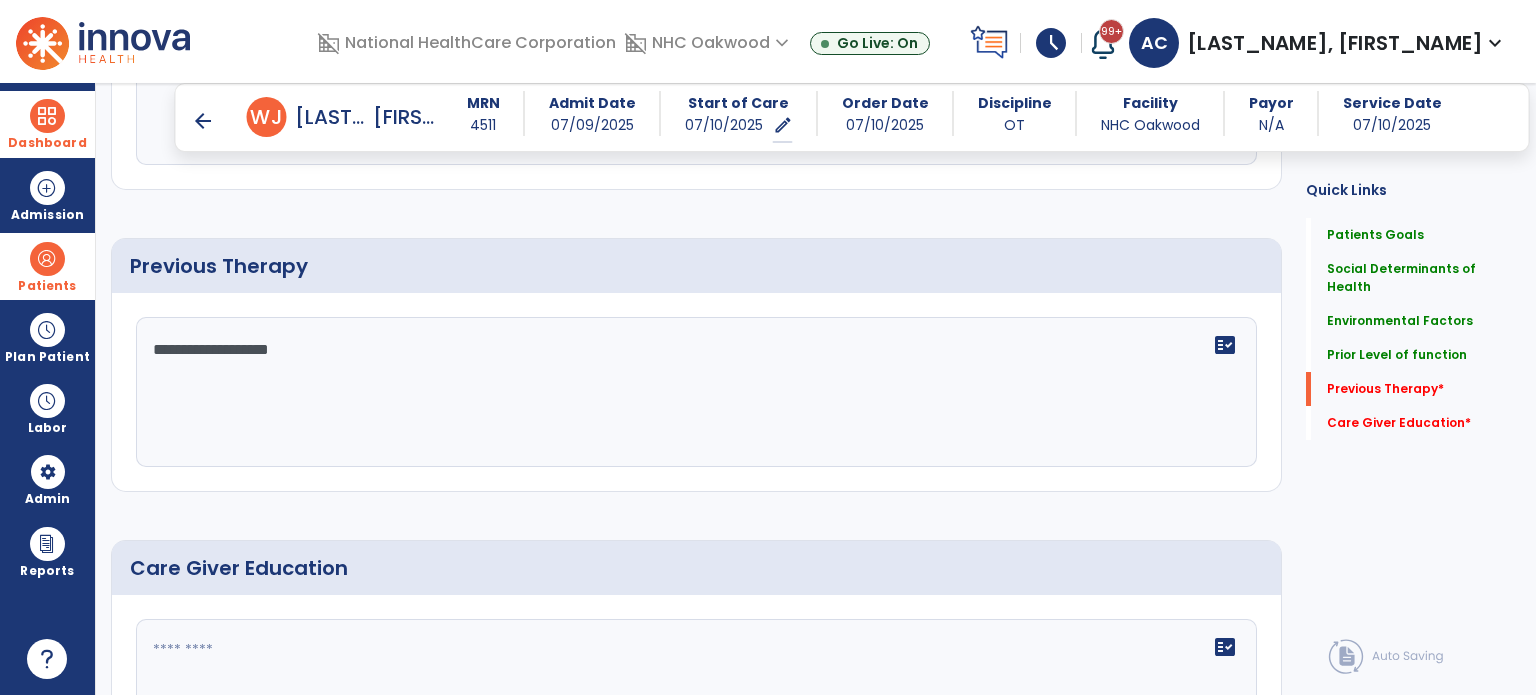 type on "**********" 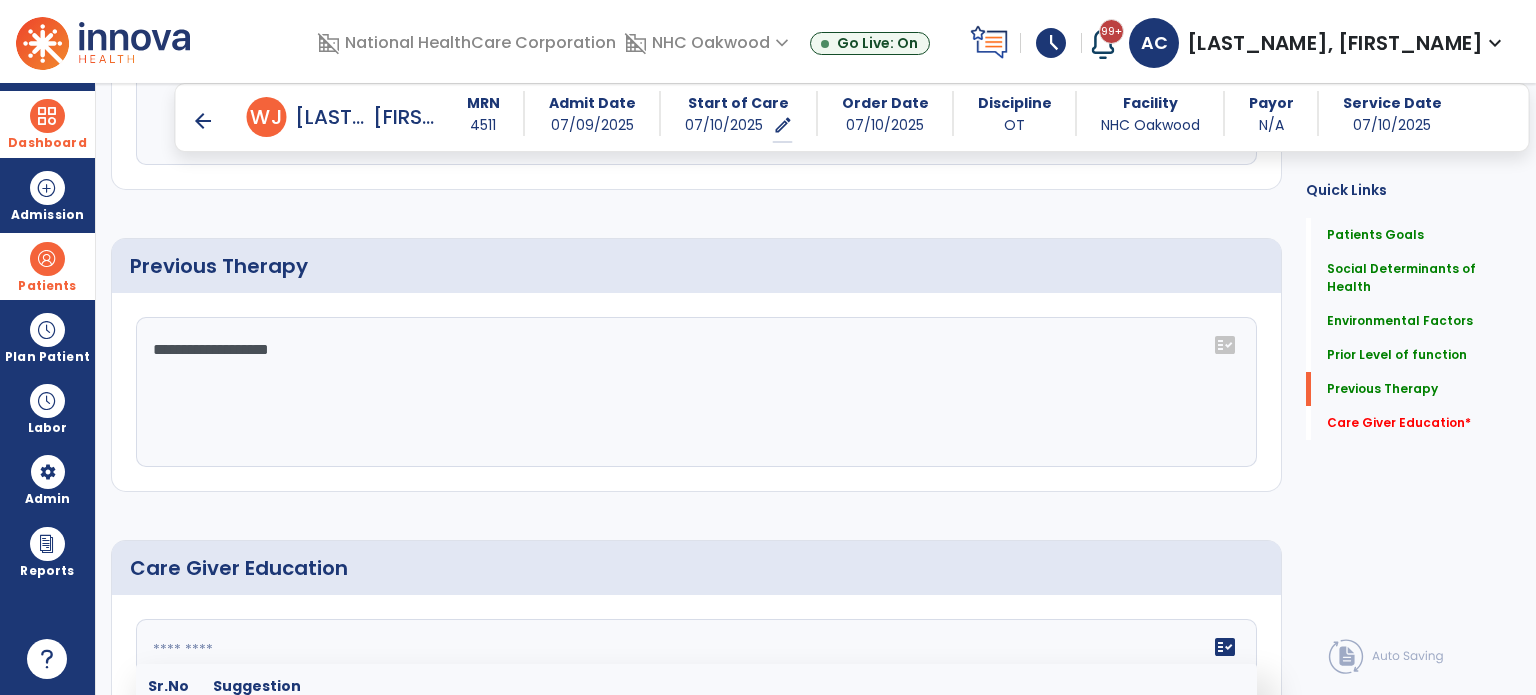 scroll, scrollTop: 1084, scrollLeft: 0, axis: vertical 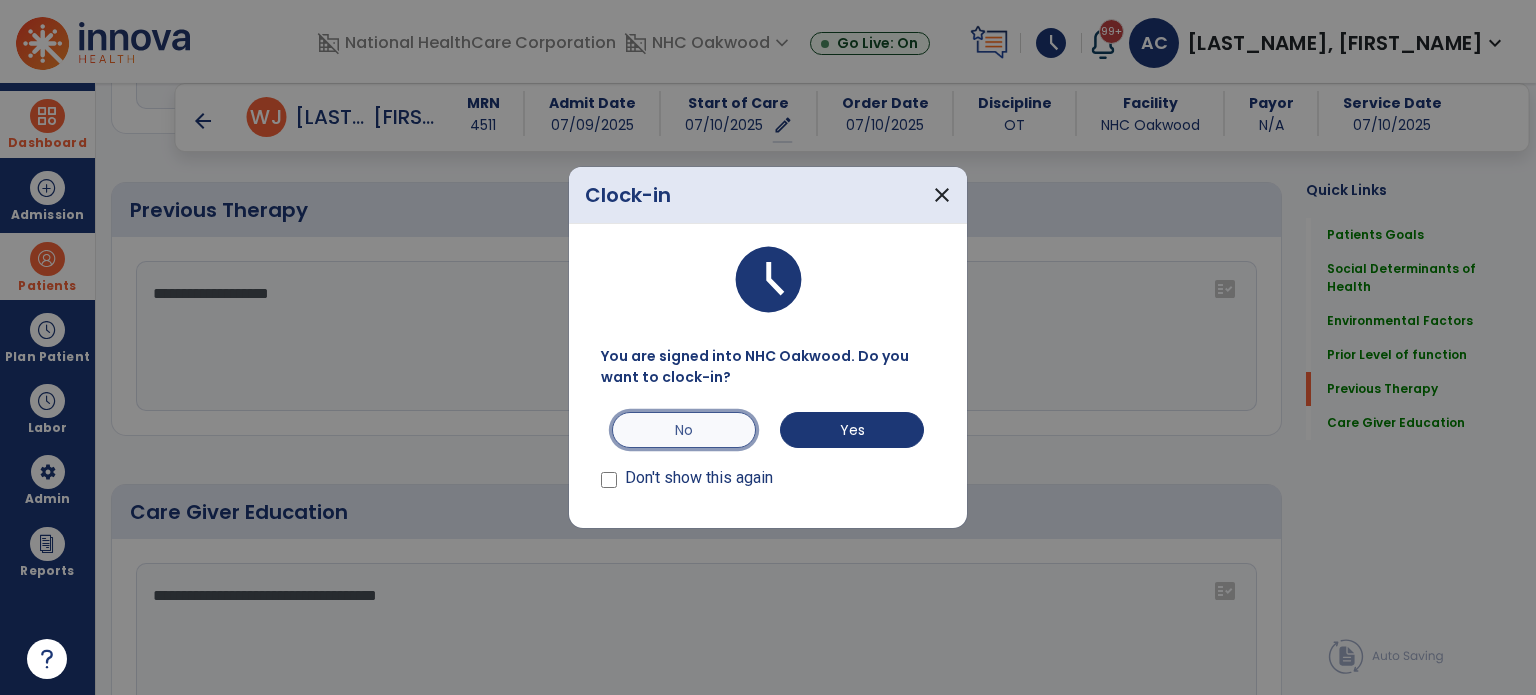 click on "No" at bounding box center (684, 430) 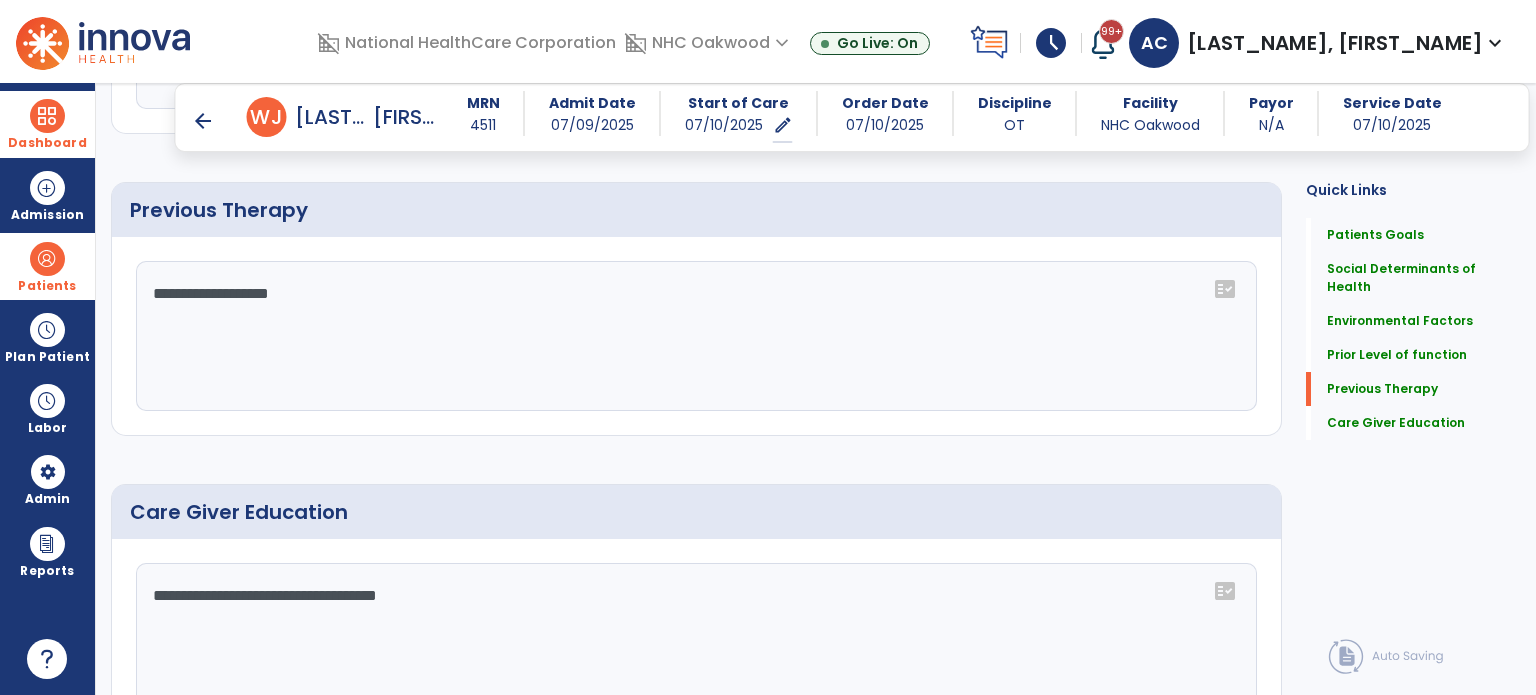 scroll, scrollTop: 1192, scrollLeft: 0, axis: vertical 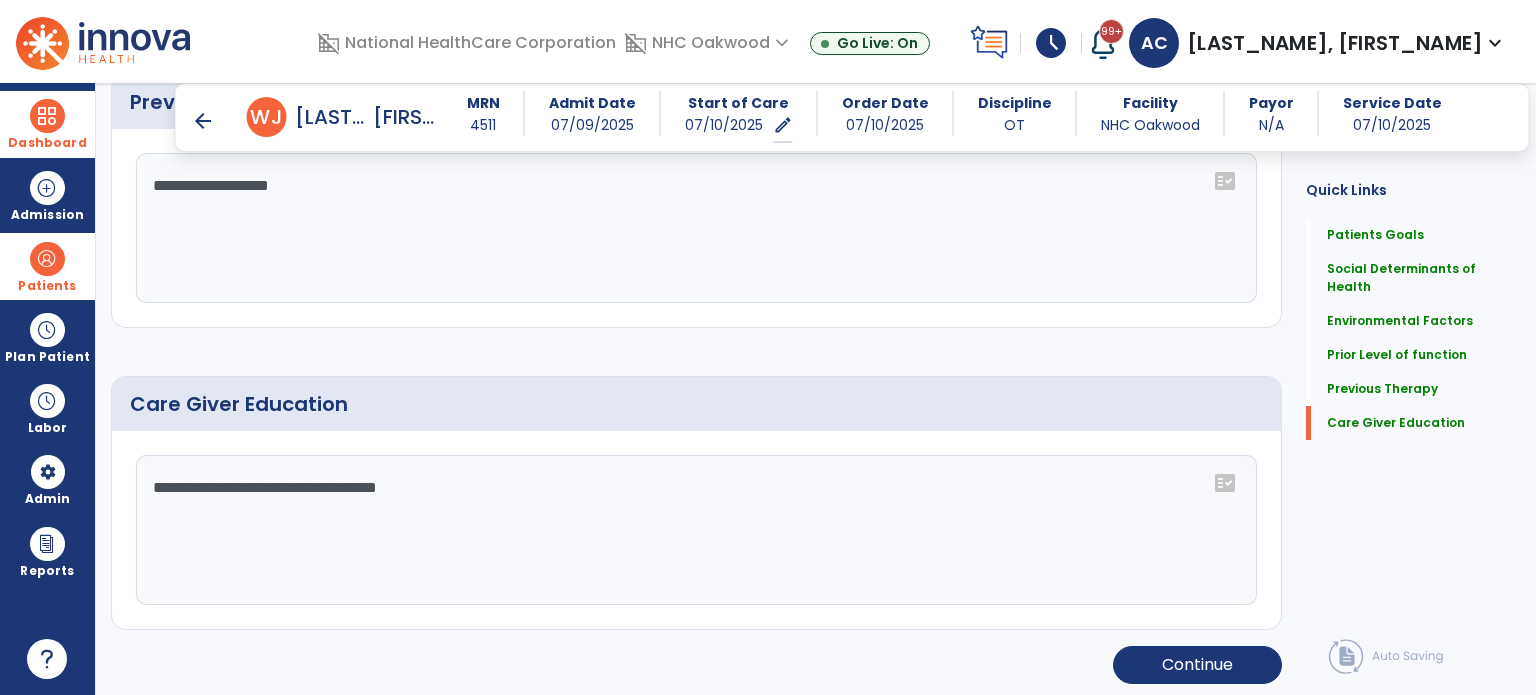 click on "**********" 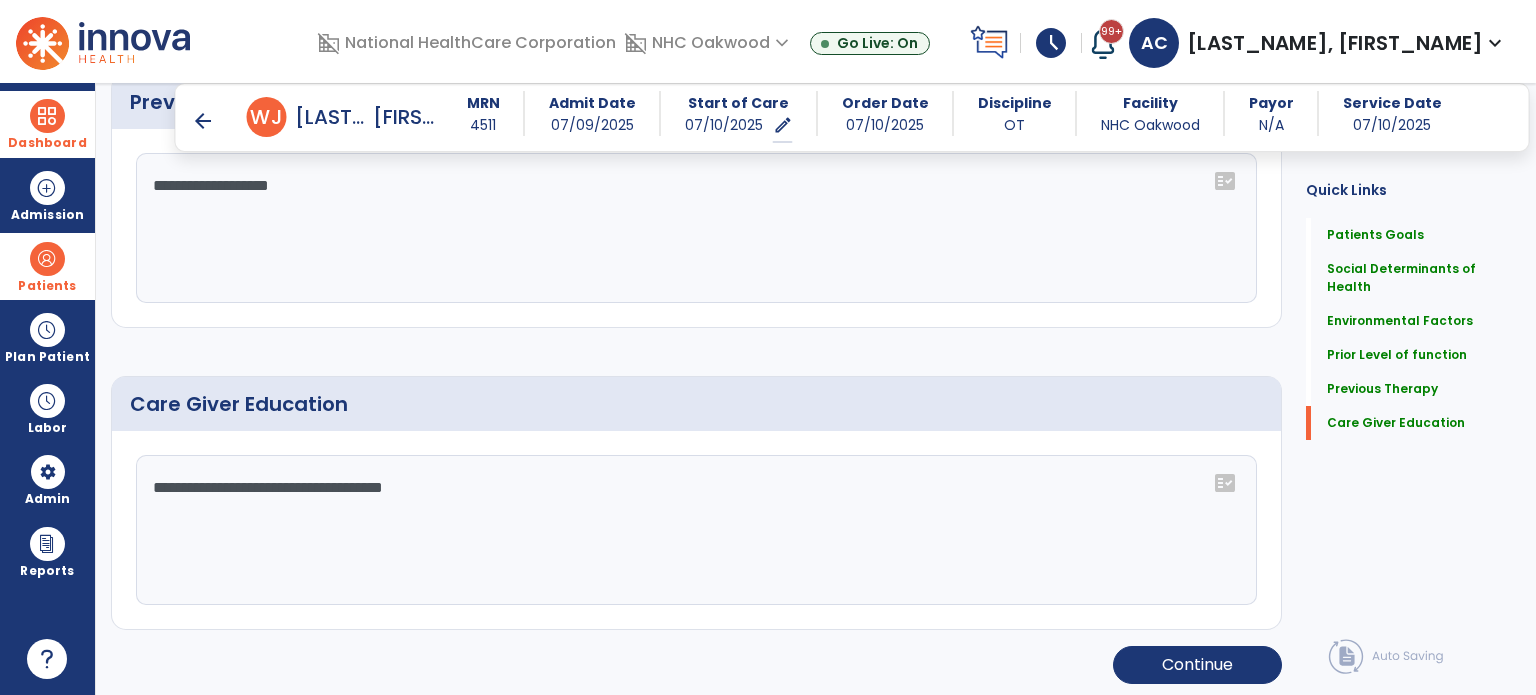 type on "**********" 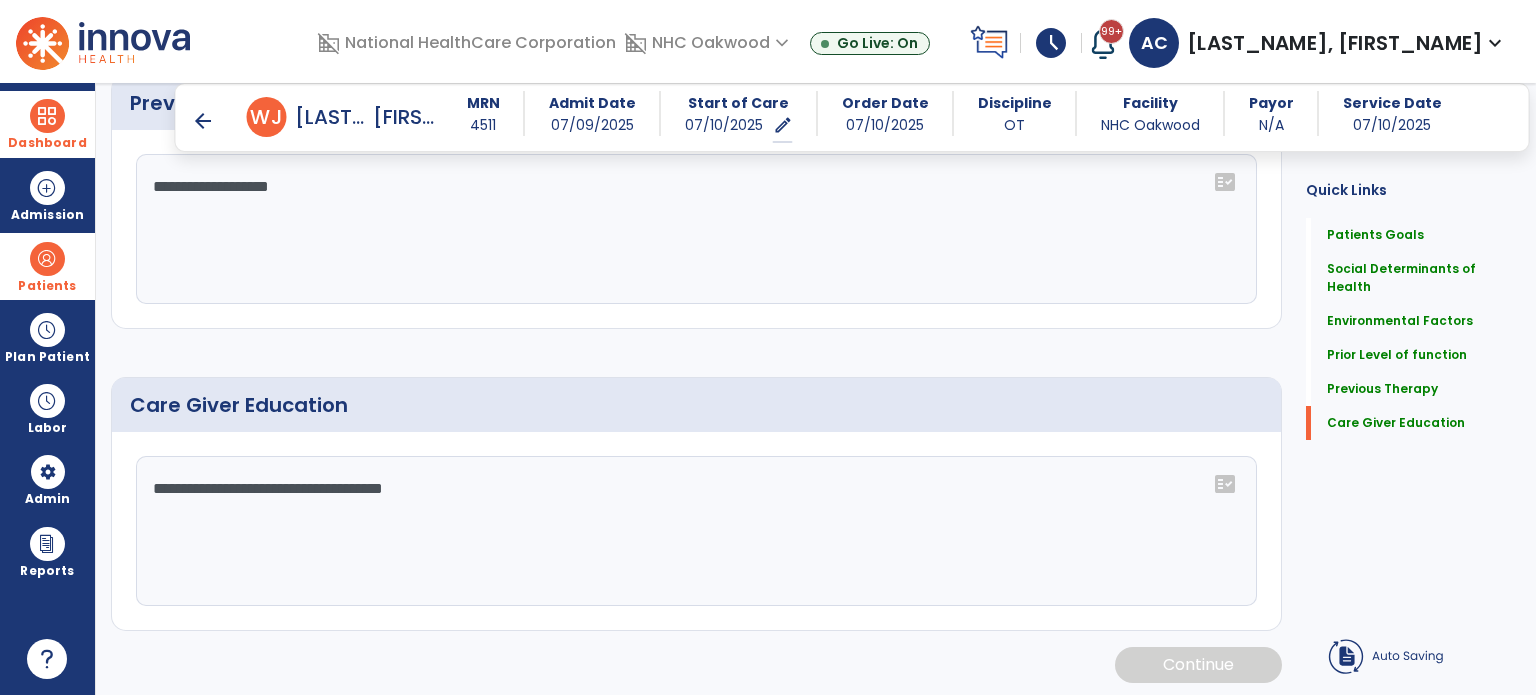click on "Patient’s goals      add
No.
Description
Actions
1" 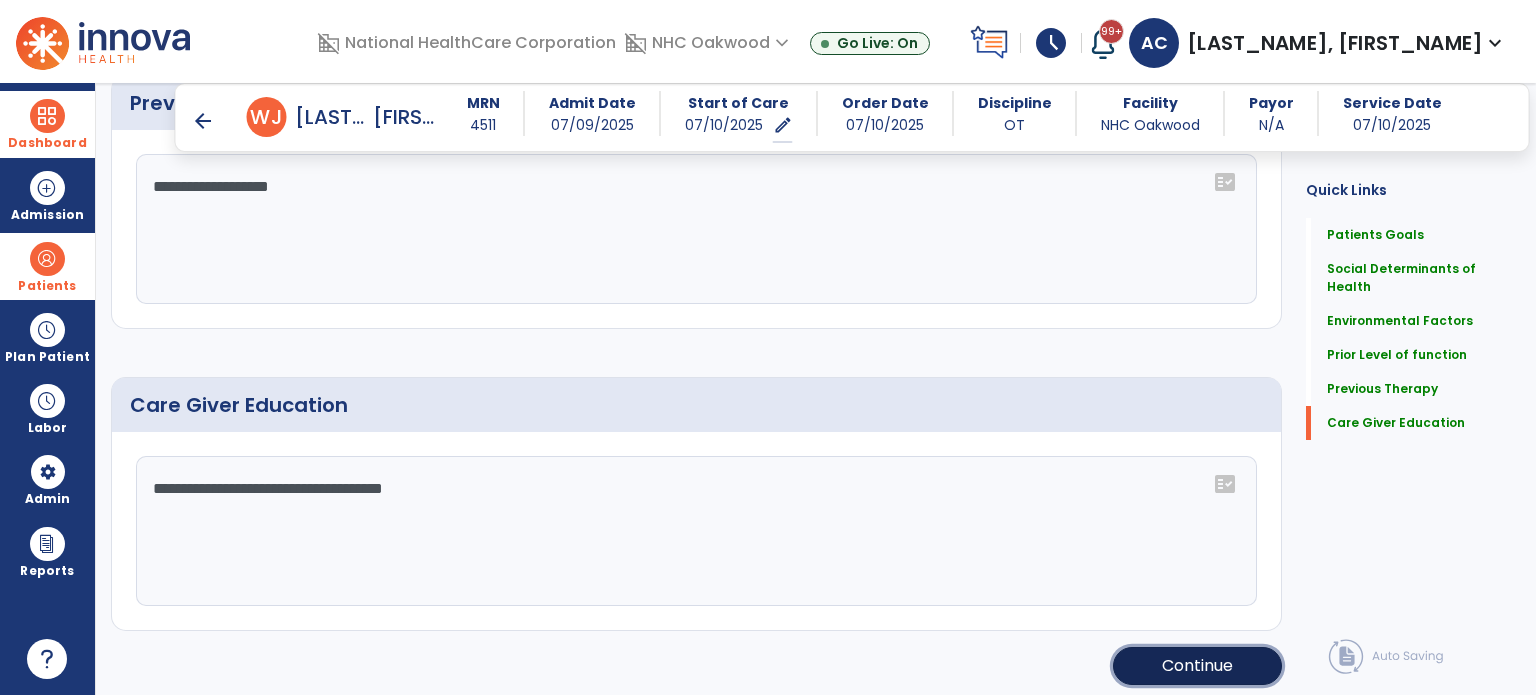 click on "Continue" 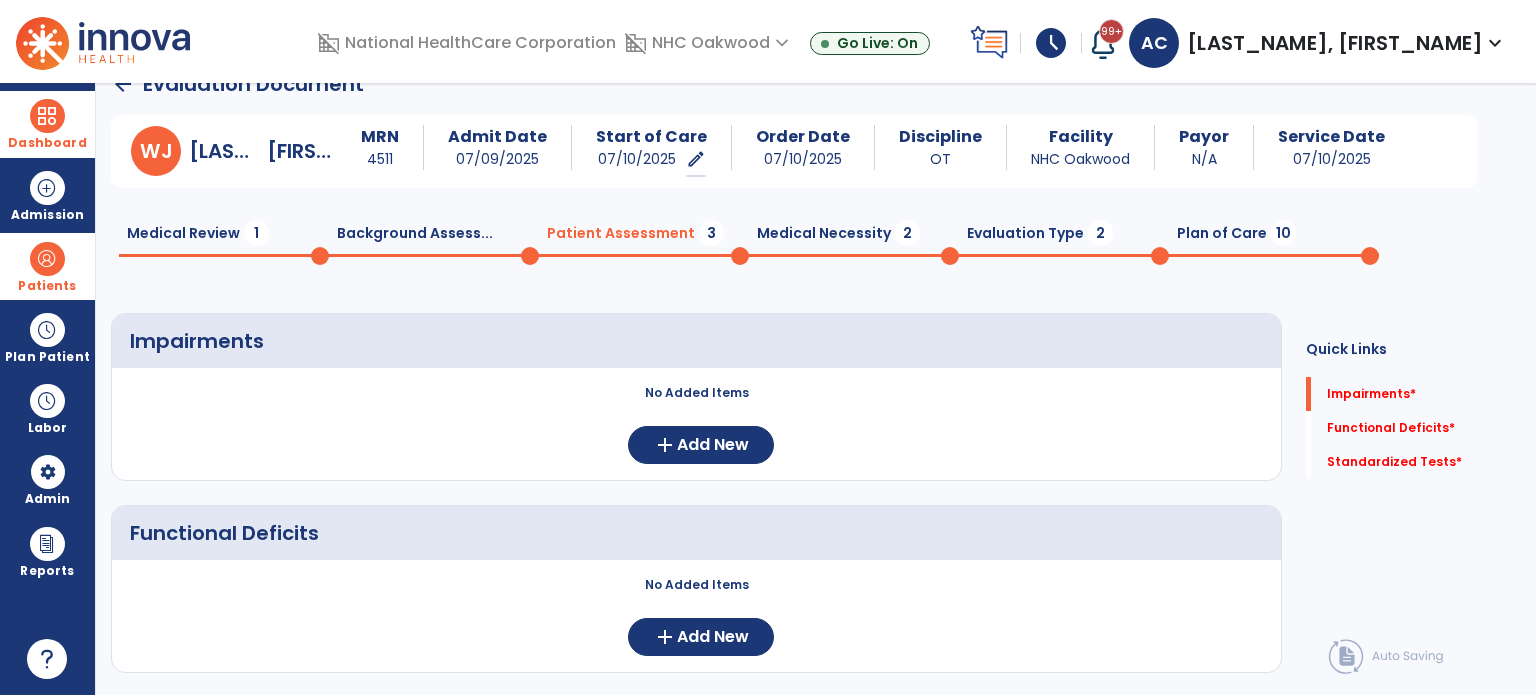 scroll, scrollTop: 0, scrollLeft: 0, axis: both 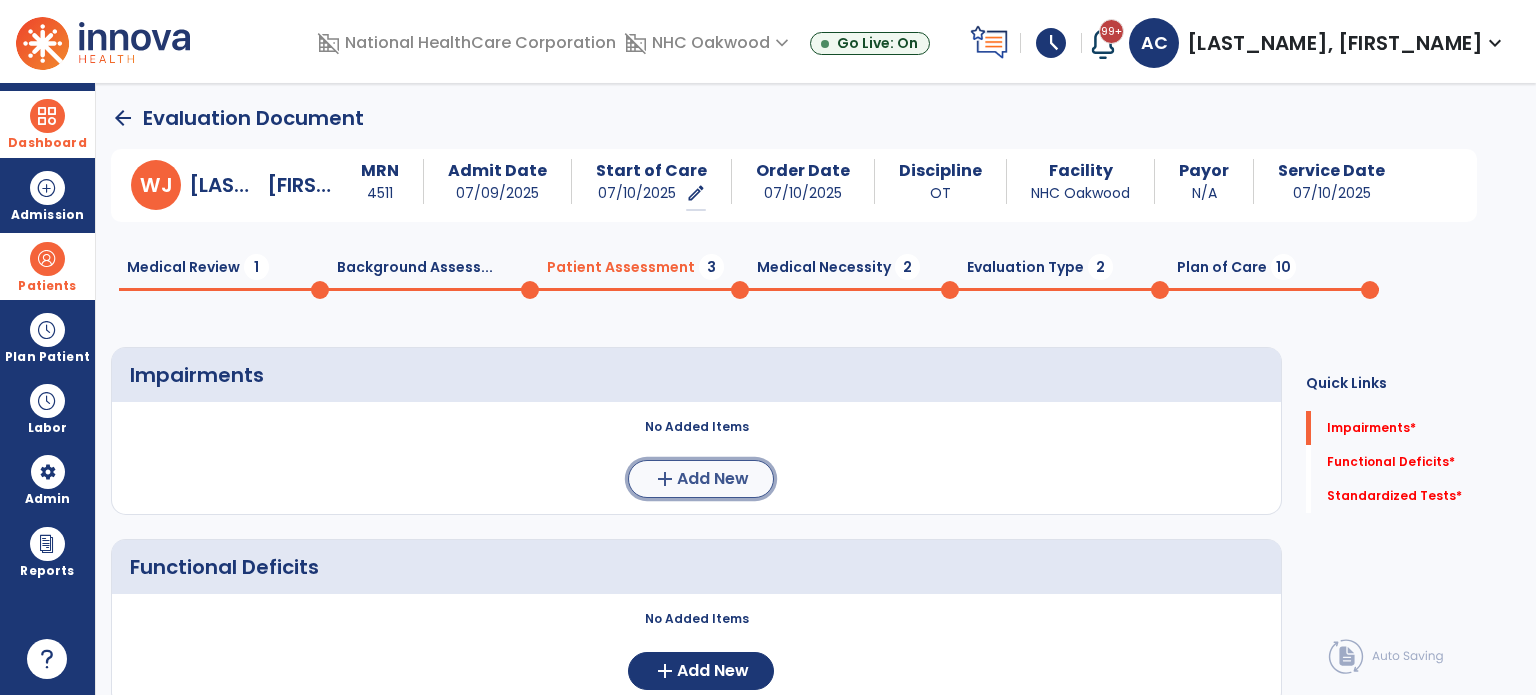 click on "add  Add New" 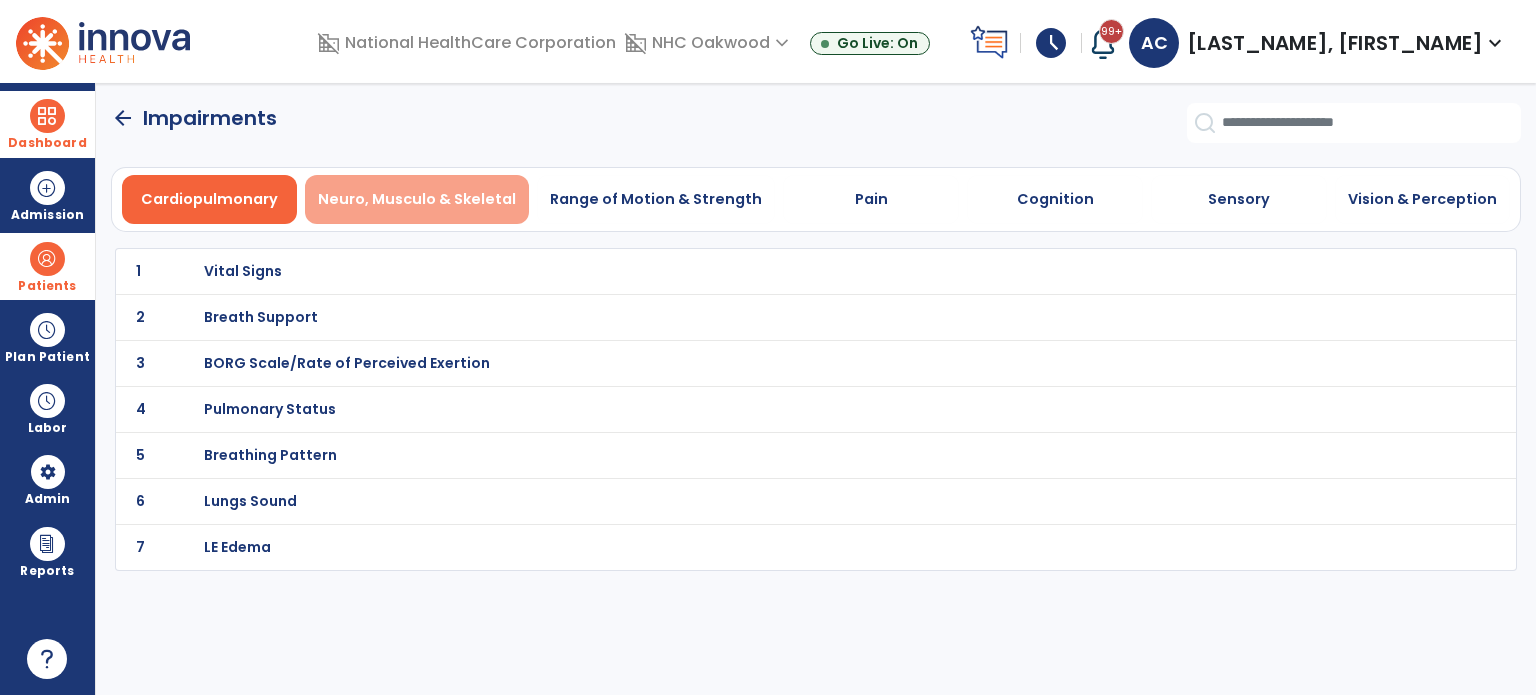 click on "Neuro, Musculo & Skeletal" at bounding box center (417, 199) 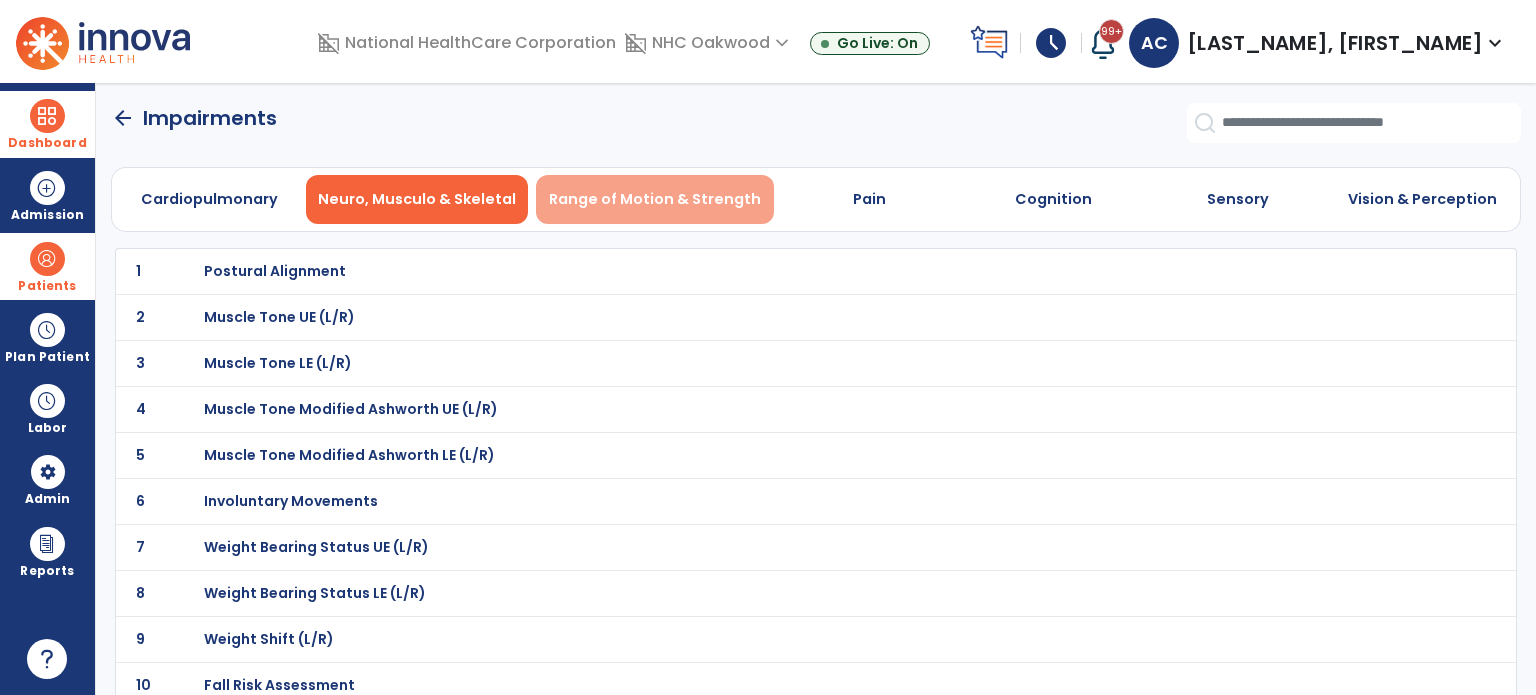 click on "Range of Motion & Strength" at bounding box center [655, 199] 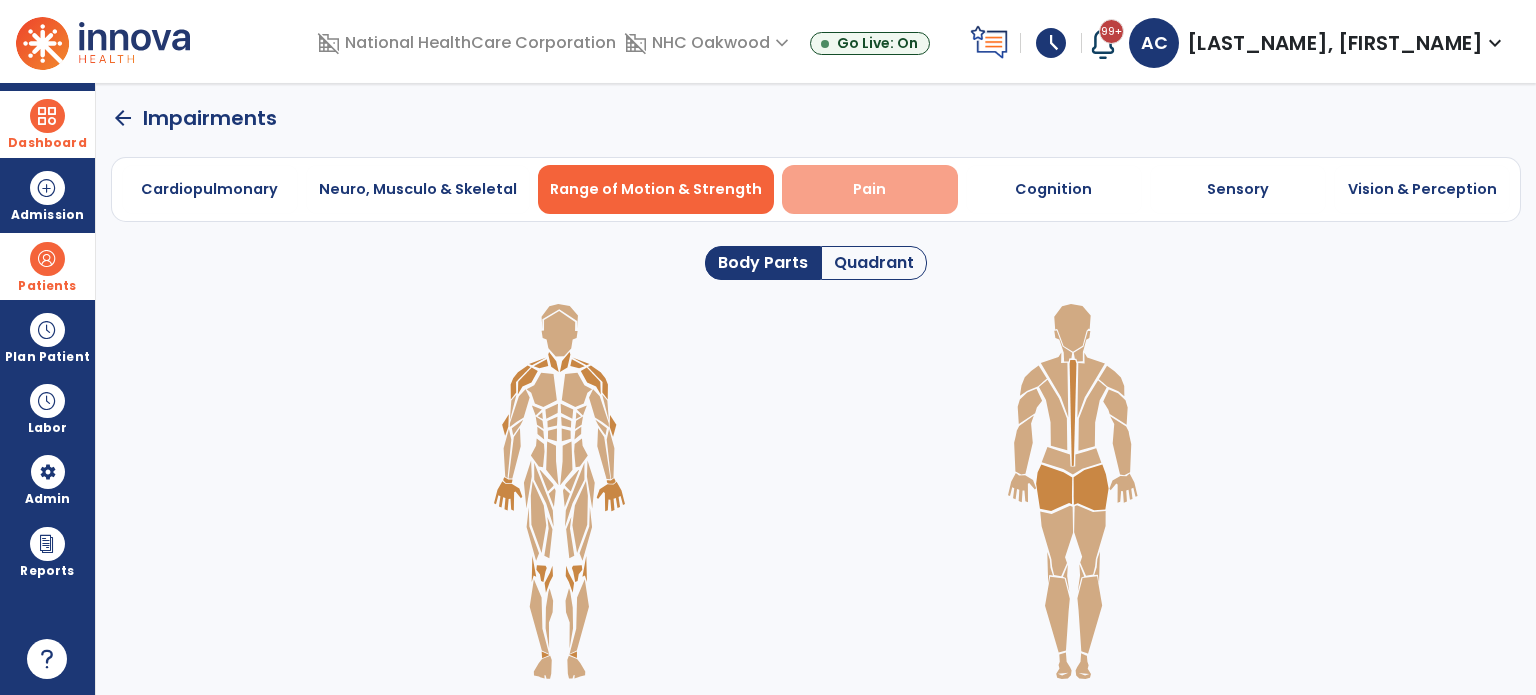 click on "Pain" at bounding box center [869, 189] 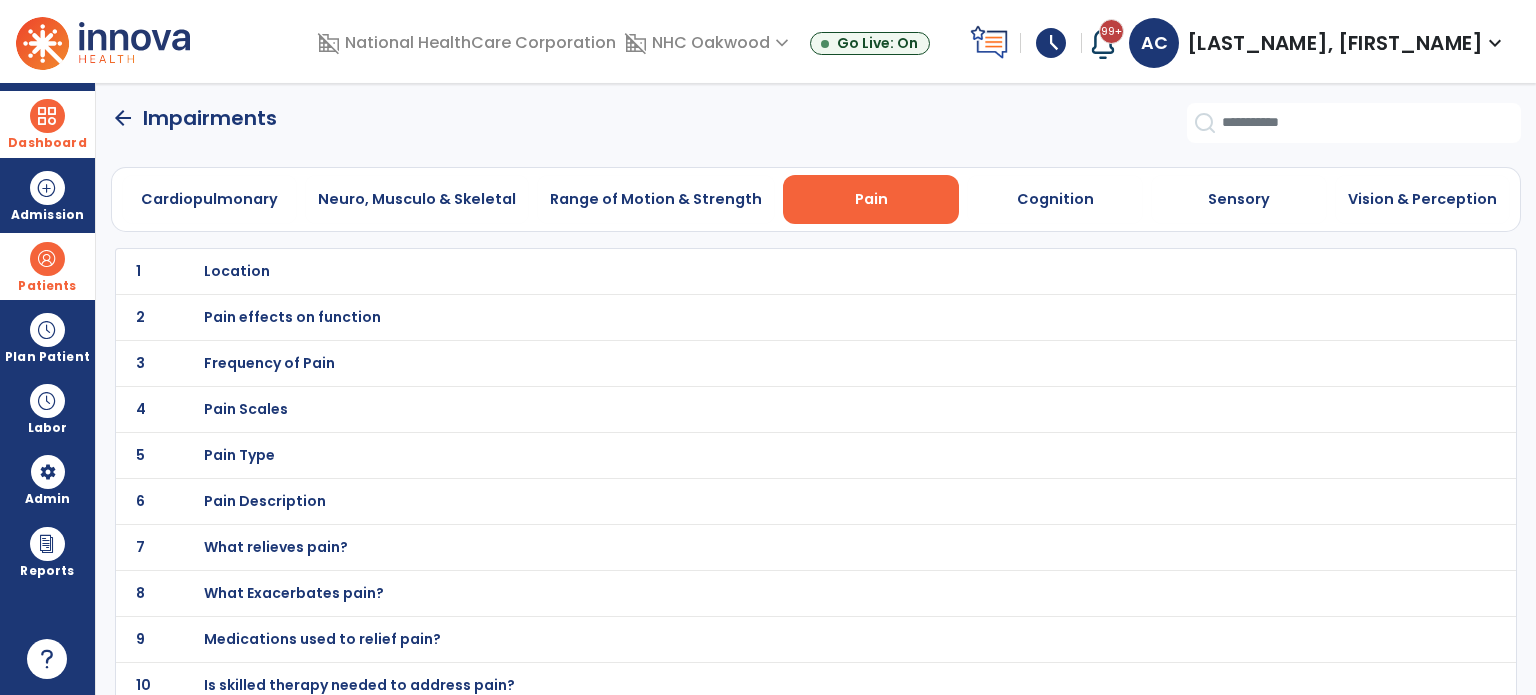 scroll, scrollTop: 11, scrollLeft: 0, axis: vertical 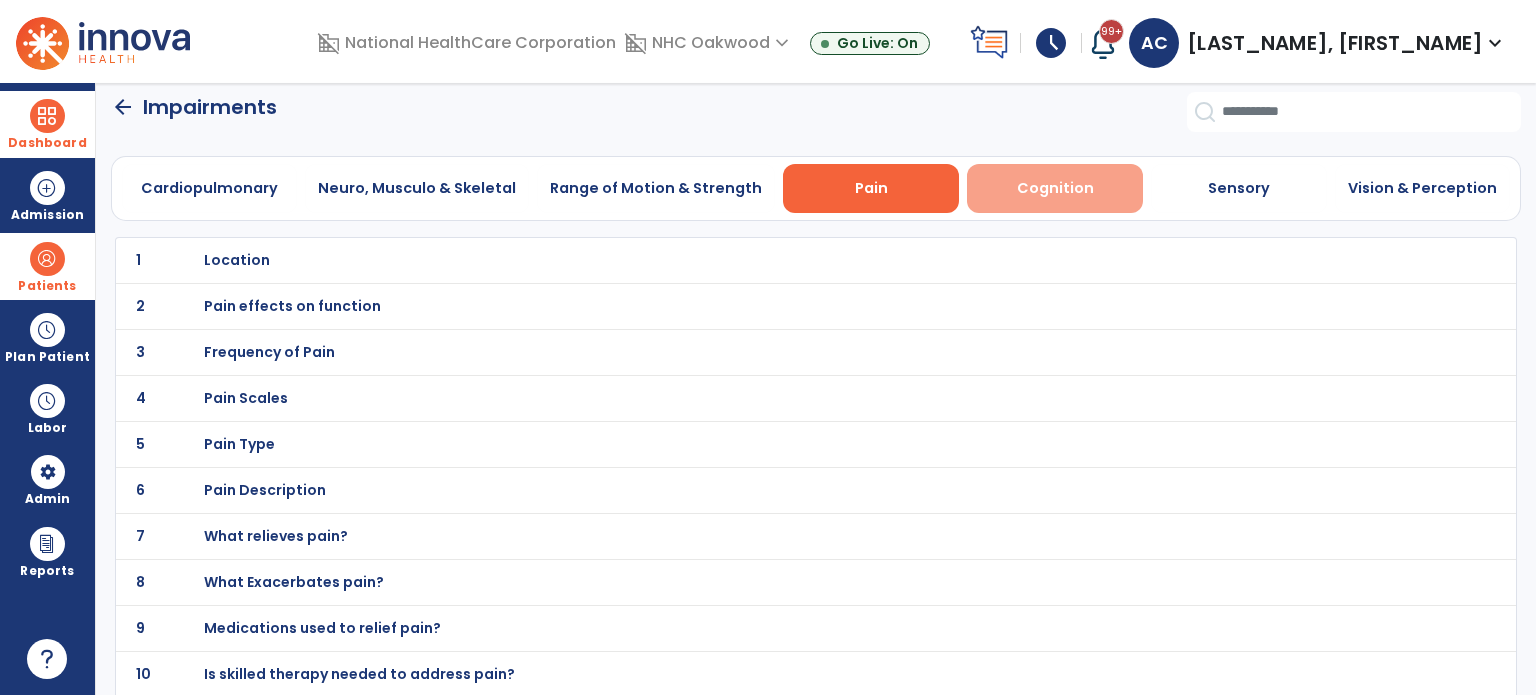 click on "Cognition" at bounding box center (1055, 188) 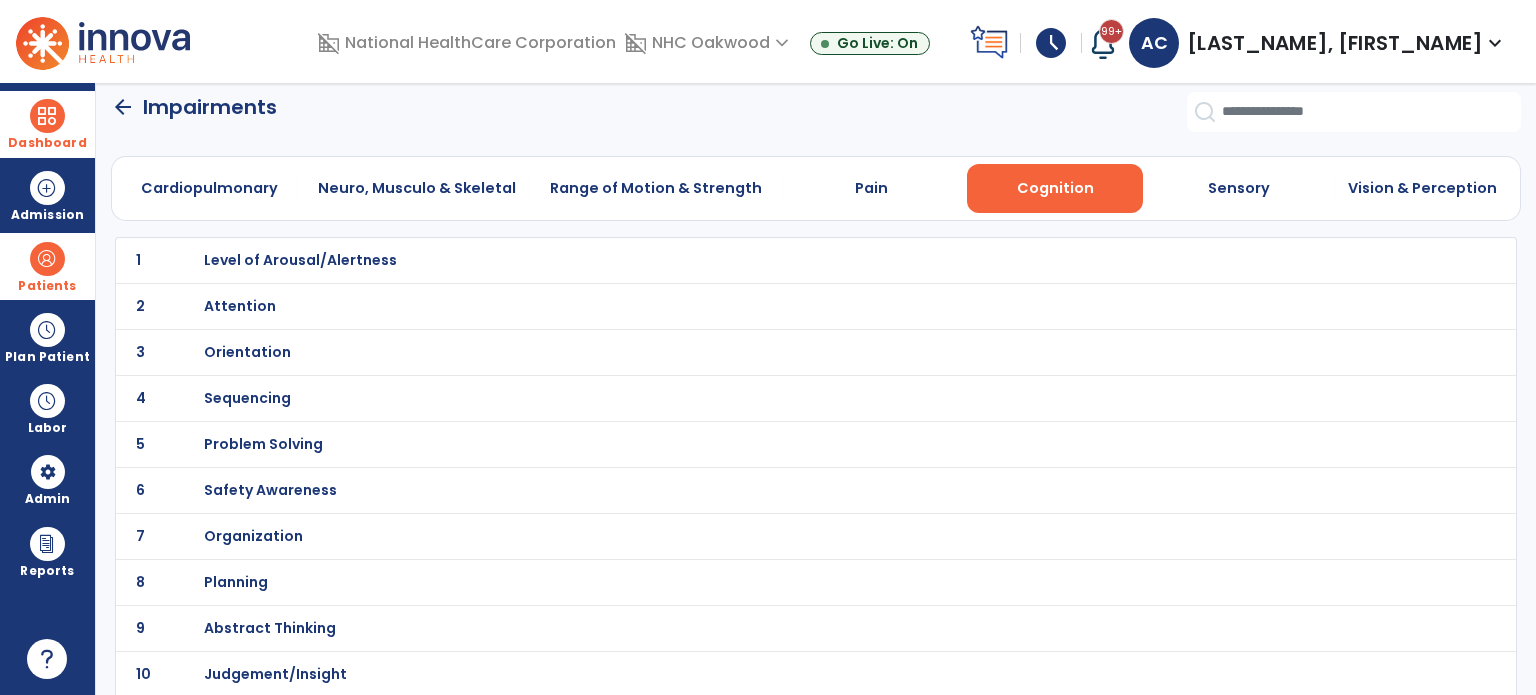 click on "Orientation" at bounding box center [300, 260] 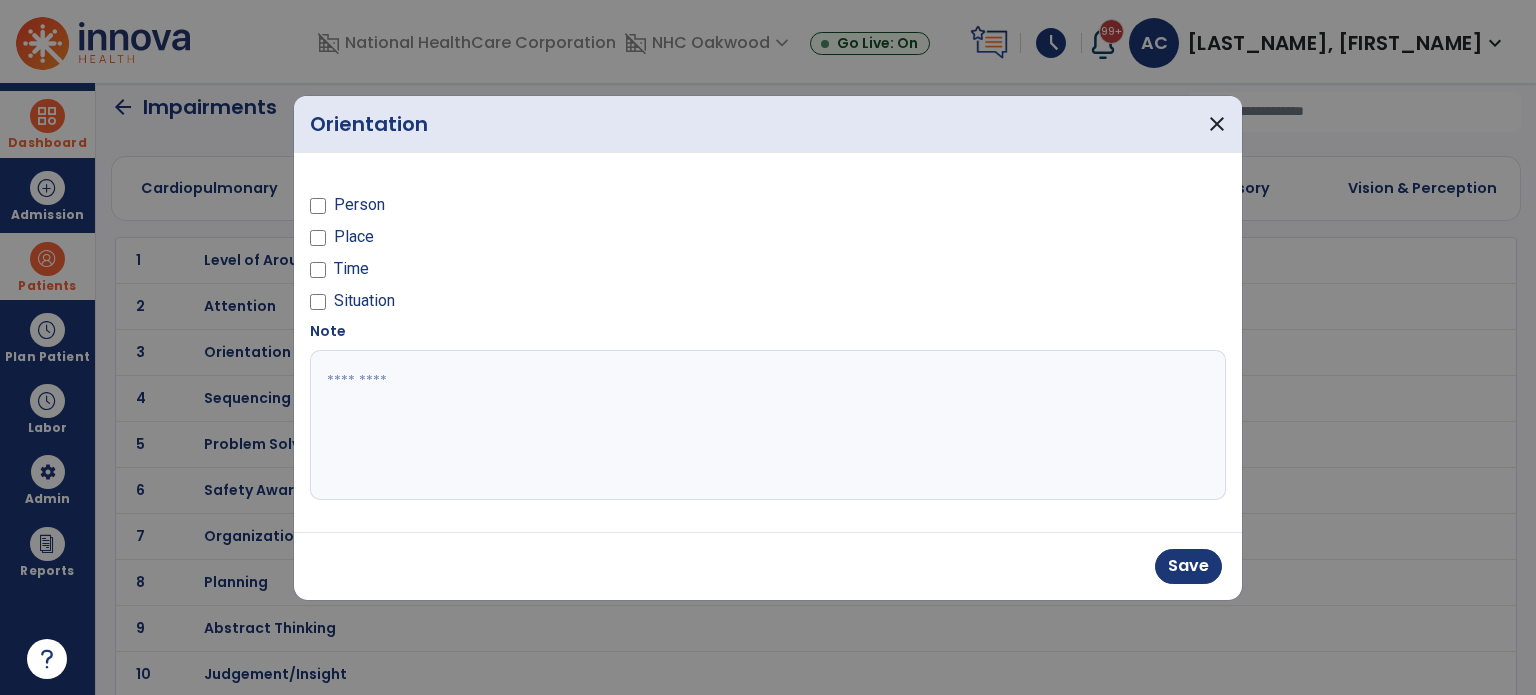 click at bounding box center (318, 241) 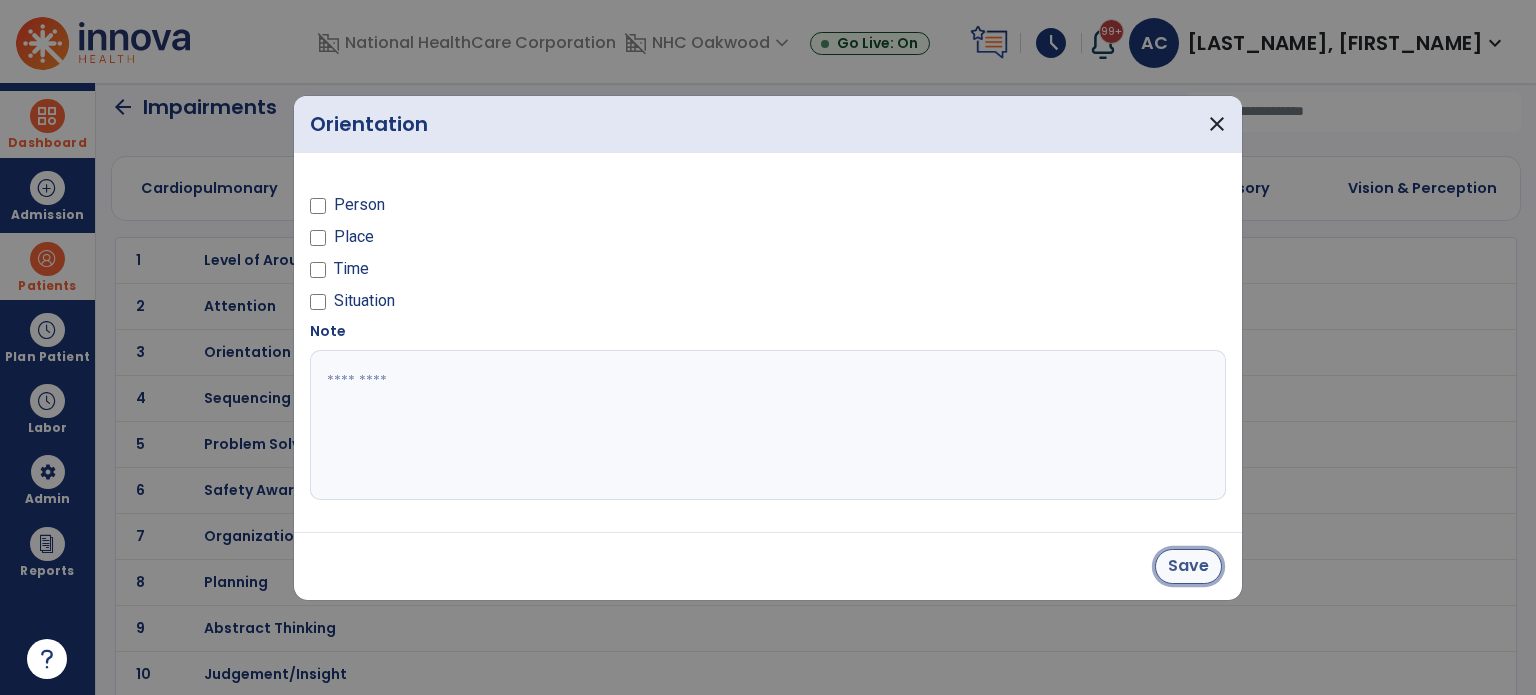 click on "Save" at bounding box center (1188, 566) 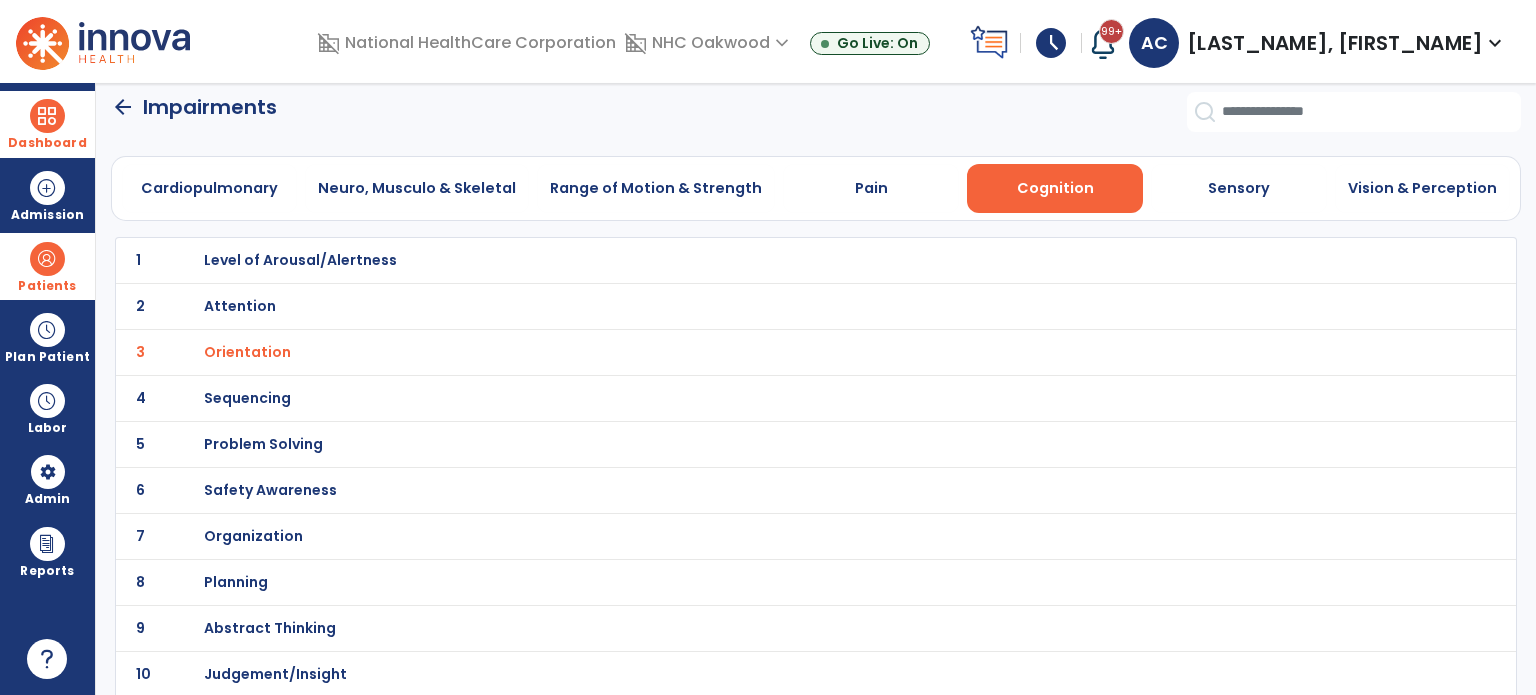click on "arrow_back" 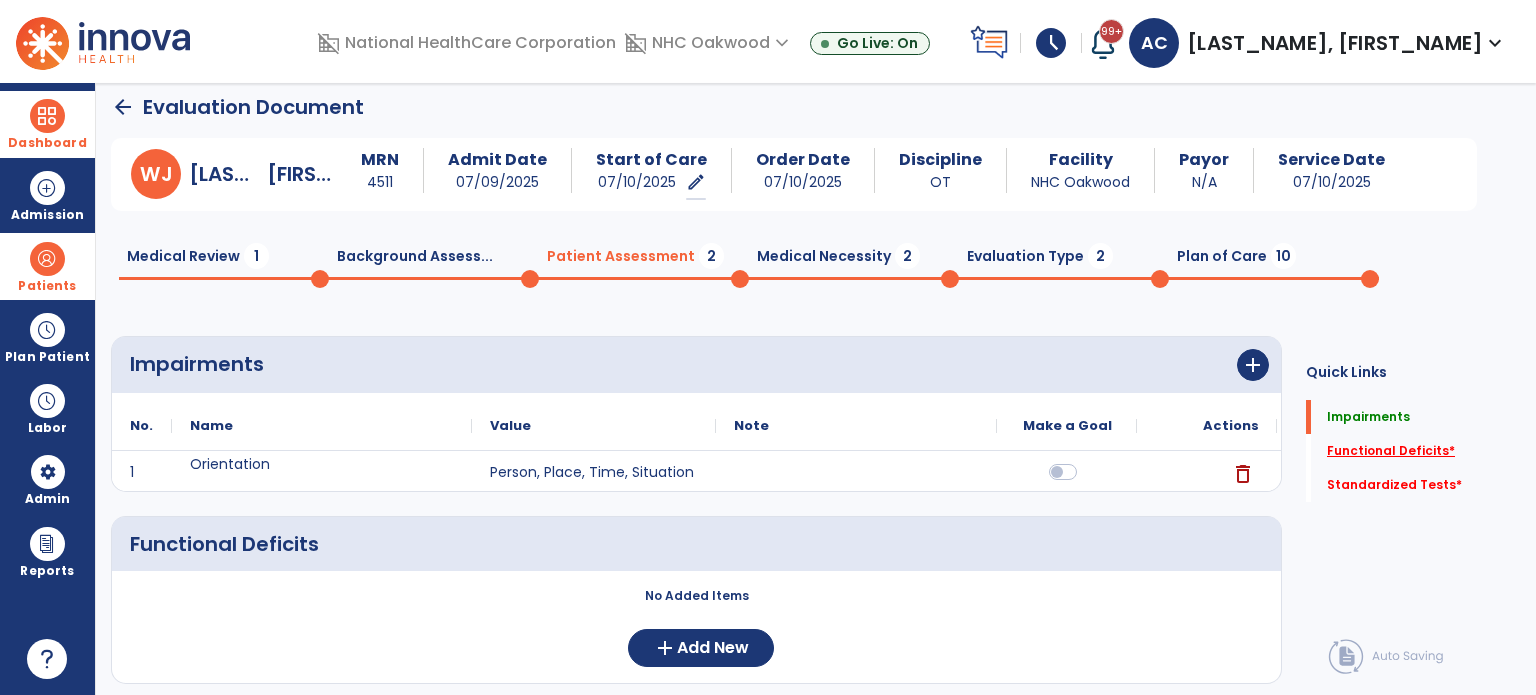 click on "Functional Deficits   *" 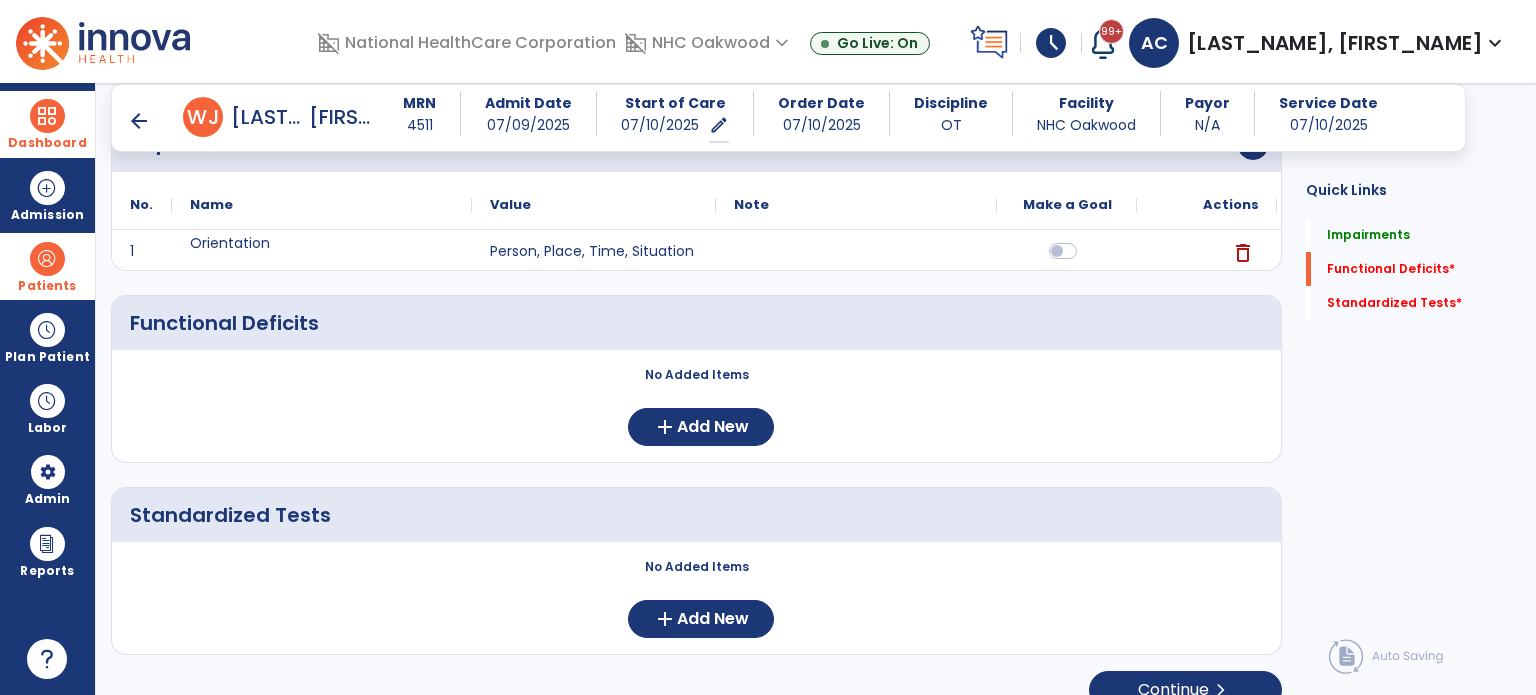 scroll, scrollTop: 221, scrollLeft: 0, axis: vertical 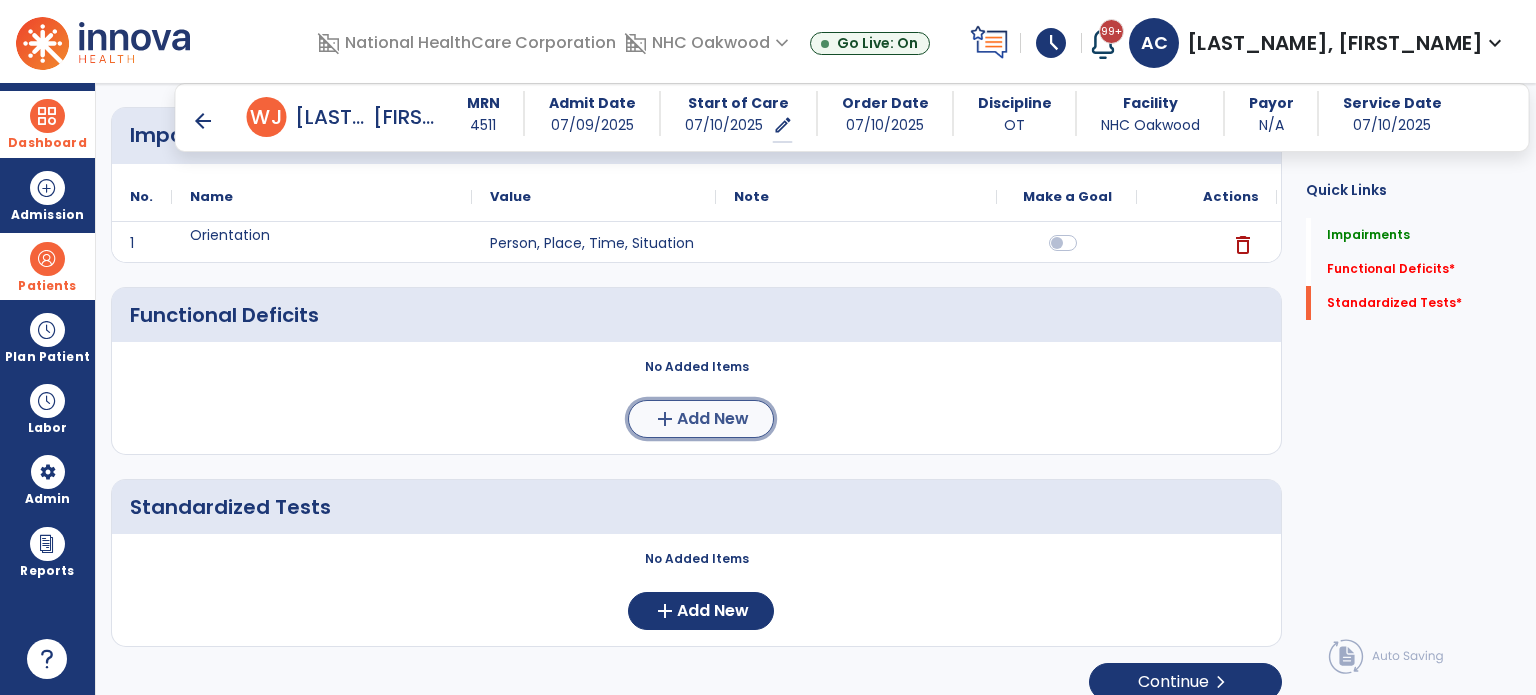 click on "Add New" 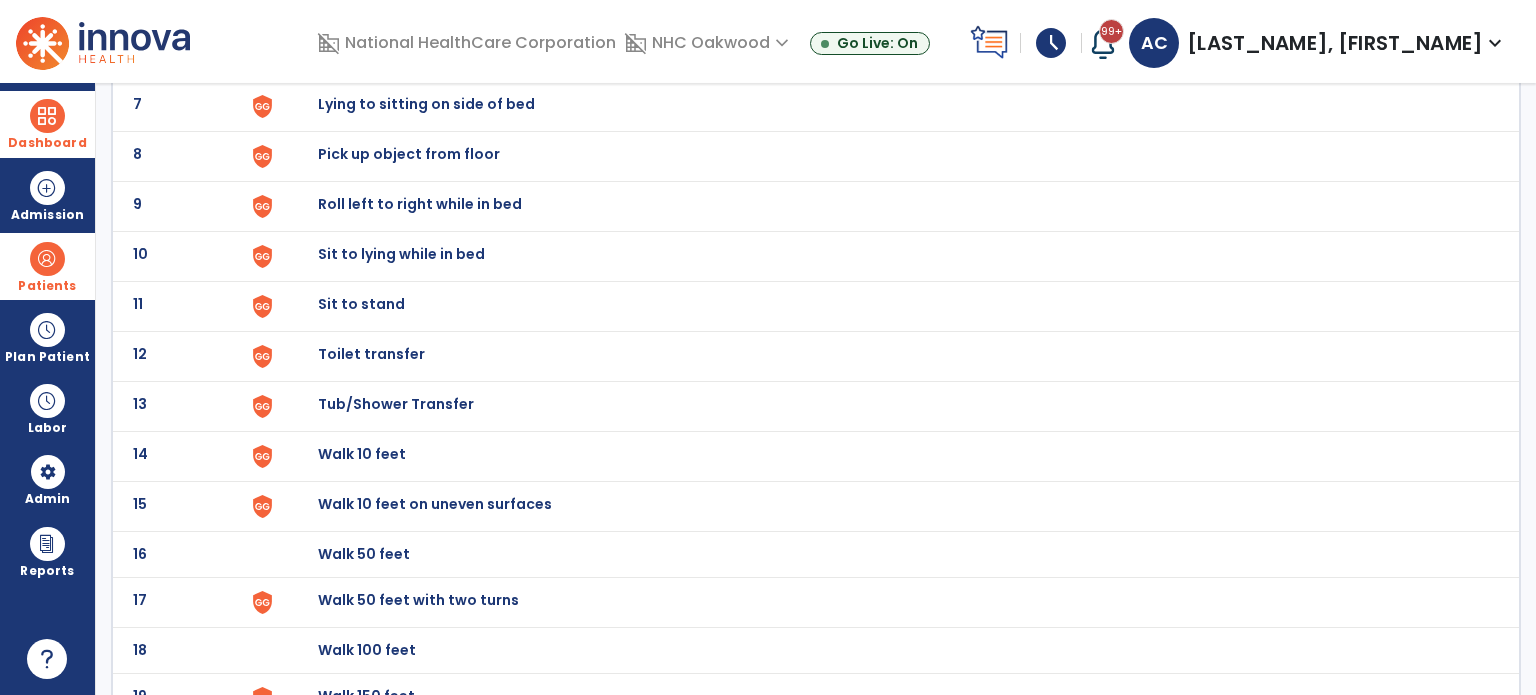 scroll, scrollTop: 480, scrollLeft: 0, axis: vertical 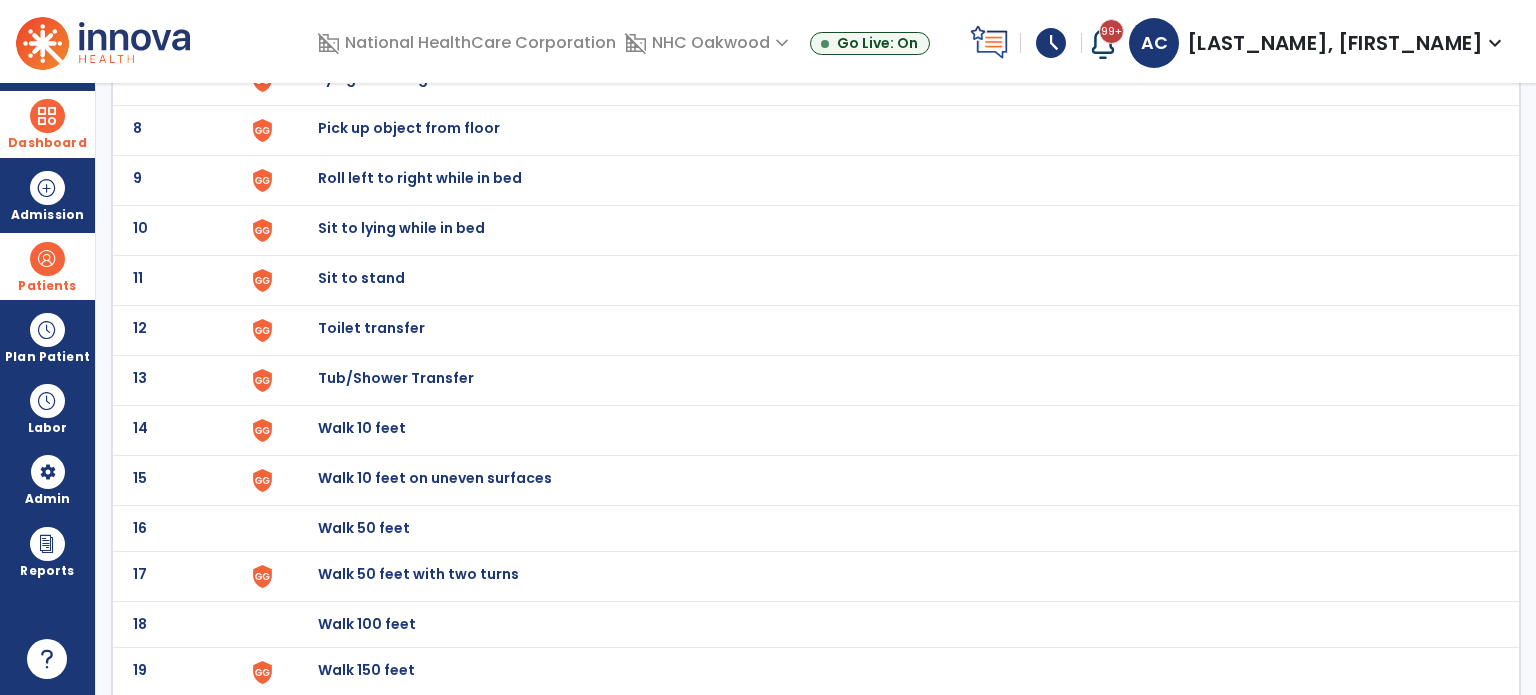 click on "Toilet transfer" at bounding box center (888, -216) 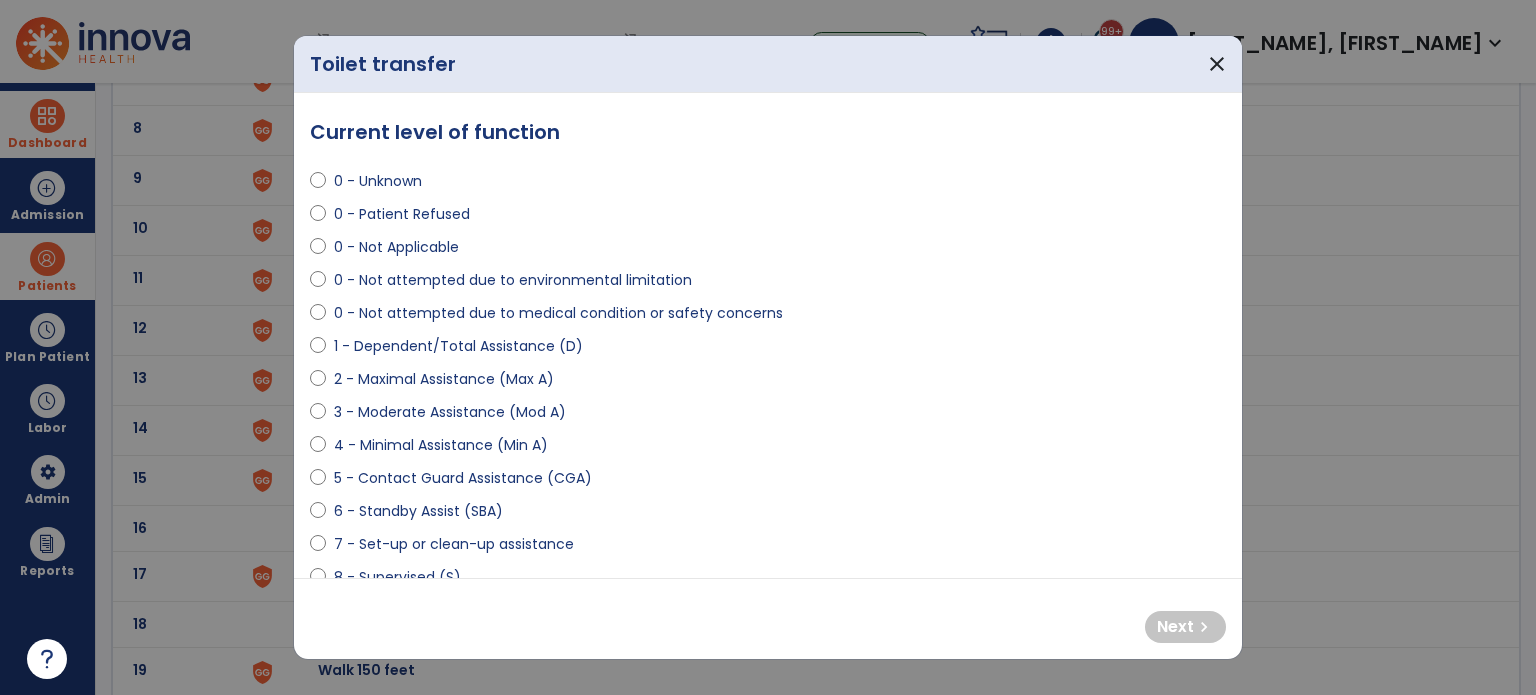 select on "**********" 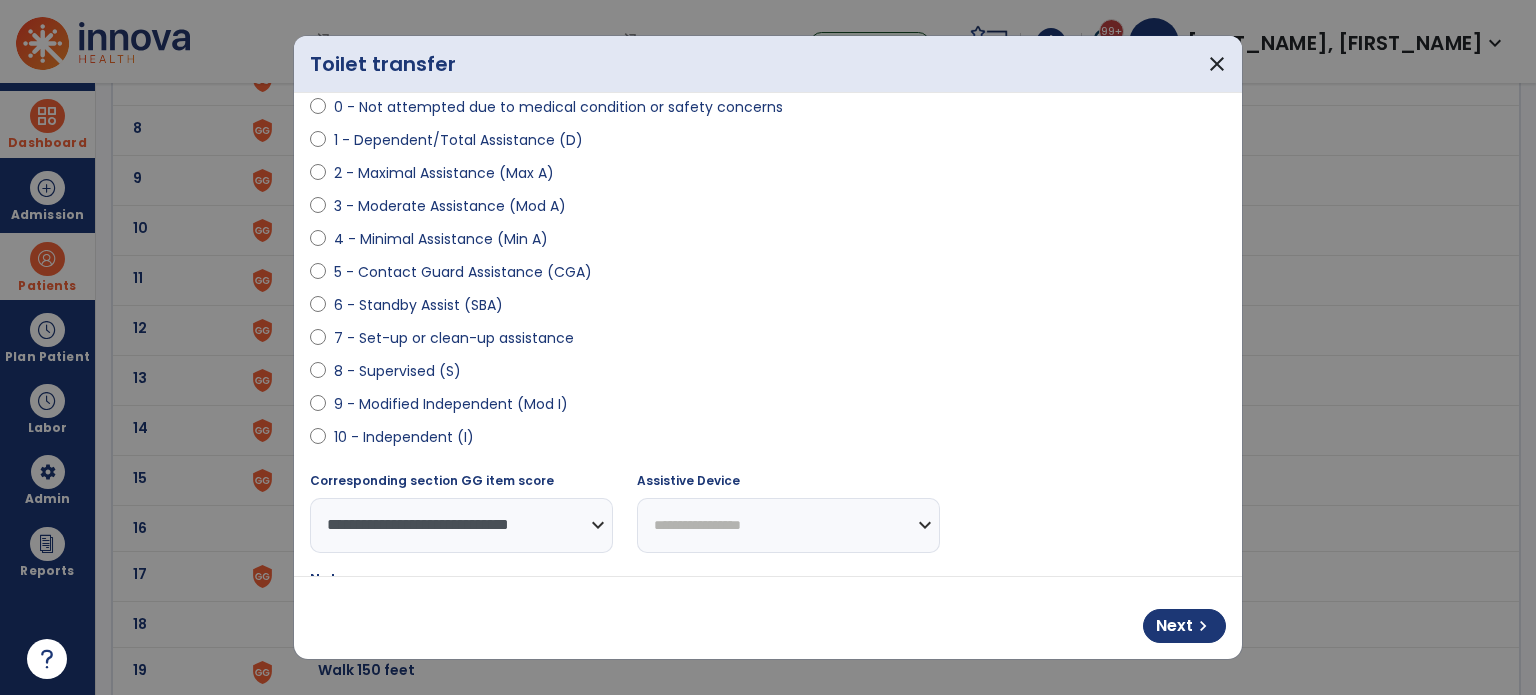 scroll, scrollTop: 225, scrollLeft: 0, axis: vertical 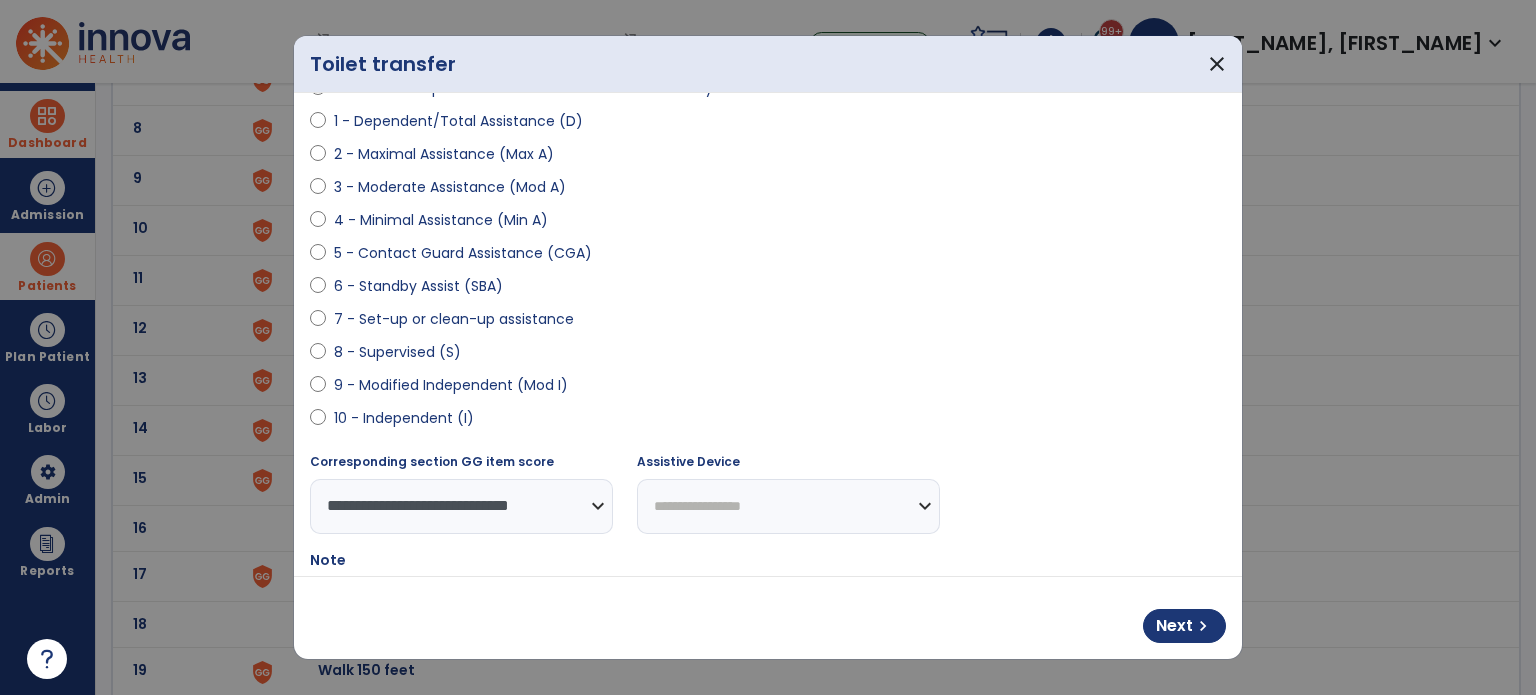 click on "**********" at bounding box center (788, 506) 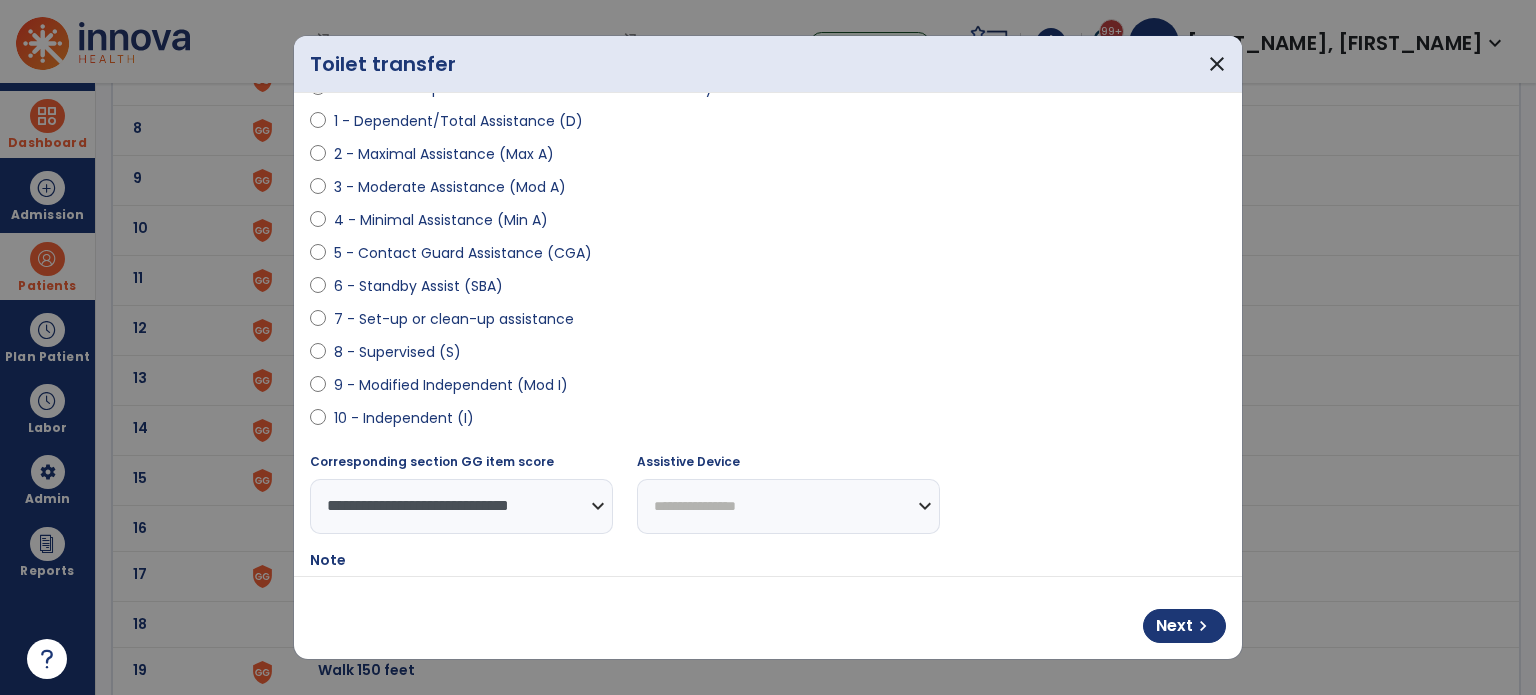 click on "**********" at bounding box center [788, 506] 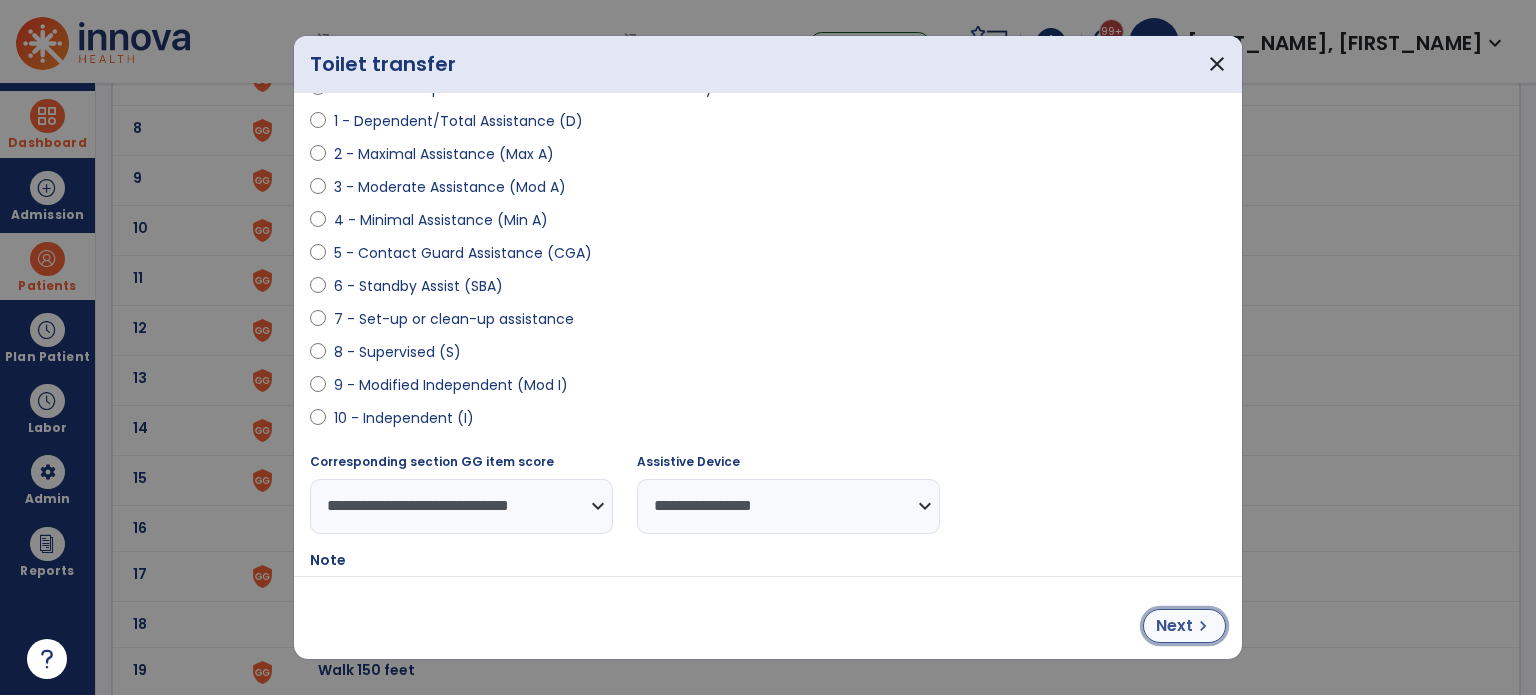click on "Next" at bounding box center (1174, 626) 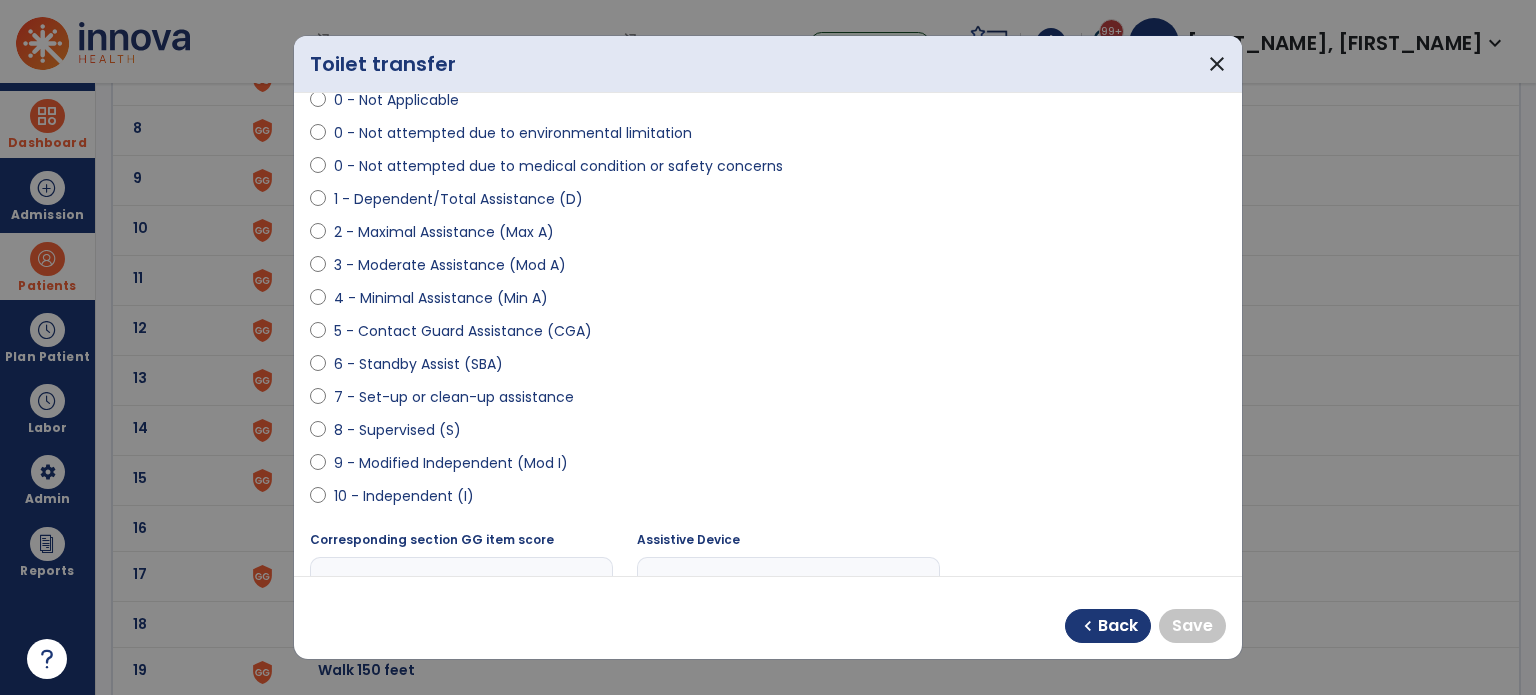 scroll, scrollTop: 328, scrollLeft: 0, axis: vertical 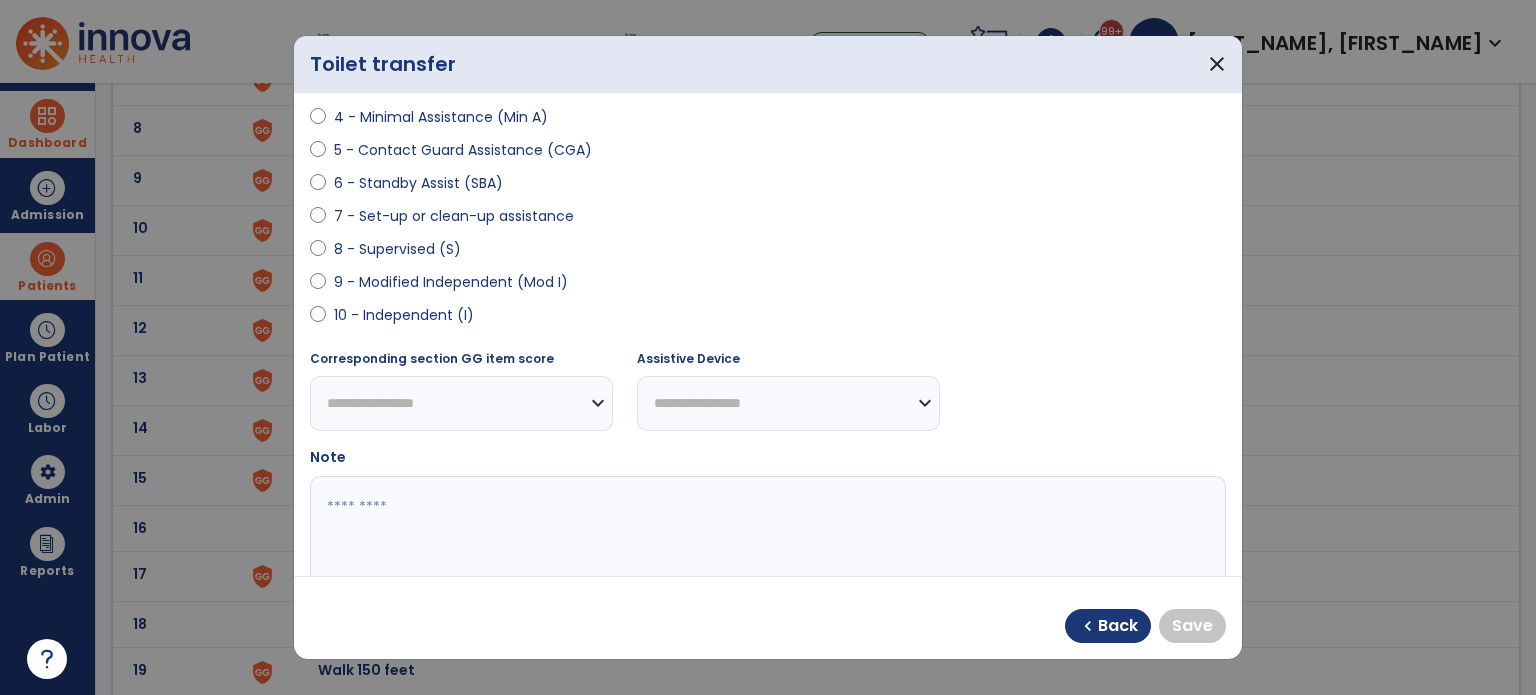 select on "**********" 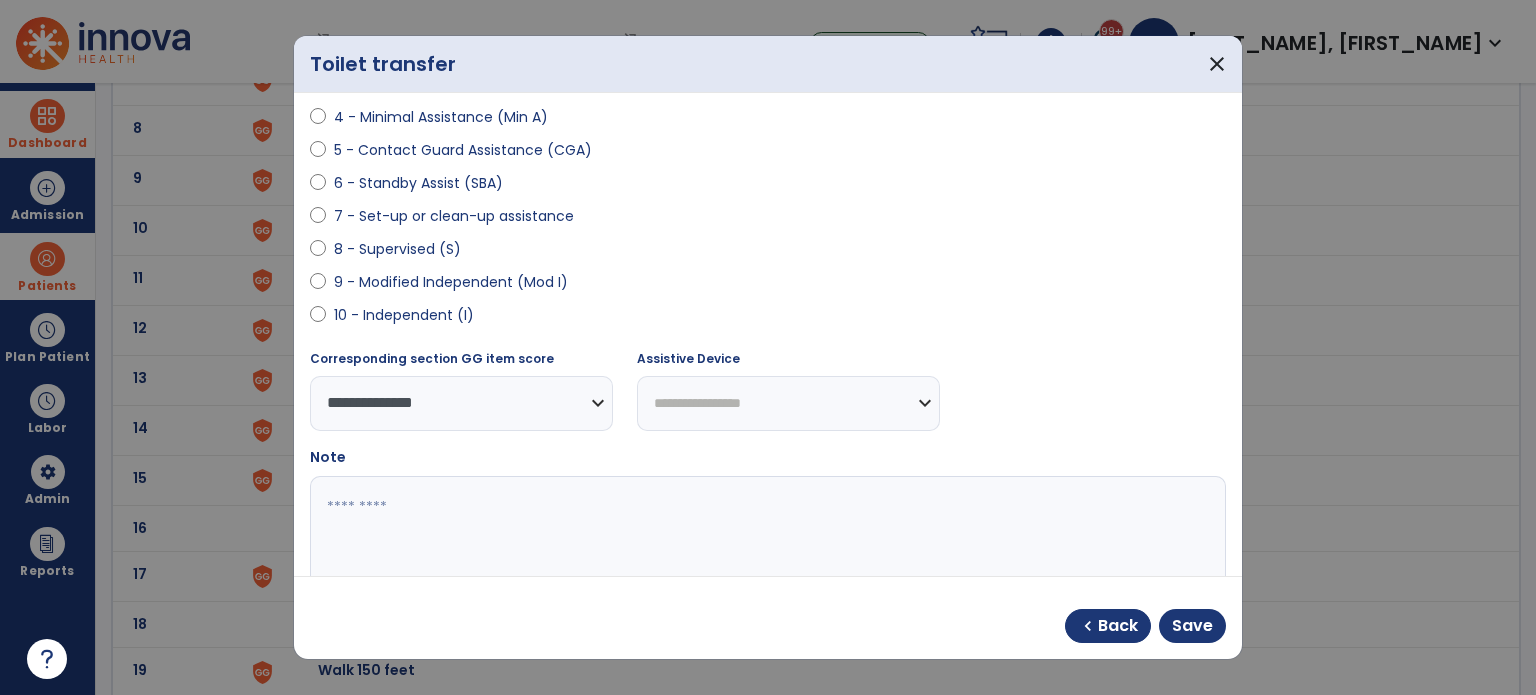 click on "**********" at bounding box center [788, 403] 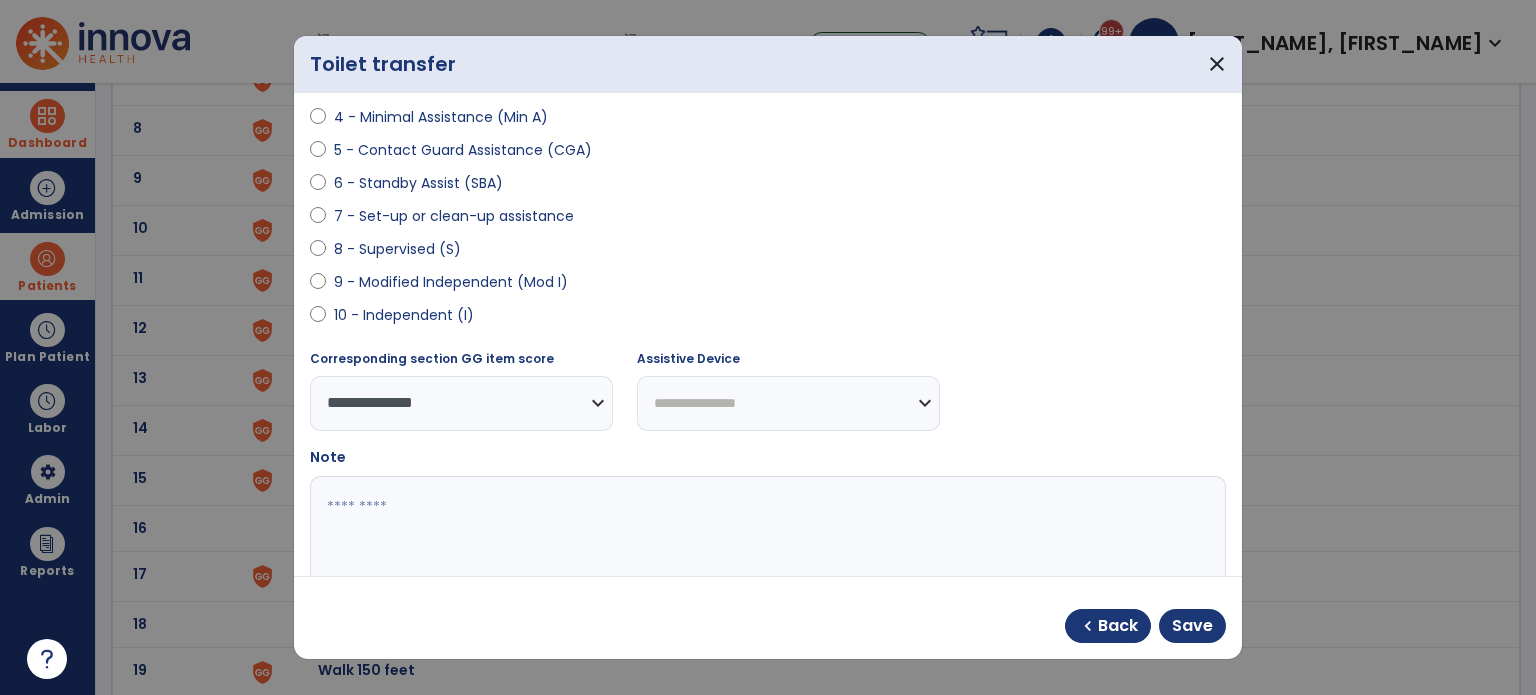 click on "**********" at bounding box center [788, 403] 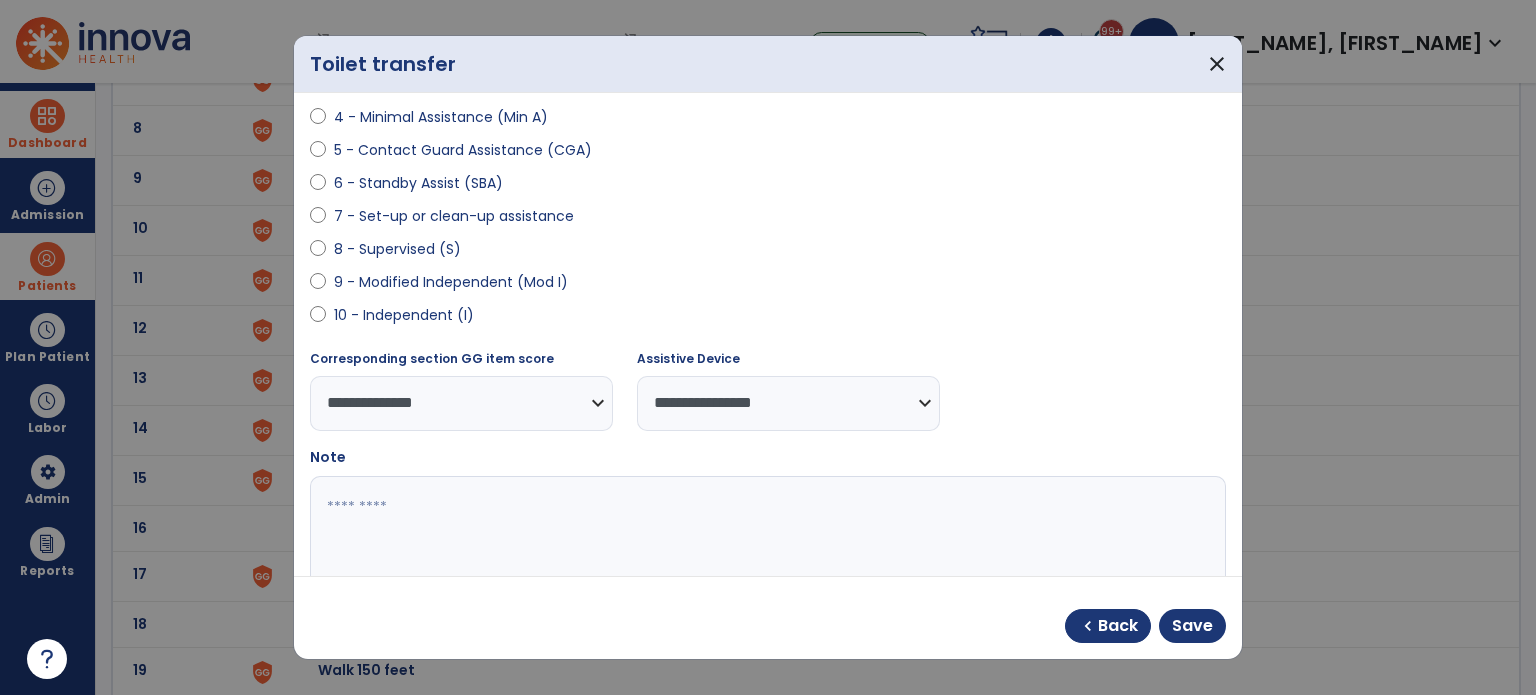 click on "chevron_left  Back Save" at bounding box center [768, 618] 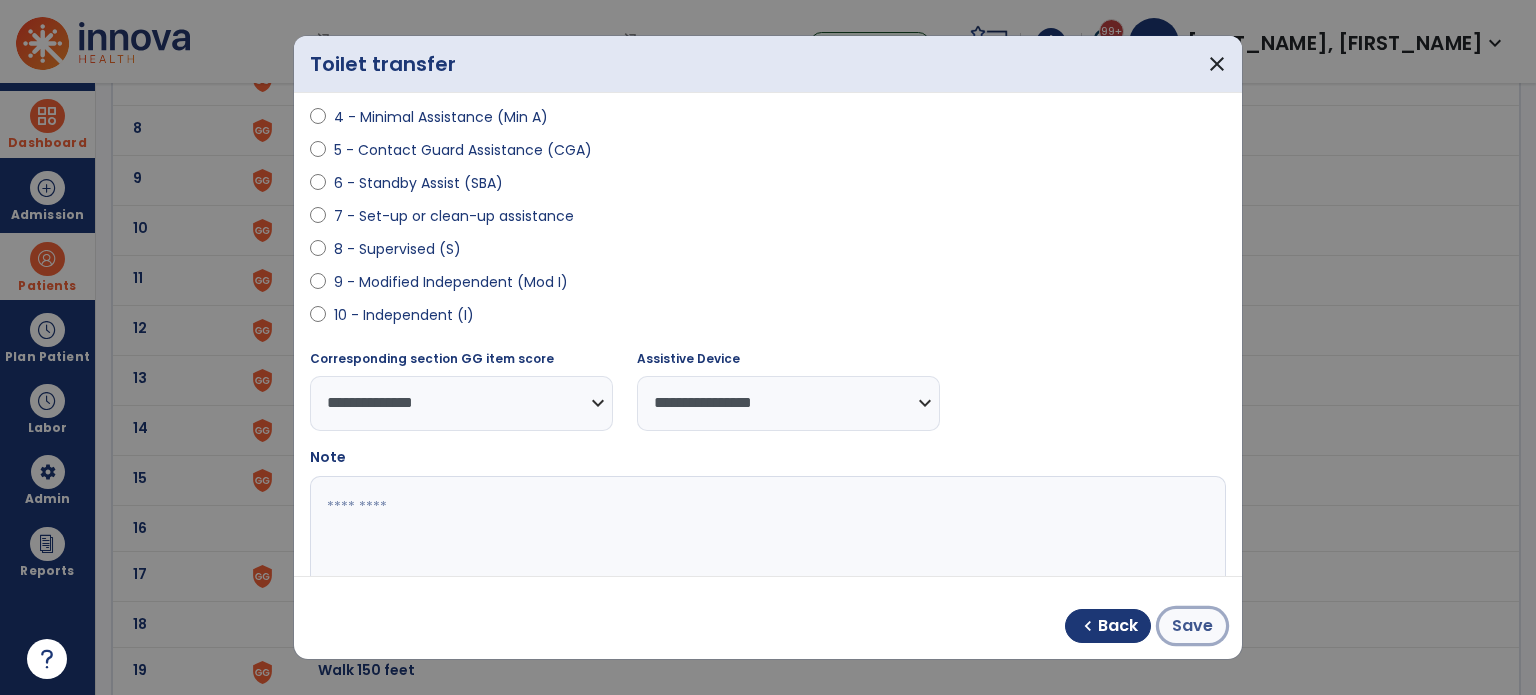 drag, startPoint x: 1208, startPoint y: 616, endPoint x: 1192, endPoint y: 623, distance: 17.464249 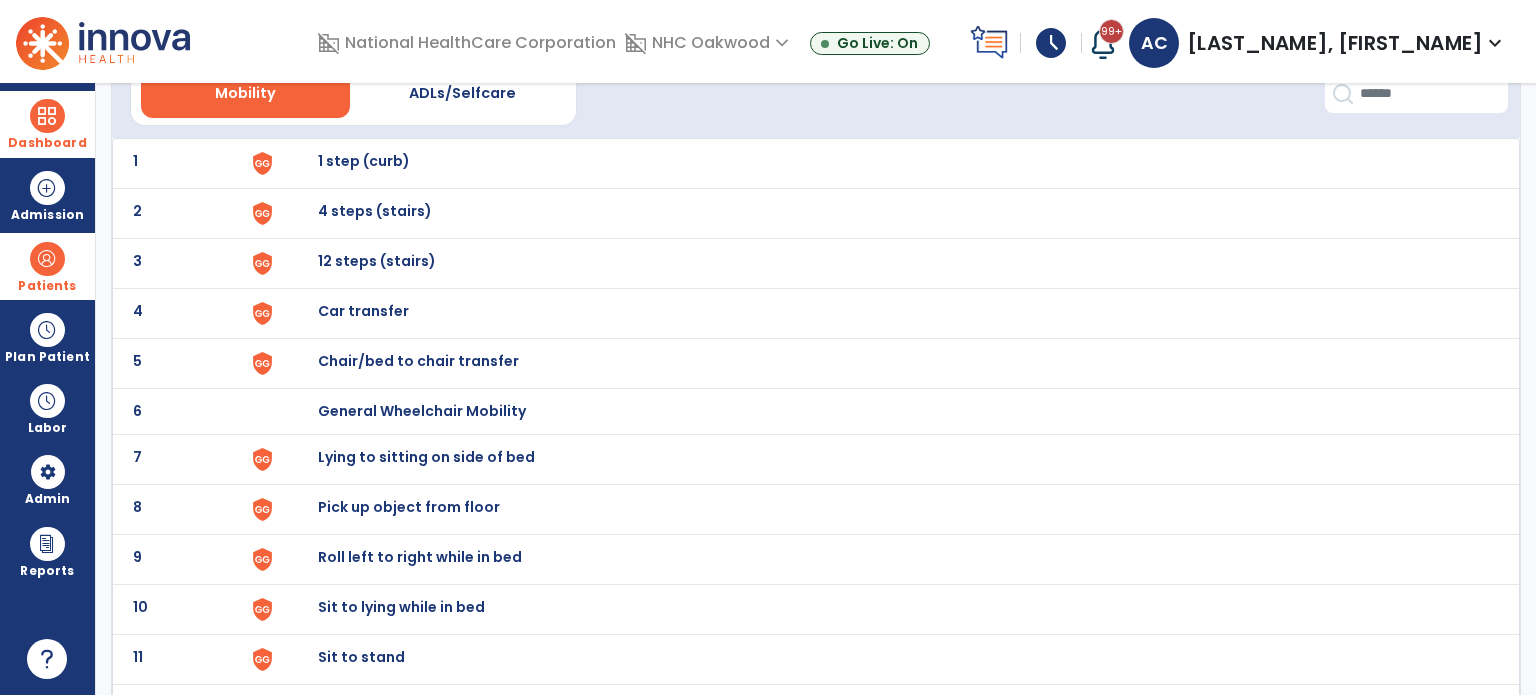 scroll, scrollTop: 94, scrollLeft: 0, axis: vertical 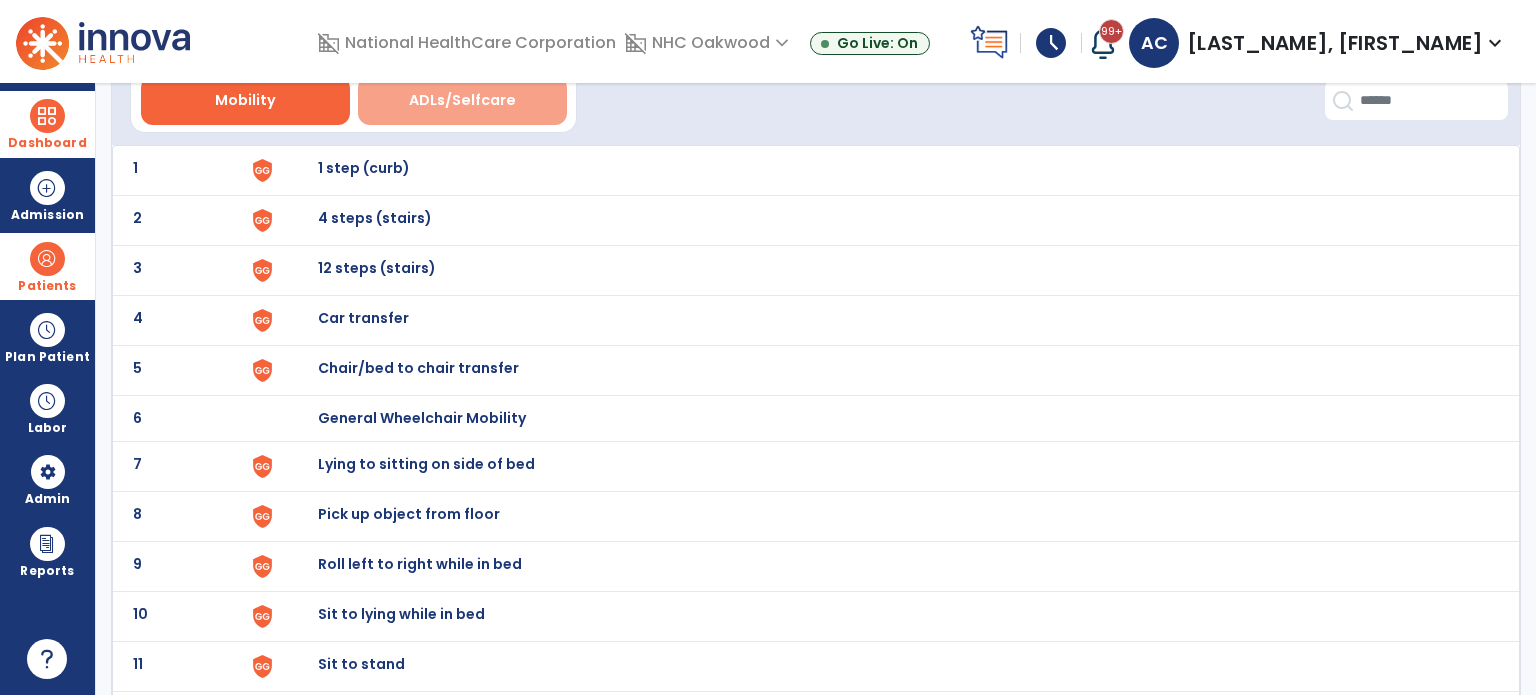 click on "ADLs/Selfcare" at bounding box center (462, 100) 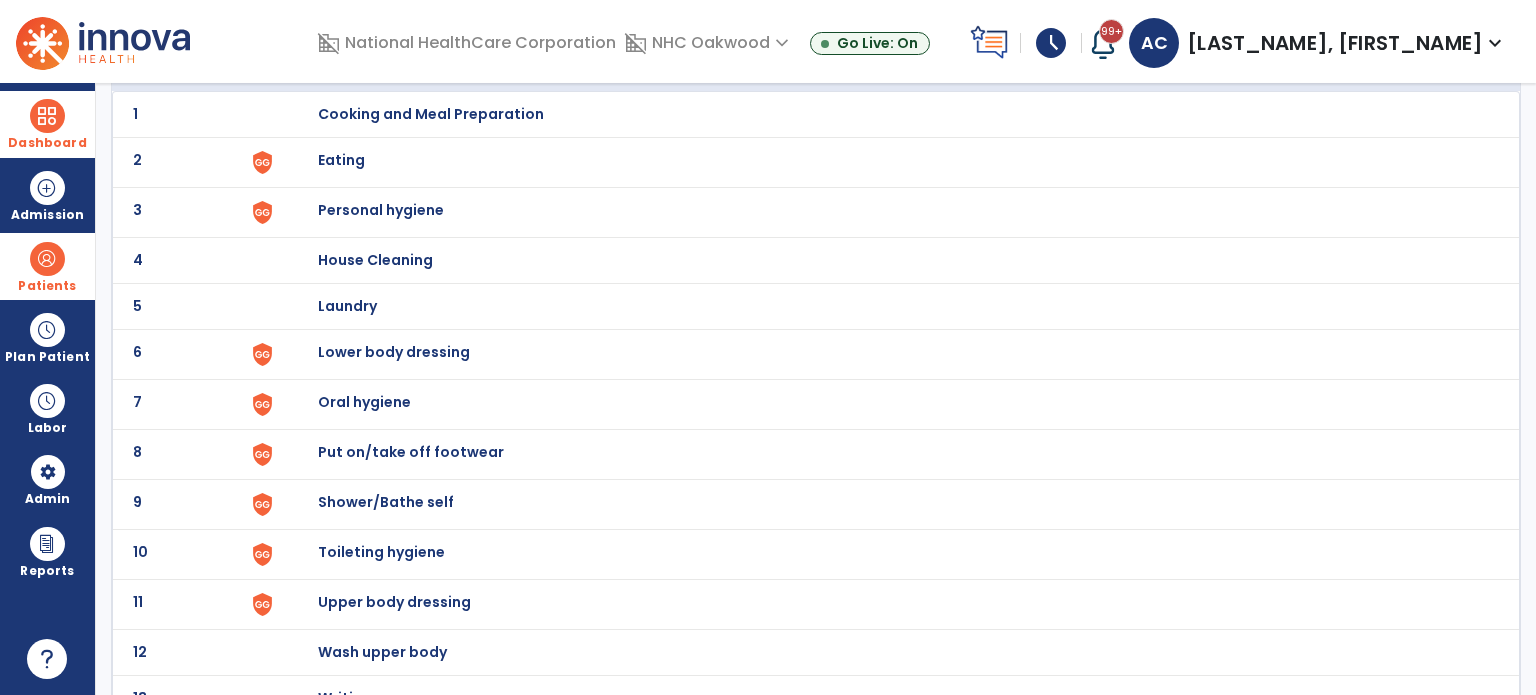 scroll, scrollTop: 172, scrollLeft: 0, axis: vertical 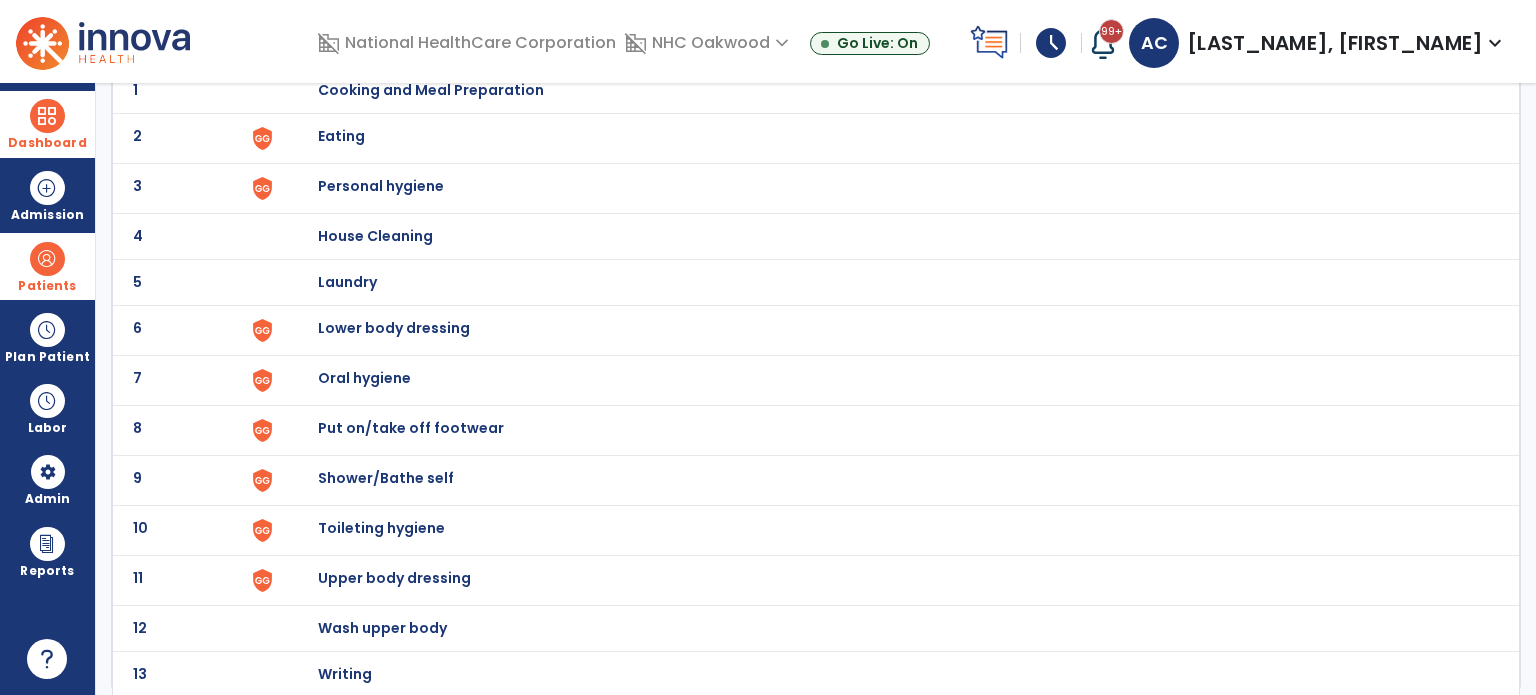 click on "Toileting hygiene" at bounding box center [431, 90] 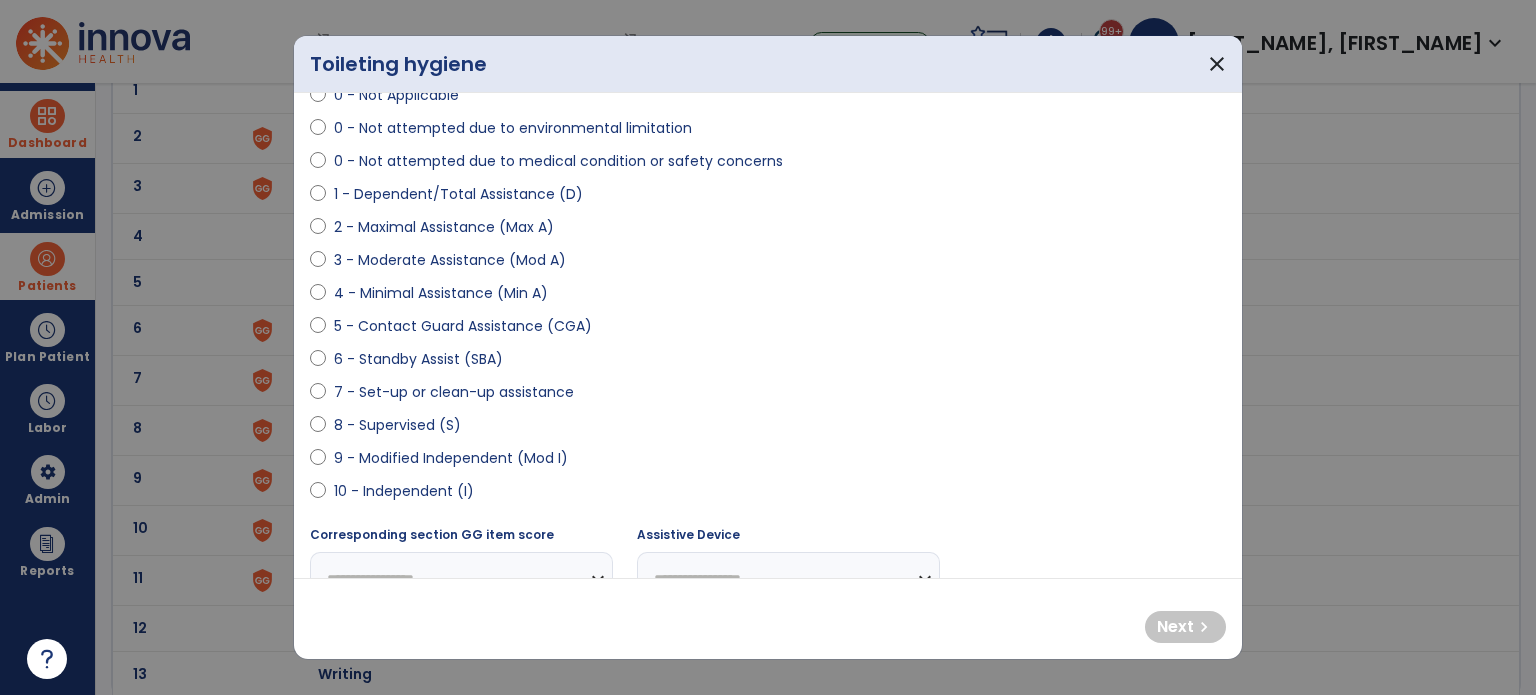 scroll, scrollTop: 145, scrollLeft: 0, axis: vertical 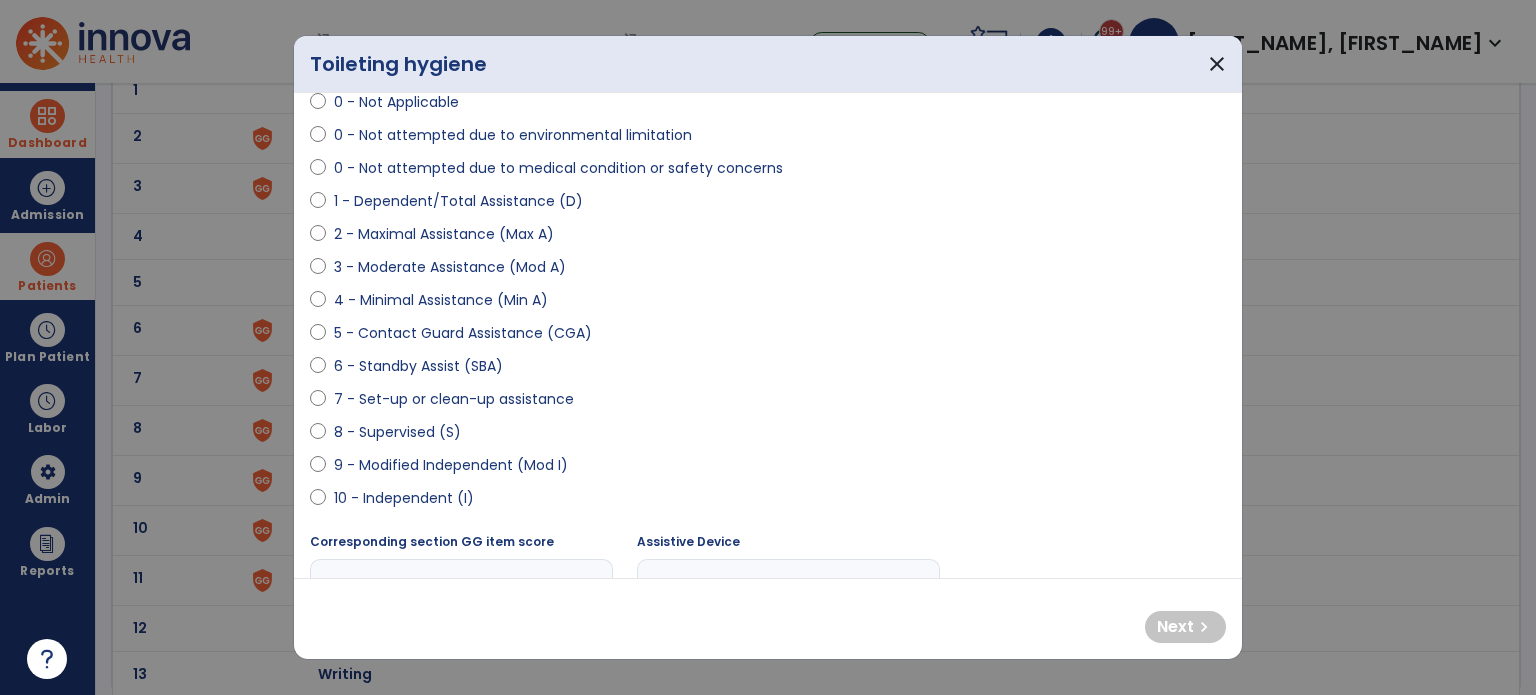 select on "**********" 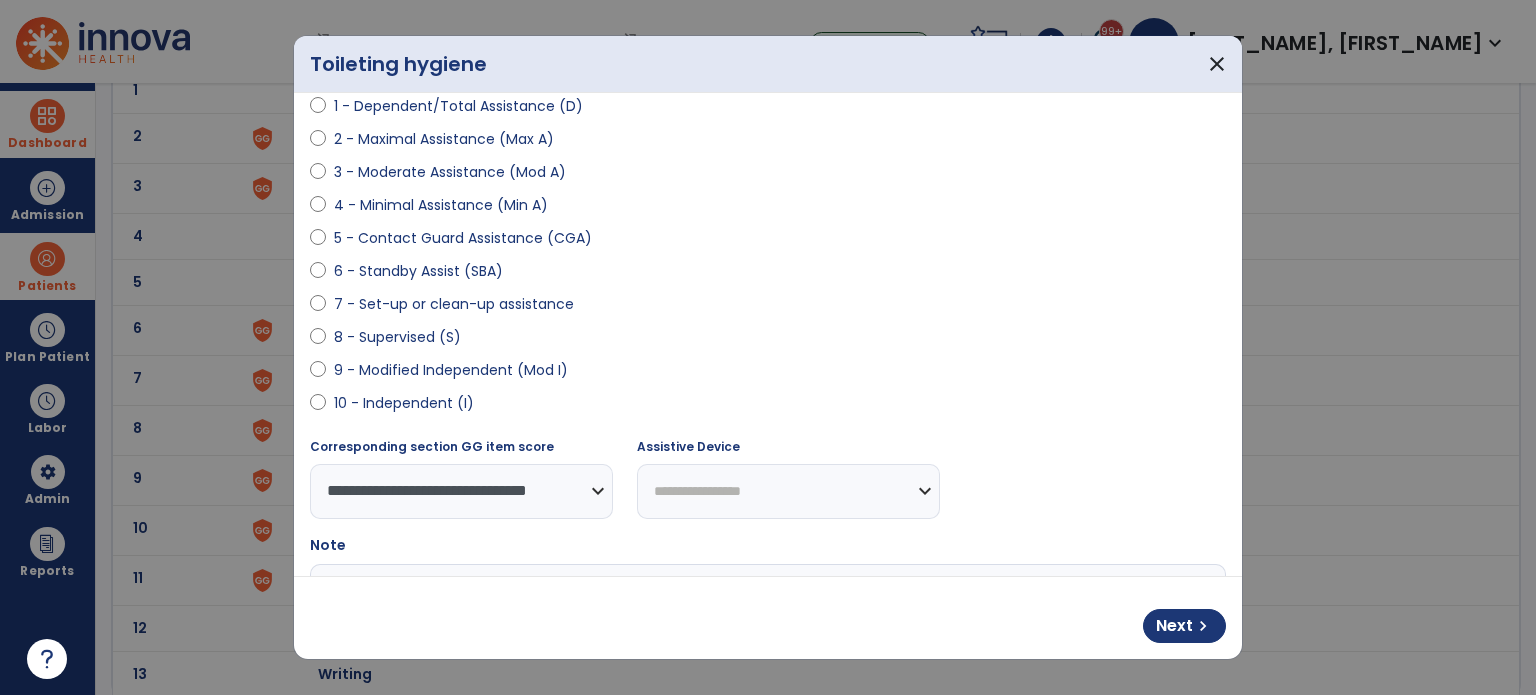 scroll, scrollTop: 273, scrollLeft: 0, axis: vertical 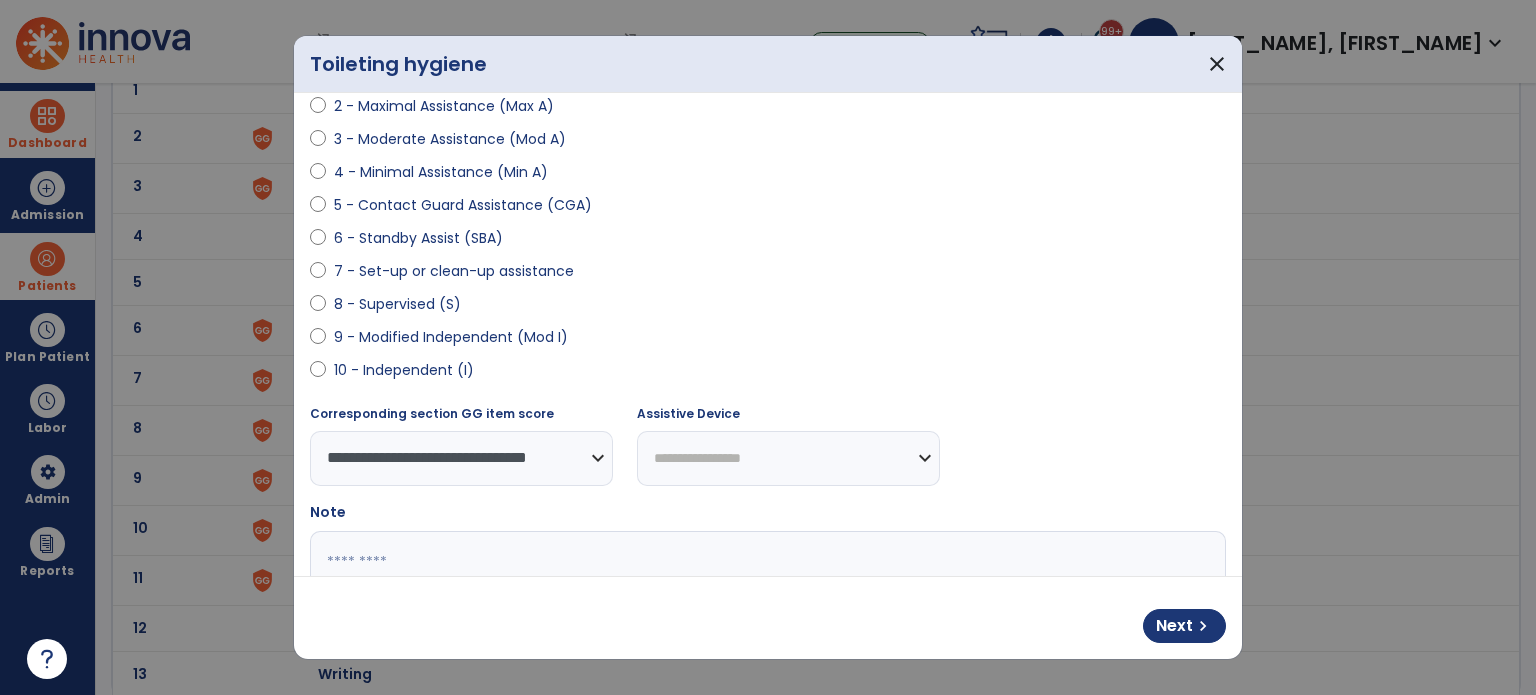 click on "**********" at bounding box center (788, 458) 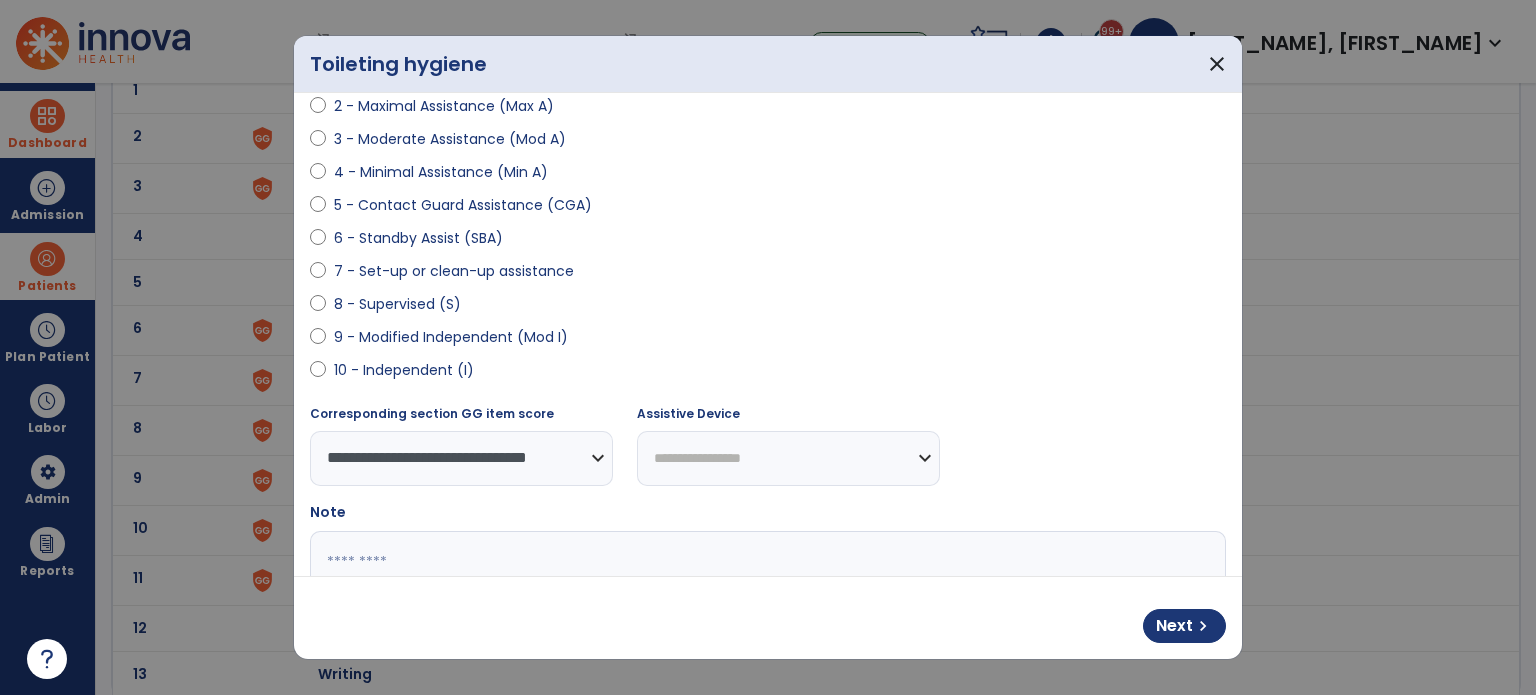 select on "**********" 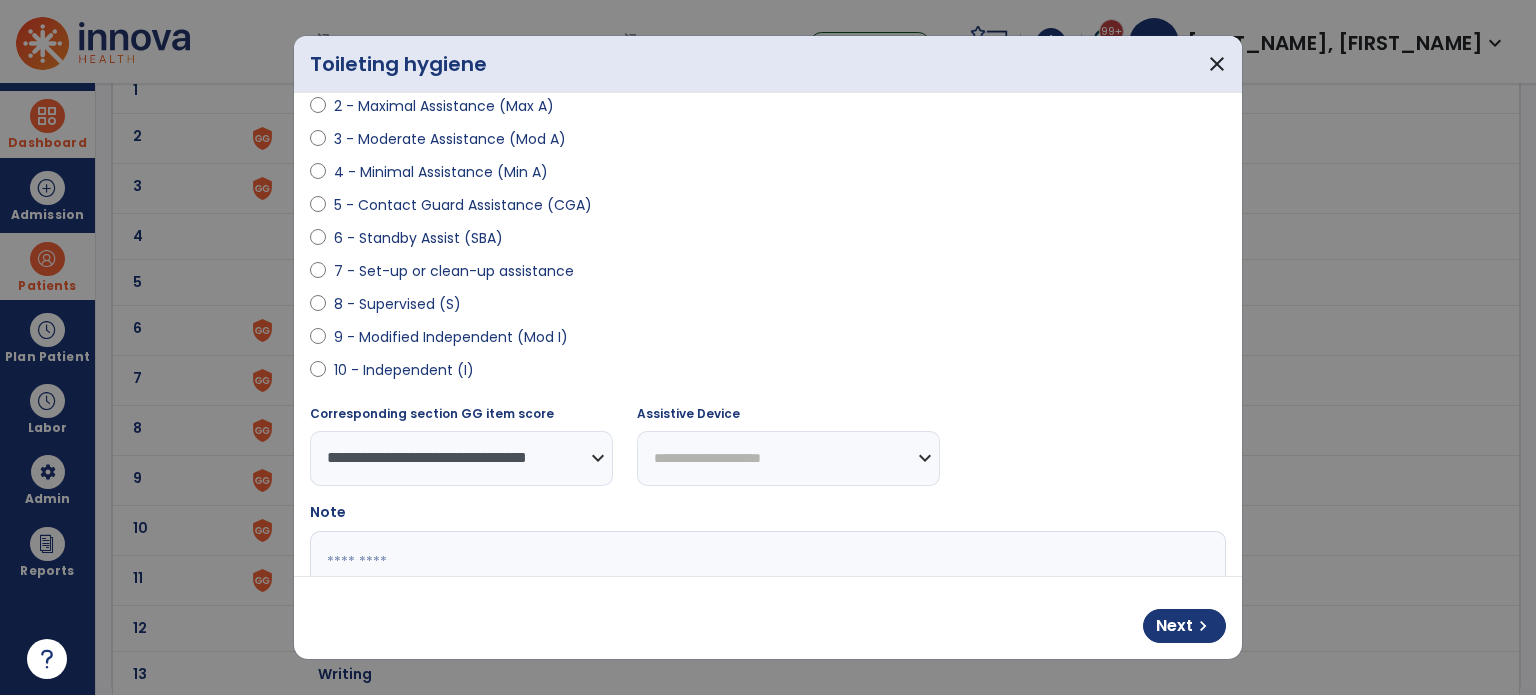 click on "**********" at bounding box center (788, 458) 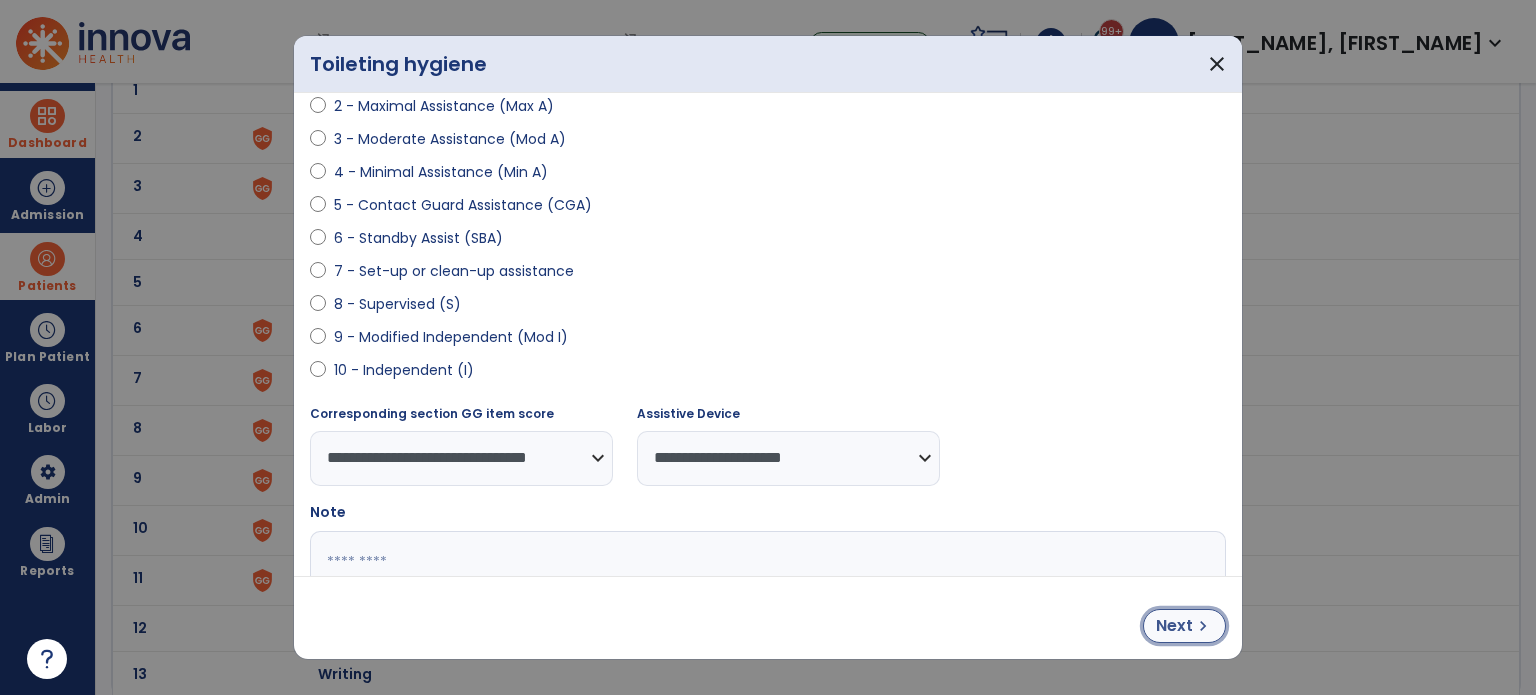 click on "Next" at bounding box center [1174, 626] 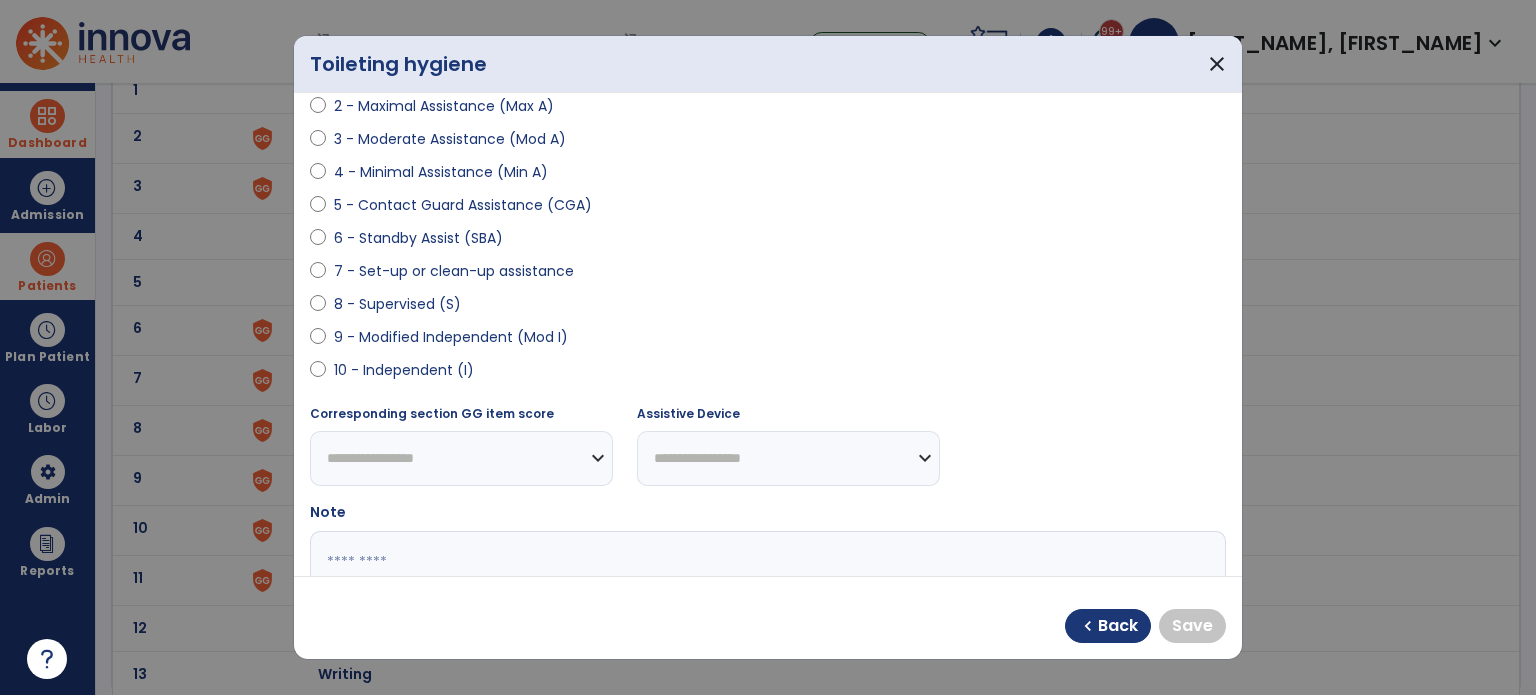 select on "**********" 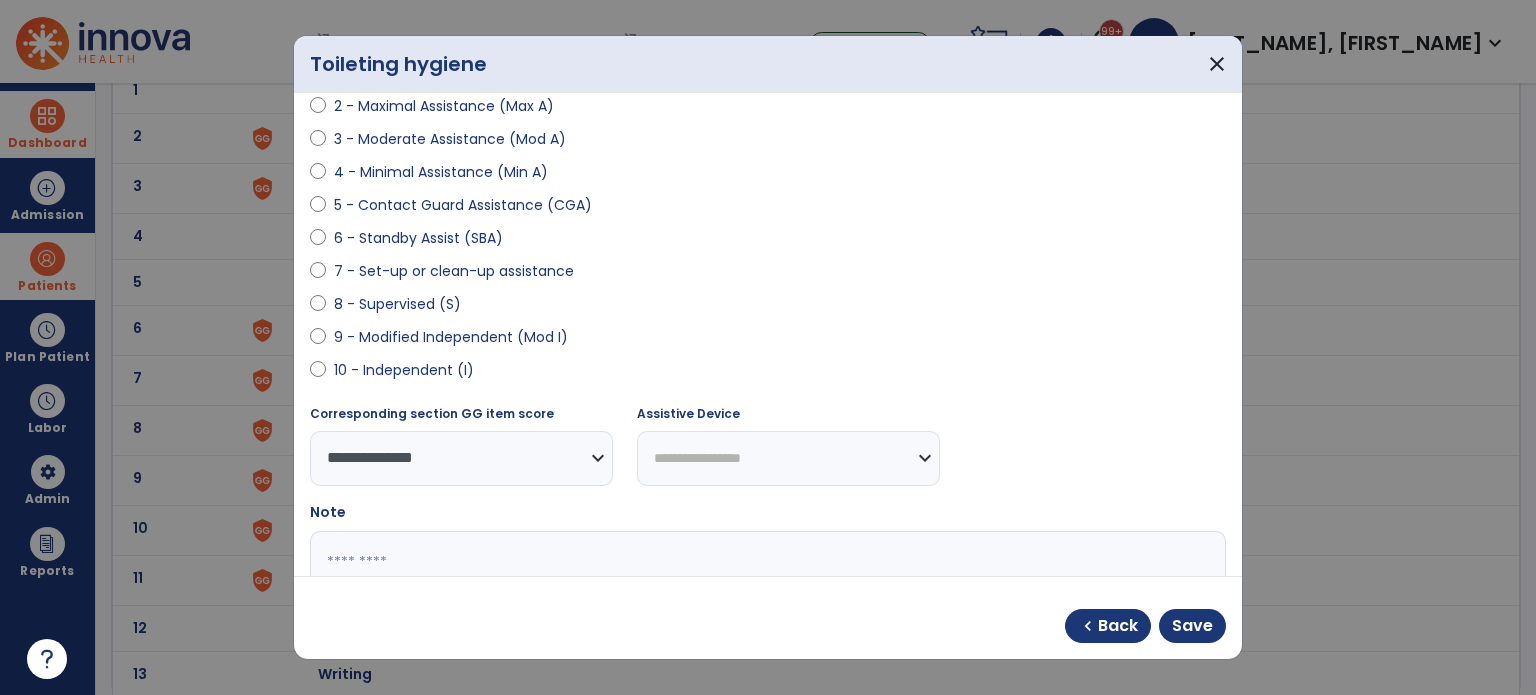 click on "**********" at bounding box center (788, 458) 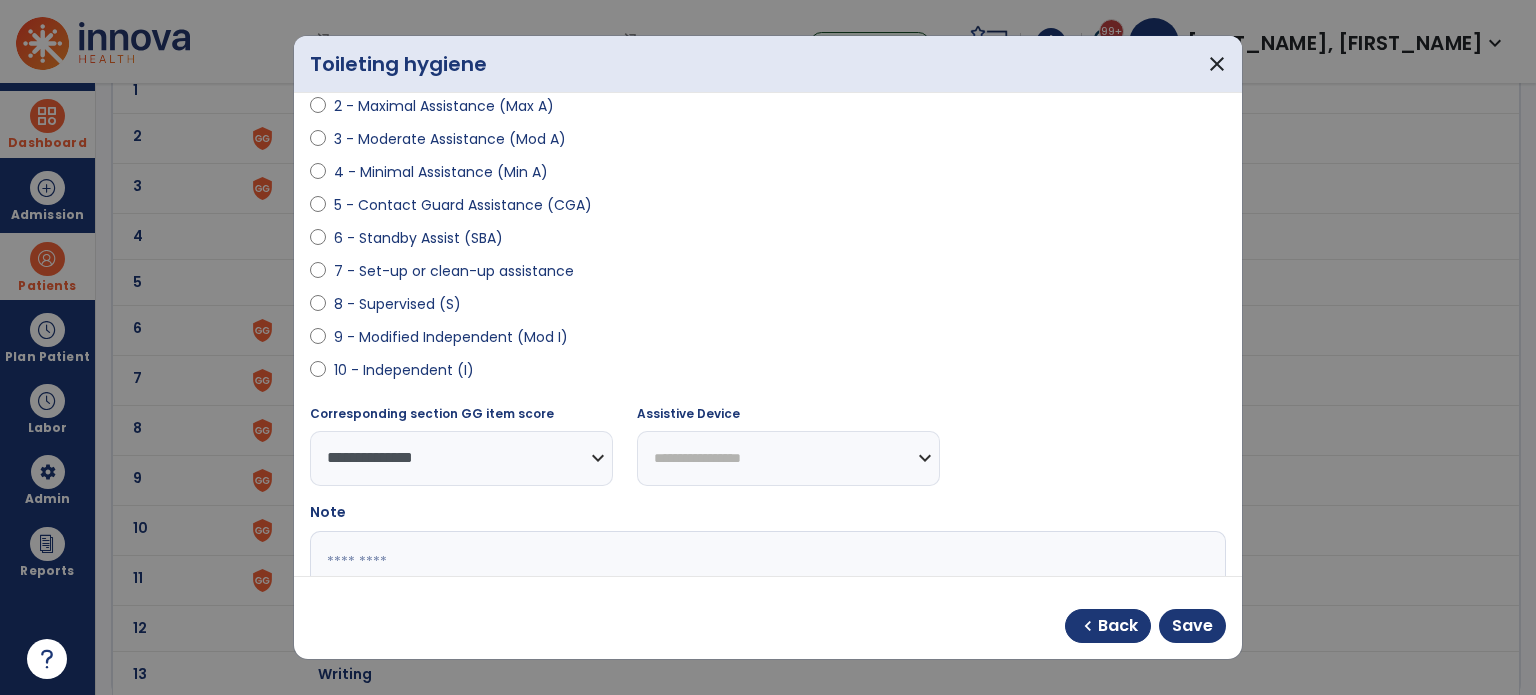 select on "**********" 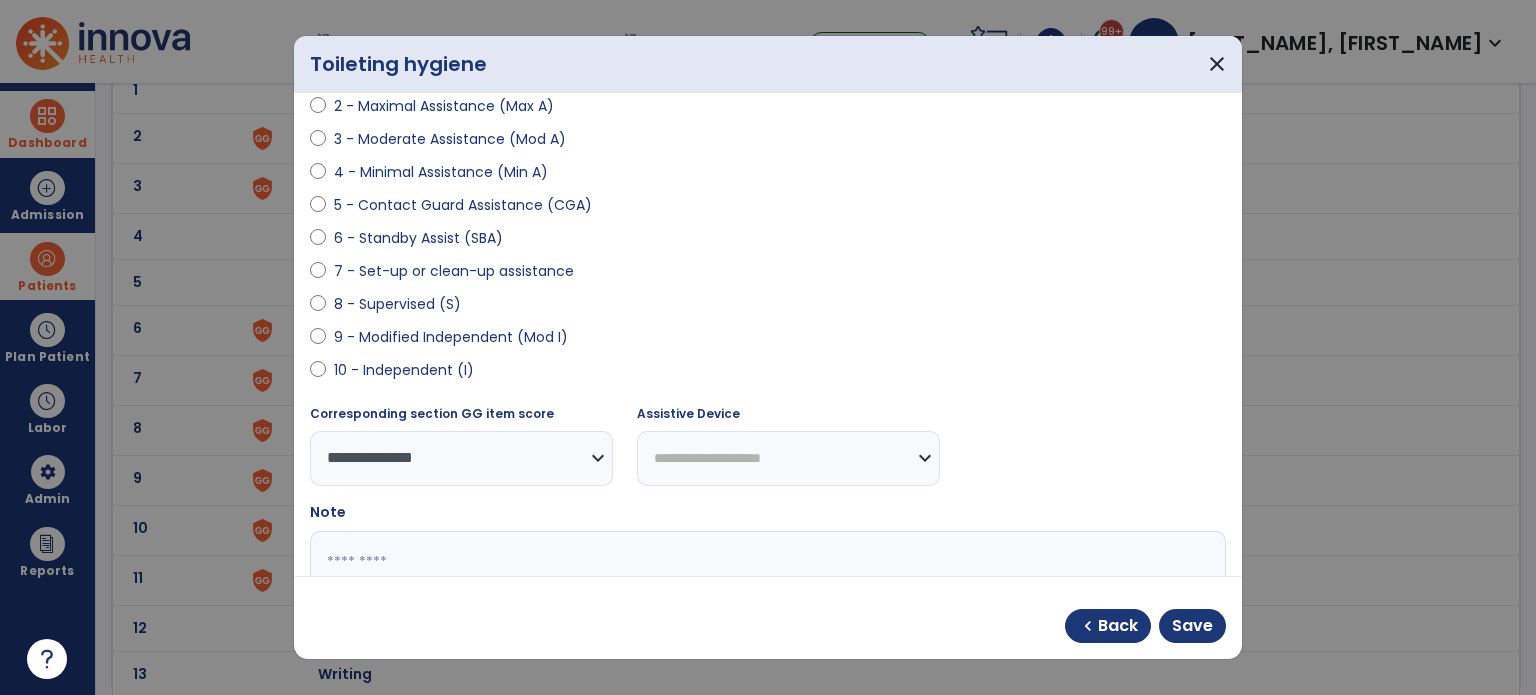 click on "**********" at bounding box center (788, 458) 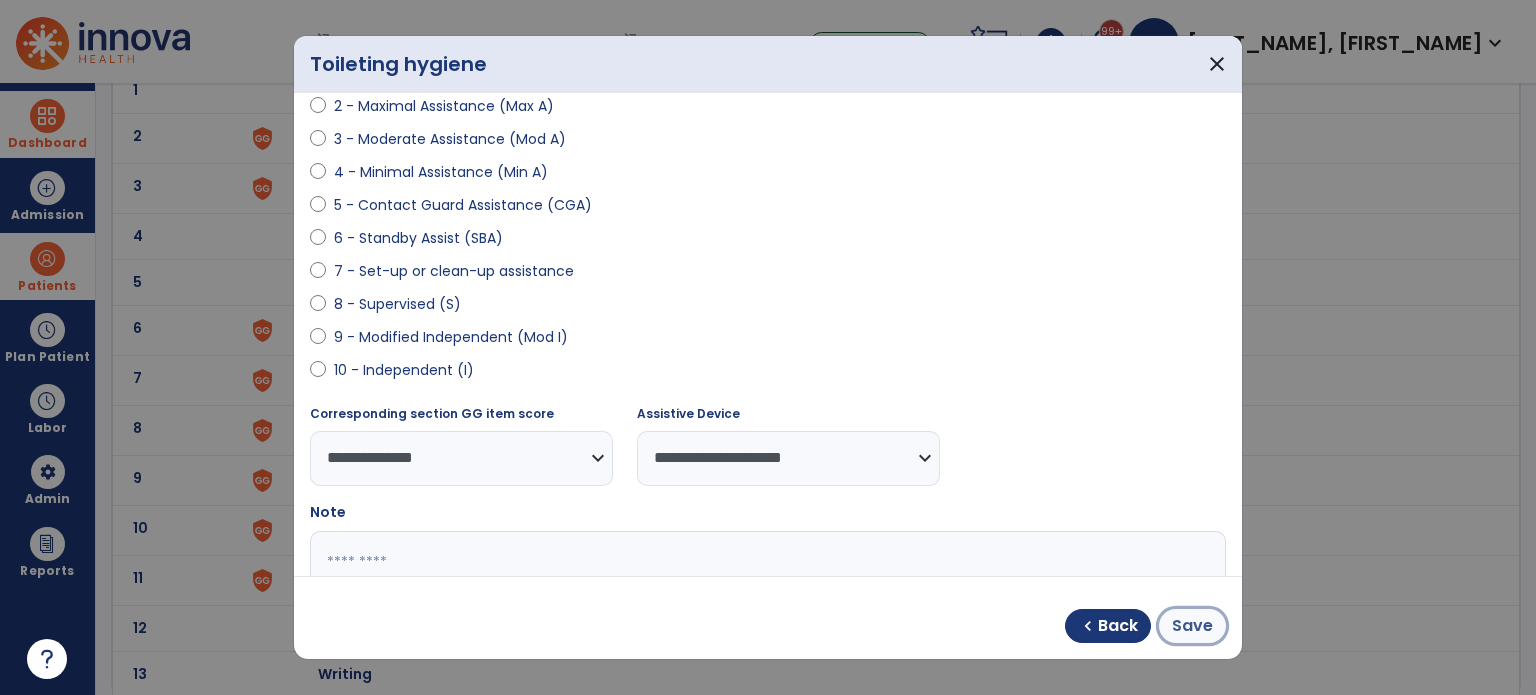 click on "Save" at bounding box center (1192, 626) 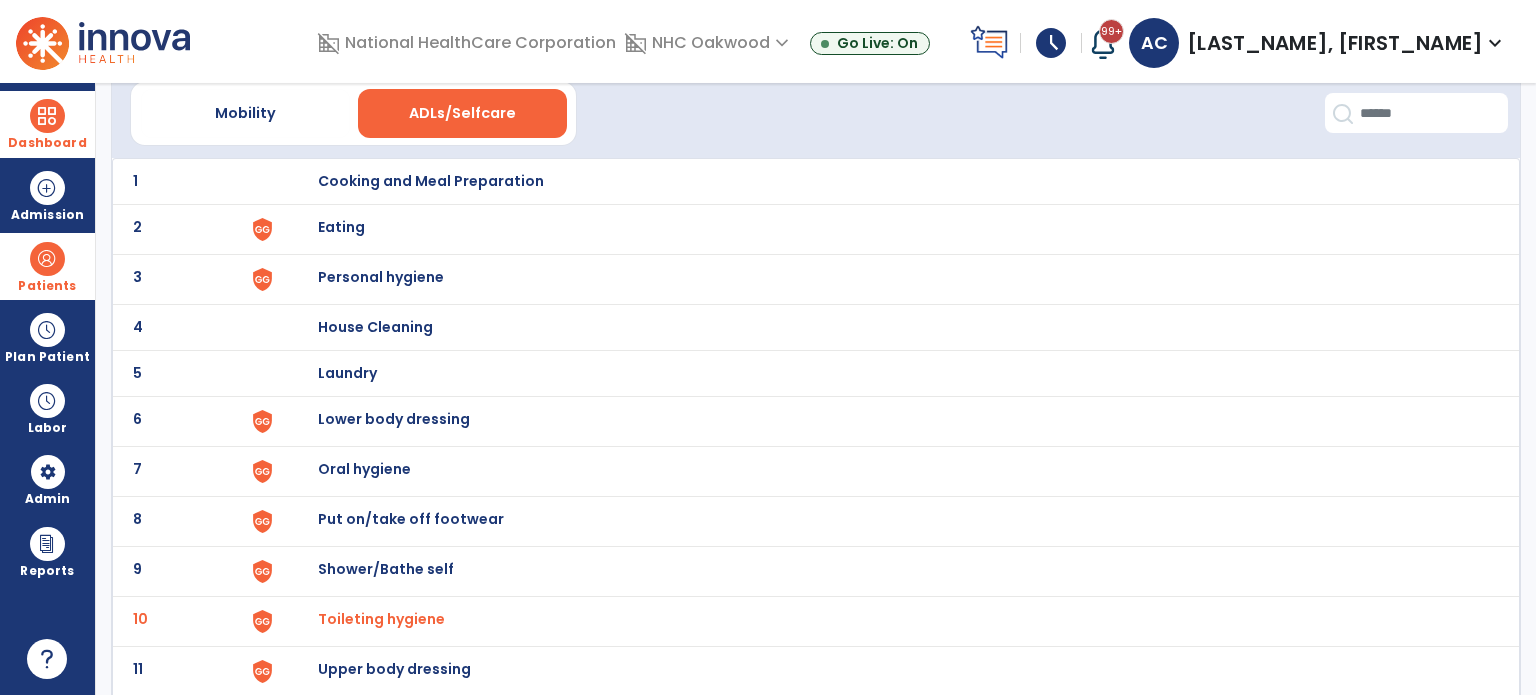 scroll, scrollTop: 172, scrollLeft: 0, axis: vertical 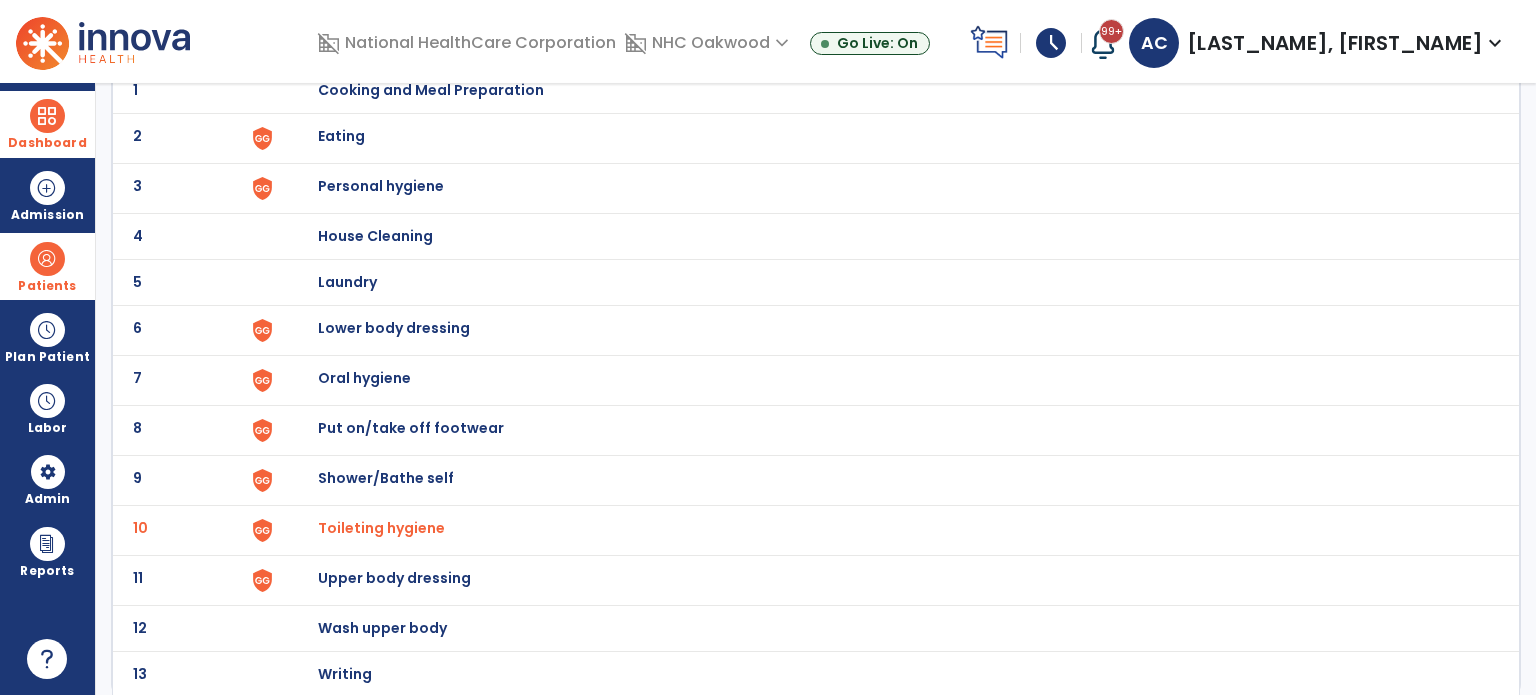 click on "Lower body dressing" at bounding box center [431, 90] 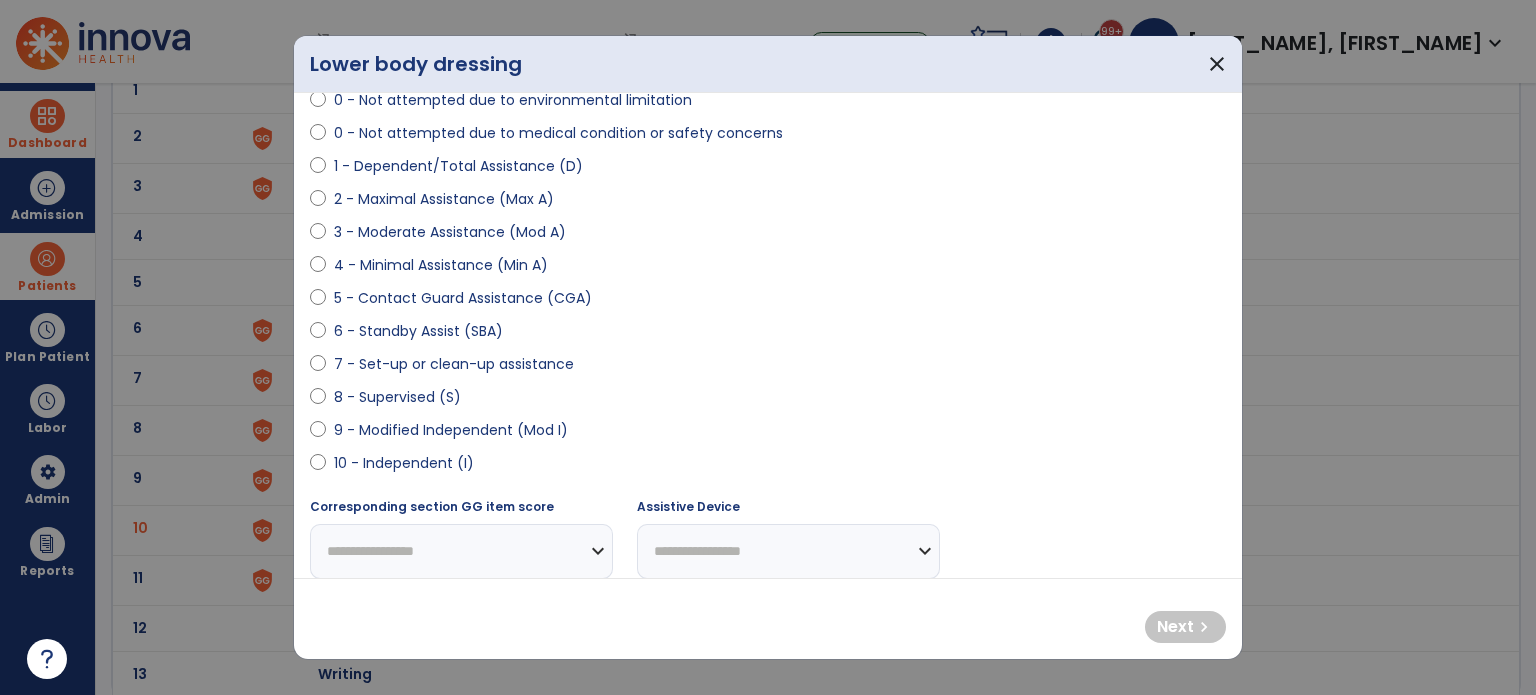scroll, scrollTop: 35, scrollLeft: 0, axis: vertical 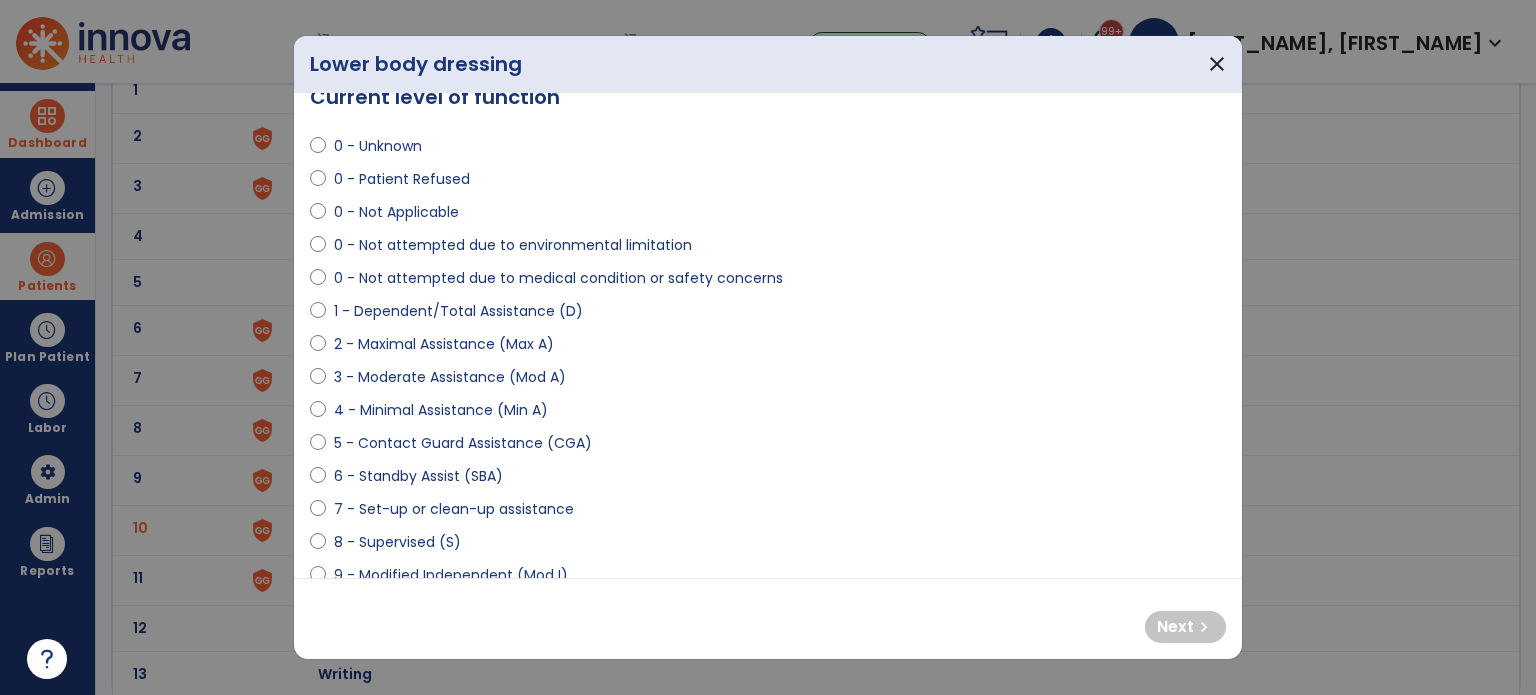 select on "**********" 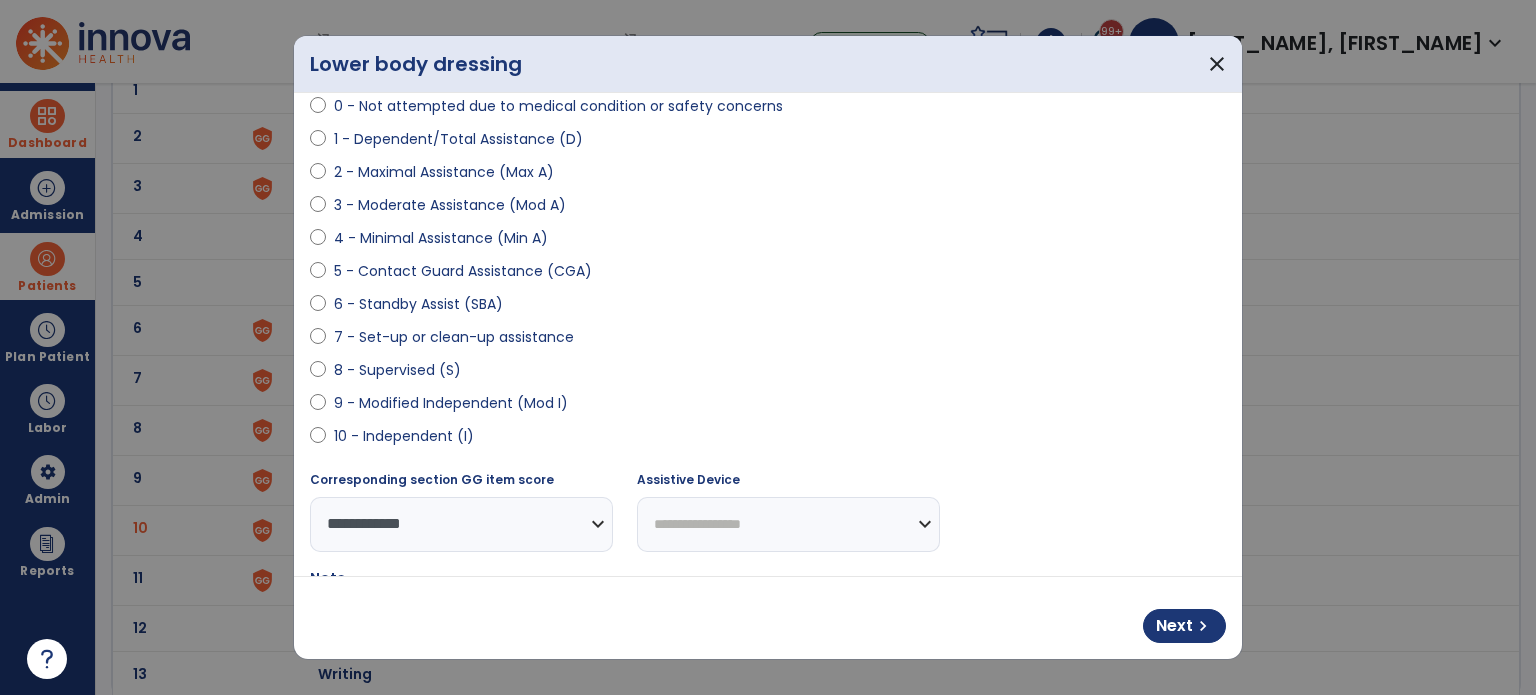 scroll, scrollTop: 220, scrollLeft: 0, axis: vertical 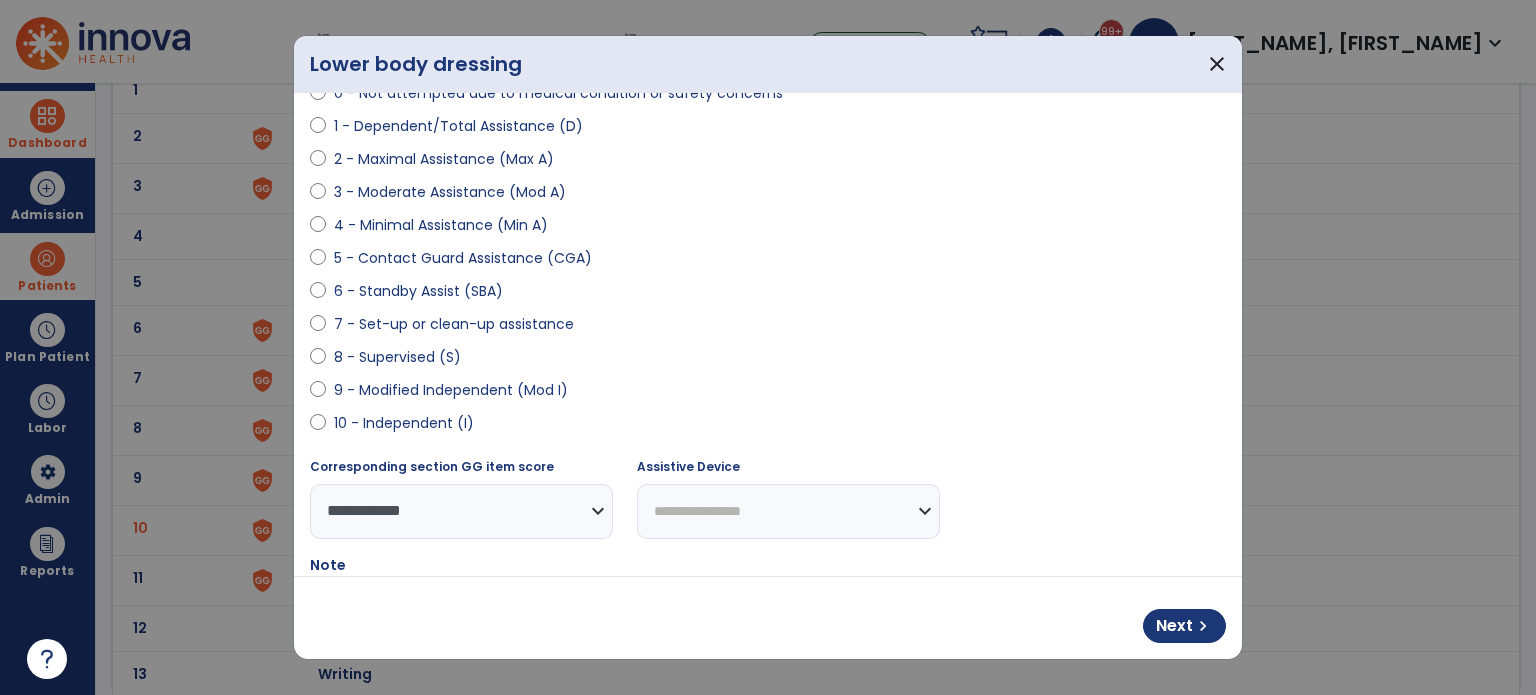 click on "**********" at bounding box center [788, 511] 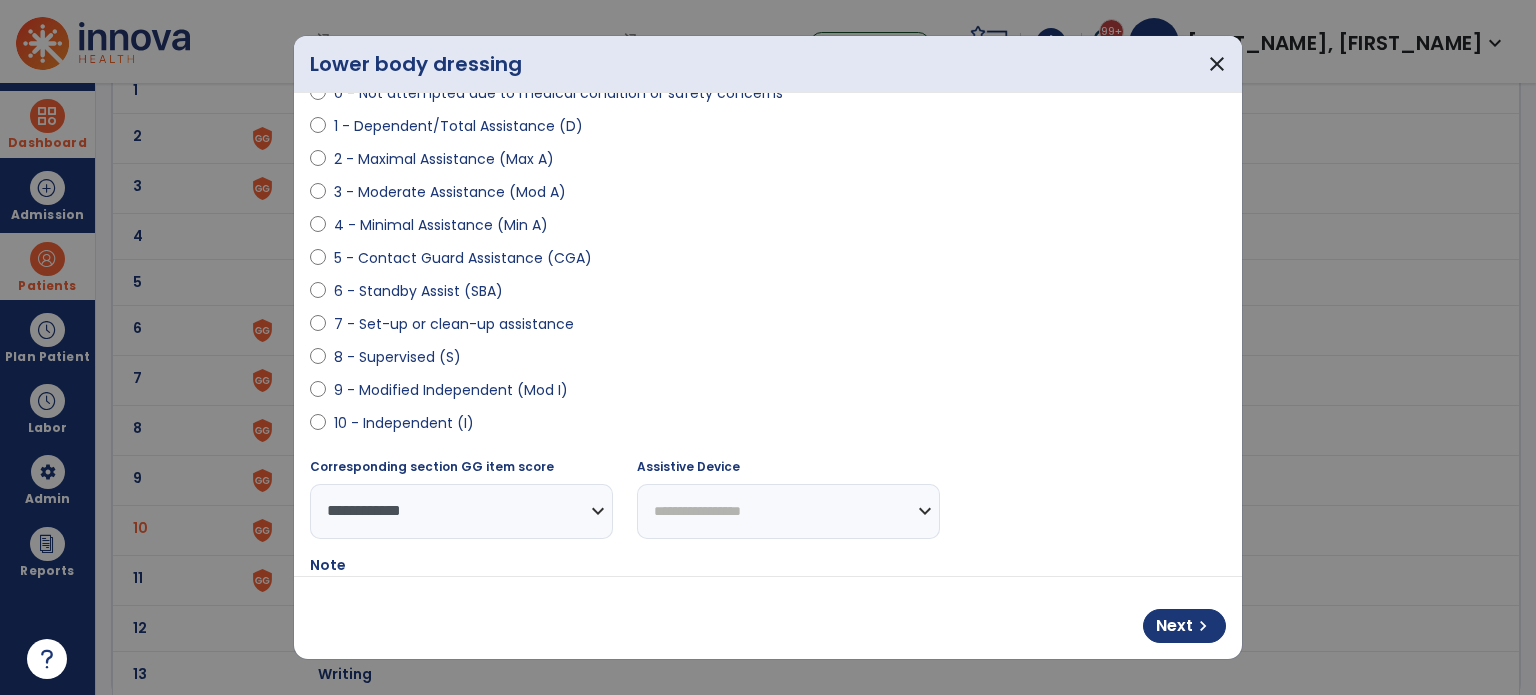 select on "*******" 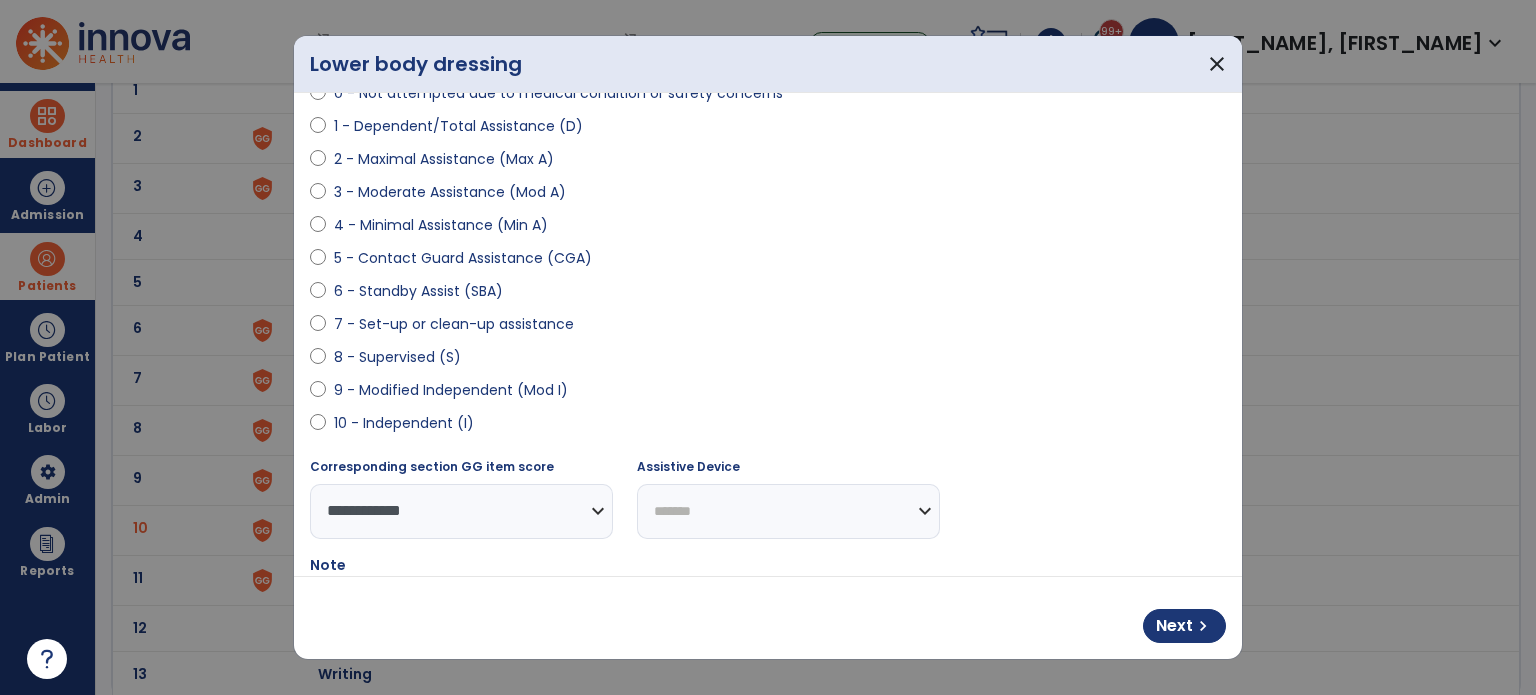 click on "**********" at bounding box center (788, 511) 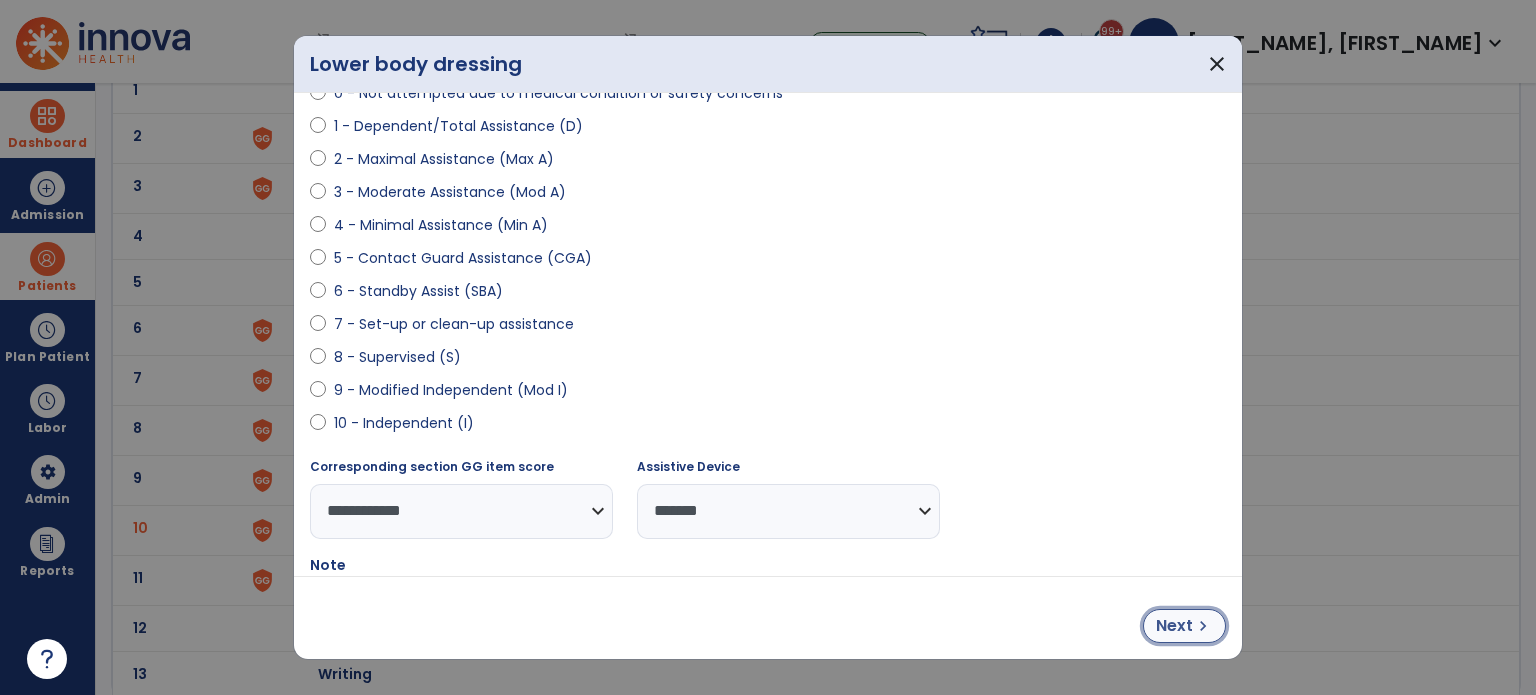 click on "Next" at bounding box center [1174, 626] 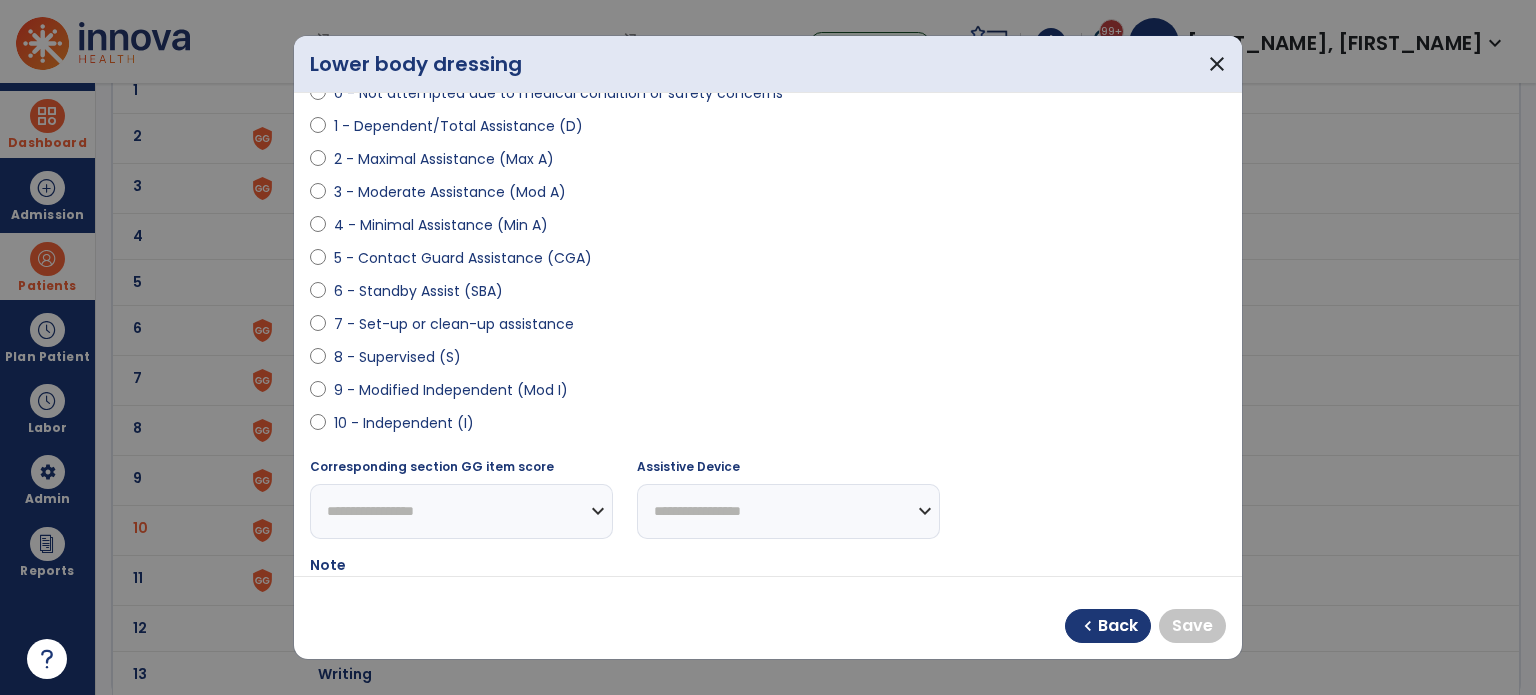 select on "**********" 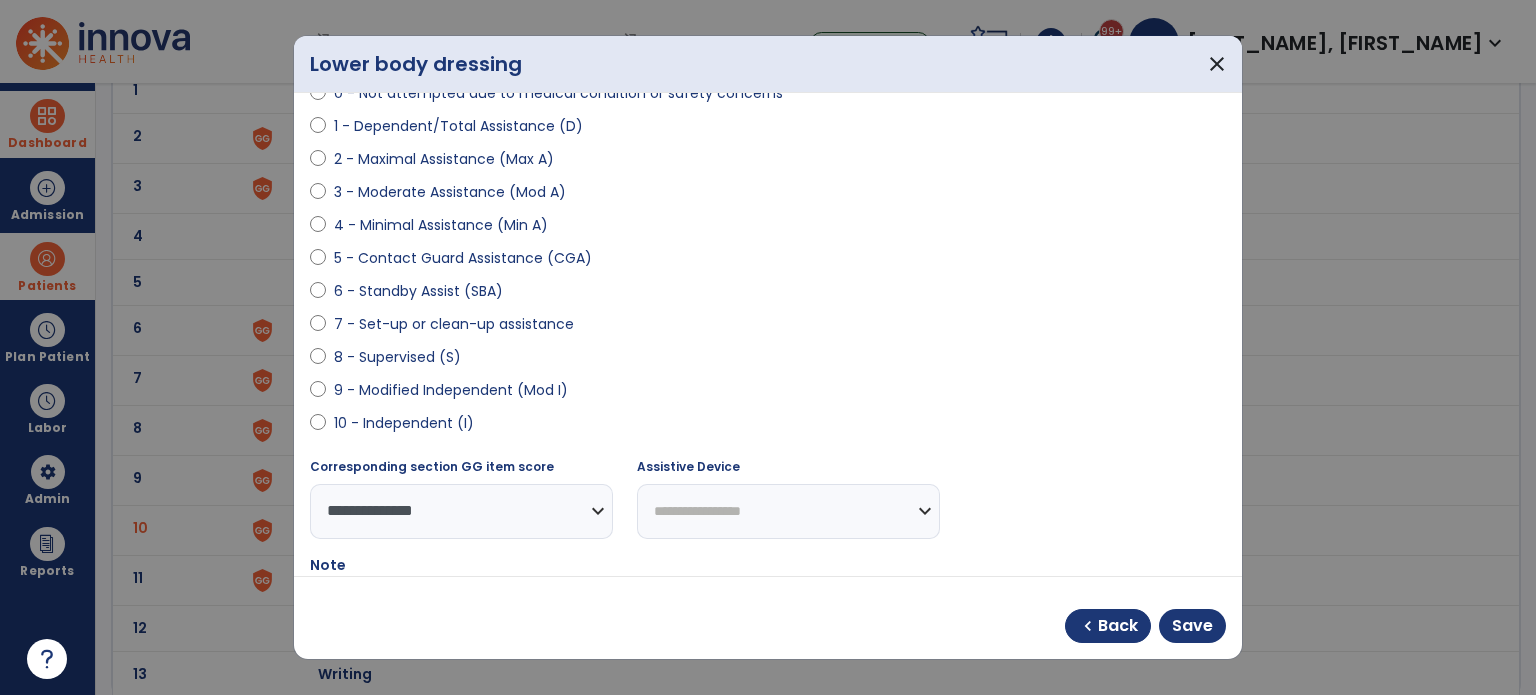 click on "**********" at bounding box center (788, 511) 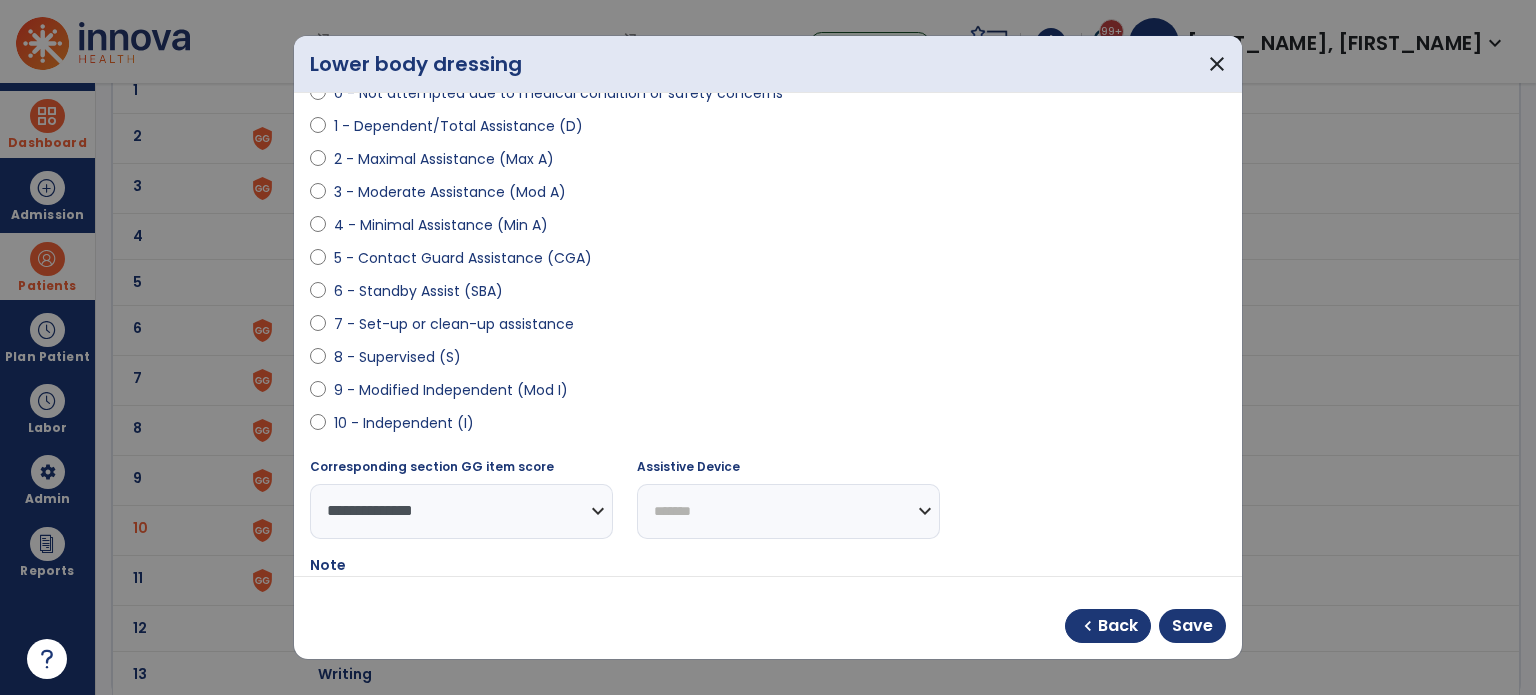 click on "**********" at bounding box center (788, 511) 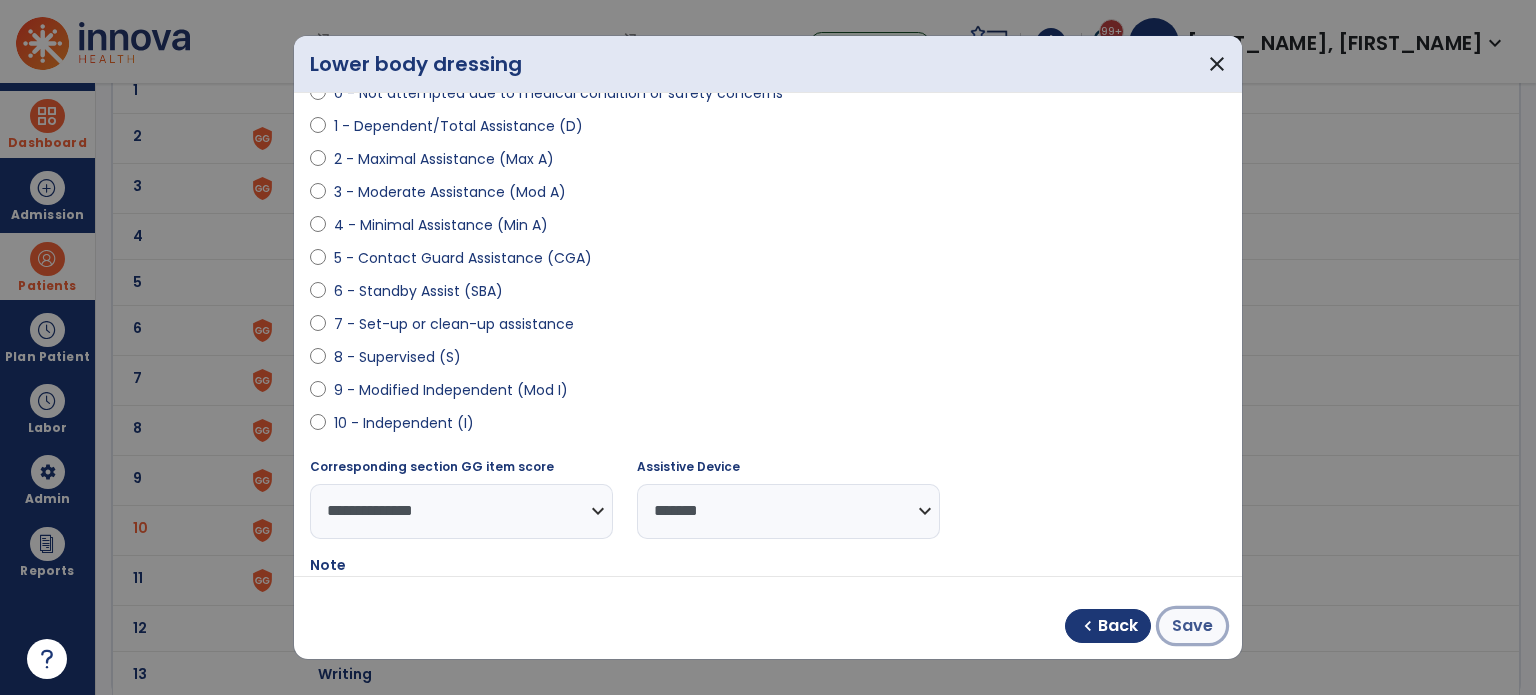 click on "Save" at bounding box center (1192, 626) 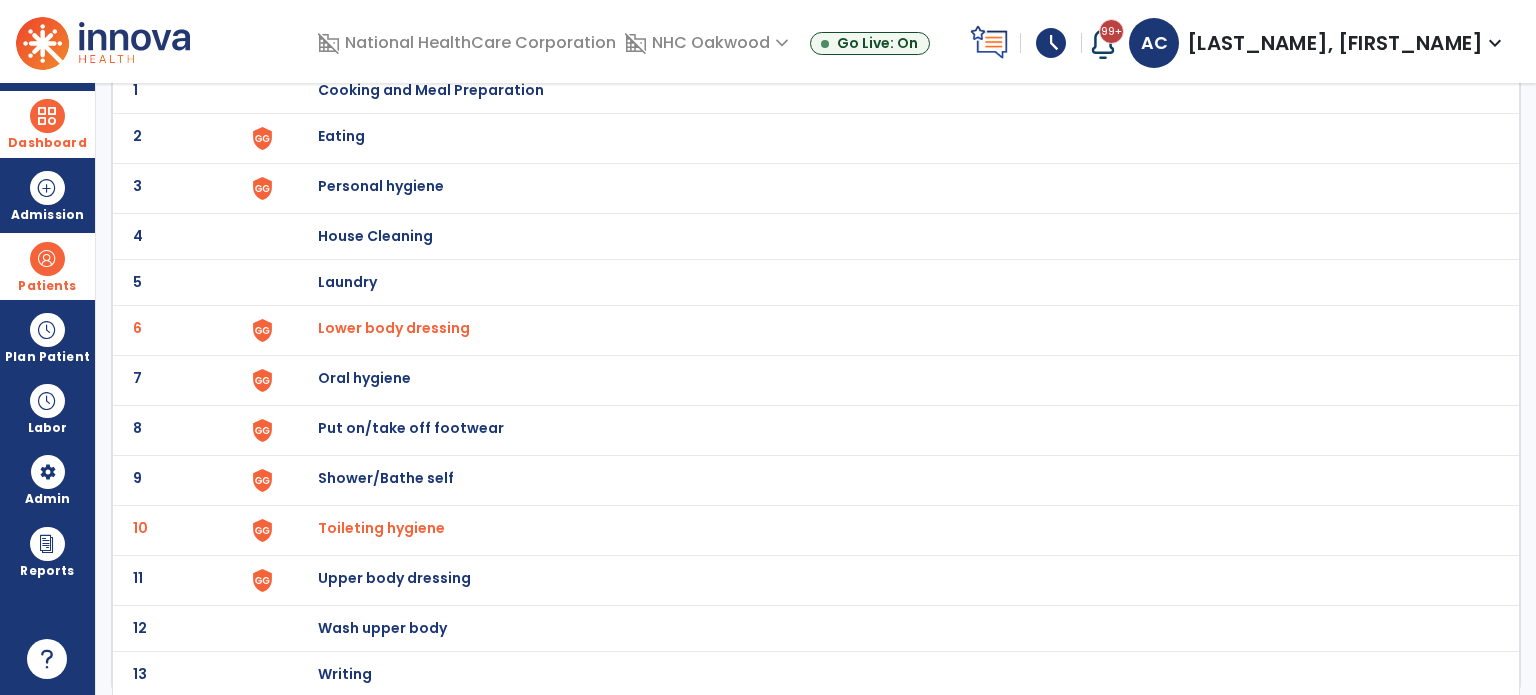 scroll, scrollTop: 0, scrollLeft: 0, axis: both 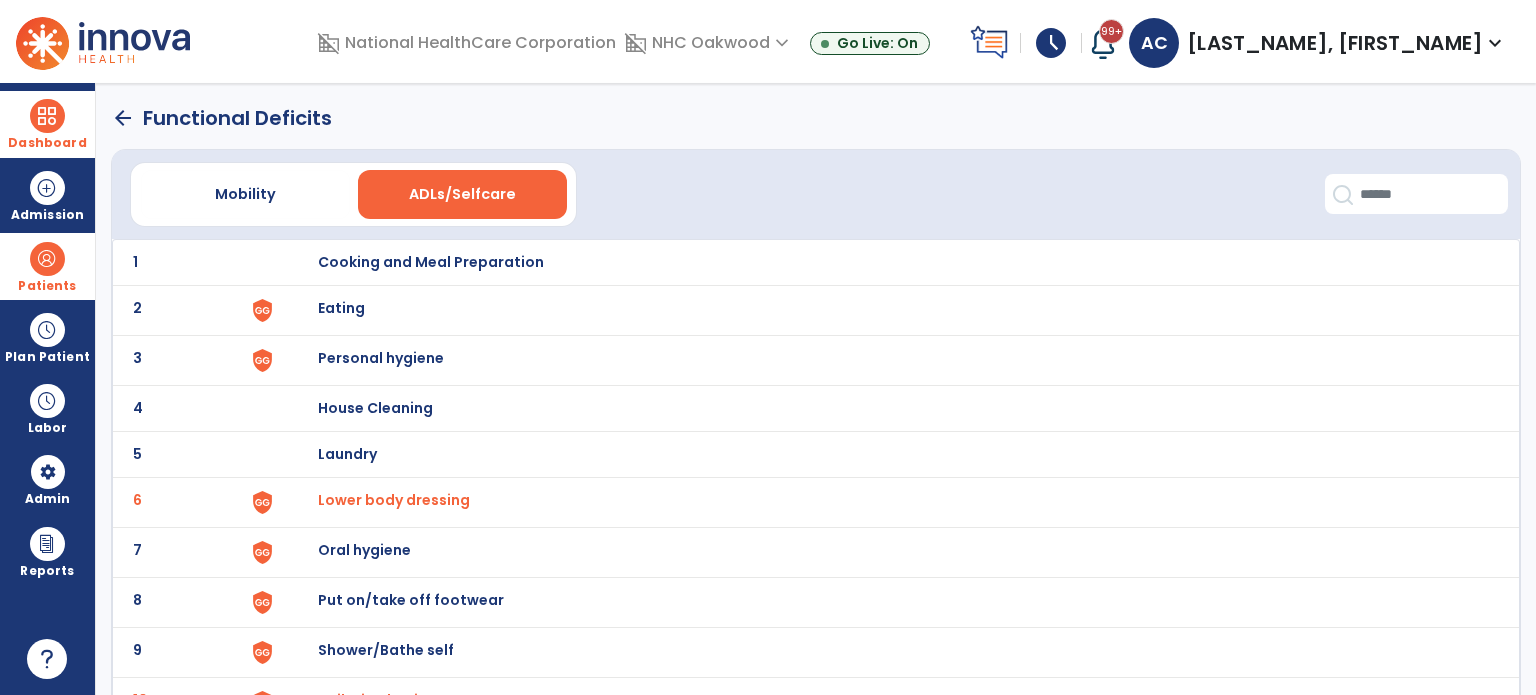 click on "ADLs/Selfcare" at bounding box center [462, 194] 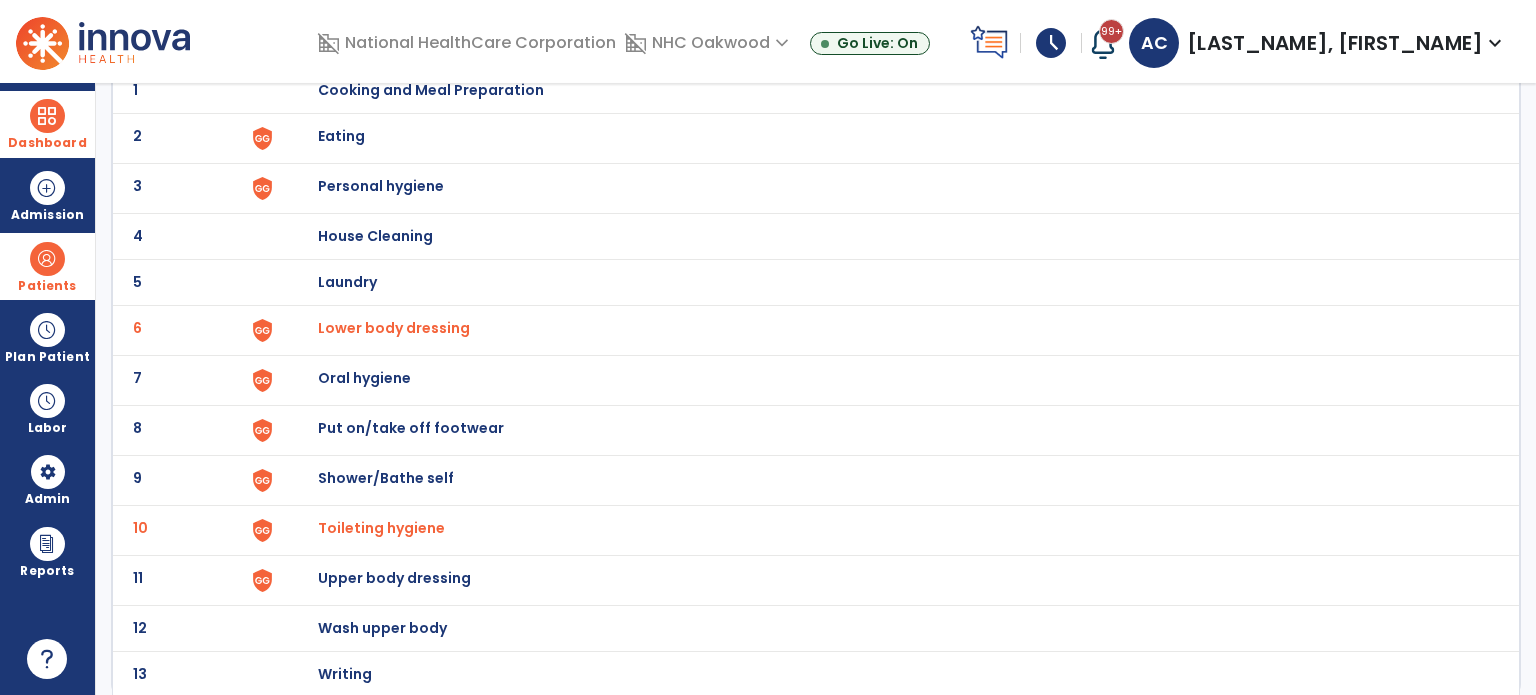scroll, scrollTop: 0, scrollLeft: 0, axis: both 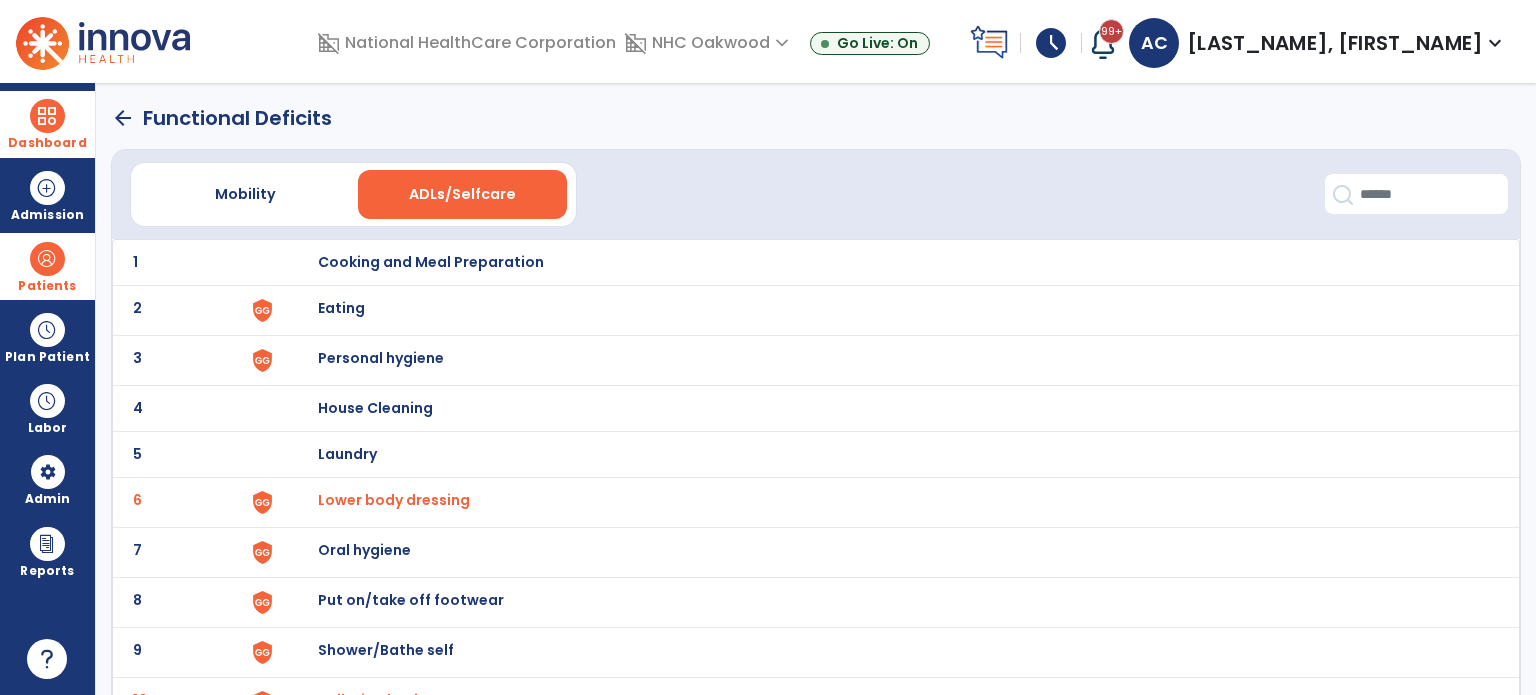 click on "arrow_back" 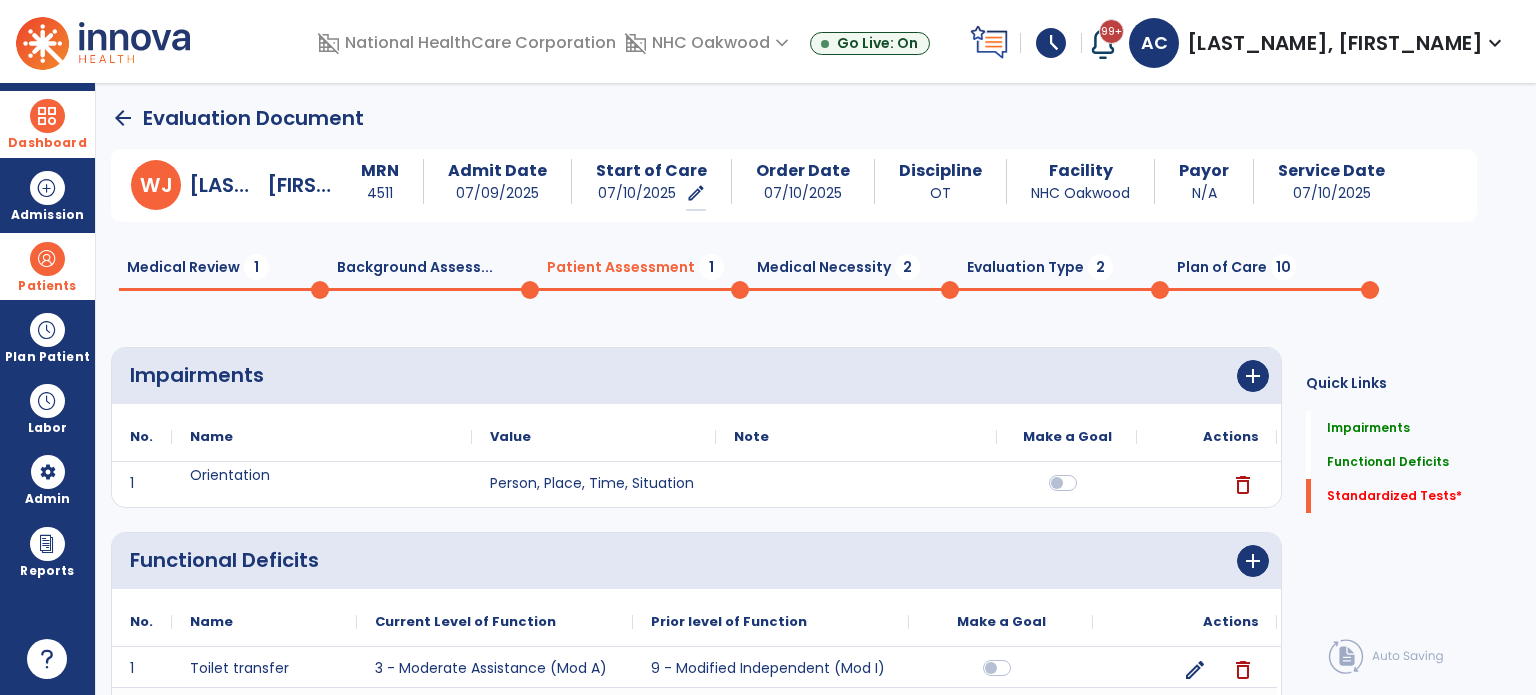 scroll, scrollTop: 20, scrollLeft: 0, axis: vertical 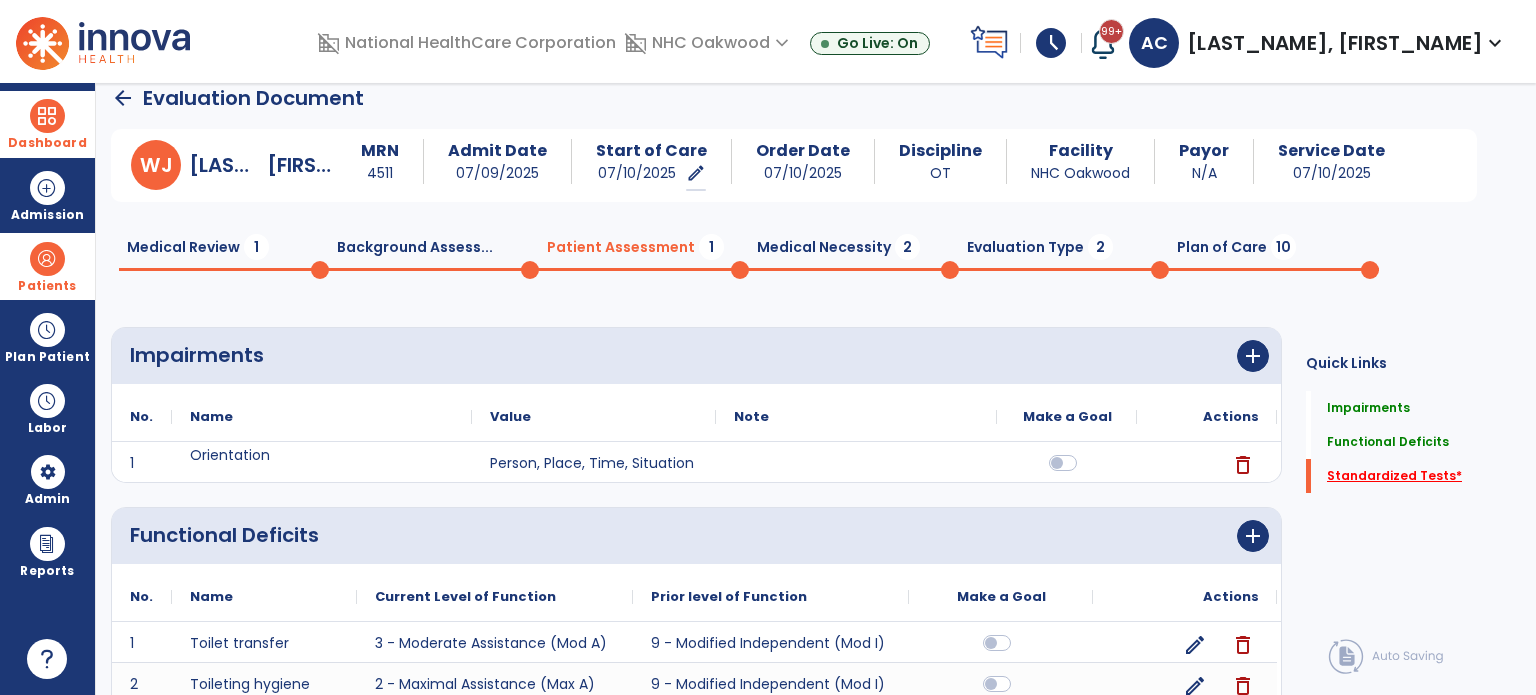 click on "Standardized Tests   *" 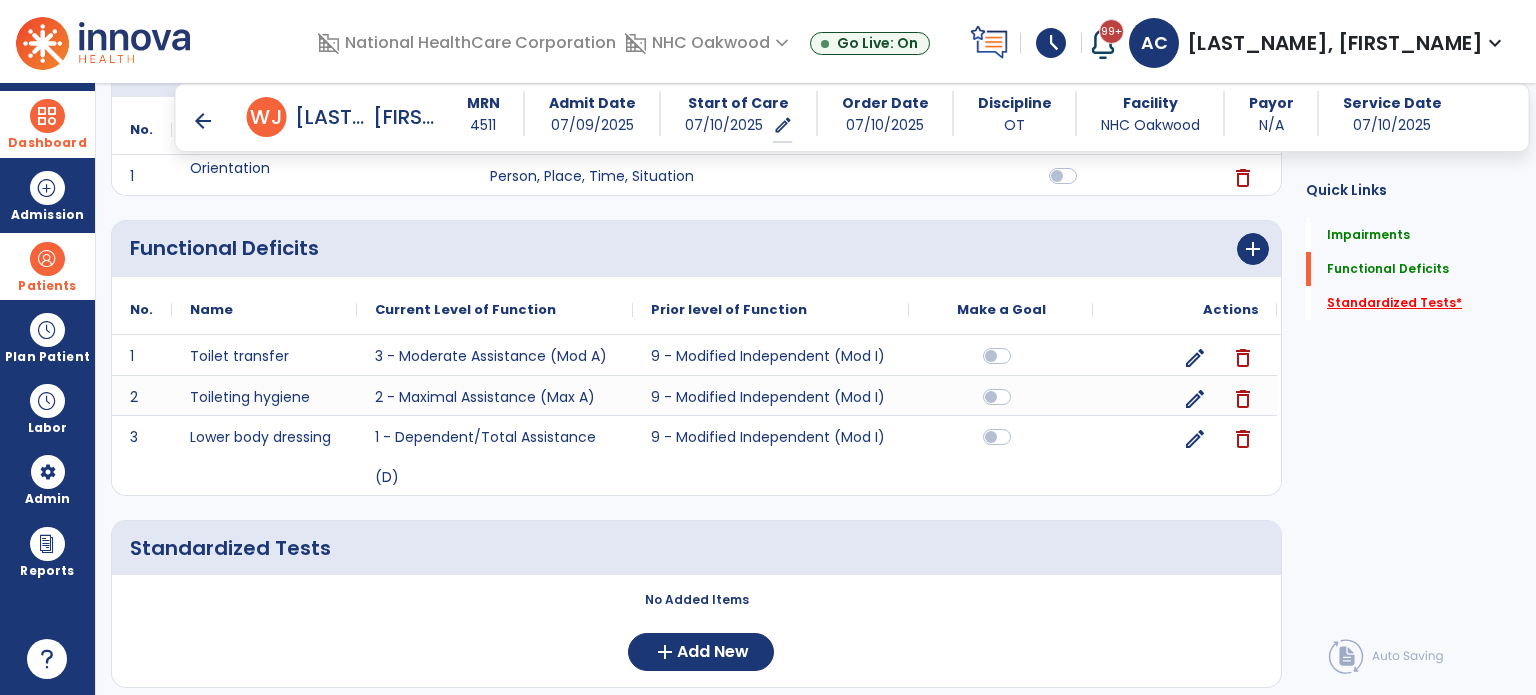 scroll, scrollTop: 348, scrollLeft: 0, axis: vertical 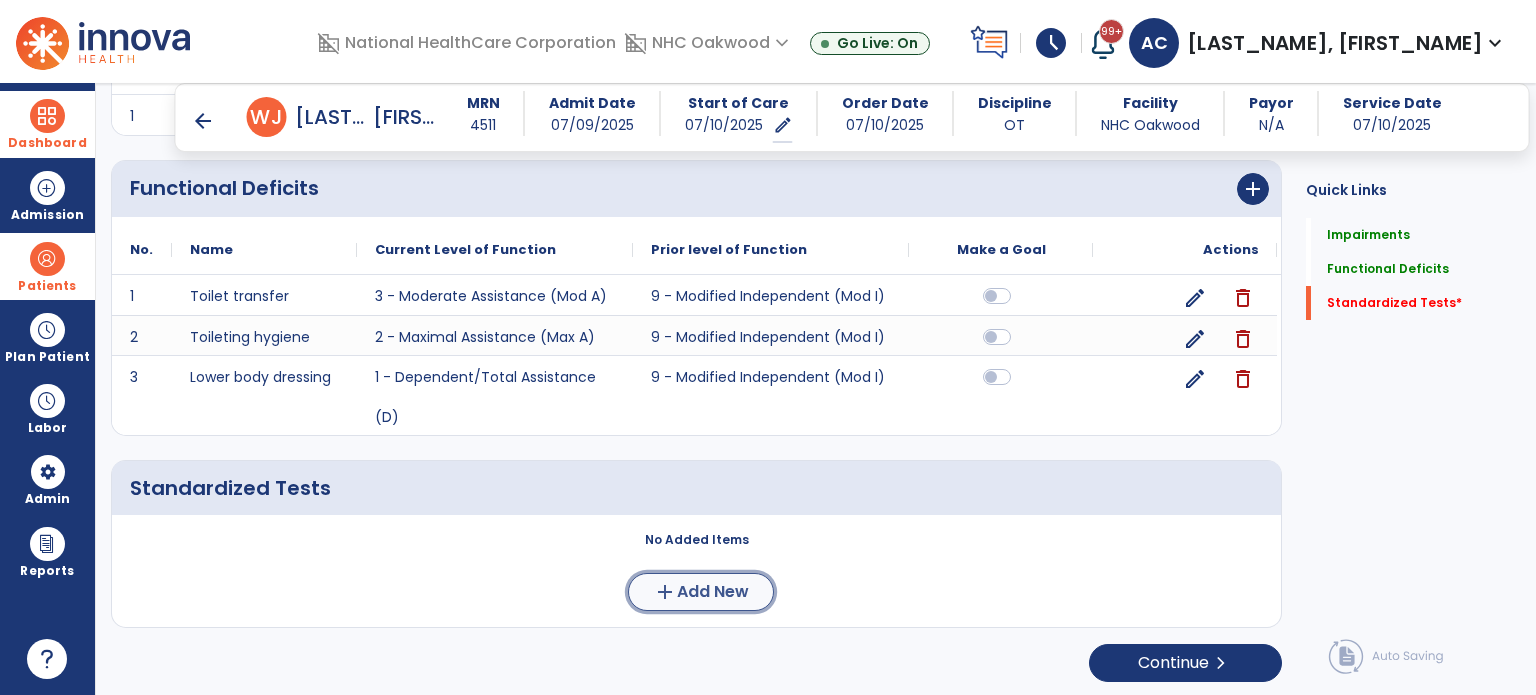 click on "Add New" 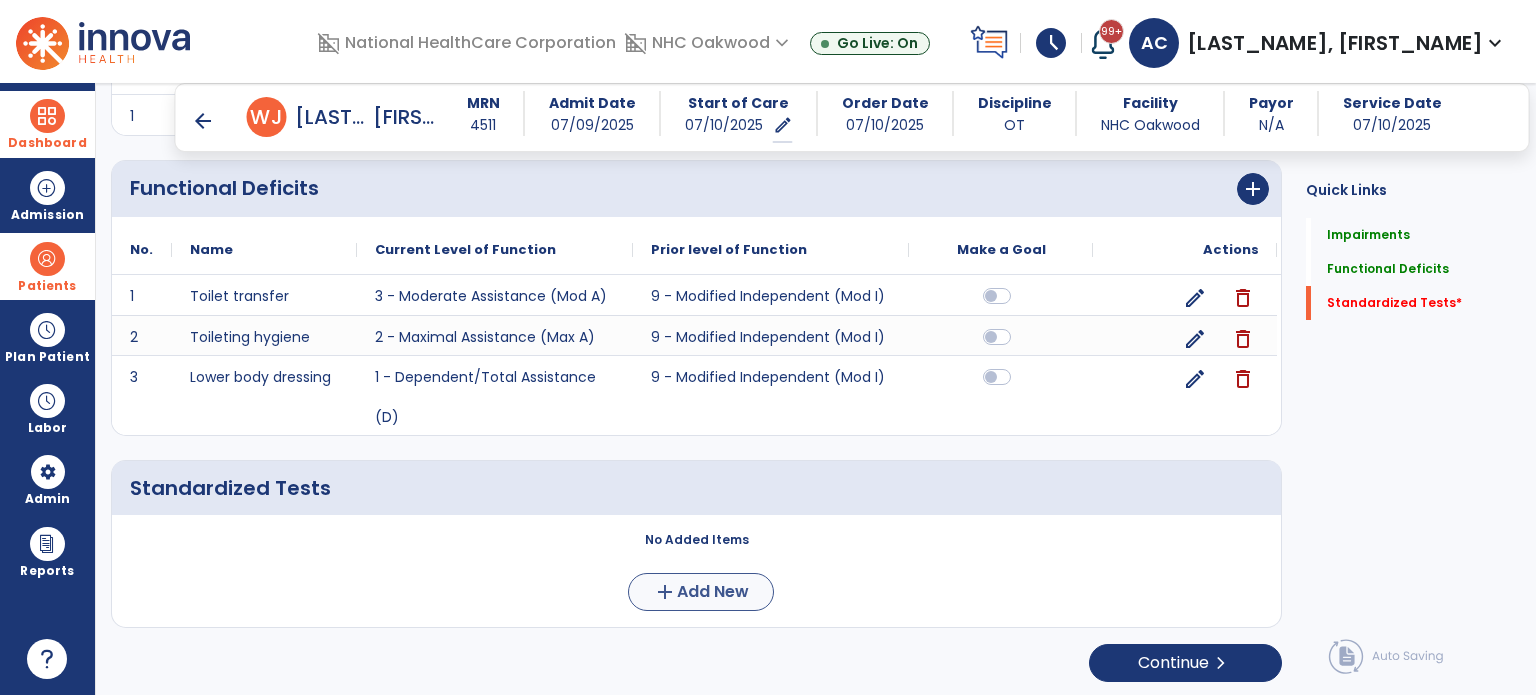 scroll, scrollTop: 0, scrollLeft: 0, axis: both 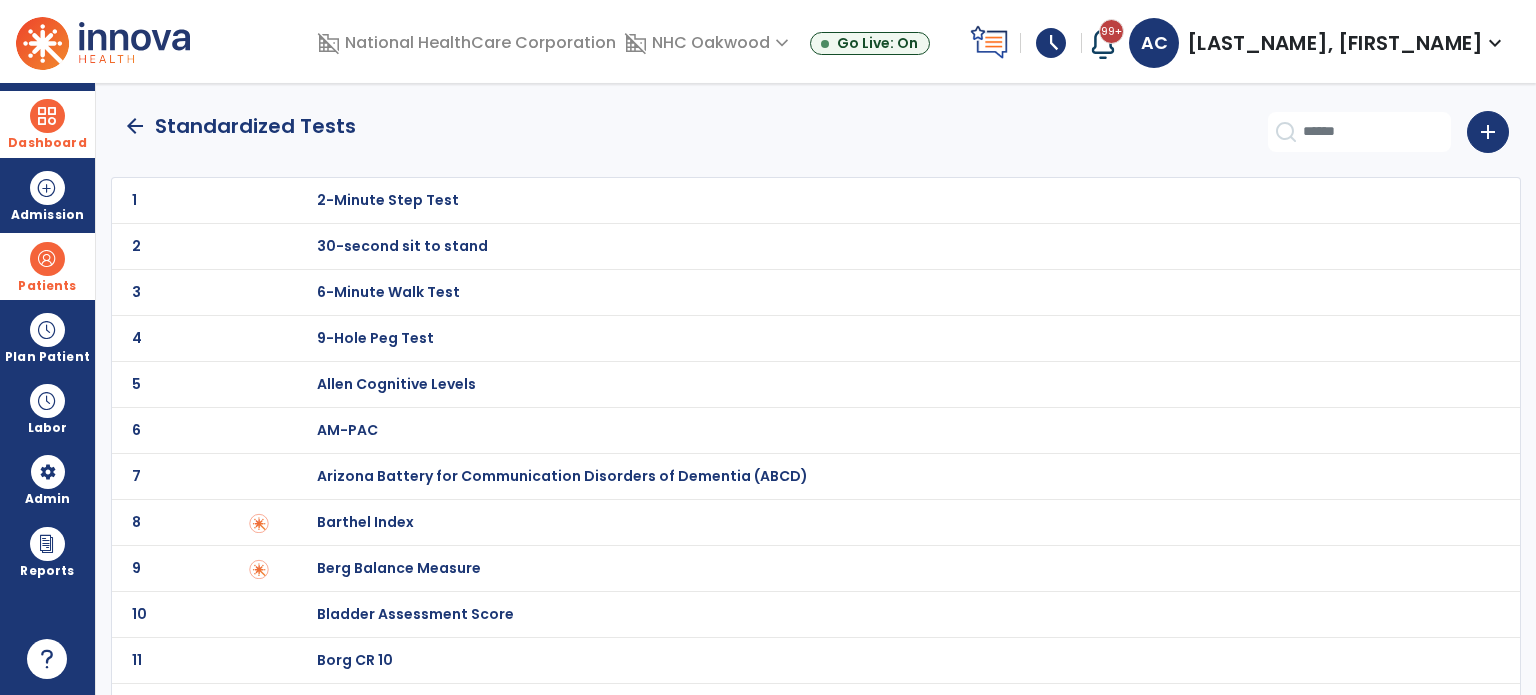 click on "Barthel Index" at bounding box center (388, 200) 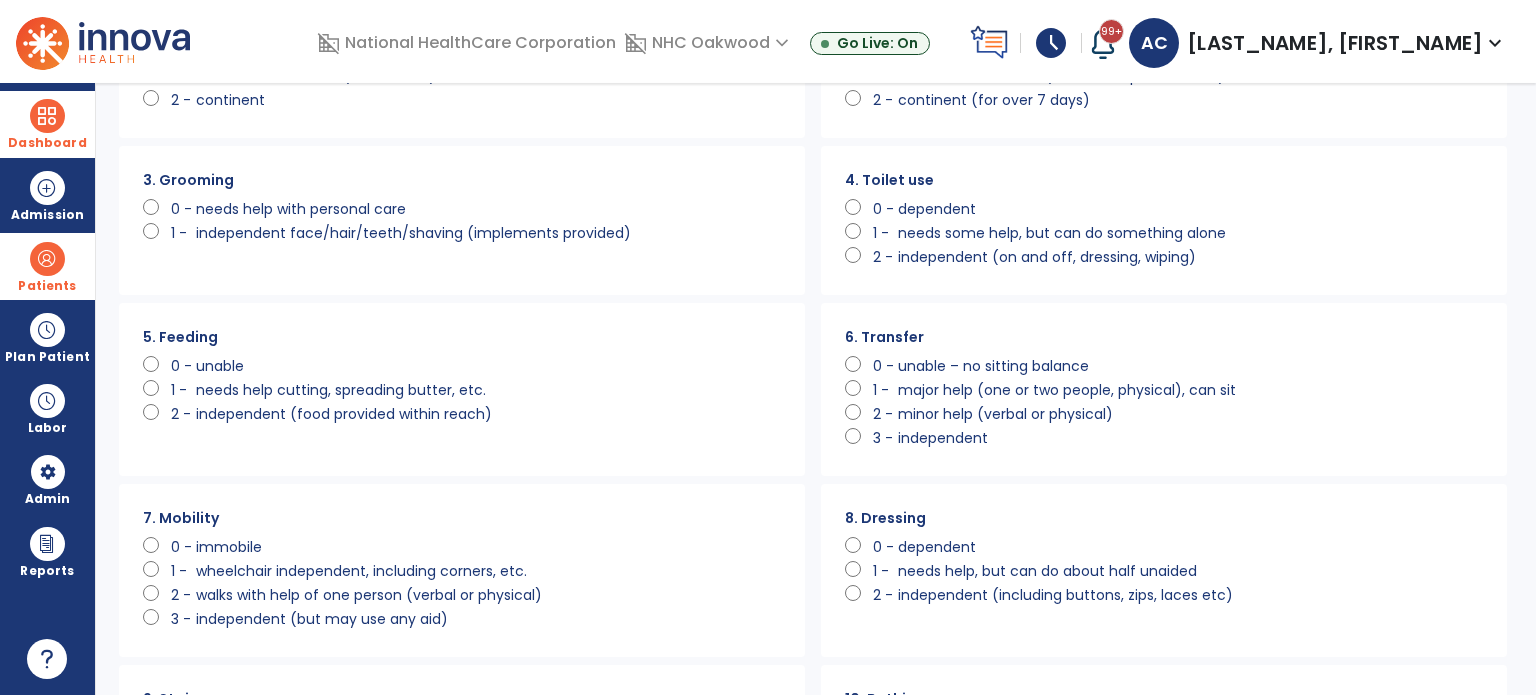 scroll, scrollTop: 206, scrollLeft: 0, axis: vertical 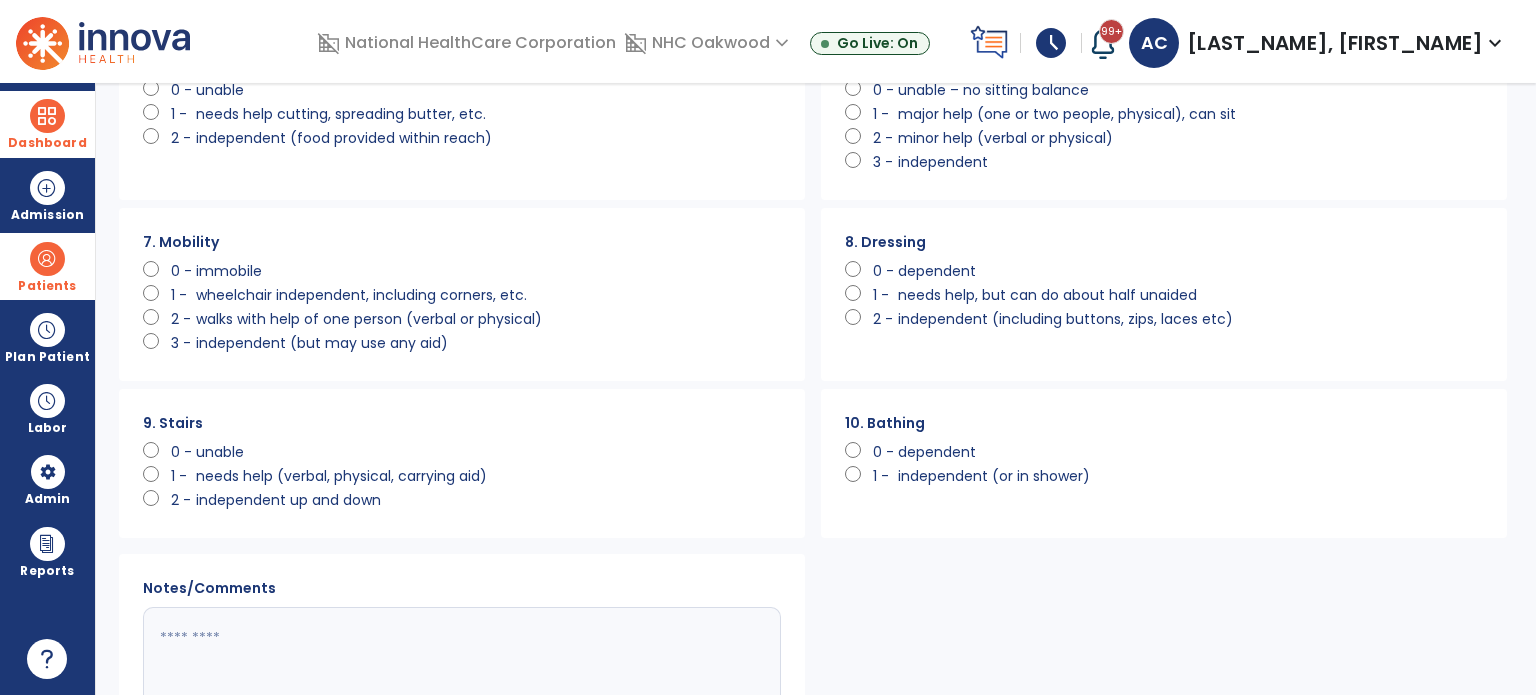 click on "0 -" 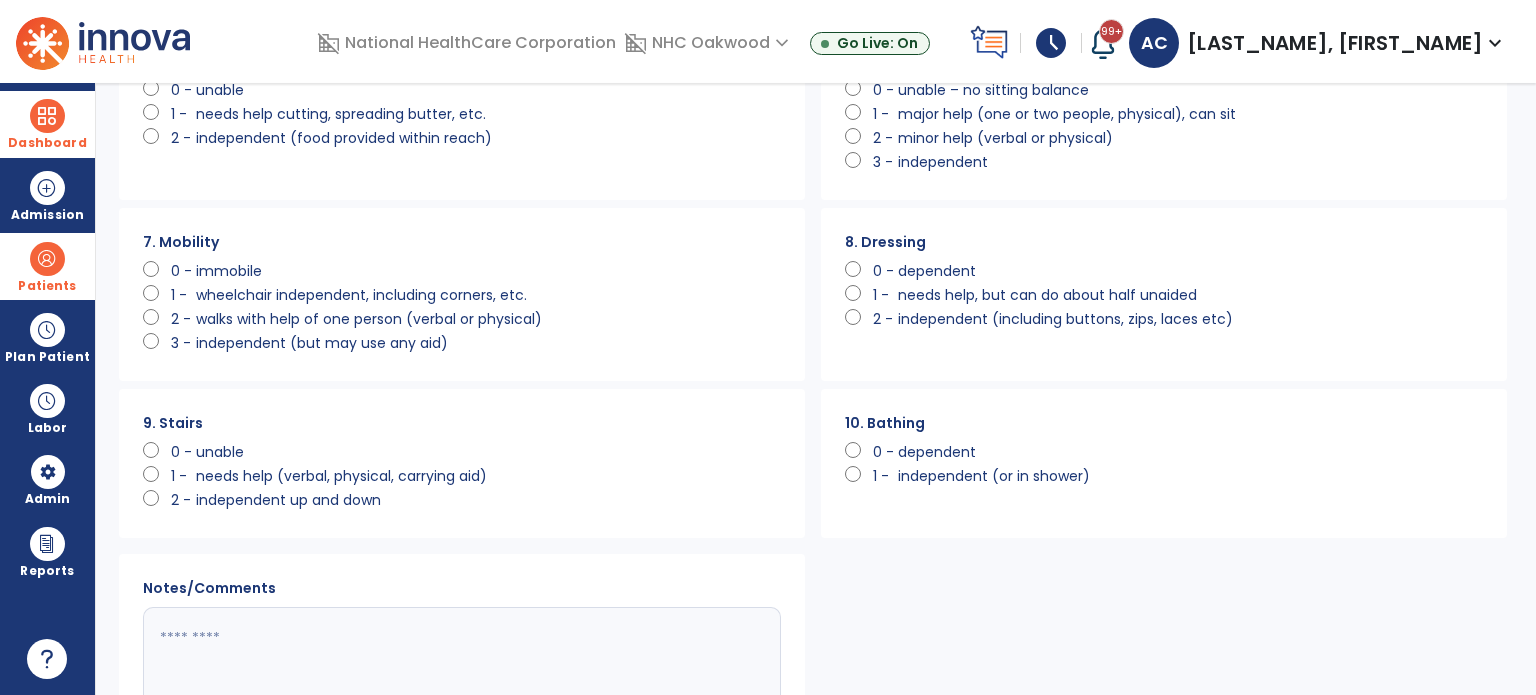 scroll, scrollTop: 612, scrollLeft: 0, axis: vertical 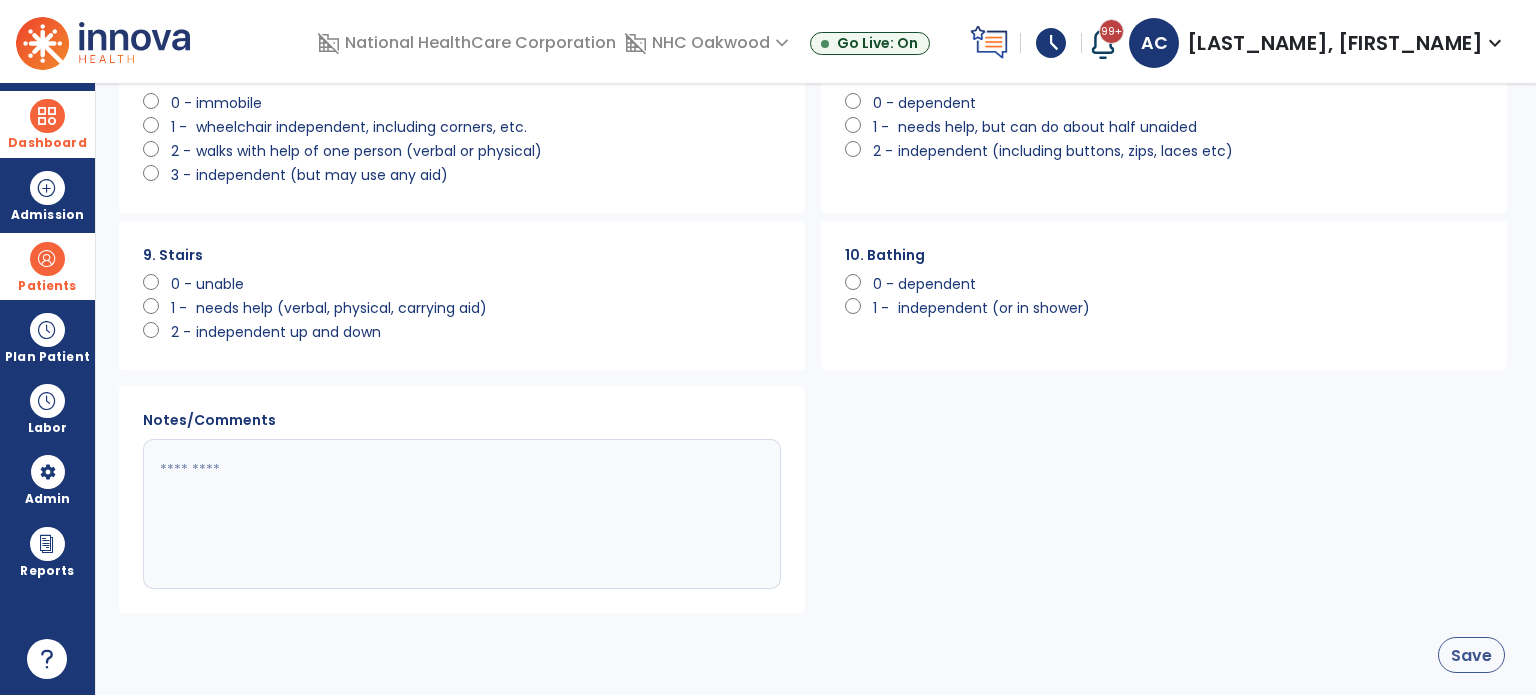 click on "Save" 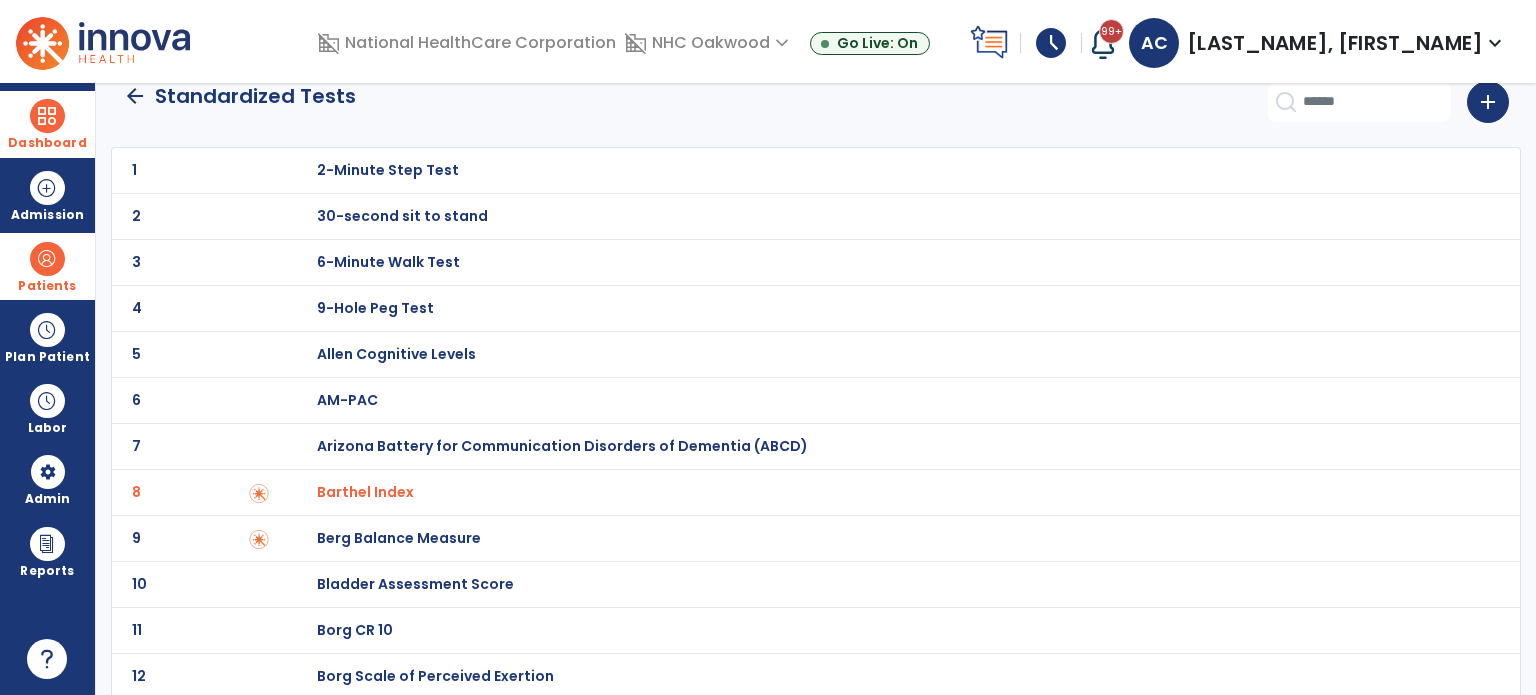 scroll, scrollTop: 0, scrollLeft: 0, axis: both 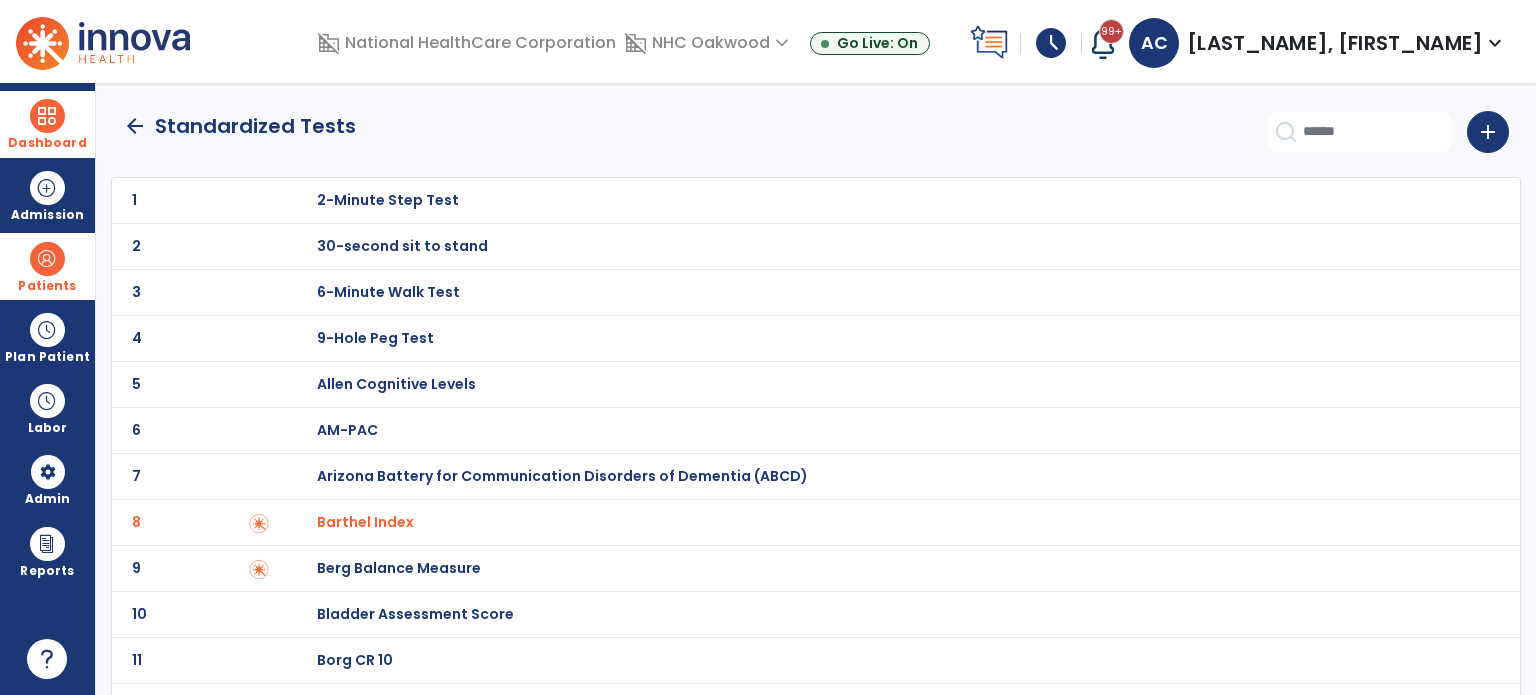 click on "arrow_back" 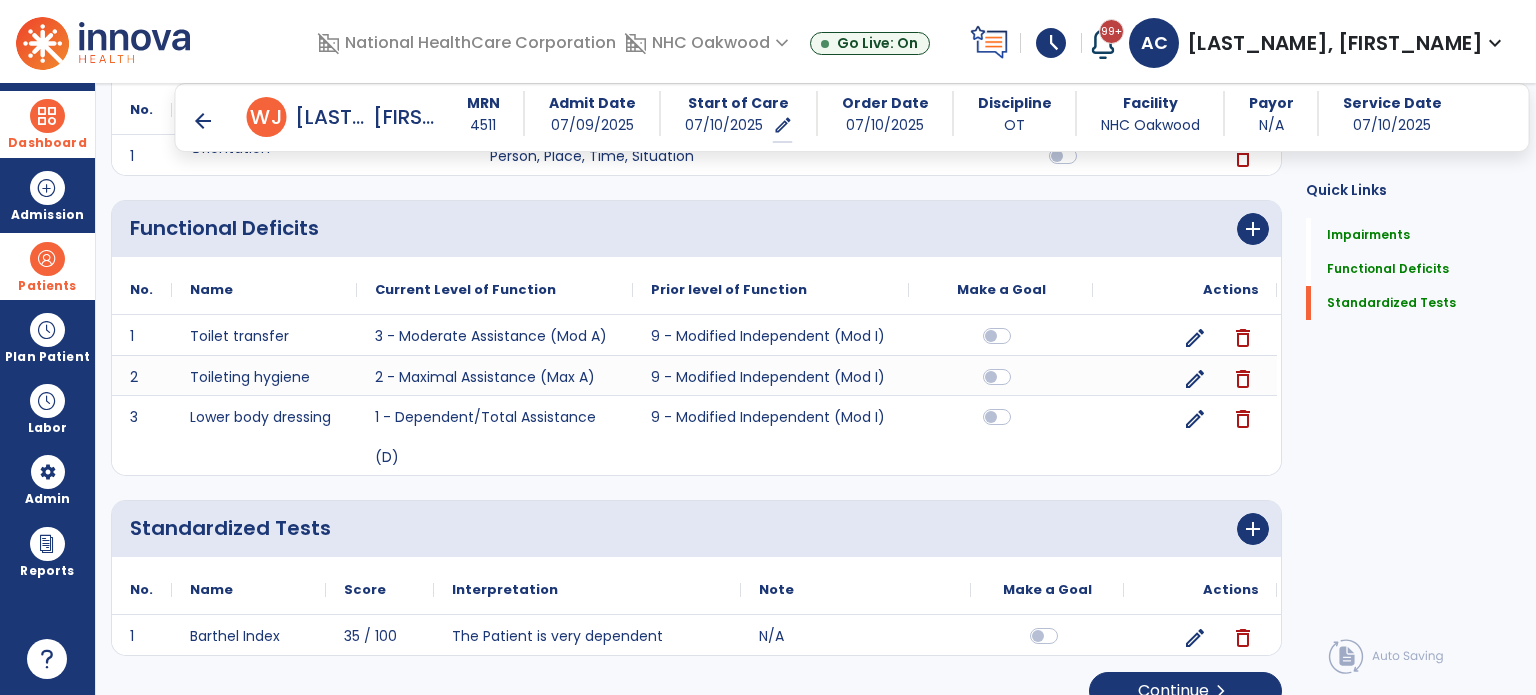 scroll, scrollTop: 337, scrollLeft: 0, axis: vertical 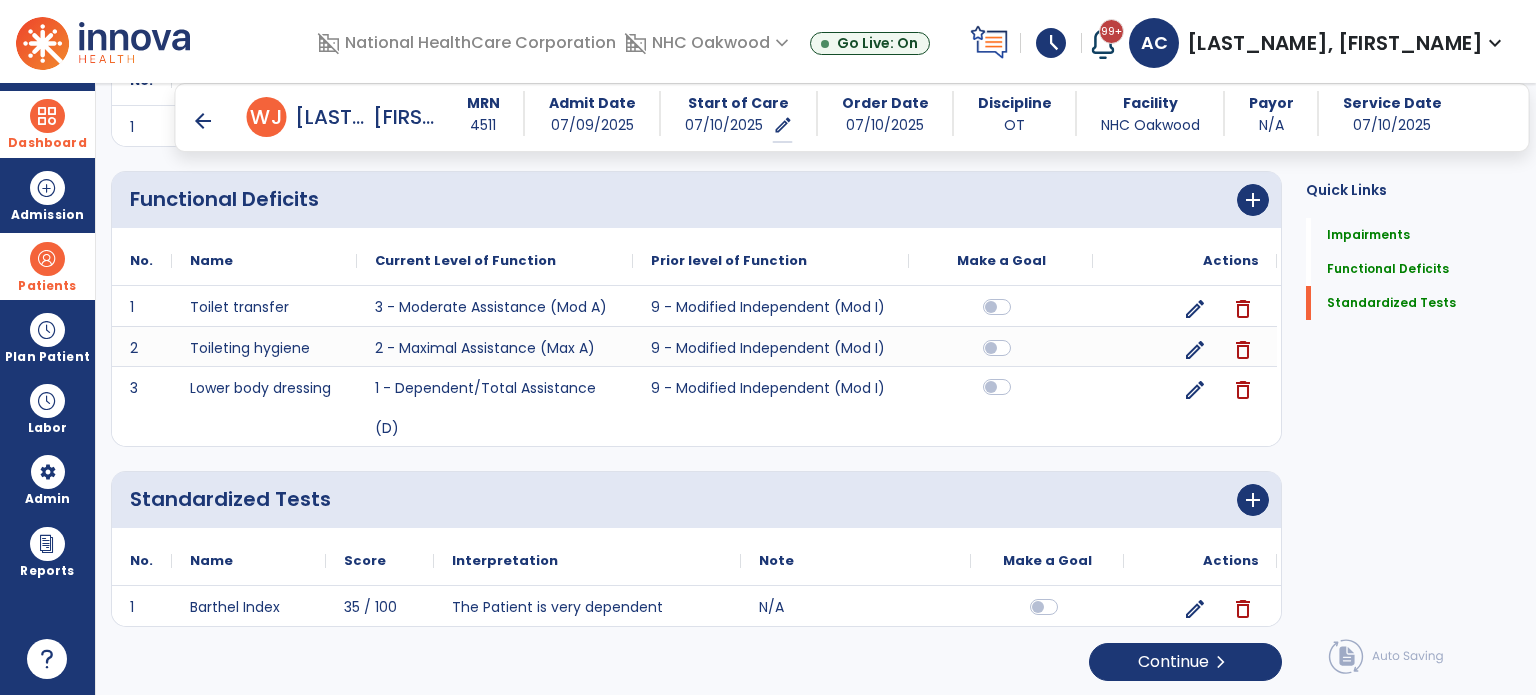 click 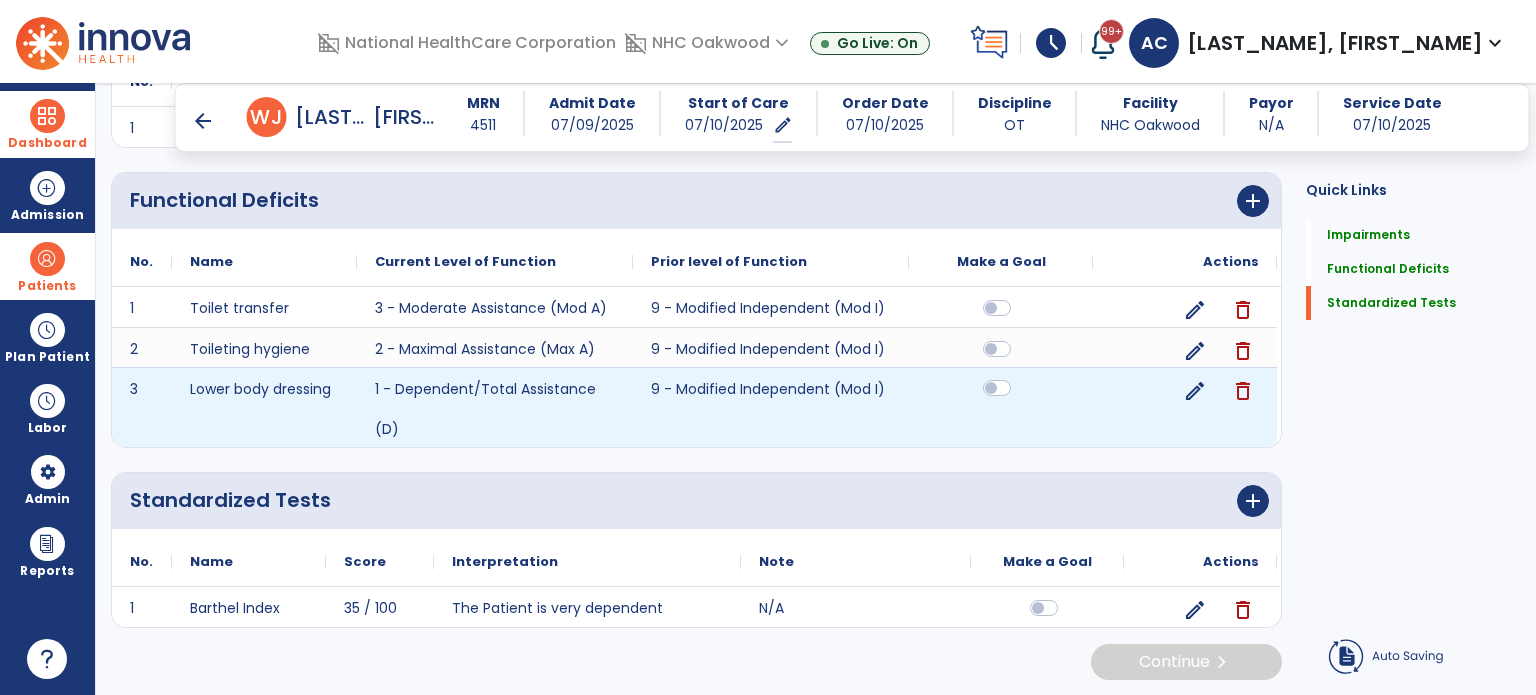 scroll, scrollTop: 337, scrollLeft: 0, axis: vertical 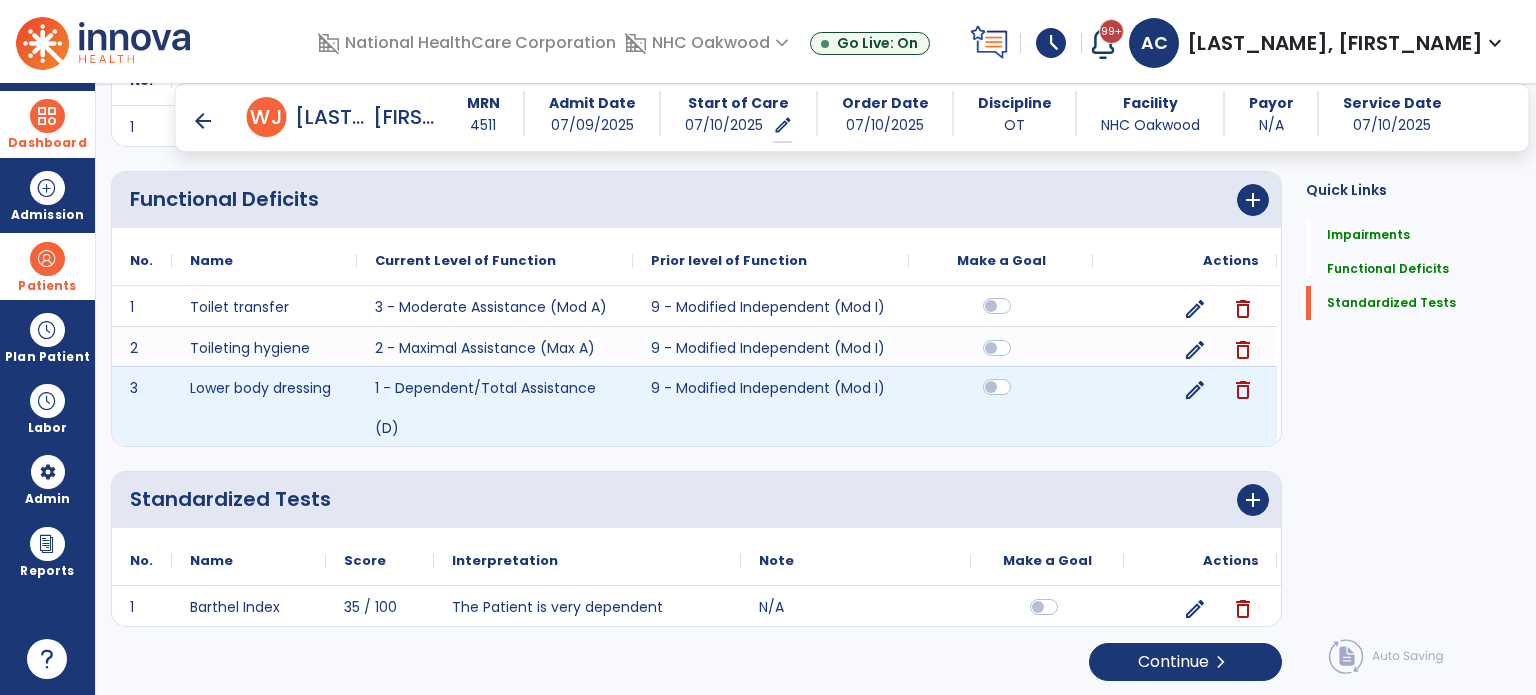 click 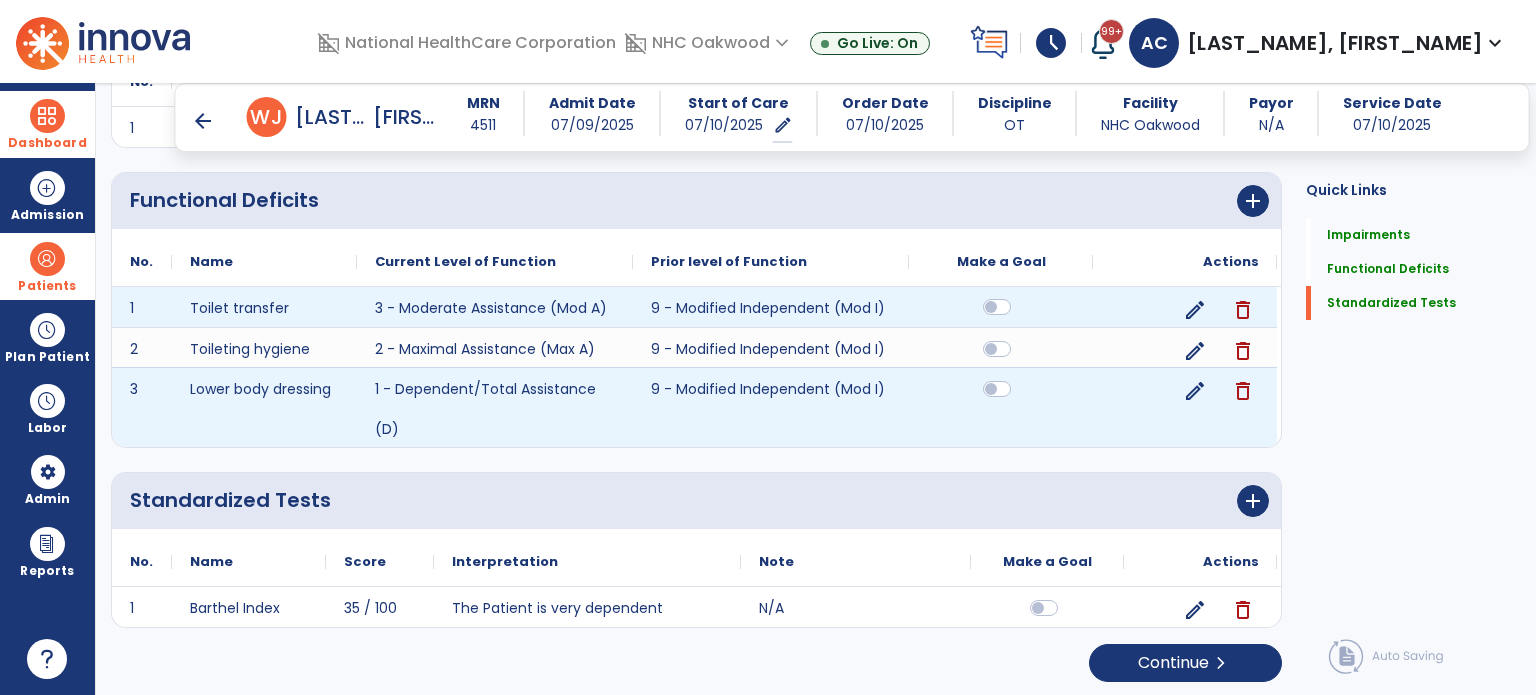 scroll, scrollTop: 337, scrollLeft: 0, axis: vertical 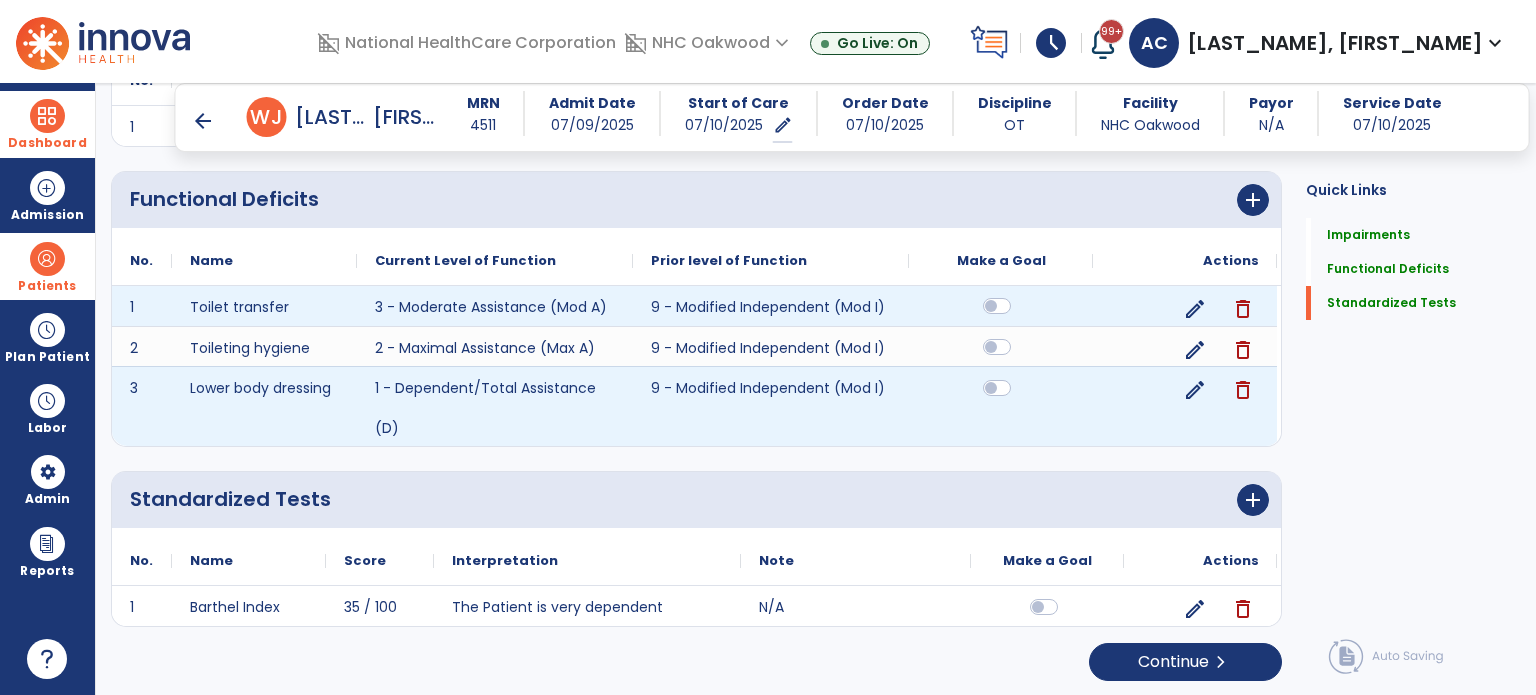 click 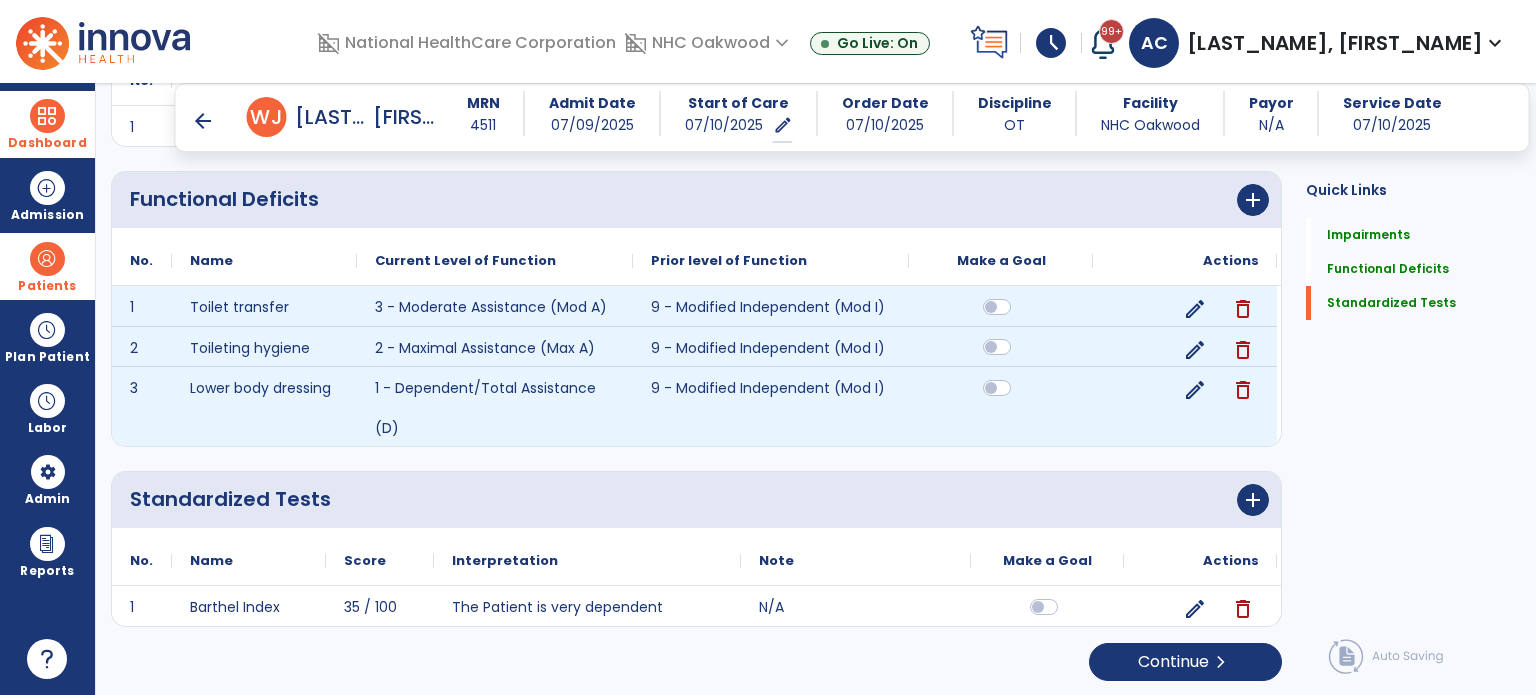 click 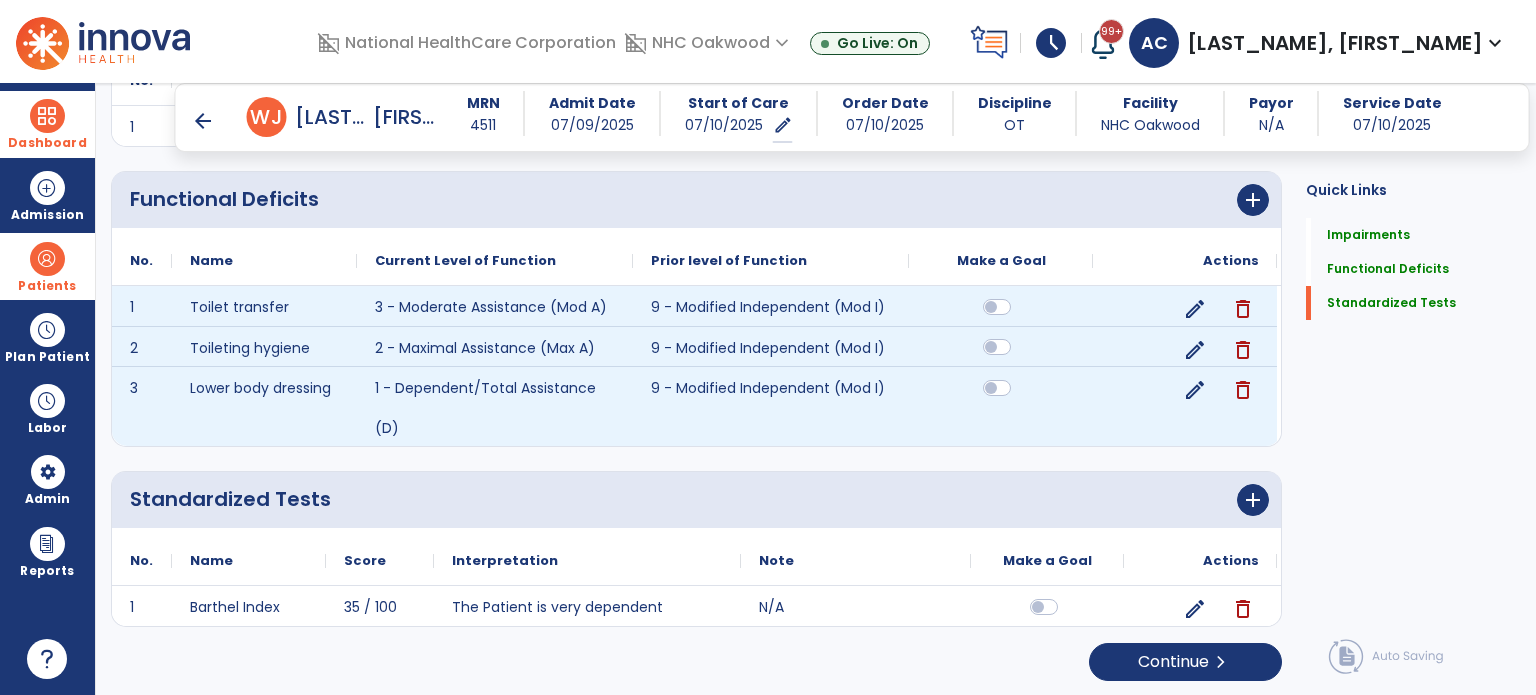 scroll, scrollTop: 337, scrollLeft: 0, axis: vertical 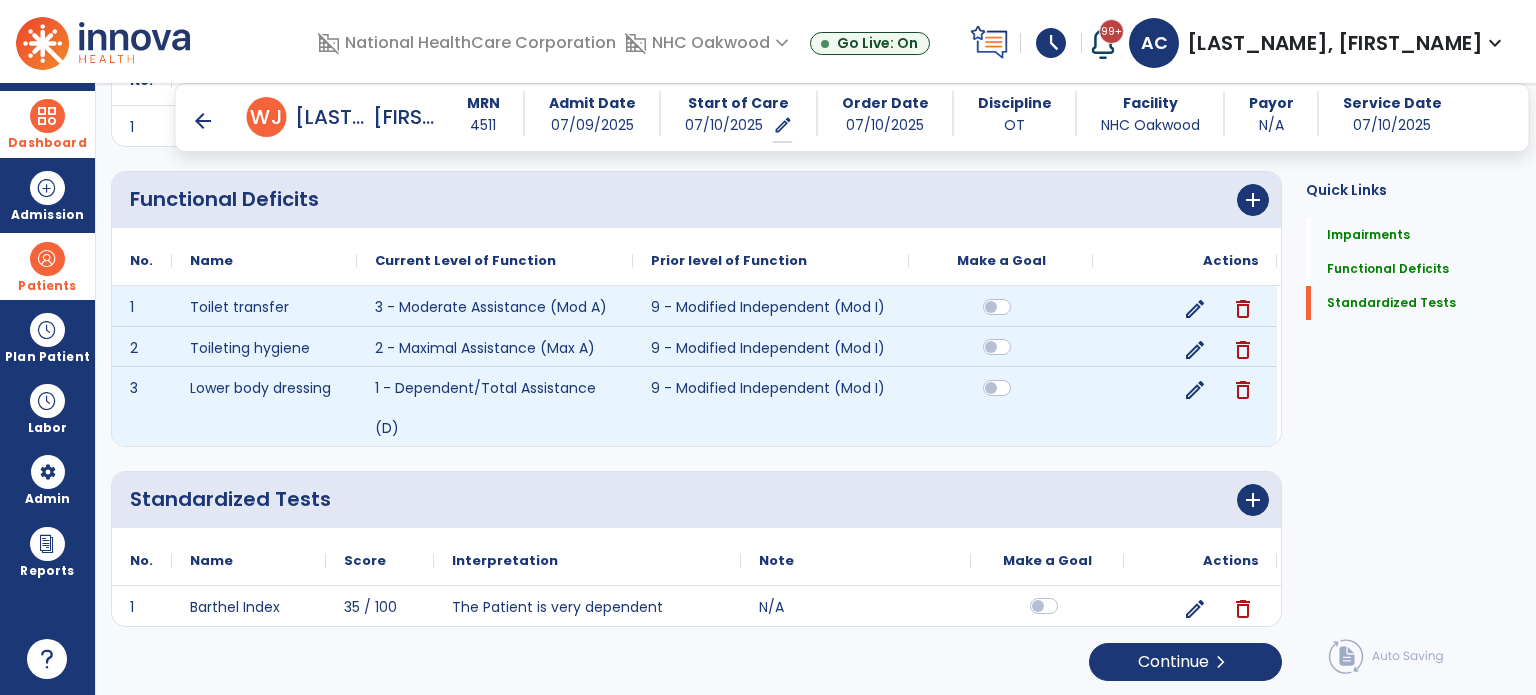 click 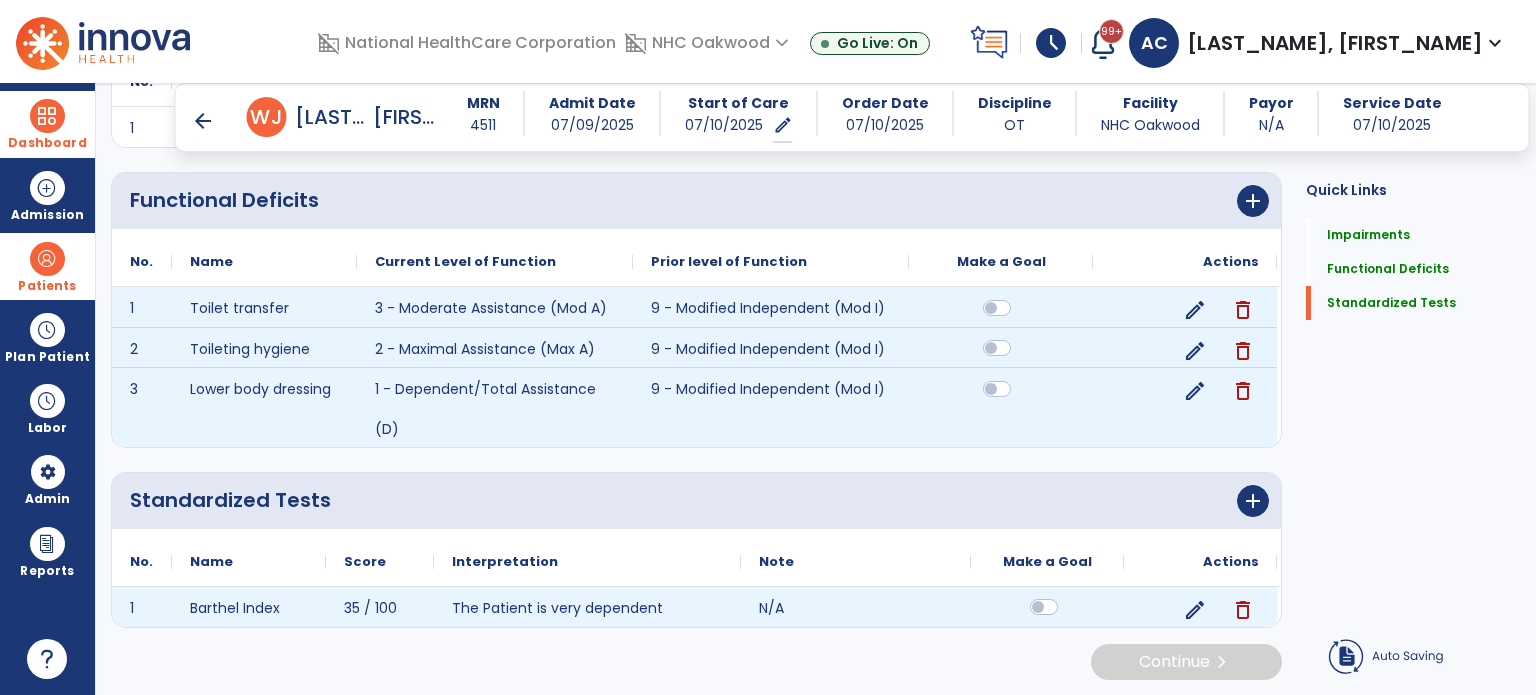 scroll, scrollTop: 337, scrollLeft: 0, axis: vertical 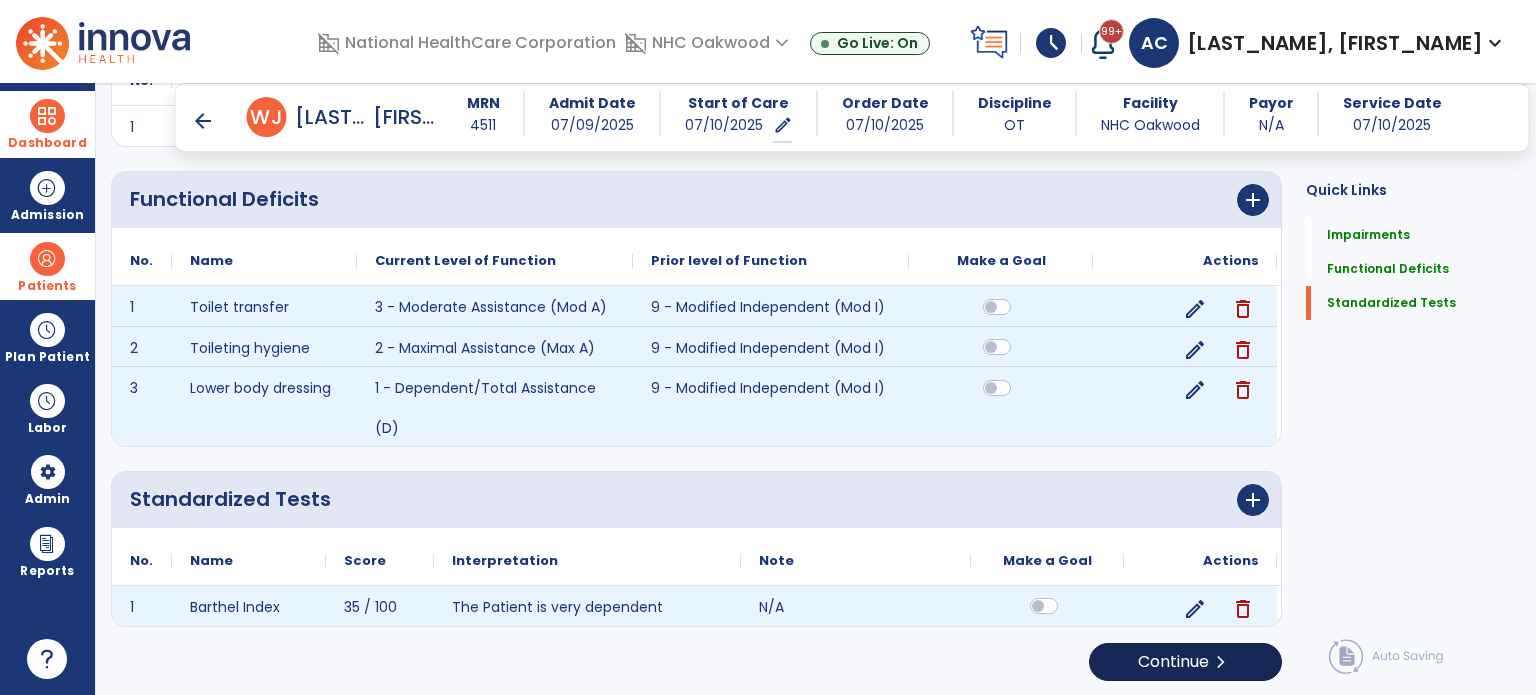 click on "Continue  chevron_right" 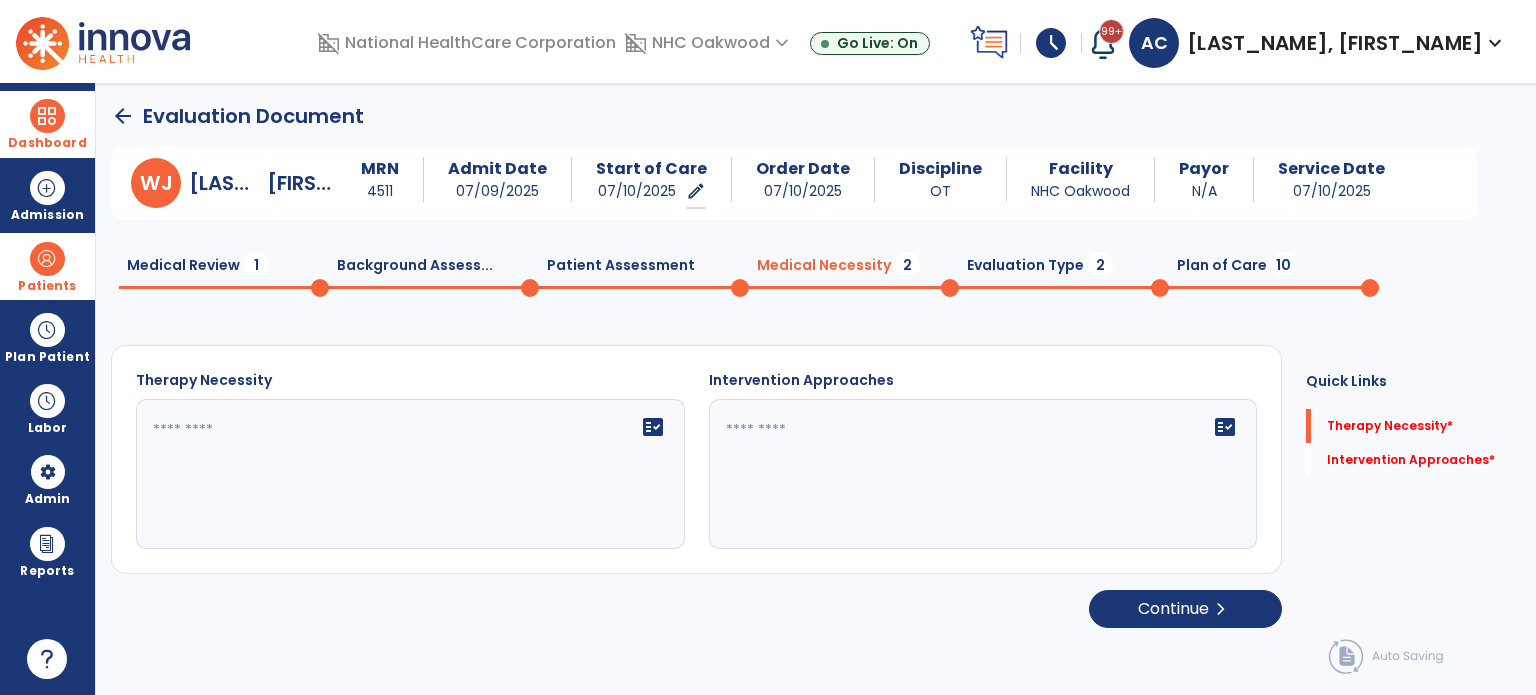 scroll, scrollTop: 0, scrollLeft: 0, axis: both 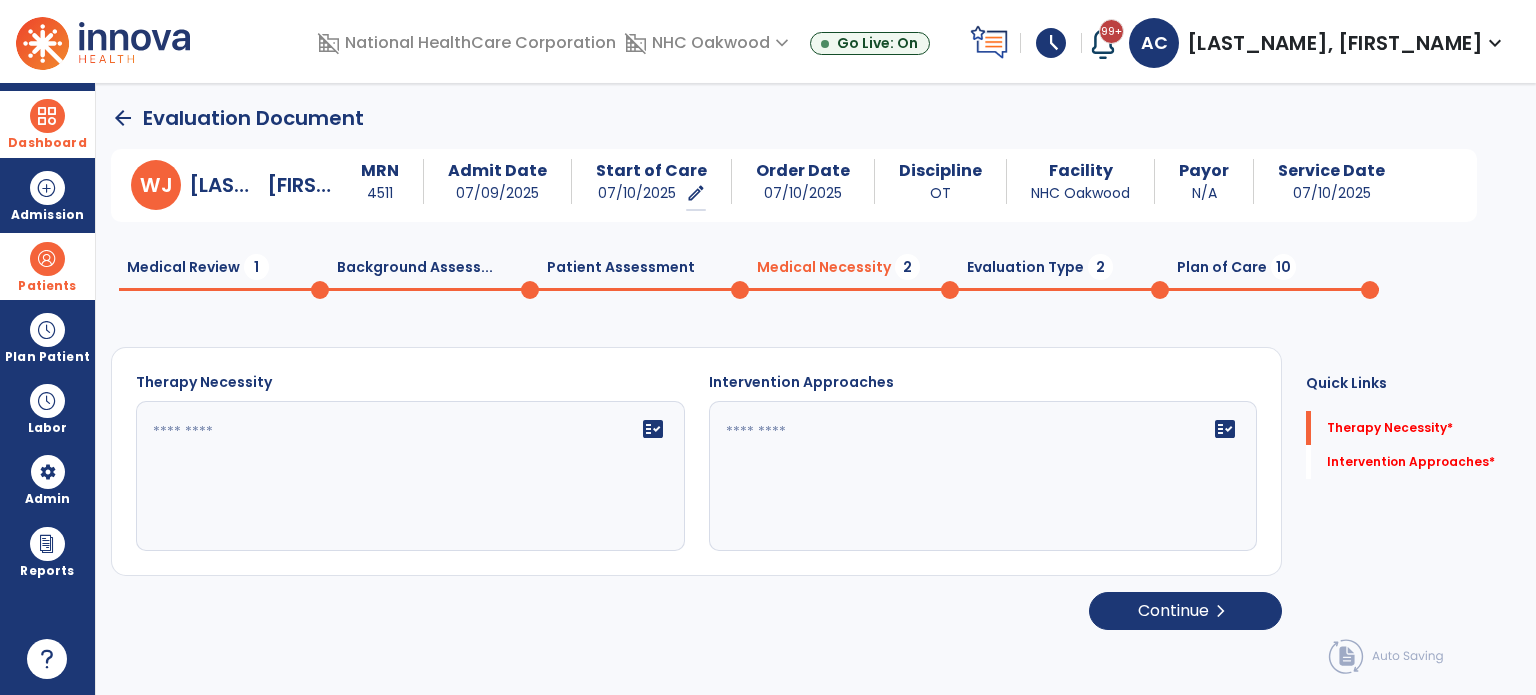click on "fact_check" 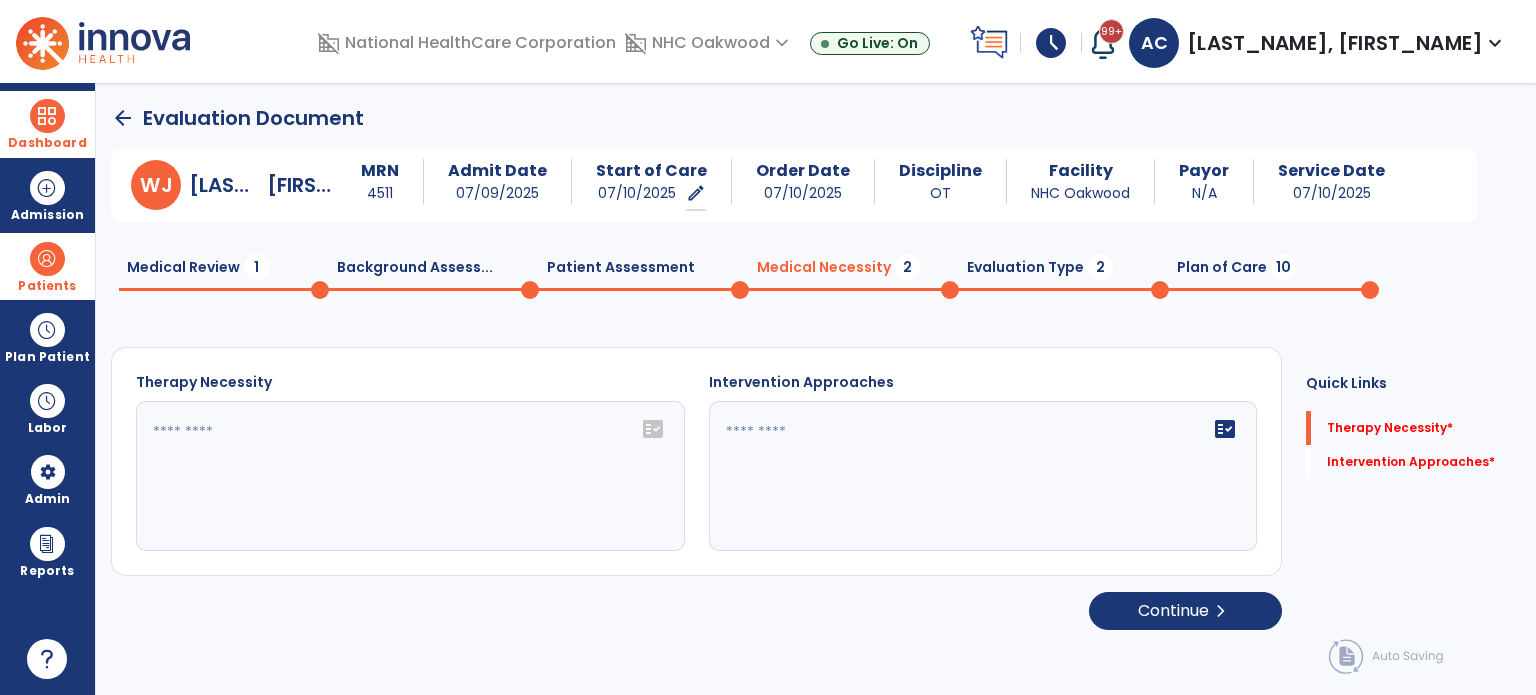click on "fact_check" 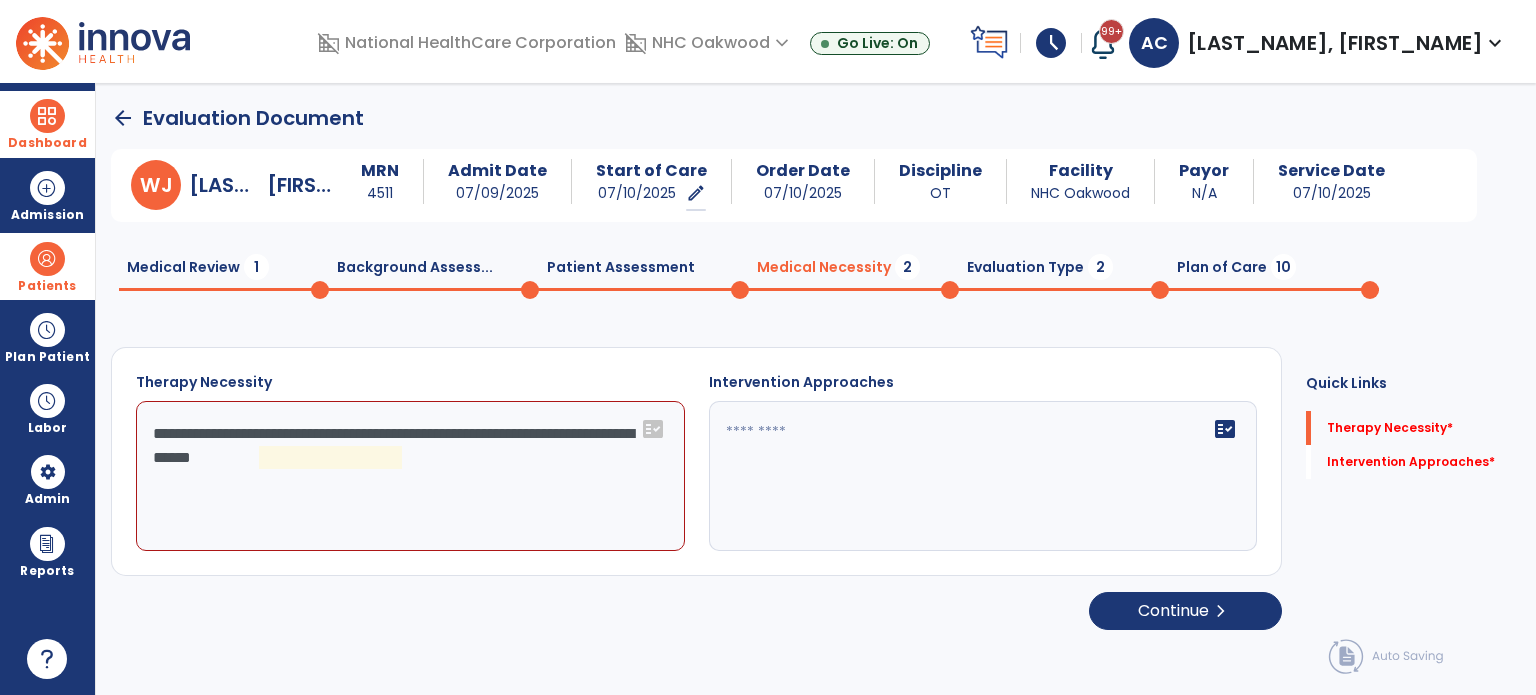 click on "**********" 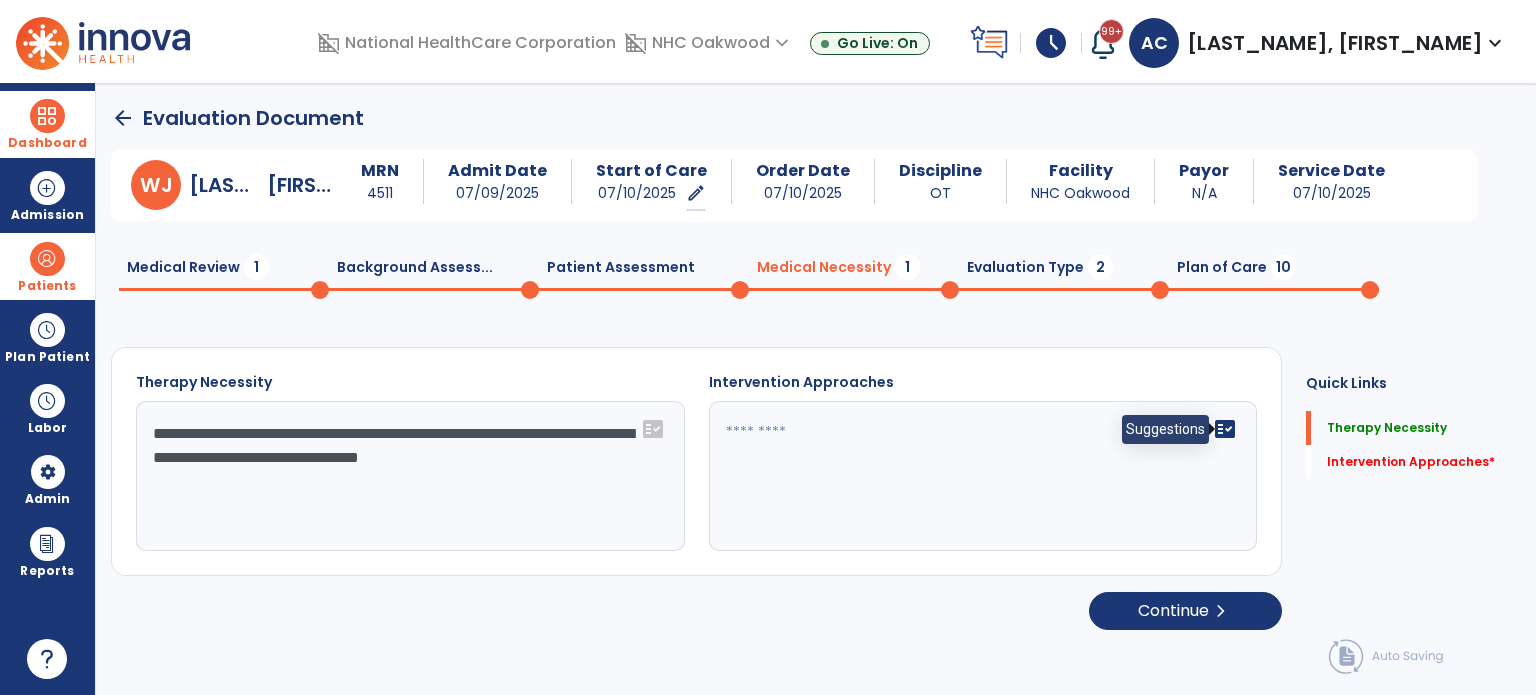 type on "**********" 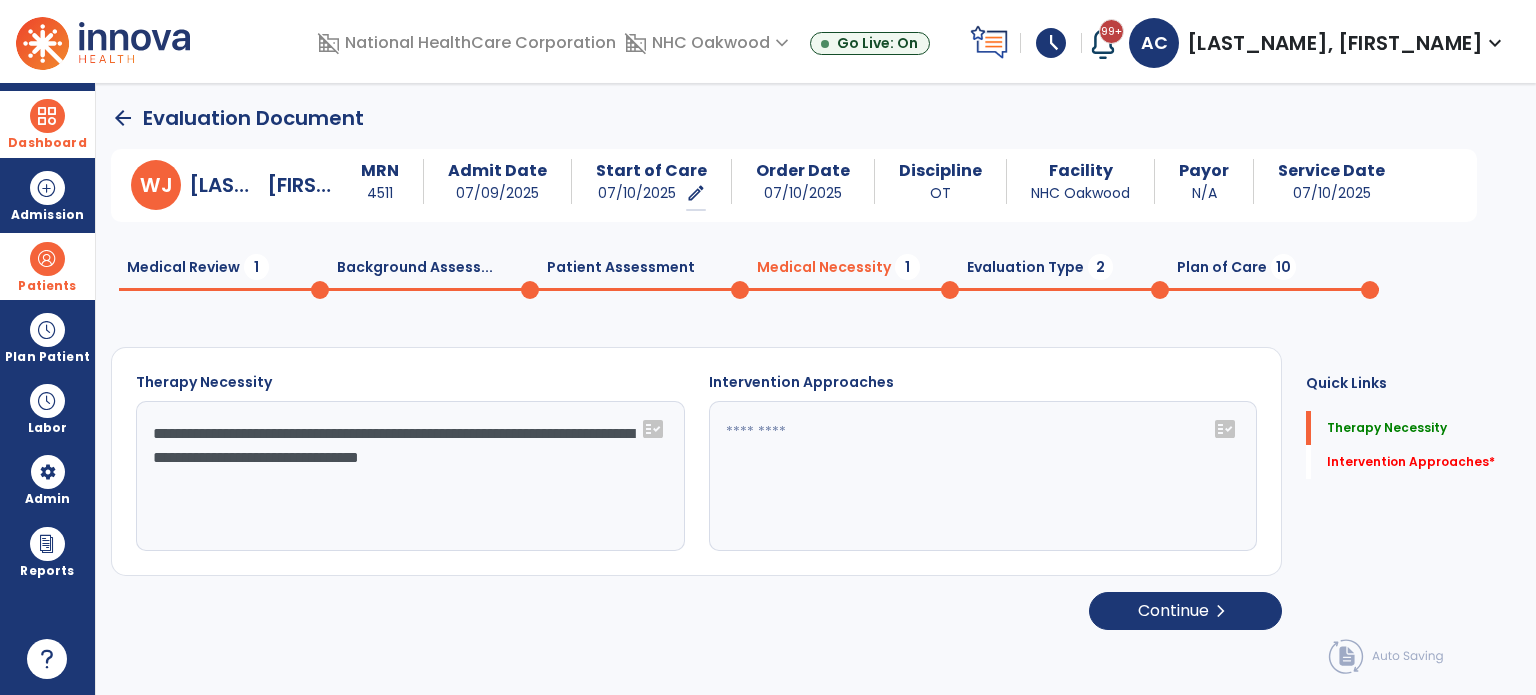 click on "fact_check" 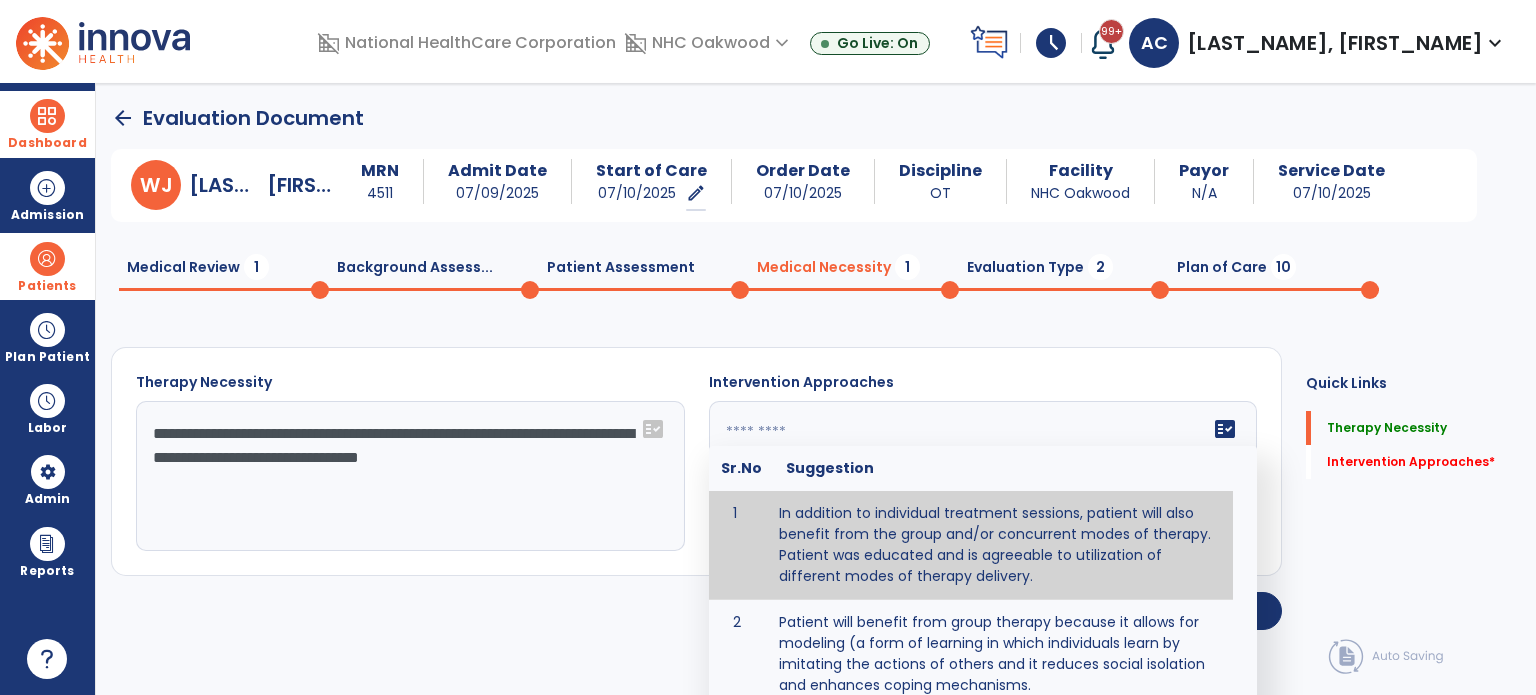 type on "**********" 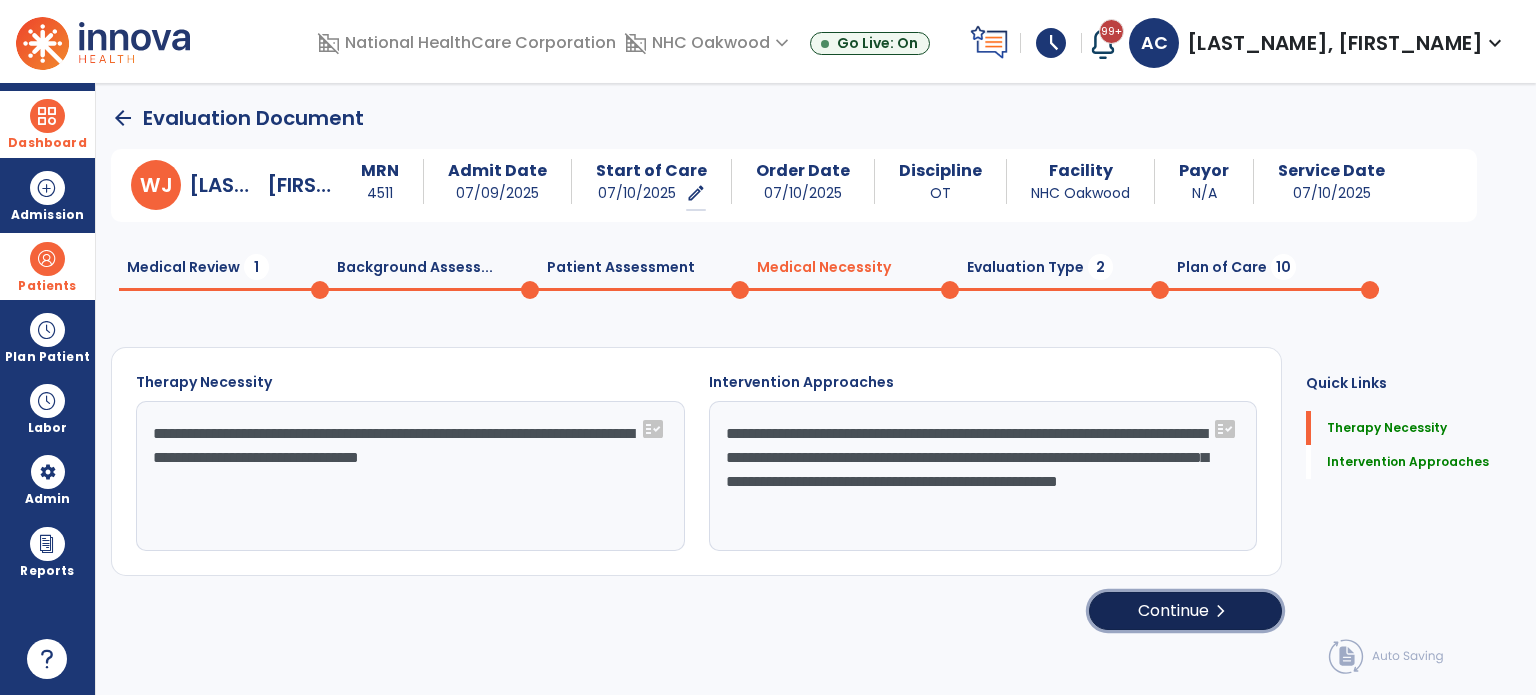 click on "Continue  chevron_right" 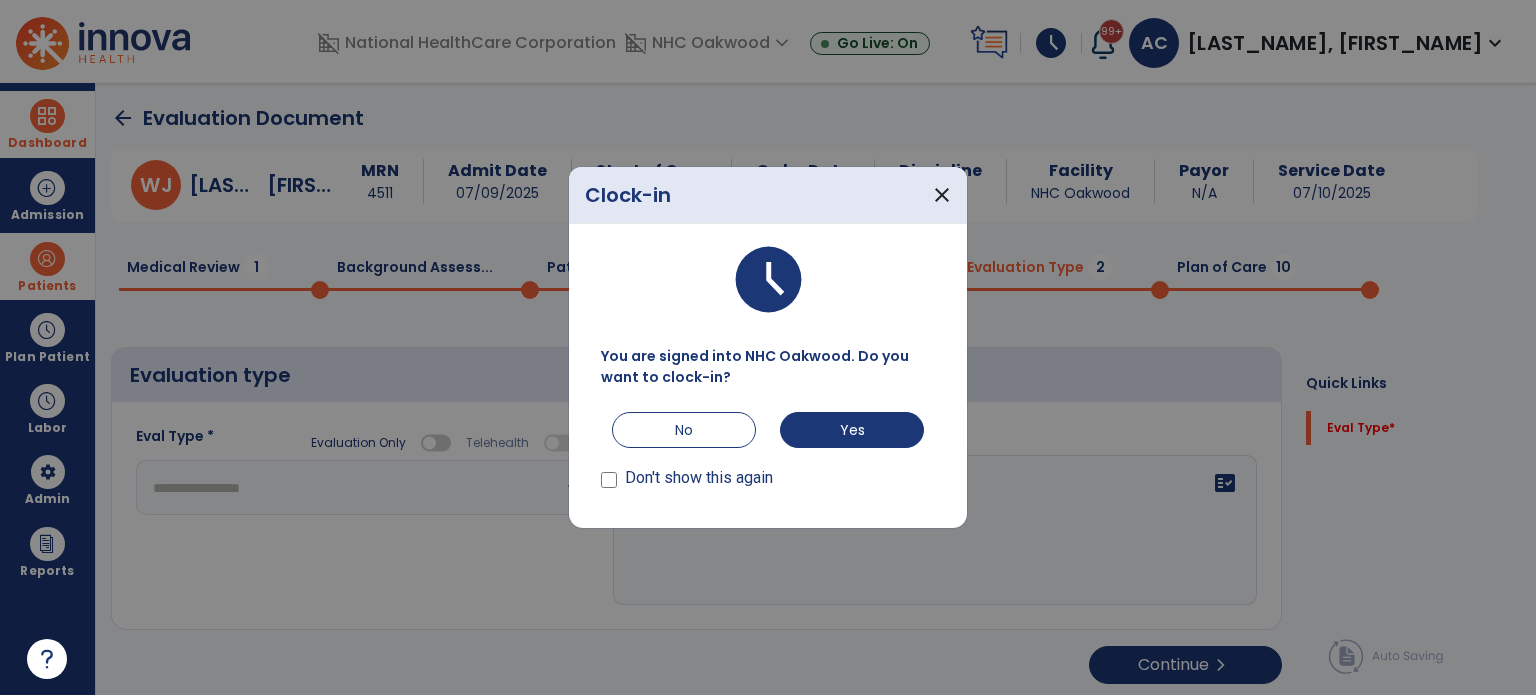 click at bounding box center [768, 347] 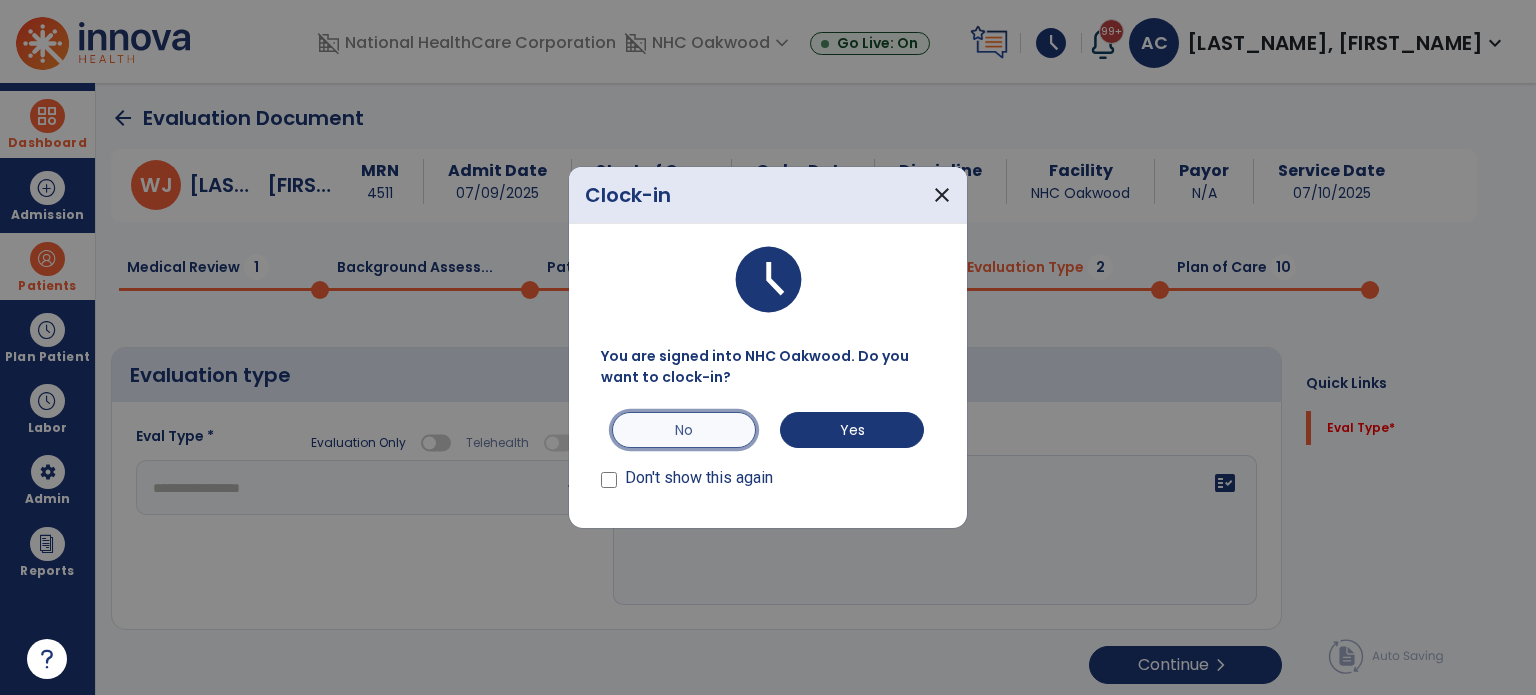 click on "No" at bounding box center (684, 430) 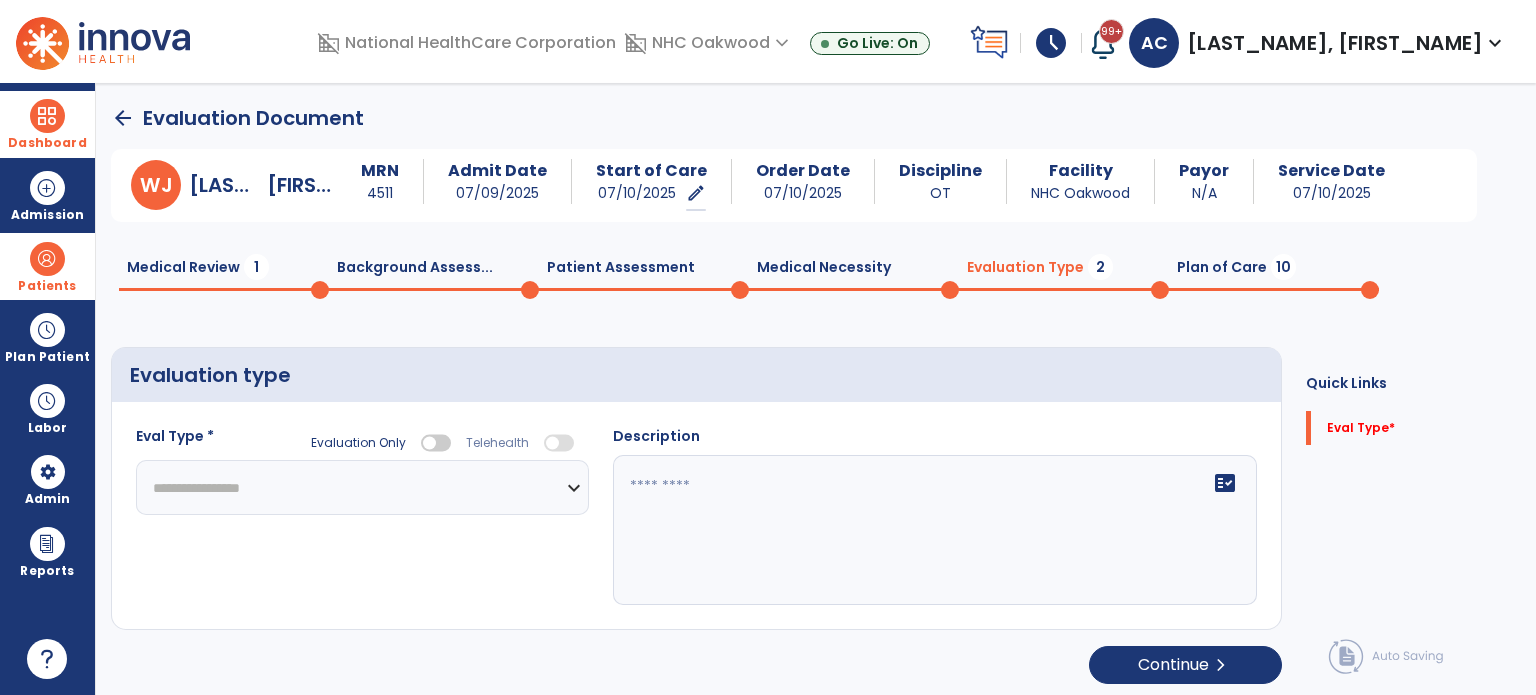 click on "**********" 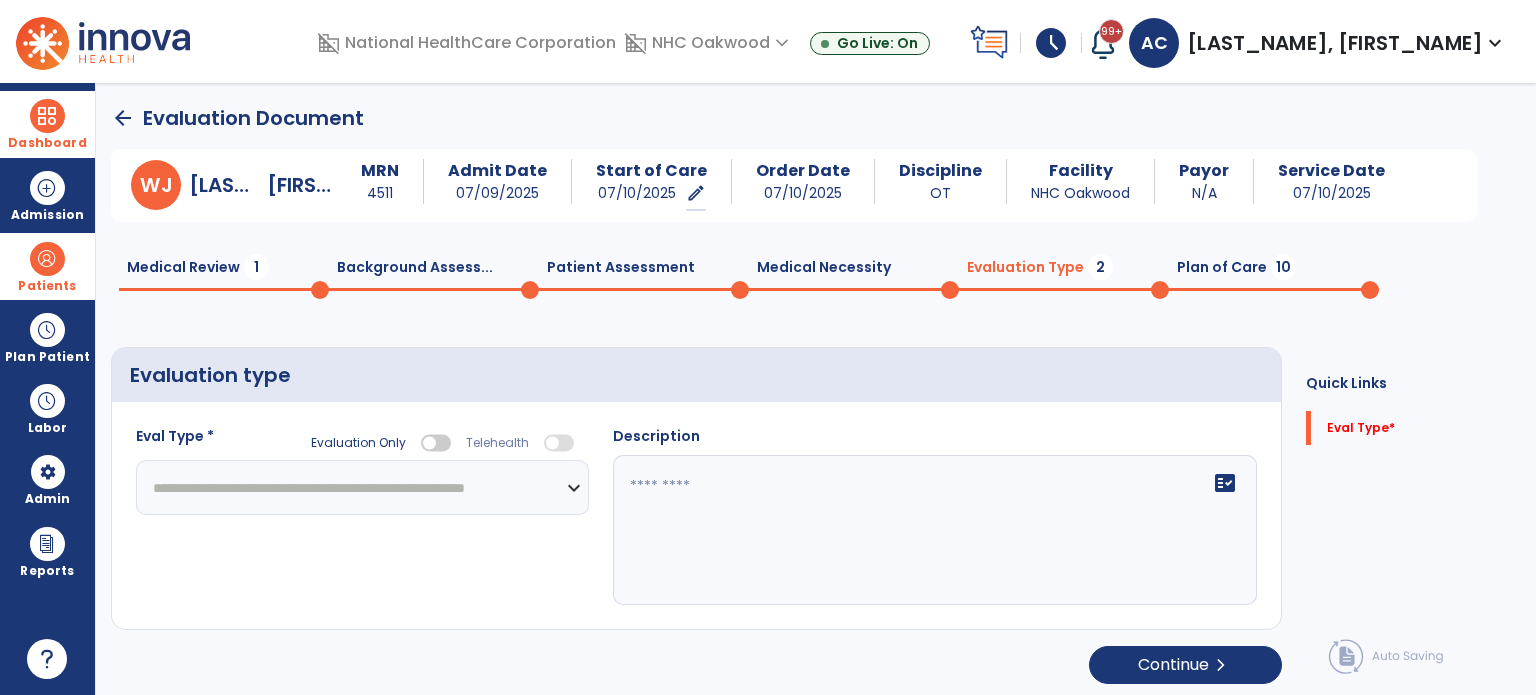 click on "**********" 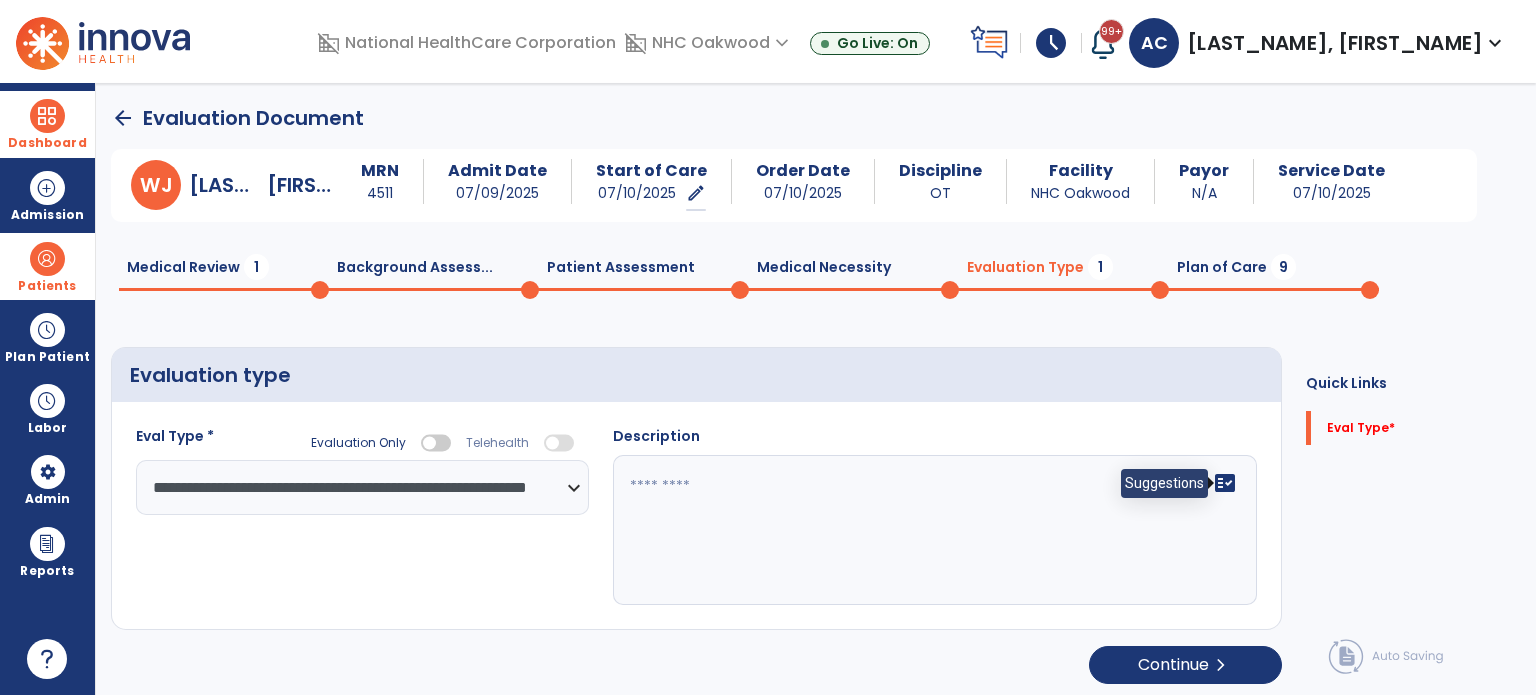 click on "fact_check" 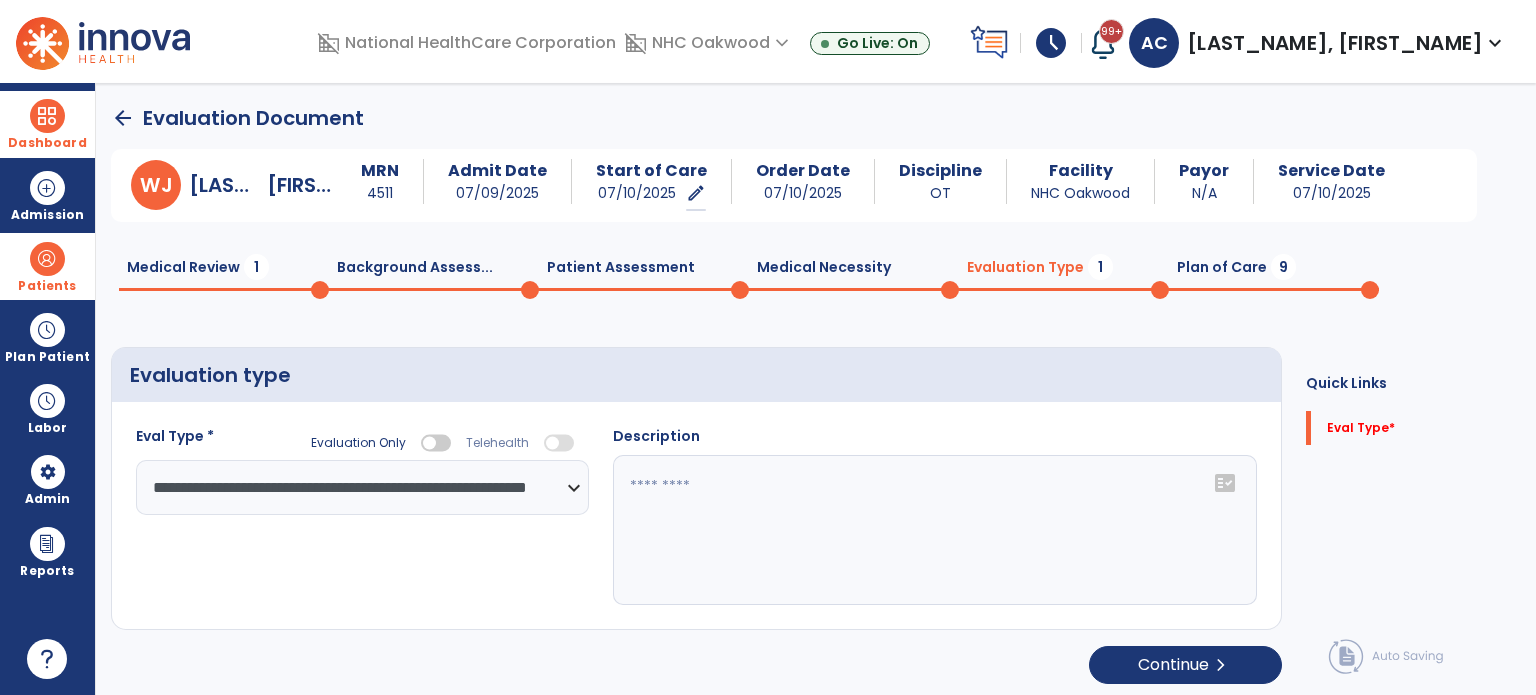 click on "fact_check" 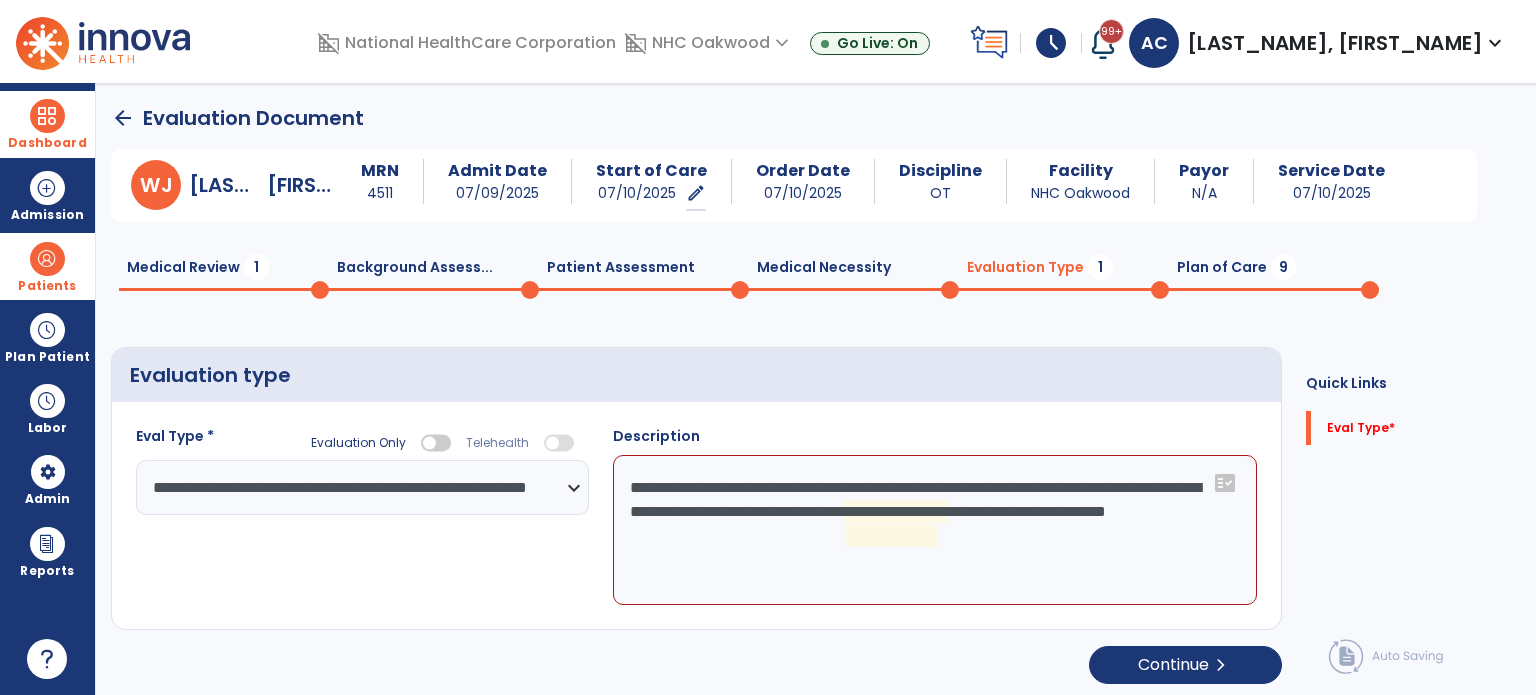 click on "**********" 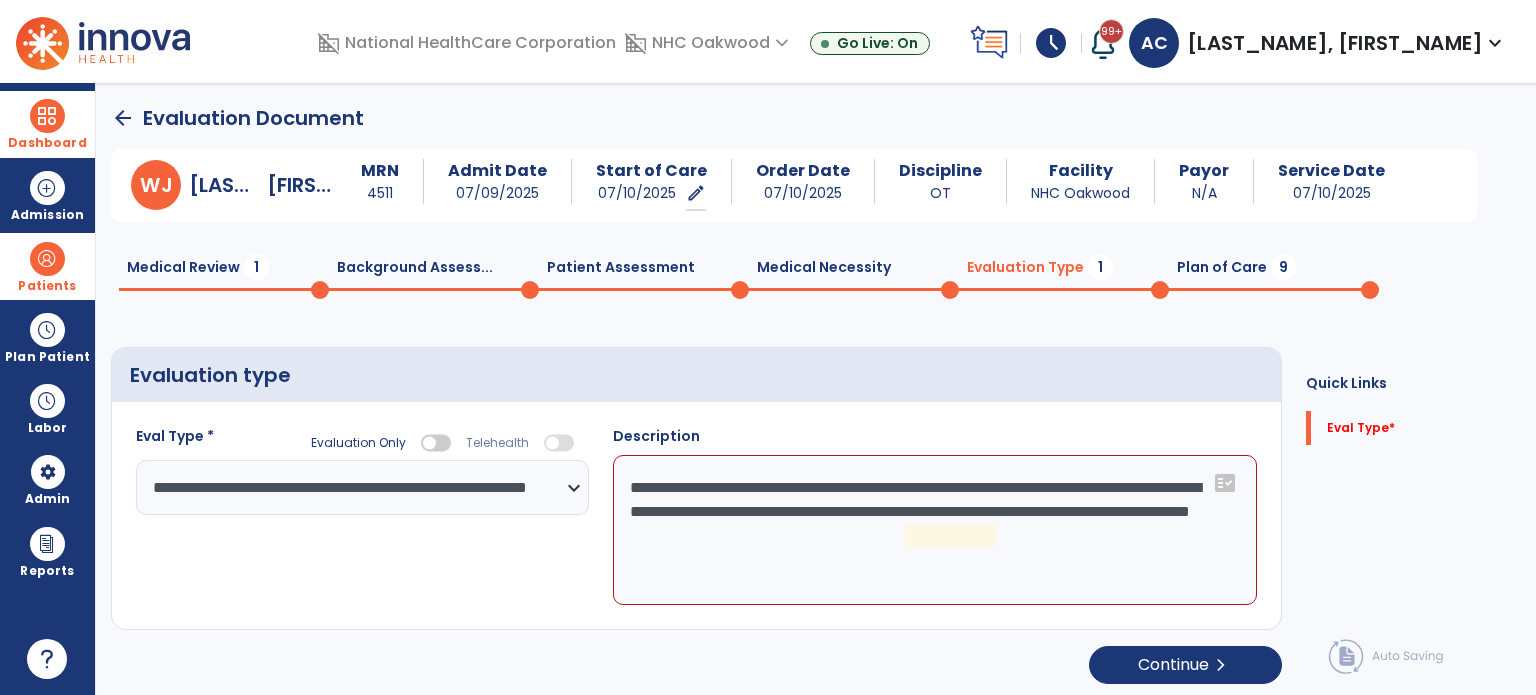 click on "**********" 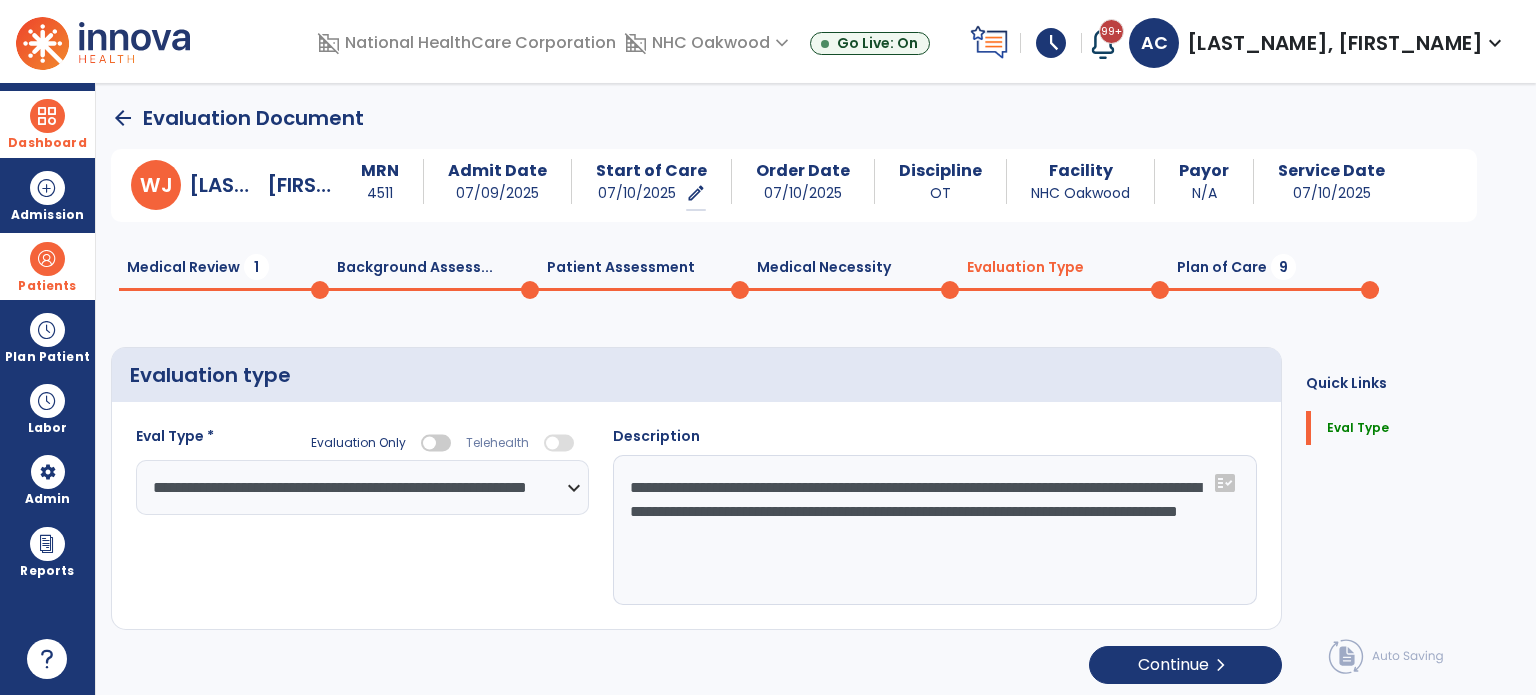 click on "**********" 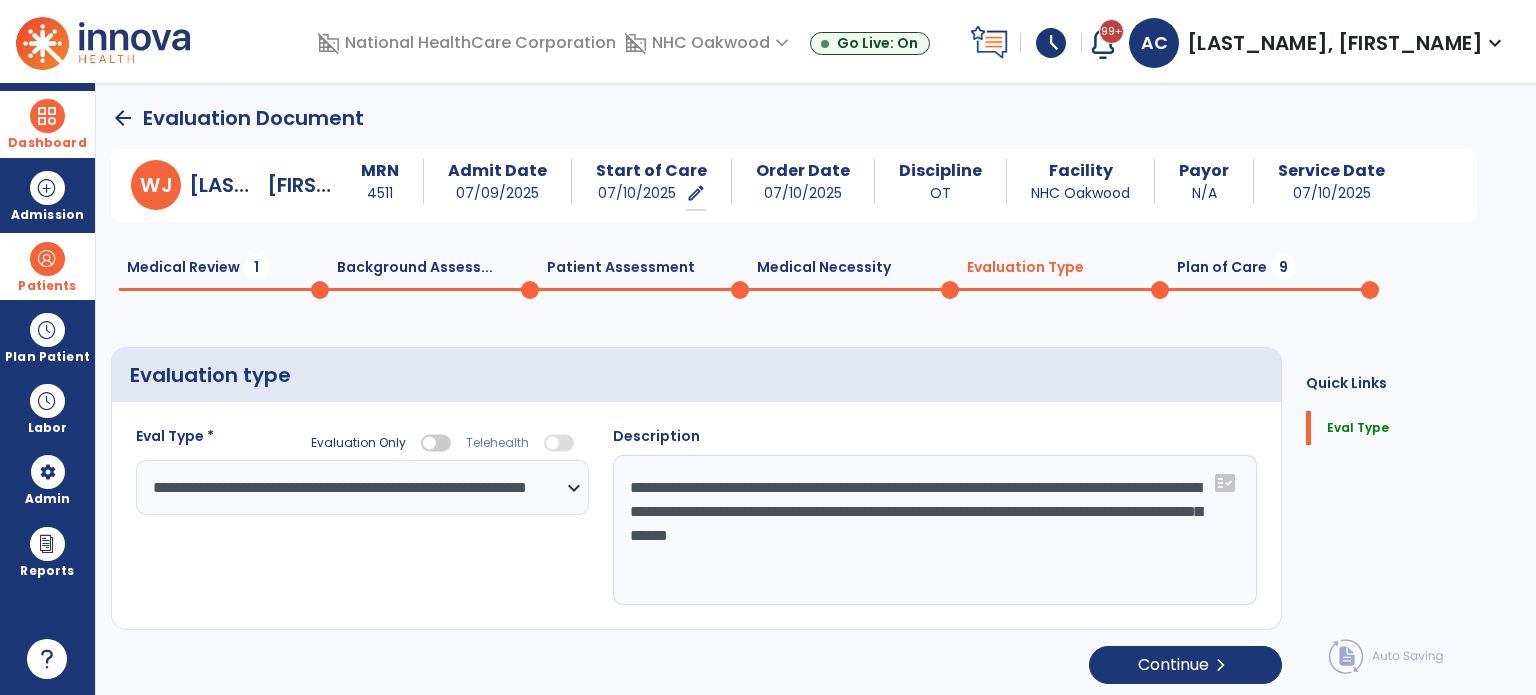 click on "**********" 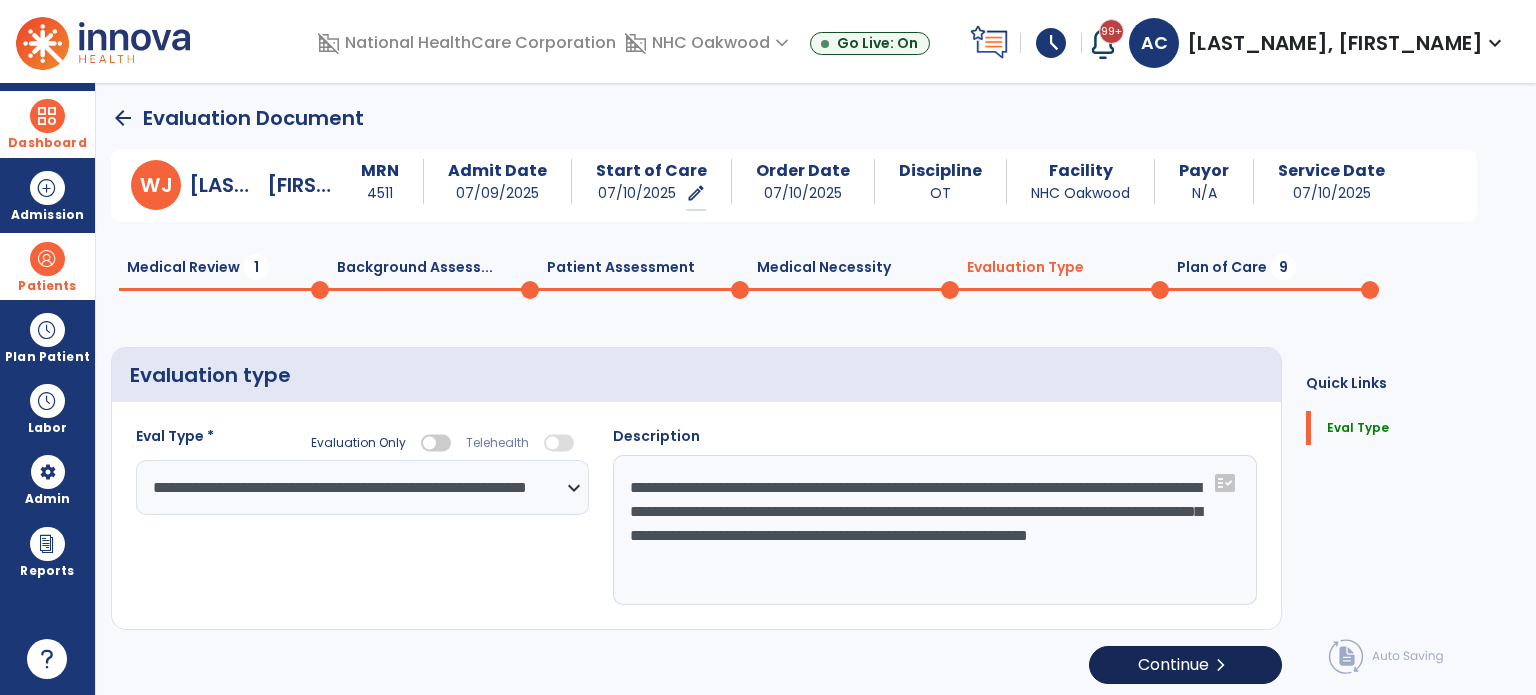 type on "**********" 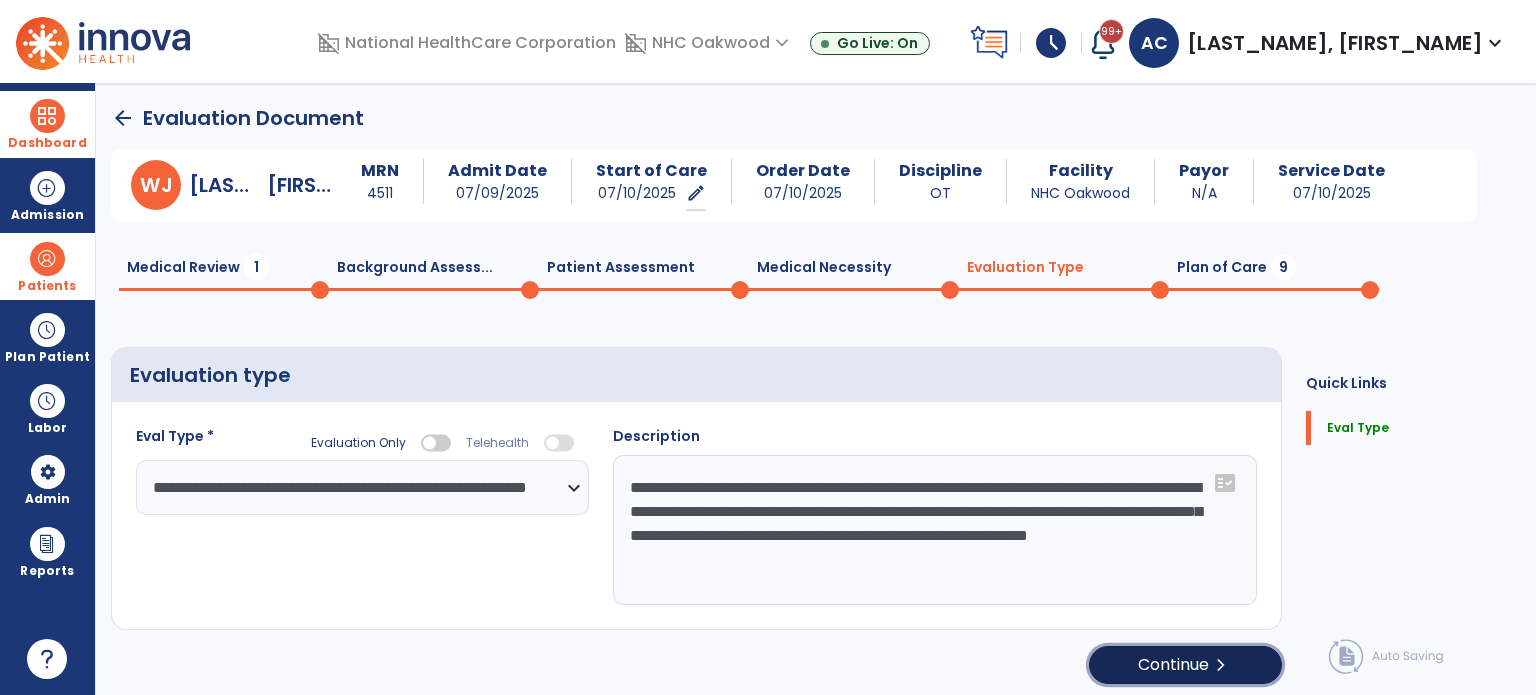 click on "Continue  chevron_right" 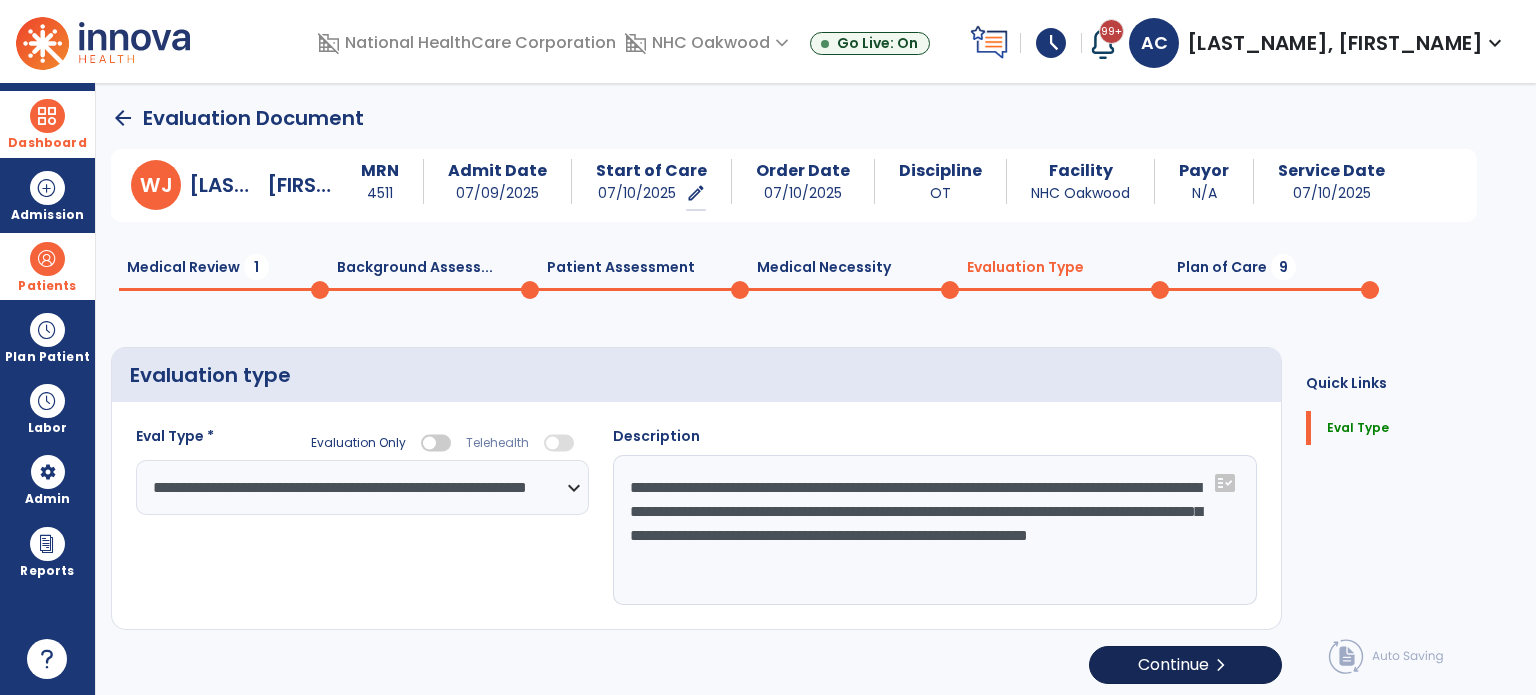 select on "*****" 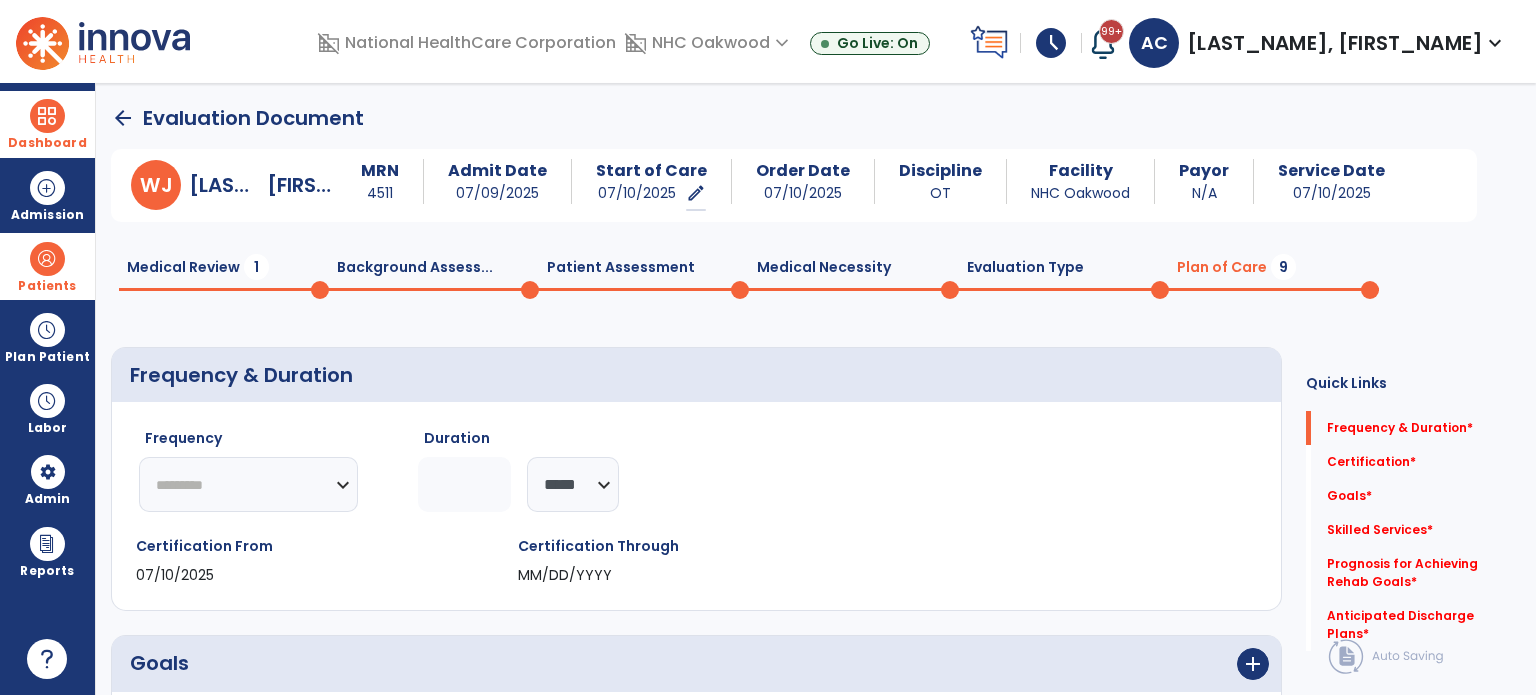 click on "********* ** ** ** ** ** ** **" 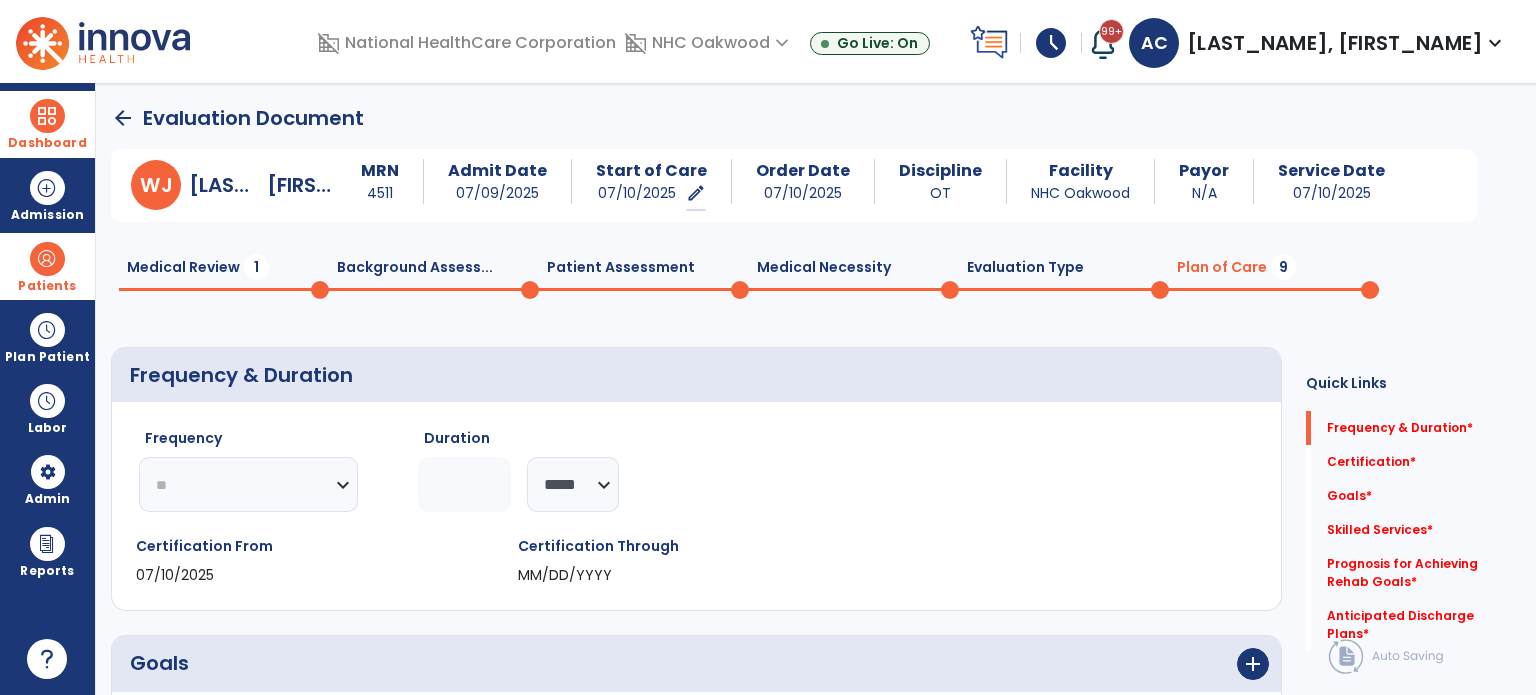 click on "********* ** ** ** ** ** ** **" 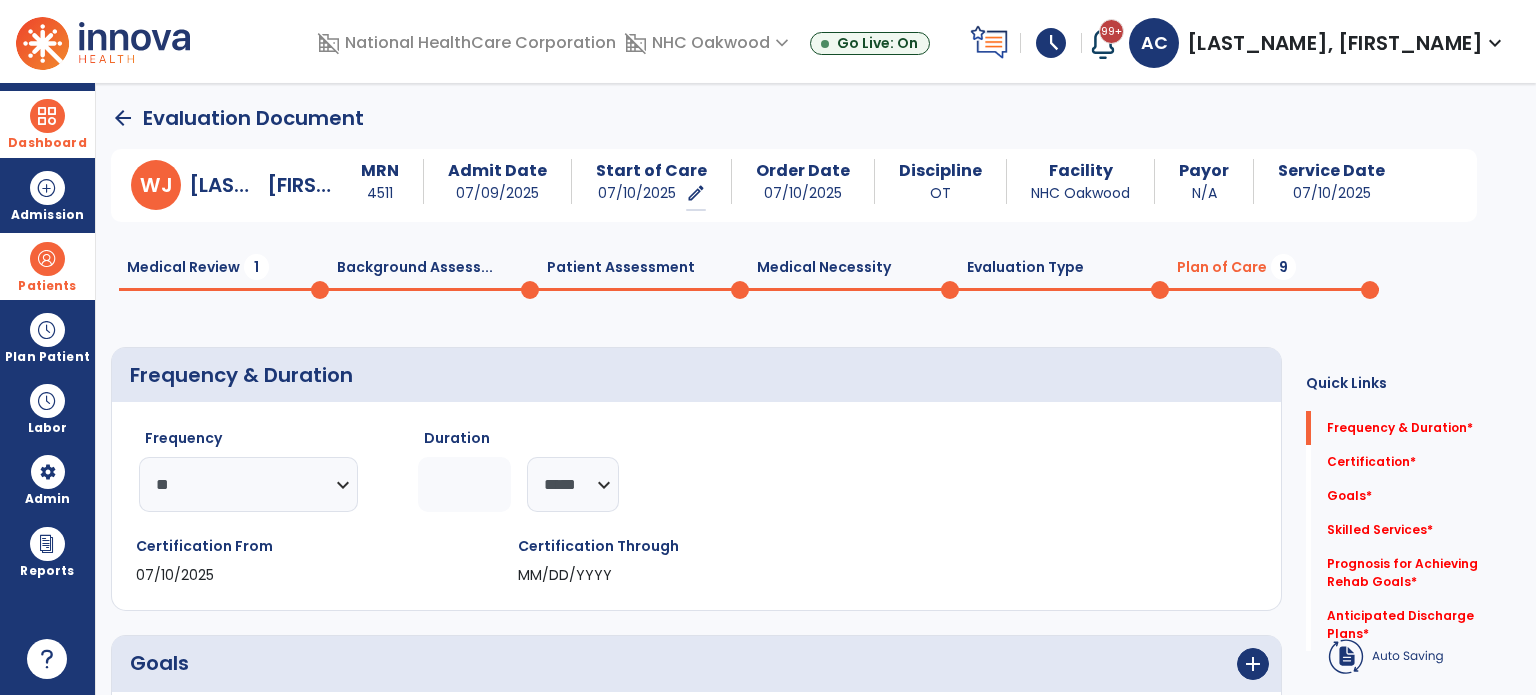 click 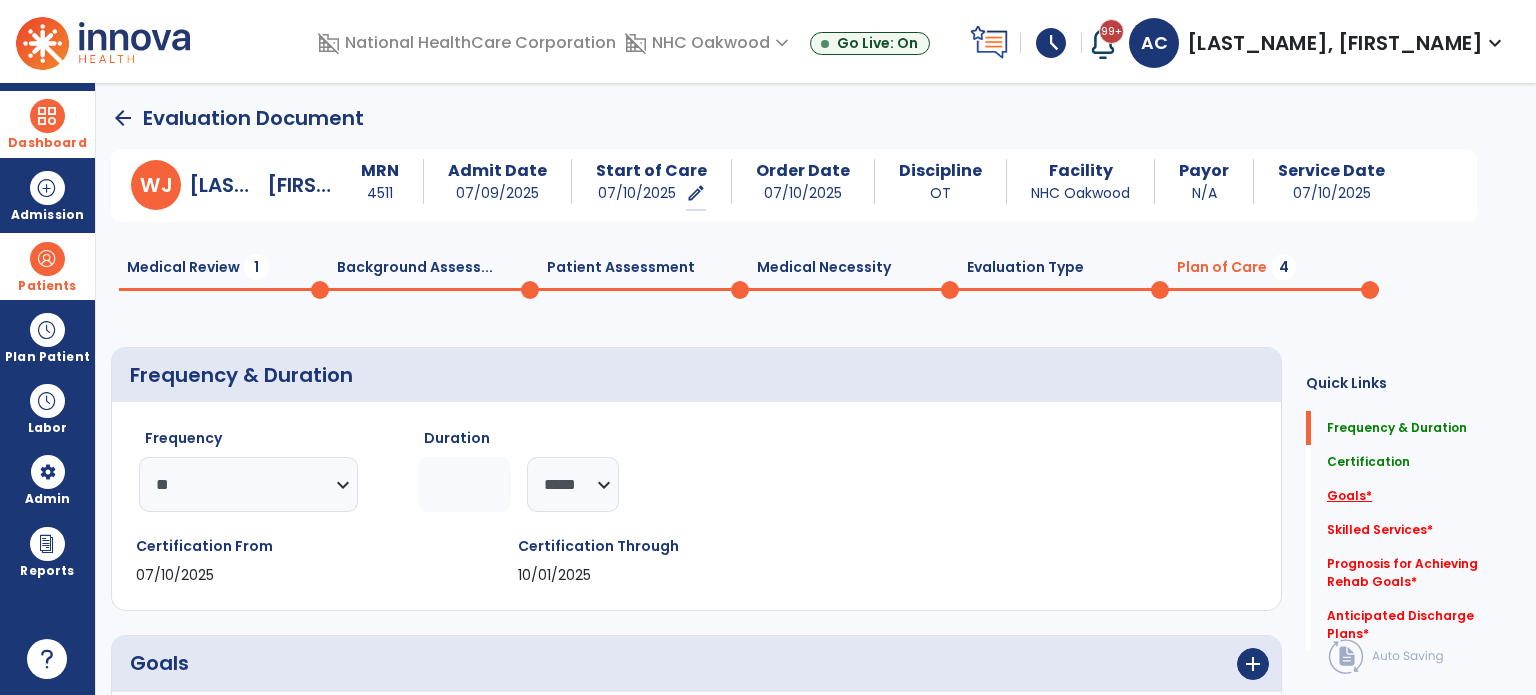type on "**" 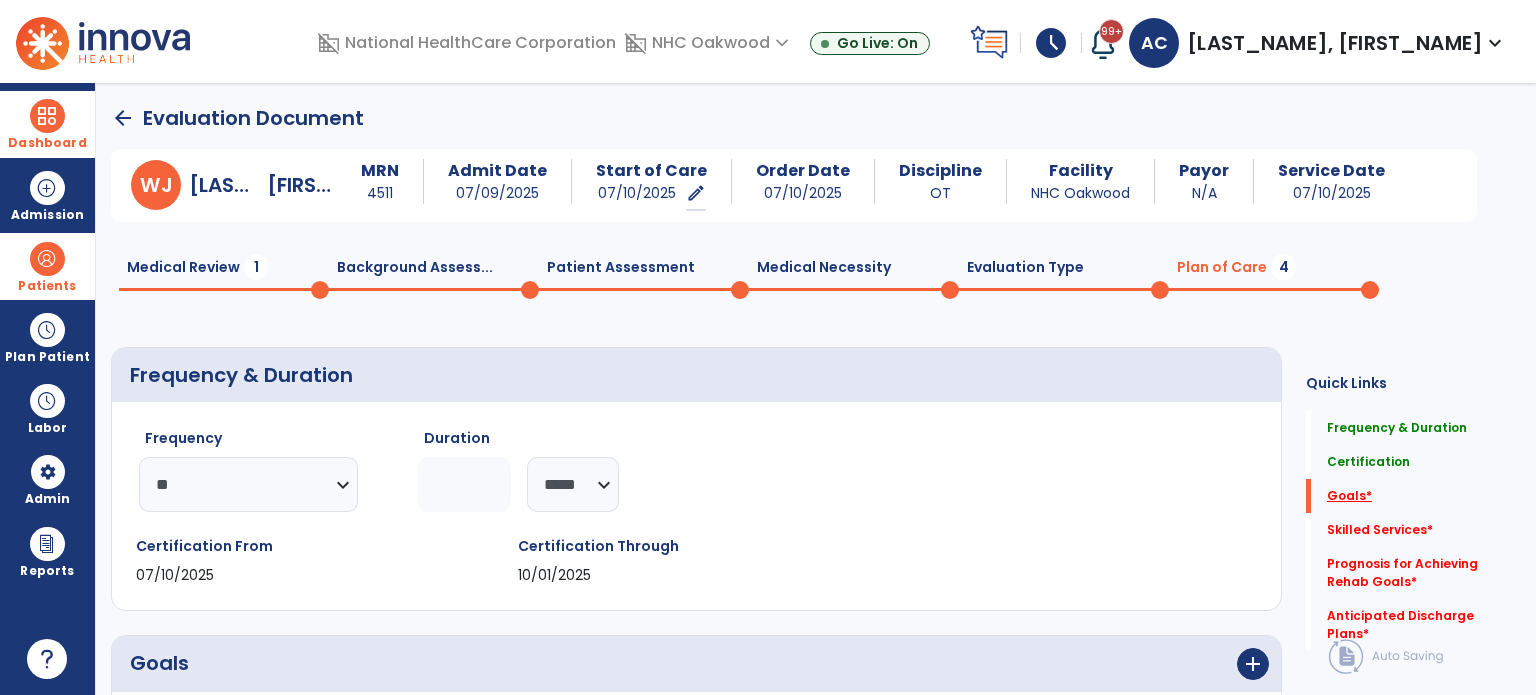 scroll, scrollTop: 41, scrollLeft: 0, axis: vertical 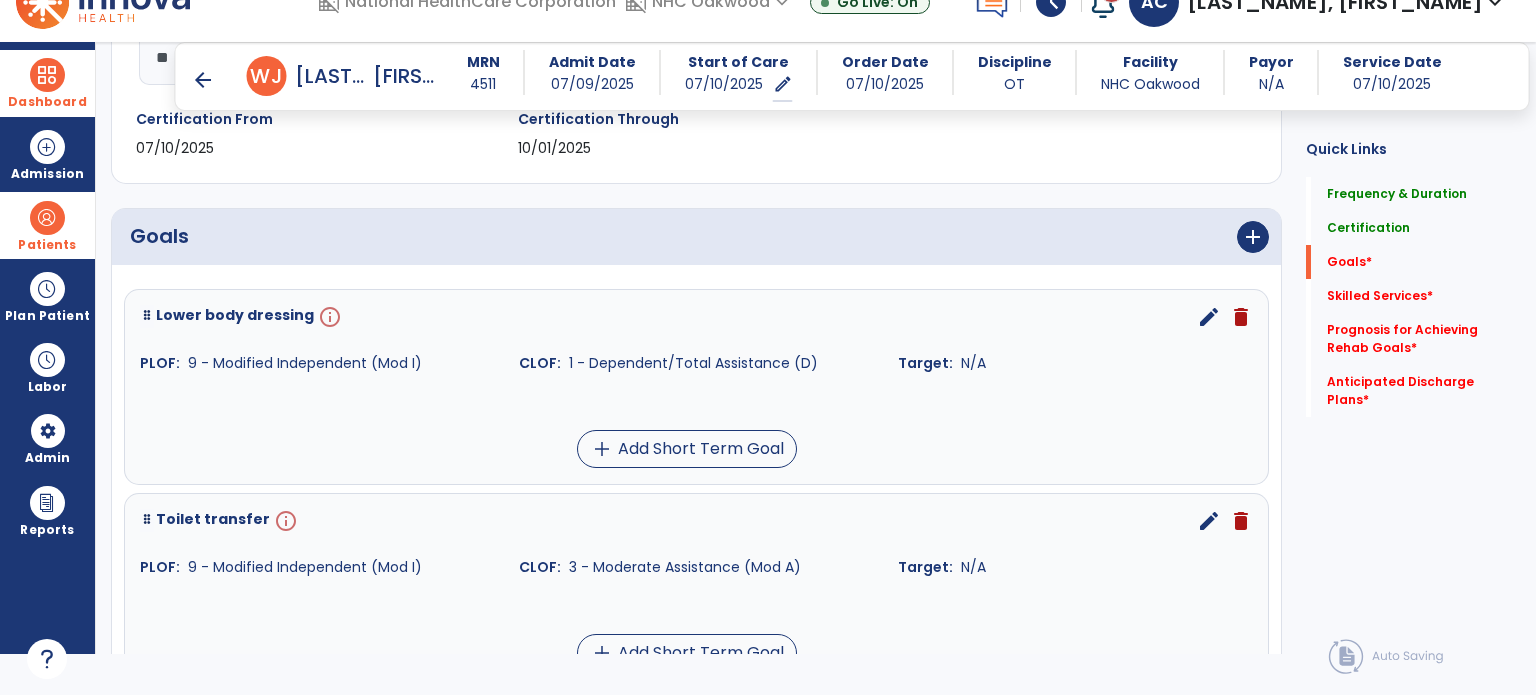 click on "edit" at bounding box center (1209, 317) 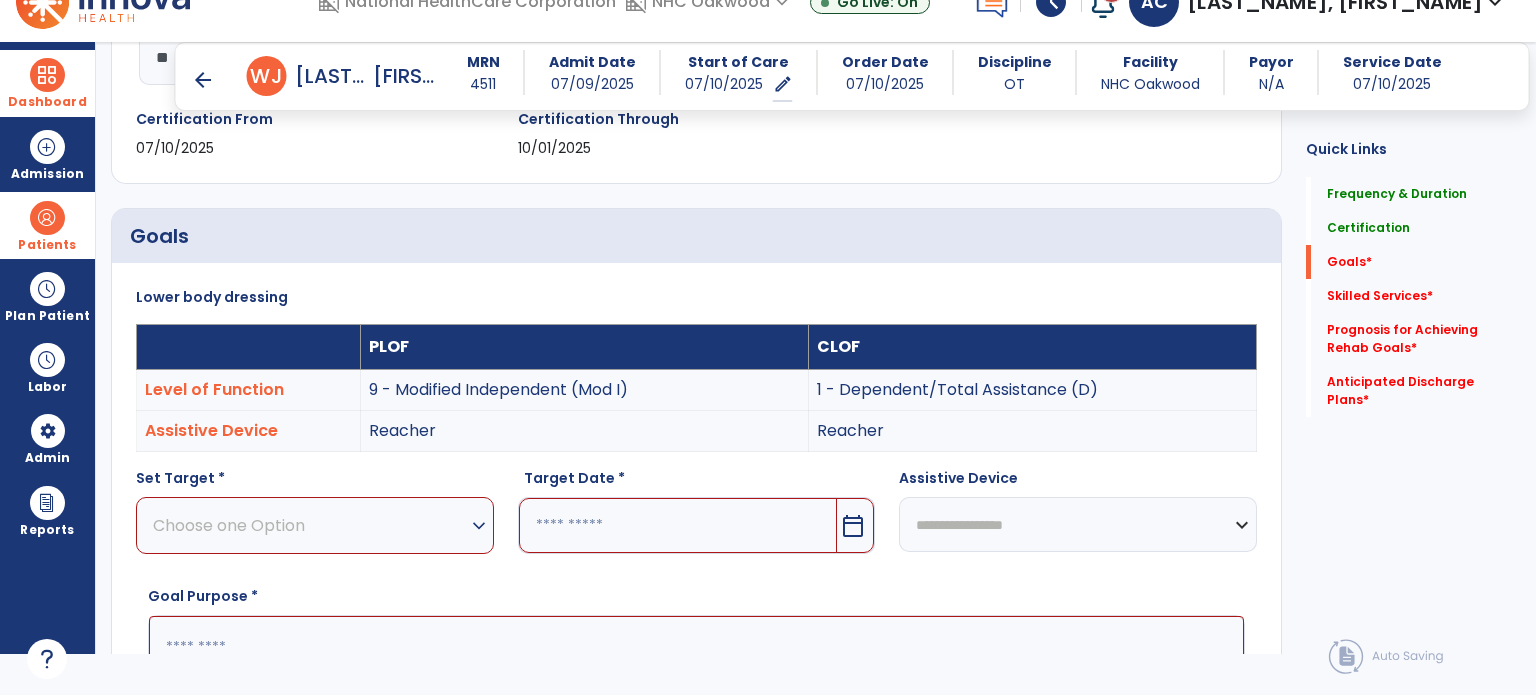 scroll, scrollTop: 83, scrollLeft: 0, axis: vertical 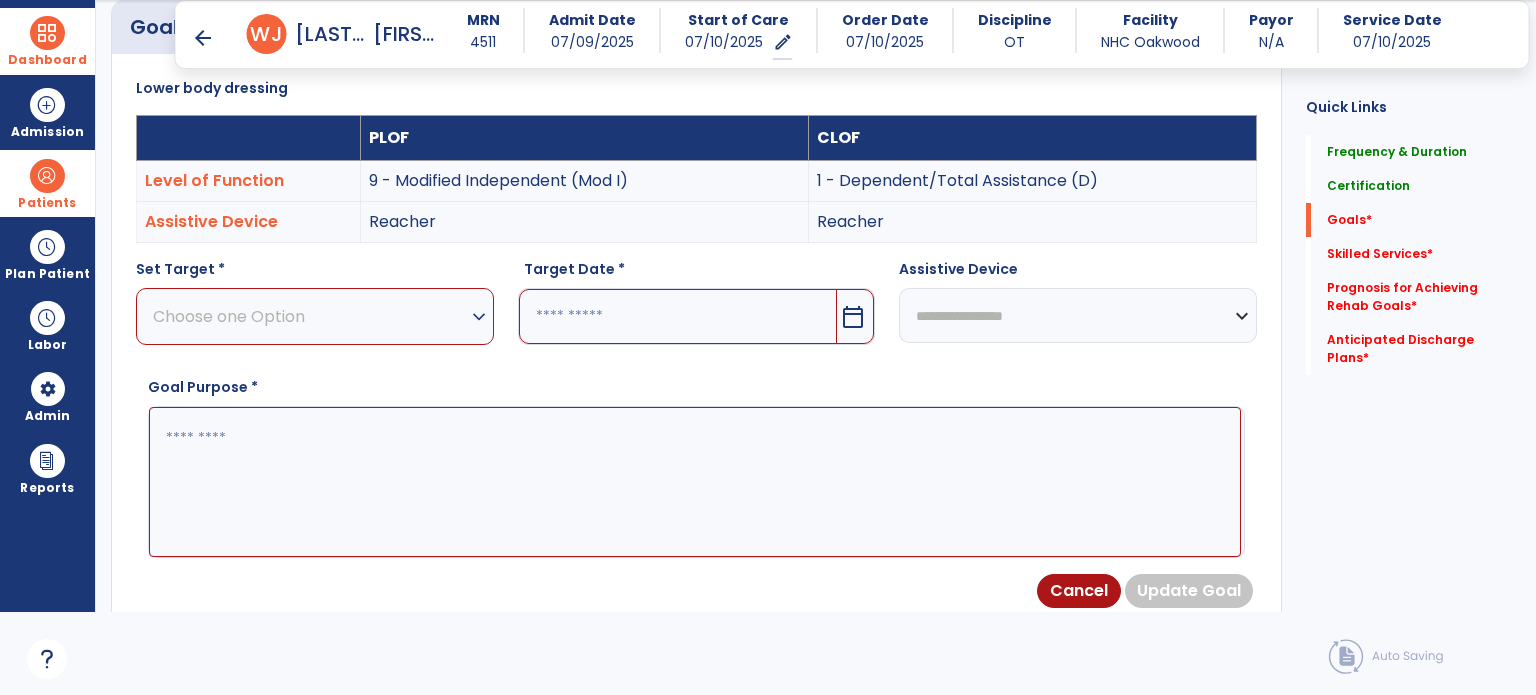click on "Choose one Option" at bounding box center [310, 316] 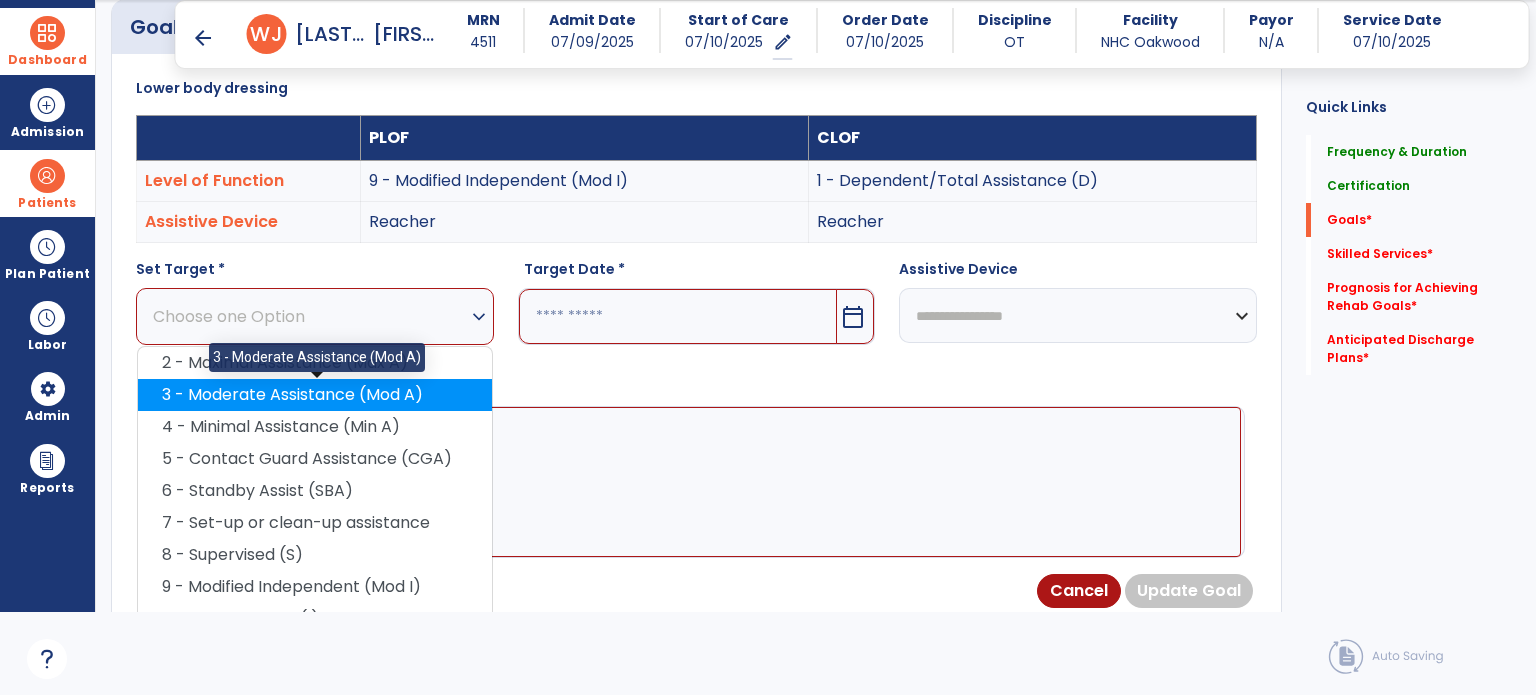drag, startPoint x: 403, startPoint y: 313, endPoint x: 358, endPoint y: 403, distance: 100.62306 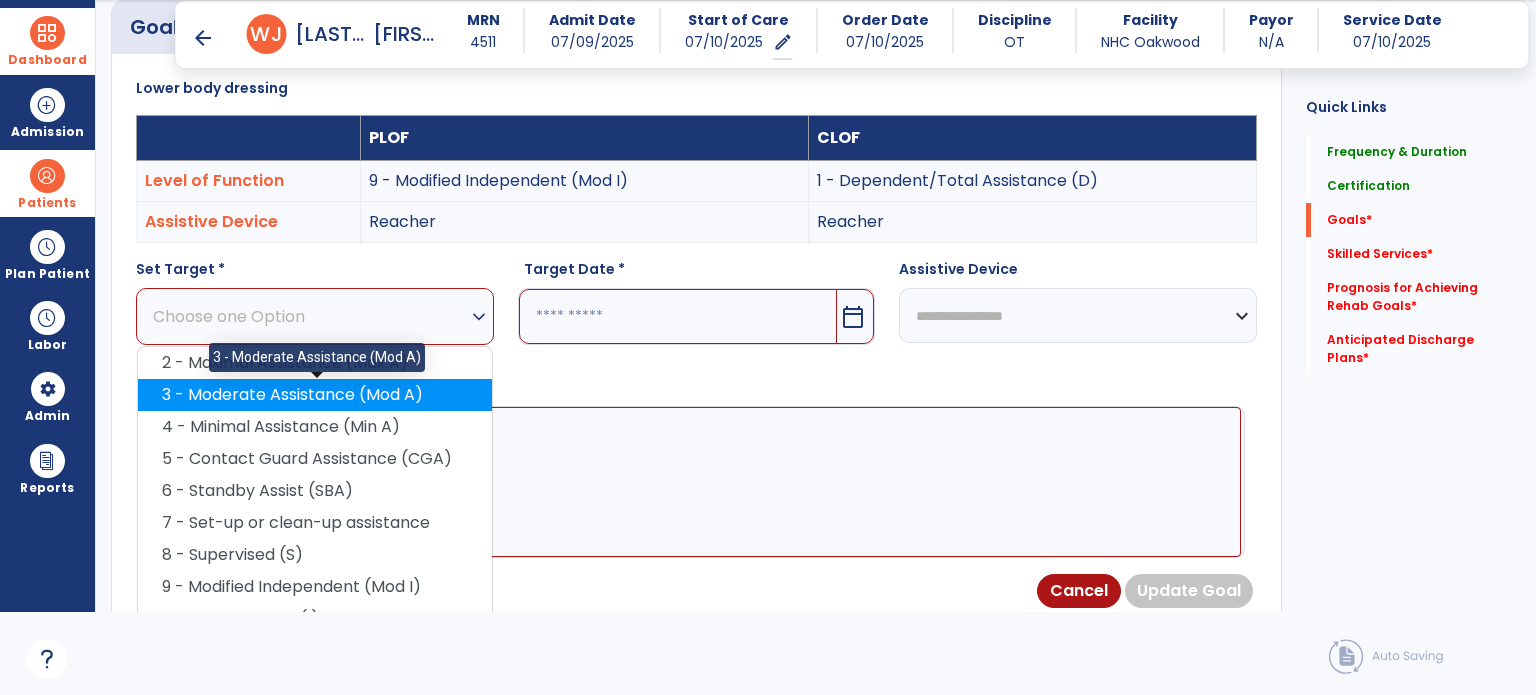 click on "Choose one Option expand_more 2 - Maximal Assistance (Max A) 3 - Moderate Assistance (Mod A) 3 - Moderate Assistance (Mod A) 4 - Minimal Assistance (Min A) 5 - Contact Guard Assistance (CGA) 6 - Standby Assist (SBA) 7 - Set-up or clean-up assistance 8 - Supervised (S) 9 - Modified Independent (Mod I) 10 - Independent (I)" at bounding box center [315, 316] 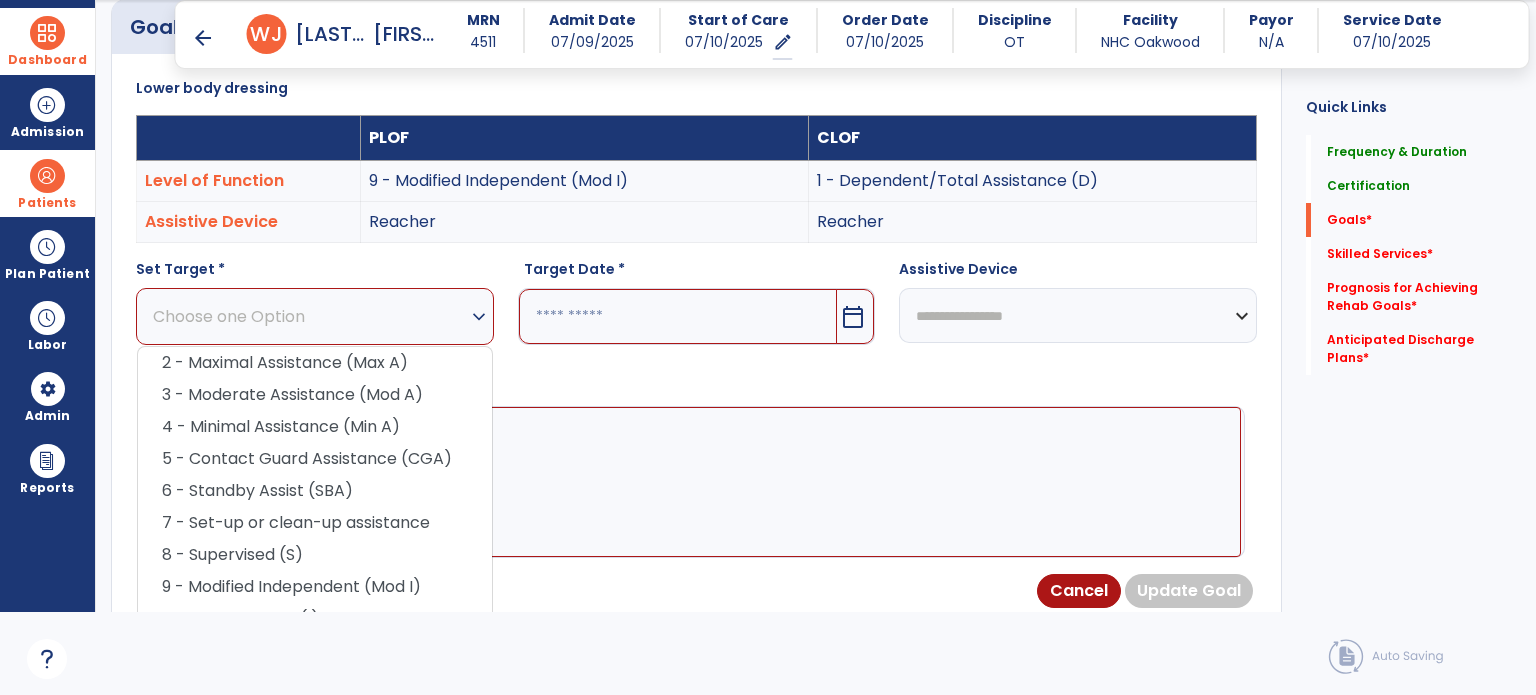 click on "Goal Purpose *" at bounding box center [696, 467] 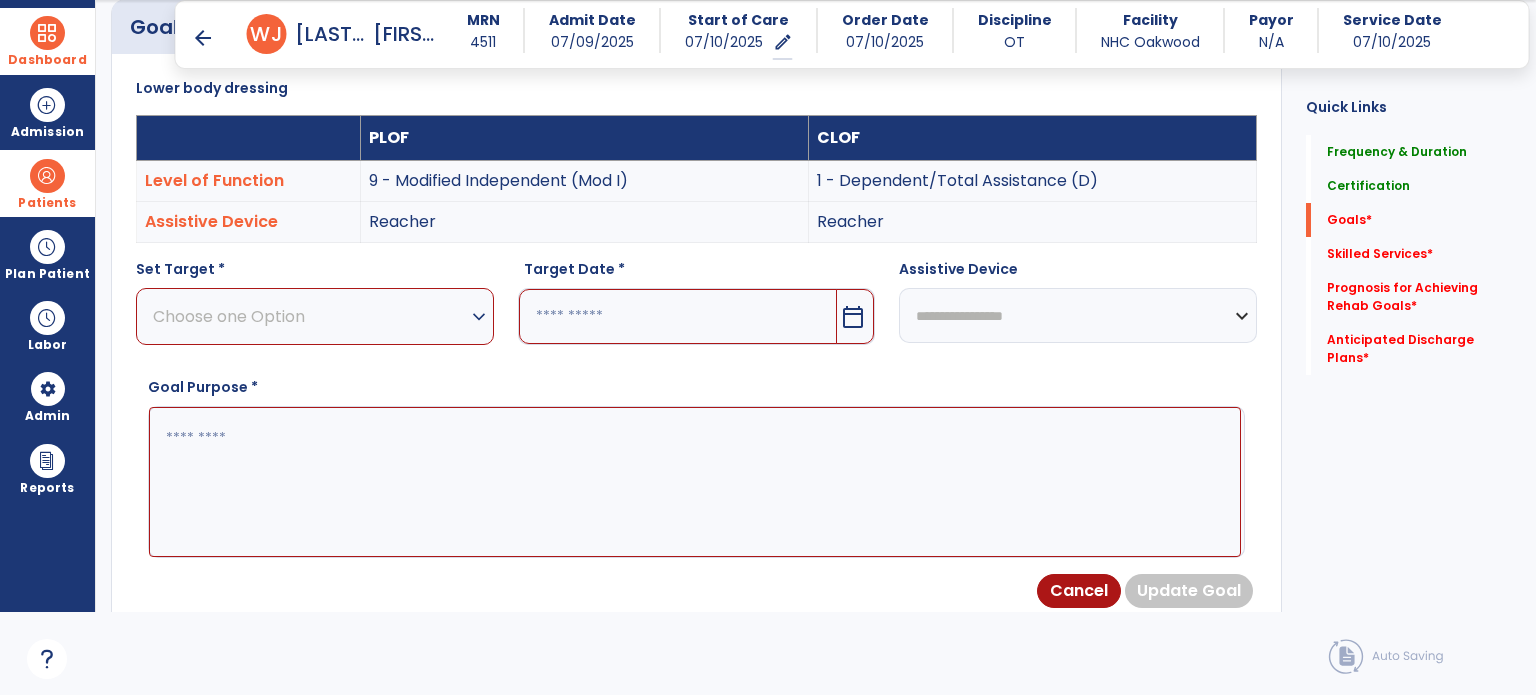 click on "calendar_today" at bounding box center (853, 317) 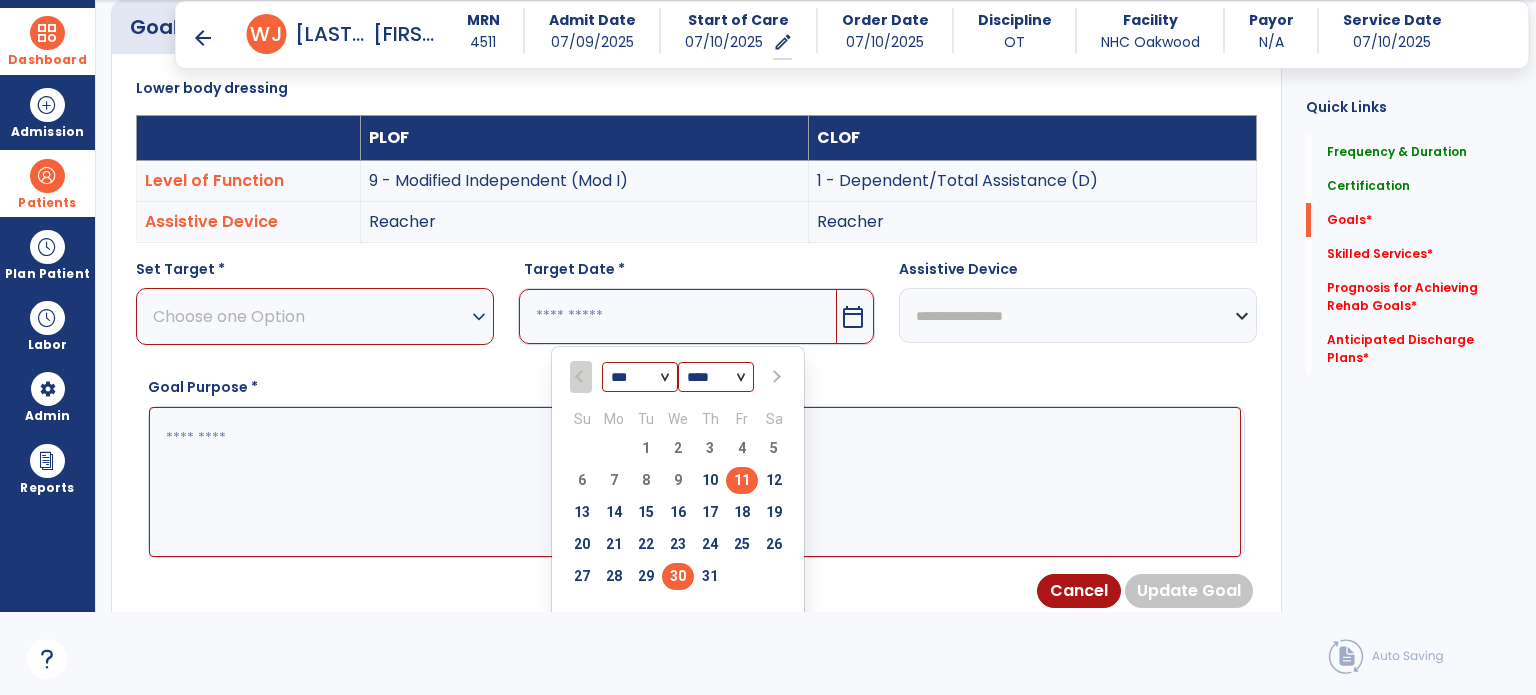 click on "30" at bounding box center (678, 576) 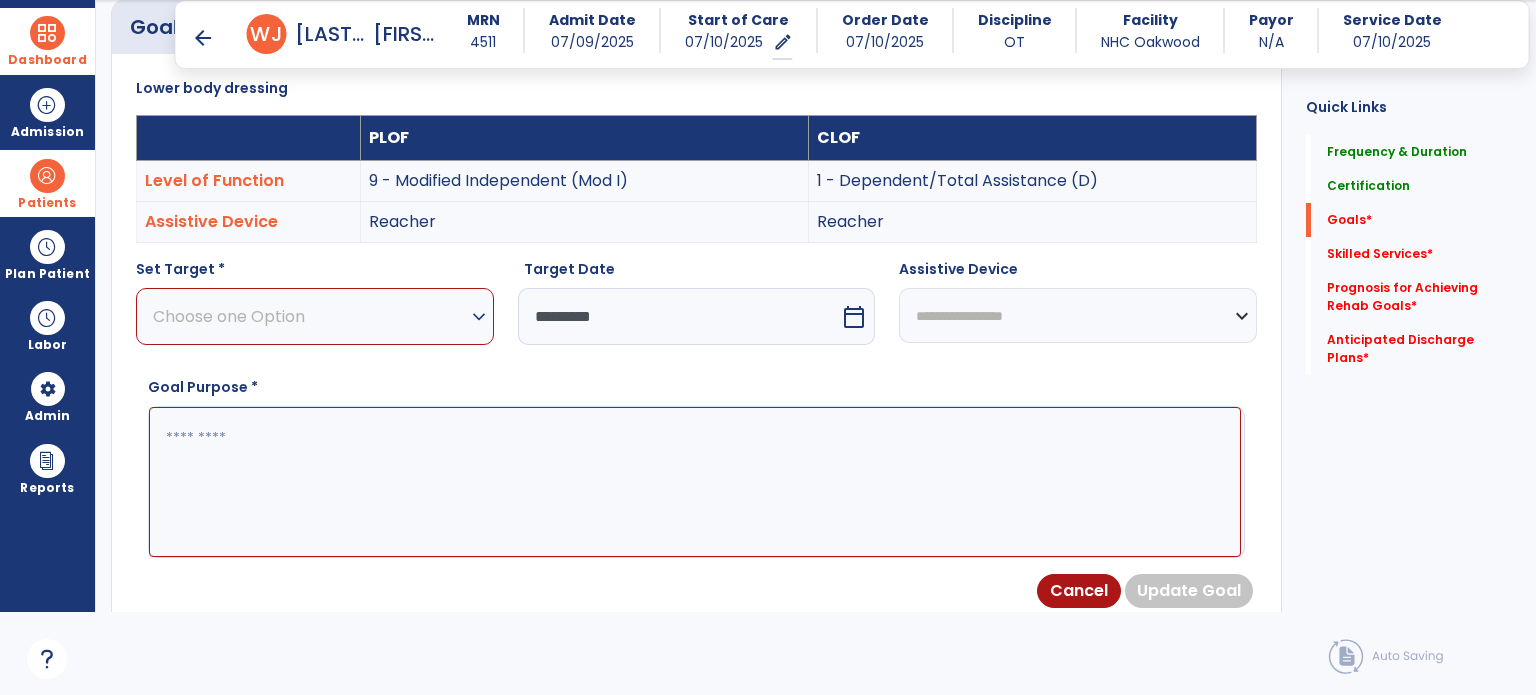 click at bounding box center [695, 482] 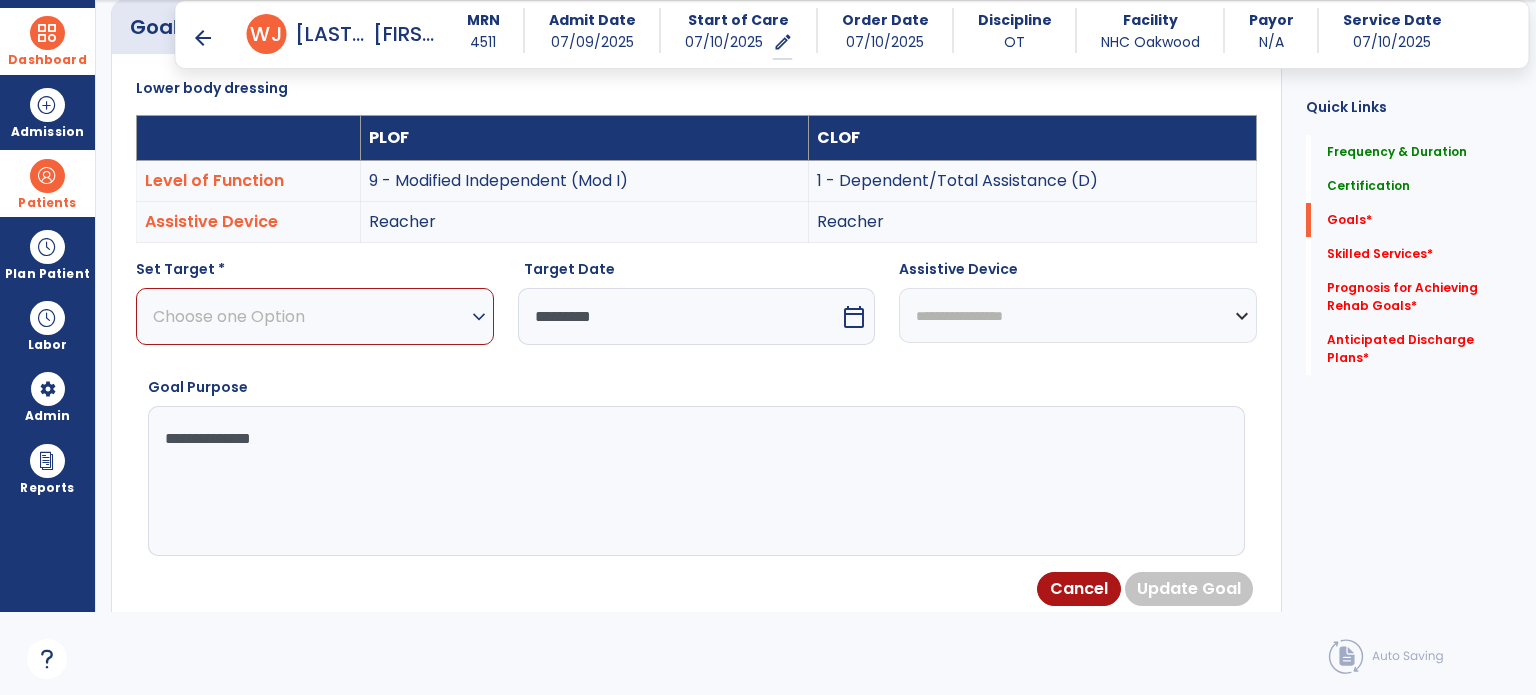 click on "**********" at bounding box center (695, 481) 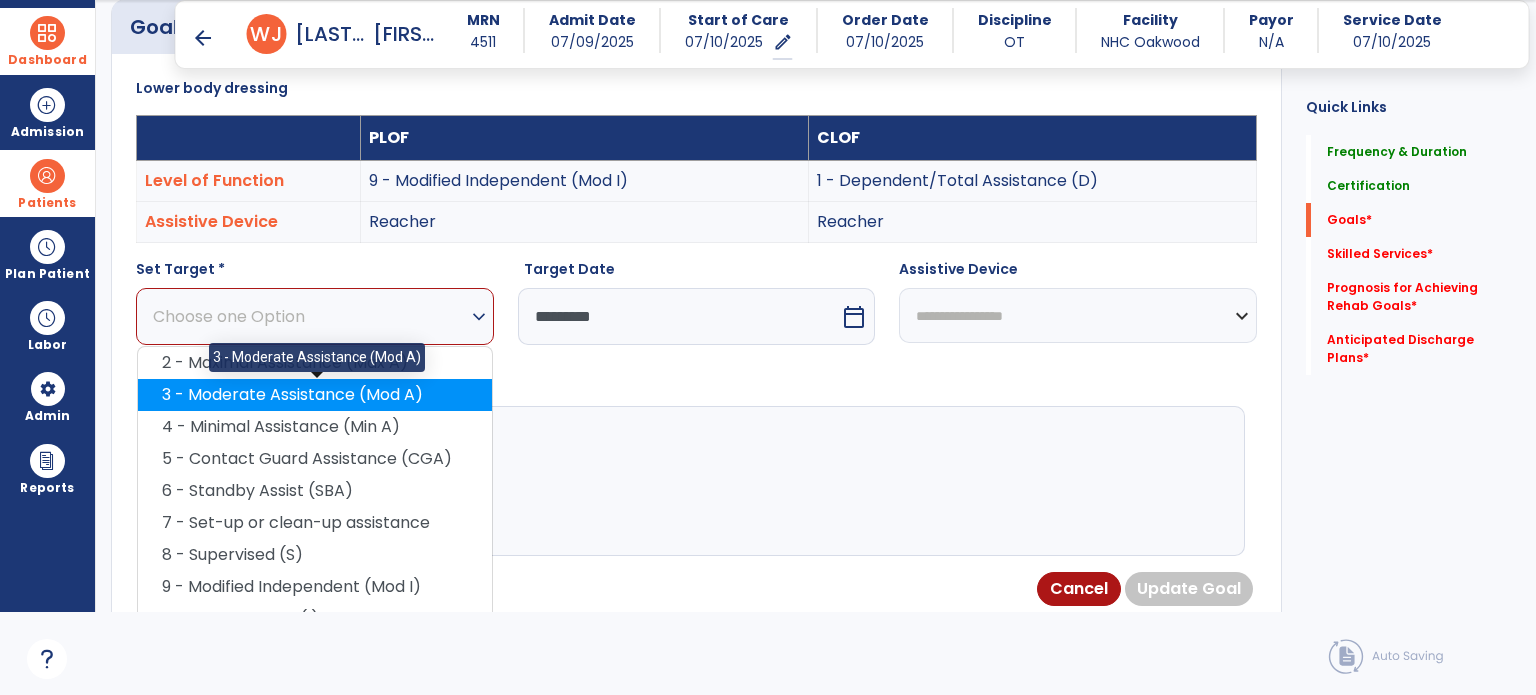 click on "3 - Moderate Assistance (Mod A)" at bounding box center (315, 395) 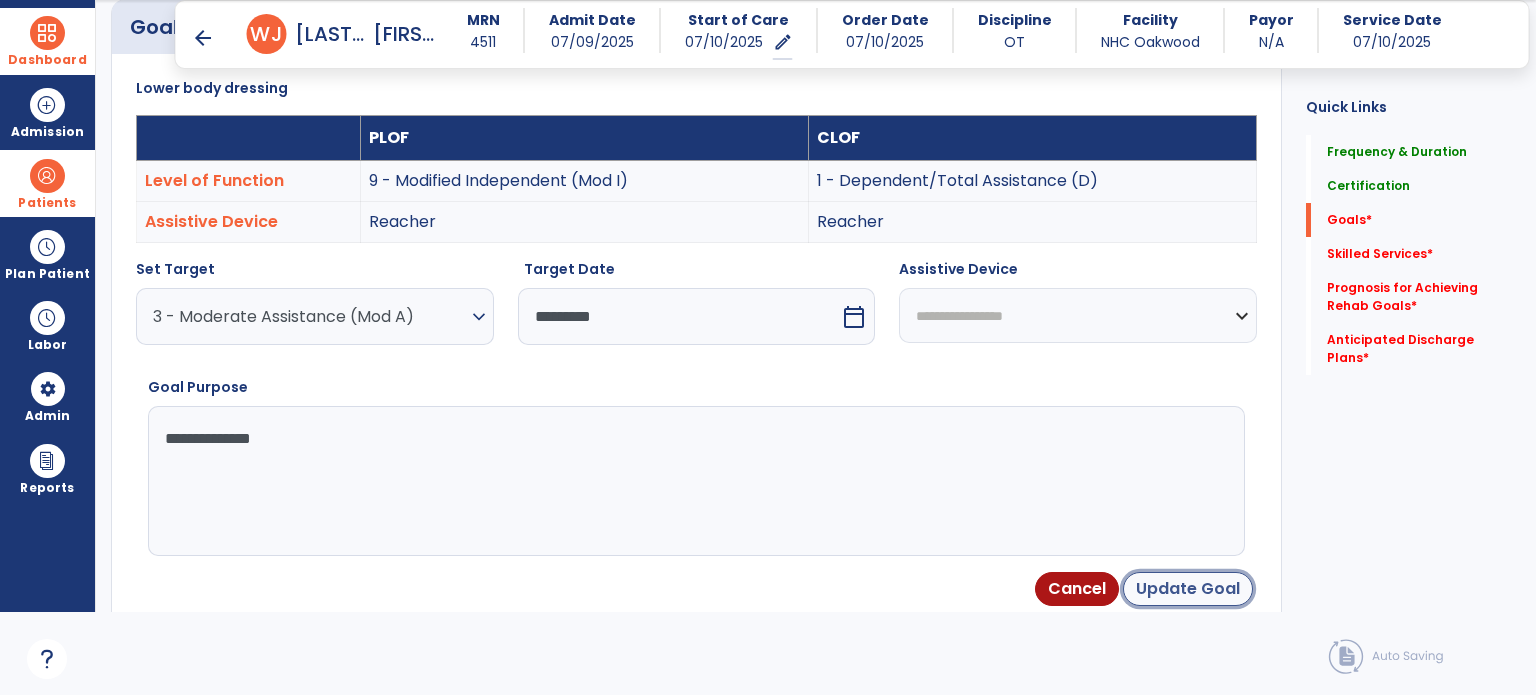 click on "Update Goal" at bounding box center [1188, 589] 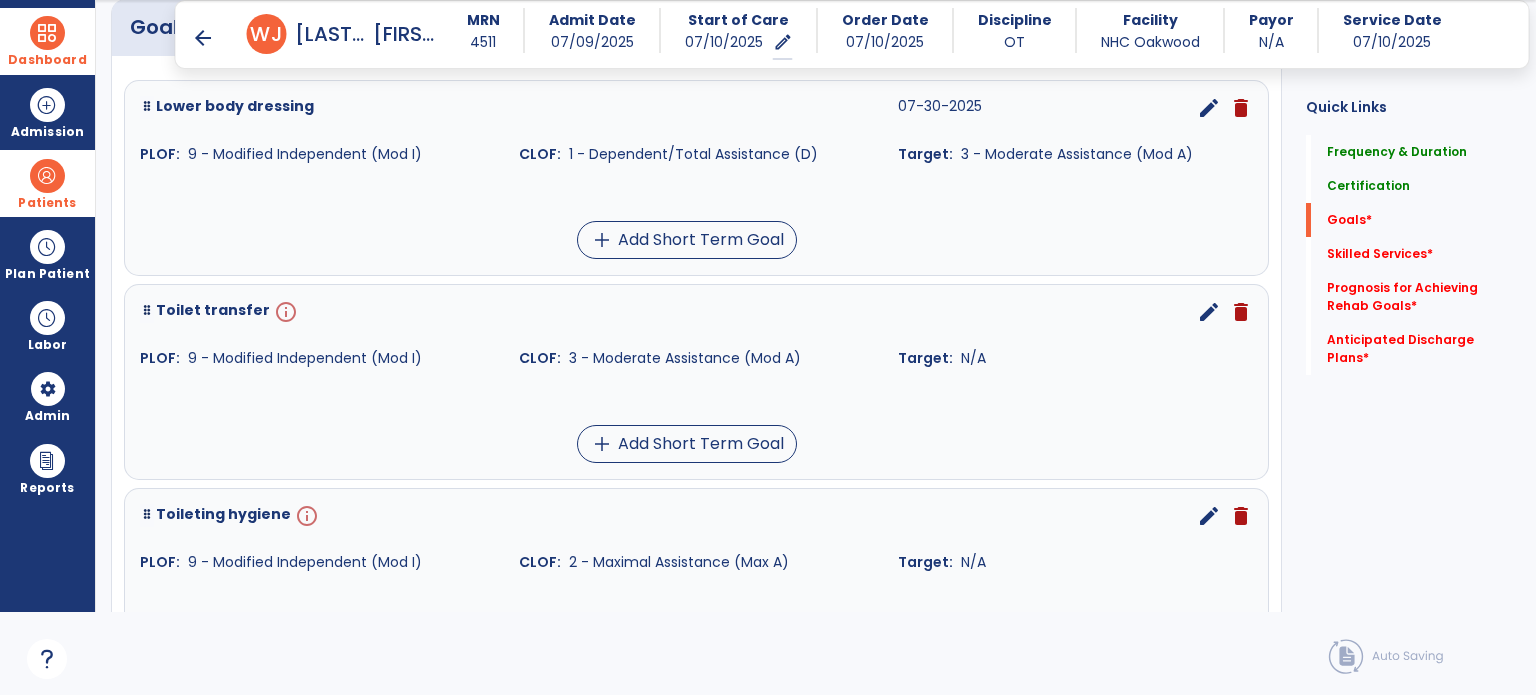 click on "info" at bounding box center (284, 312) 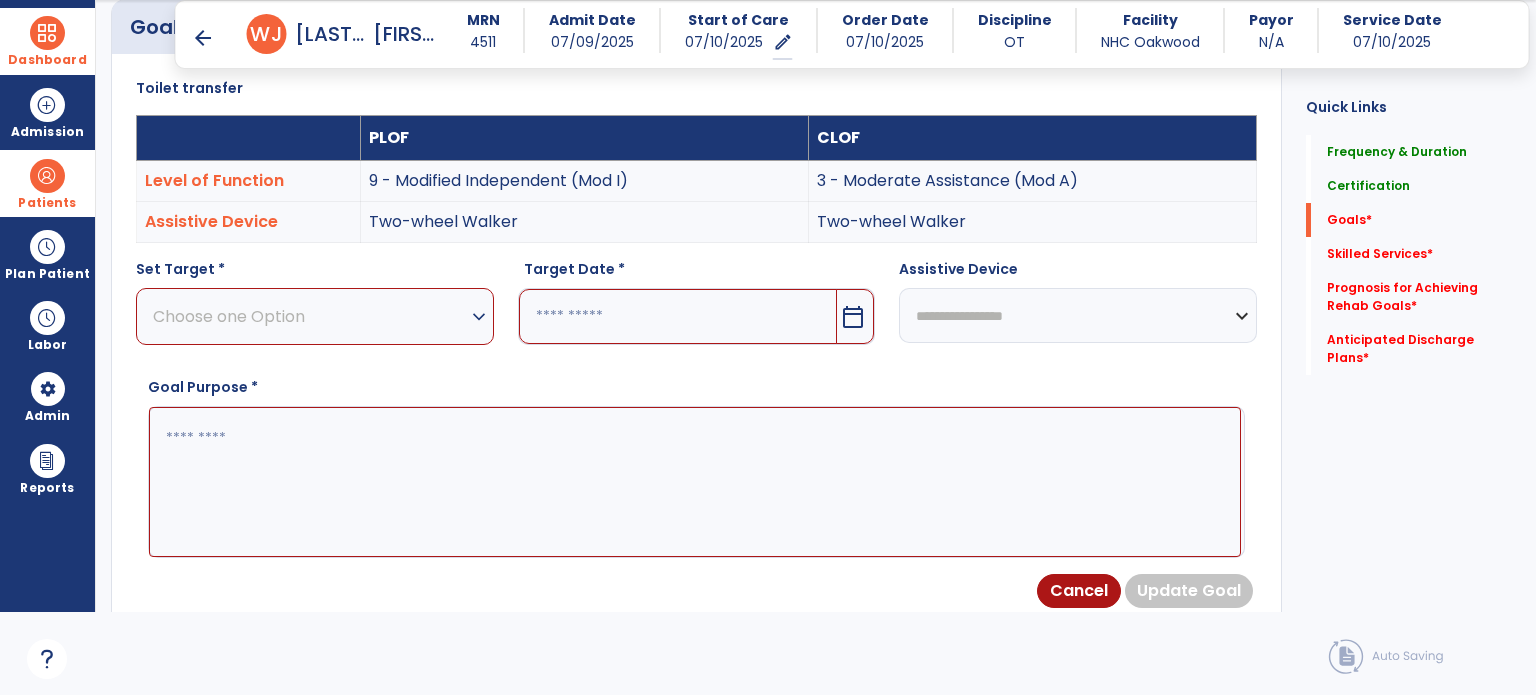 click on "Choose one Option" at bounding box center (310, 316) 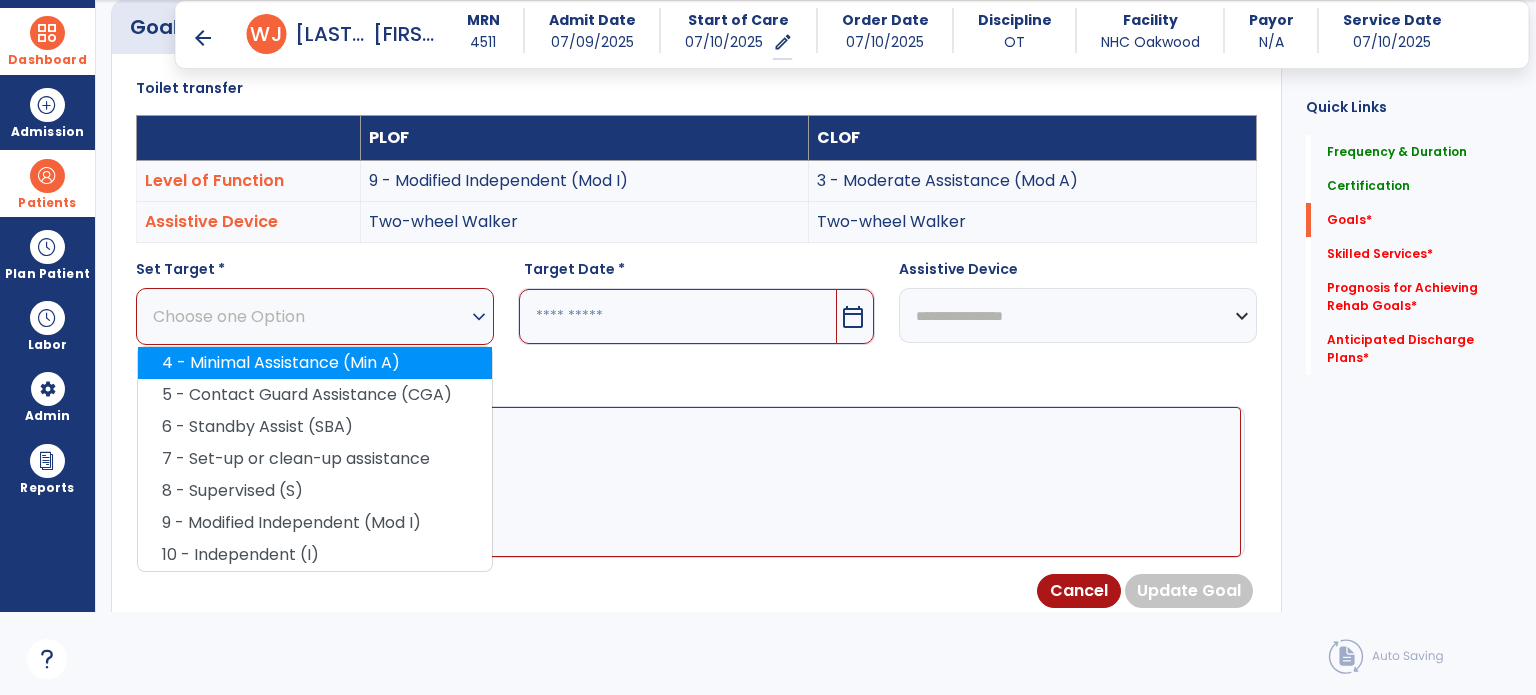 click on "4 - Minimal Assistance (Min A)" at bounding box center [315, 363] 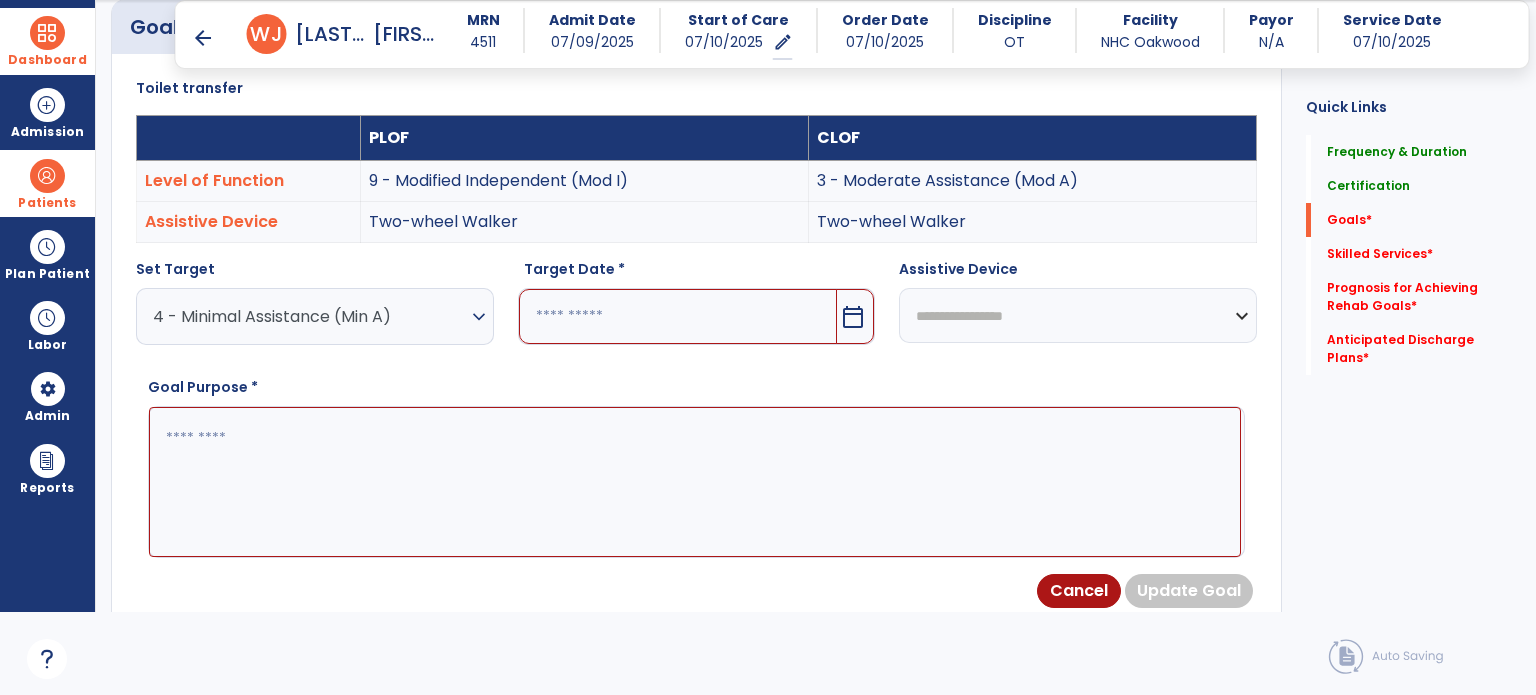 click on "calendar_today" at bounding box center (853, 317) 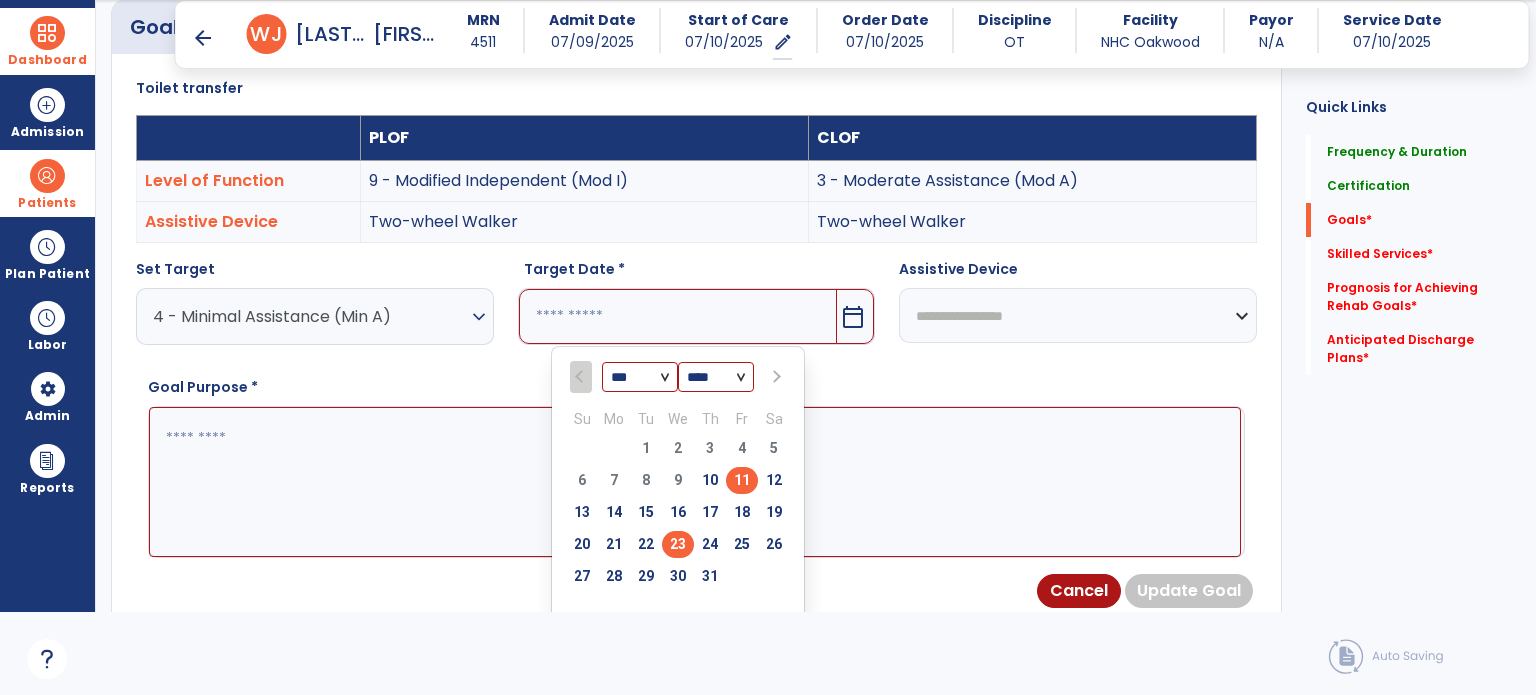 click on "23" at bounding box center [678, 544] 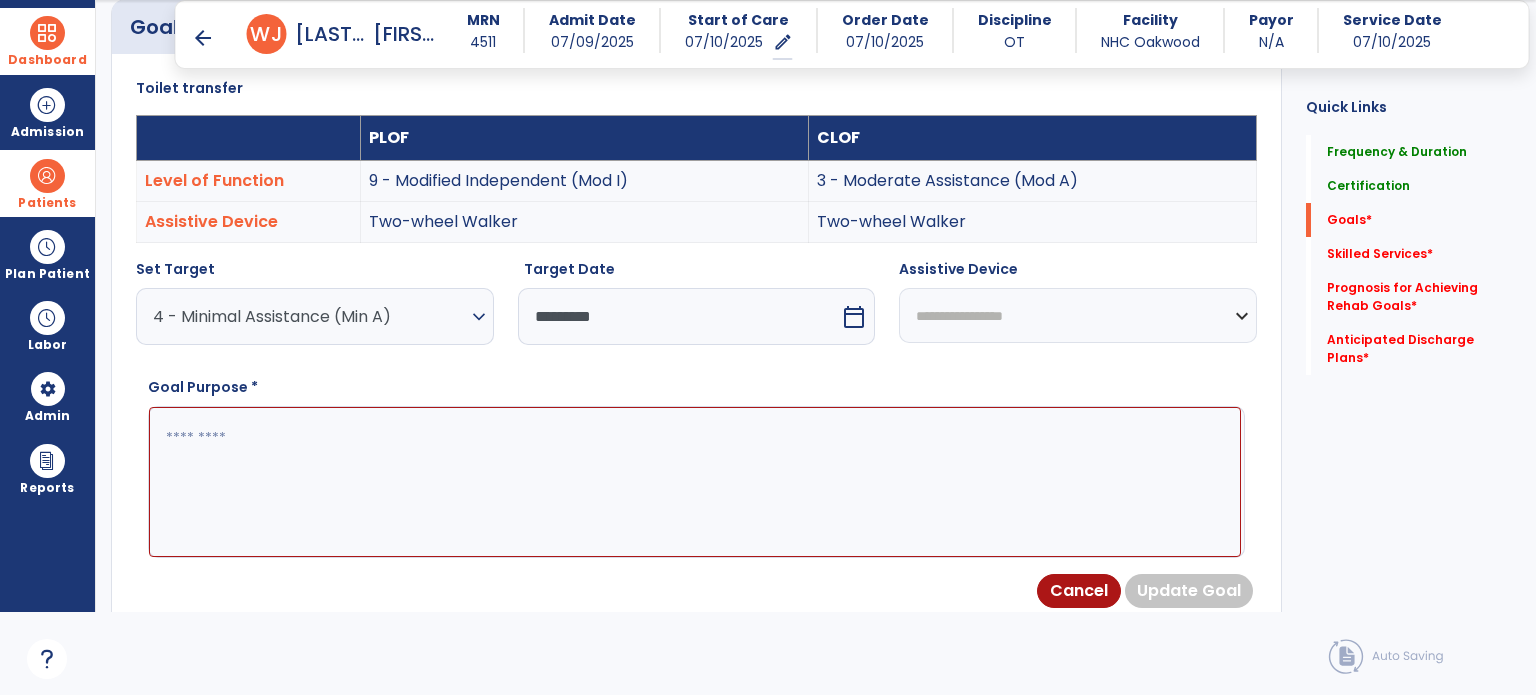 click at bounding box center [695, 482] 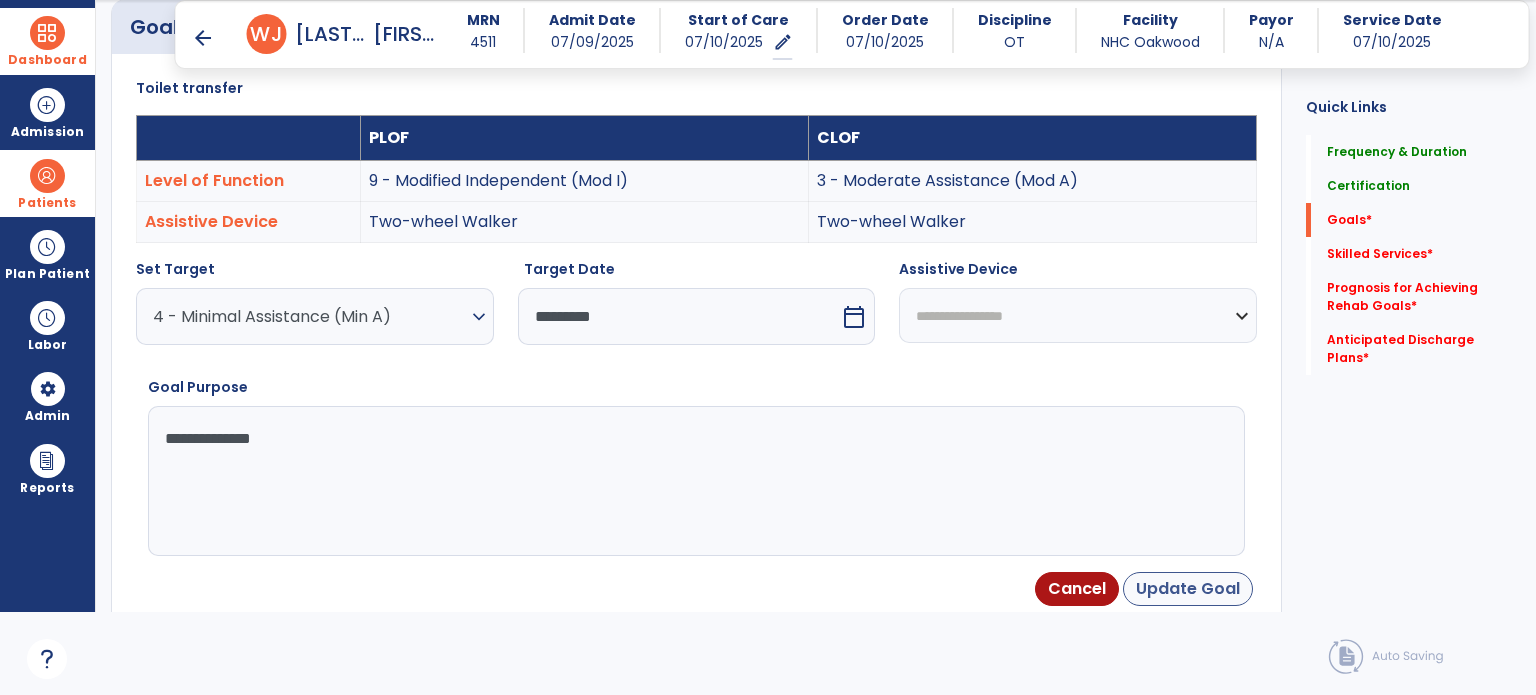 type on "**********" 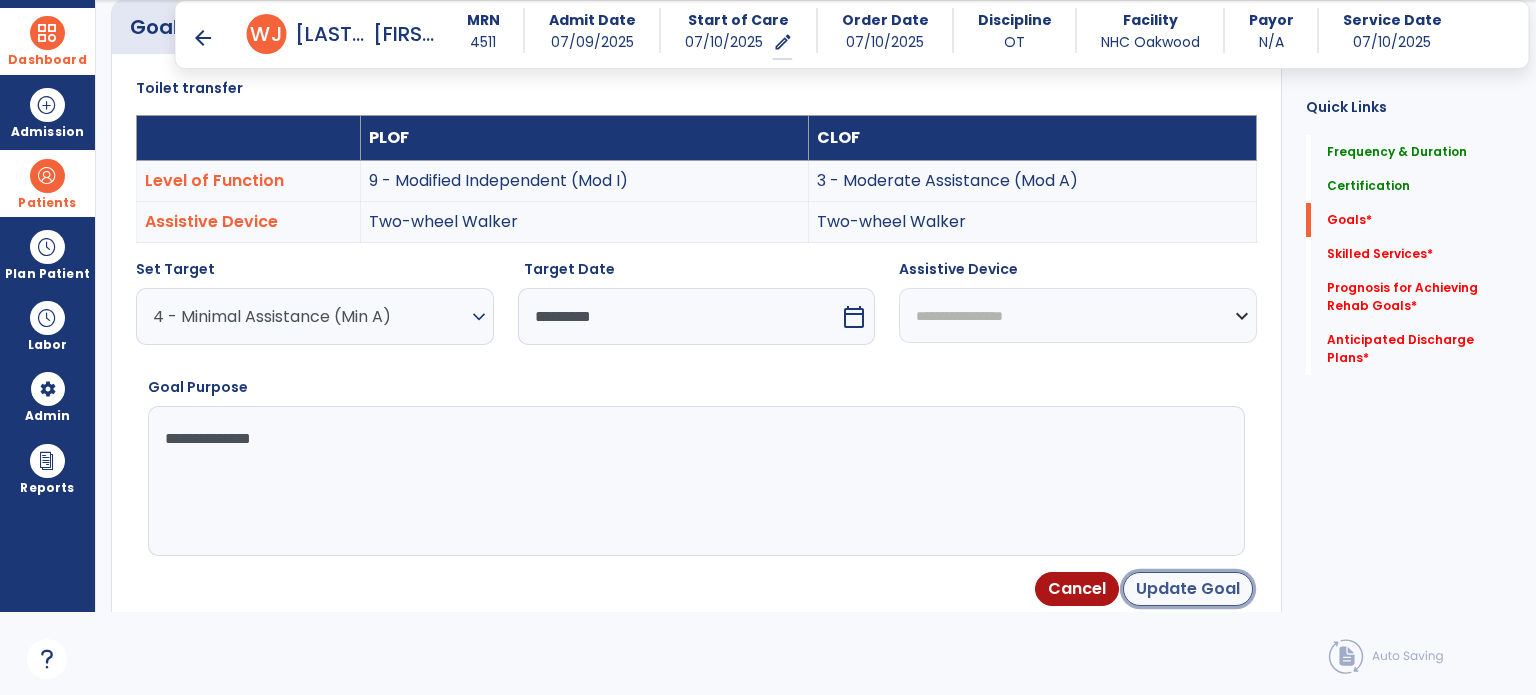 click on "Update Goal" at bounding box center [1188, 589] 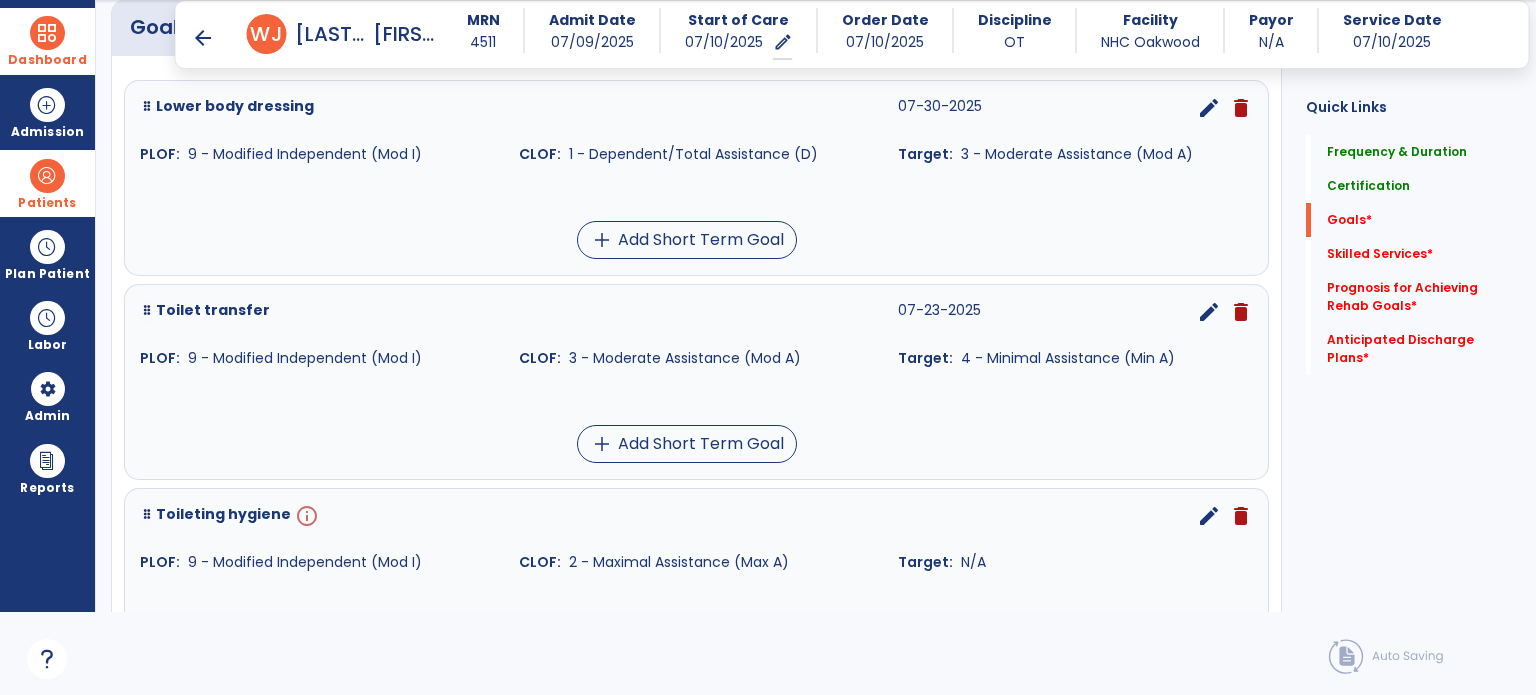 click on "edit" at bounding box center [1209, 516] 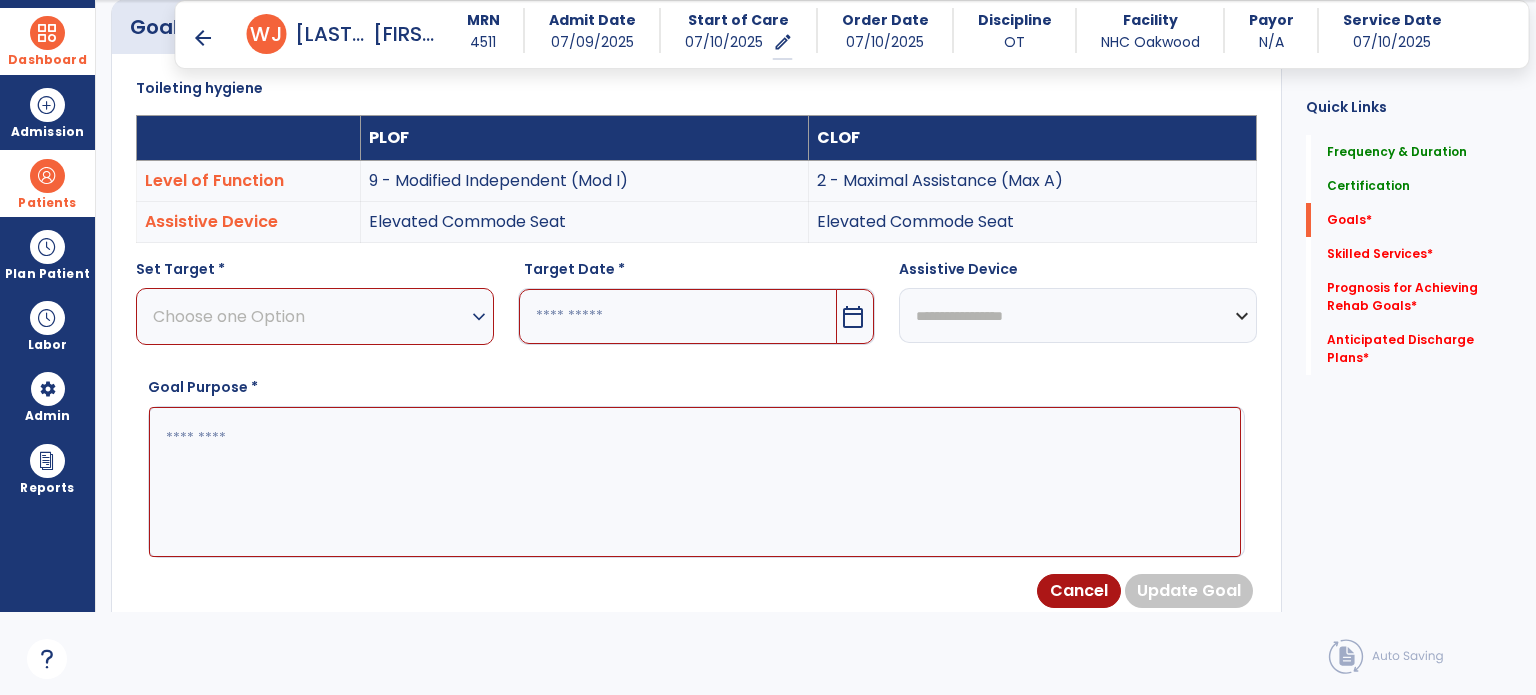 click on "Choose one Option" at bounding box center (310, 316) 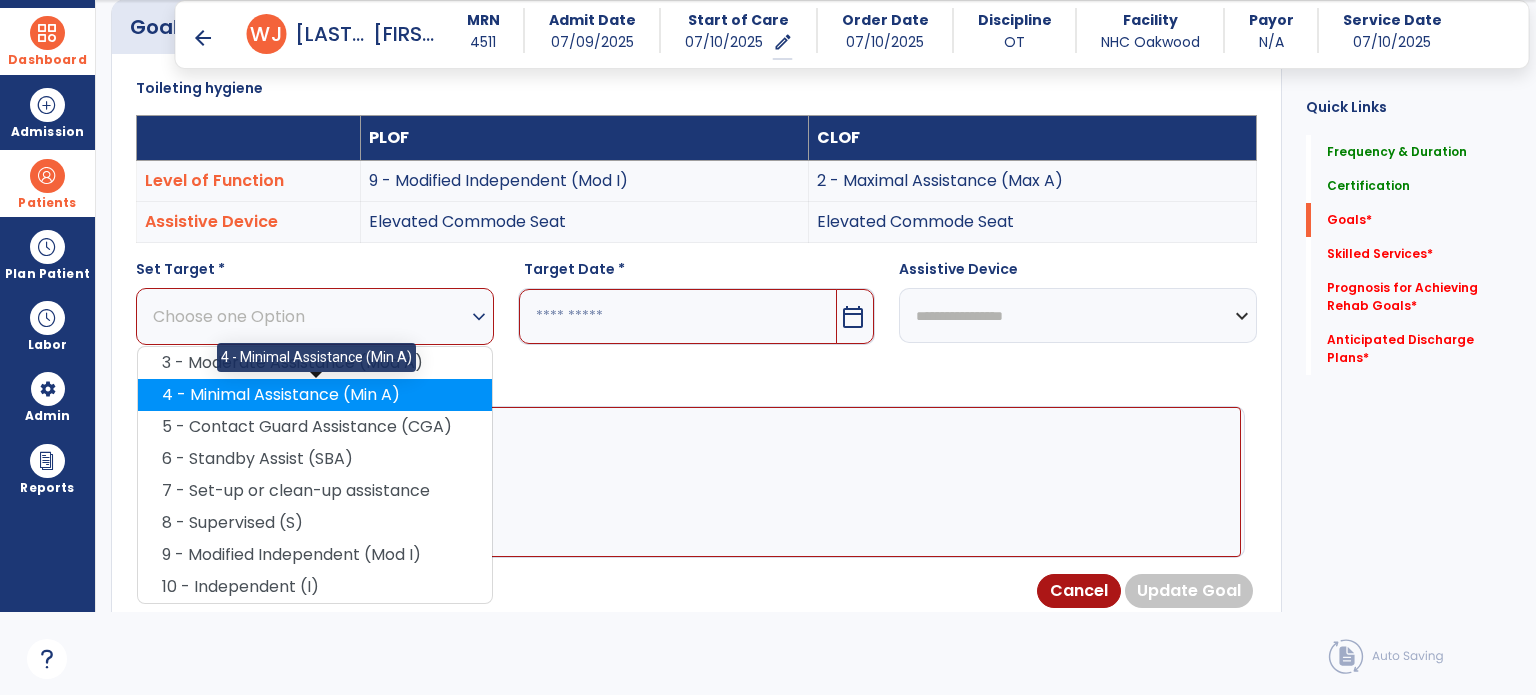 click on "4 - Minimal Assistance (Min A)" at bounding box center (315, 395) 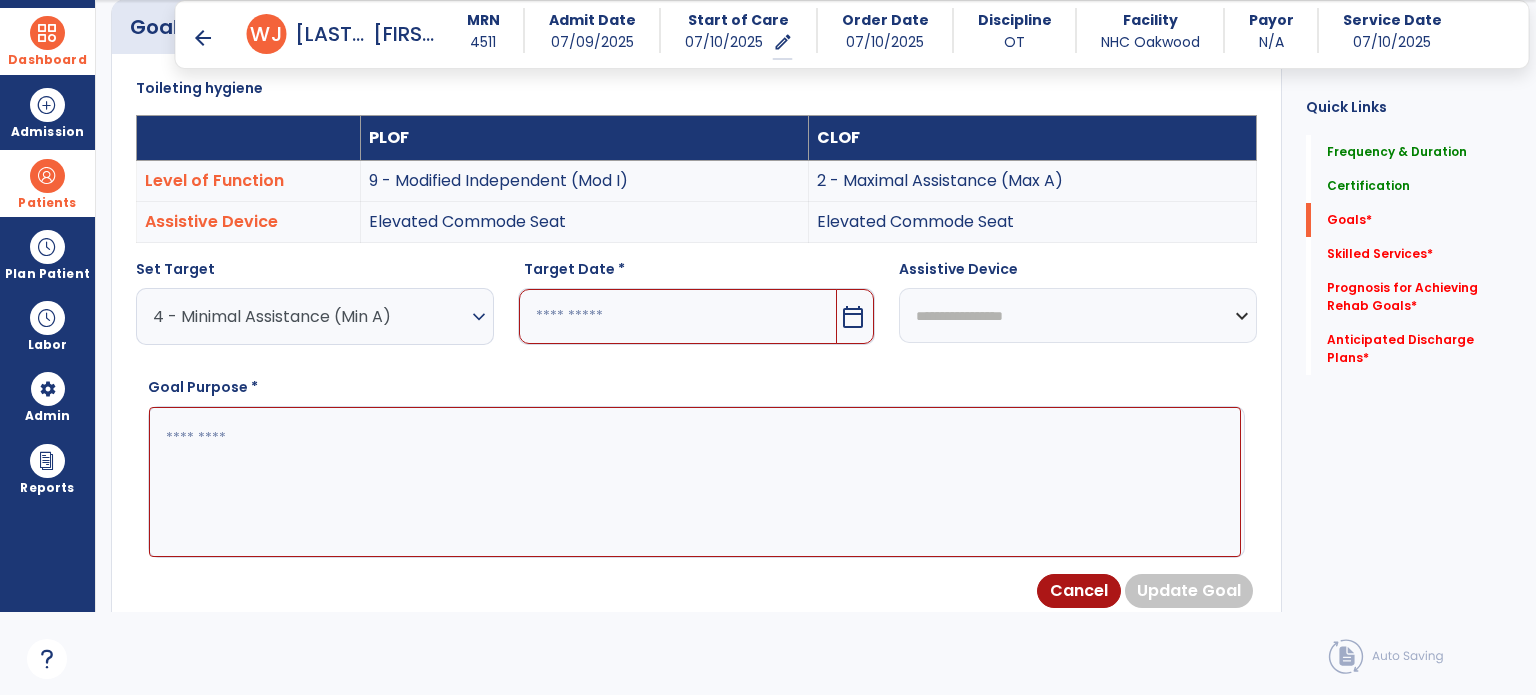 click on "calendar_today" at bounding box center [855, 316] 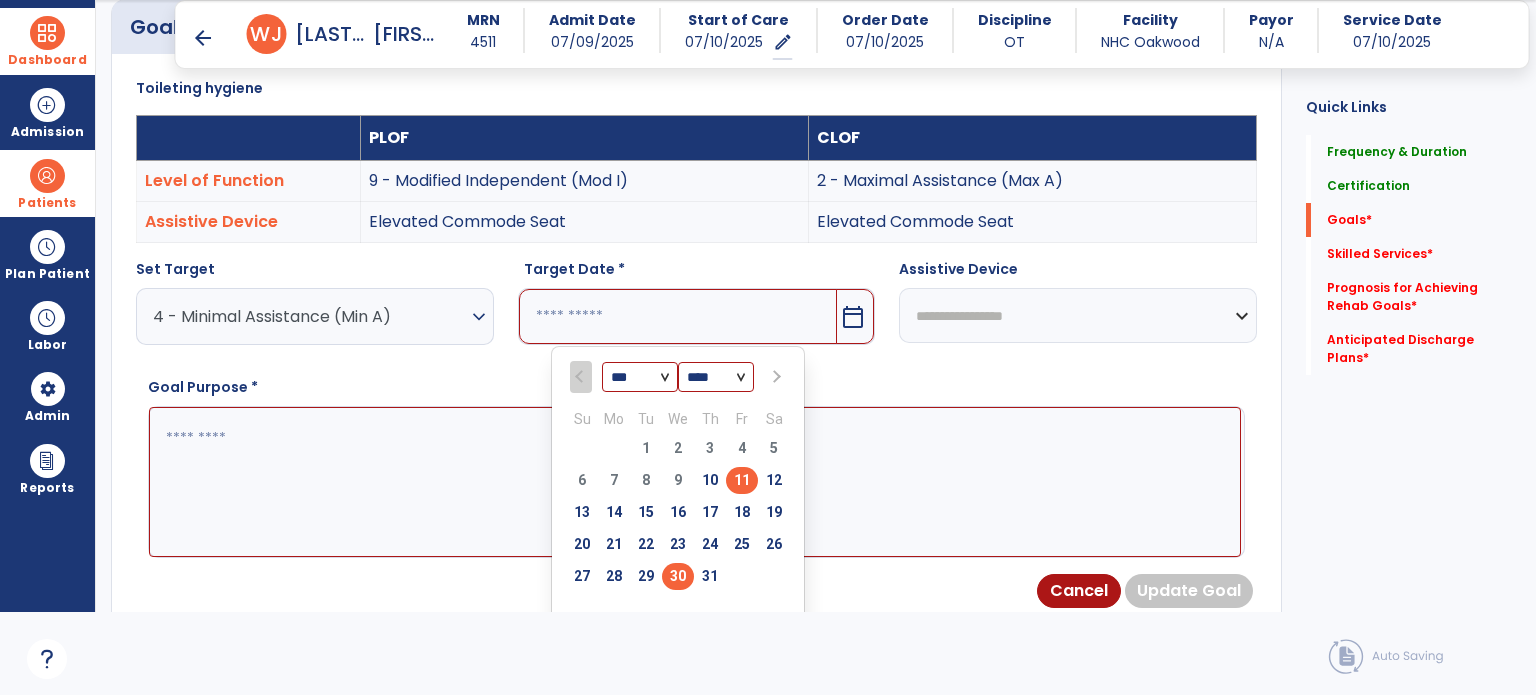 click on "30" at bounding box center (678, 576) 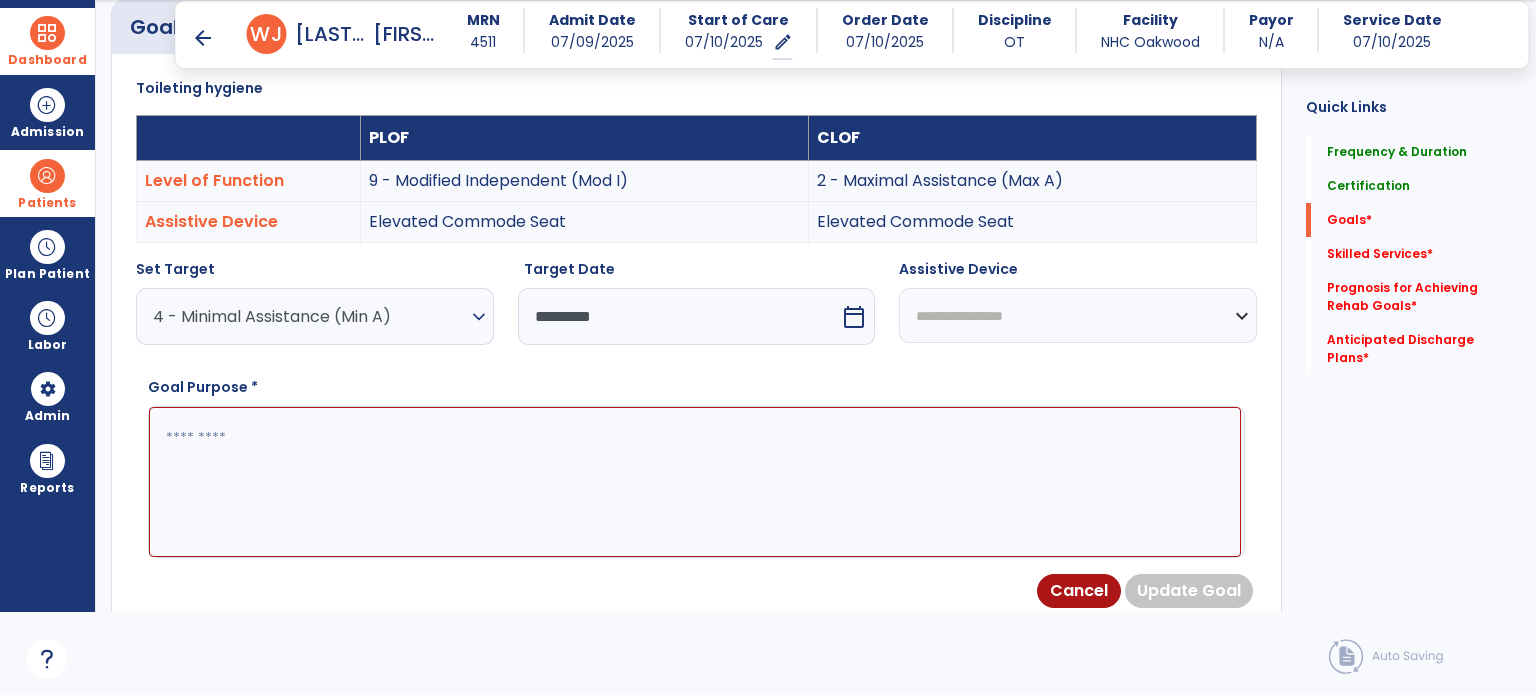 click at bounding box center (695, 482) 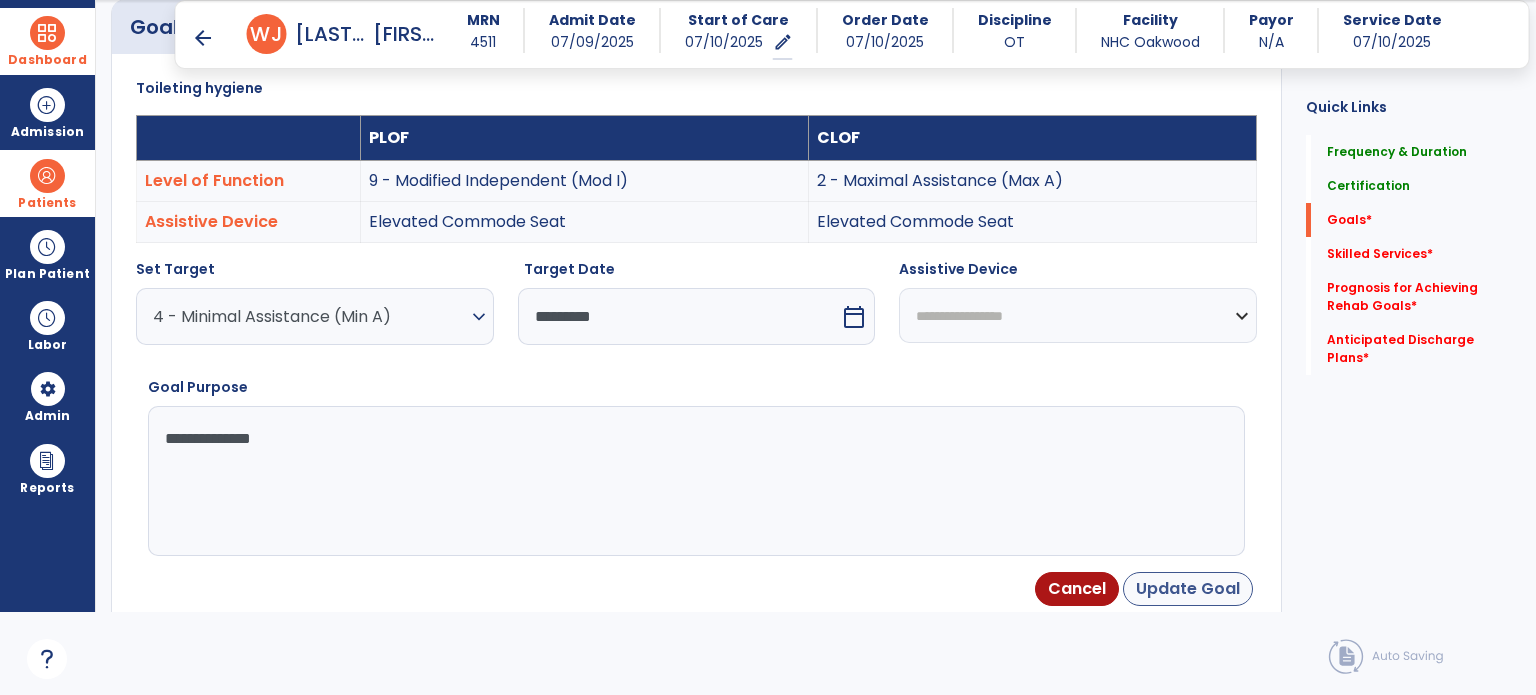 type on "**********" 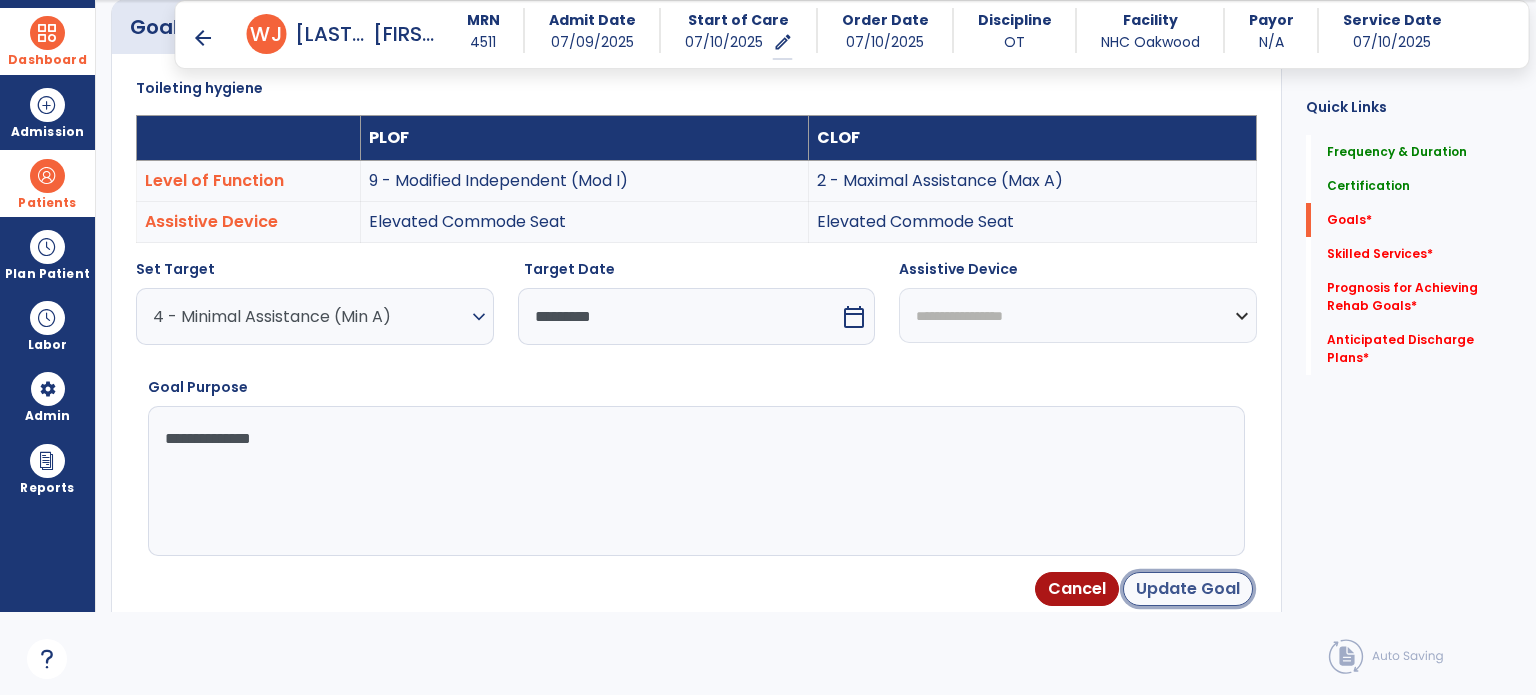 click on "Update Goal" at bounding box center (1188, 589) 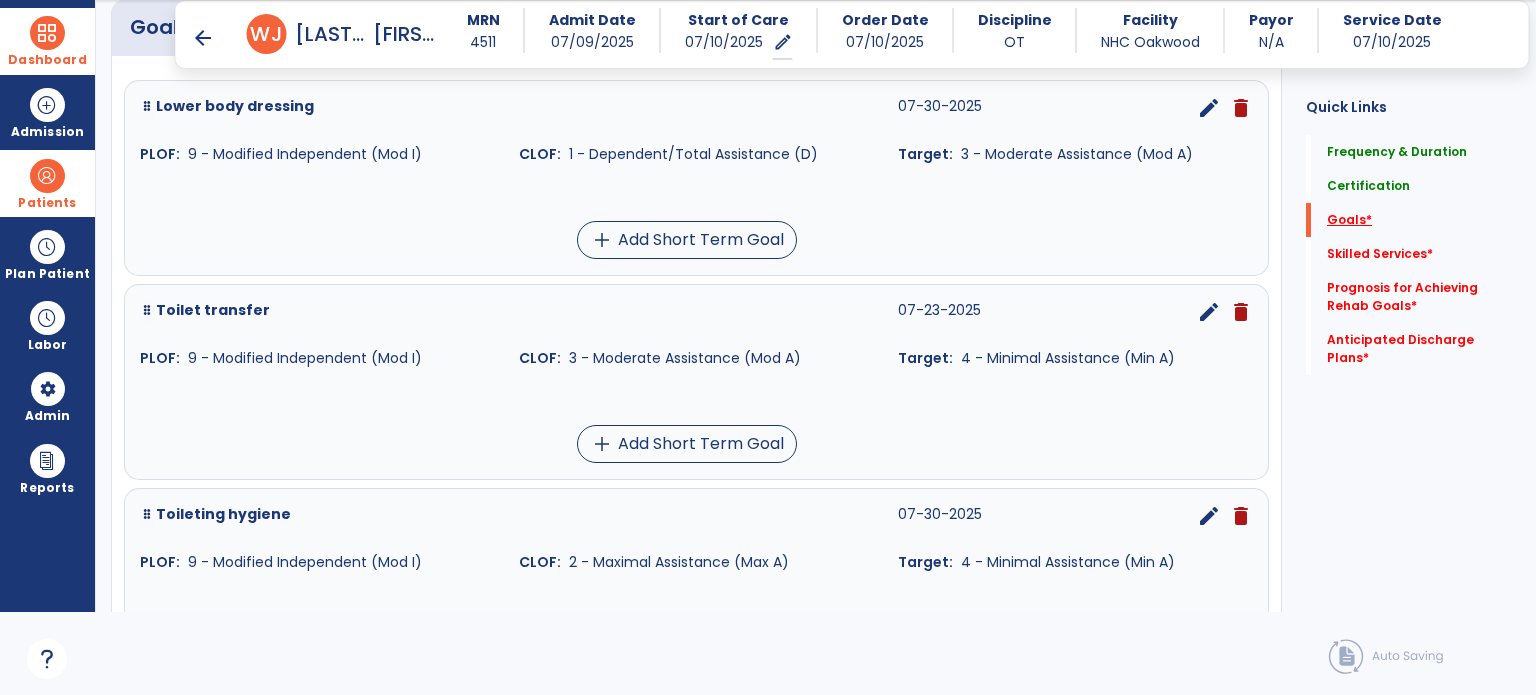 click on "Goals   *" 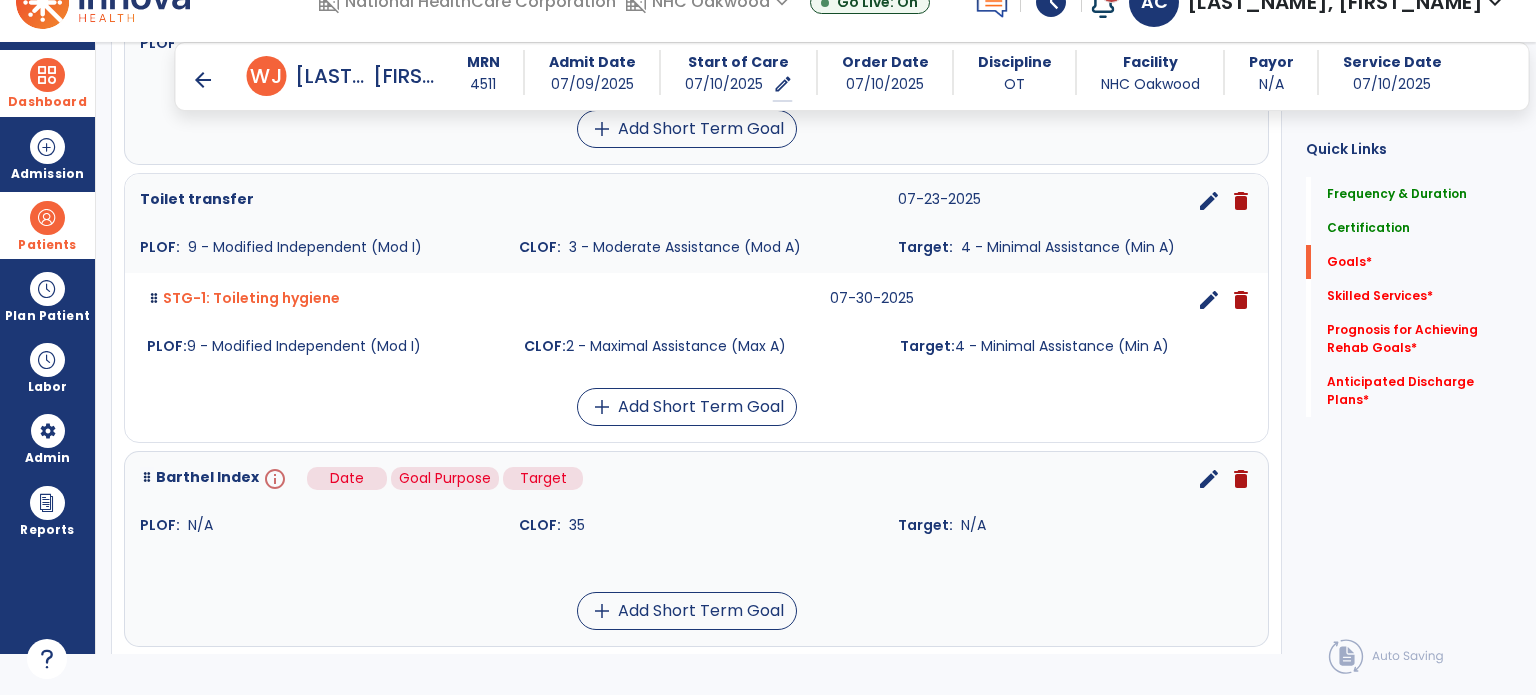 scroll, scrollTop: 3, scrollLeft: 0, axis: vertical 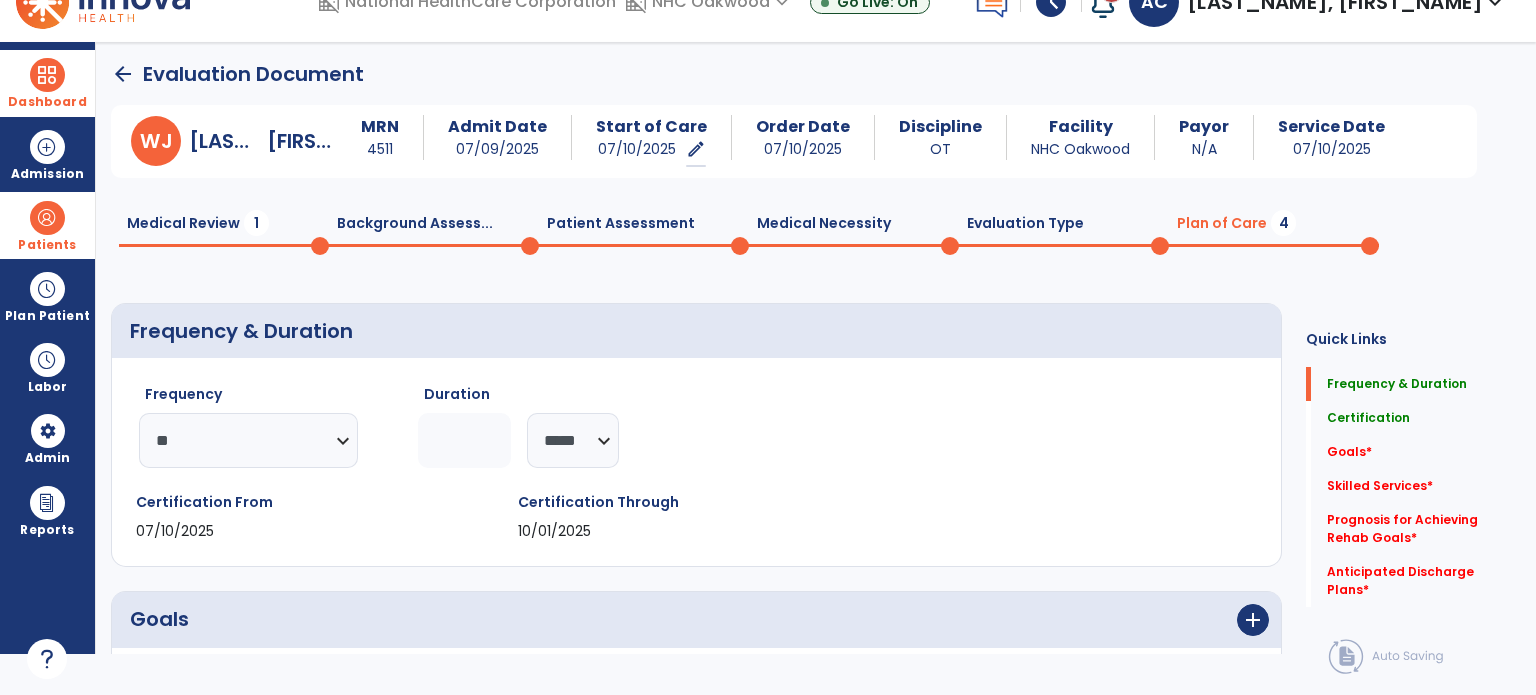 click on "********* ** ** ** ** ** ** **" 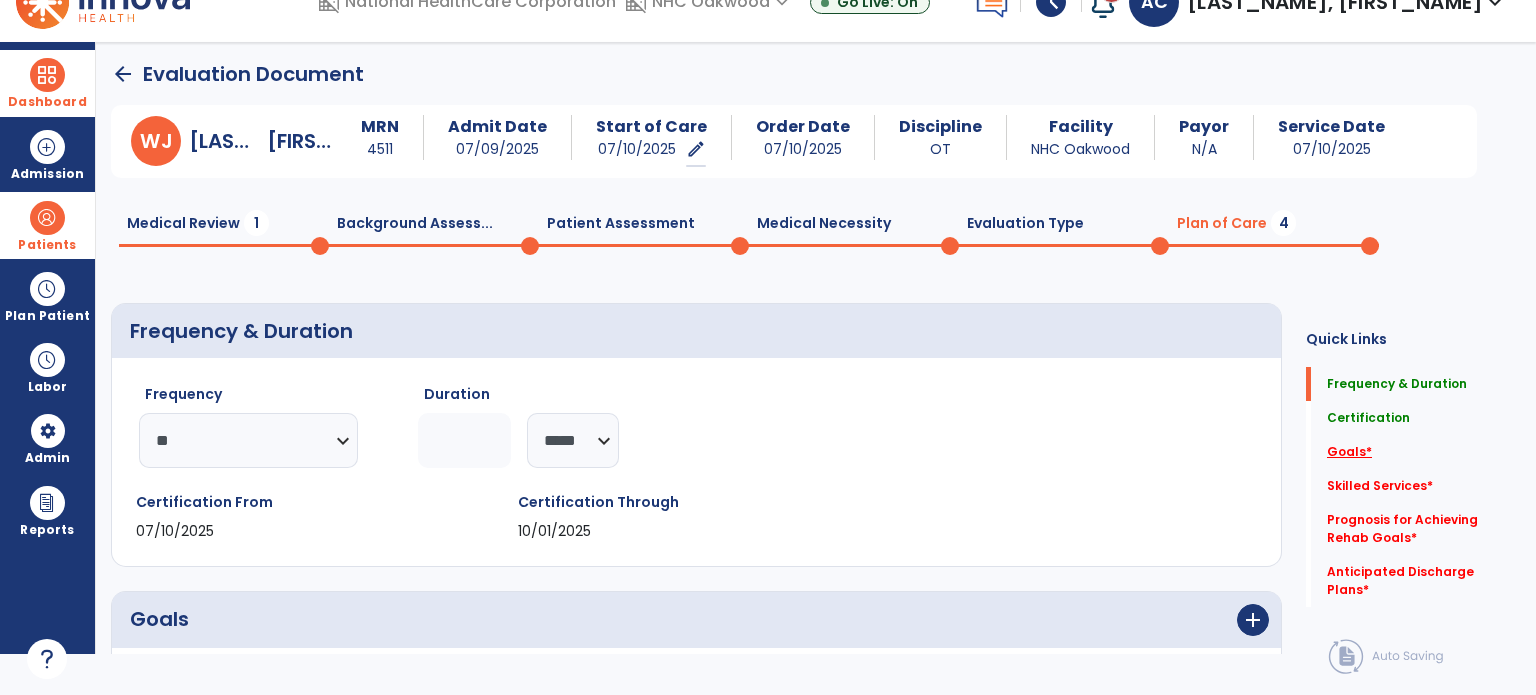 click on "Goals   *" 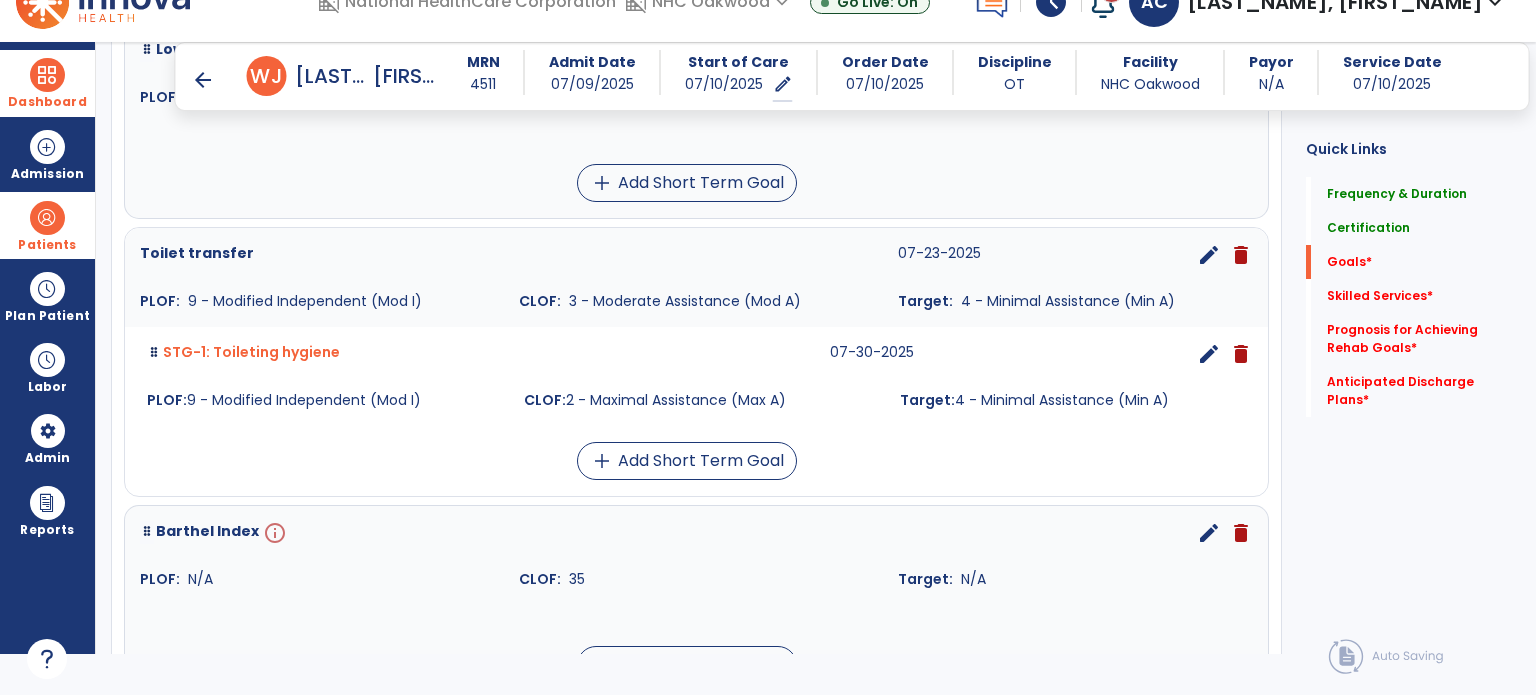 scroll, scrollTop: 641, scrollLeft: 0, axis: vertical 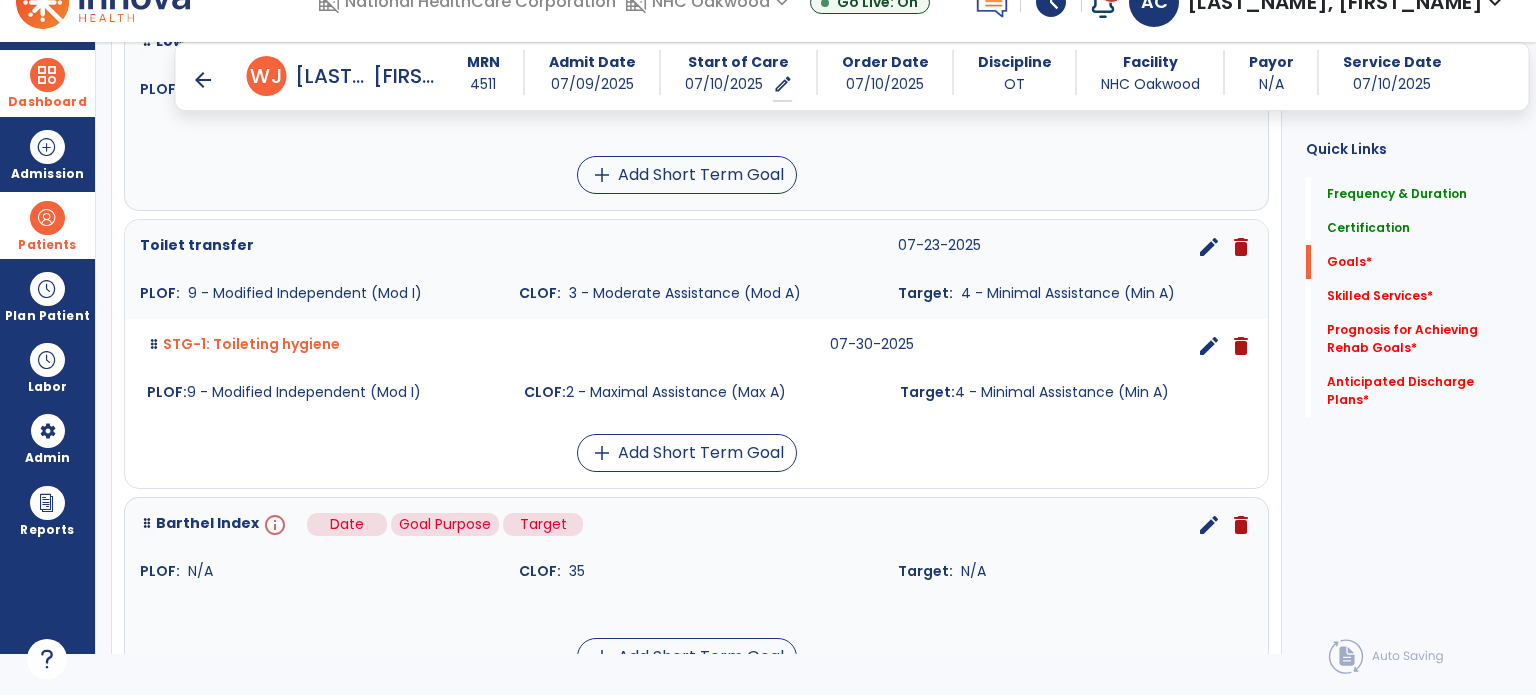 click on "info" at bounding box center (273, 525) 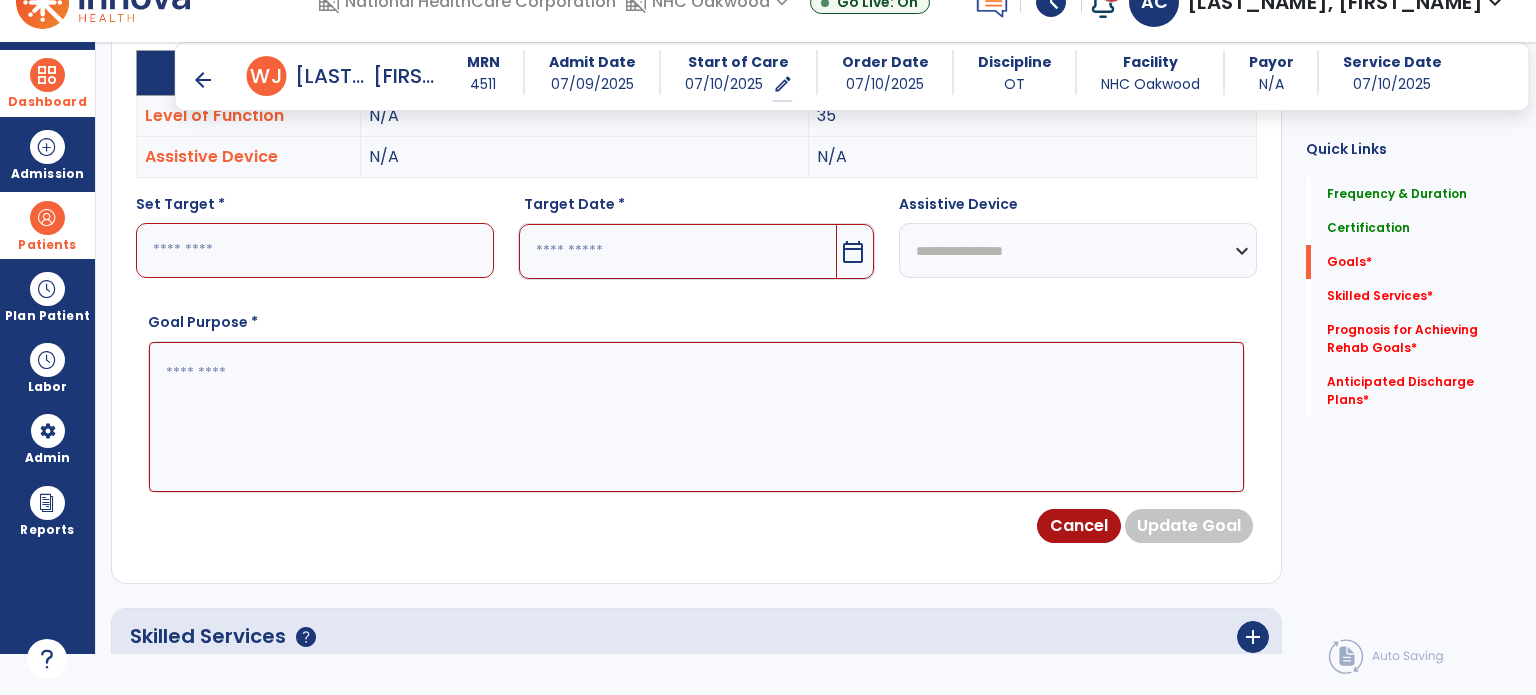 scroll, scrollTop: 80, scrollLeft: 0, axis: vertical 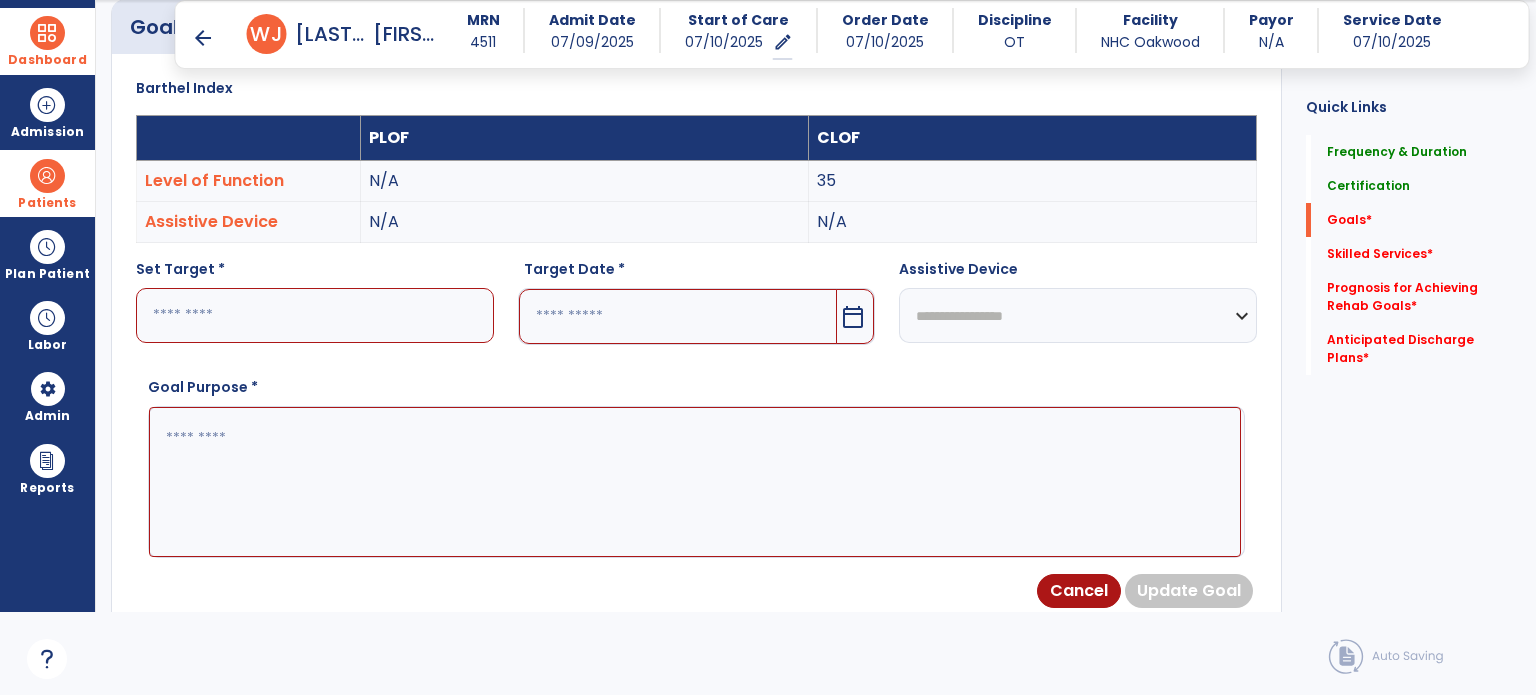 click at bounding box center [315, 315] 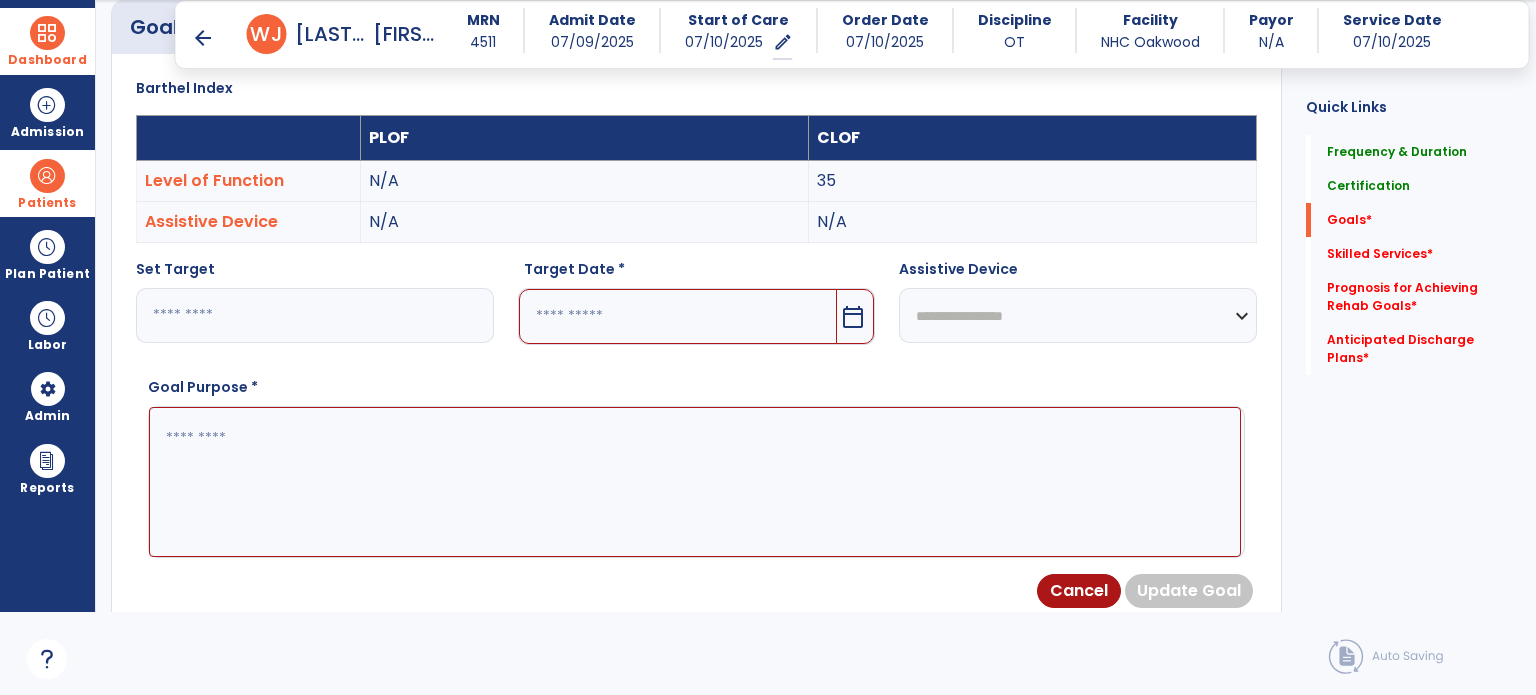 type on "**" 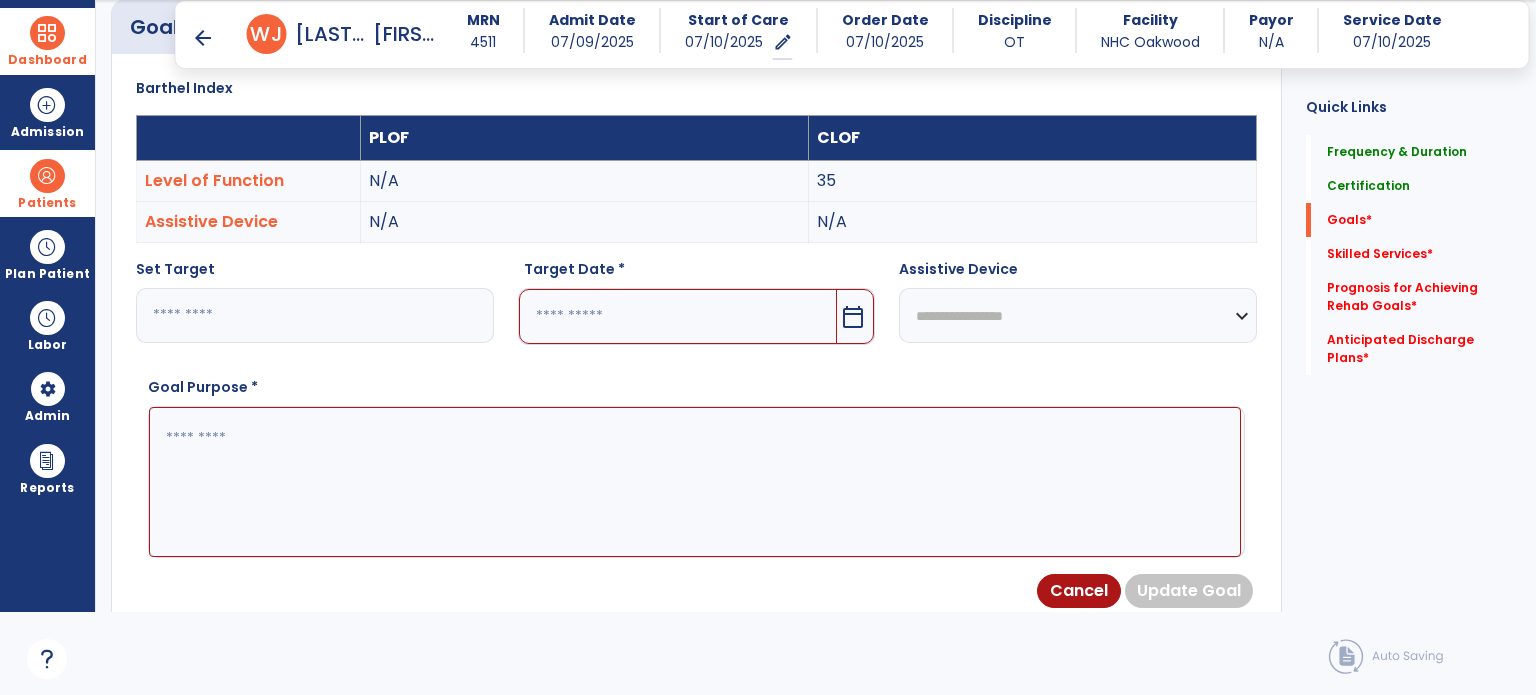 click on "calendar_today" at bounding box center [853, 317] 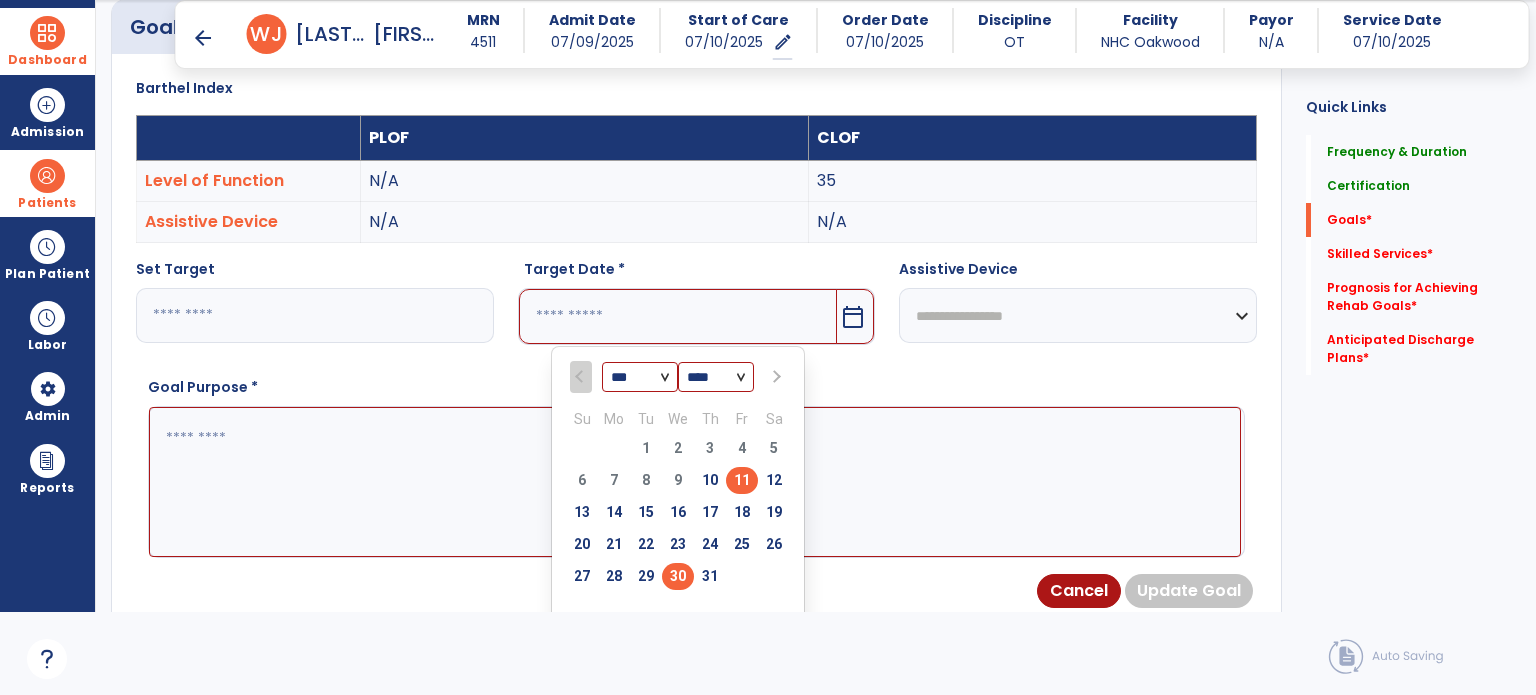 click on "30" at bounding box center (678, 576) 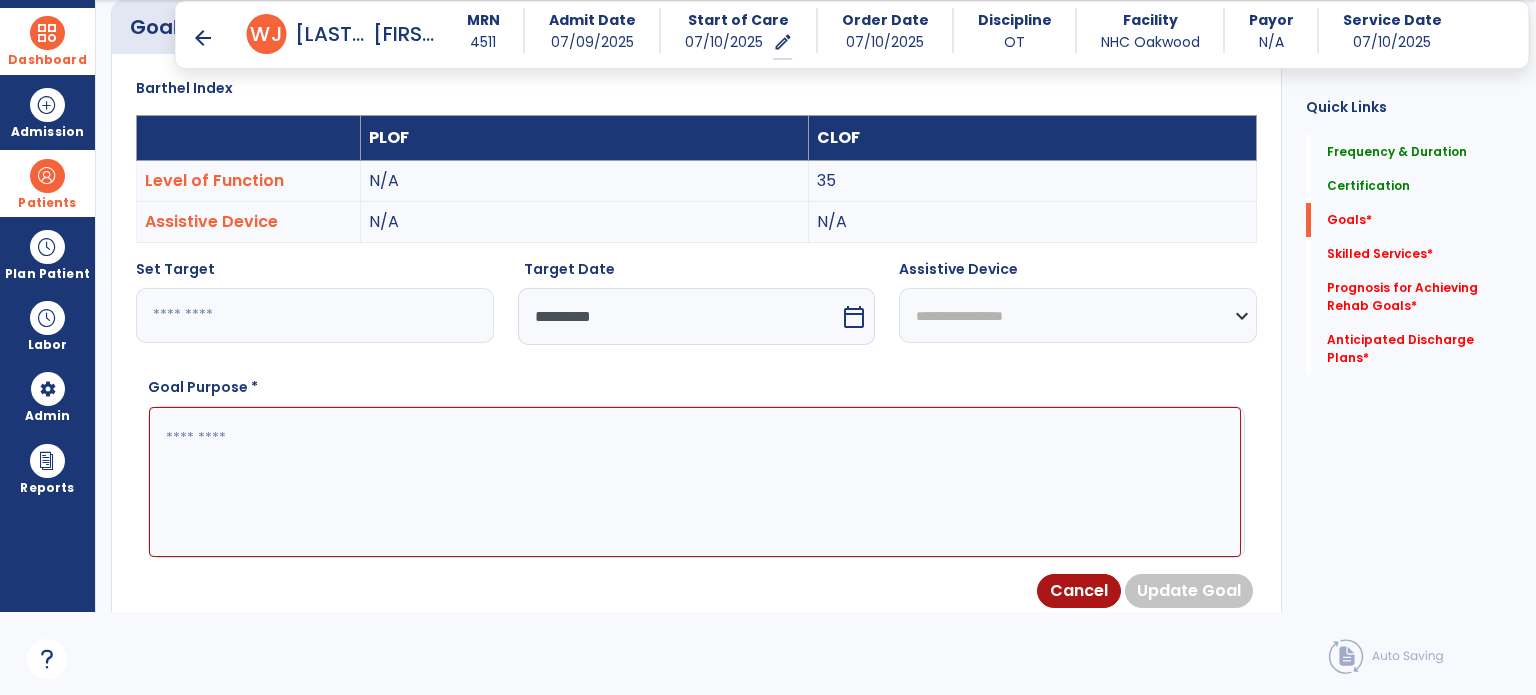 click at bounding box center (695, 482) 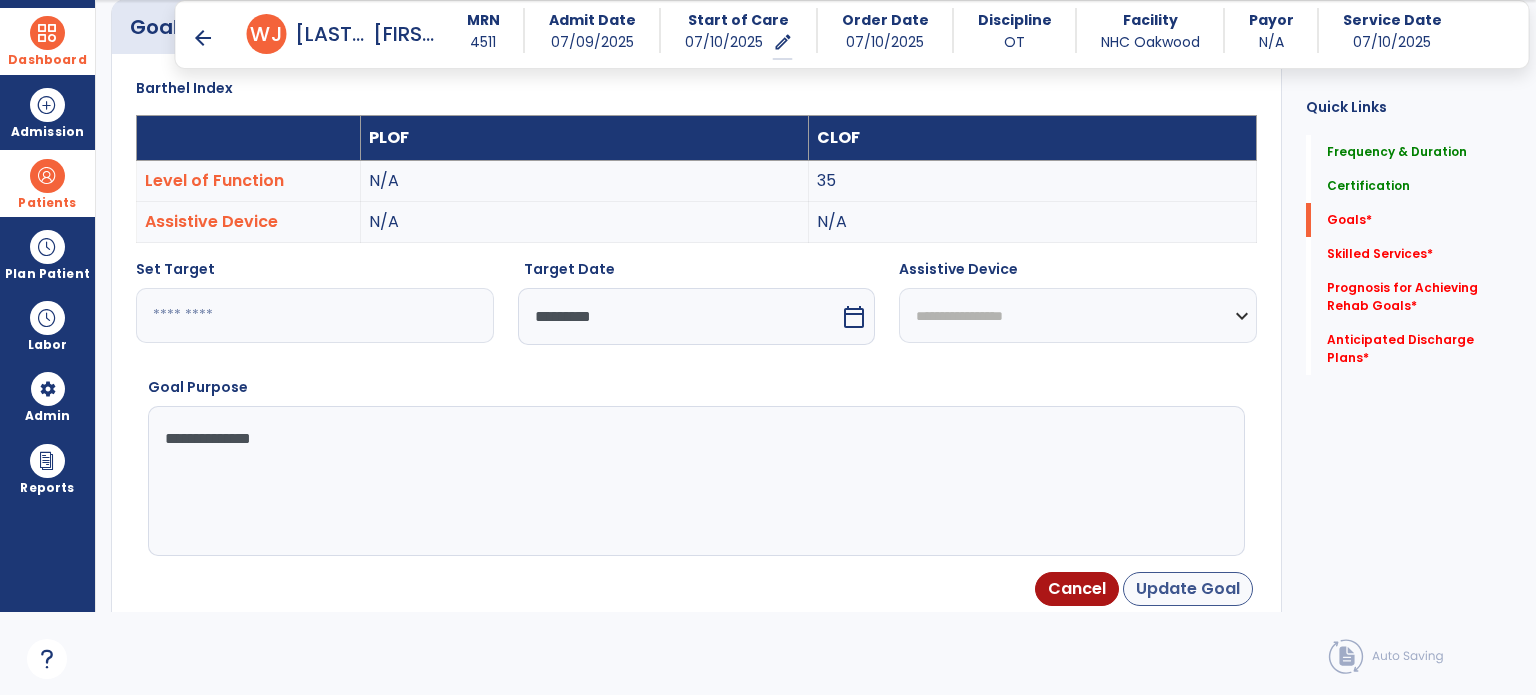 type on "**********" 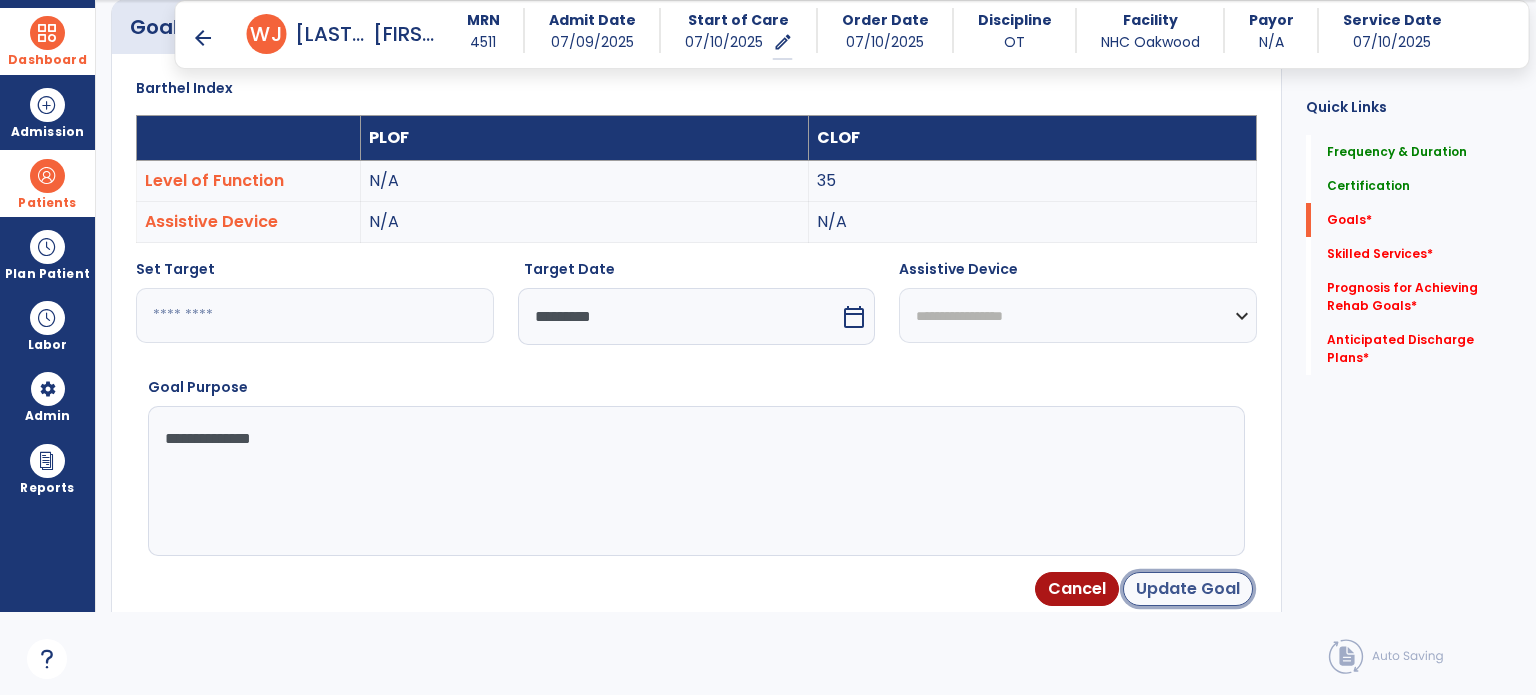 click on "Update Goal" at bounding box center (1188, 589) 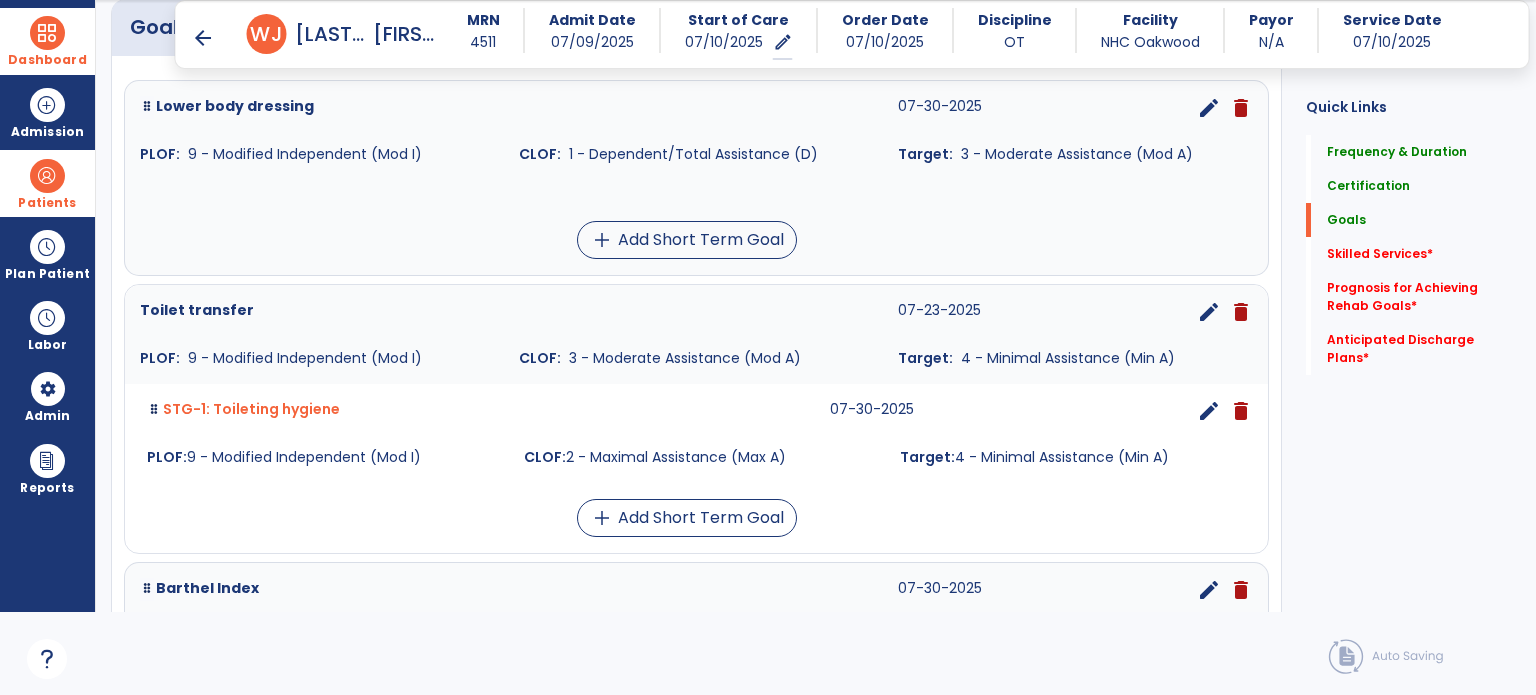 click on "Skilled Services   *  Skilled Services   *" 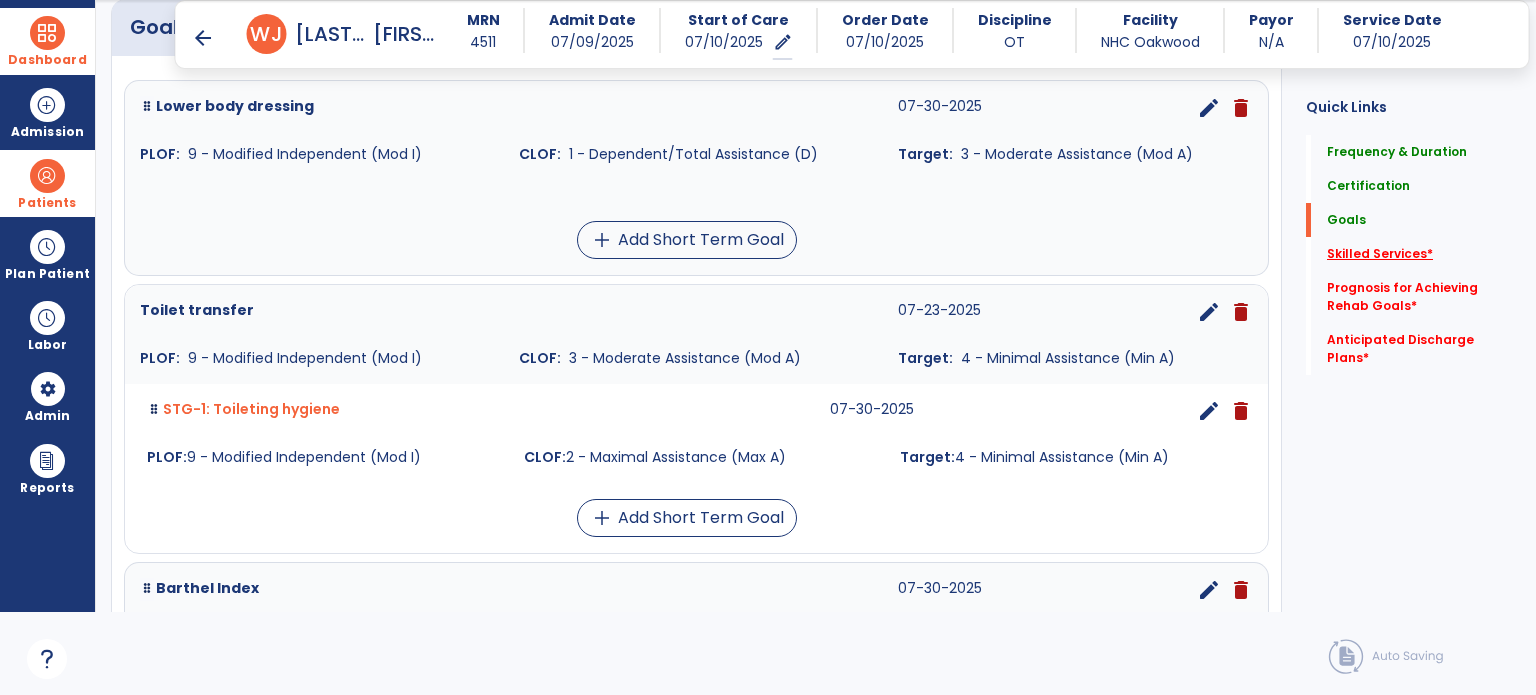 click on "Skilled Services   *" 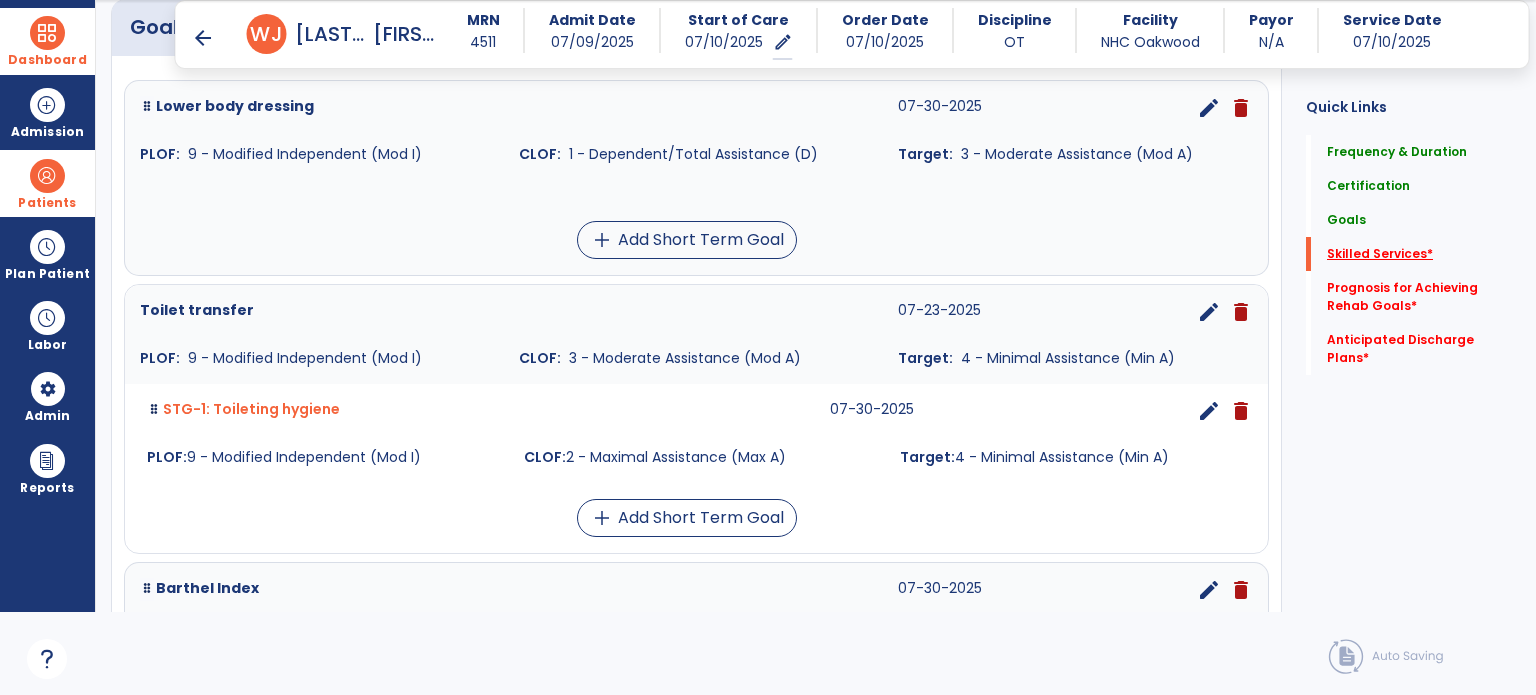 scroll, scrollTop: 41, scrollLeft: 0, axis: vertical 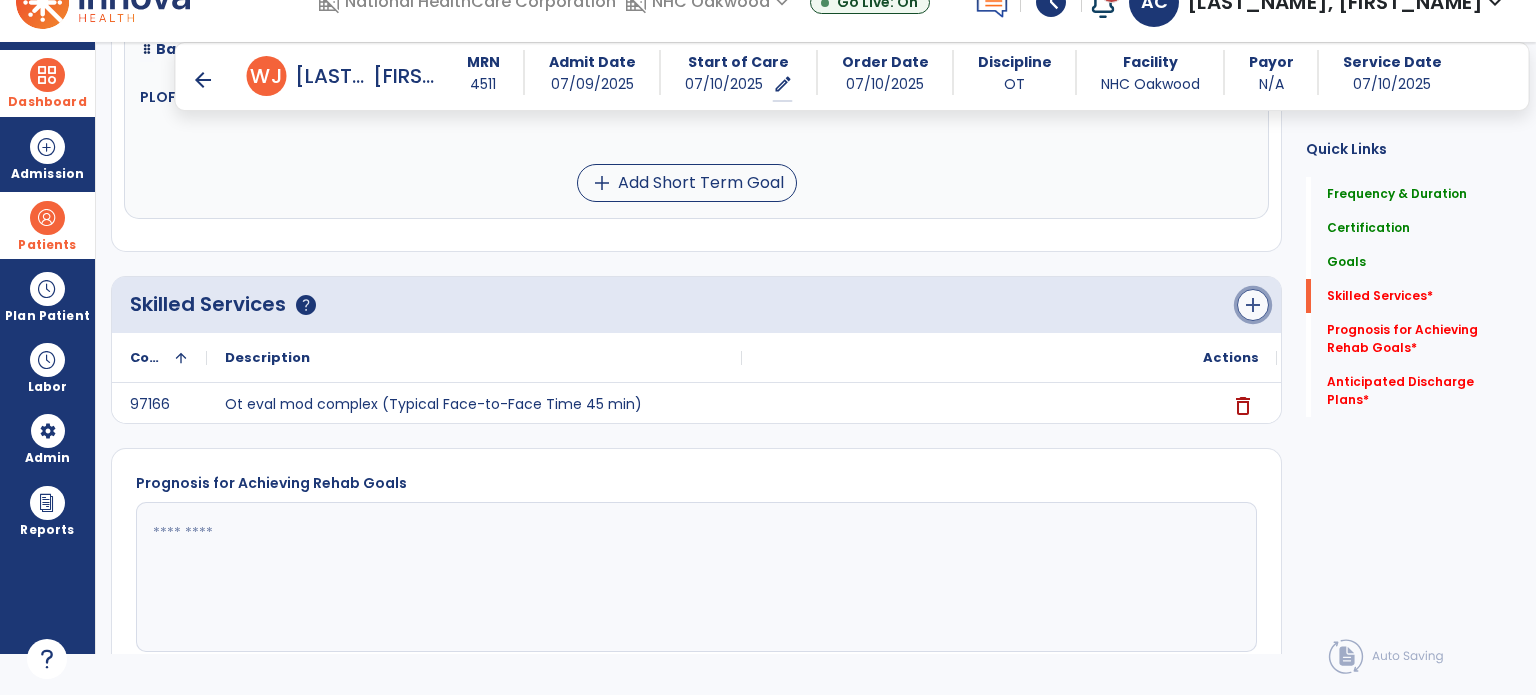 click on "add" 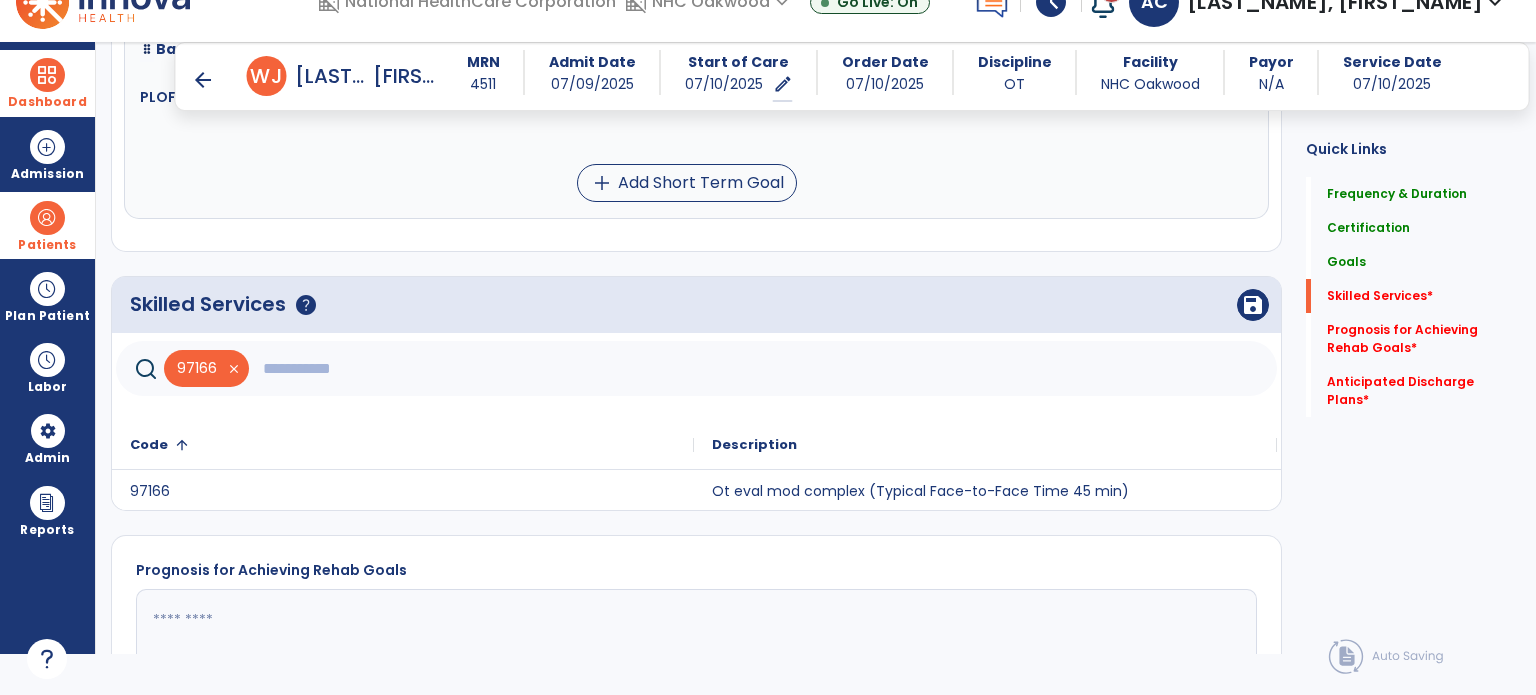 click 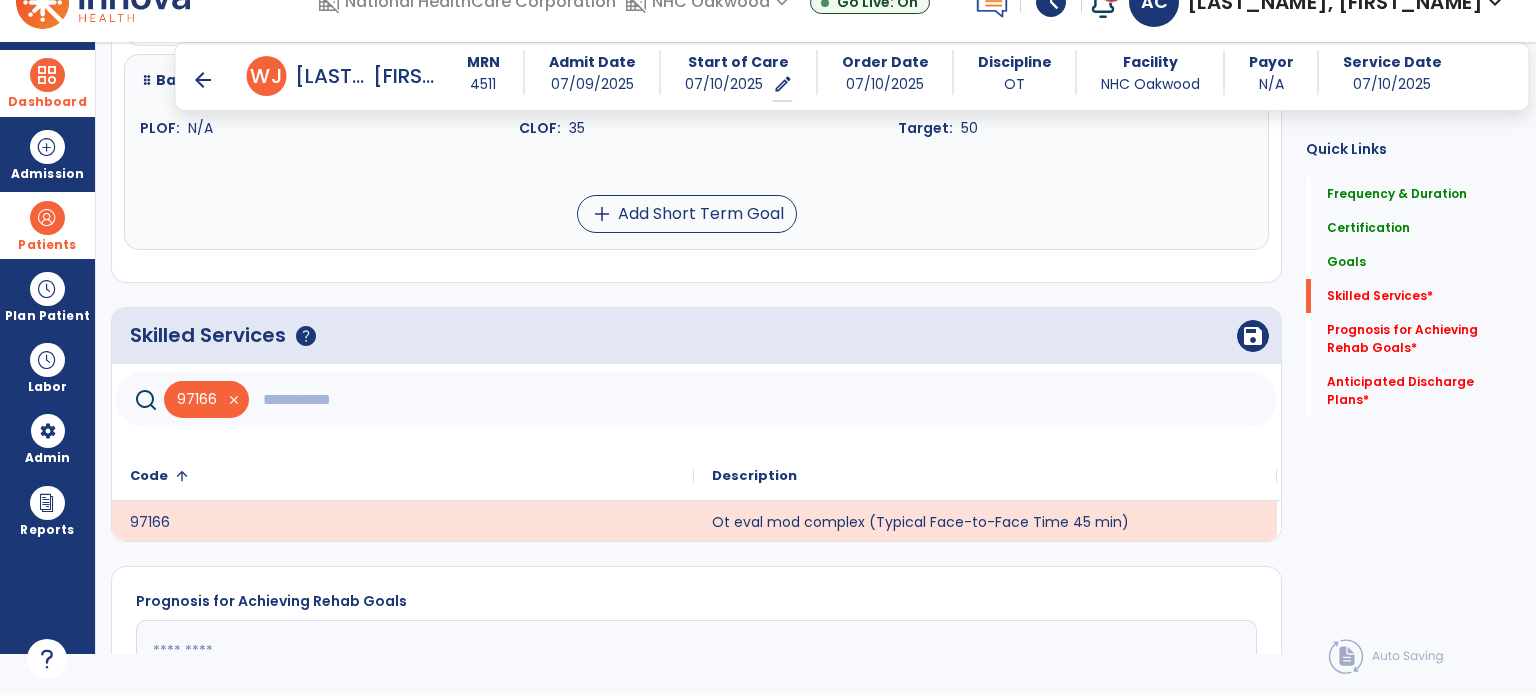 scroll, scrollTop: 1103, scrollLeft: 0, axis: vertical 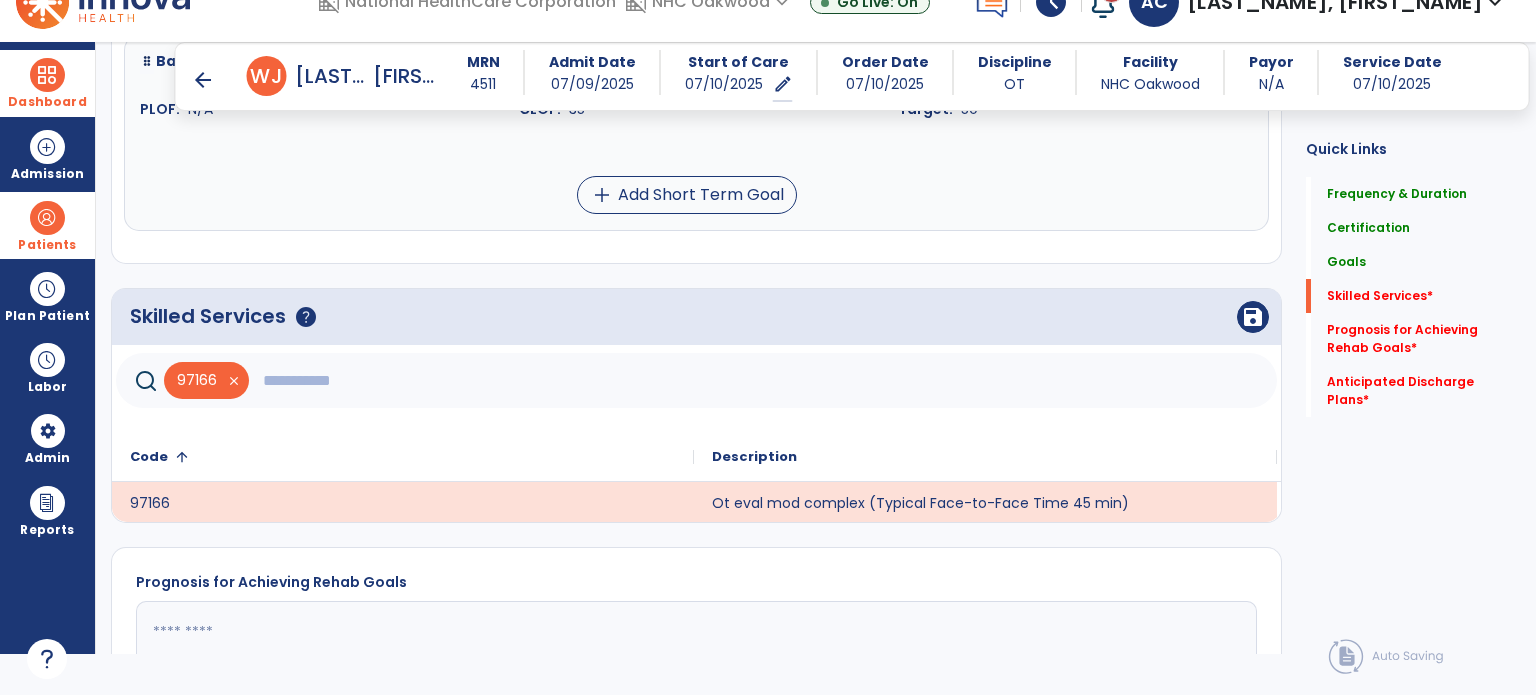 click 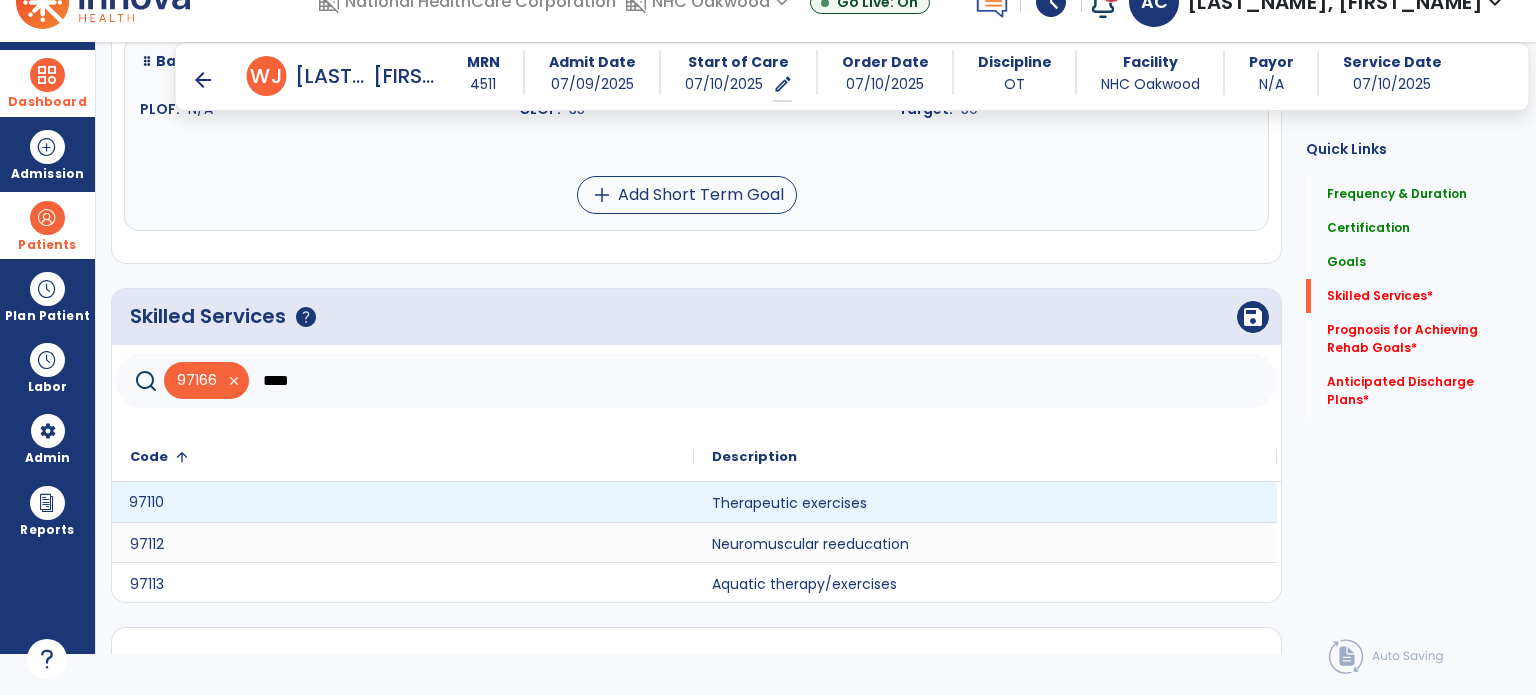 click on "97110" 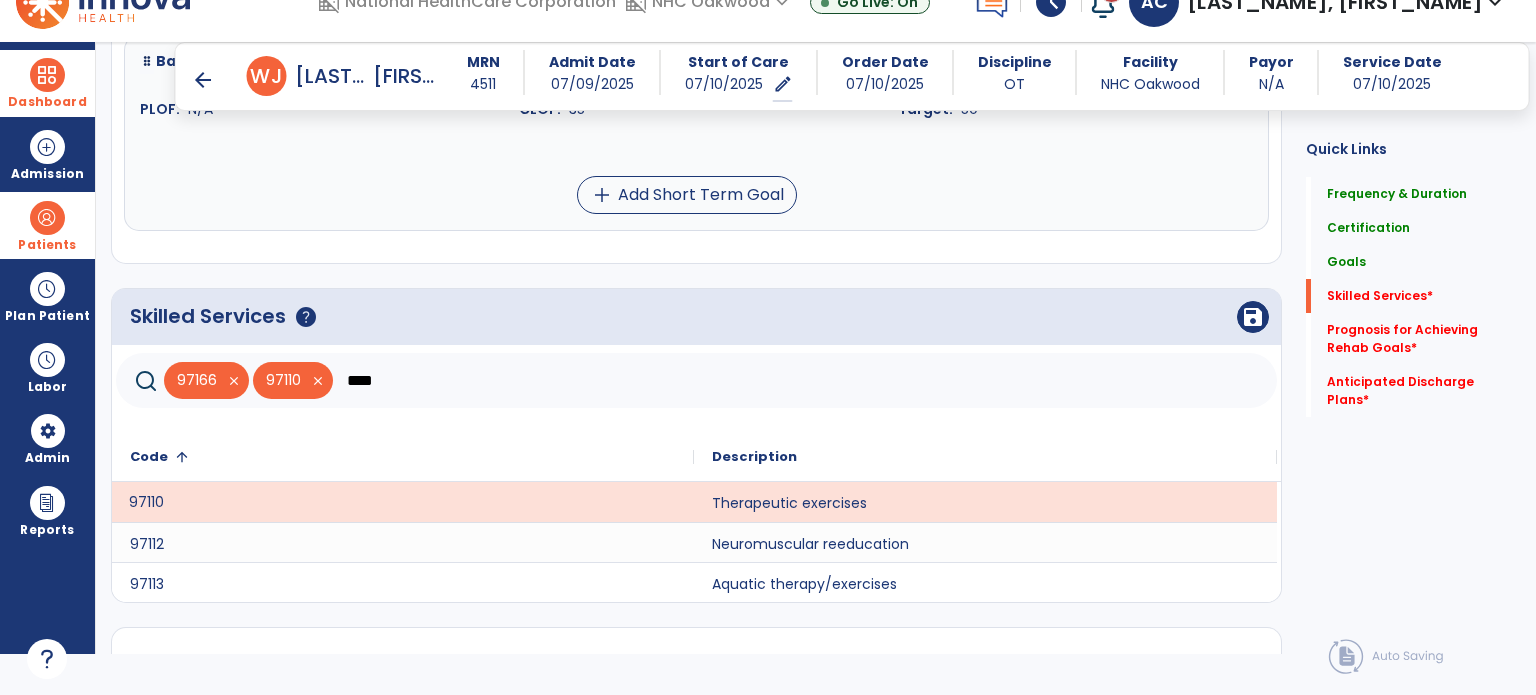 click on "****" 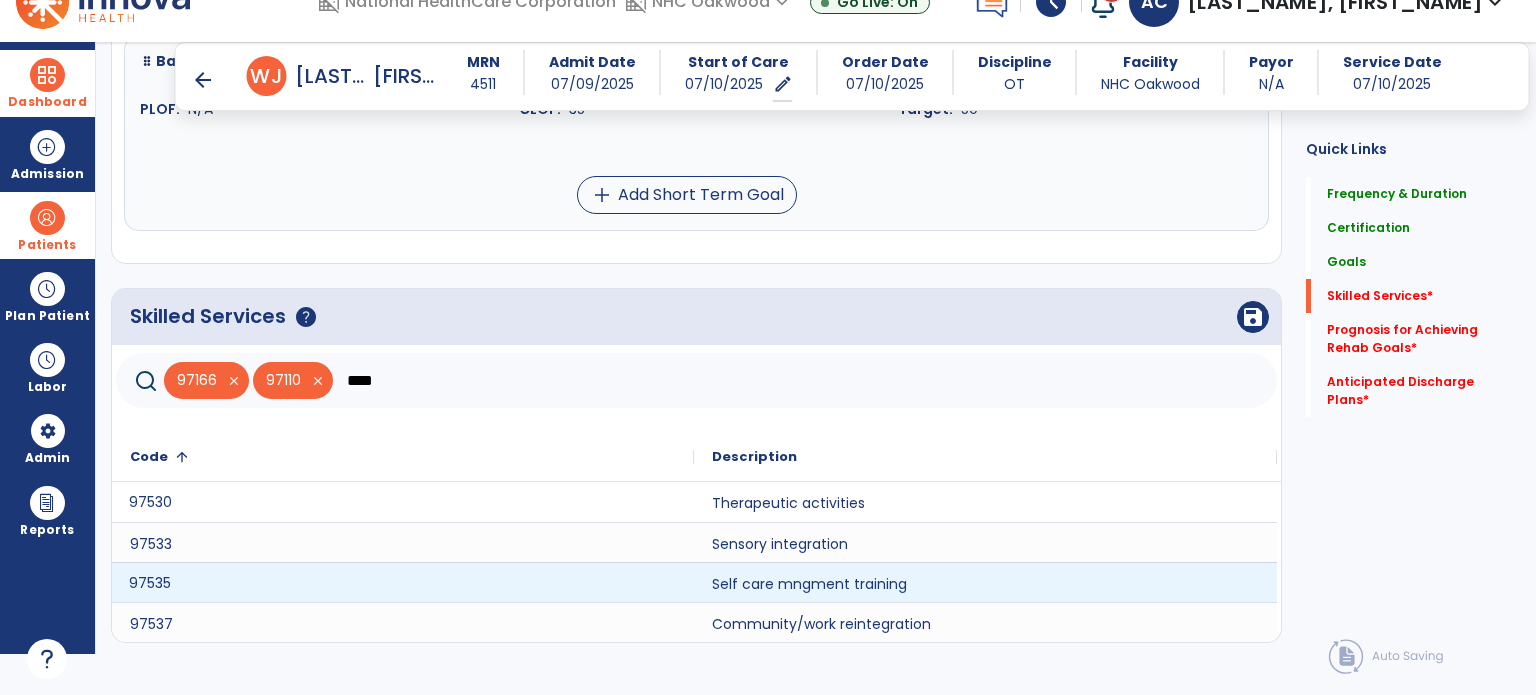 click on "97535" 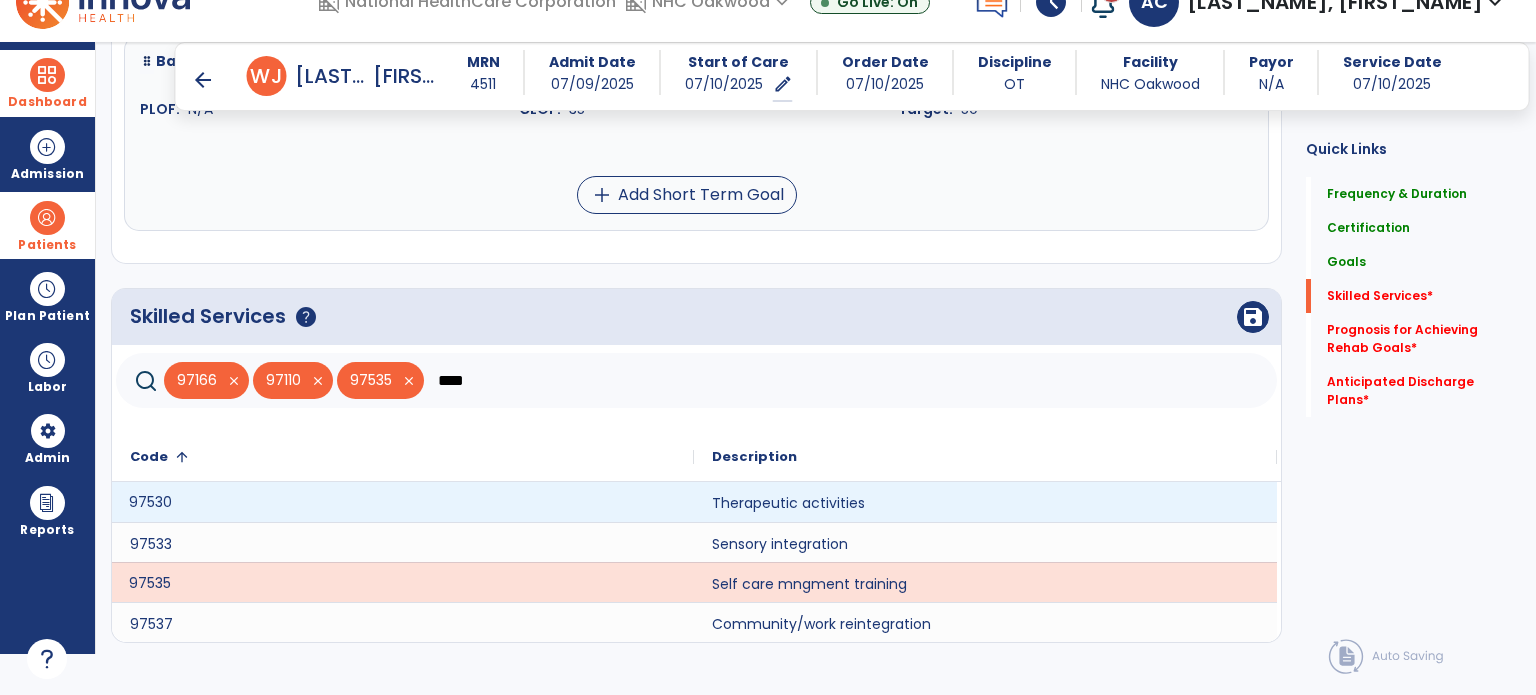 click on "97530" 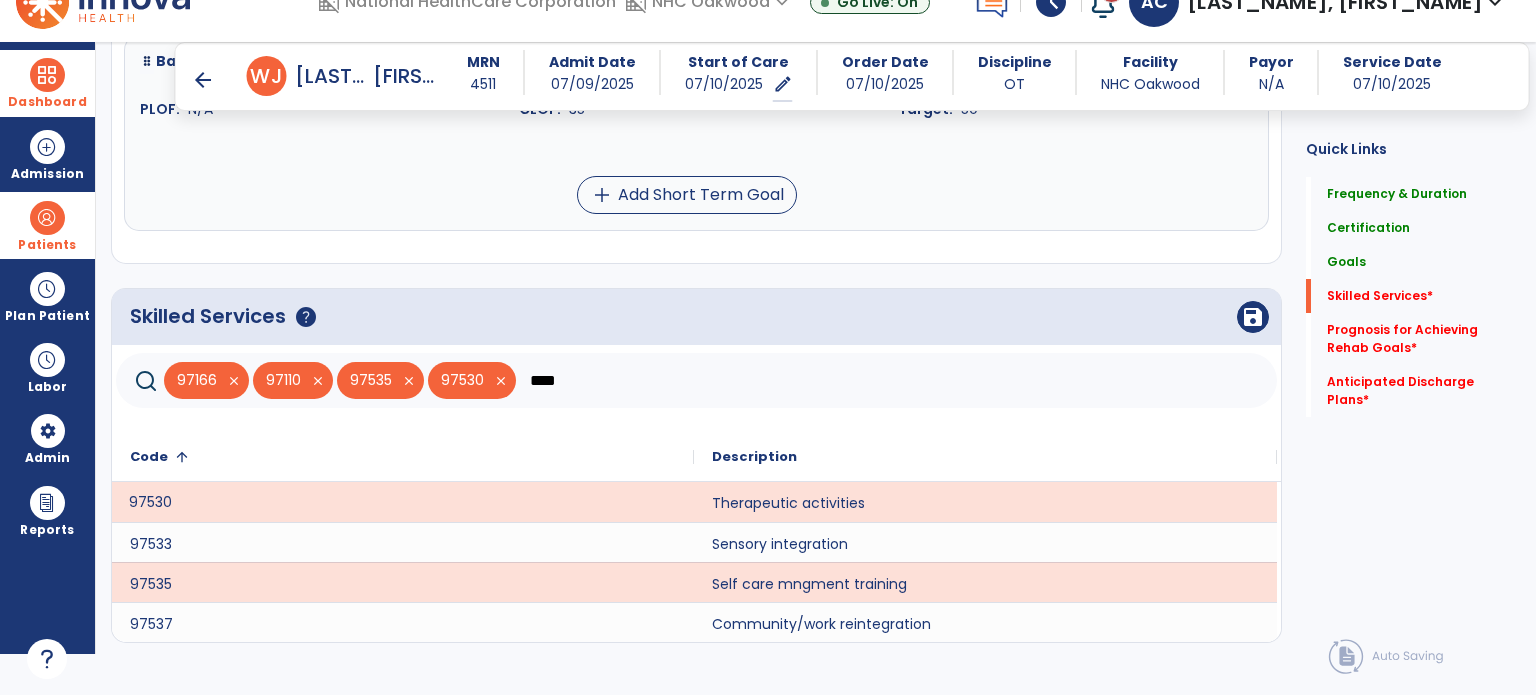 click on "****" 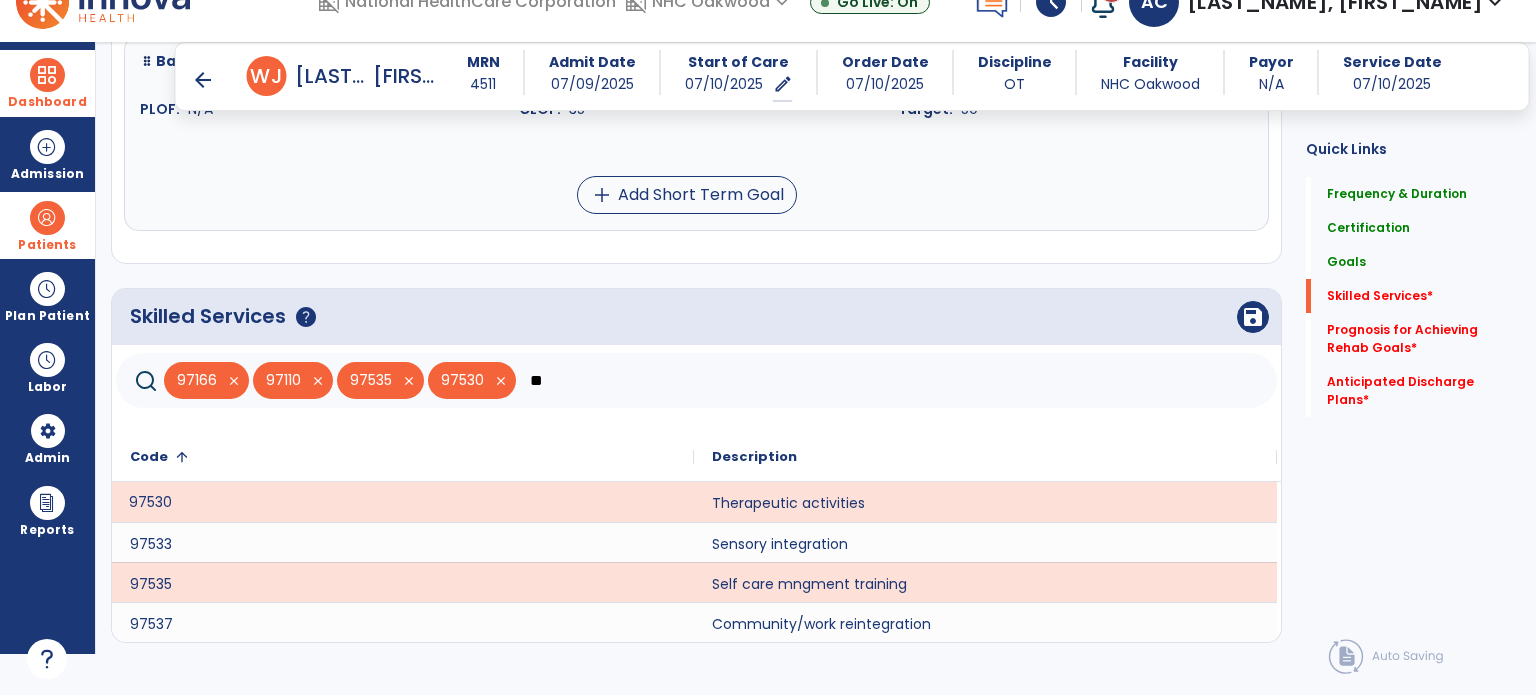type on "*" 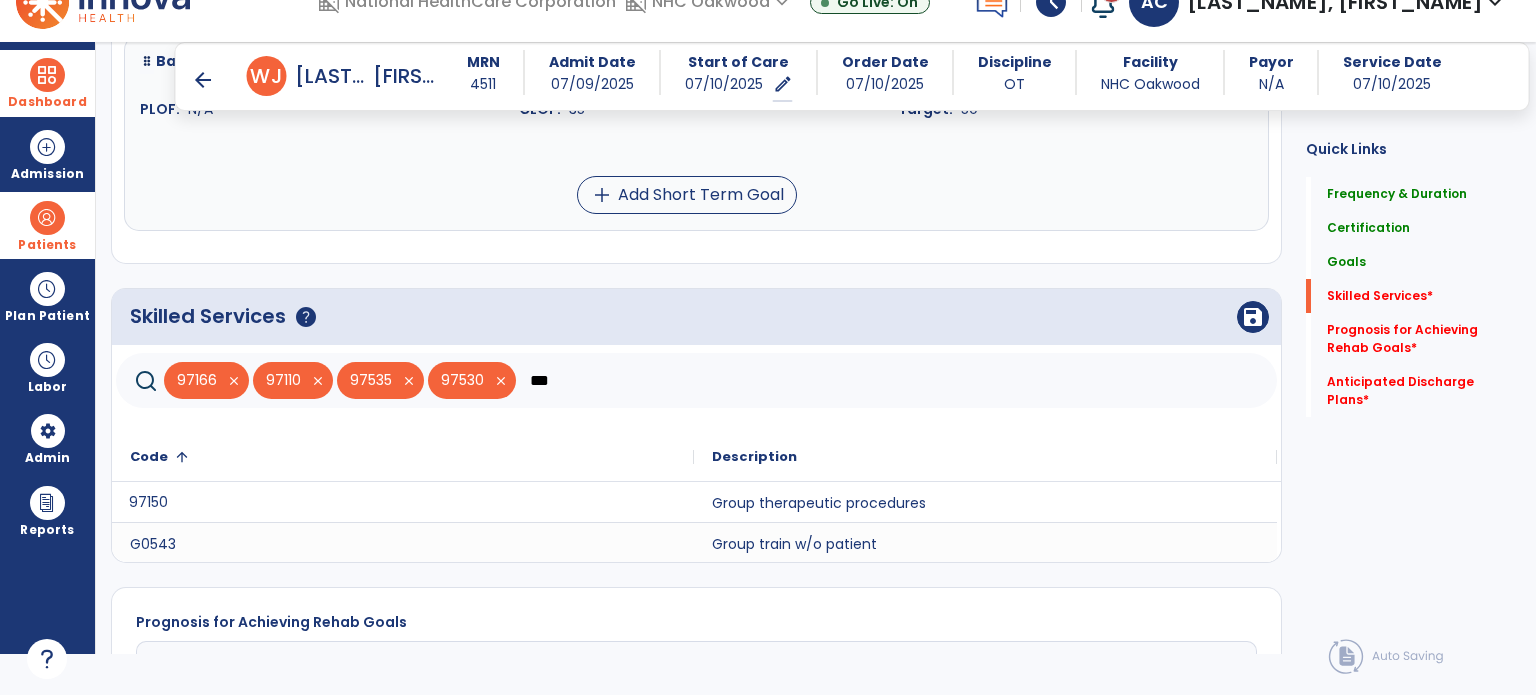 click on "Code
1" 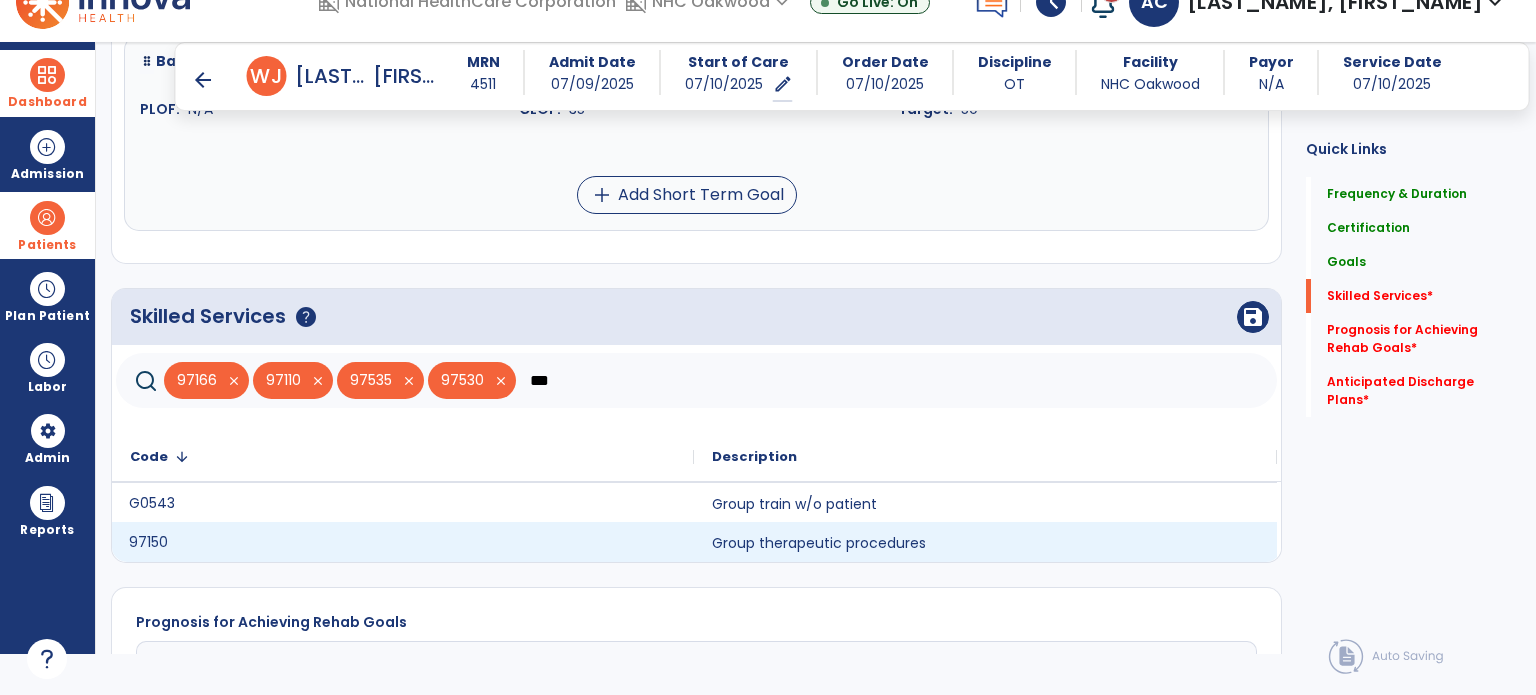 click on "97150" 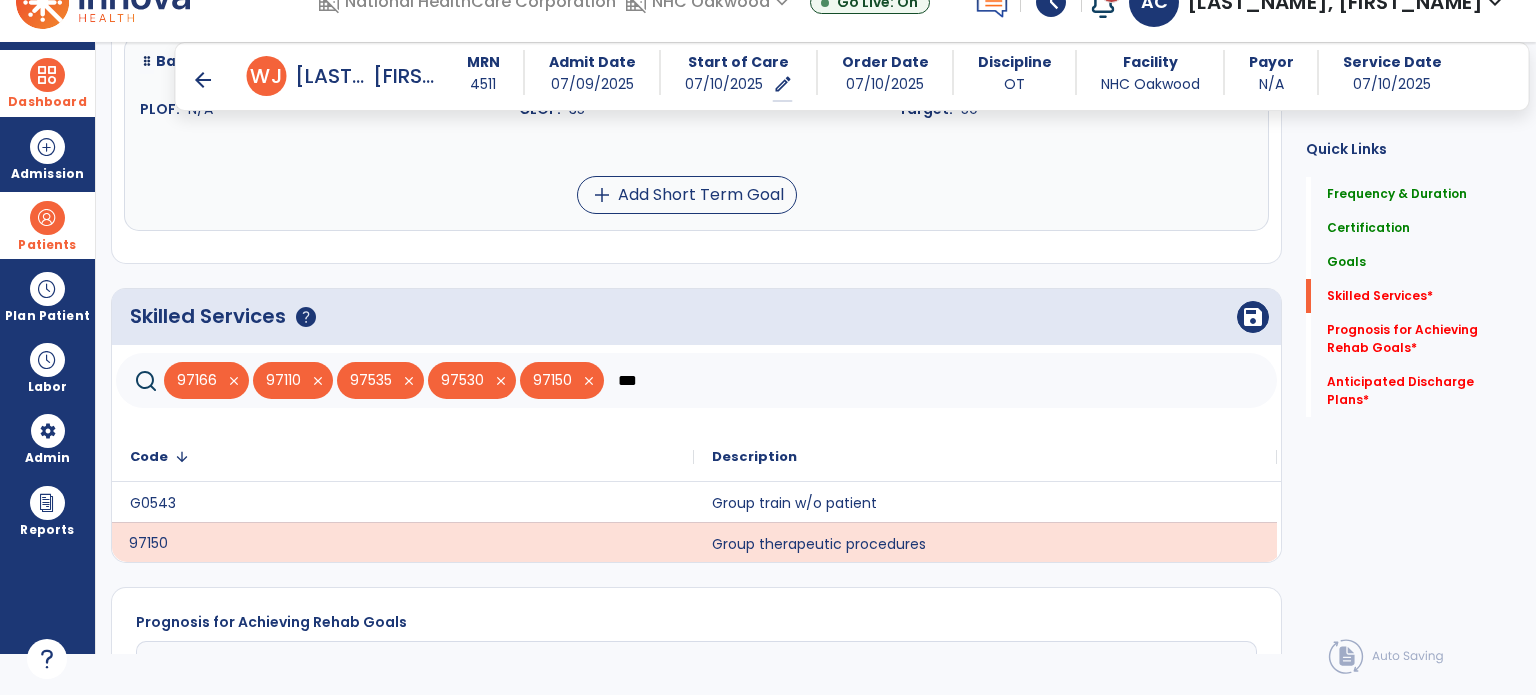 click on "***" 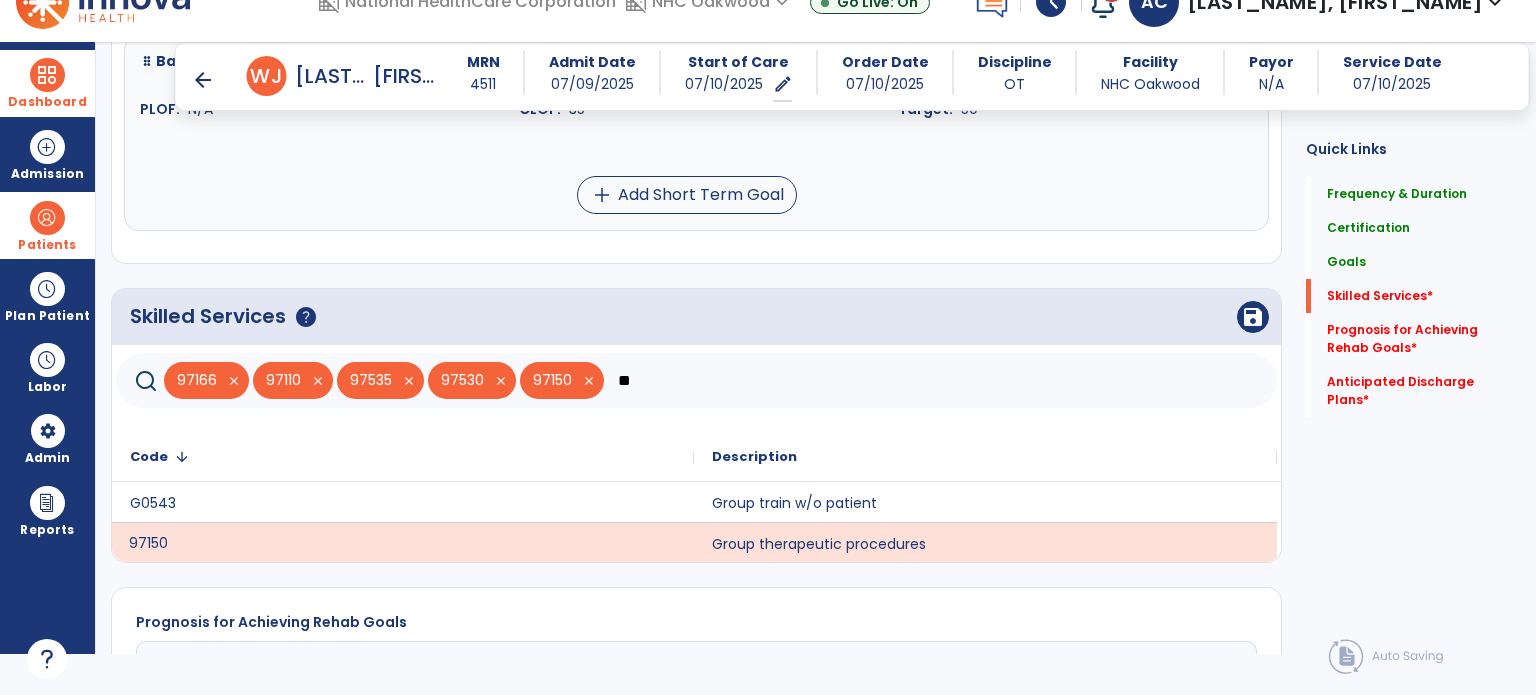 type on "*" 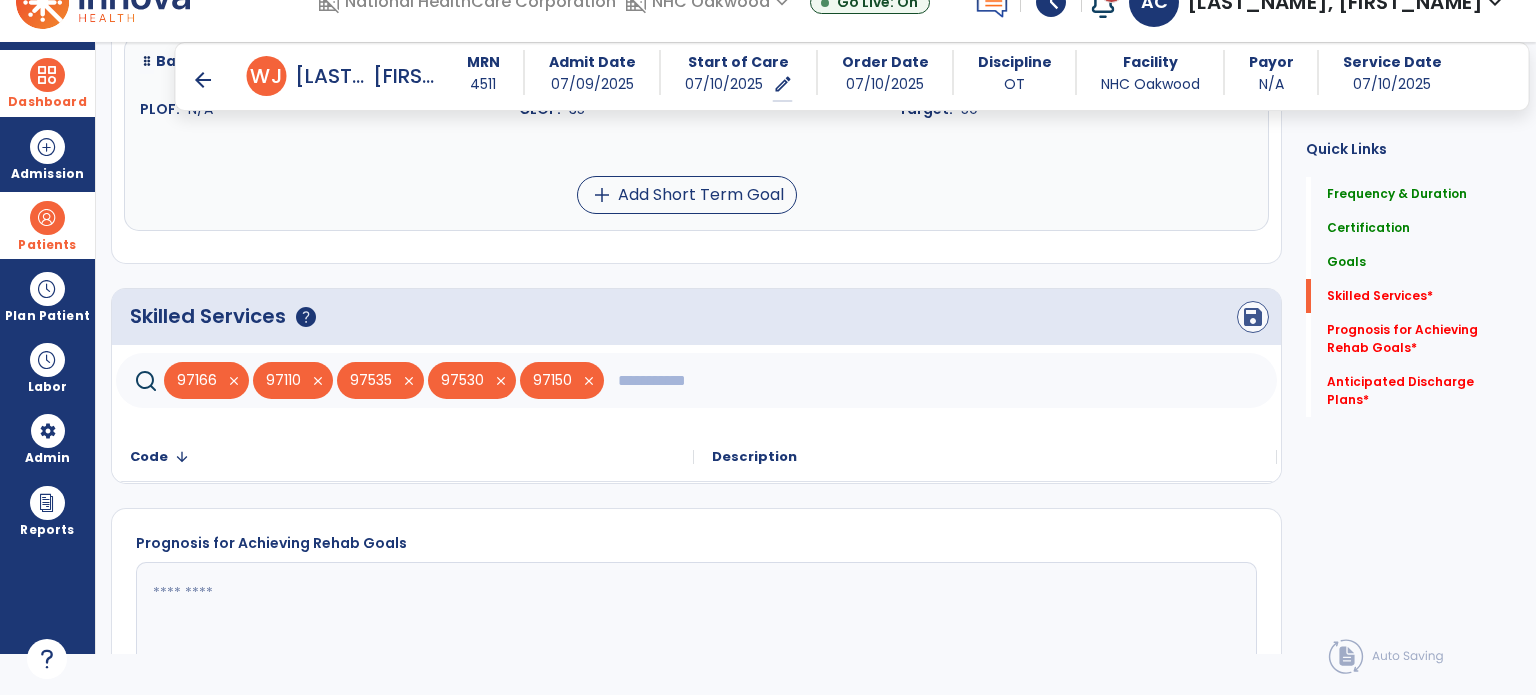 type 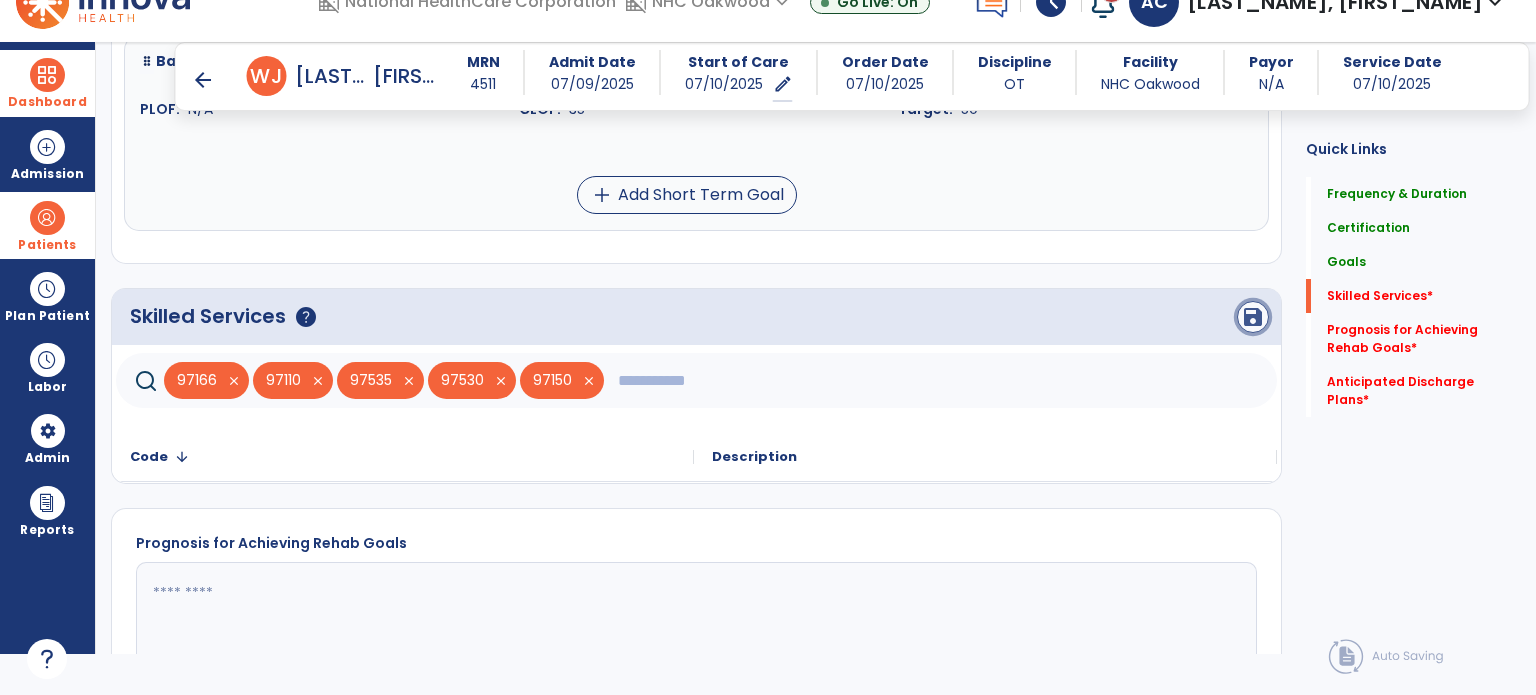 click on "save" 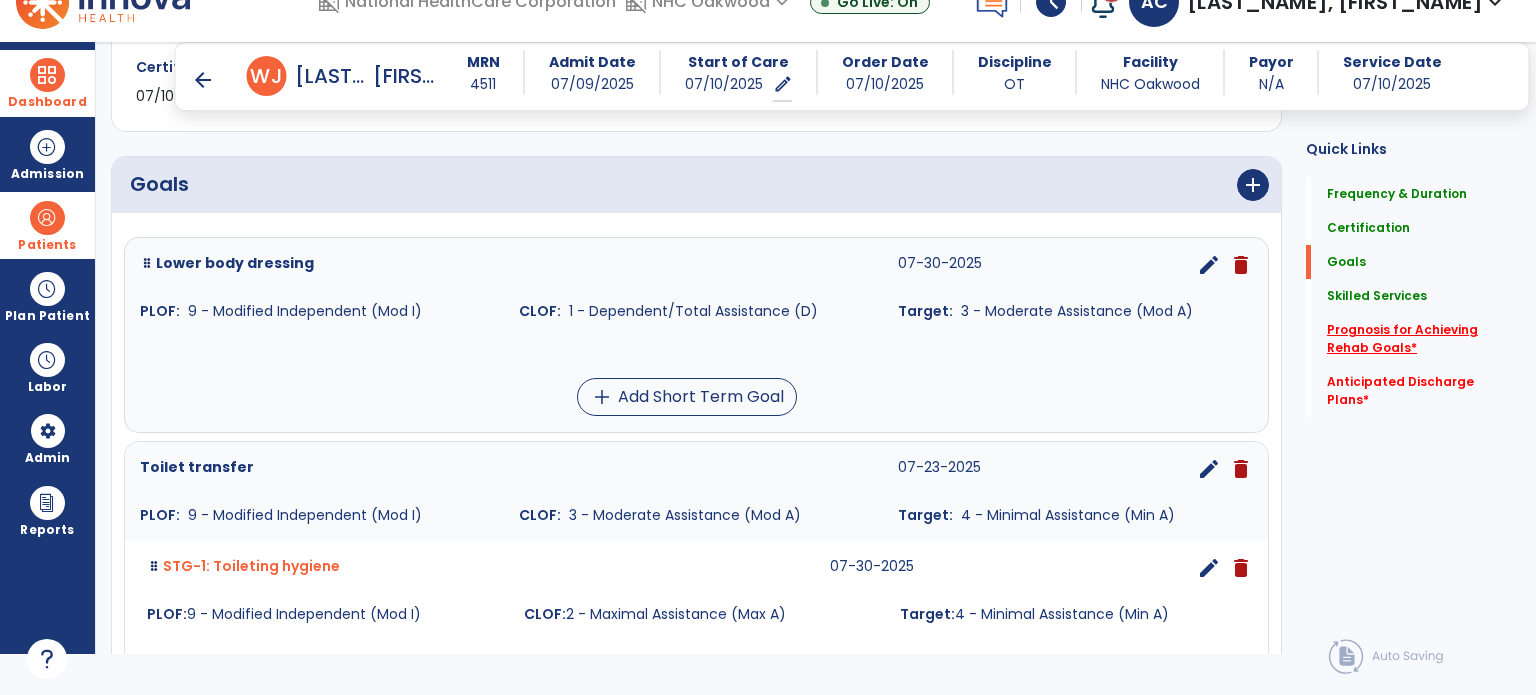 click on "Prognosis for Achieving Rehab Goals   *" 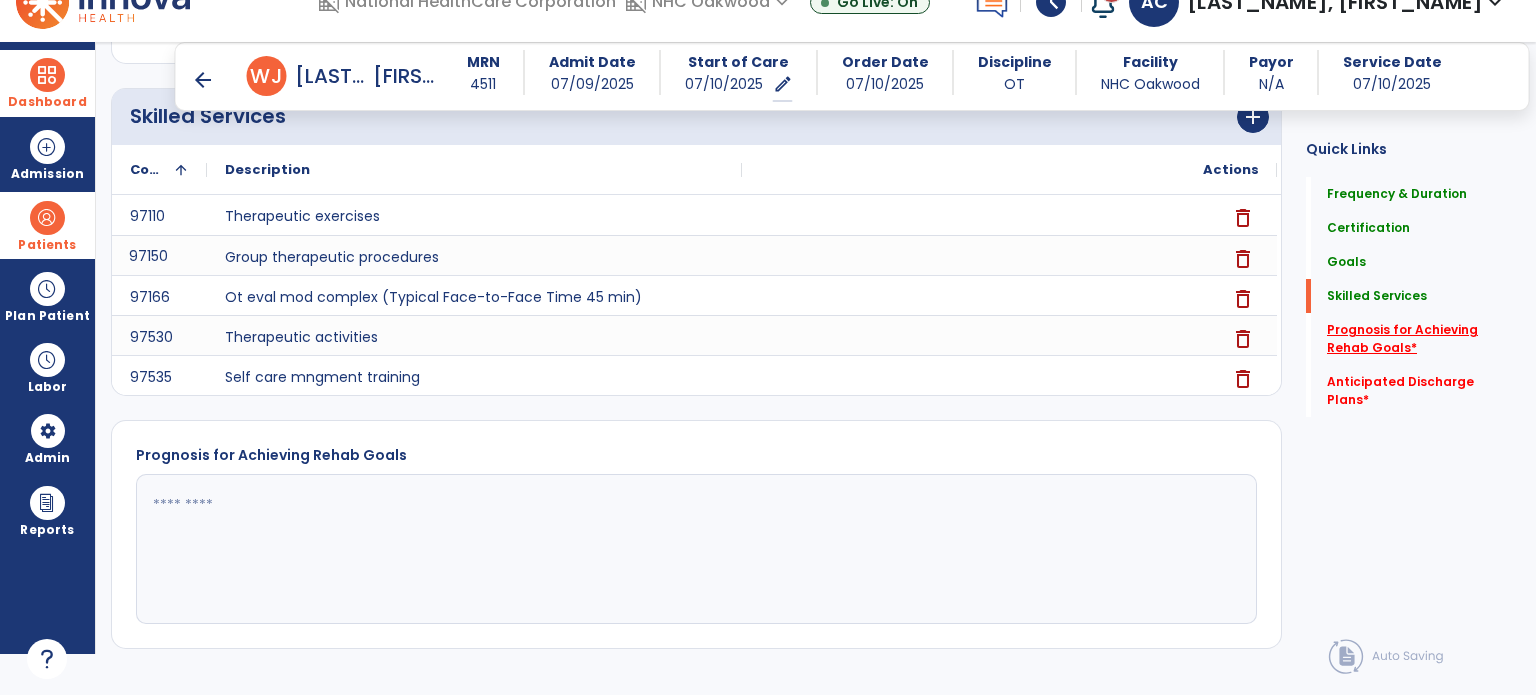 scroll, scrollTop: 1373, scrollLeft: 0, axis: vertical 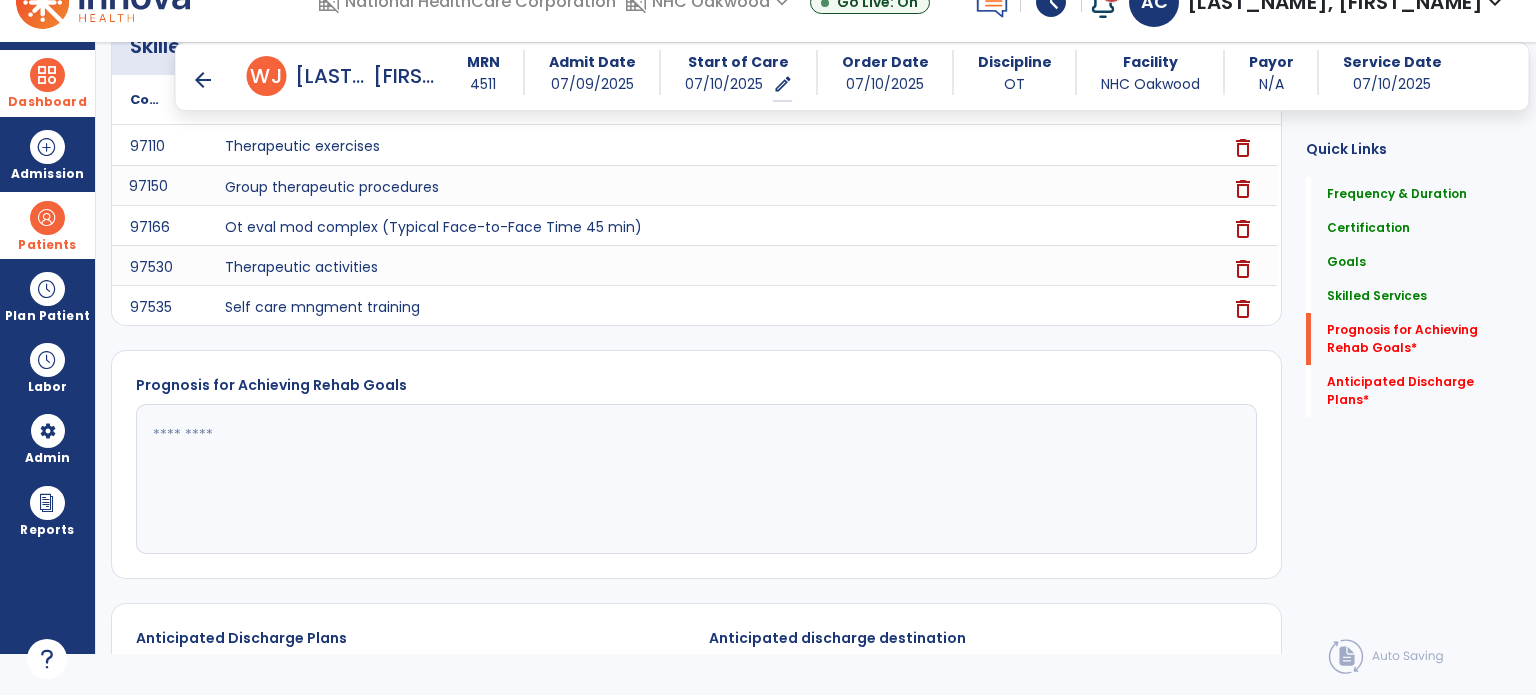 click 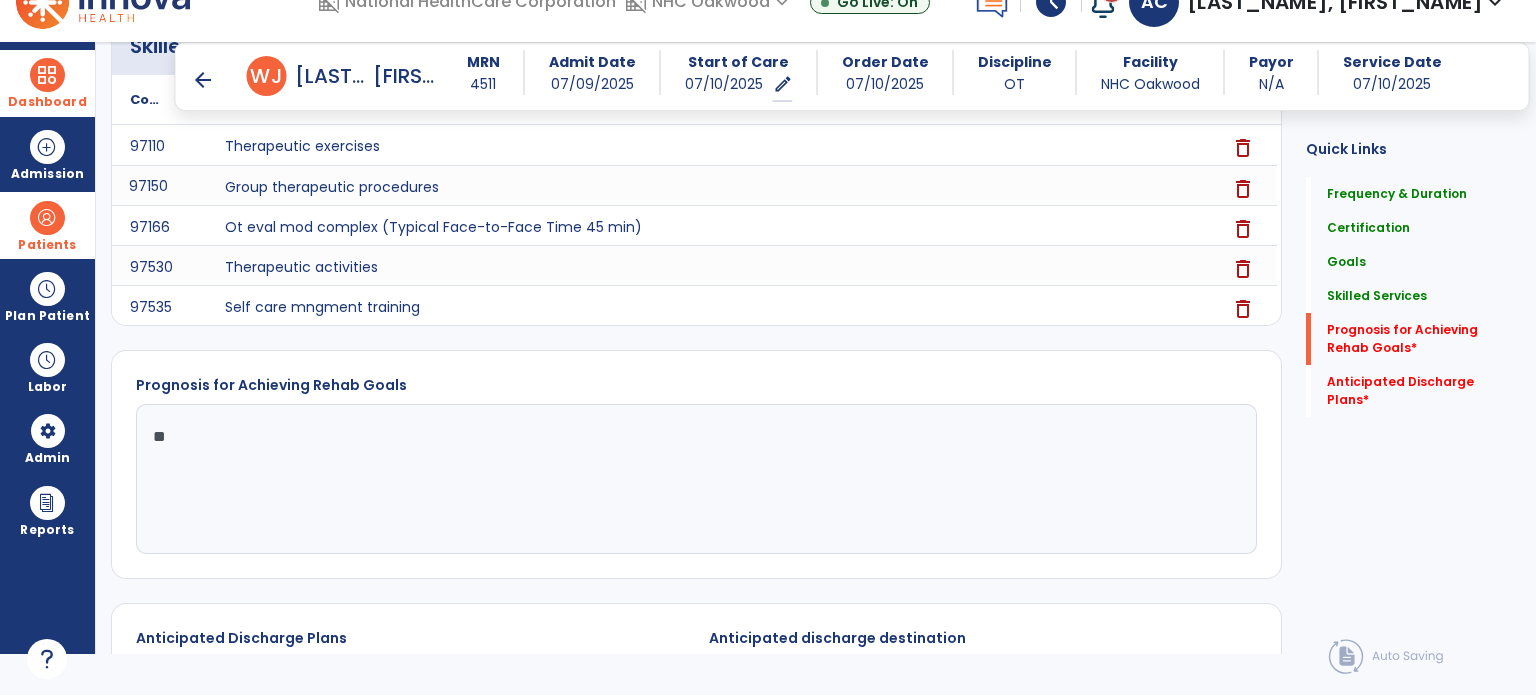 type on "*" 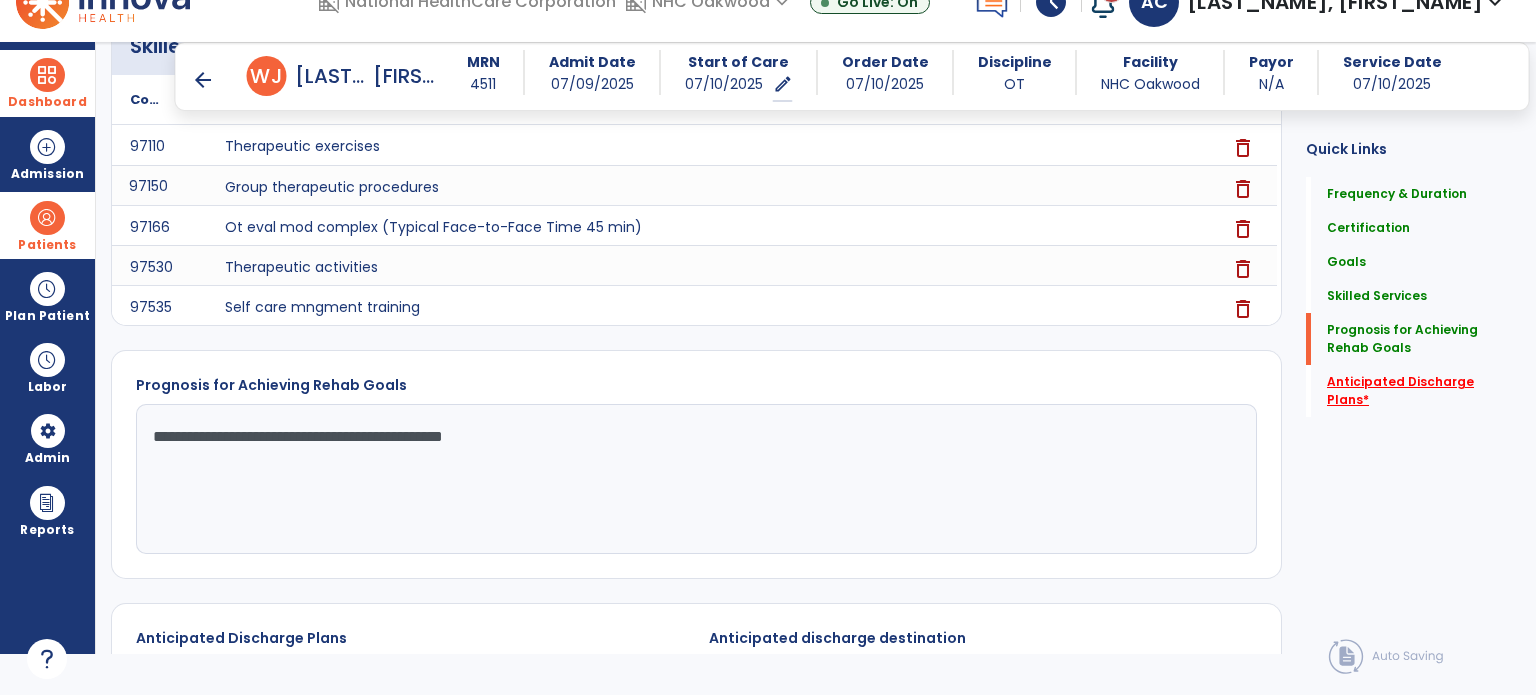 type on "**********" 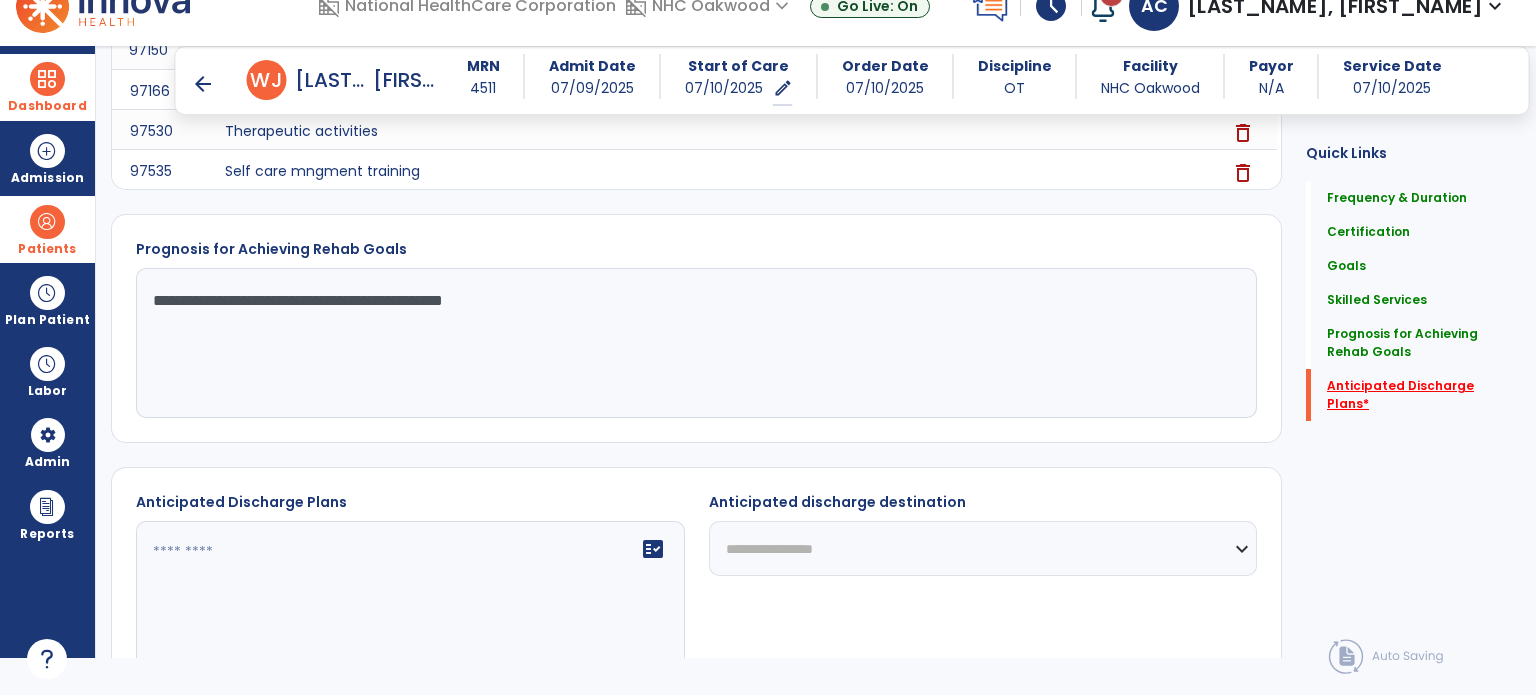 scroll, scrollTop: 1643, scrollLeft: 0, axis: vertical 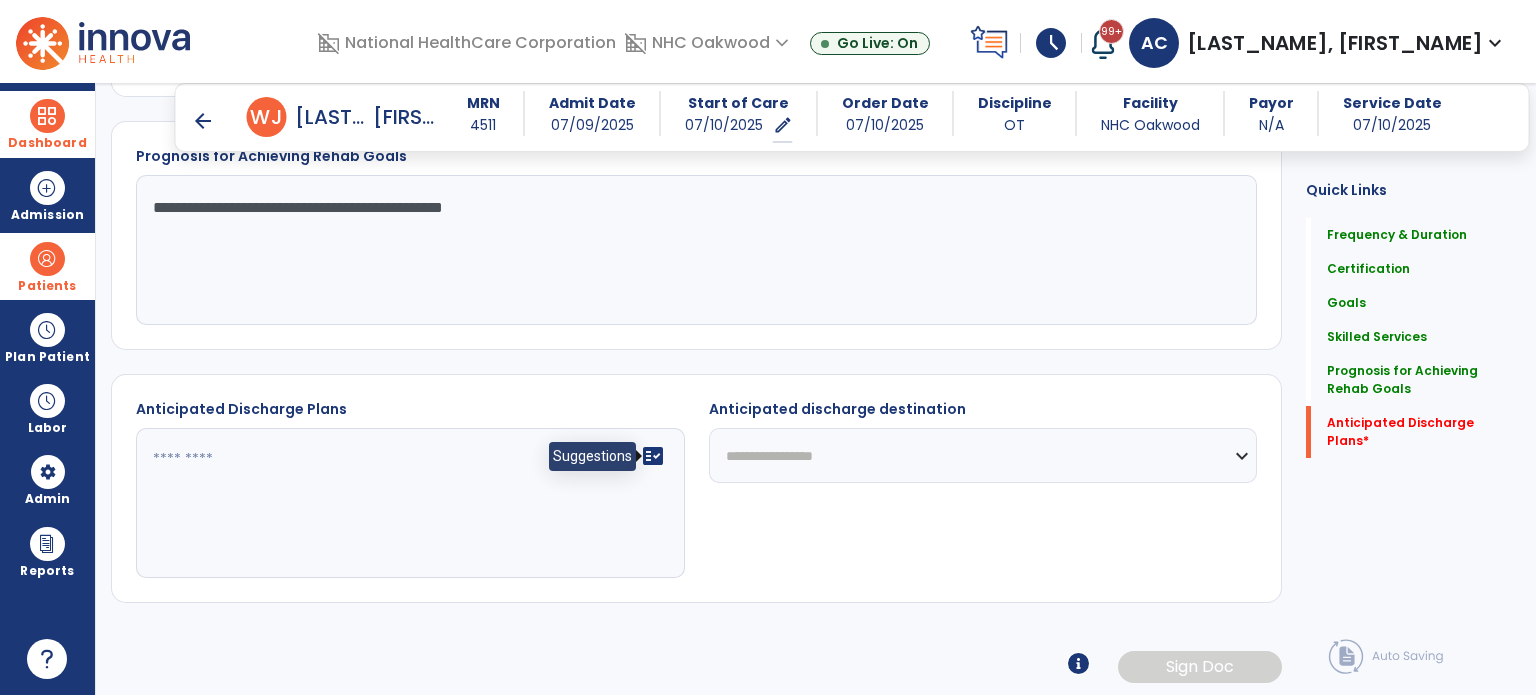 click on "fact_check" 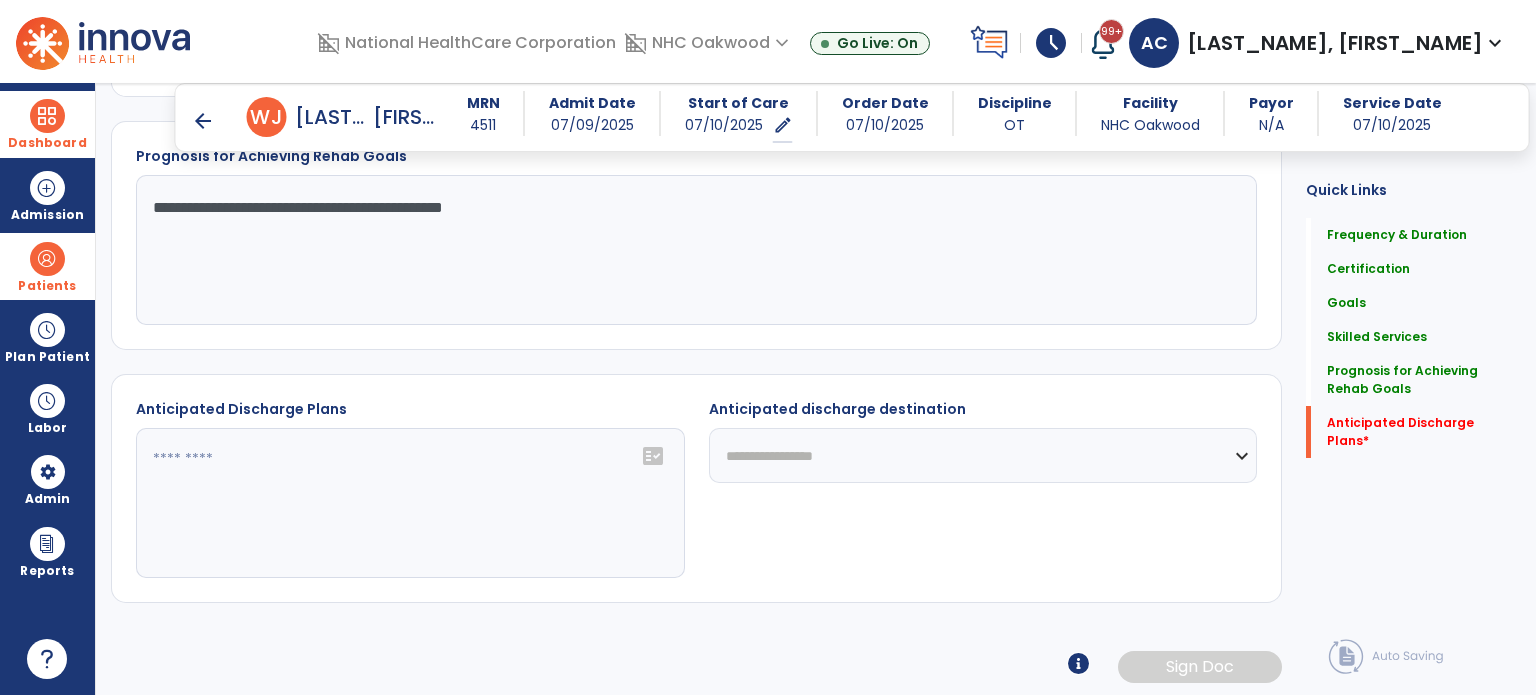 click on "fact_check" 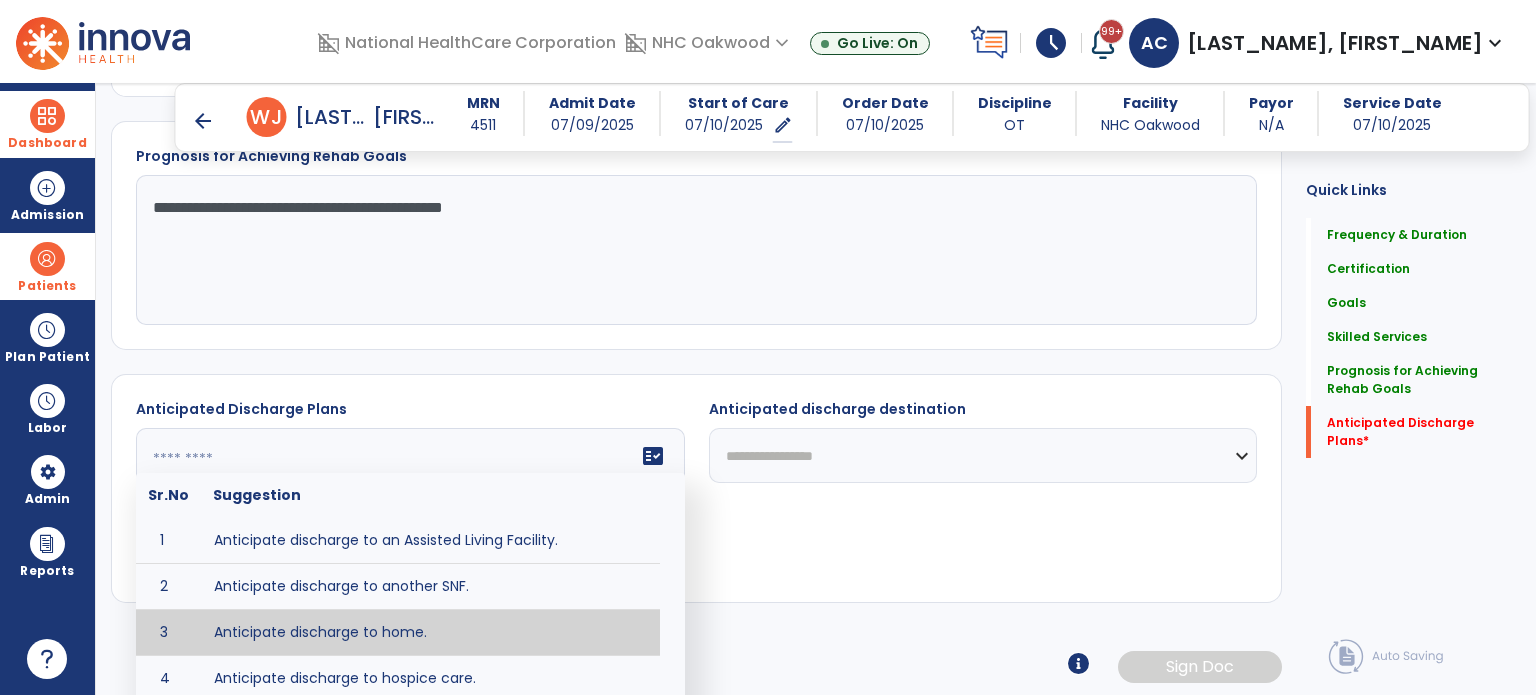 type on "**********" 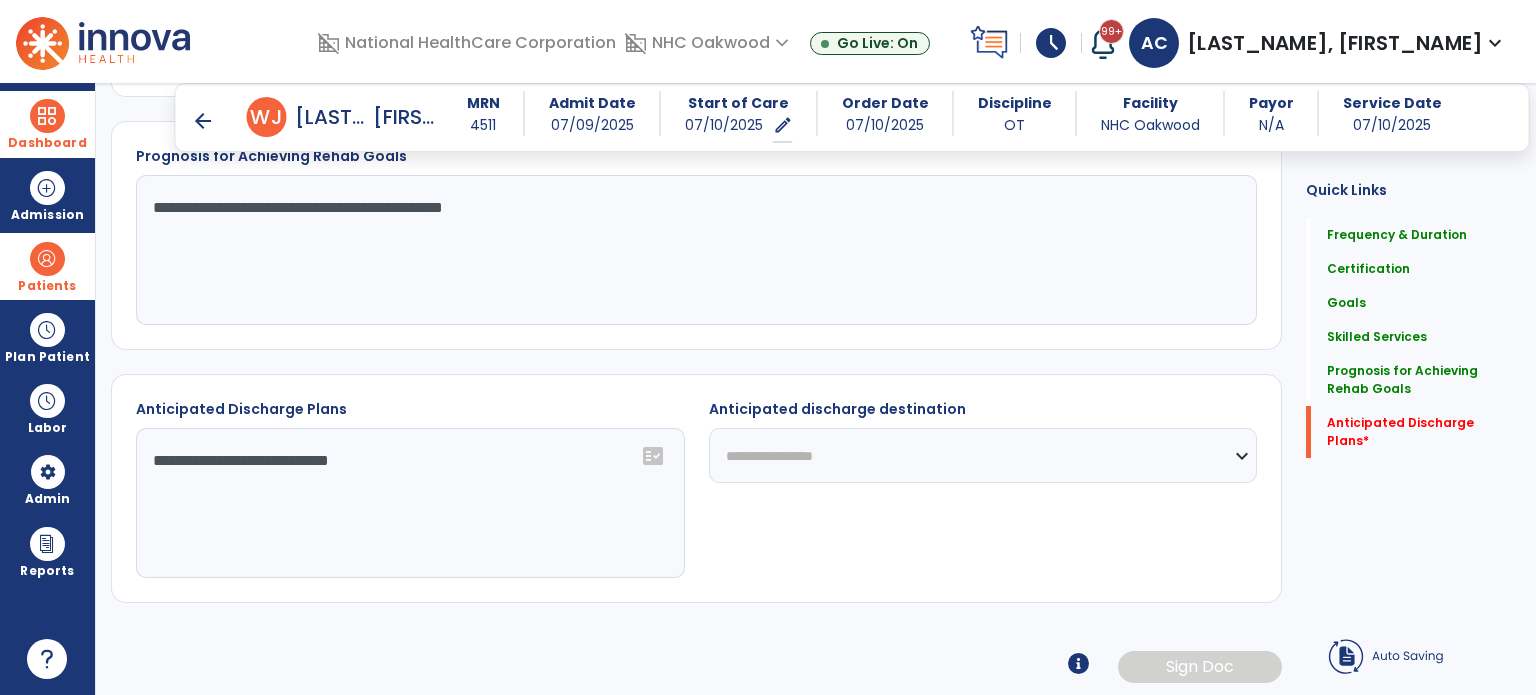 scroll, scrollTop: 1642, scrollLeft: 0, axis: vertical 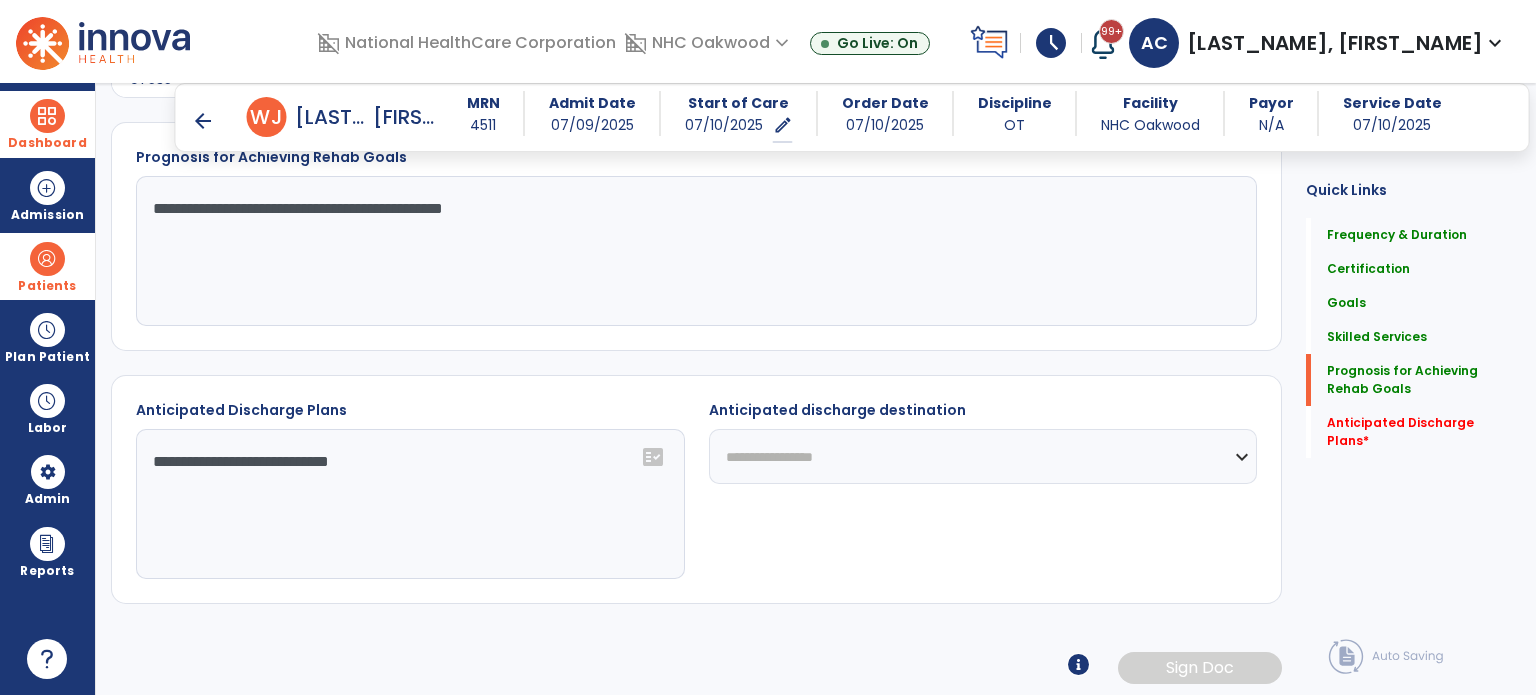 click on "**********" 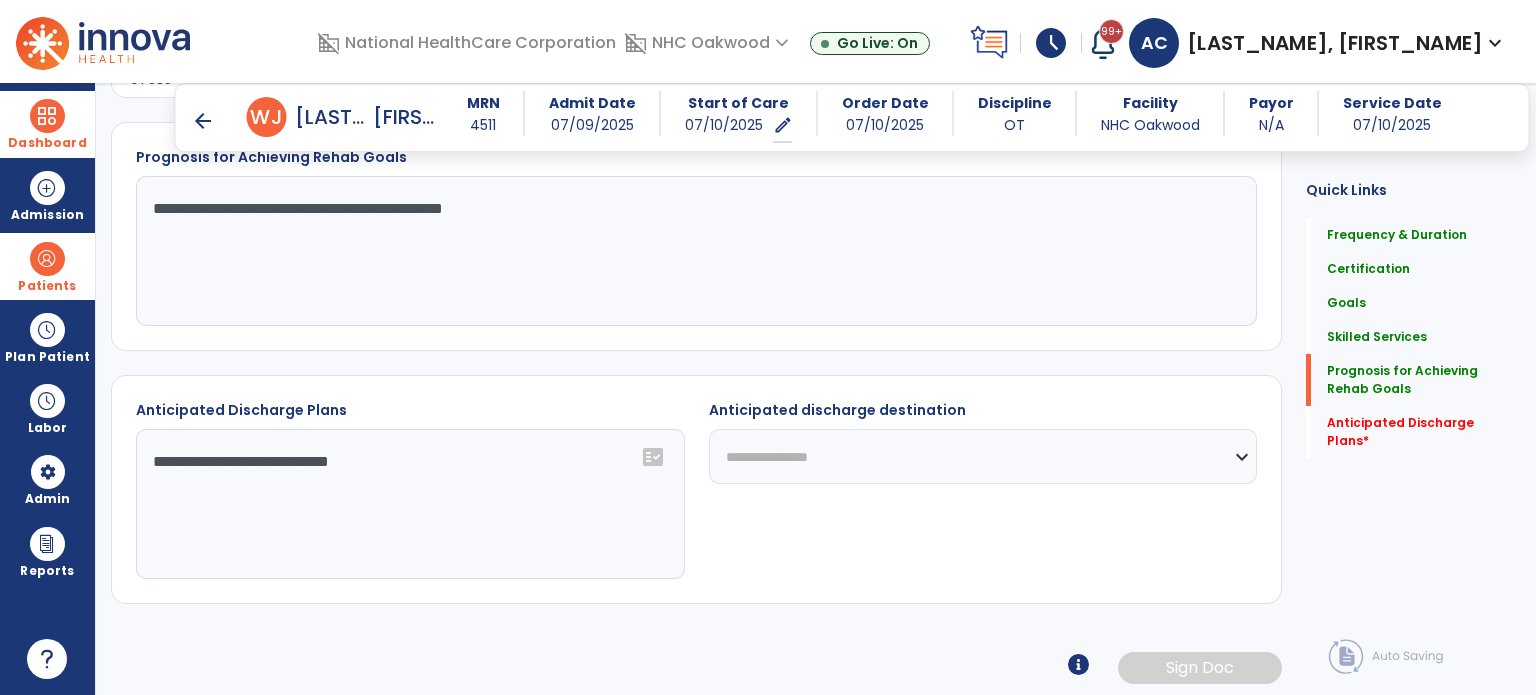 click on "**********" 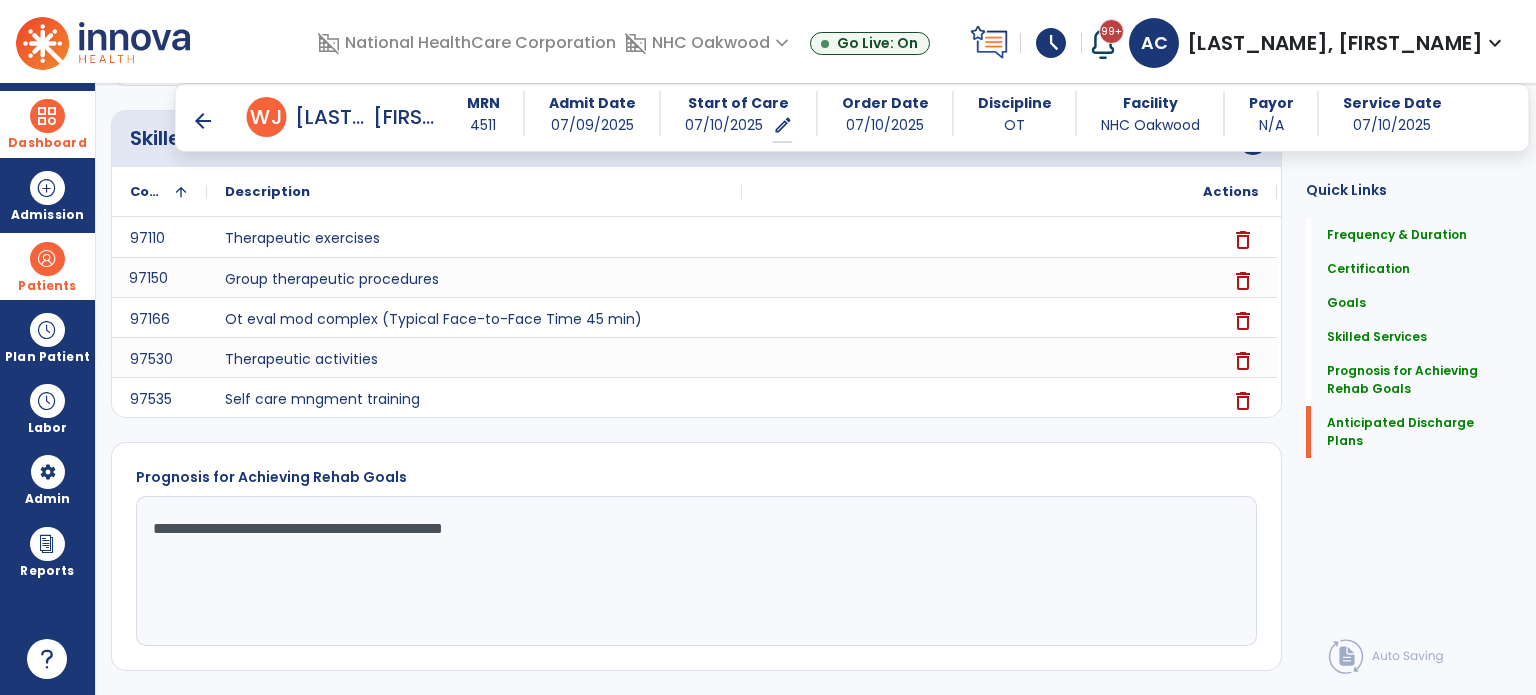 scroll, scrollTop: 1643, scrollLeft: 0, axis: vertical 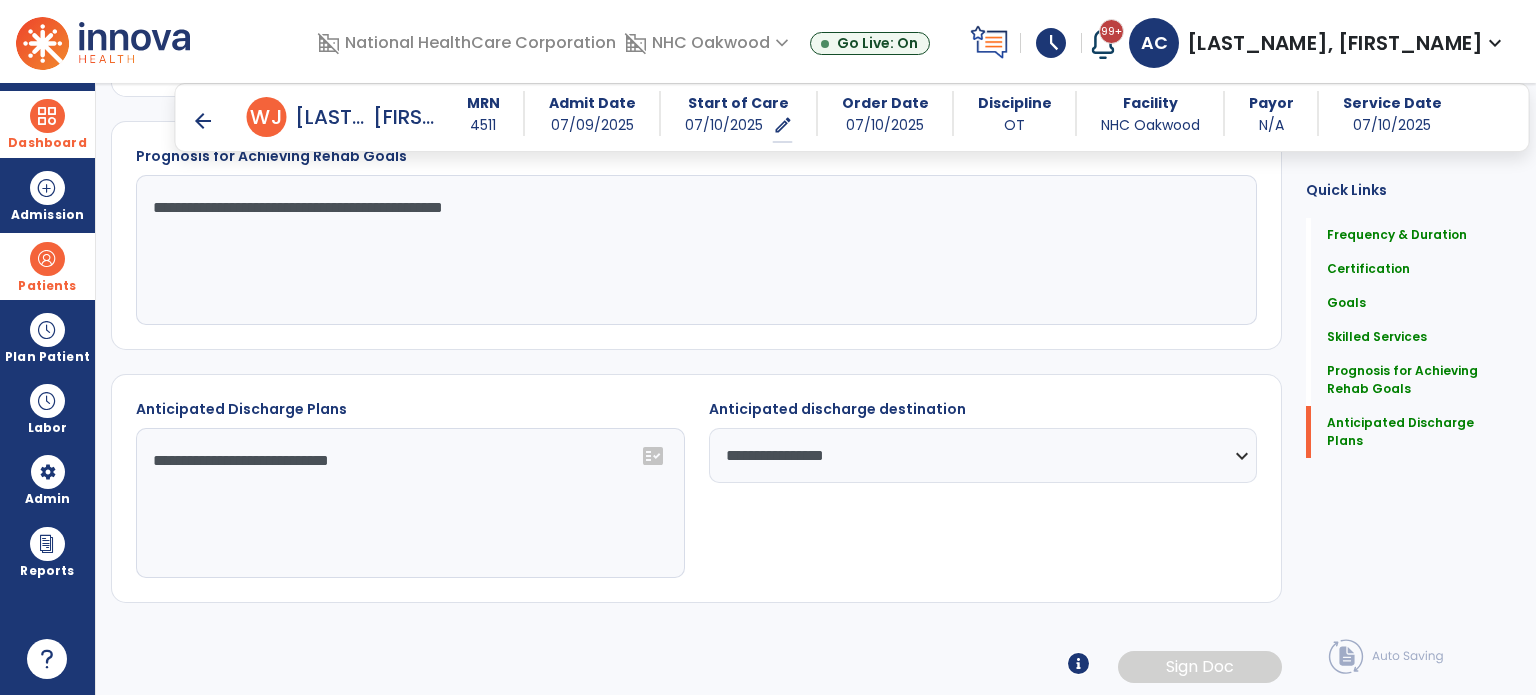 click on "Frequency & Duration Frequency ********* ** ** ** ** ** ** ** Duration ** ******** ***** Certification From 07/10/2025 Certification Through 10/01/2025 Goals Add Lower body dressing 07-30-2025 edit delete PLOF: 9 - Modified Independent (Mod I) CLOF: 1 - Dependent/Total Assistance (D) Target: 3 - Moderate Assistance (Mod A) add Add Short Term Goal Toilet transfer 07-23-2025 edit delete PLOF: 9 - Modified Independent (Mod I) CLOF: 3 - Moderate Assistance (Mod A) Target: 4 - Minimal Assistance (Min A) STG-1: Toileting hygiene 07-30-2025 edit delete PLOF: 9 - Modified Independent (Mod I) CLOF: 2 - Maximal Assistance (Max A) Target: 4 - Minimal Assistance (Min A) add Add Short Term Goal Barthel Index 07-30-2025 edit delete PLOF: N/A CLOF: 35 Target: 50 add Add Short Term Goal Skilled Services add" 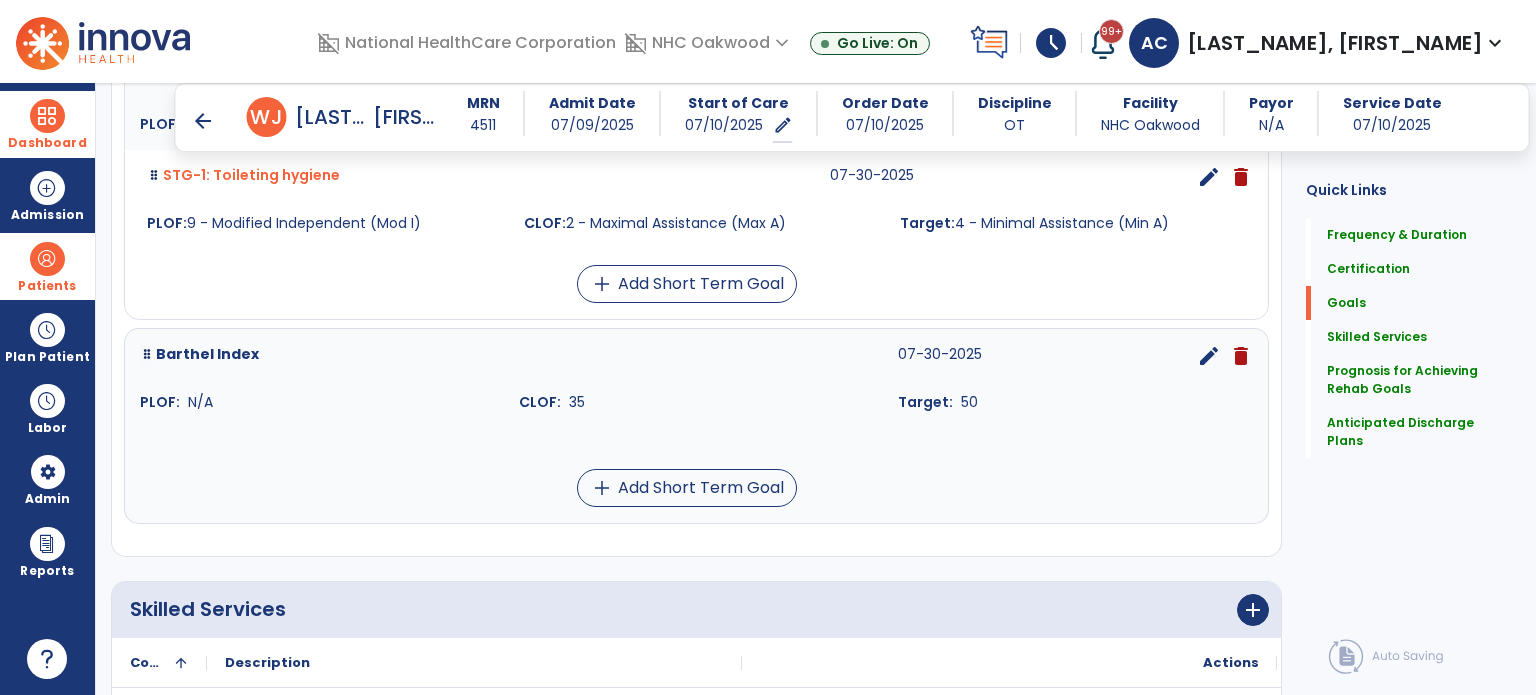 scroll, scrollTop: 865, scrollLeft: 0, axis: vertical 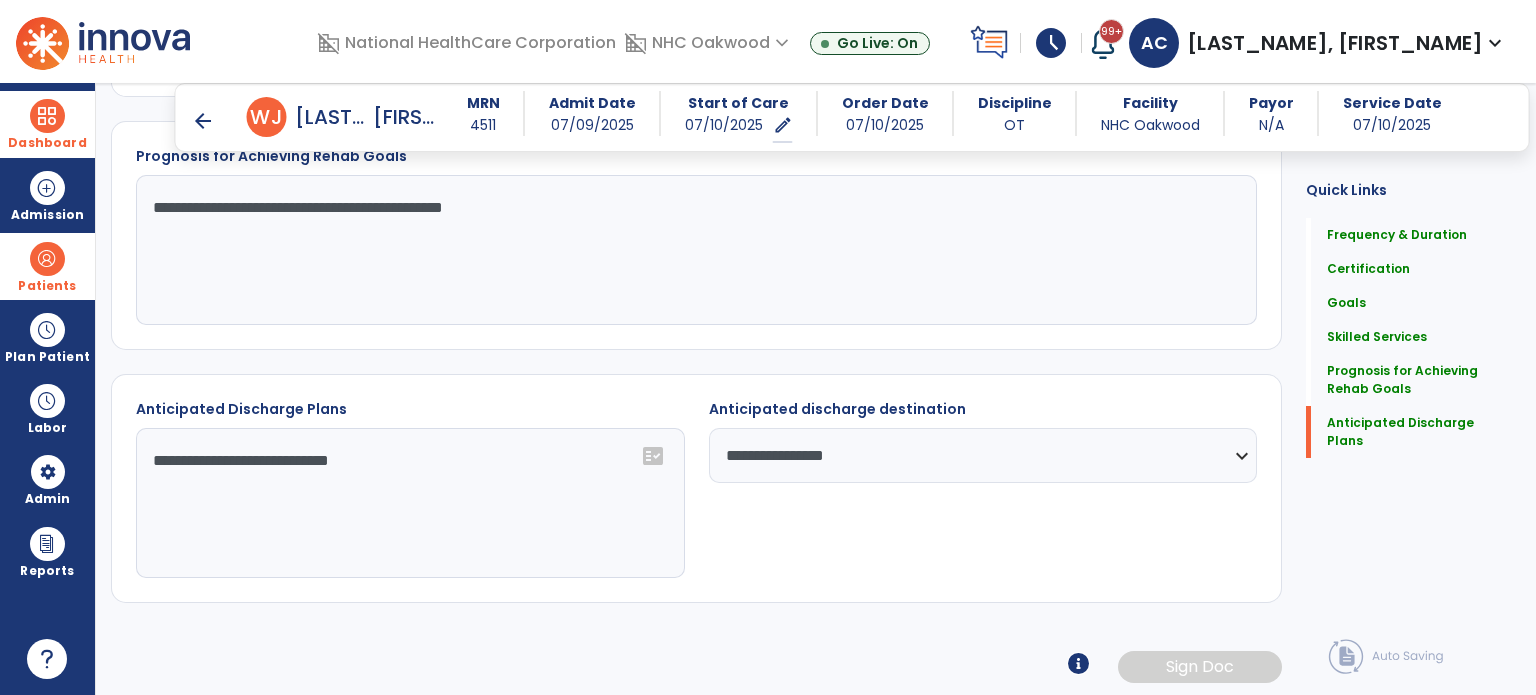click on "Frequency & Duration Frequency ********* ** ** ** ** ** ** ** Duration ** ******** ***** Certification From 07/10/2025 Certification Through 10/01/2025 Goals Add Lower body dressing 07-30-2025 edit delete PLOF: 9 - Modified Independent (Mod I) CLOF: 1 - Dependent/Total Assistance (D) Target: 3 - Moderate Assistance (Mod A) add Add Short Term Goal Toilet transfer 07-23-2025 edit delete PLOF: 9 - Modified Independent (Mod I) CLOF: 3 - Moderate Assistance (Mod A) Target: 4 - Minimal Assistance (Min A) STG-1: Toileting hygiene 07-30-2025 edit delete PLOF: 9 - Modified Independent (Mod I) CLOF: 2 - Maximal Assistance (Max A) Target: 4 - Minimal Assistance (Min A) add Add Short Term Goal Barthel Index 07-30-2025 edit delete PLOF: N/A CLOF: 35 Target: 50 add Add Short Term Goal Skilled Services add" 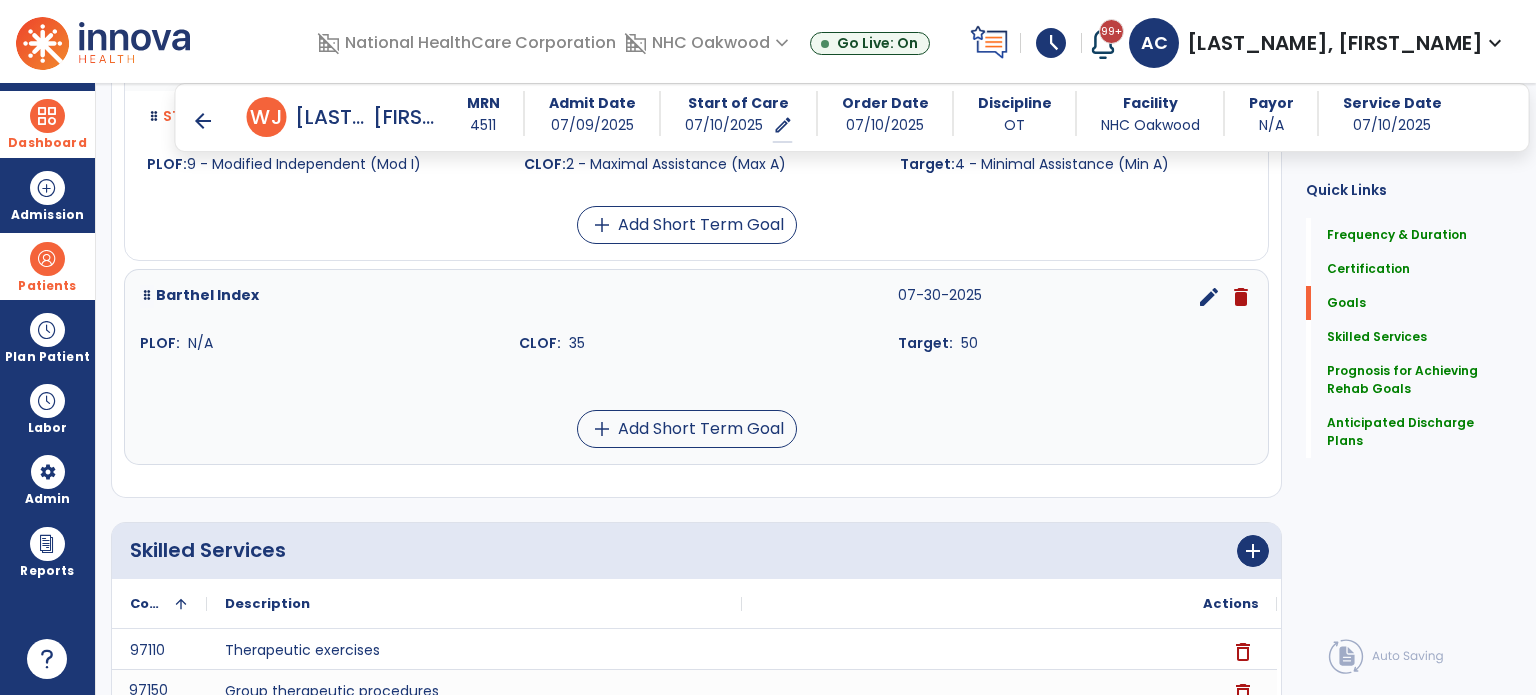 scroll, scrollTop: 864, scrollLeft: 0, axis: vertical 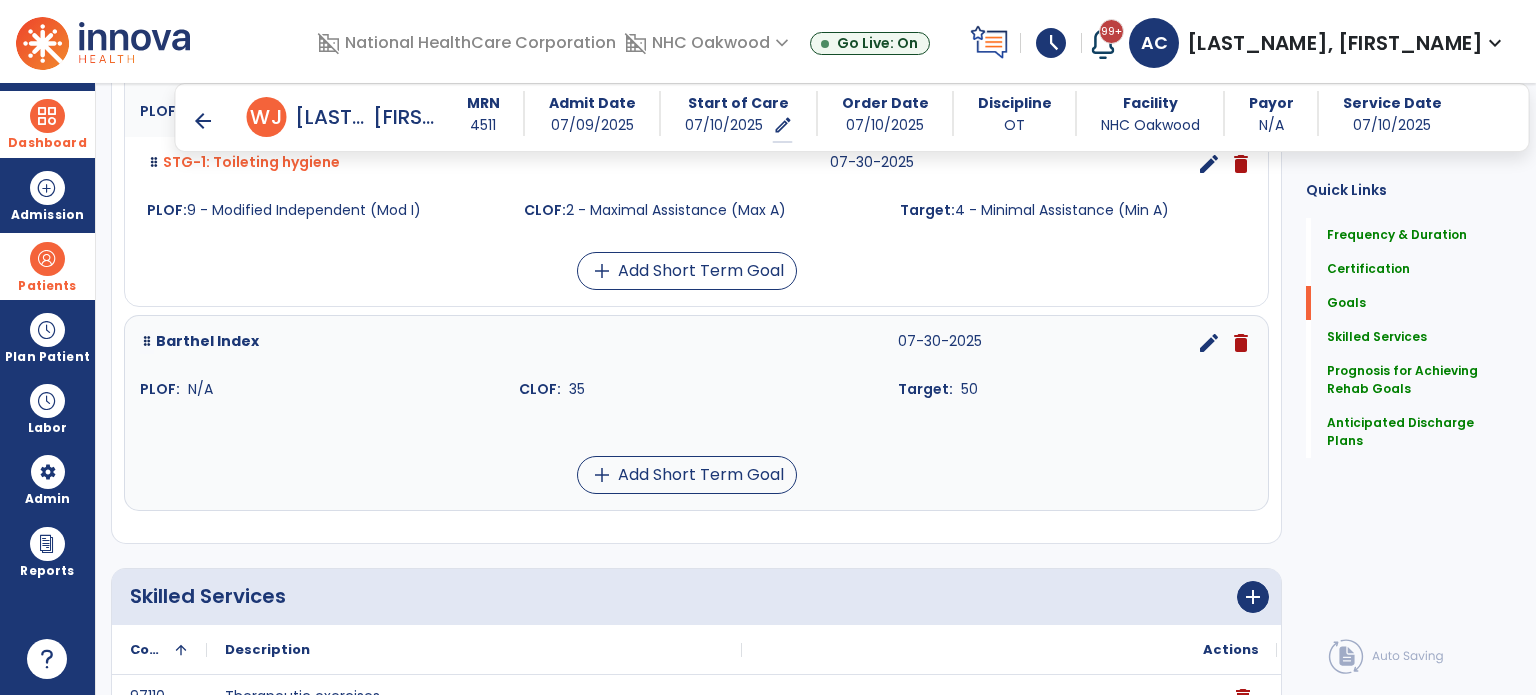 click on "arrow_back" at bounding box center [203, 121] 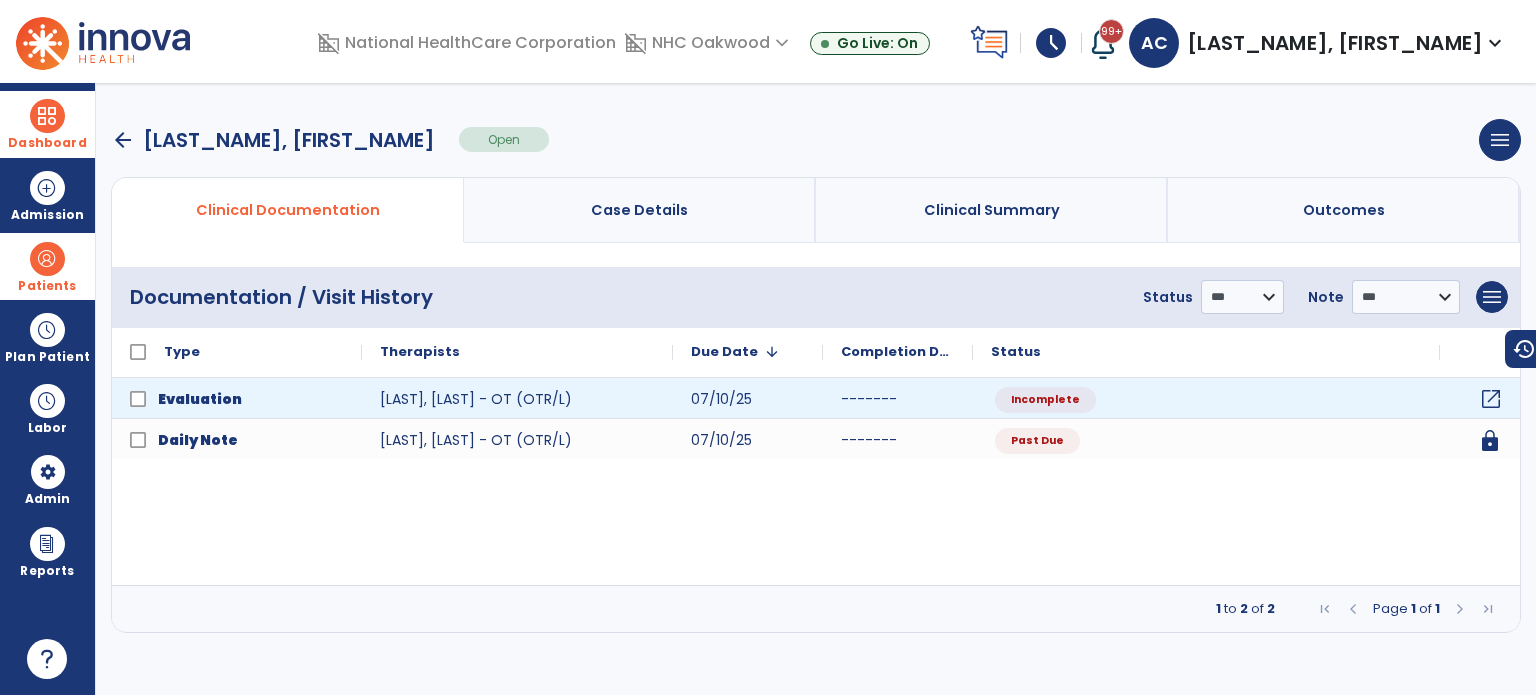 click on "open_in_new" 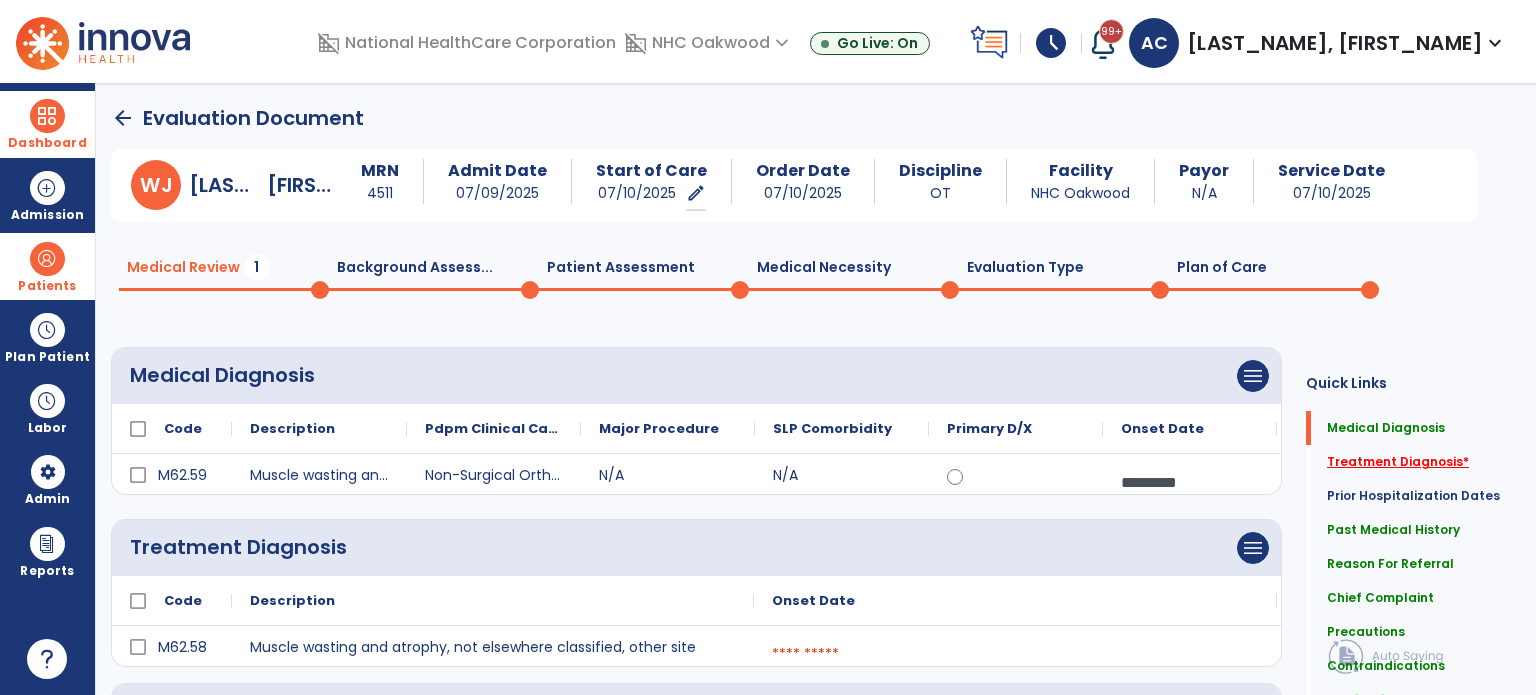 click on "Treatment Diagnosis   *" 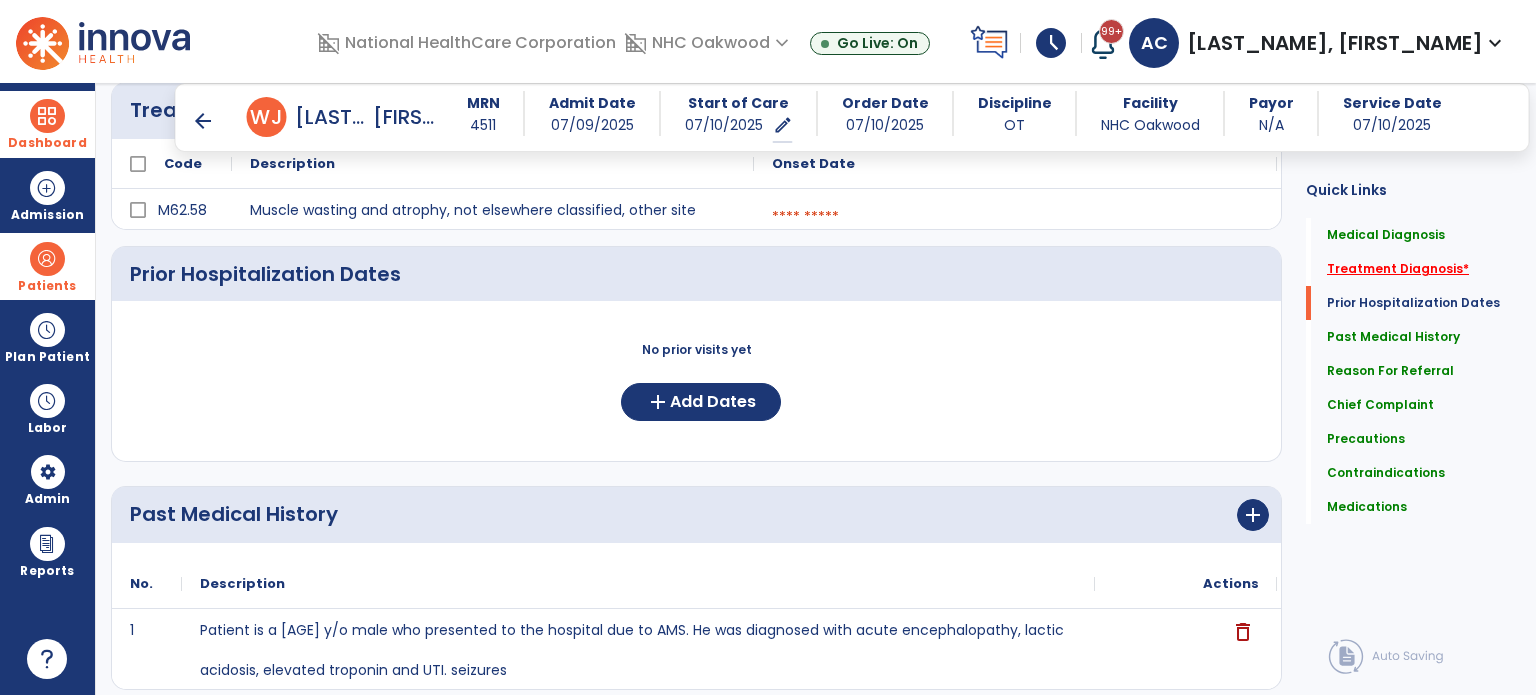 scroll, scrollTop: 436, scrollLeft: 0, axis: vertical 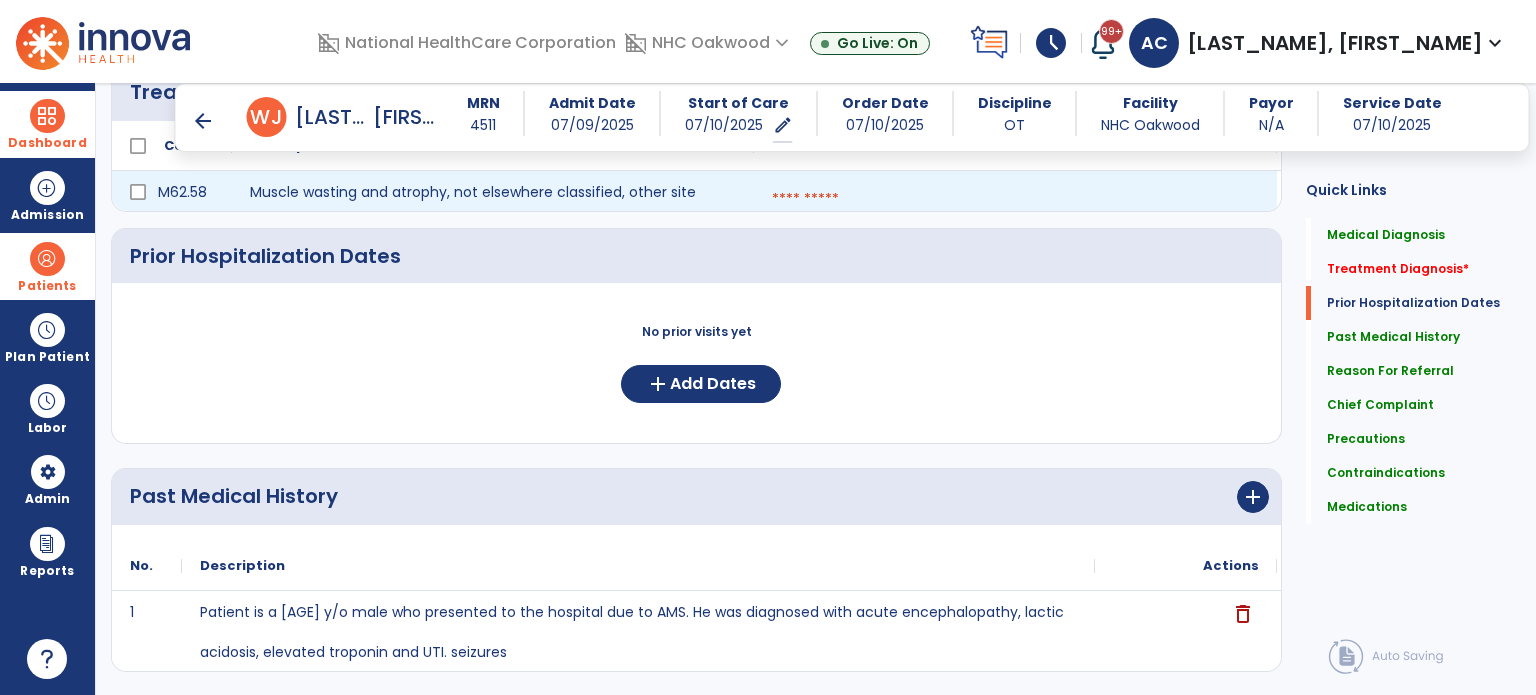 click at bounding box center (1015, 199) 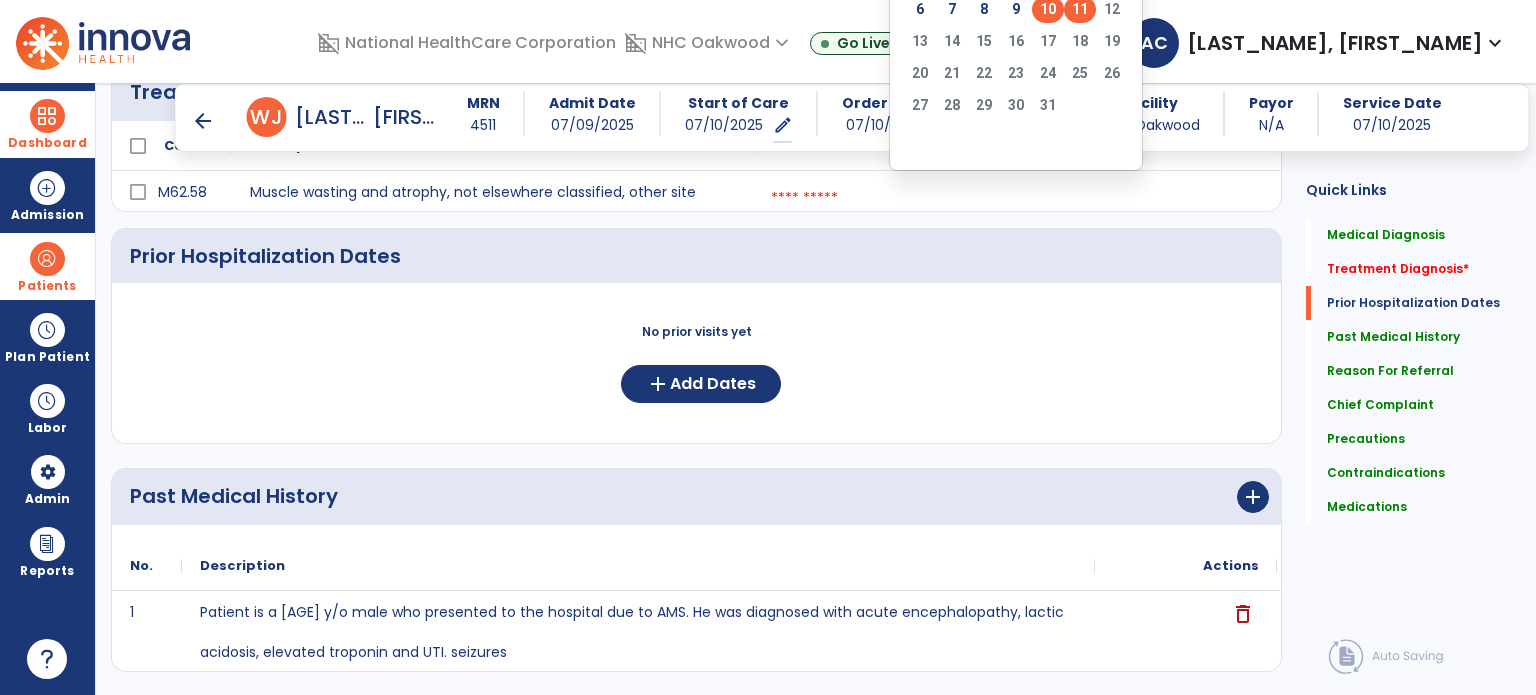 click on "10" 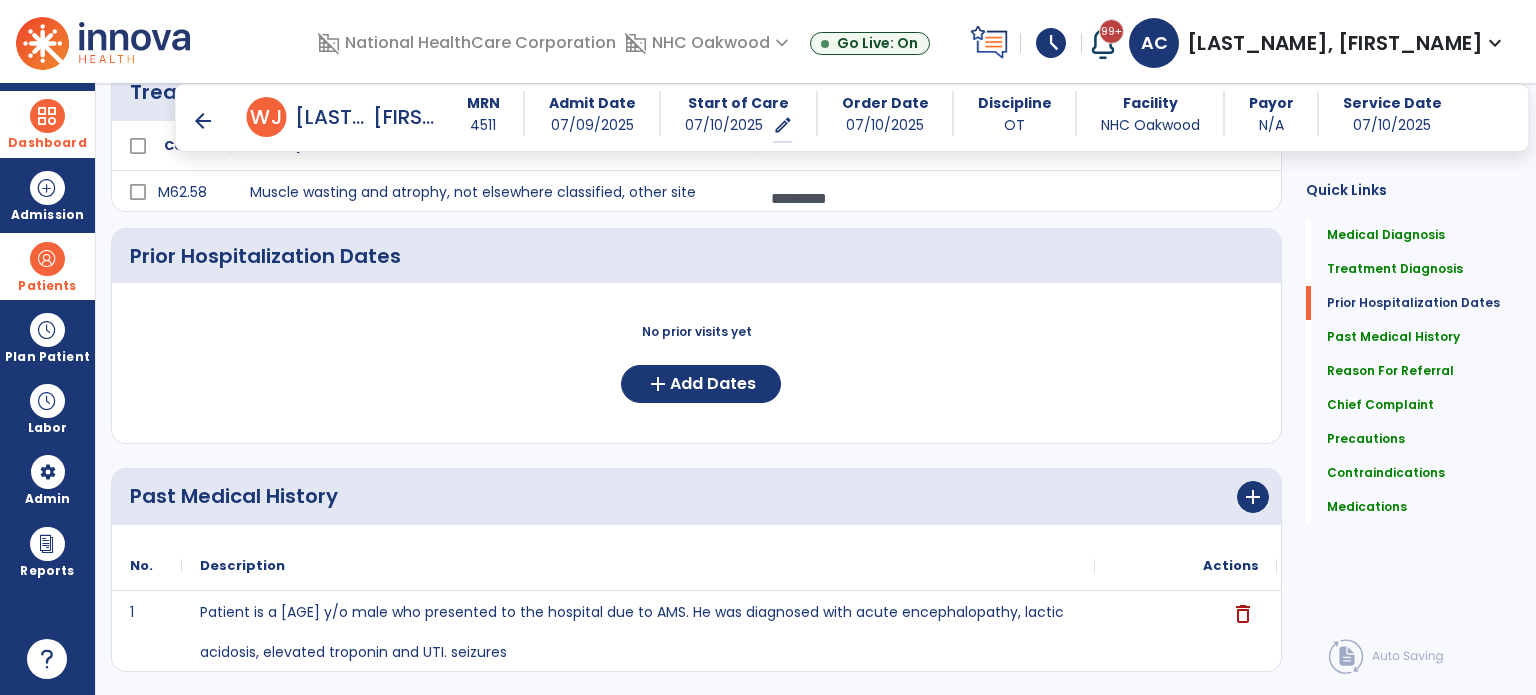 scroll, scrollTop: 1597, scrollLeft: 0, axis: vertical 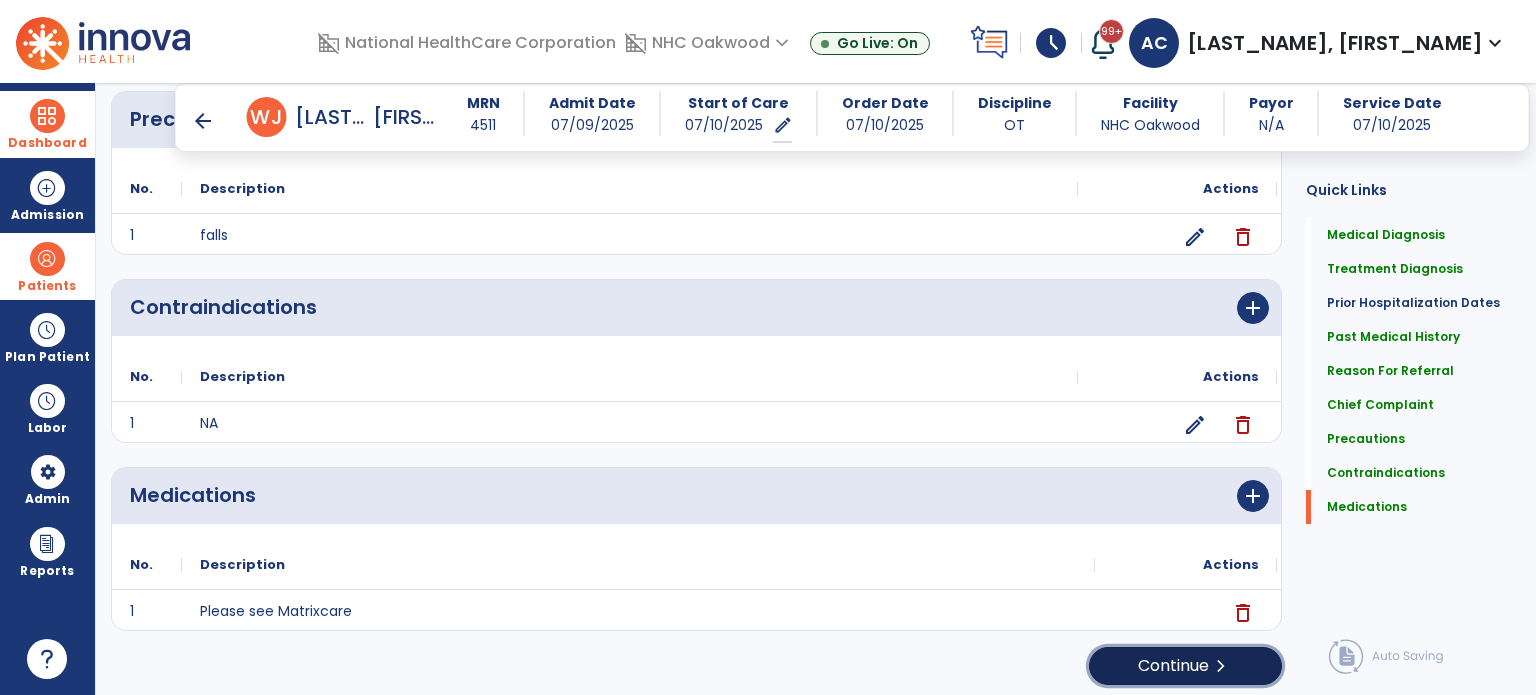 click on "Continue  chevron_right" 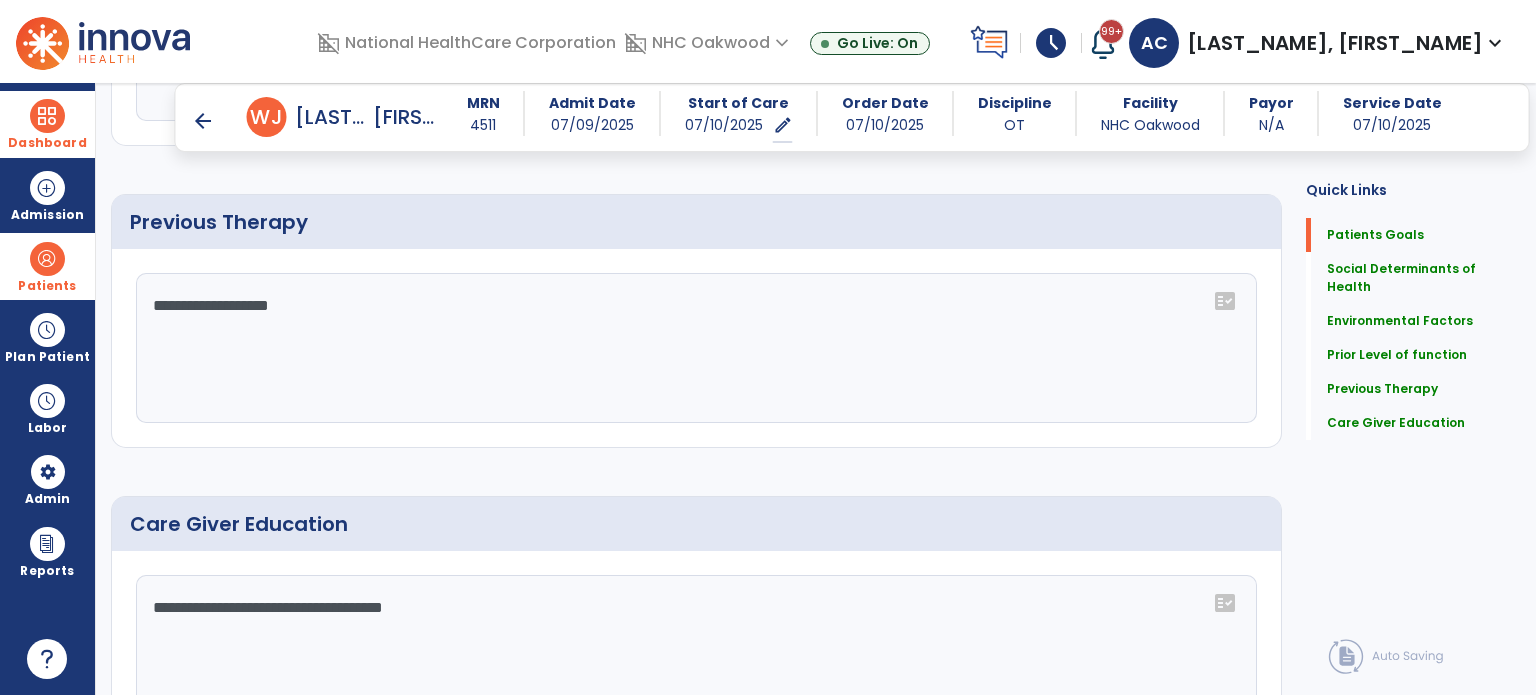 scroll, scrollTop: 1192, scrollLeft: 0, axis: vertical 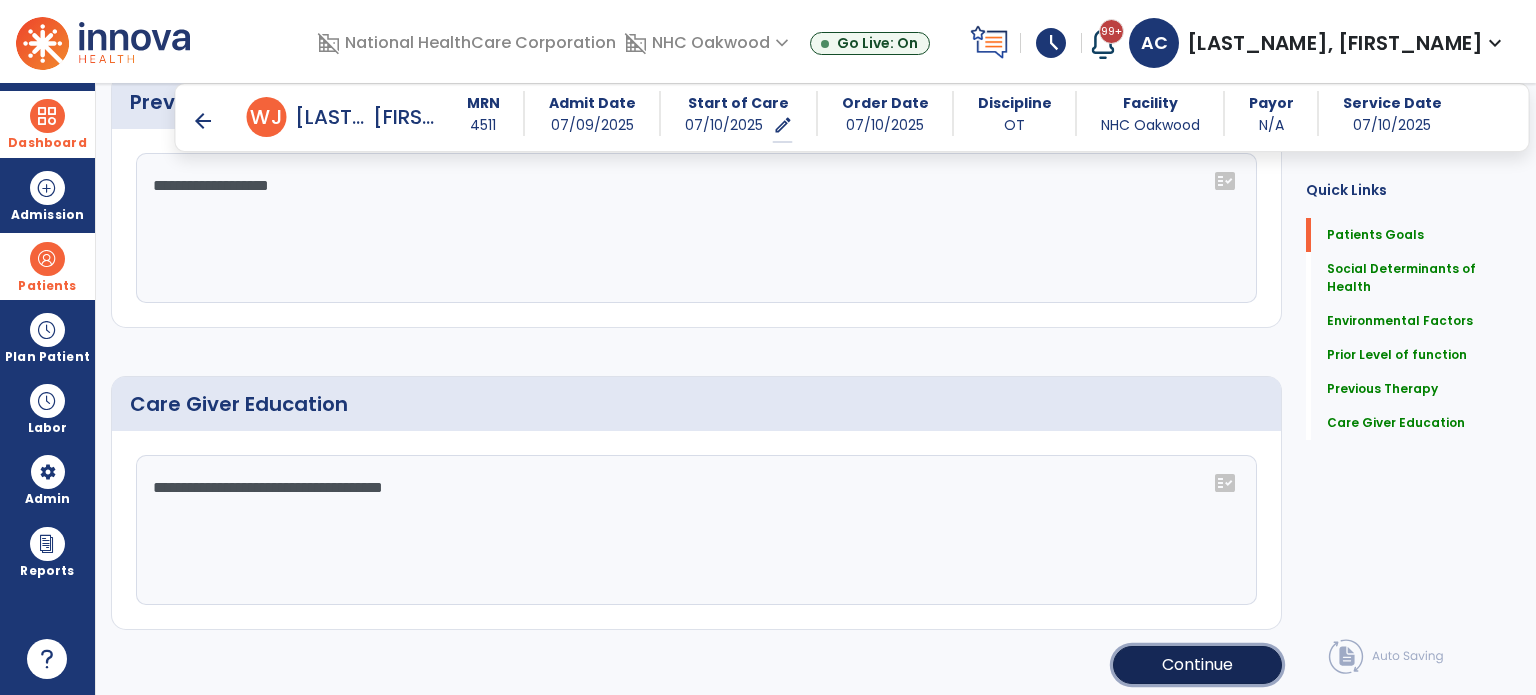 click on "Continue" 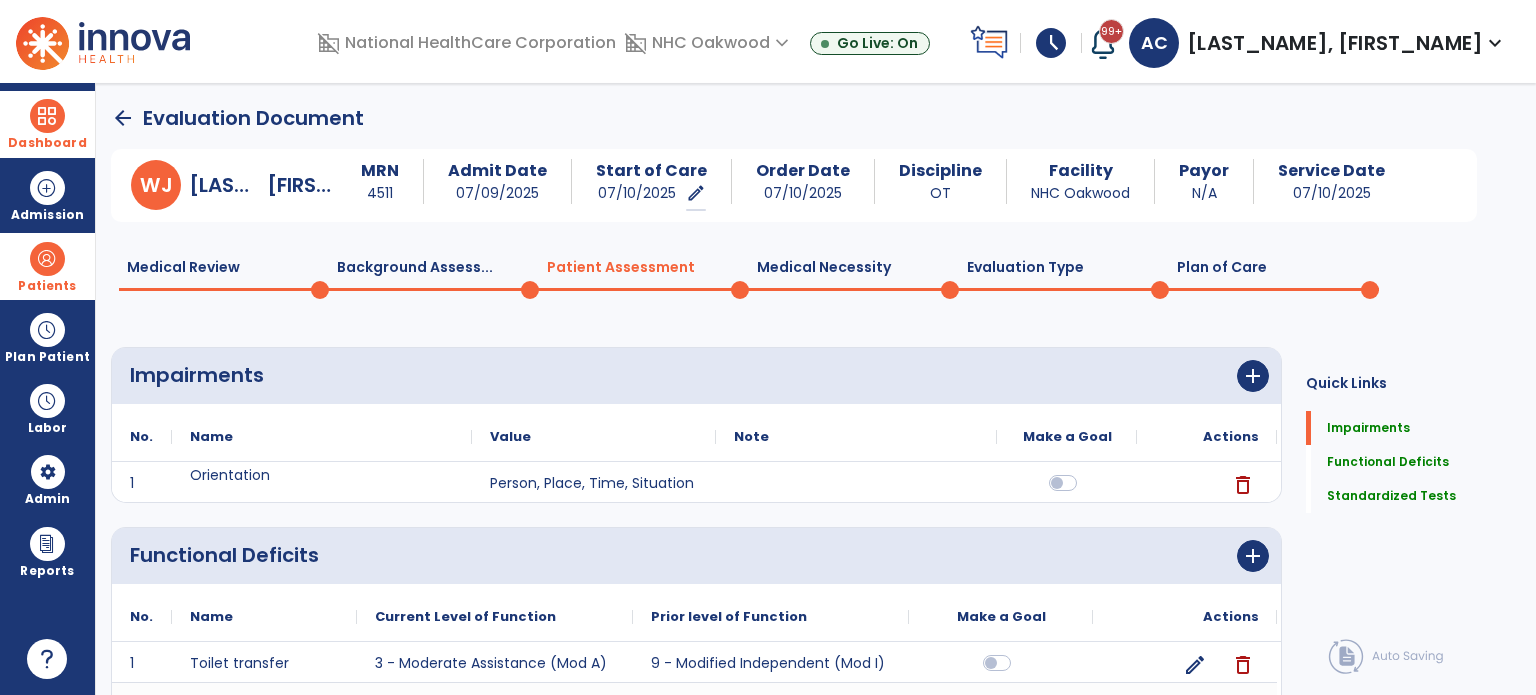 scroll, scrollTop: 337, scrollLeft: 0, axis: vertical 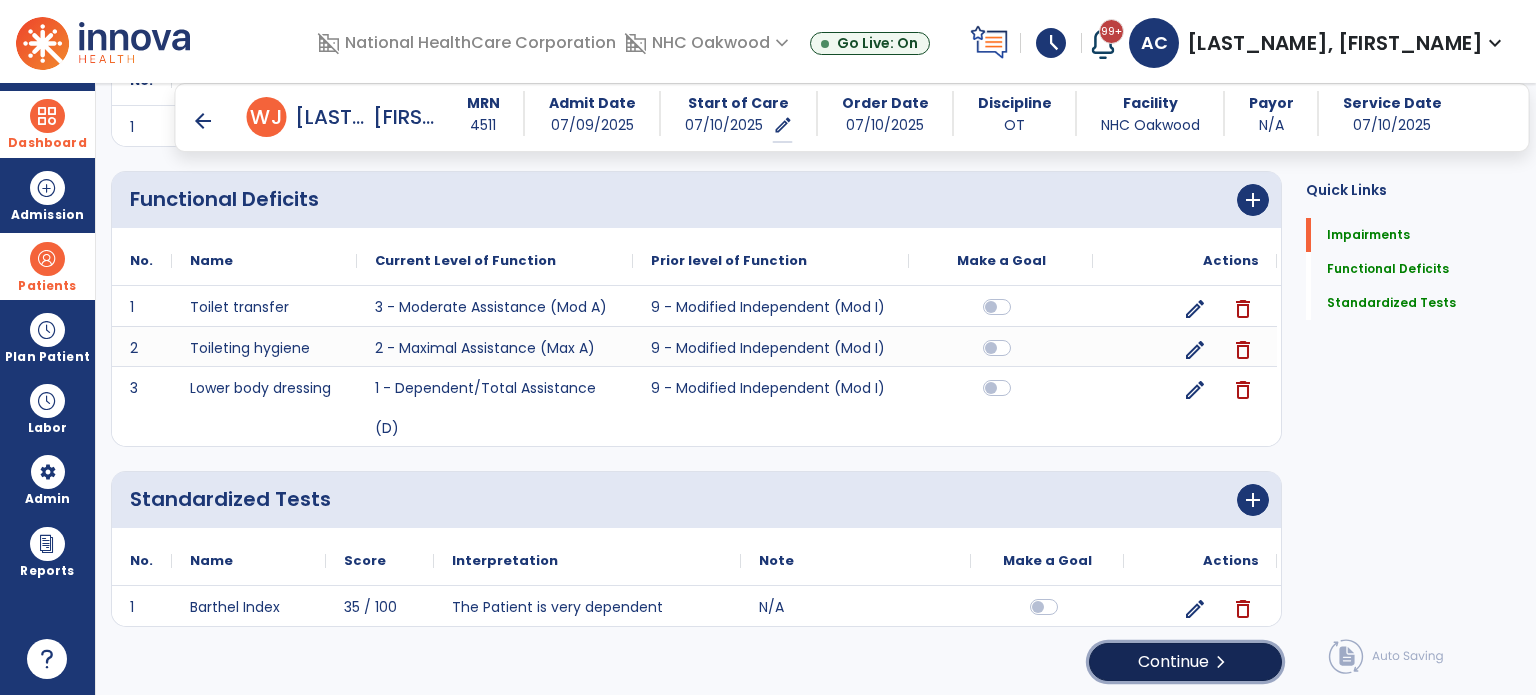 click on "Continue  chevron_right" 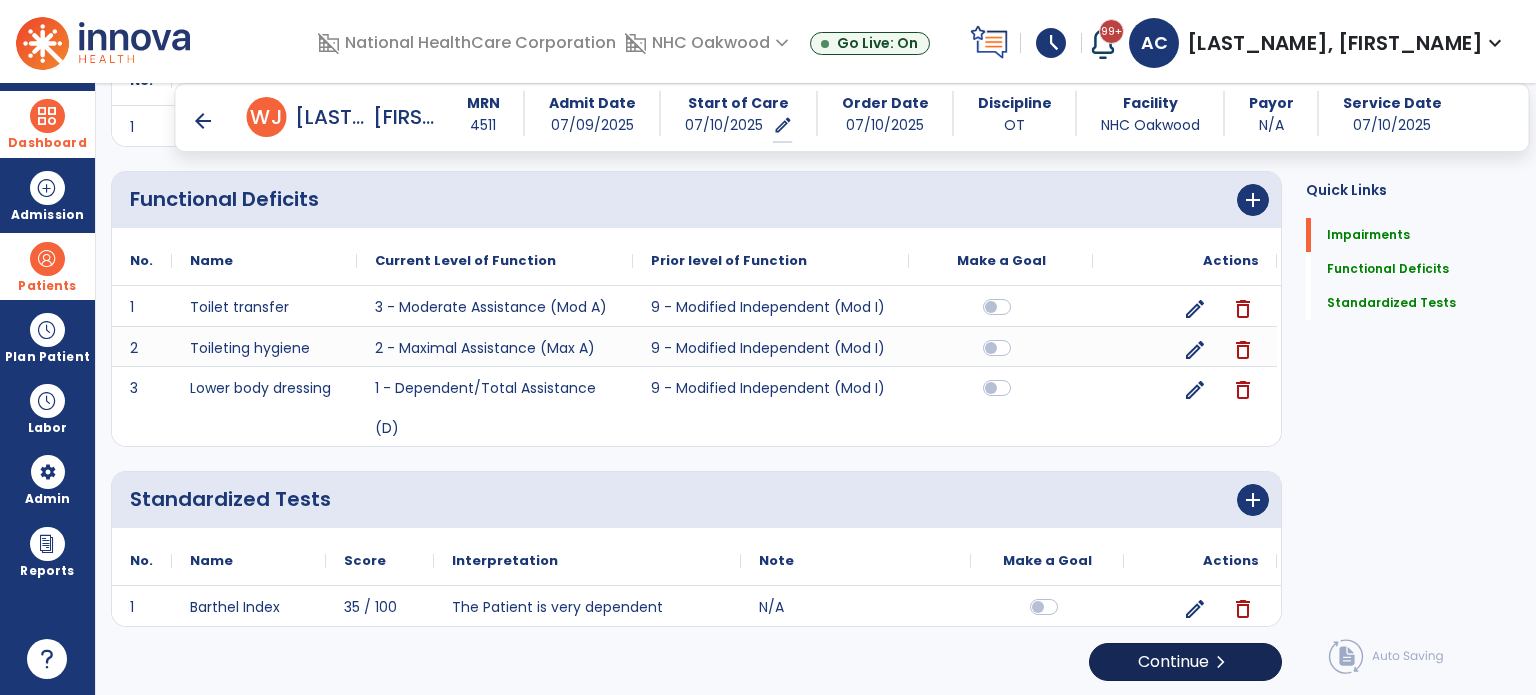 scroll, scrollTop: 0, scrollLeft: 0, axis: both 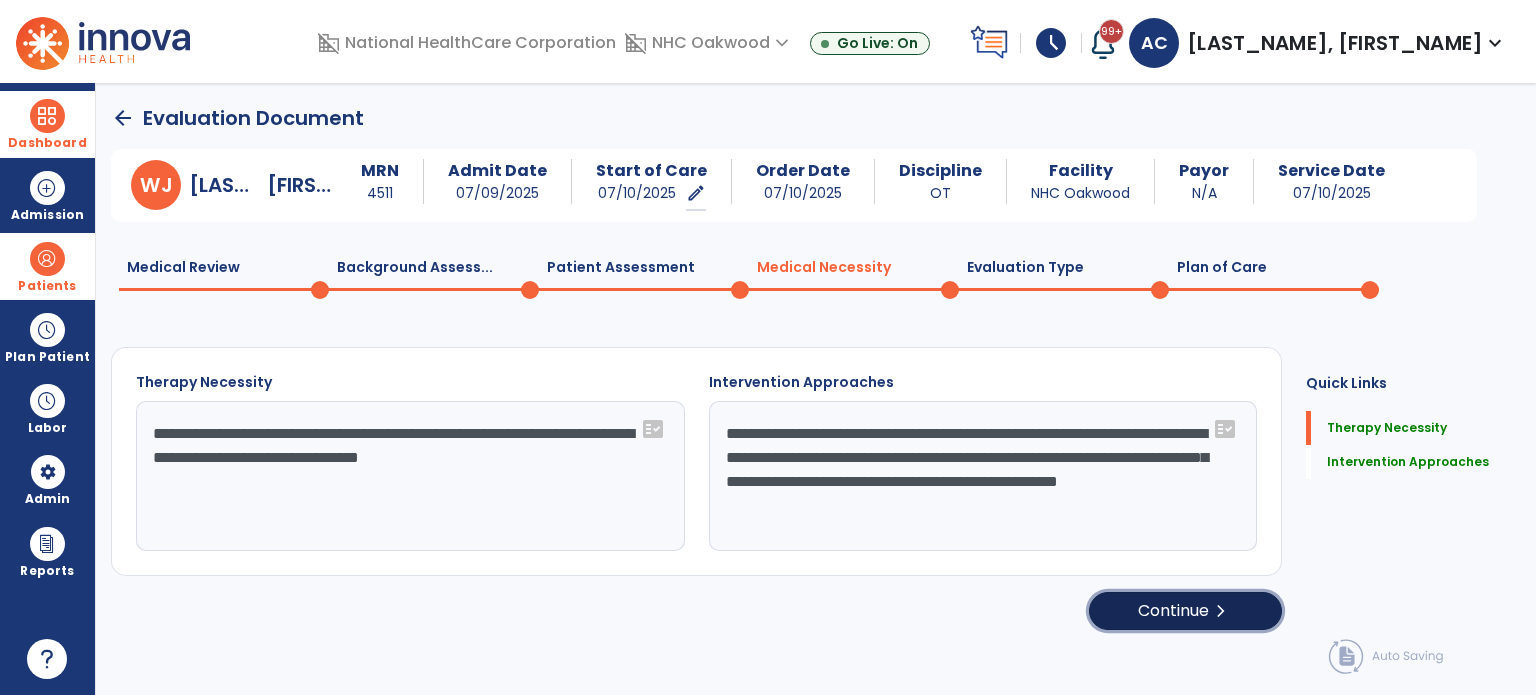 click on "Continue  chevron_right" 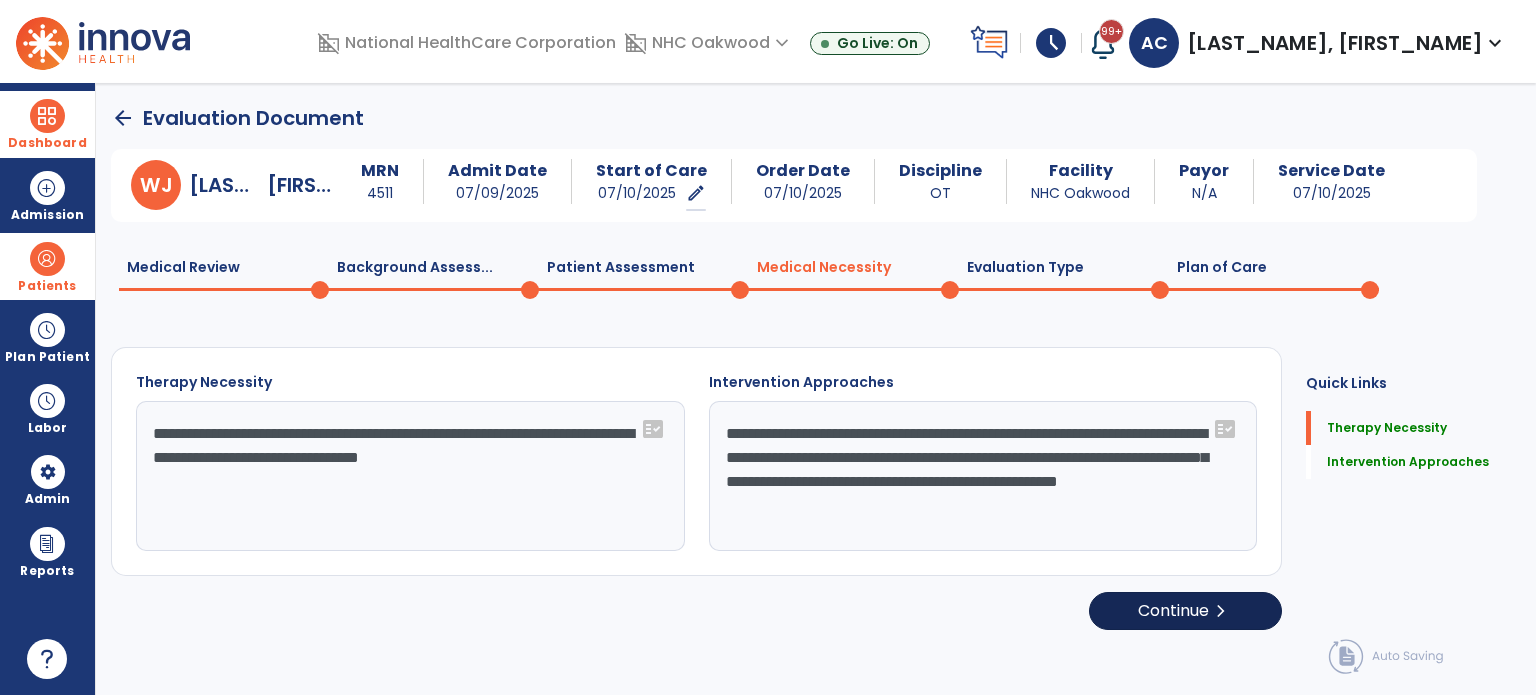 select on "**********" 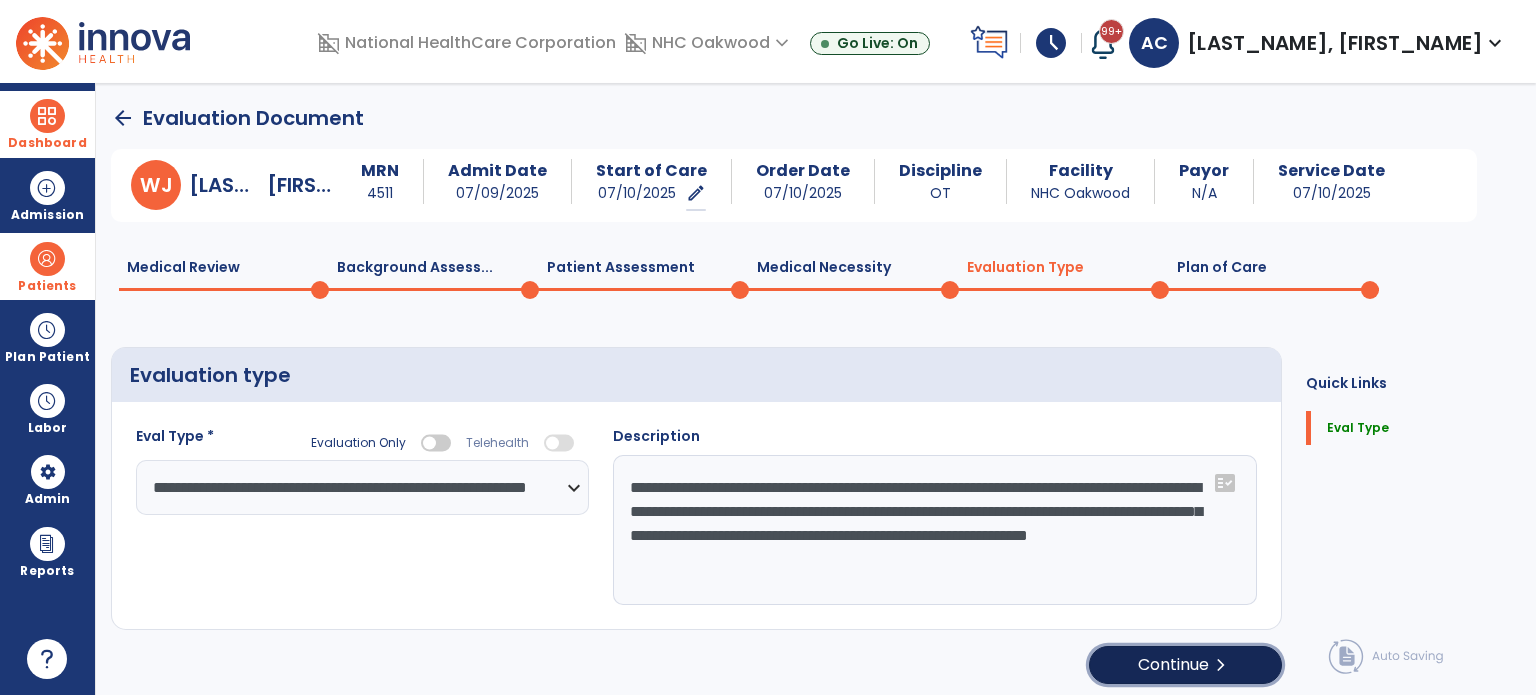 click on "Continue  chevron_right" 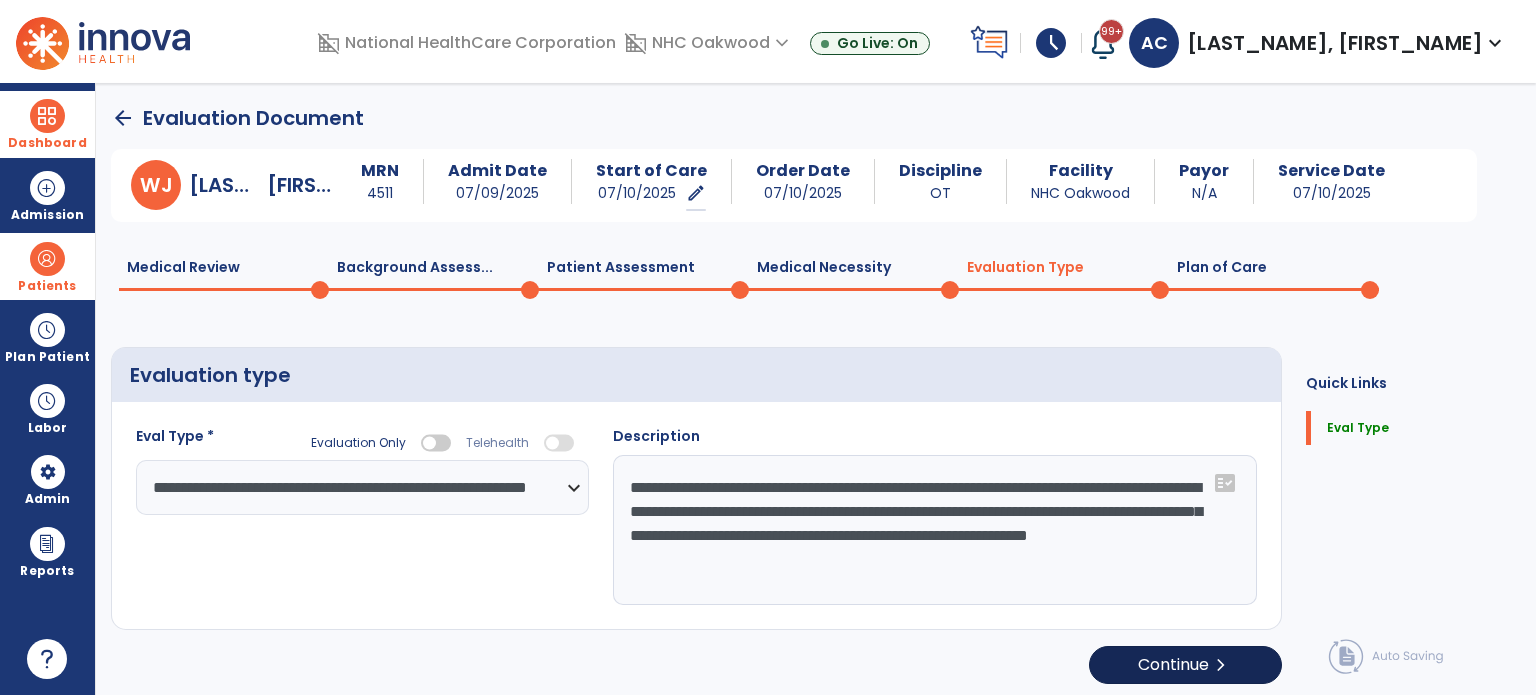 select on "**" 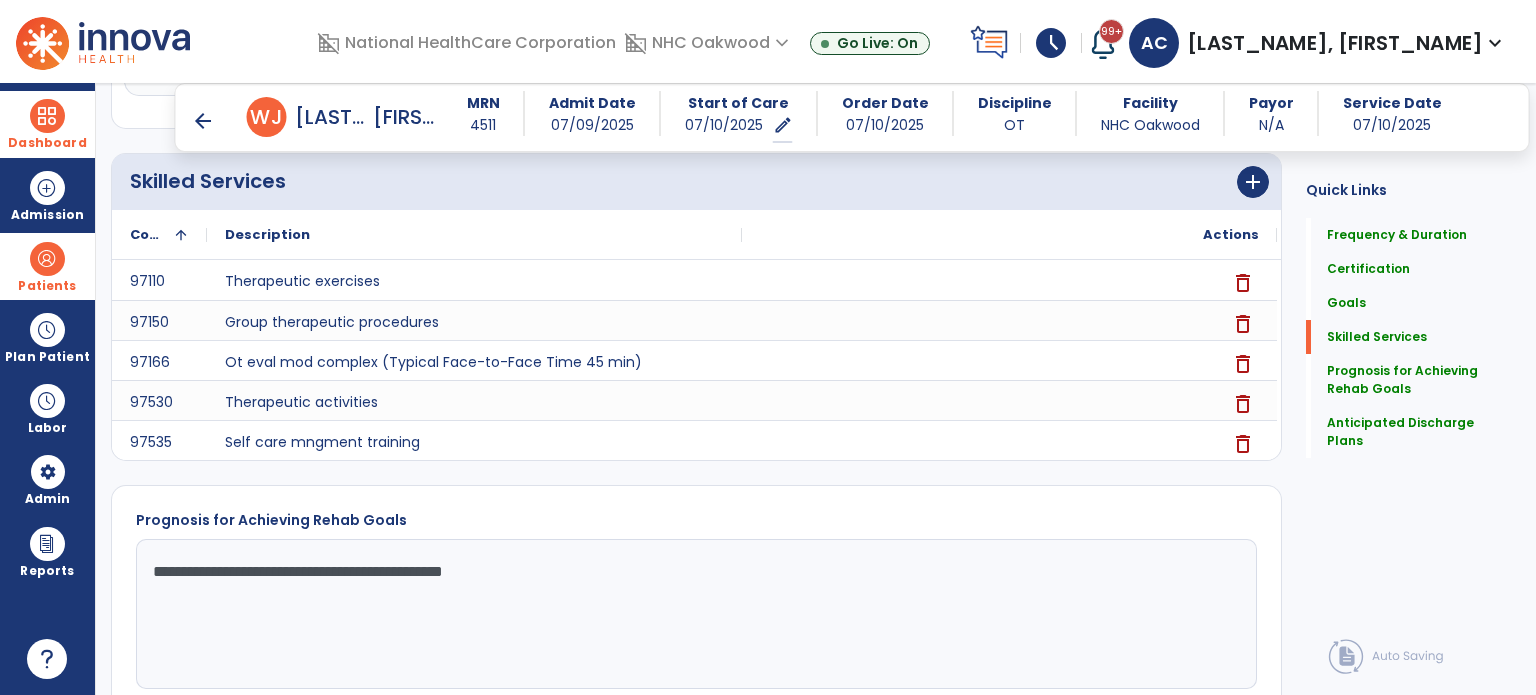 scroll, scrollTop: 1644, scrollLeft: 0, axis: vertical 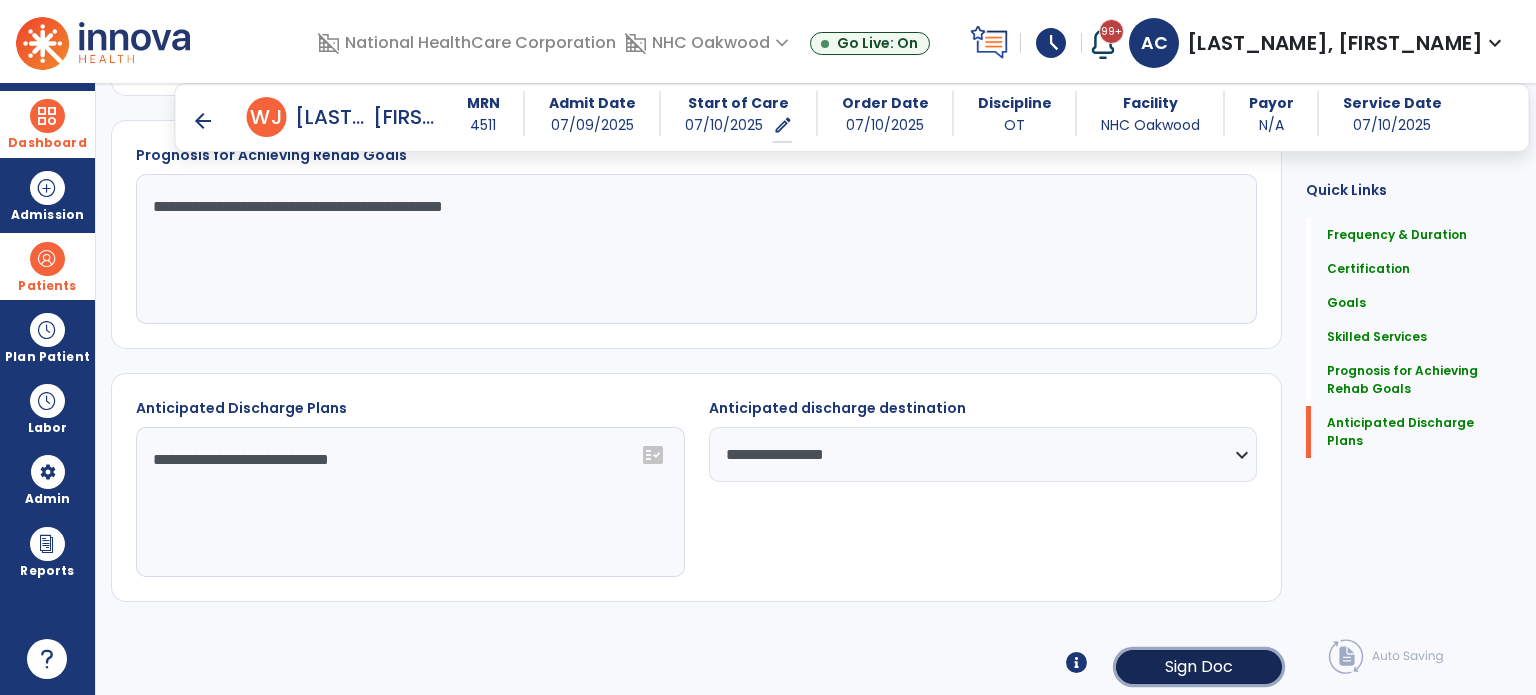 click on "Sign Doc" 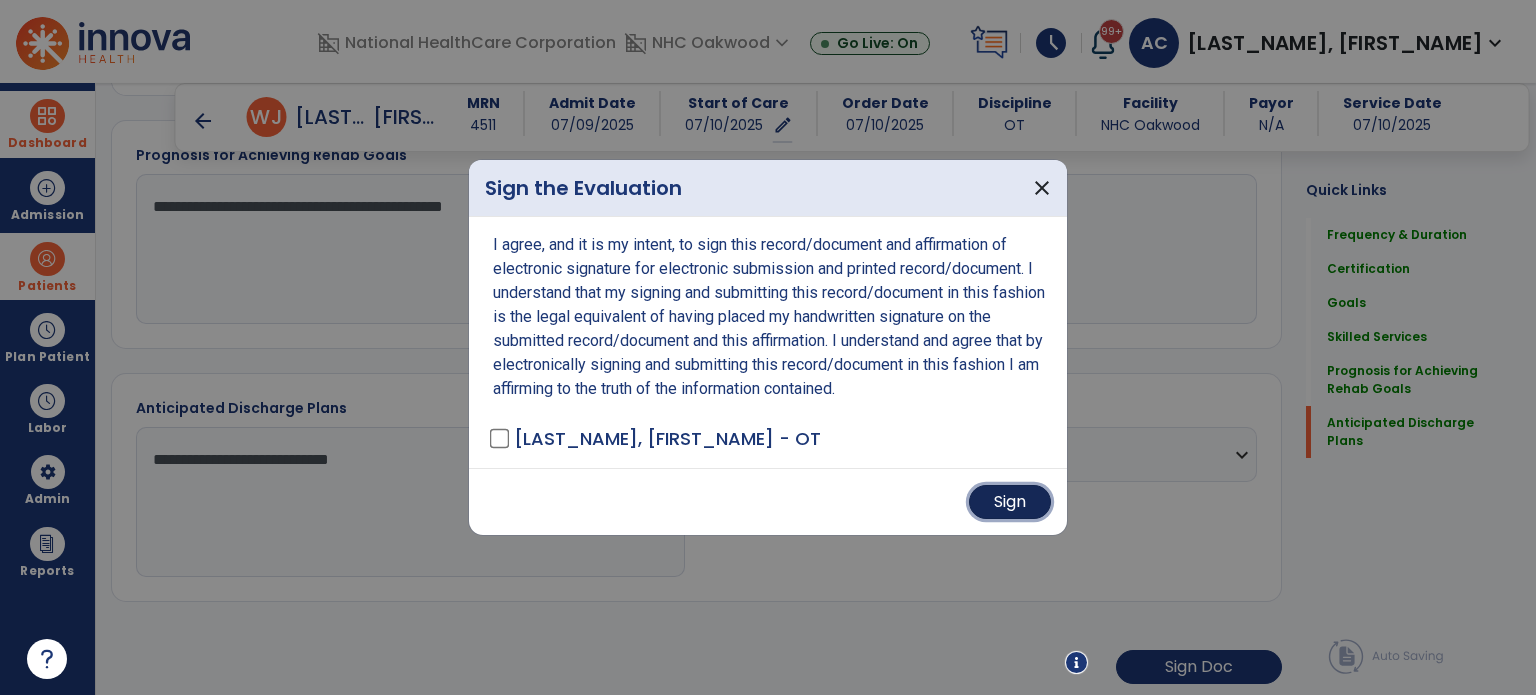 click on "Sign" at bounding box center (1010, 502) 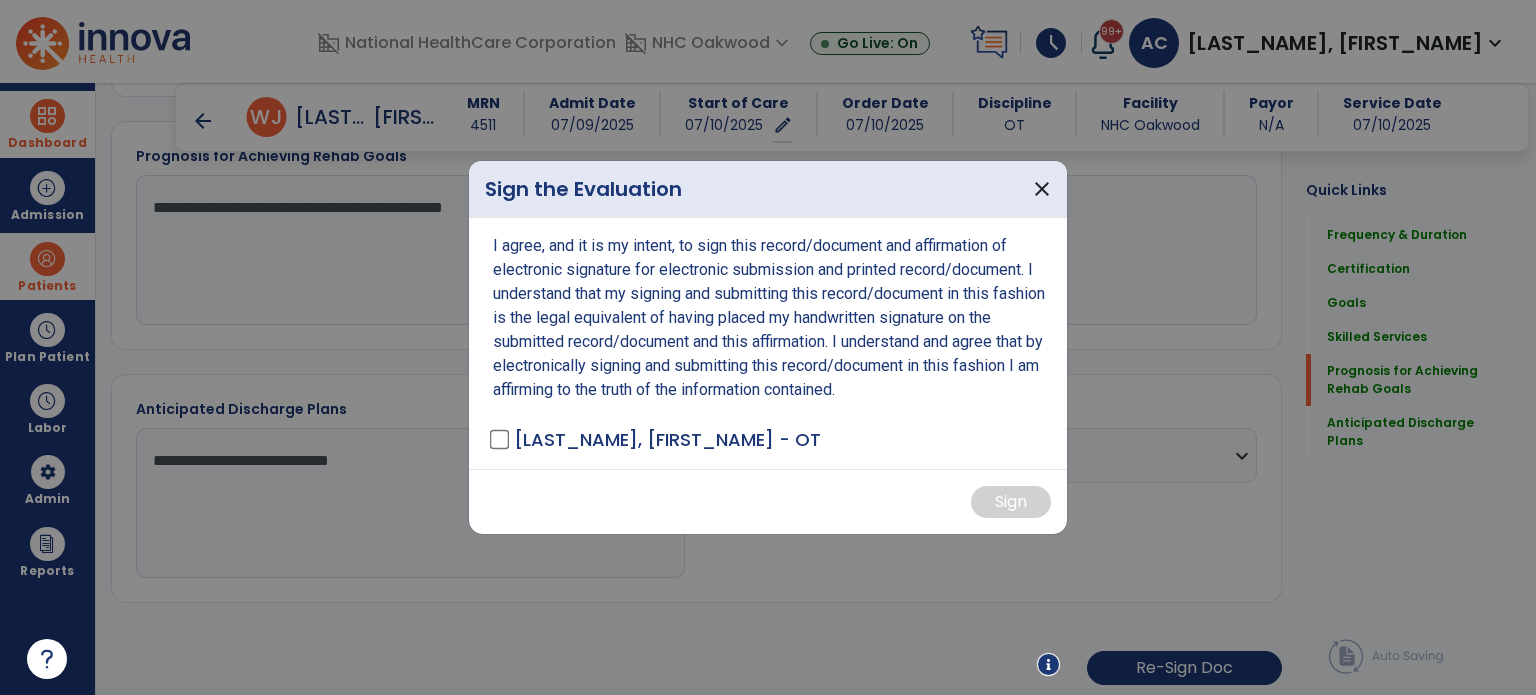 scroll, scrollTop: 1642, scrollLeft: 0, axis: vertical 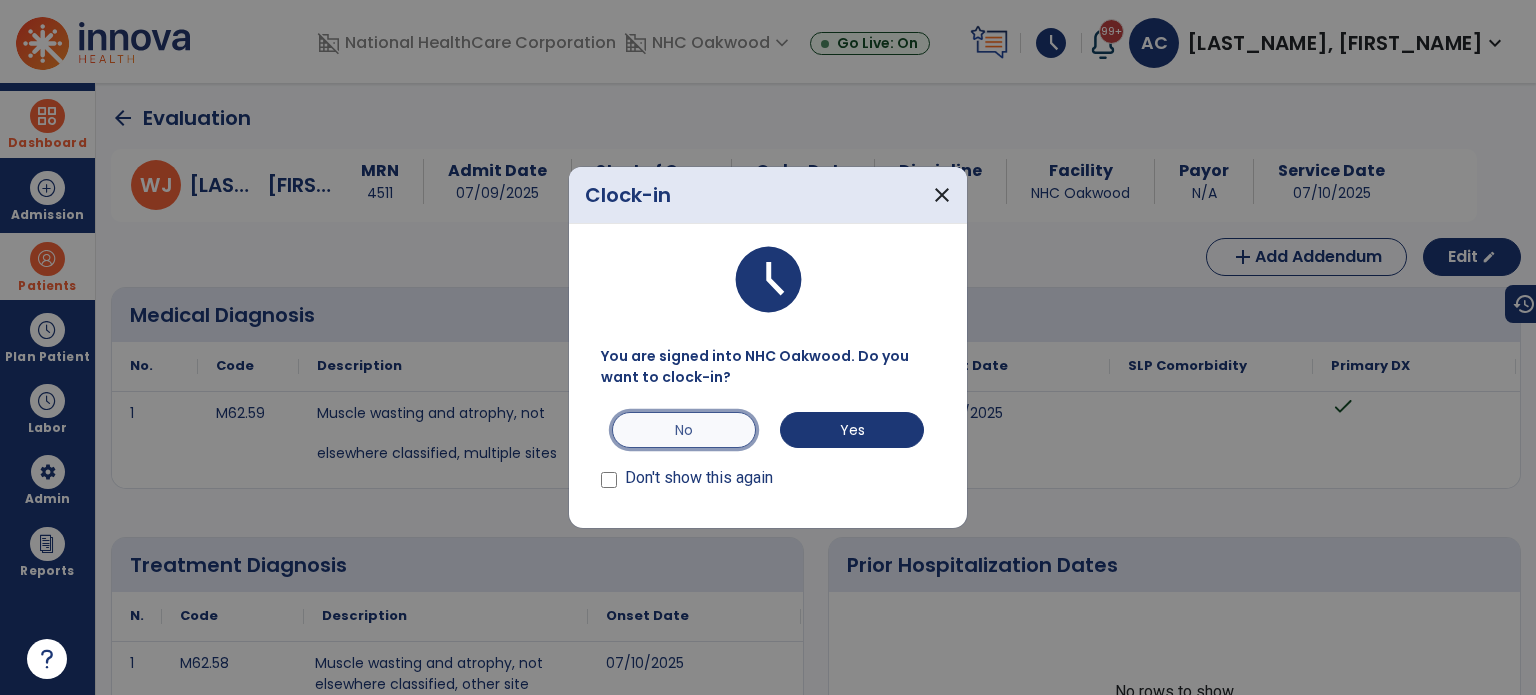 click on "No" at bounding box center [684, 430] 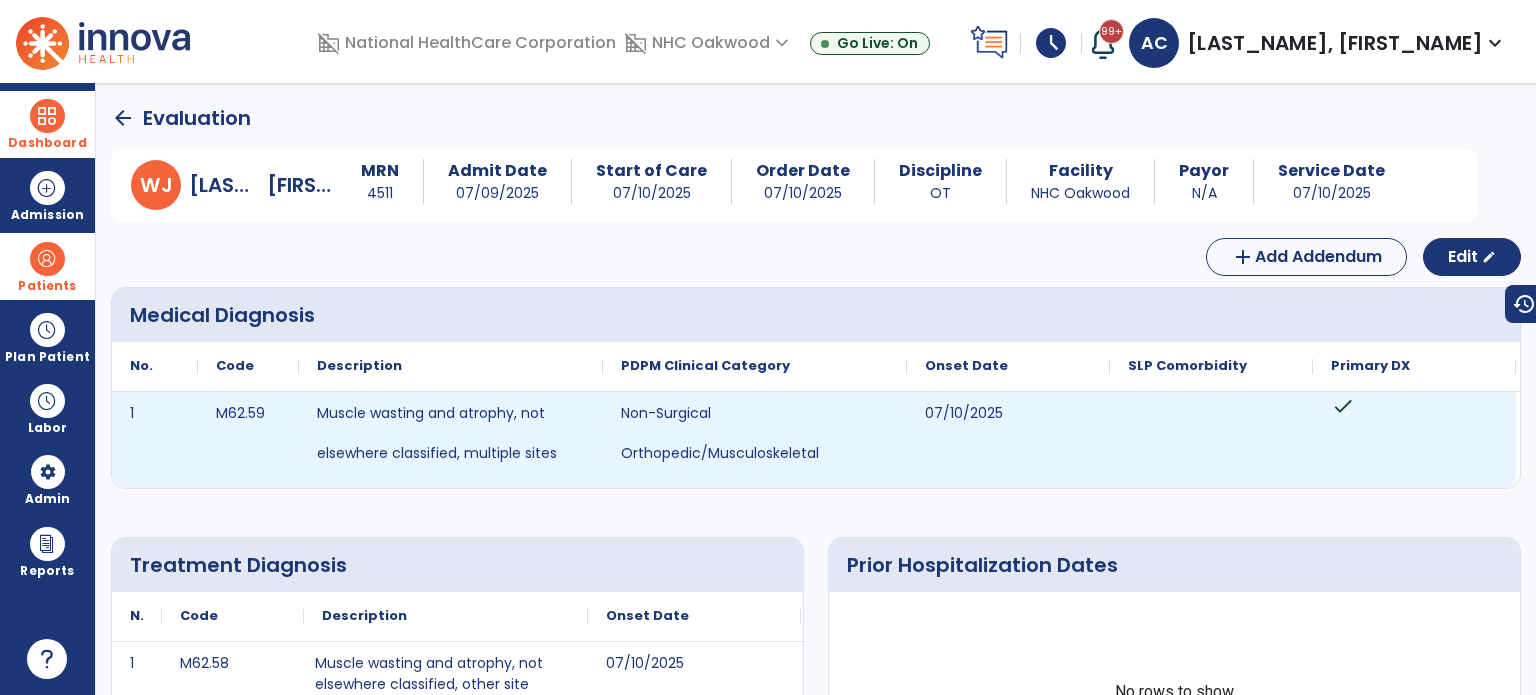 click on "arrow_back" 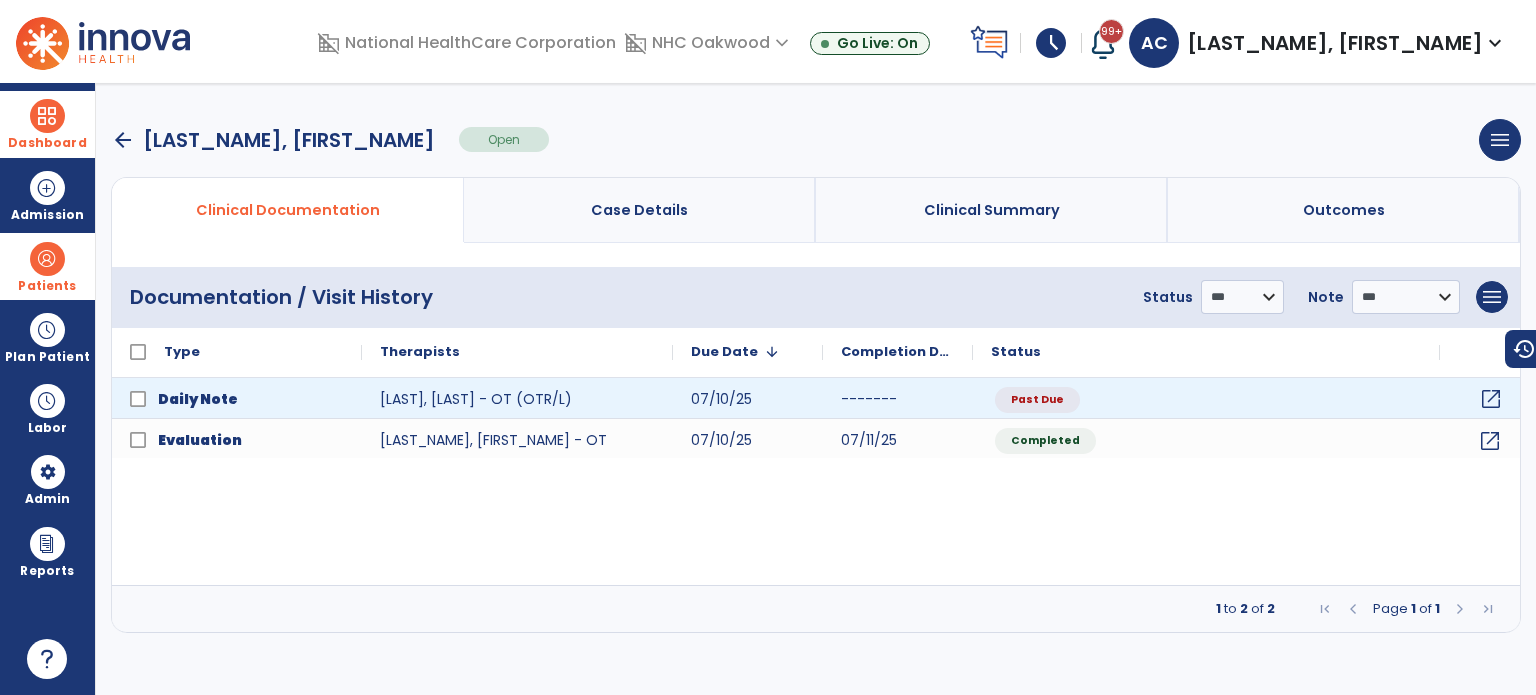 click on "open_in_new" 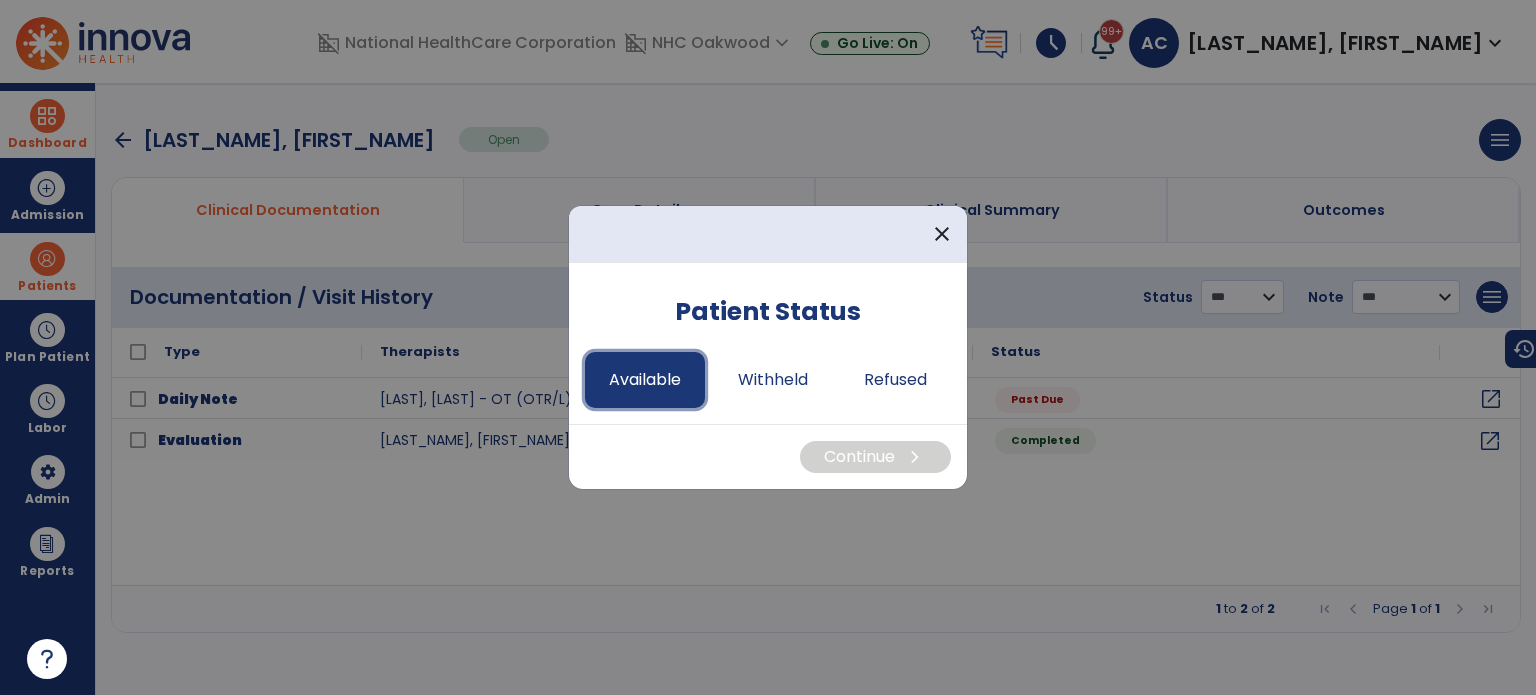 click on "Available" at bounding box center (645, 380) 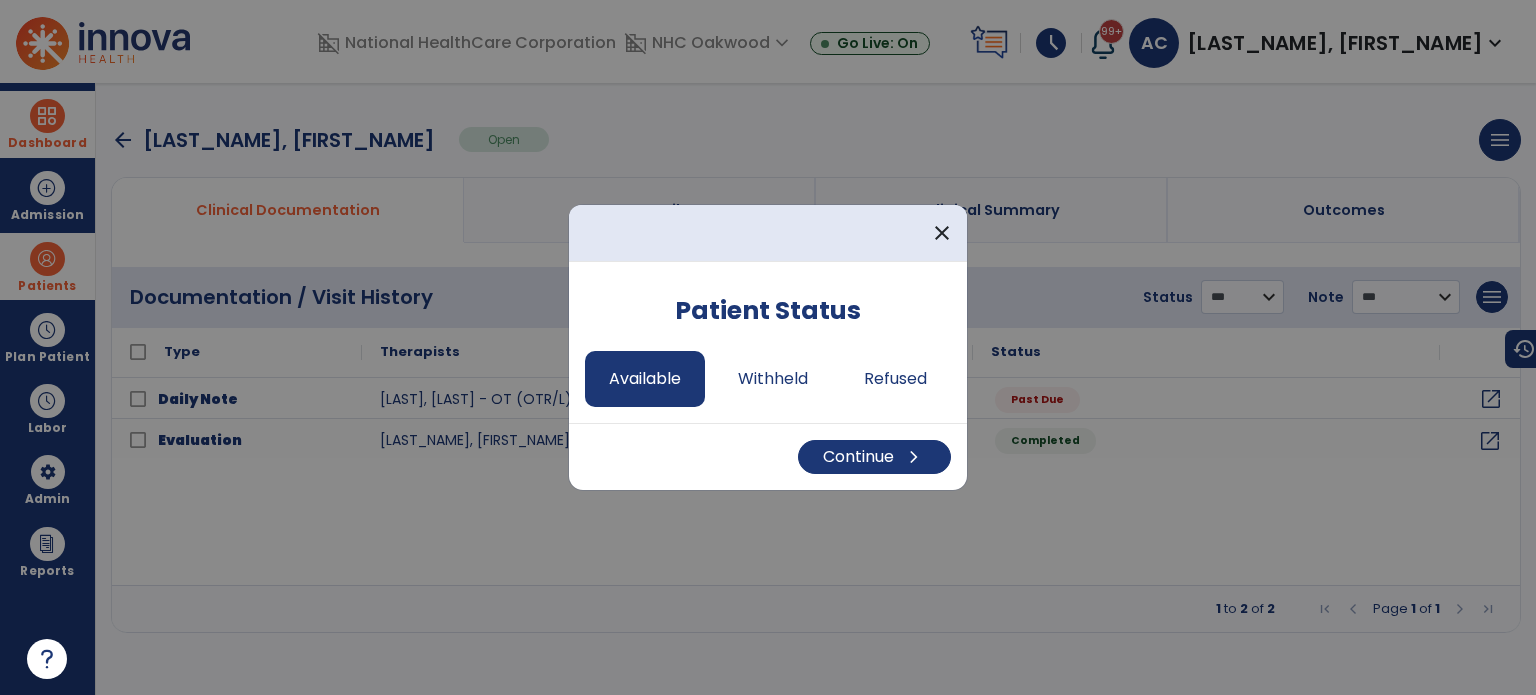 click on "Continue   chevron_right" at bounding box center [768, 456] 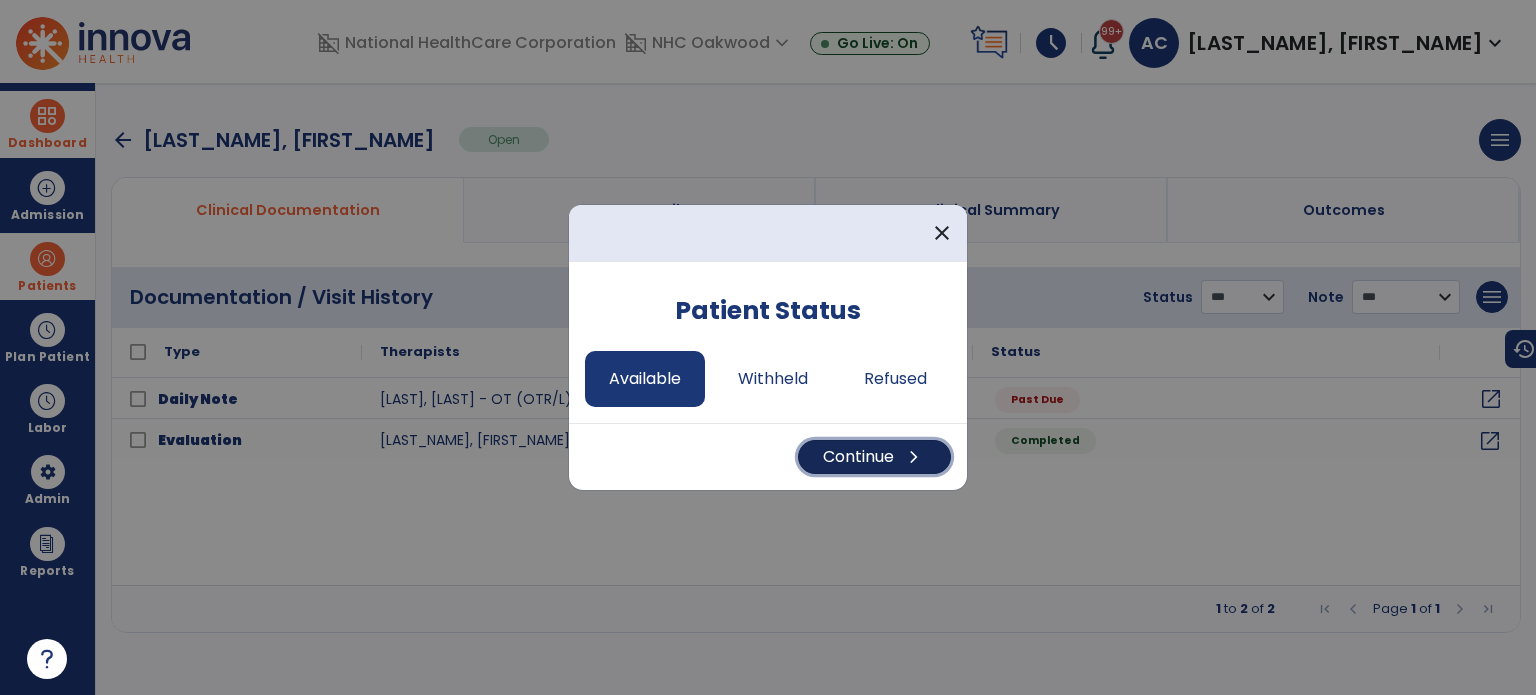 click on "Continue   chevron_right" at bounding box center (874, 457) 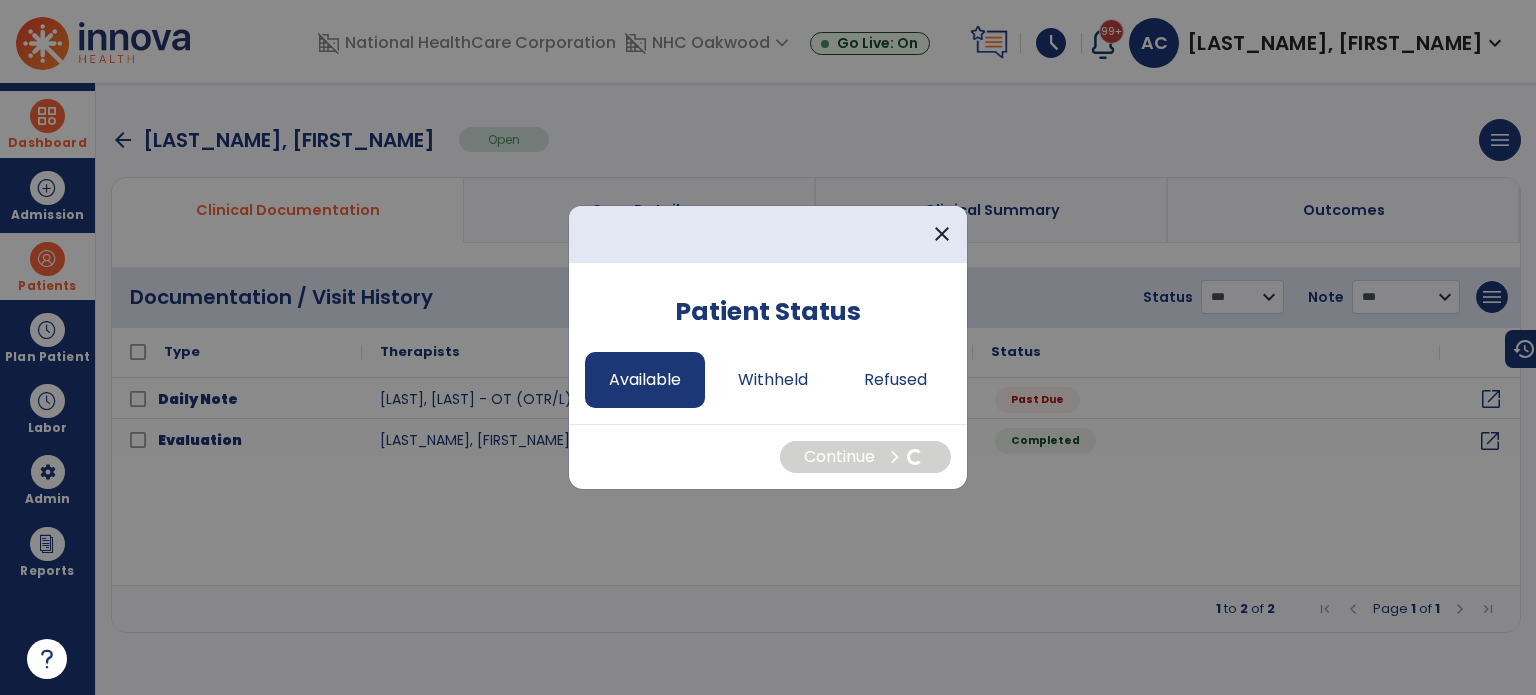 select on "*" 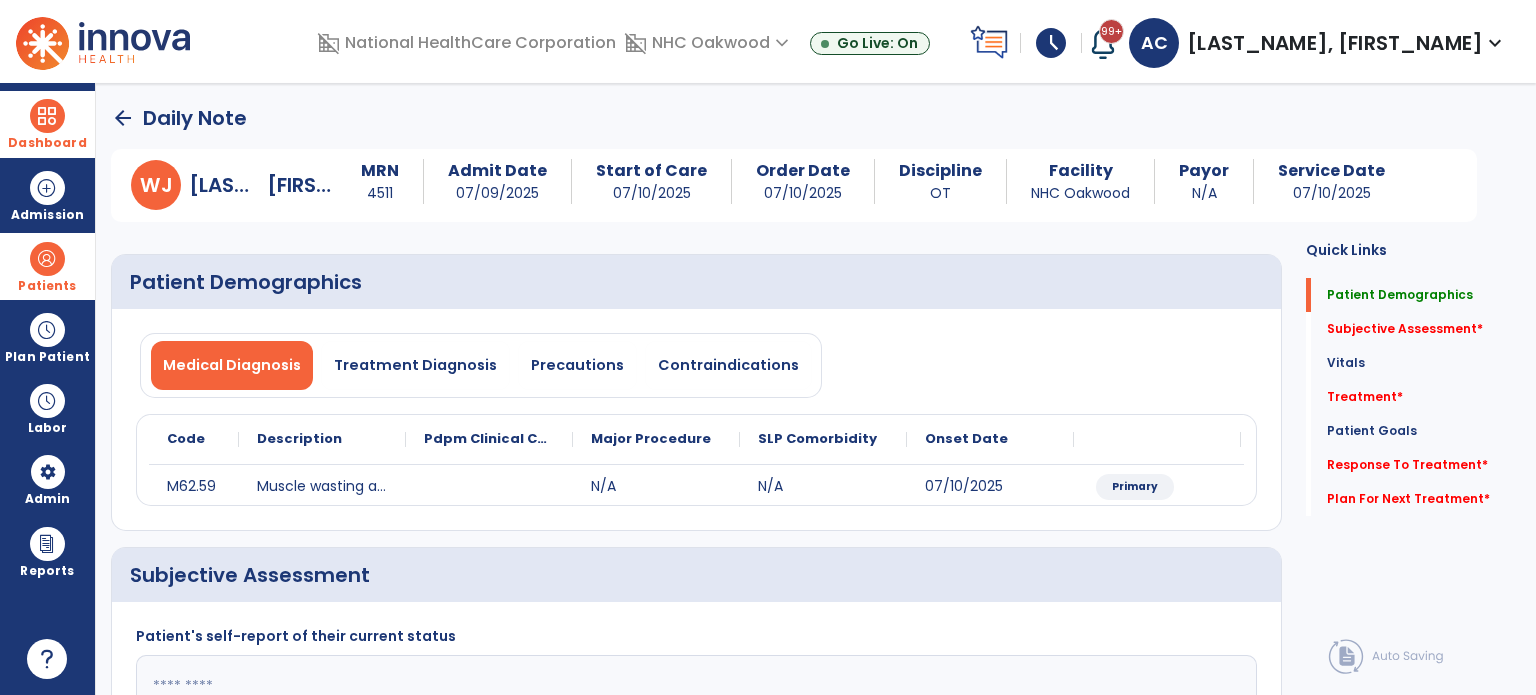 click on "Subjective Assessment   *  Subjective Assessment   *" 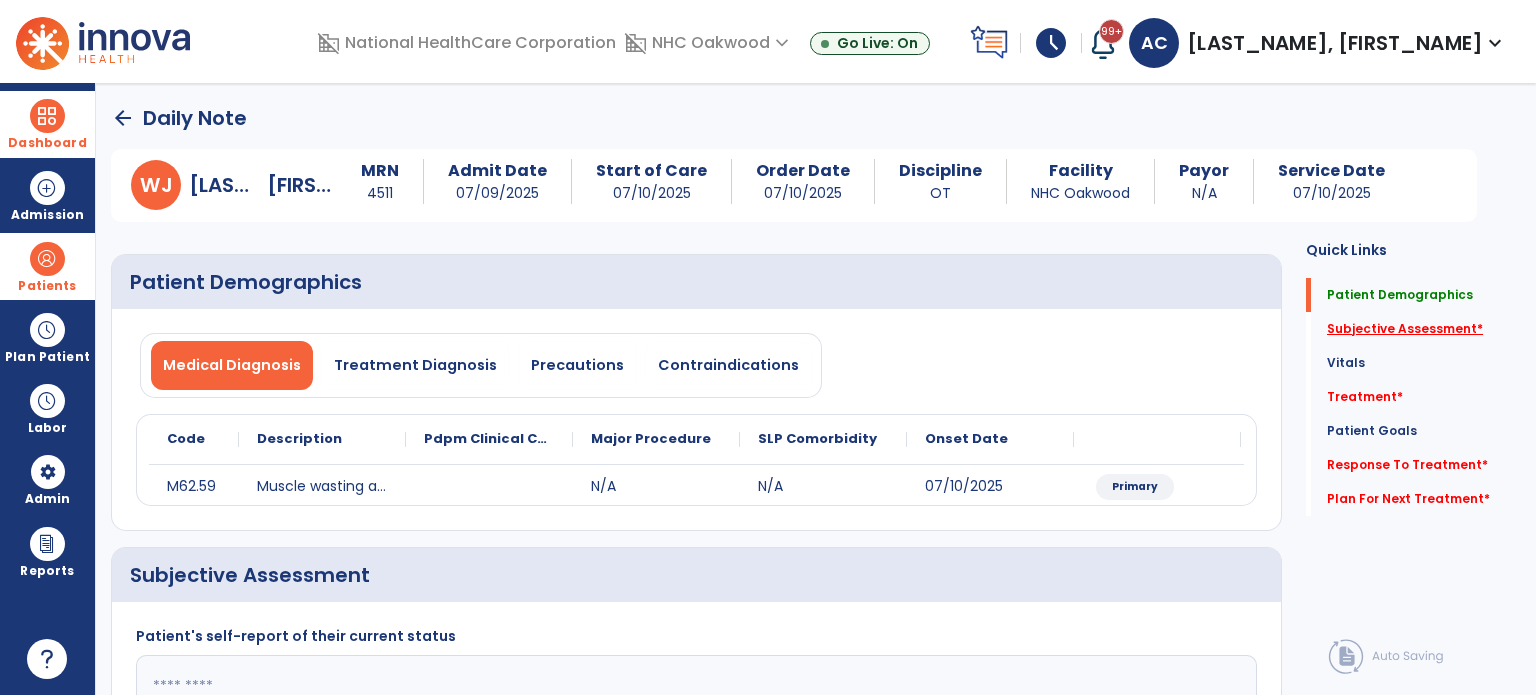 click on "Subjective Assessment   *" 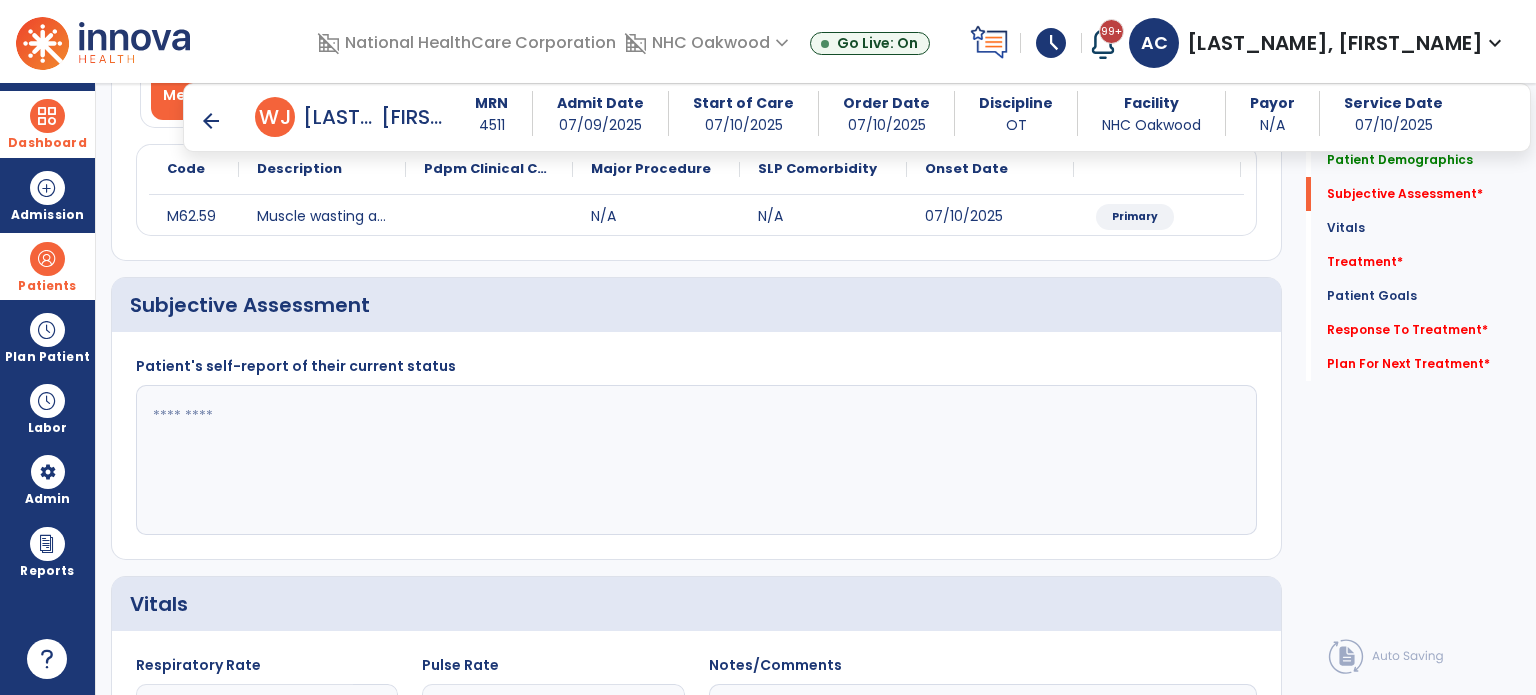 scroll, scrollTop: 298, scrollLeft: 0, axis: vertical 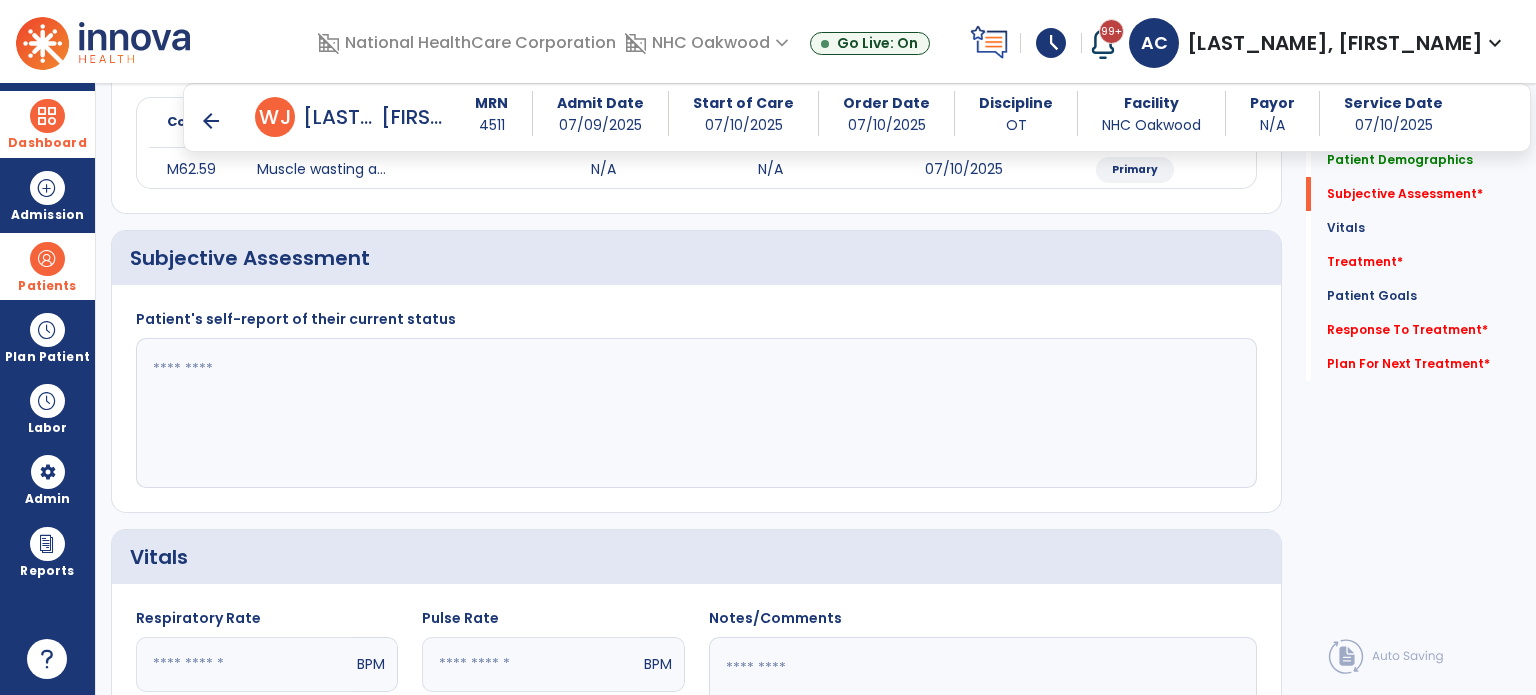 click 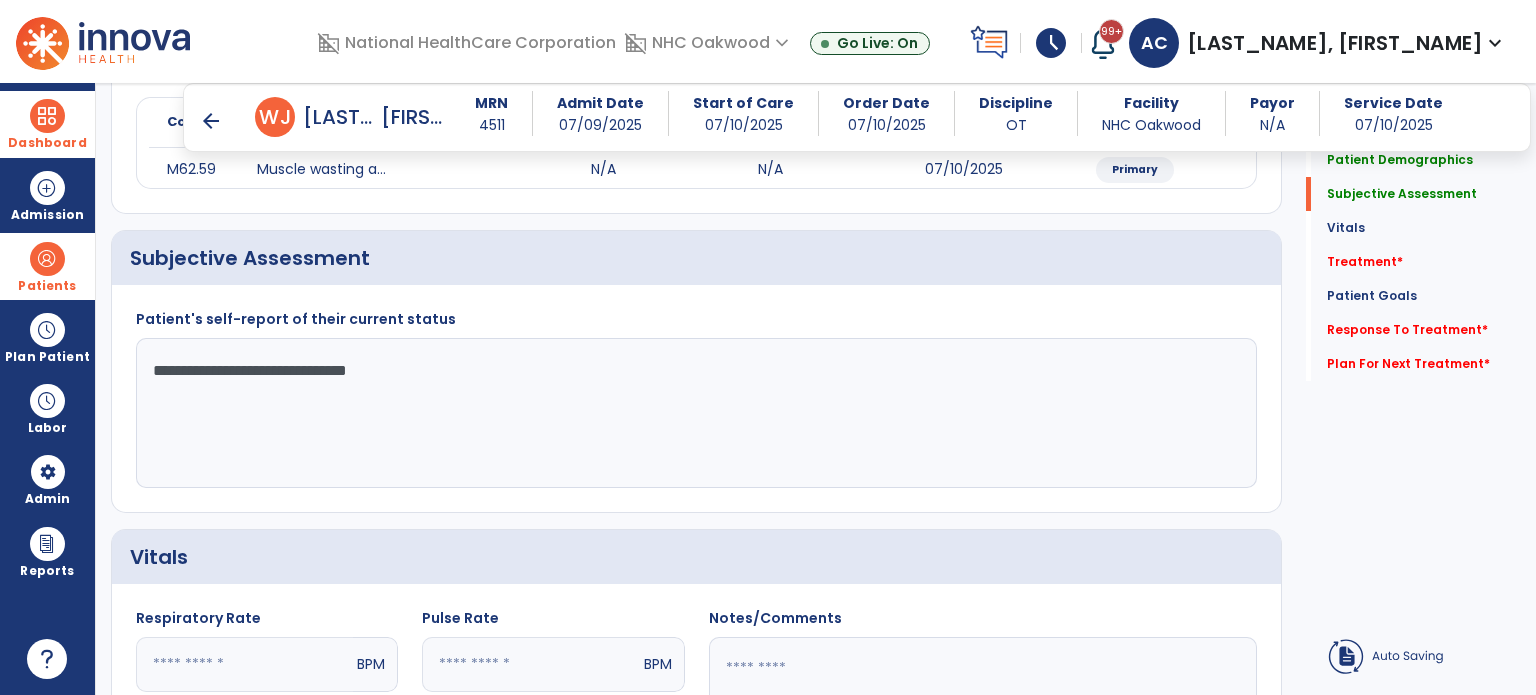 type on "**********" 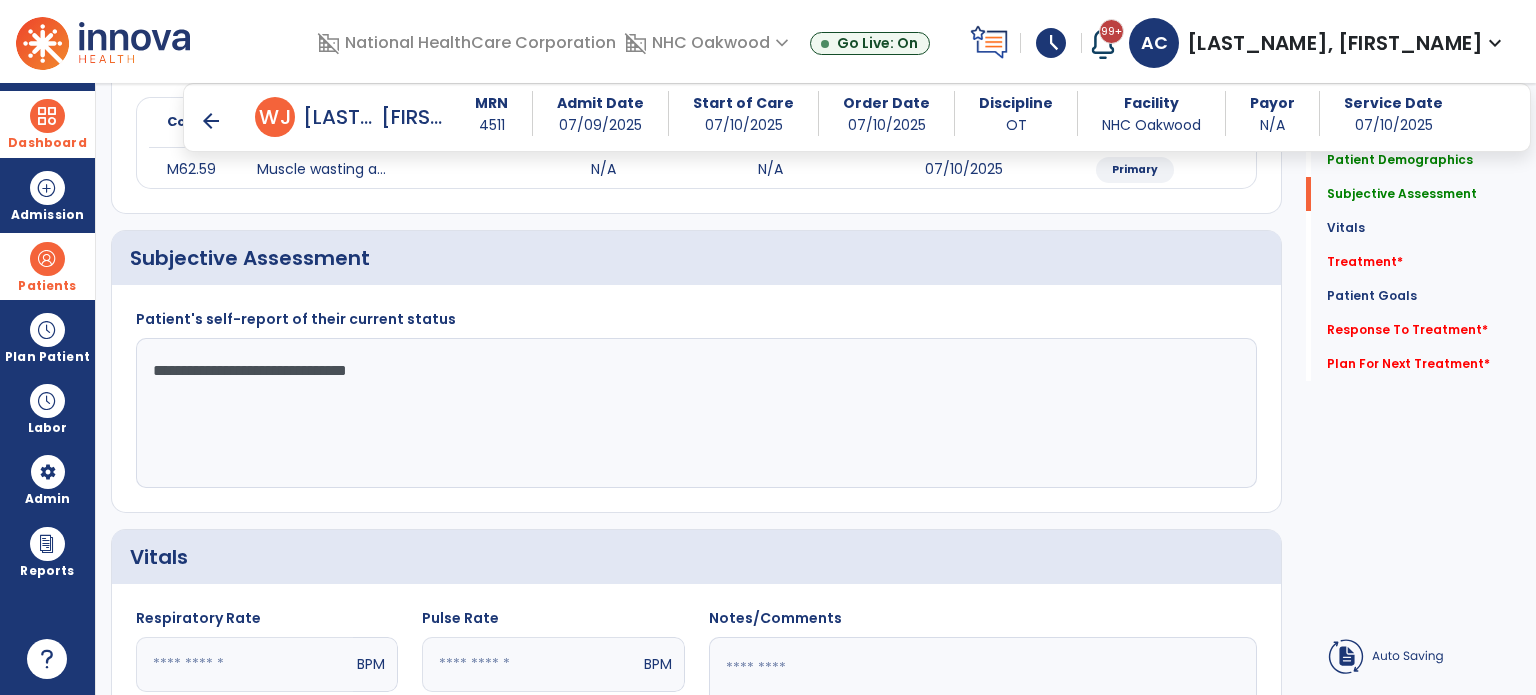 click on "Treatment   *  Treatment   *" 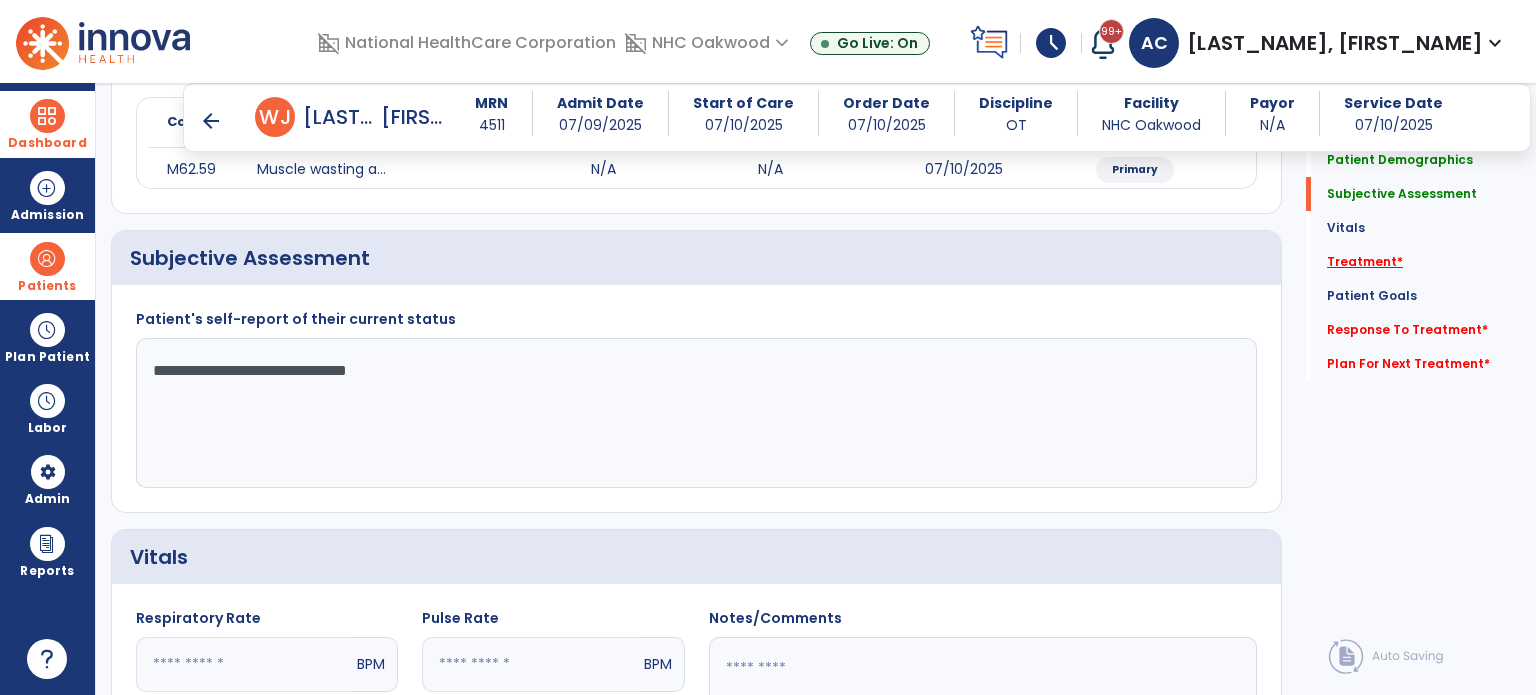 click on "Treatment   *" 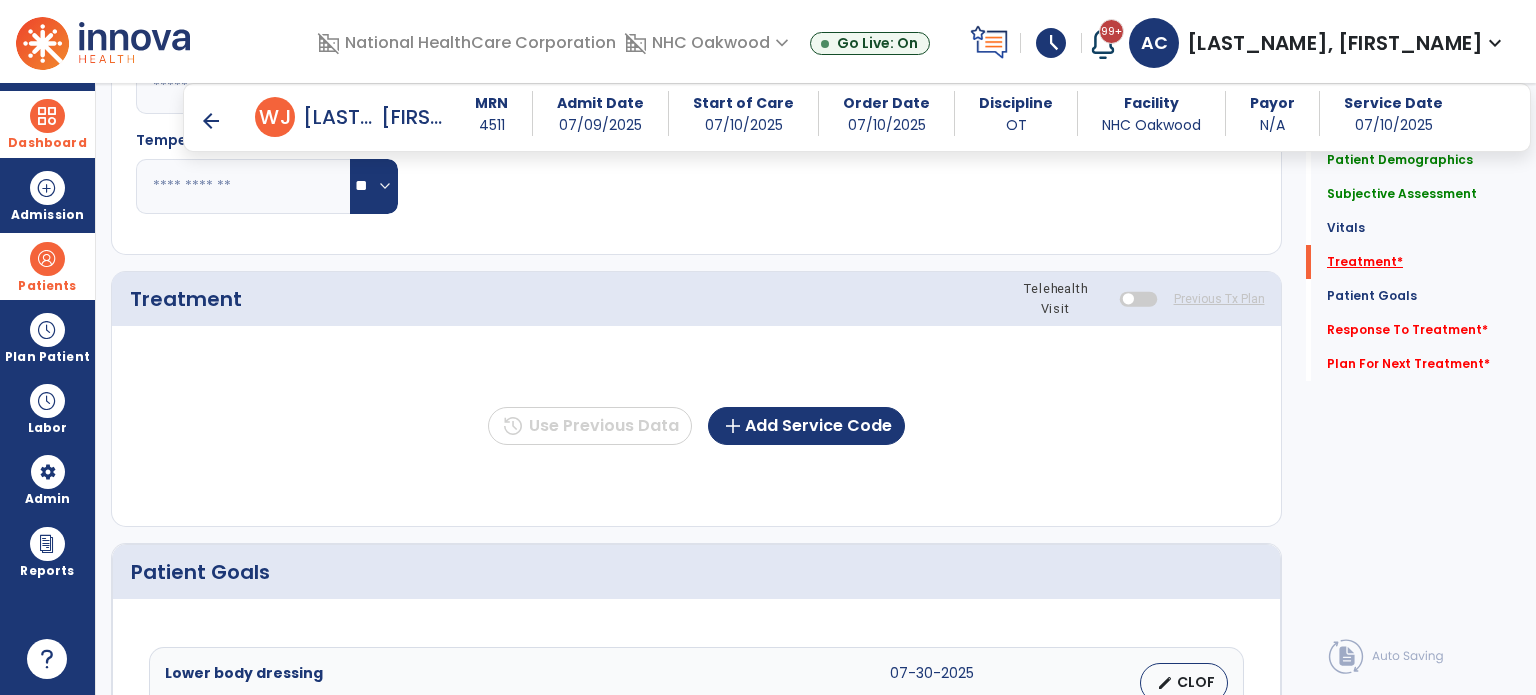 scroll, scrollTop: 987, scrollLeft: 0, axis: vertical 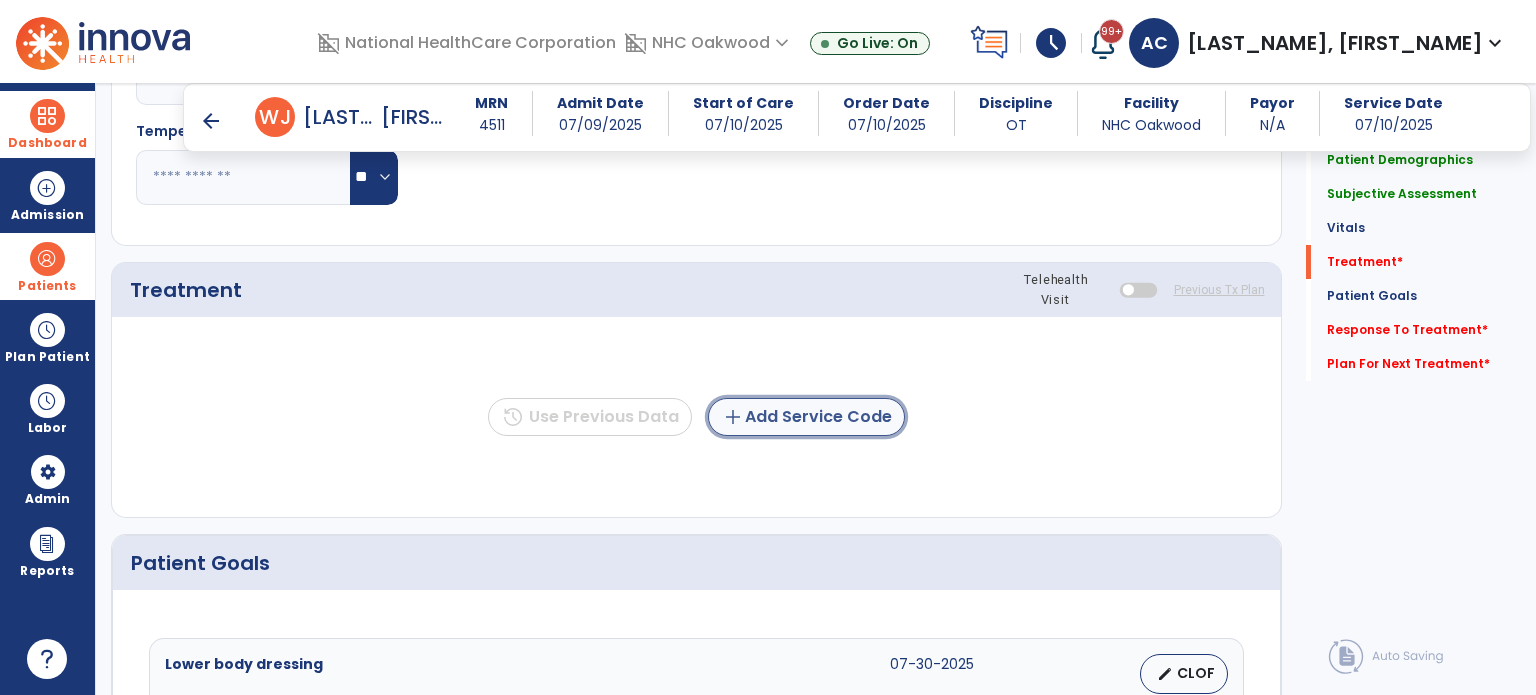 click on "add  Add Service Code" 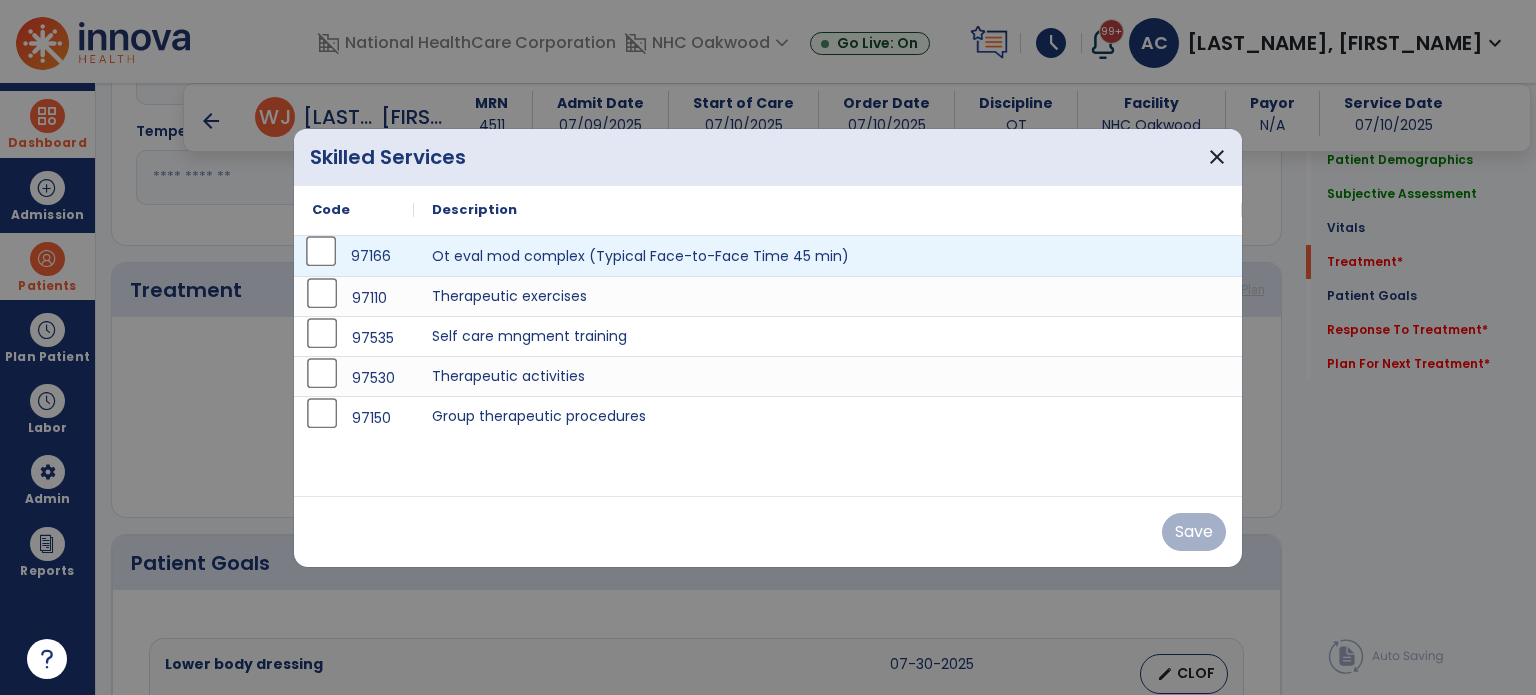 click on "97166" at bounding box center (354, 256) 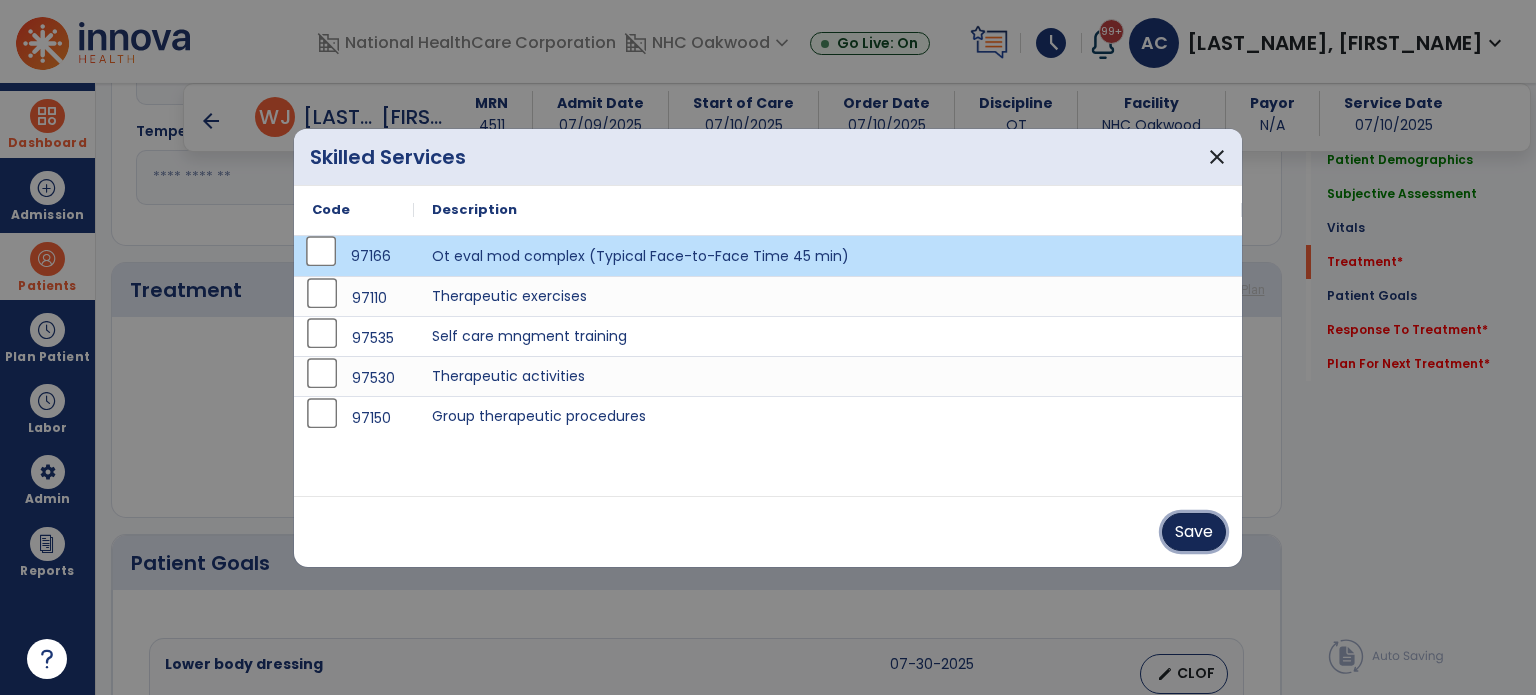 click on "Save" at bounding box center (1194, 532) 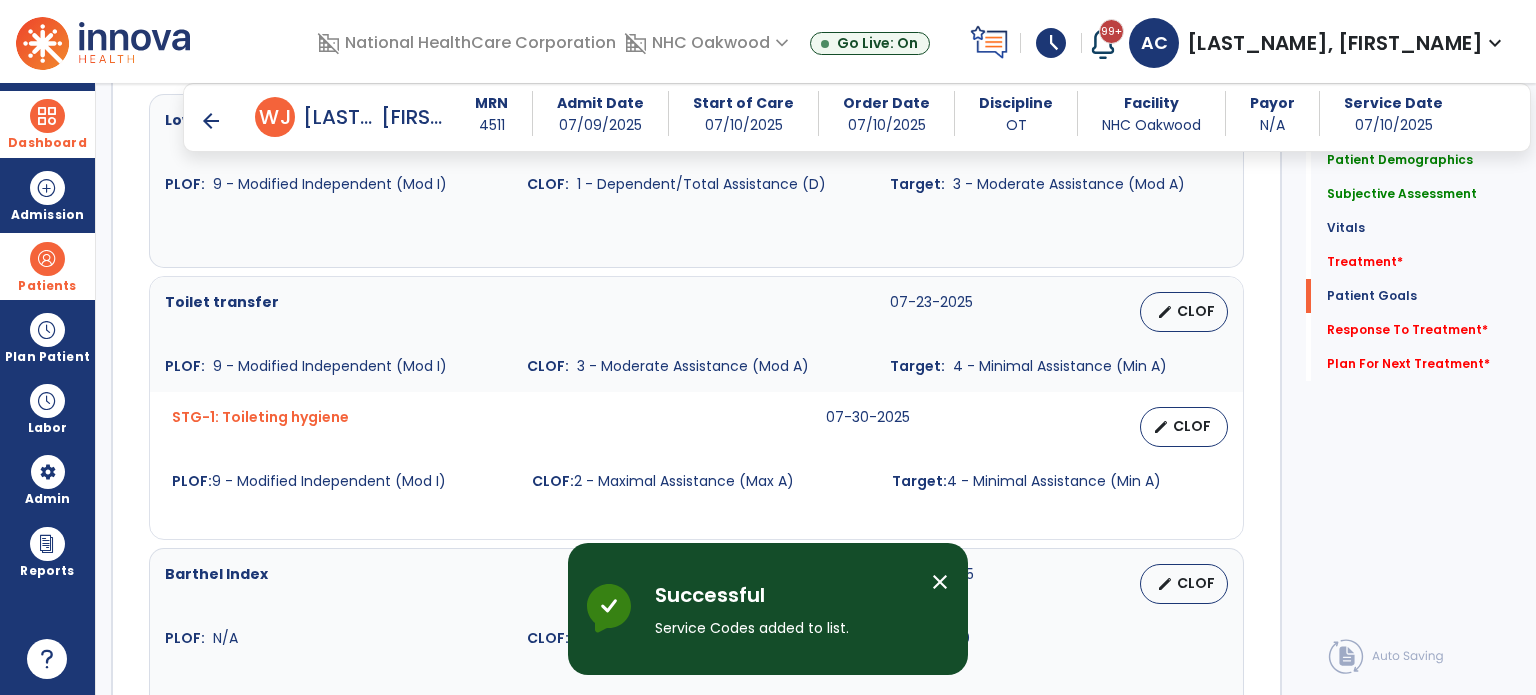 scroll, scrollTop: 1640, scrollLeft: 0, axis: vertical 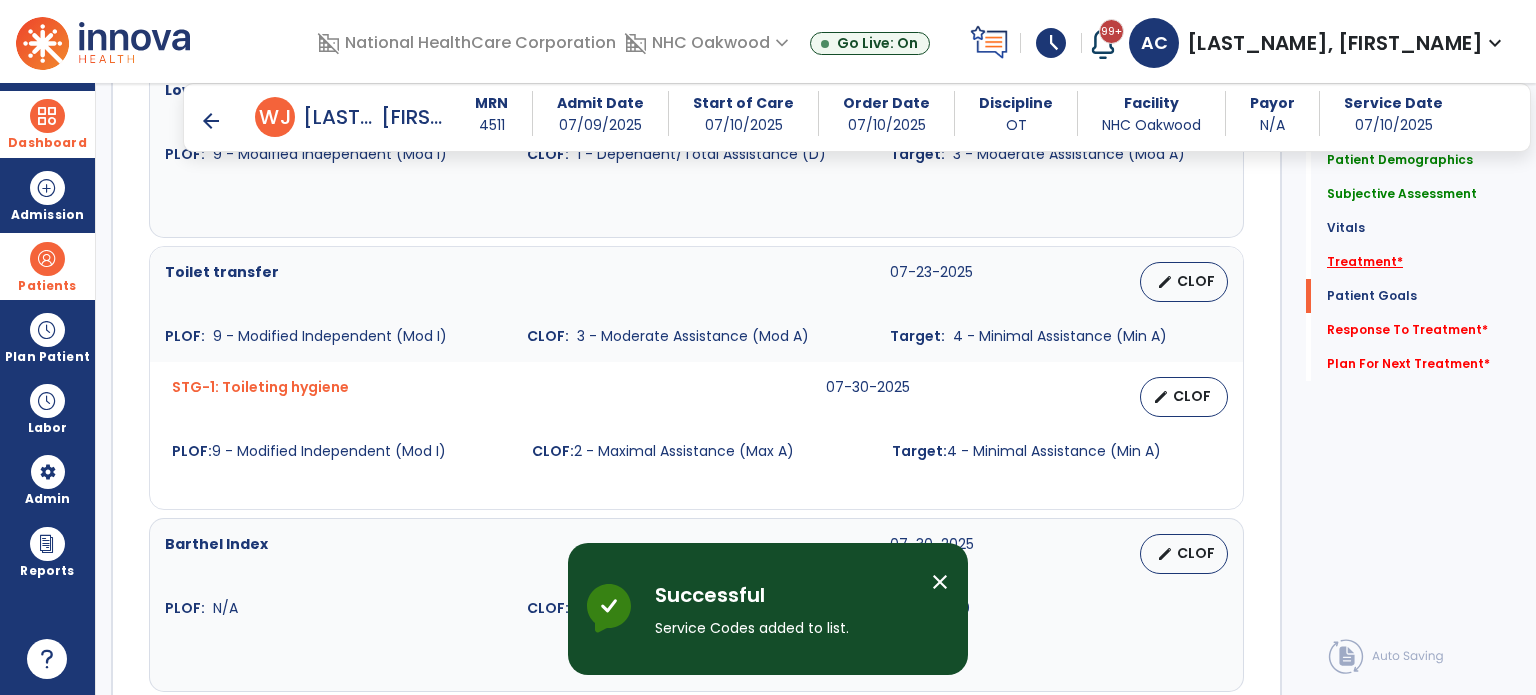 click on "Treatment   *" 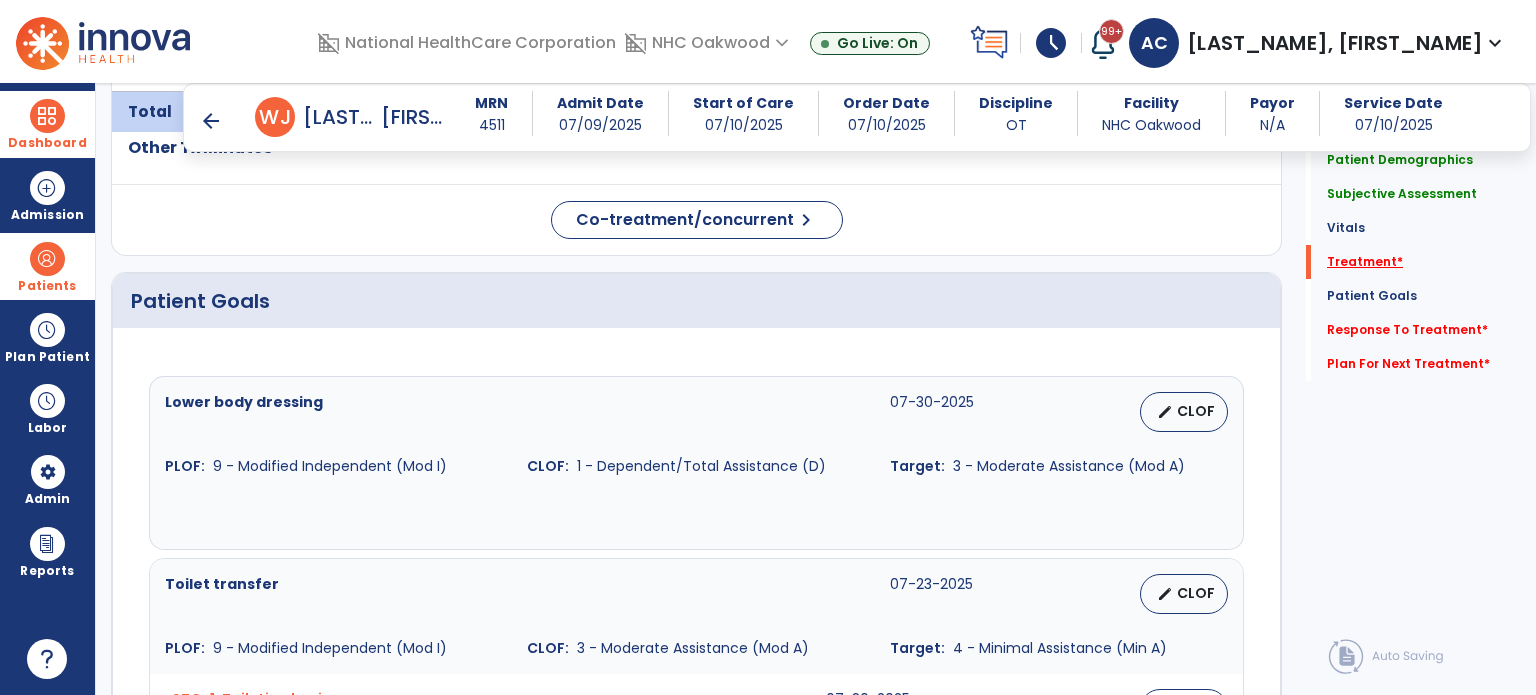 scroll, scrollTop: 1026, scrollLeft: 0, axis: vertical 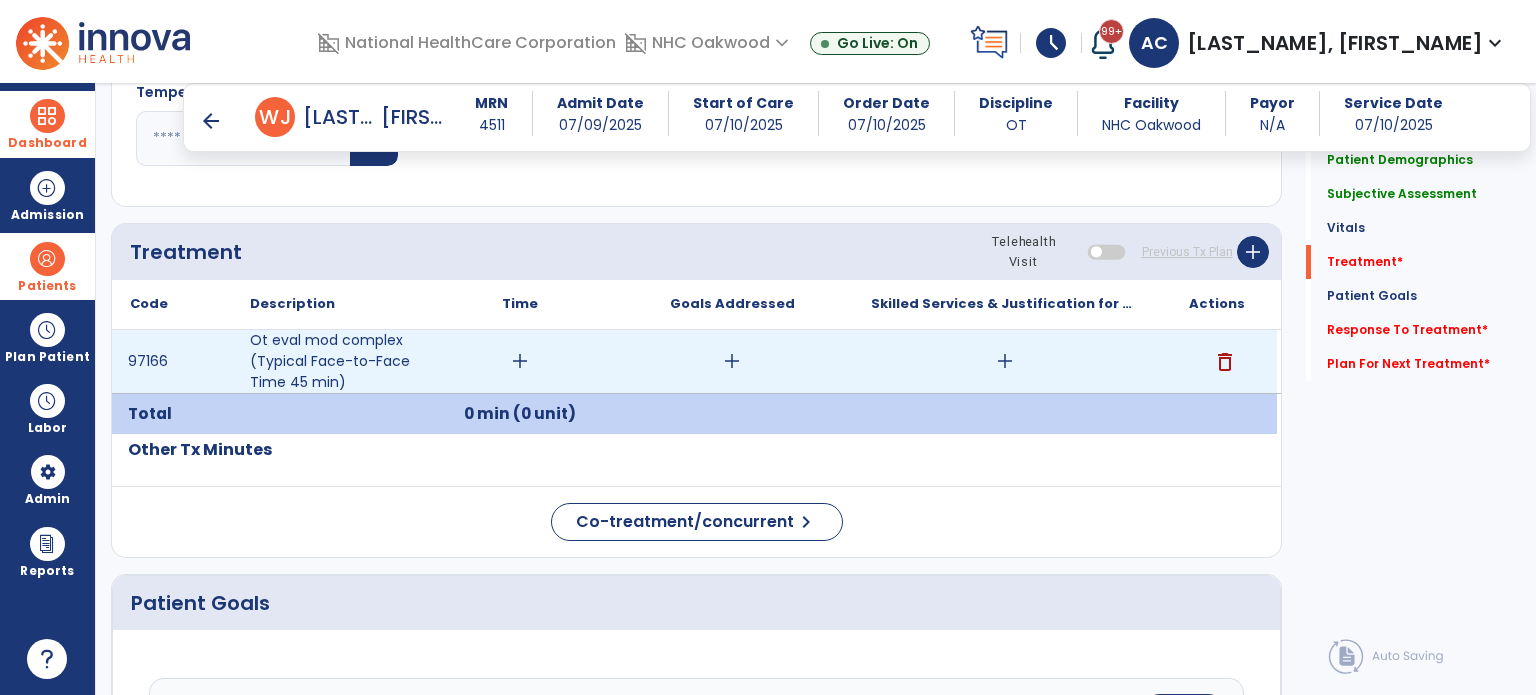 click on "add" at bounding box center (520, 361) 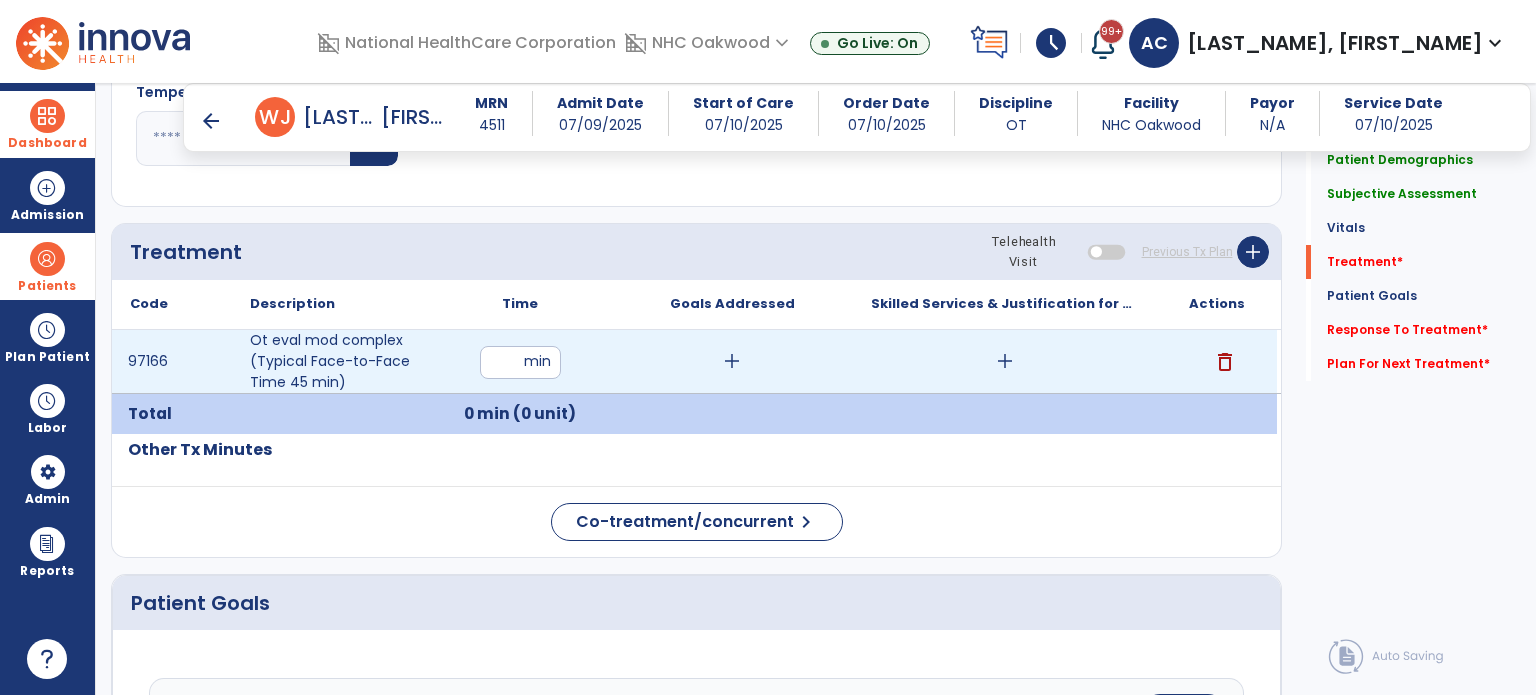 type on "**" 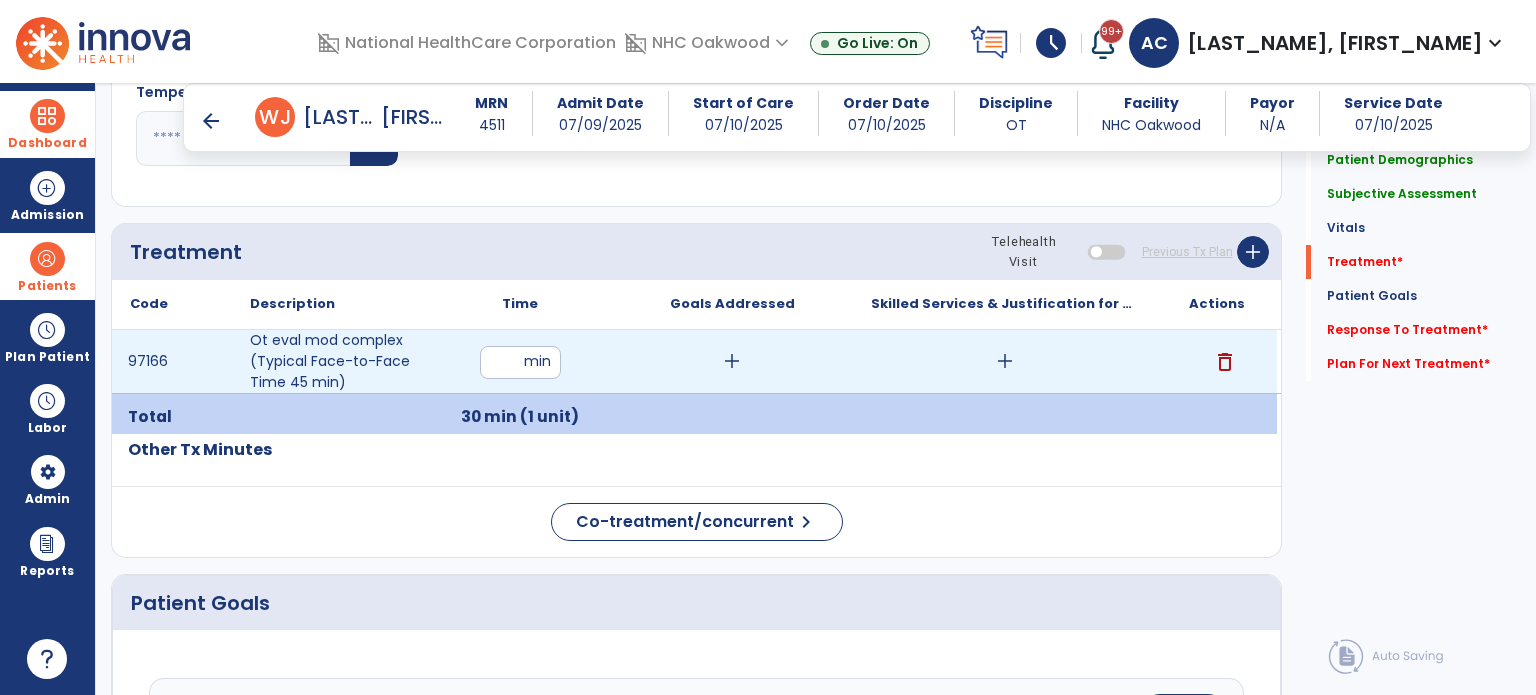click on "add" at bounding box center [732, 361] 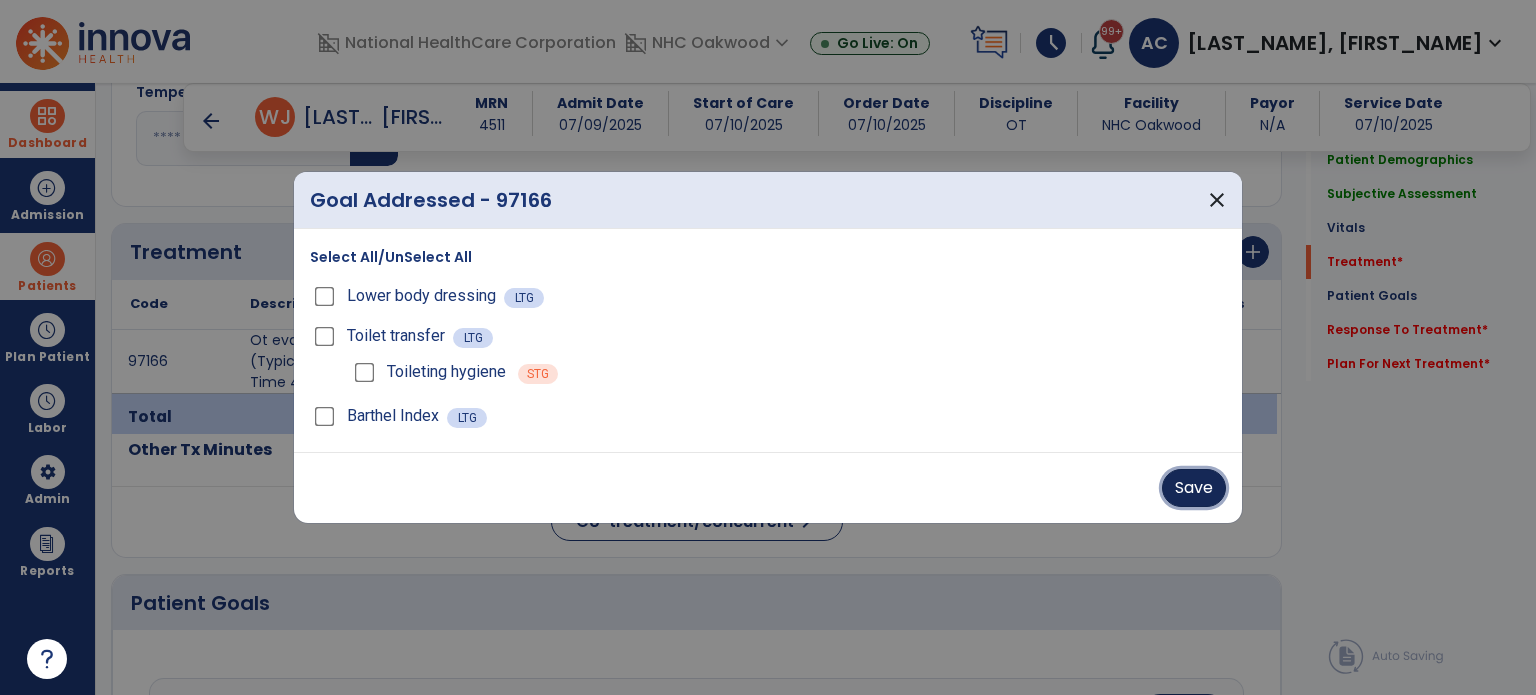 click on "Save" at bounding box center (1194, 488) 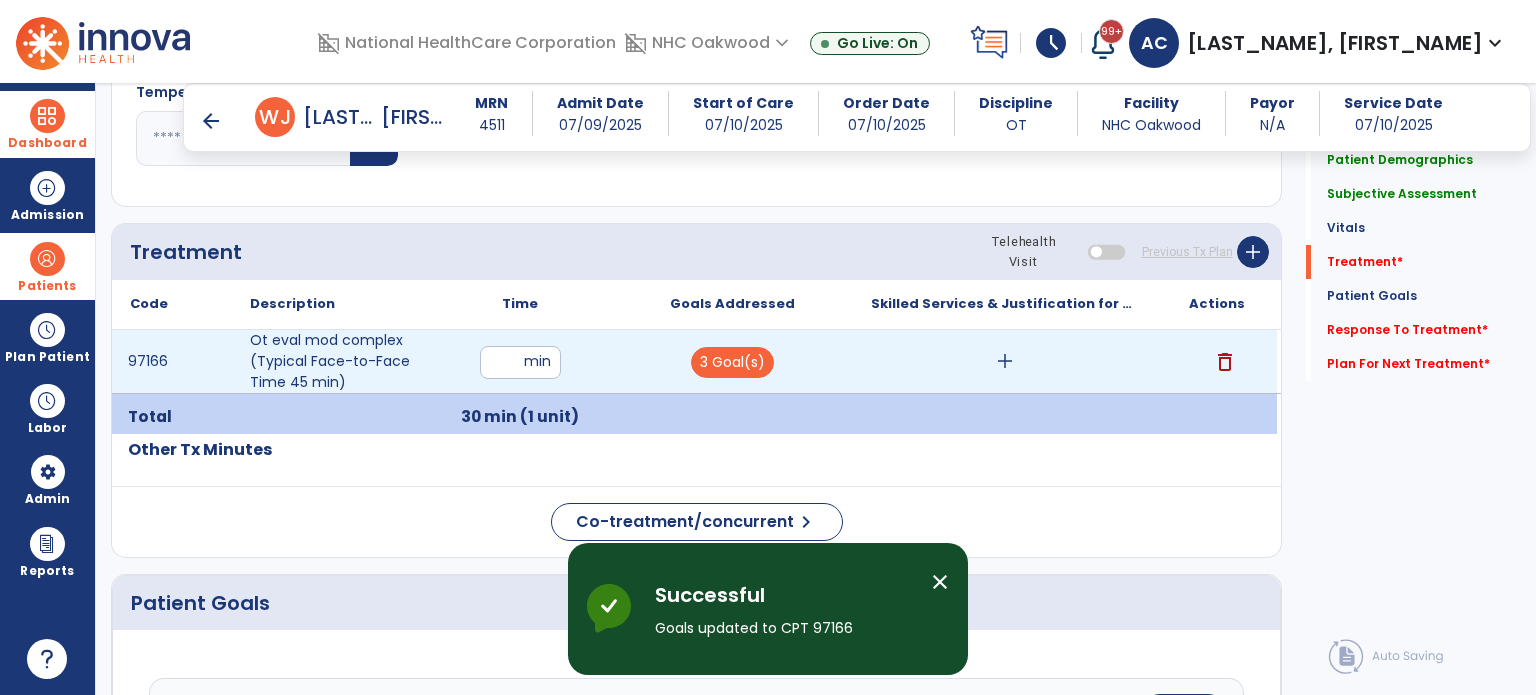 click on "add" at bounding box center (1004, 361) 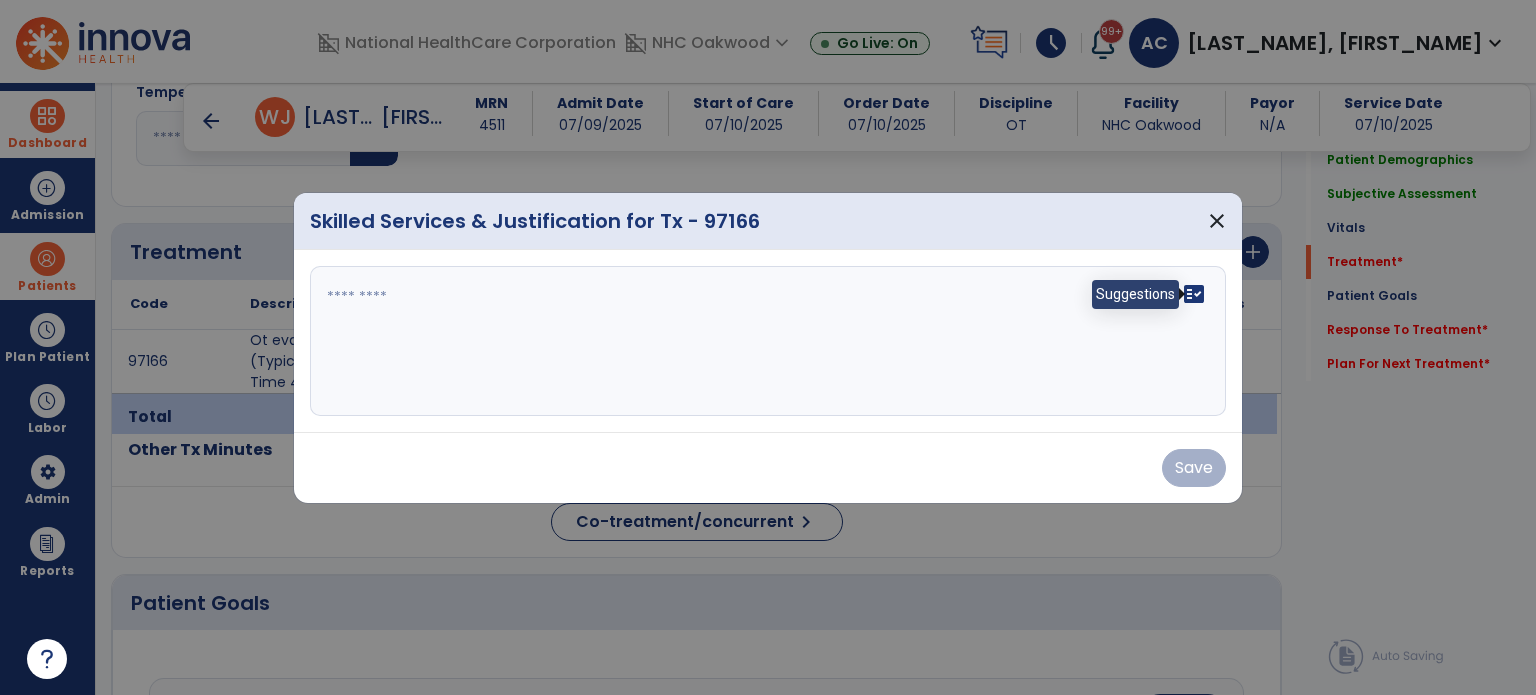 click on "fact_check" at bounding box center (1194, 294) 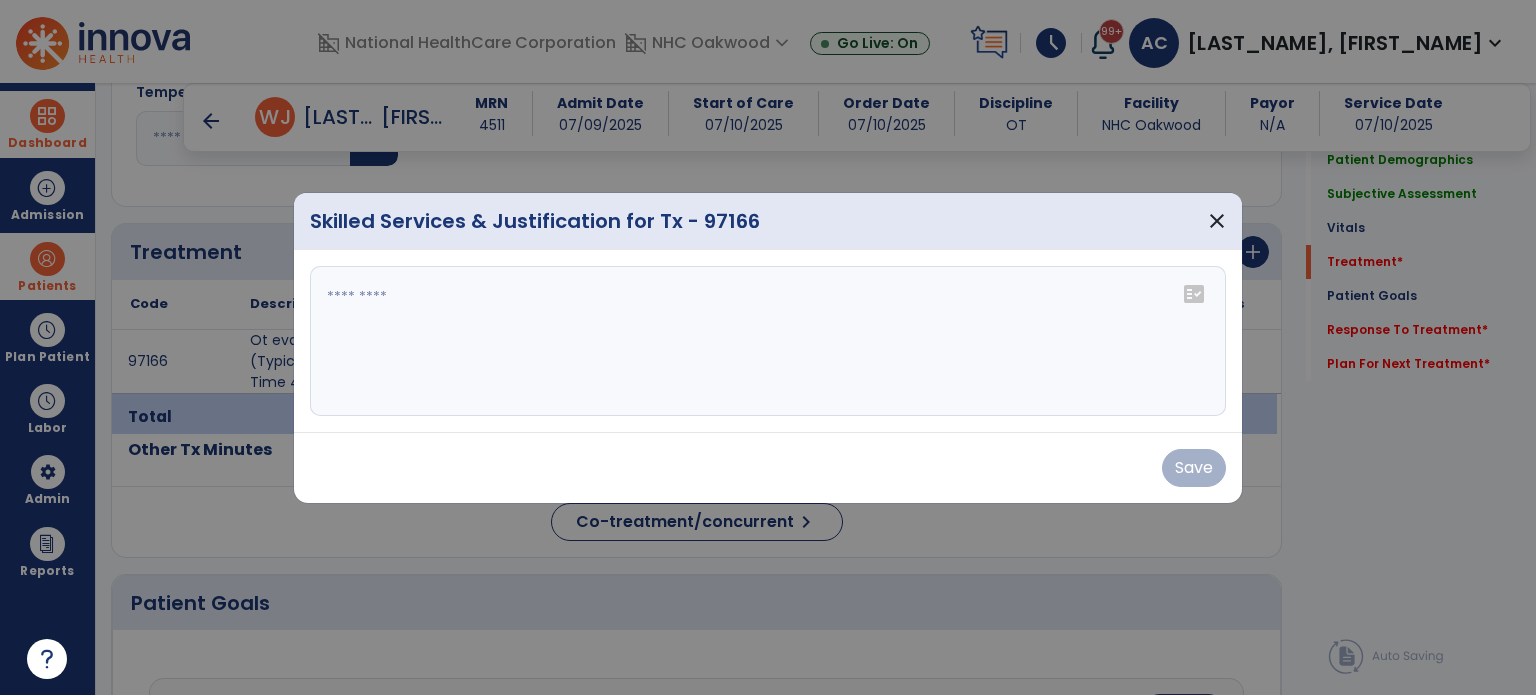 click on "fact_check" at bounding box center [1194, 294] 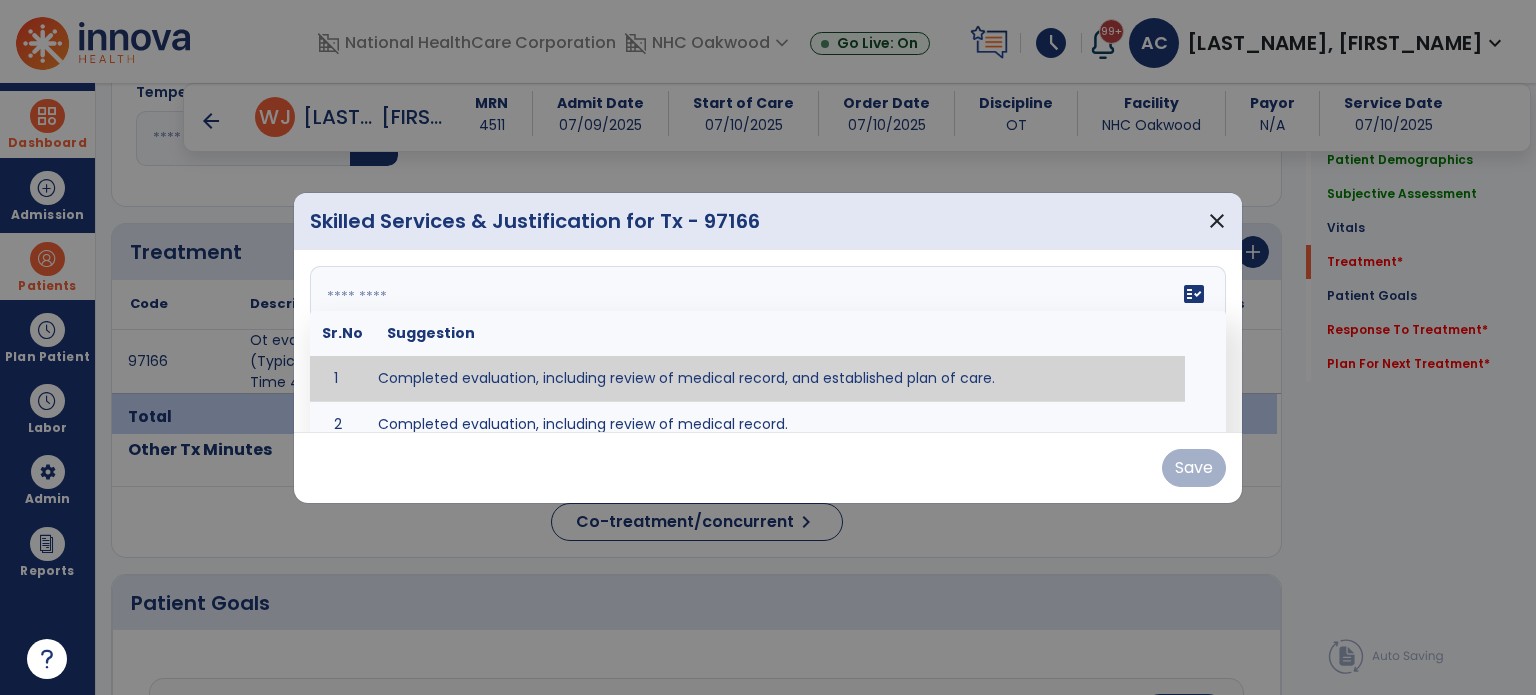 type on "**********" 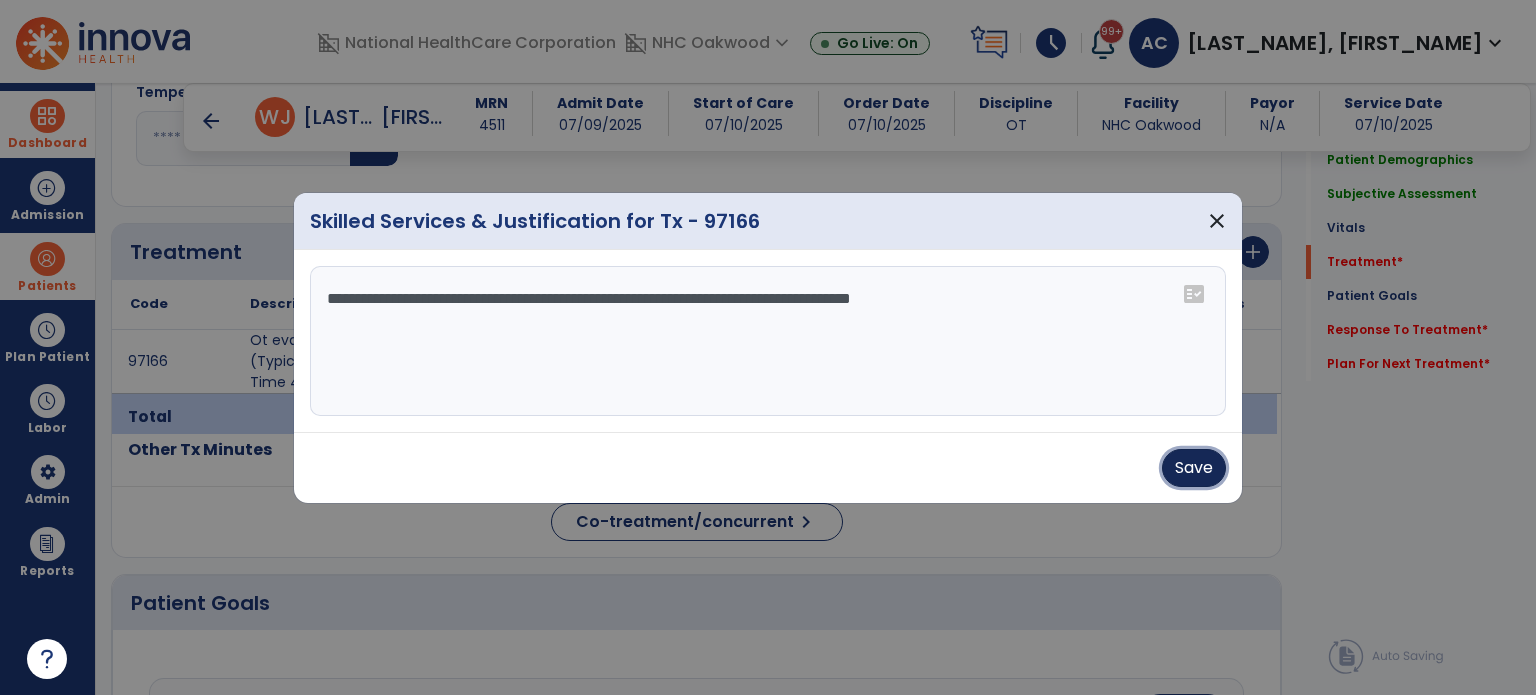 click on "Save" at bounding box center (1194, 468) 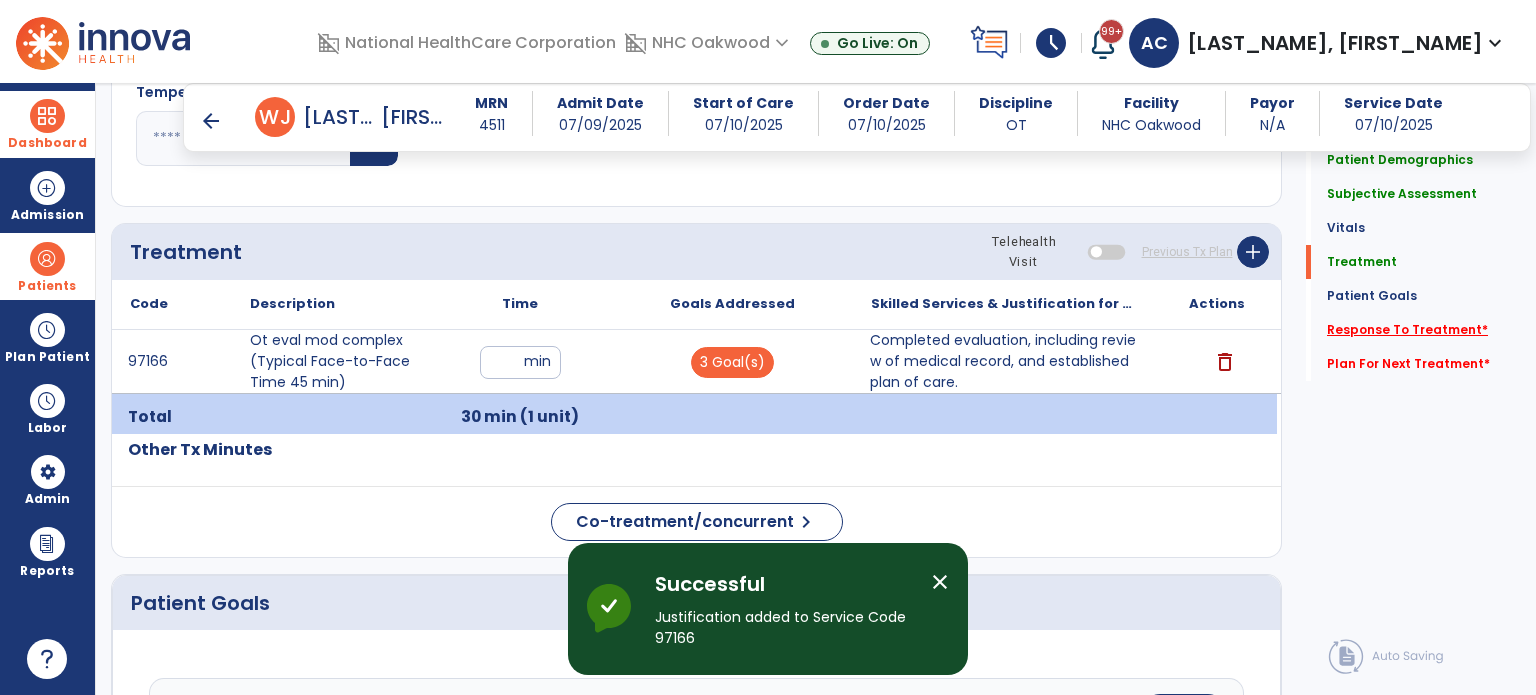 click on "Response To Treatment   *" 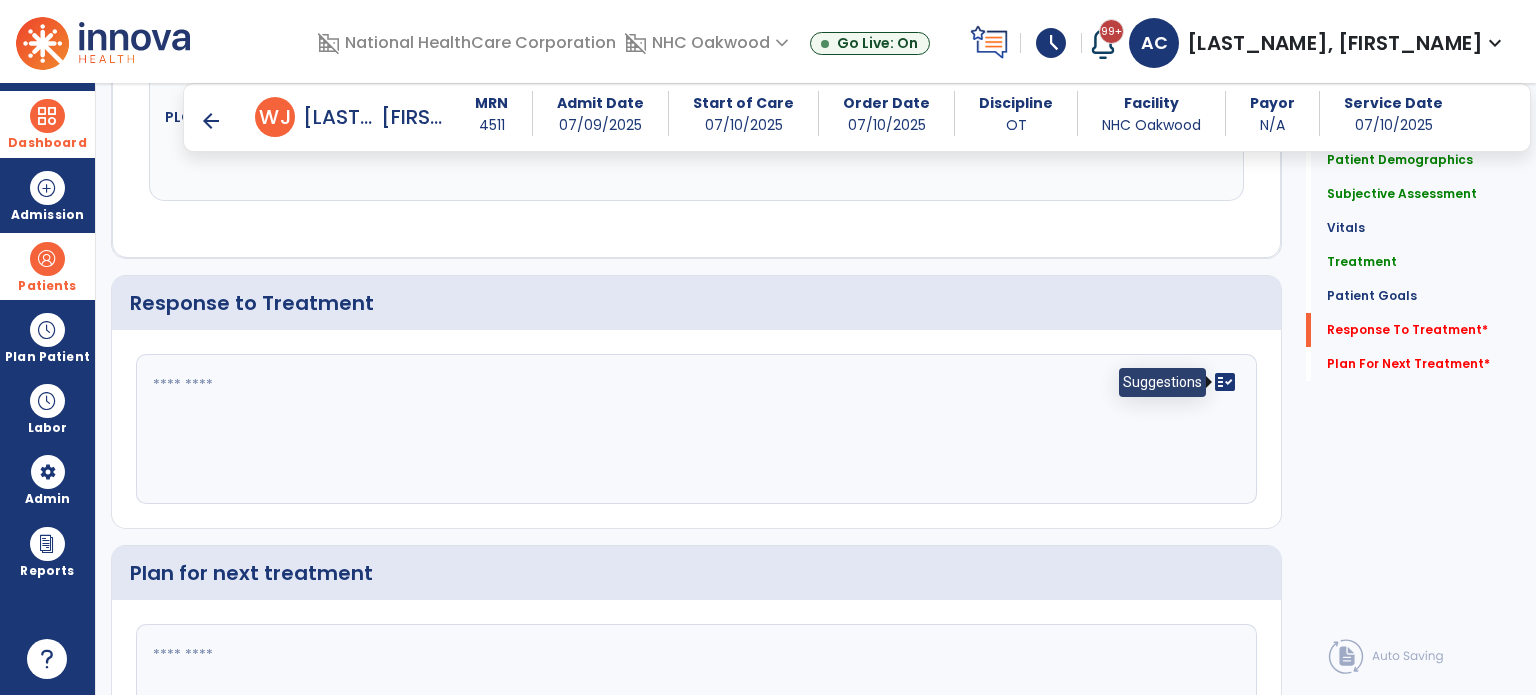 scroll, scrollTop: 2140, scrollLeft: 0, axis: vertical 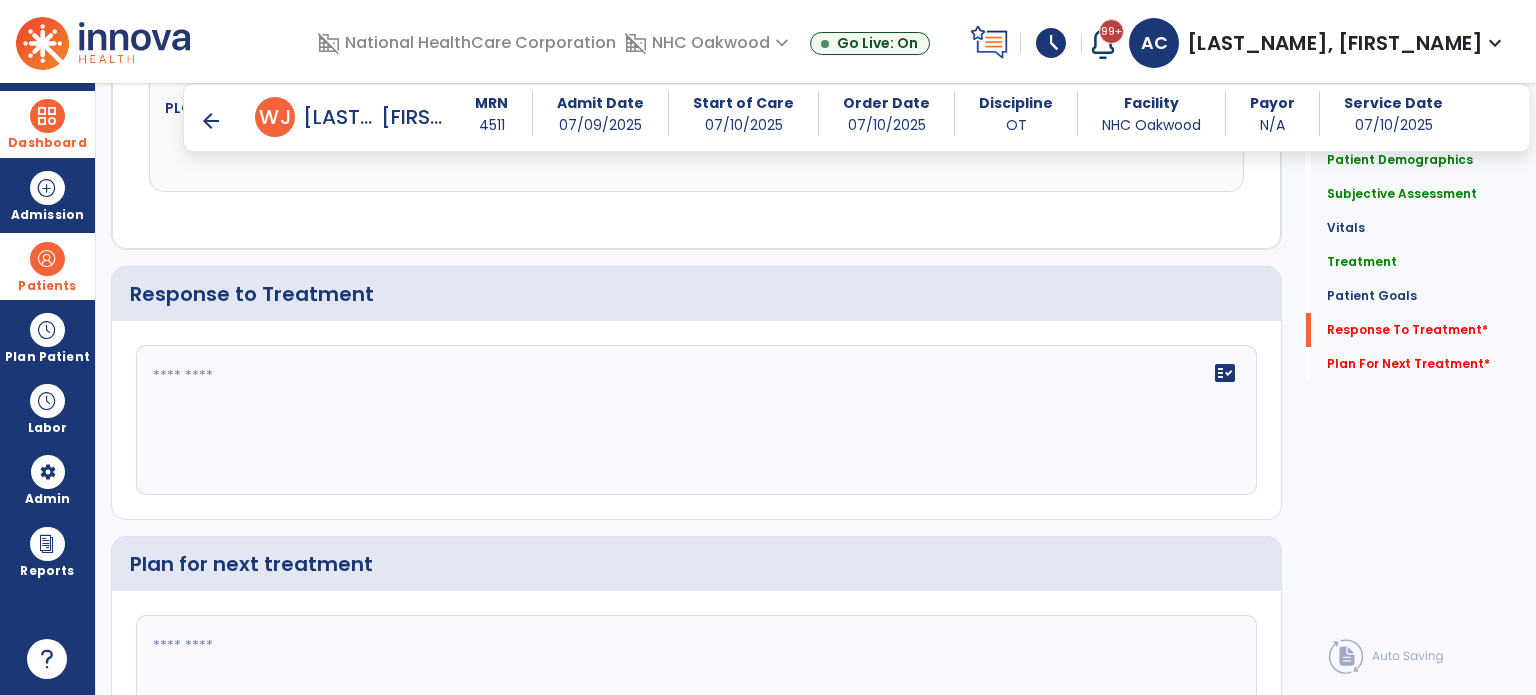 click 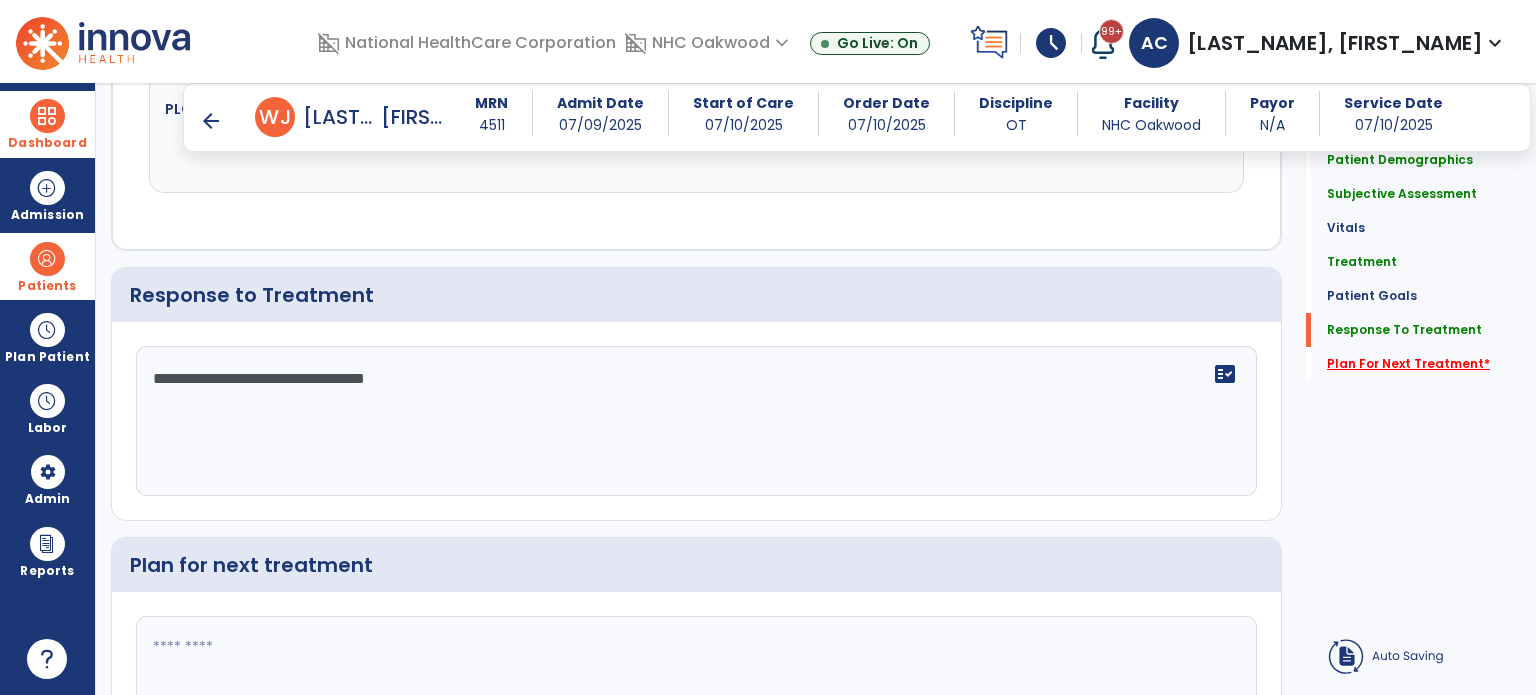 type on "**********" 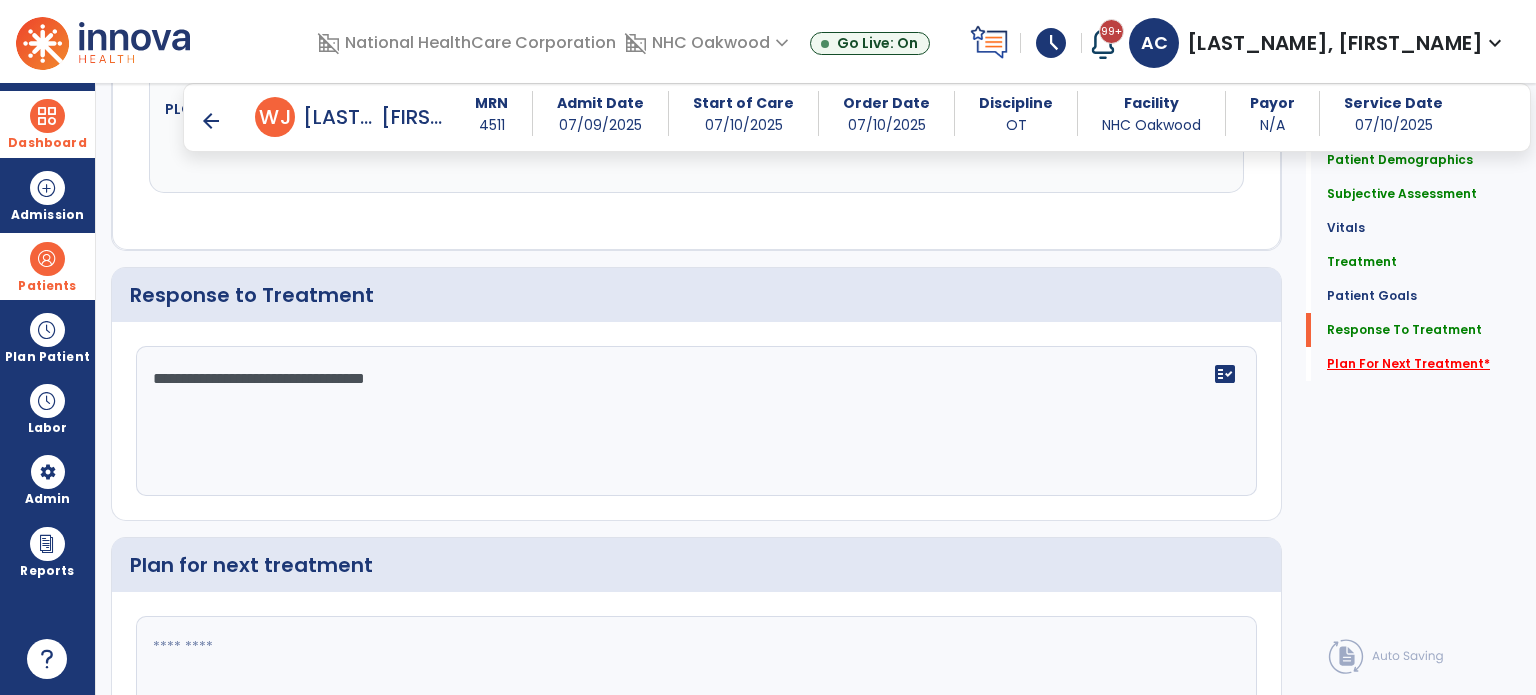 click on "Plan For Next Treatment   *" 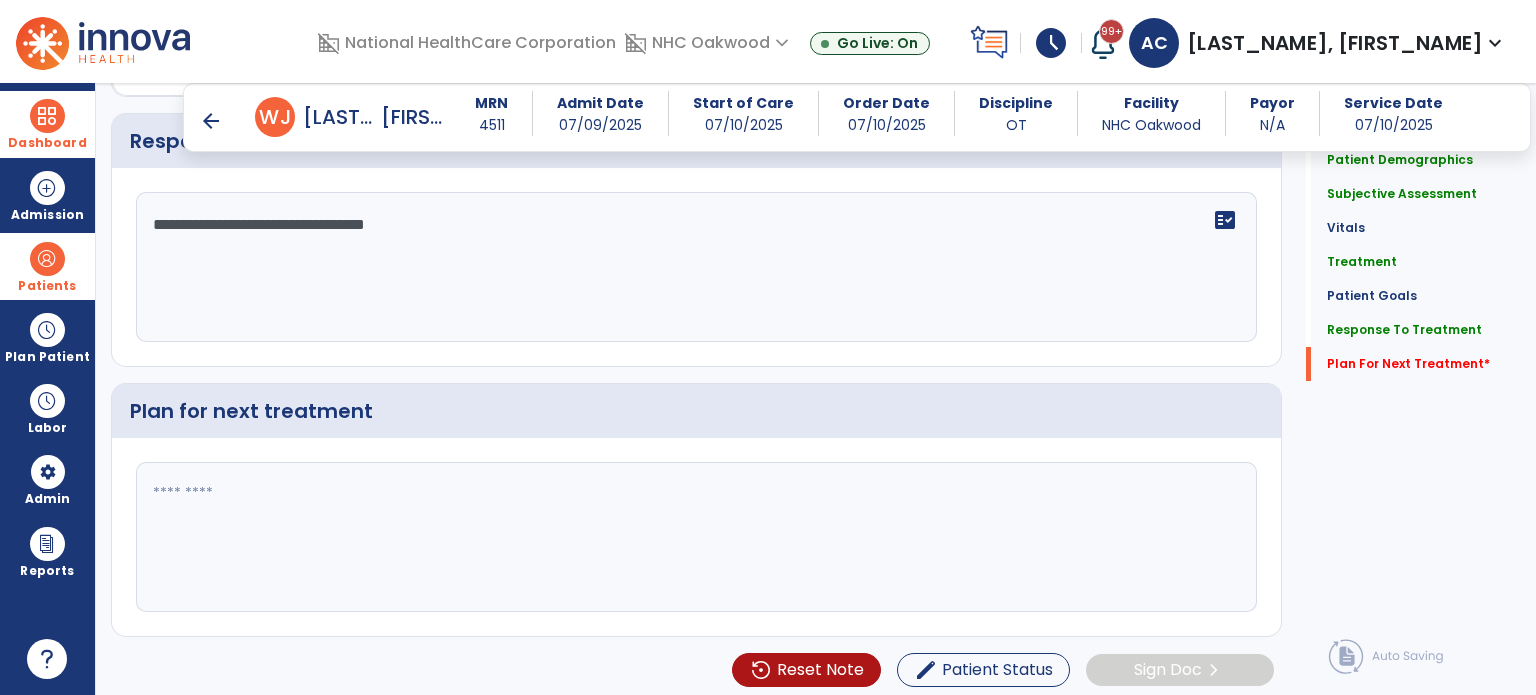 scroll, scrollTop: 2294, scrollLeft: 0, axis: vertical 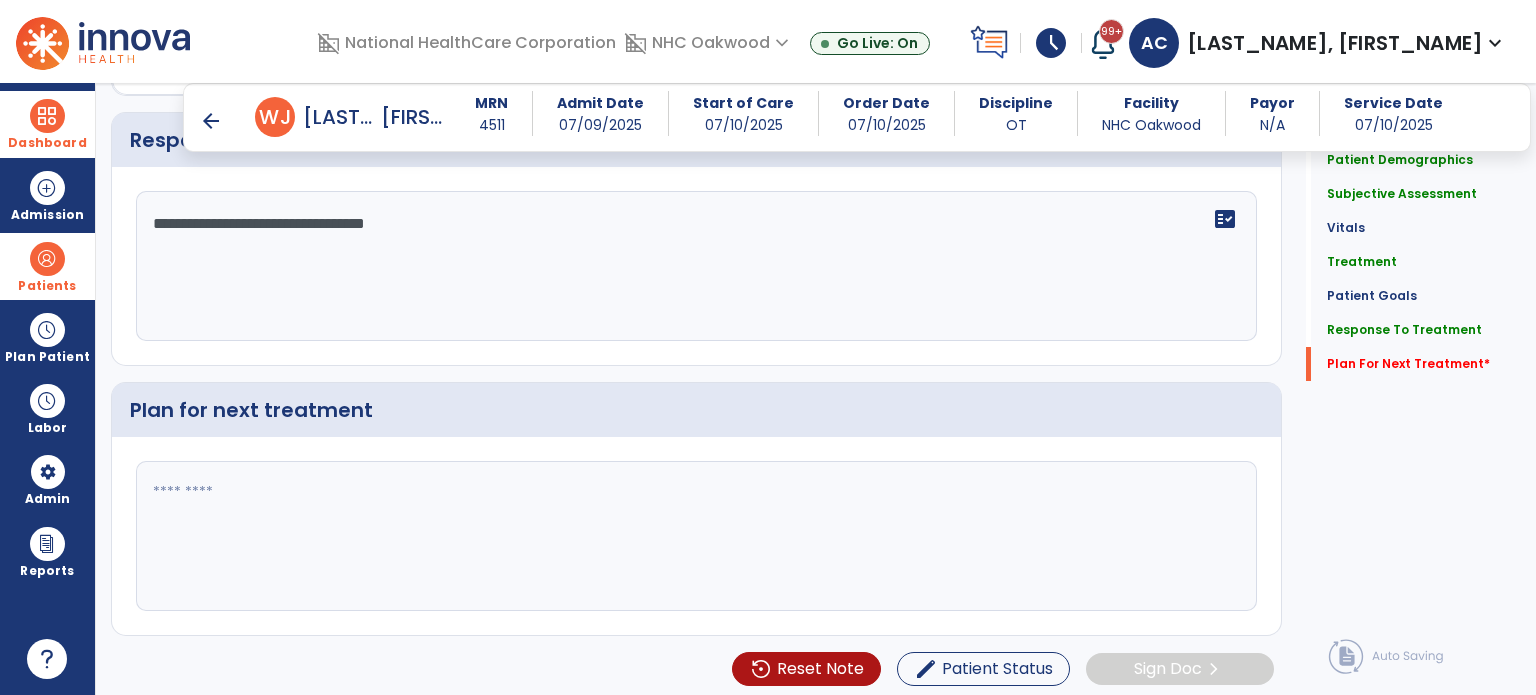 click 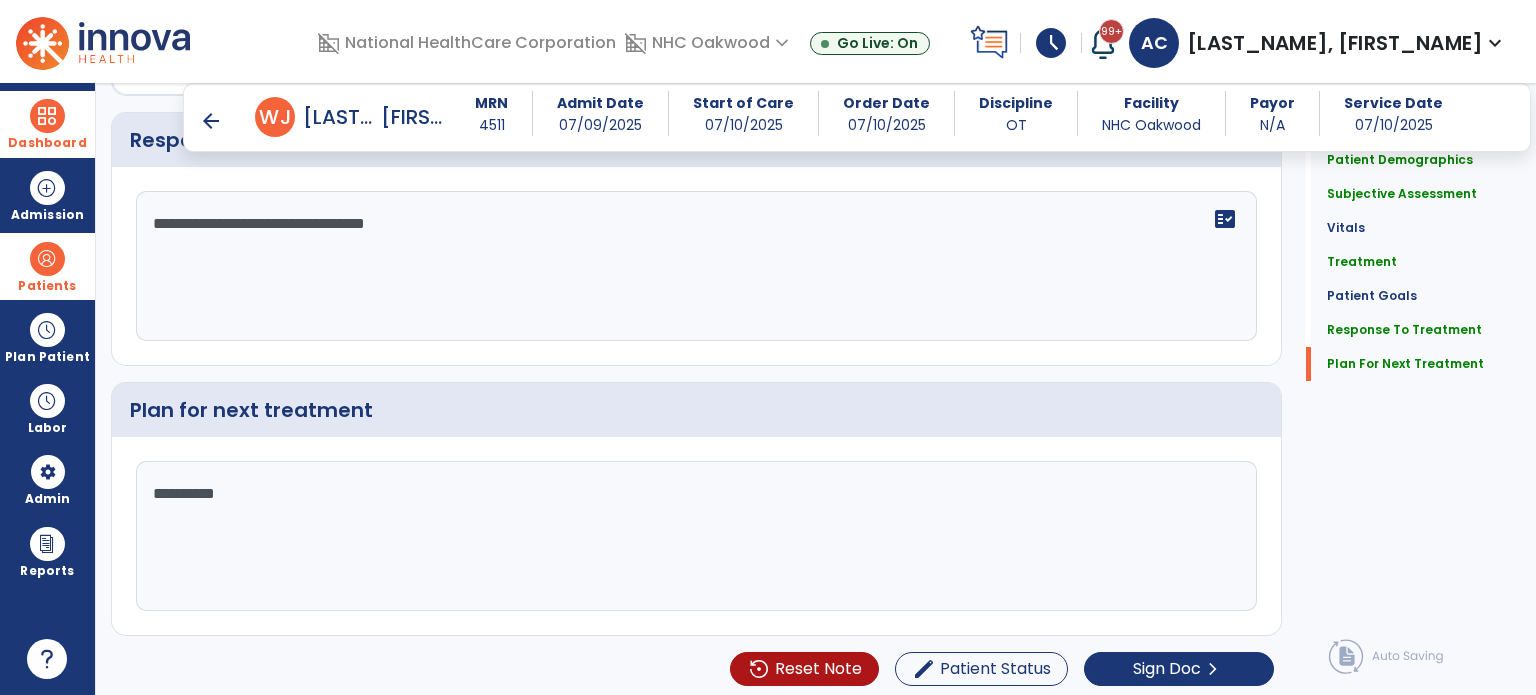 scroll, scrollTop: 2294, scrollLeft: 0, axis: vertical 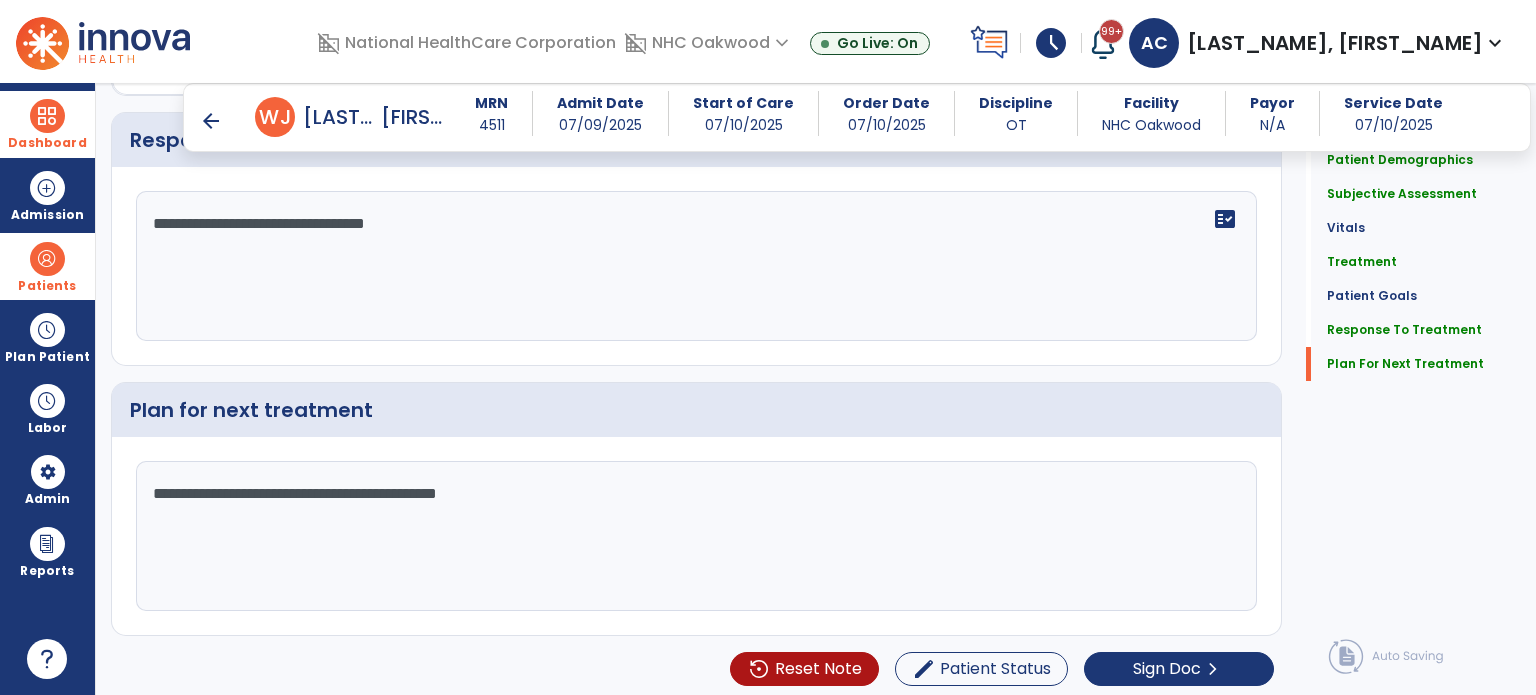 type on "**********" 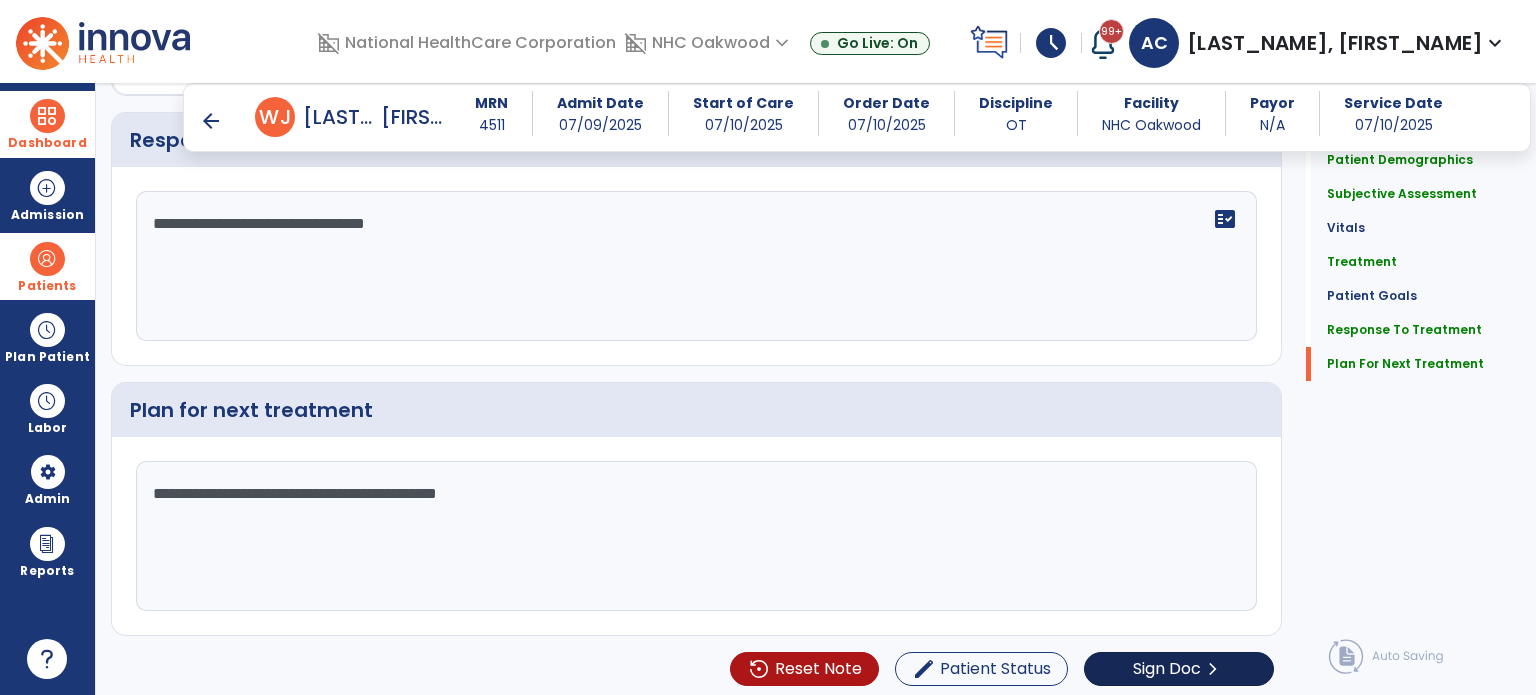 scroll, scrollTop: 2294, scrollLeft: 0, axis: vertical 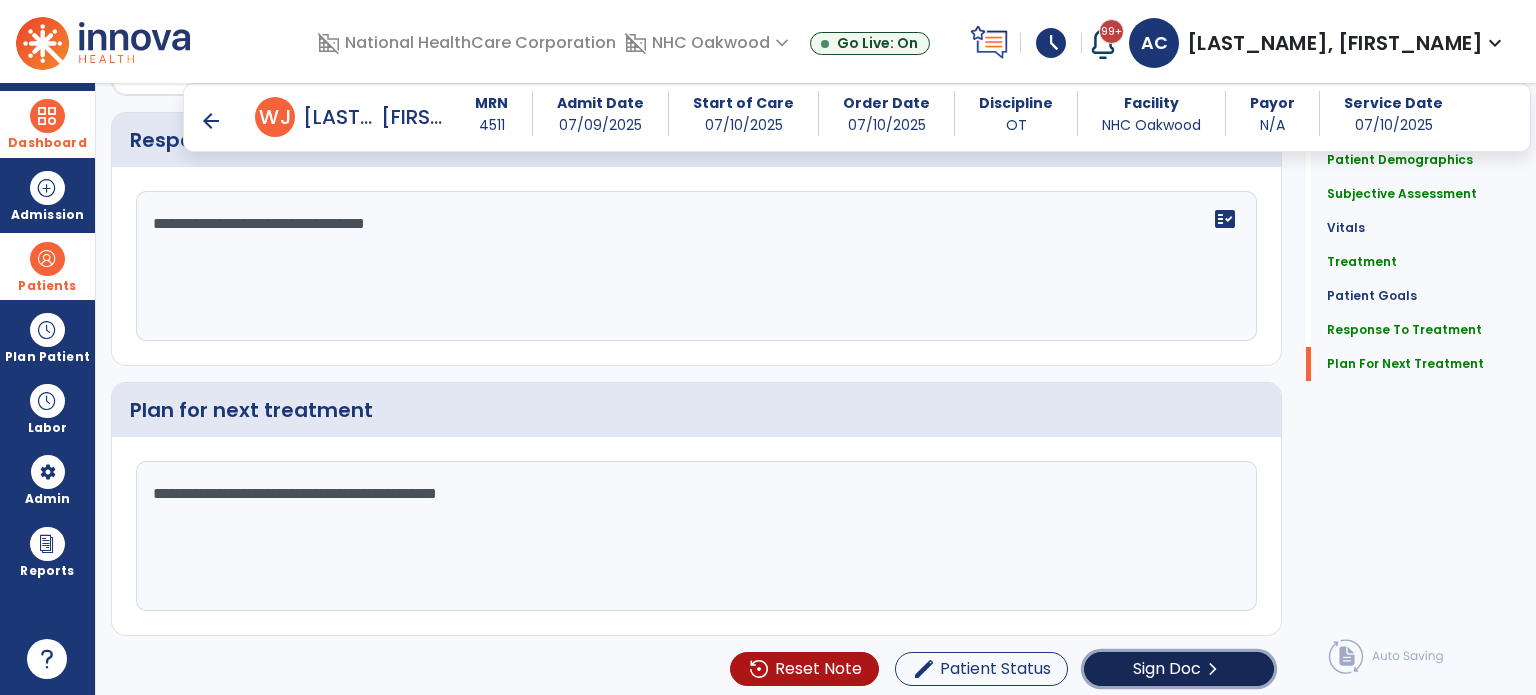 click on "Sign Doc  chevron_right" 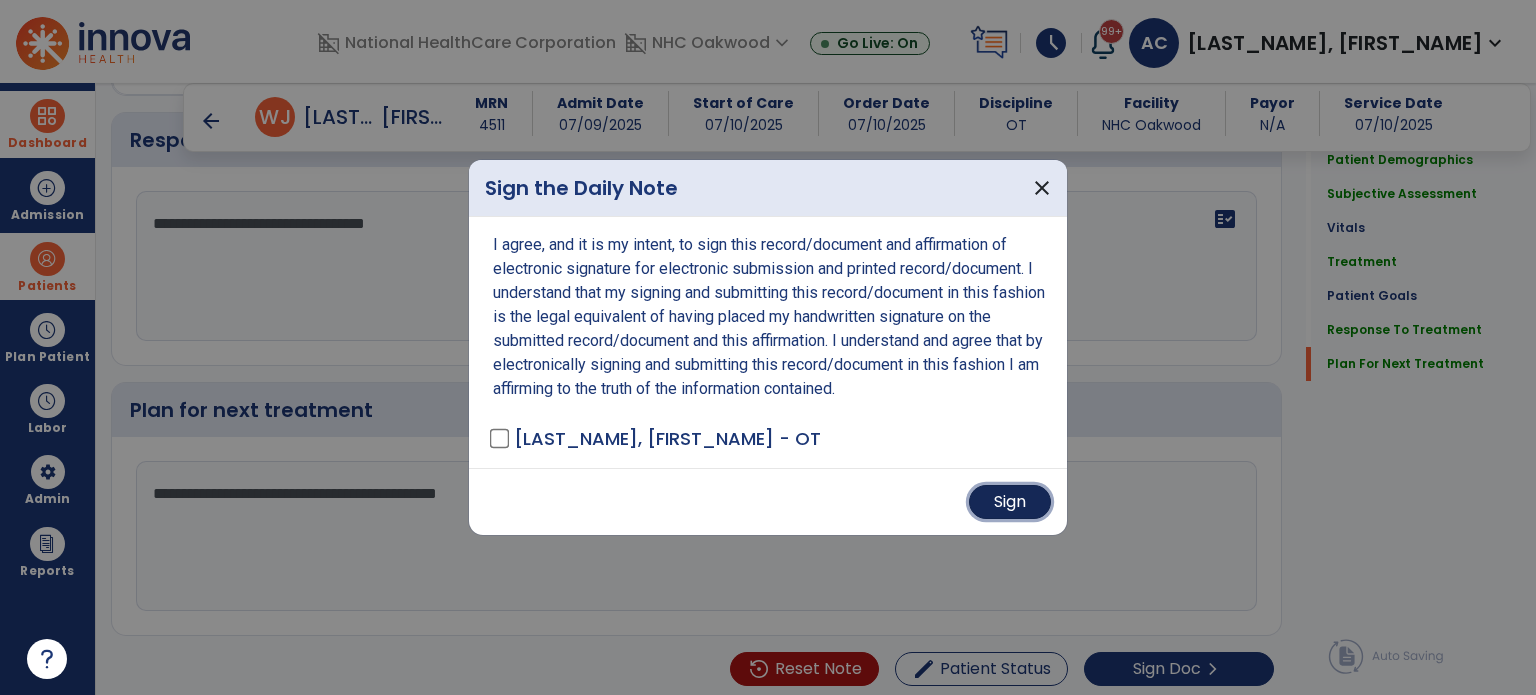 click on "Sign" at bounding box center [1010, 502] 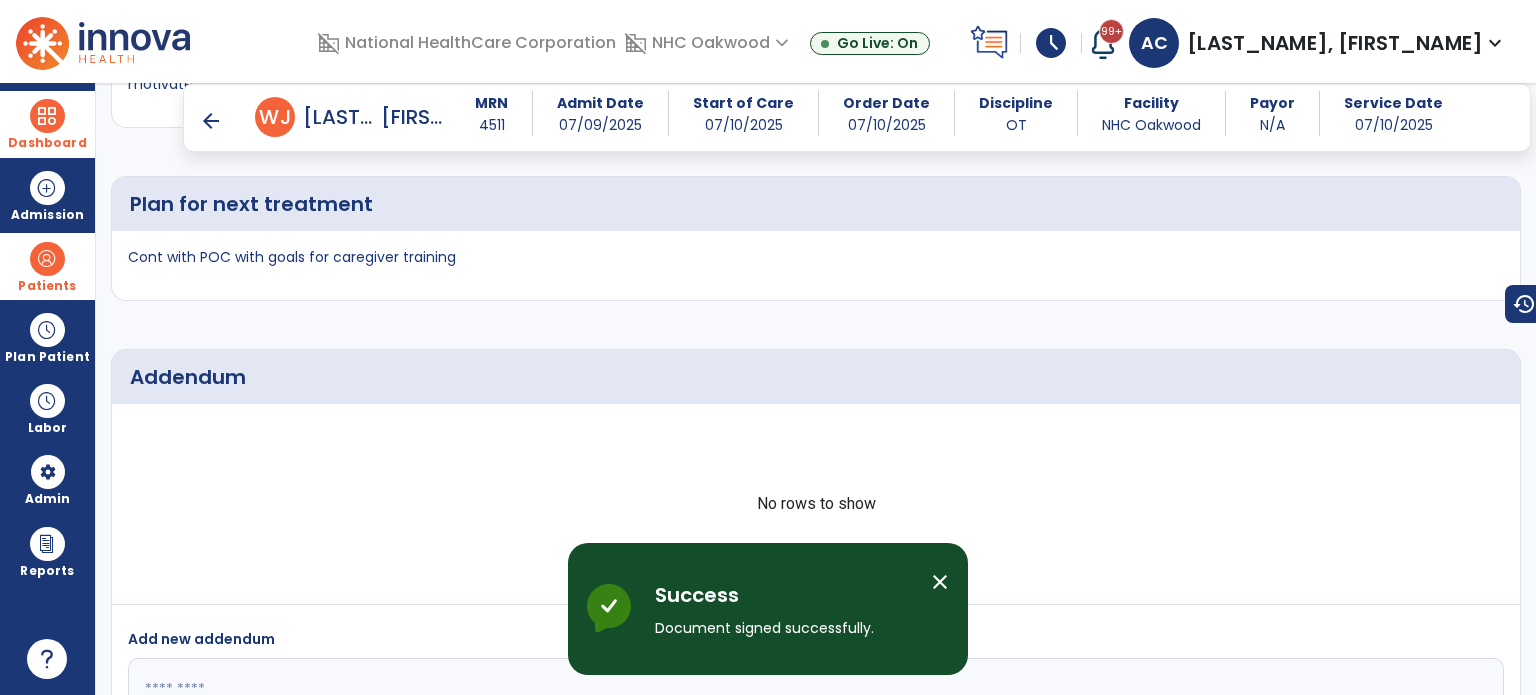 scroll, scrollTop: 2831, scrollLeft: 0, axis: vertical 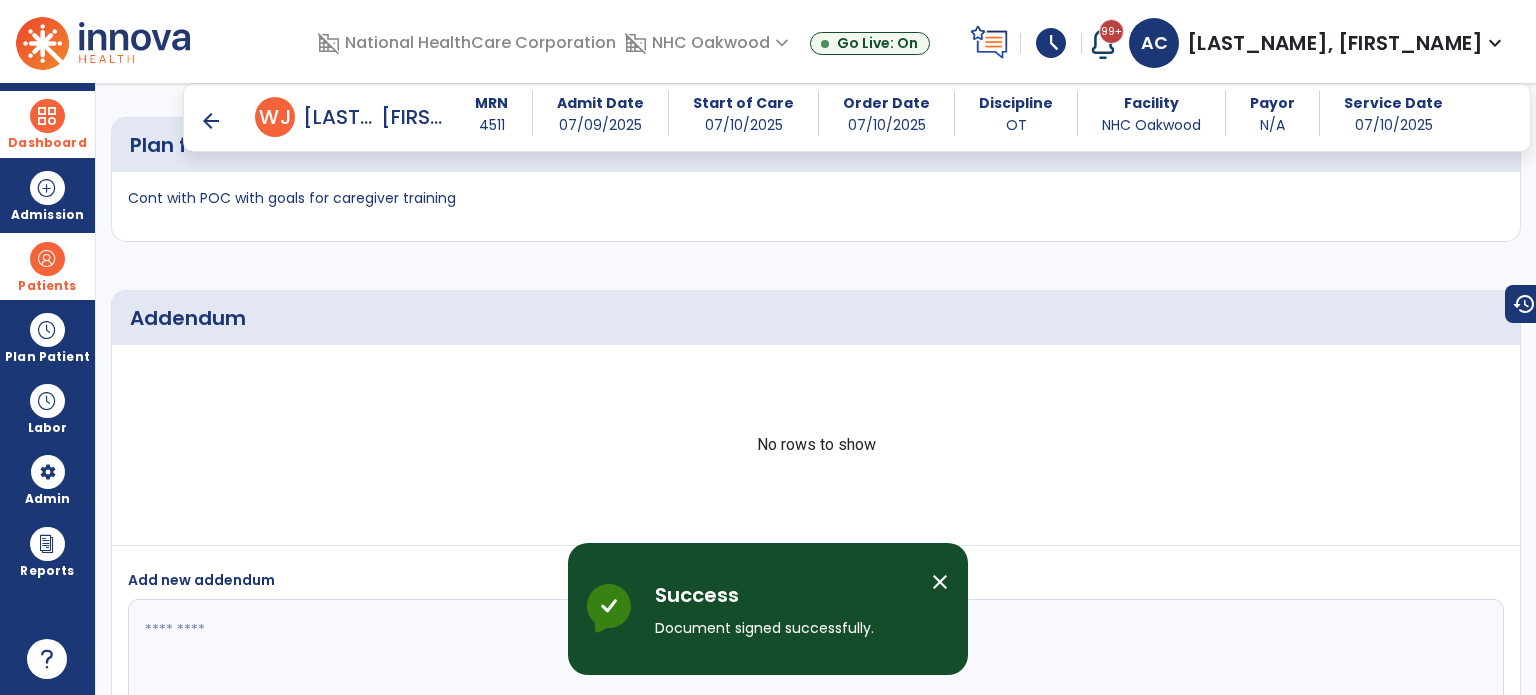 click on "arrow_back" at bounding box center (211, 121) 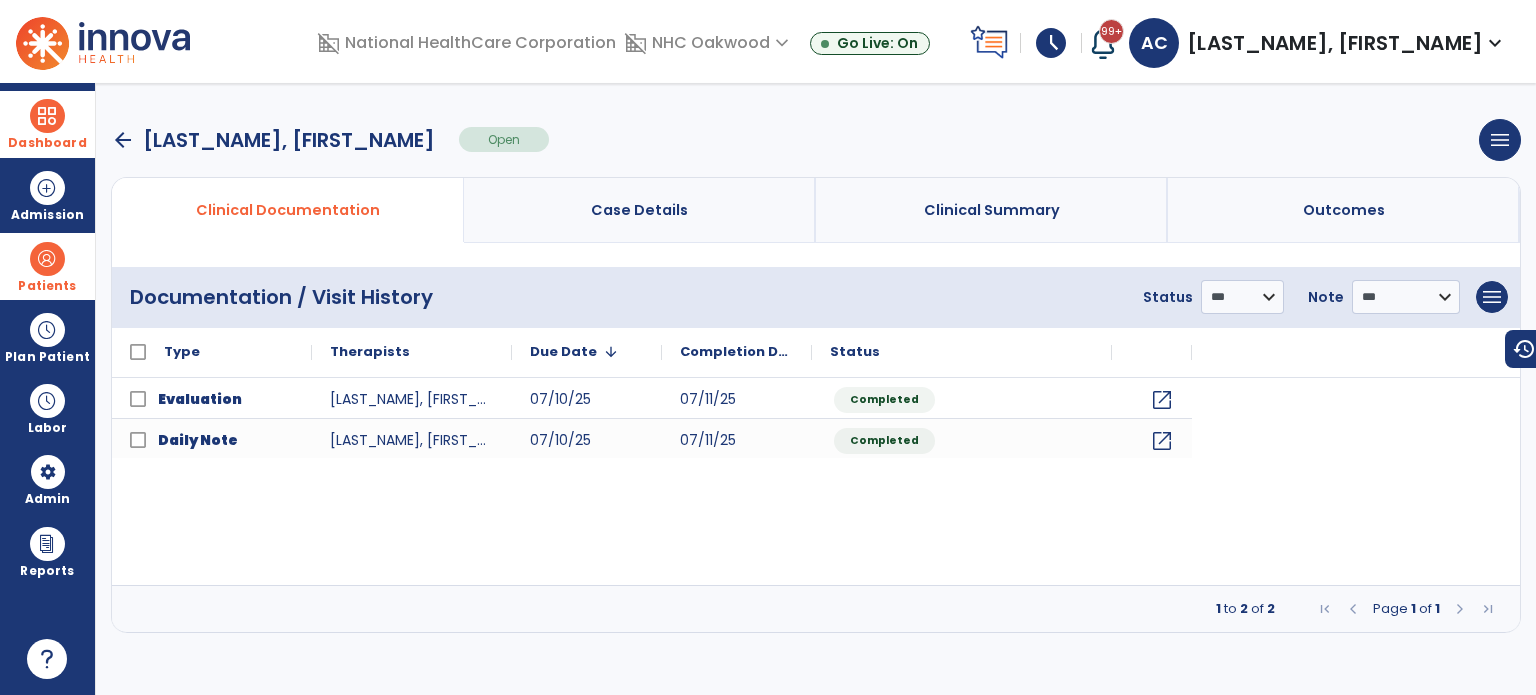 scroll, scrollTop: 0, scrollLeft: 0, axis: both 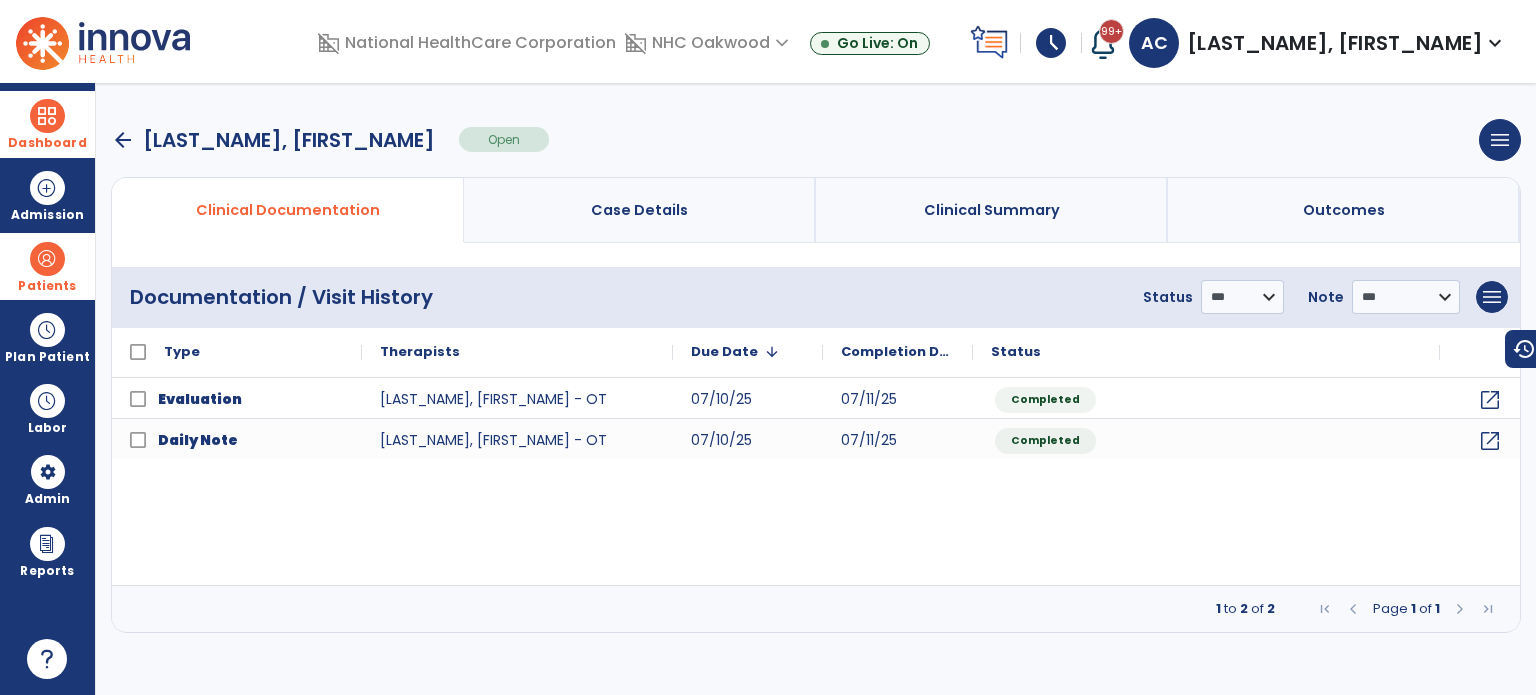 click on "arrow_back" at bounding box center [123, 140] 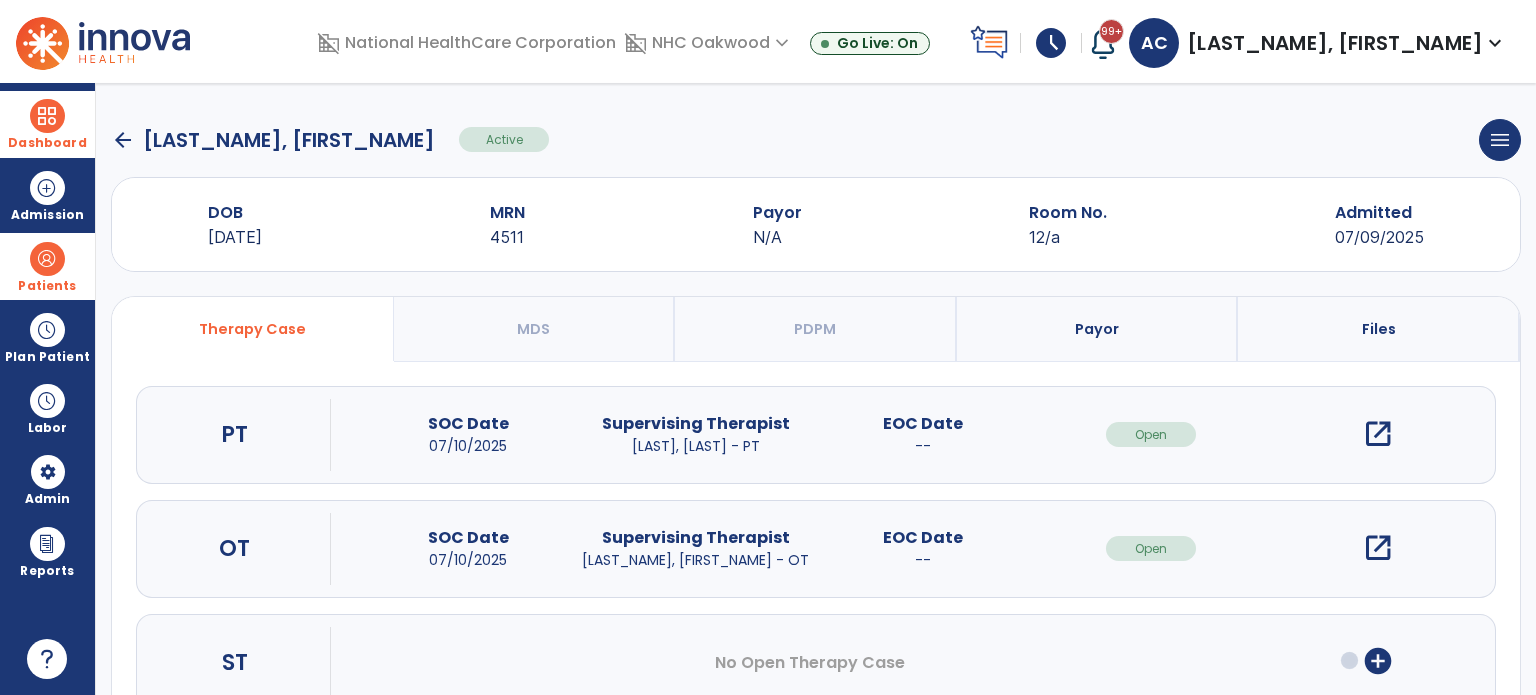 click at bounding box center [47, 259] 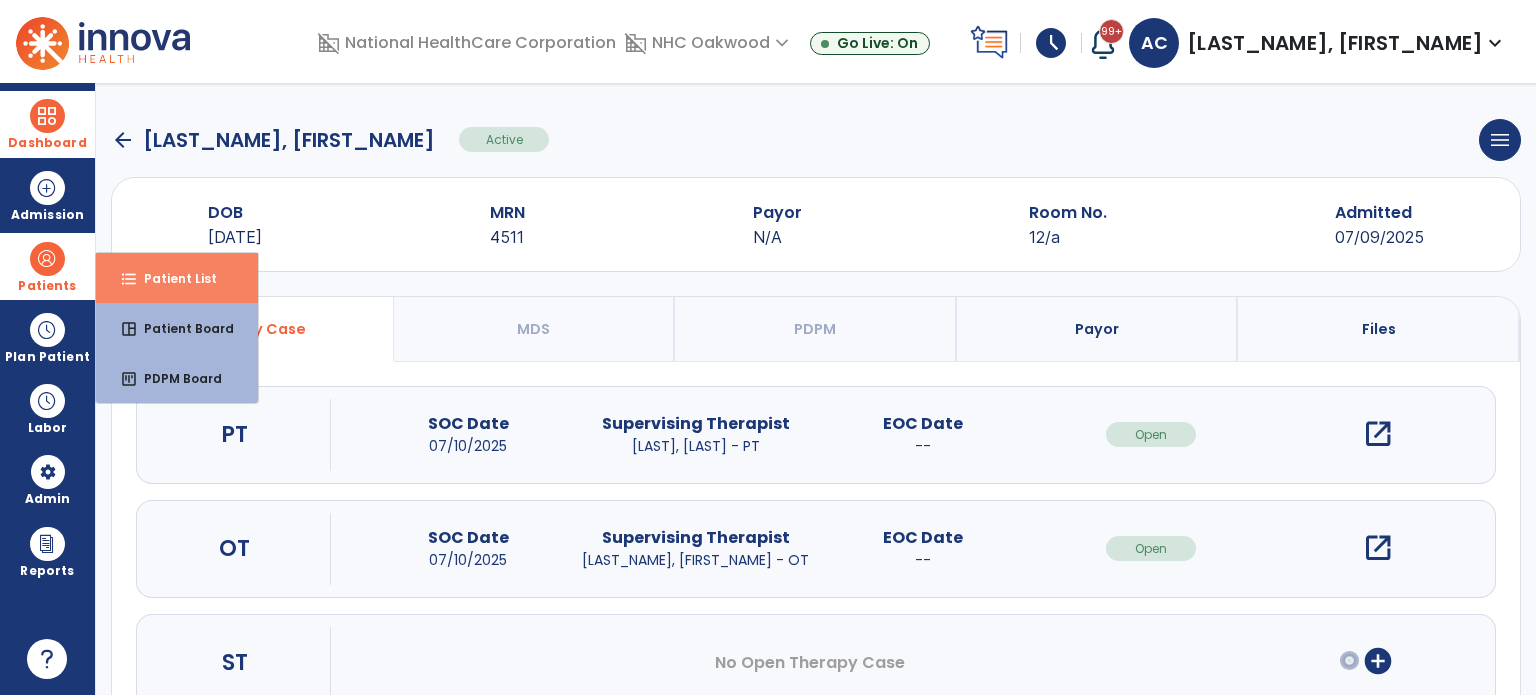 click on "format_list_bulleted  Patient List" at bounding box center [177, 278] 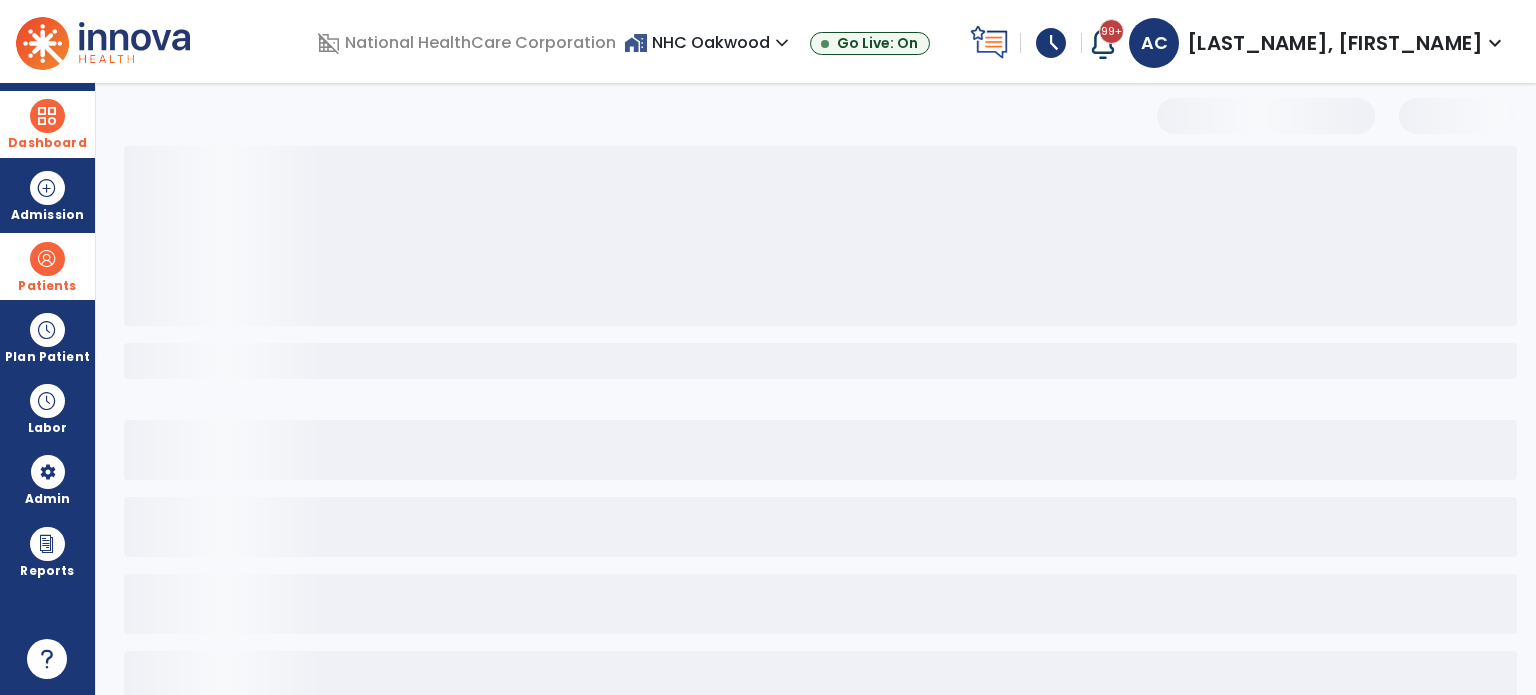 select on "***" 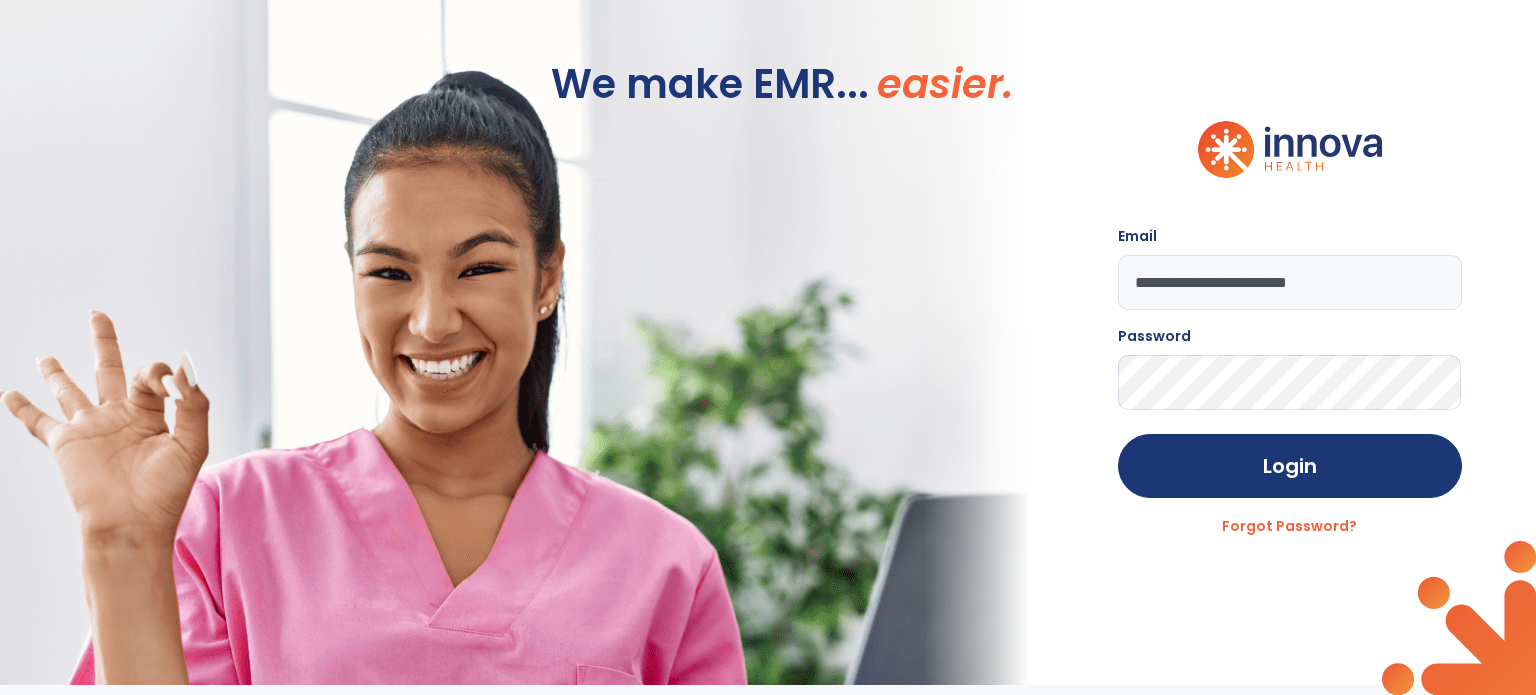 click 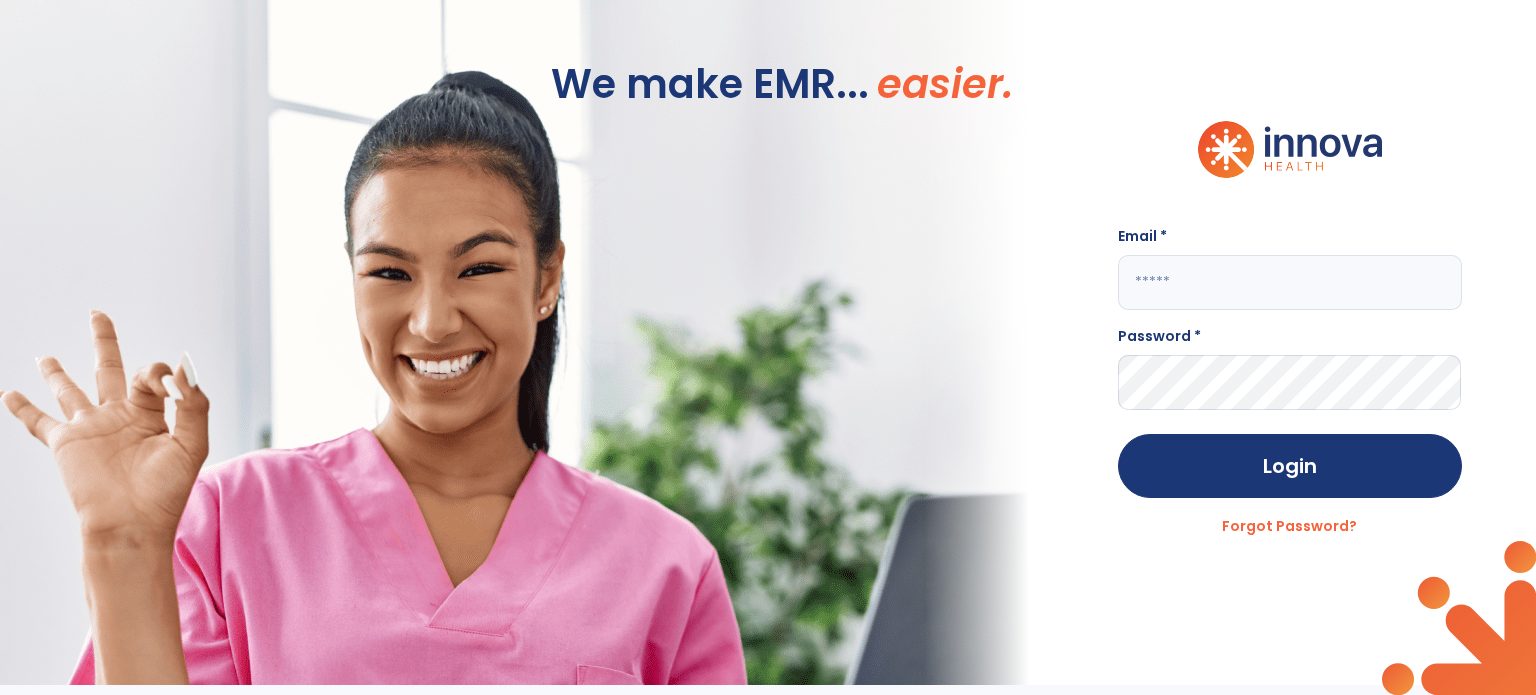 scroll, scrollTop: 0, scrollLeft: 0, axis: both 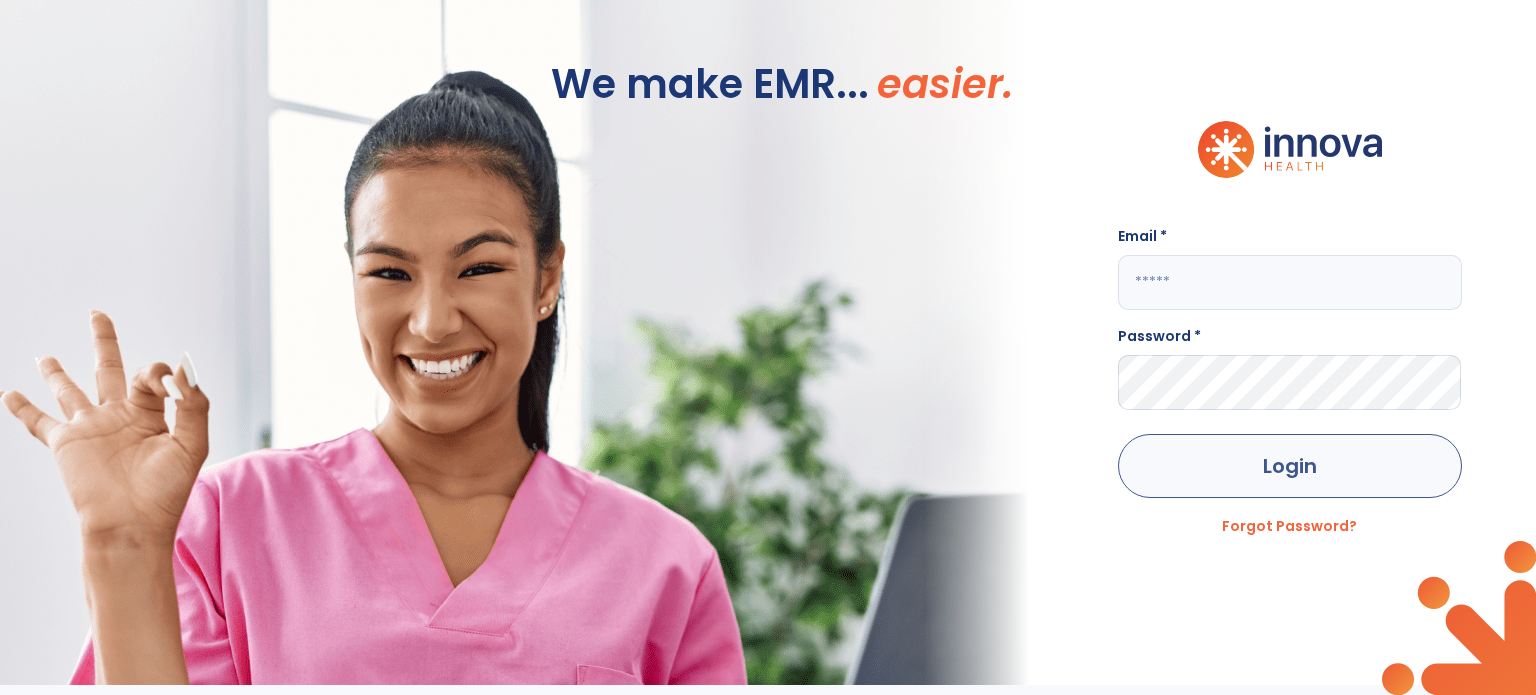 type on "**********" 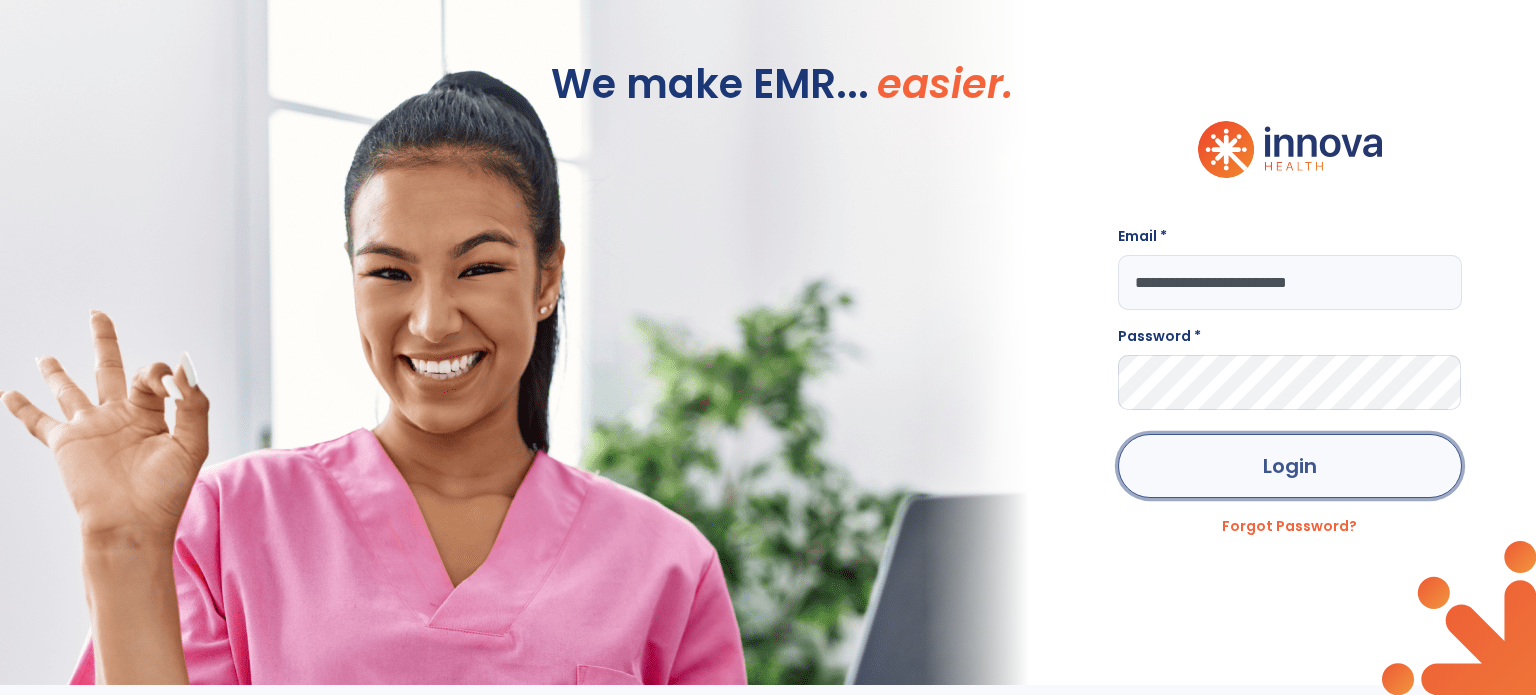 click on "Login" 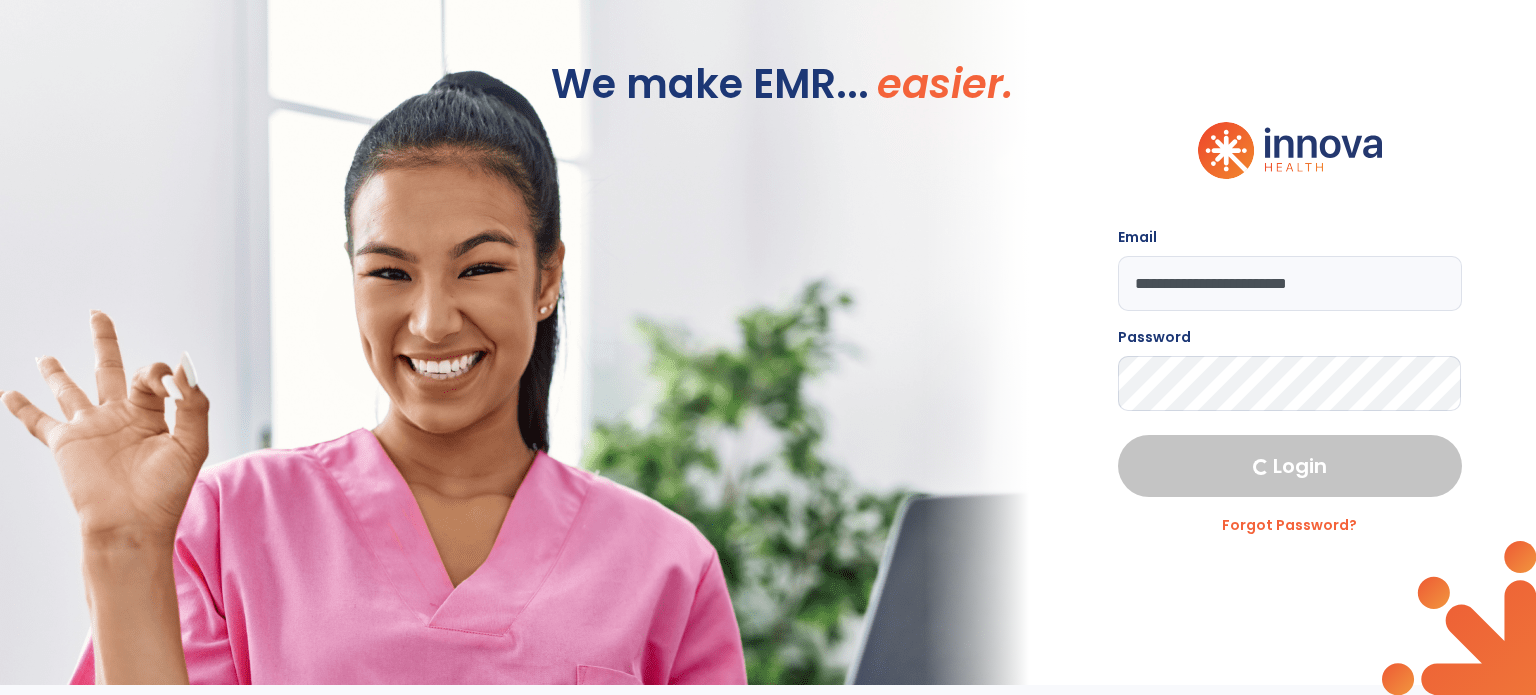 select on "***" 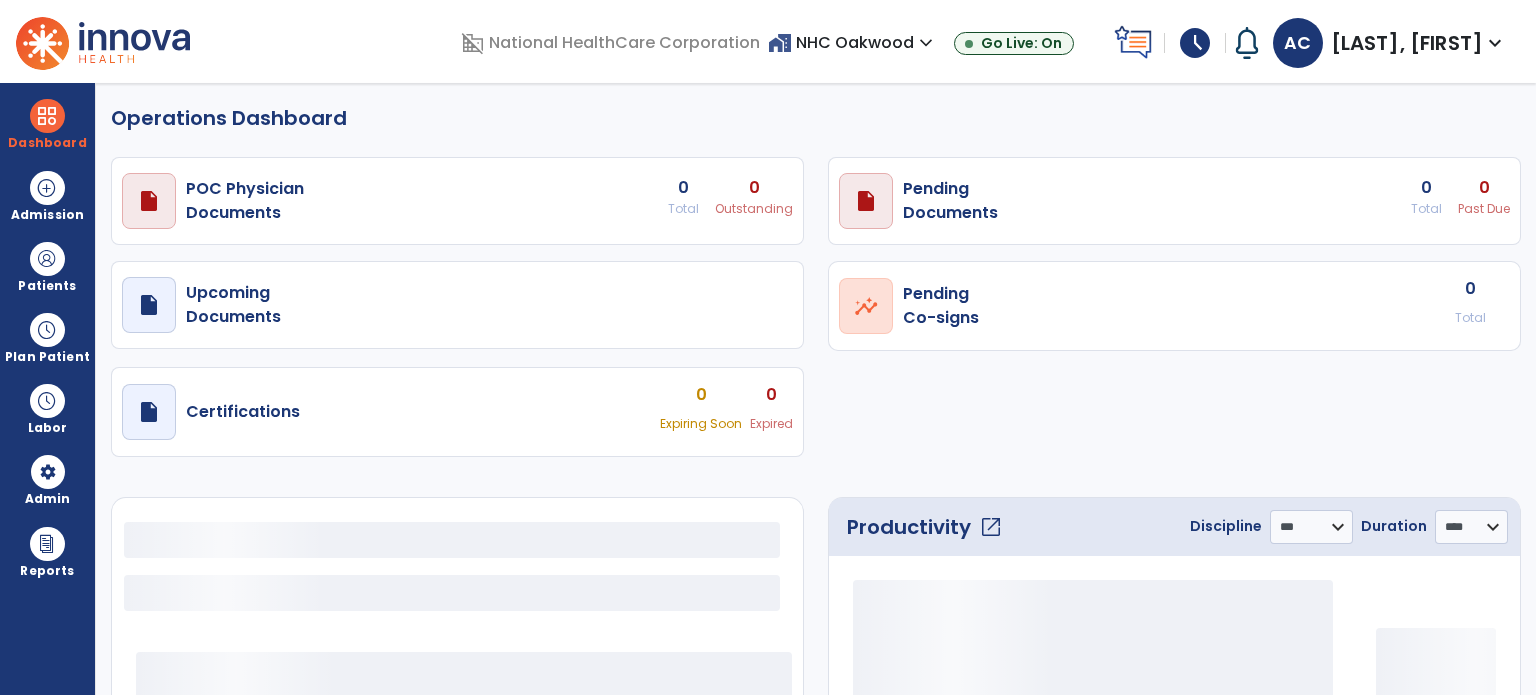 select on "***" 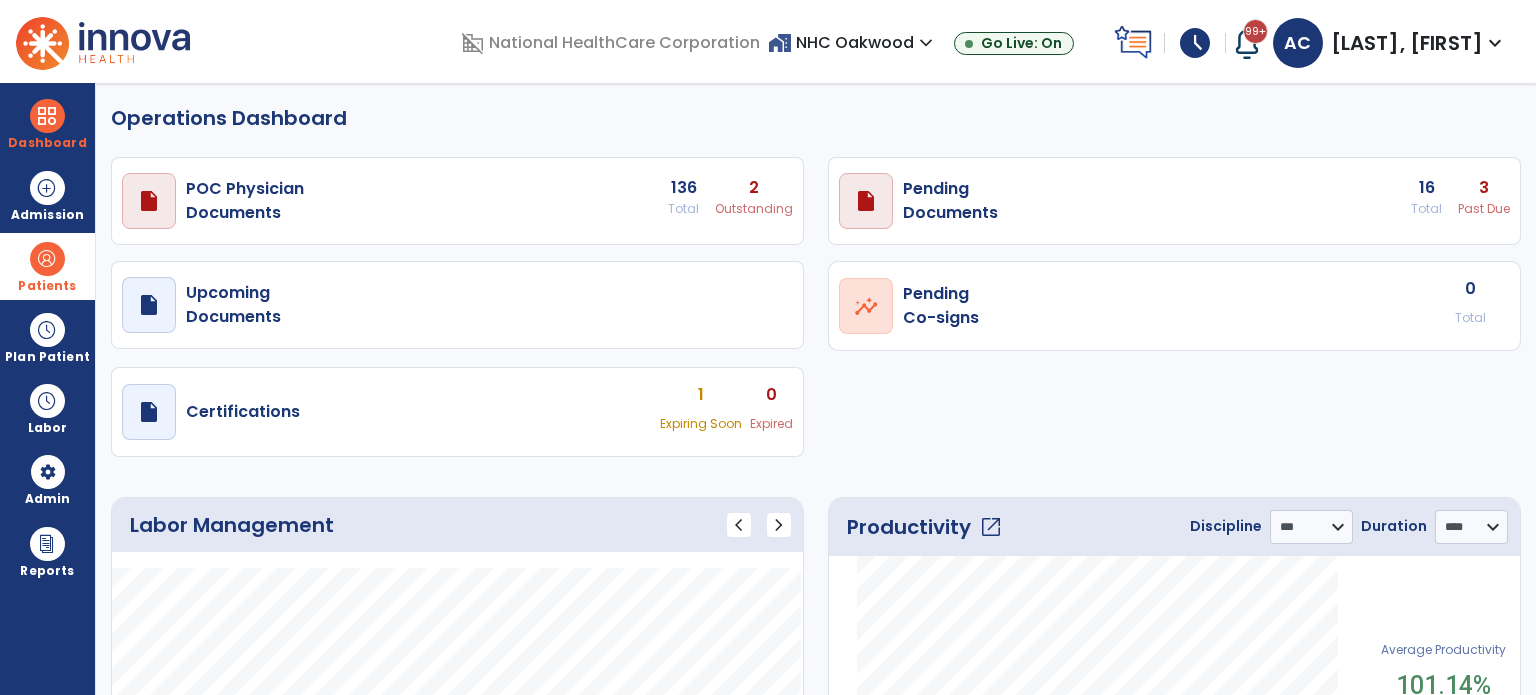 click at bounding box center [47, 259] 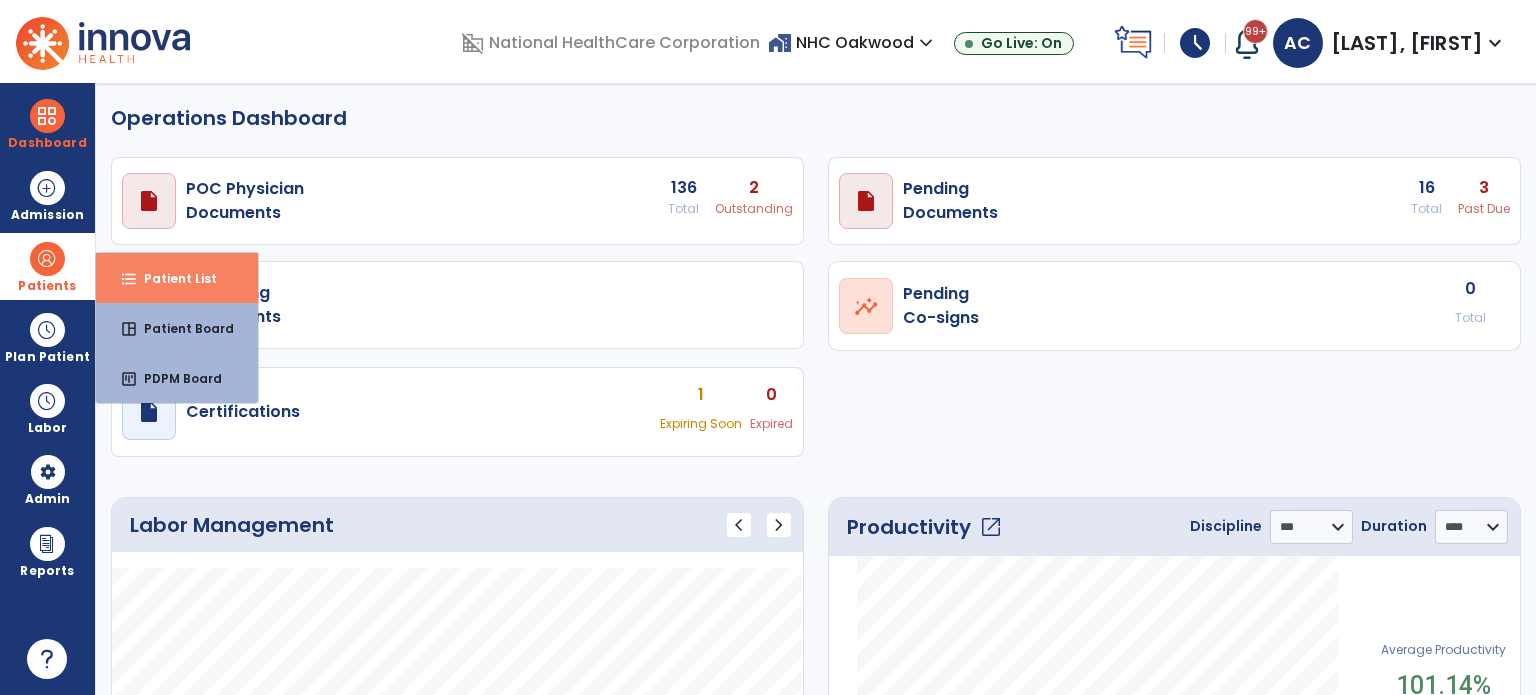 click on "format_list_bulleted  Patient List" at bounding box center (177, 278) 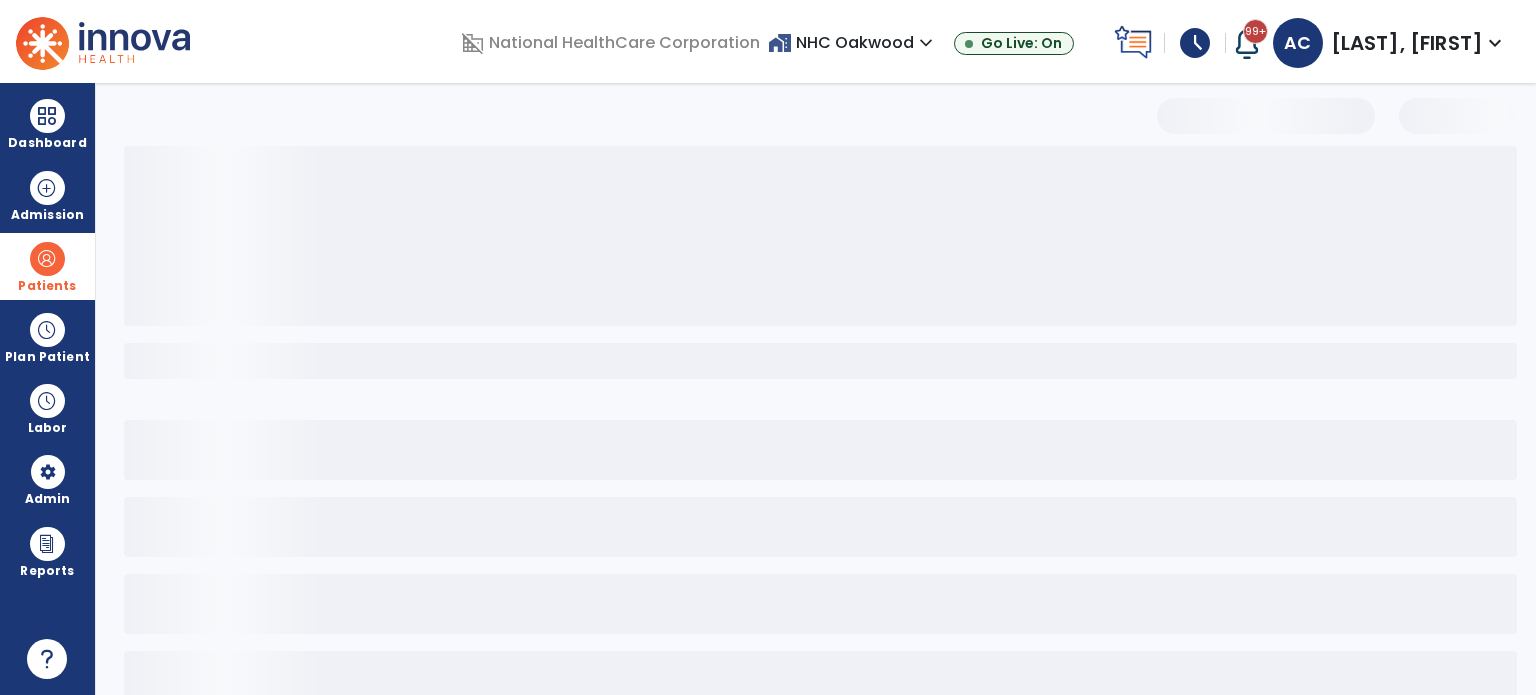 select on "***" 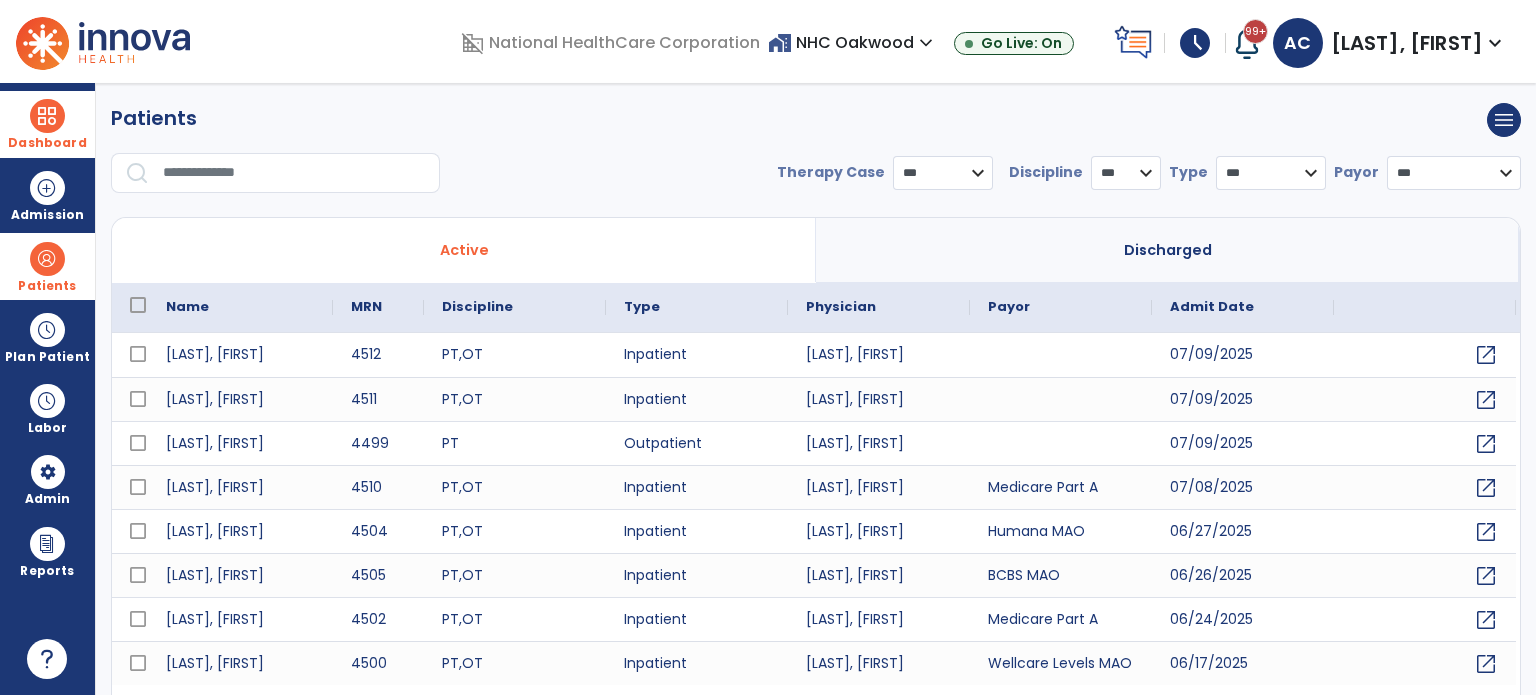 click on "Dashboard" at bounding box center [47, 124] 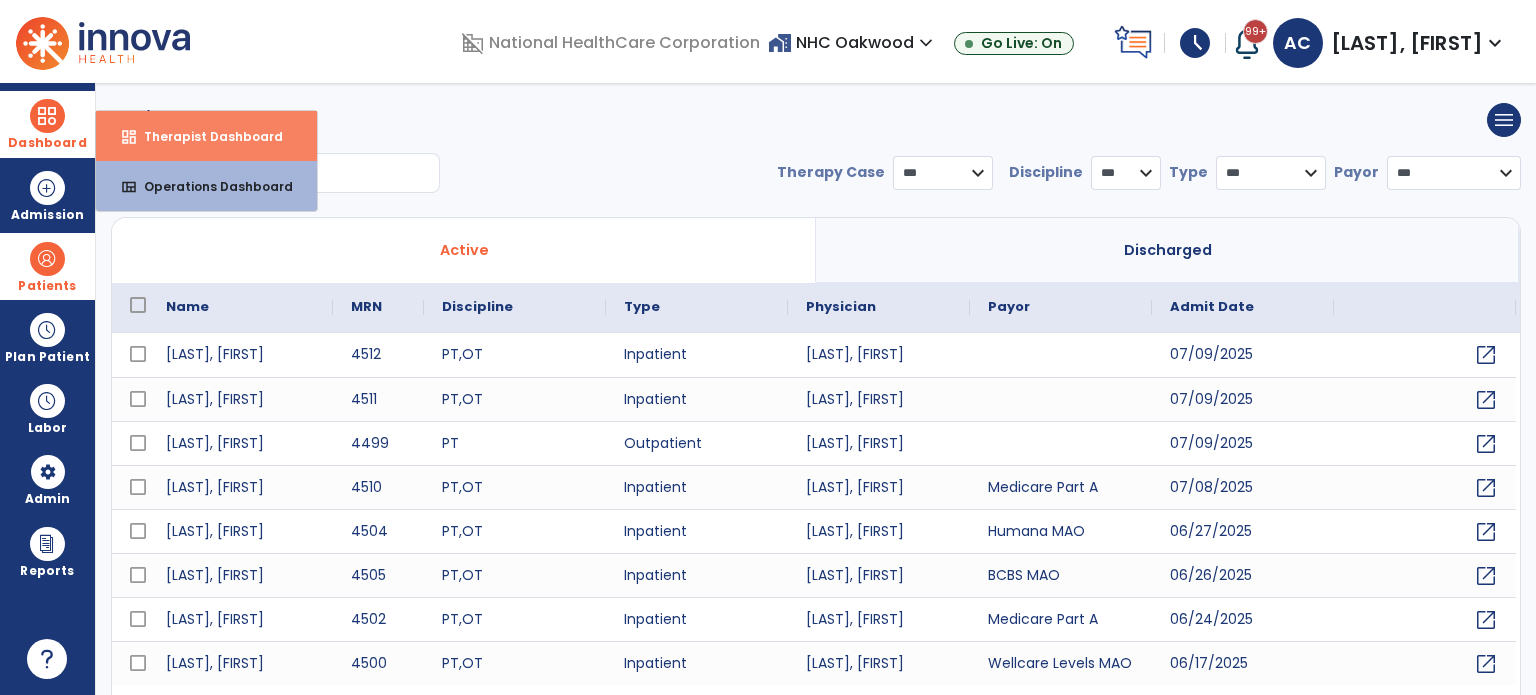 click on "Therapist Dashboard" at bounding box center [205, 136] 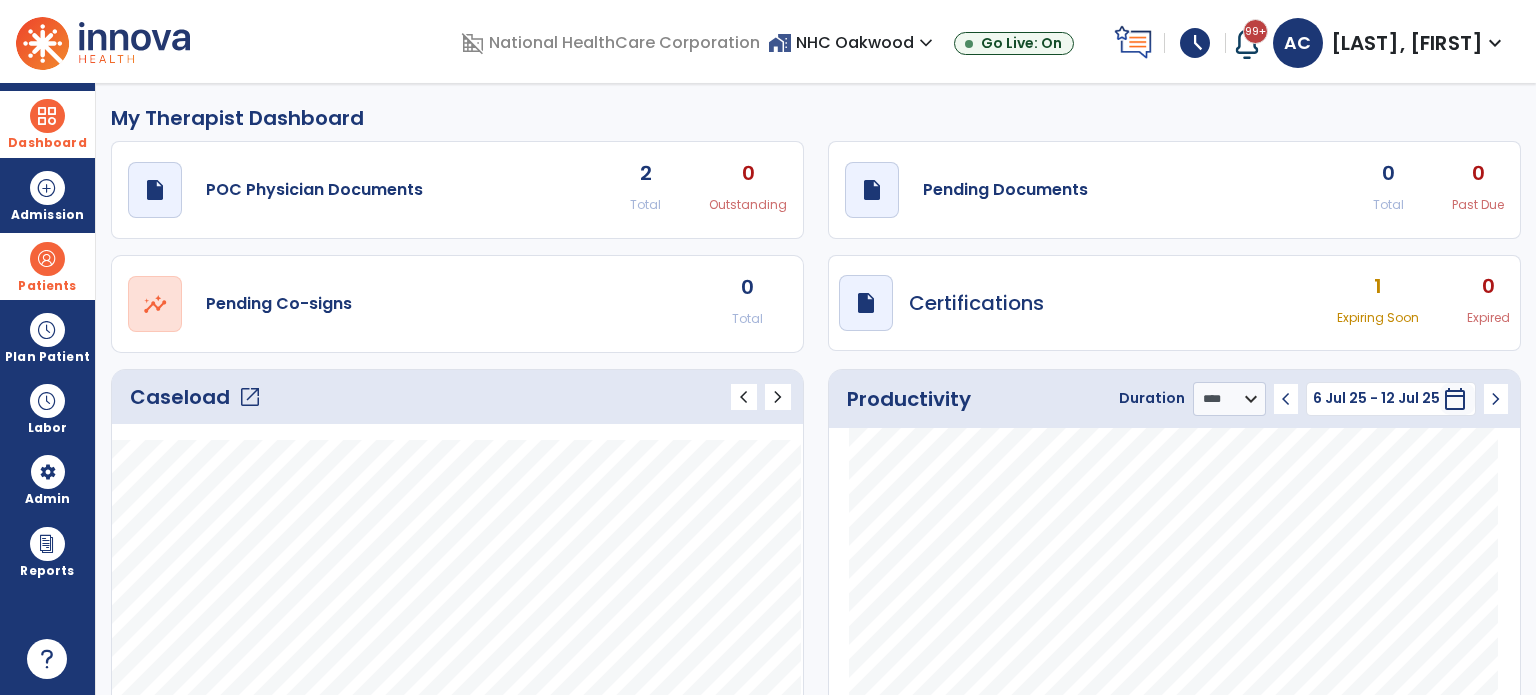 click on "Caseload   open_in_new" 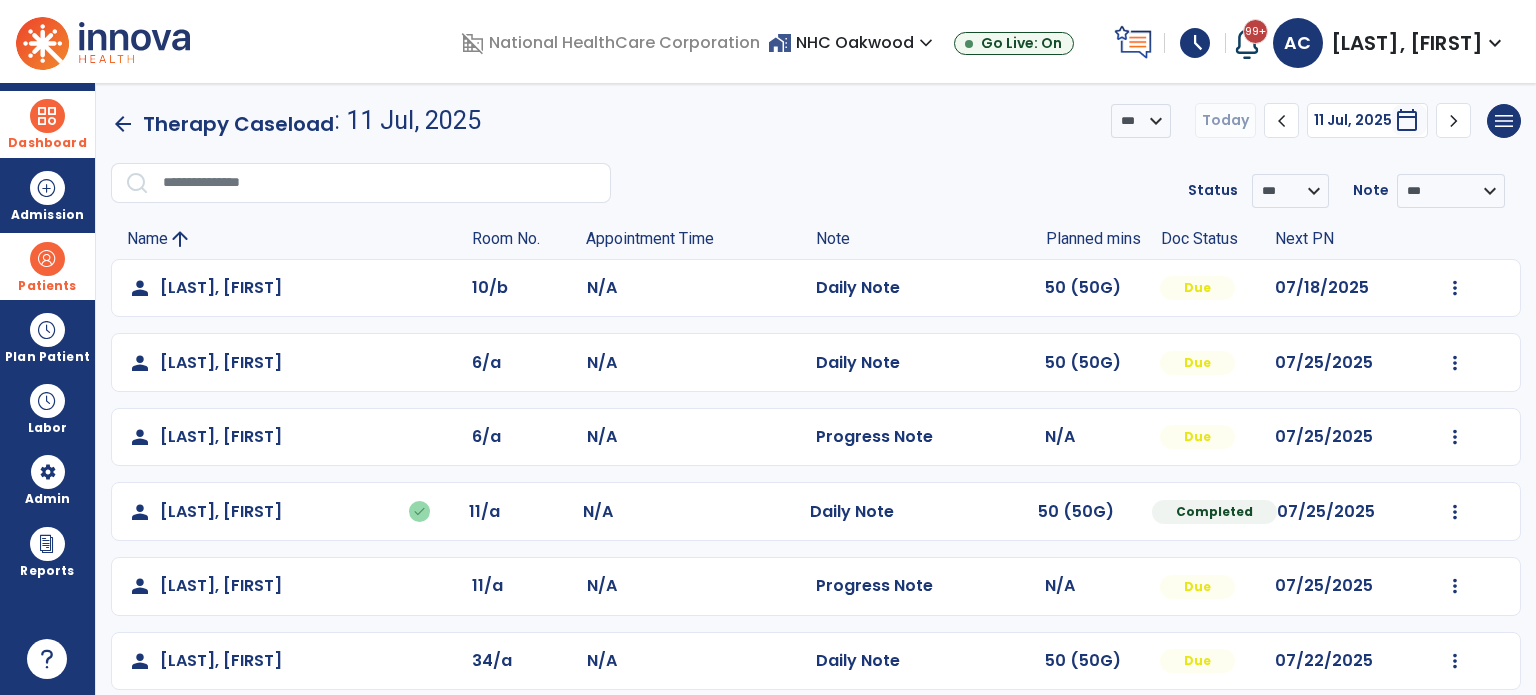 scroll, scrollTop: 94, scrollLeft: 0, axis: vertical 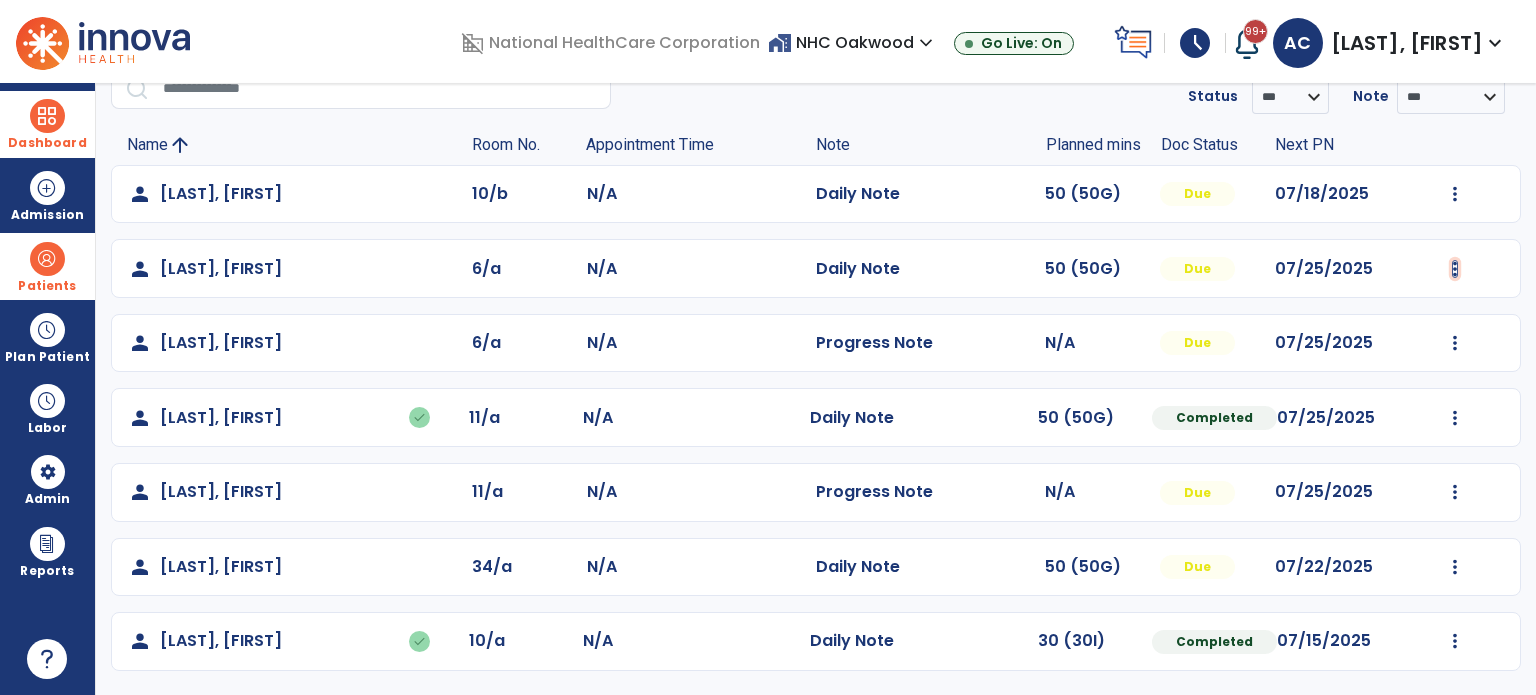 click at bounding box center [1455, 194] 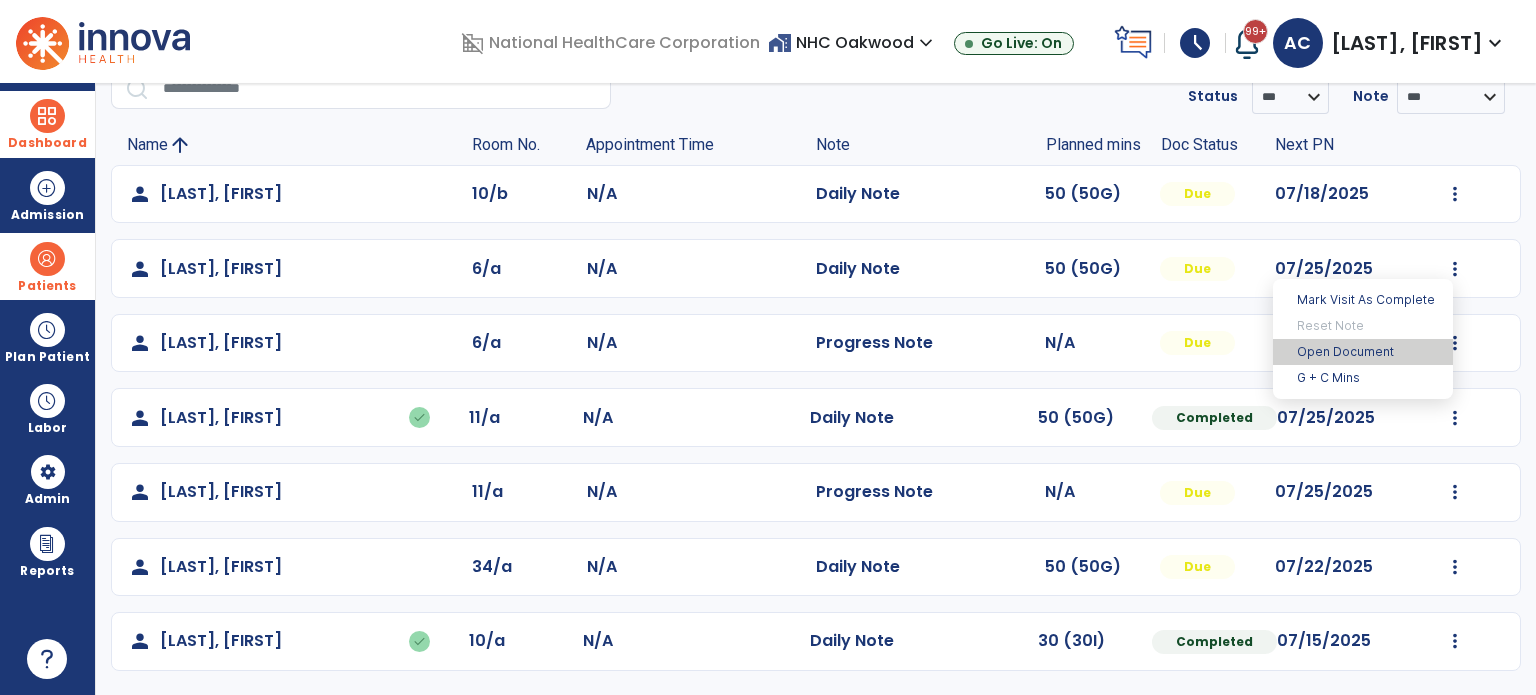 click on "Open Document" at bounding box center [1363, 352] 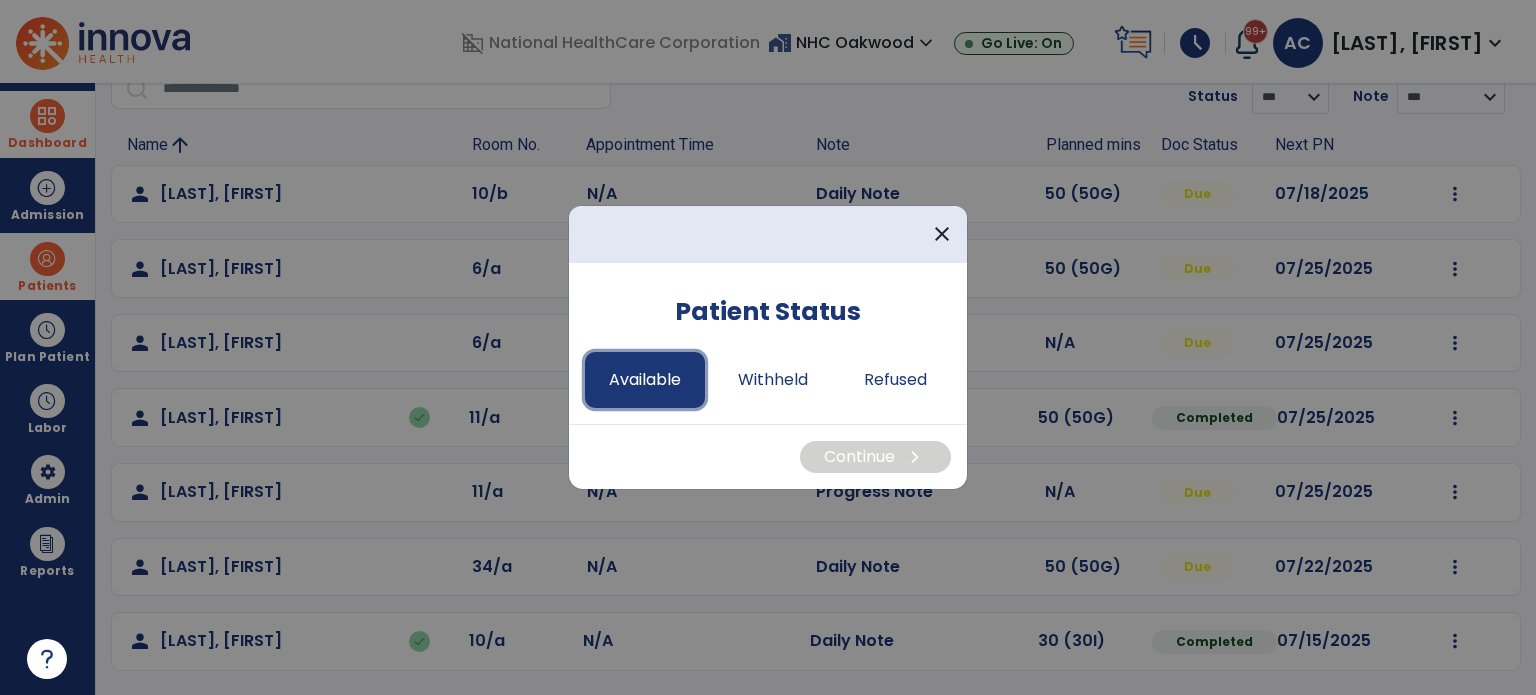 click on "Available" at bounding box center (645, 380) 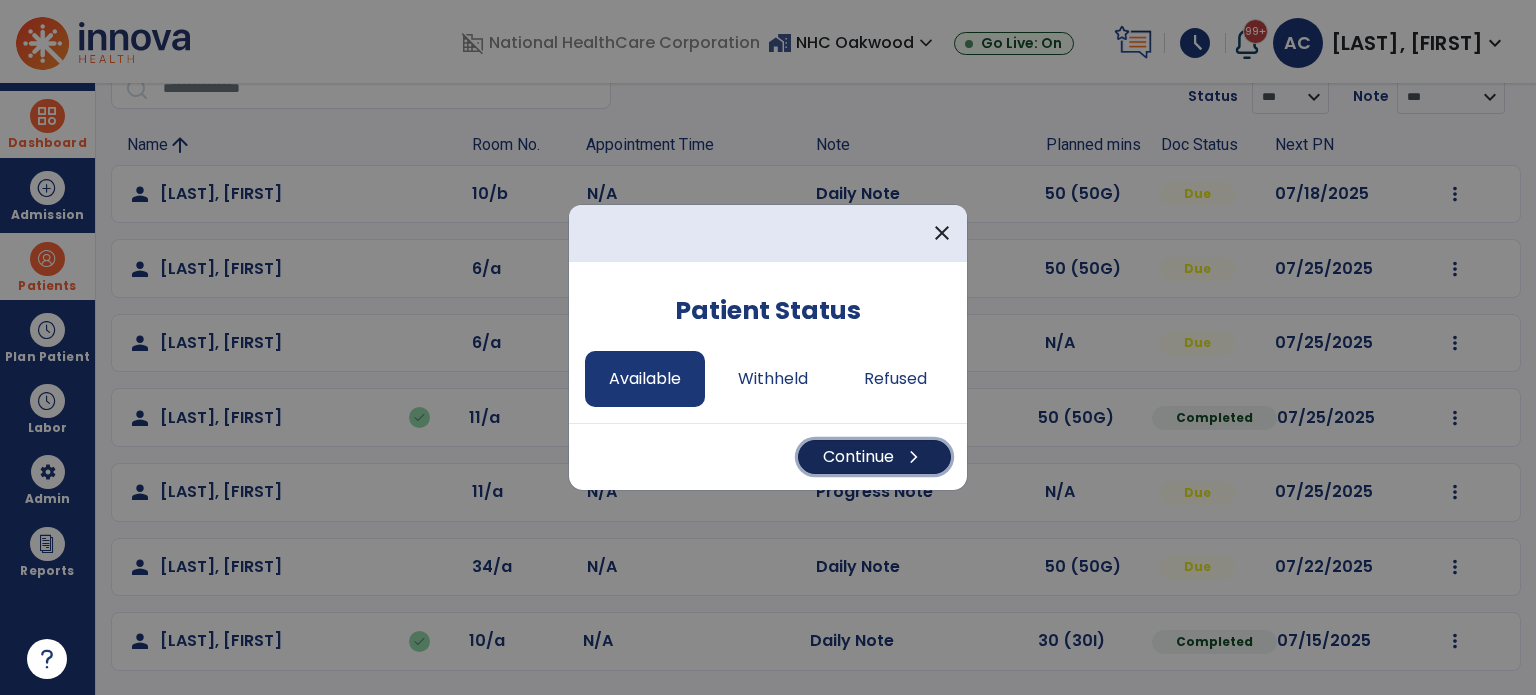 click on "Continue   chevron_right" at bounding box center [874, 457] 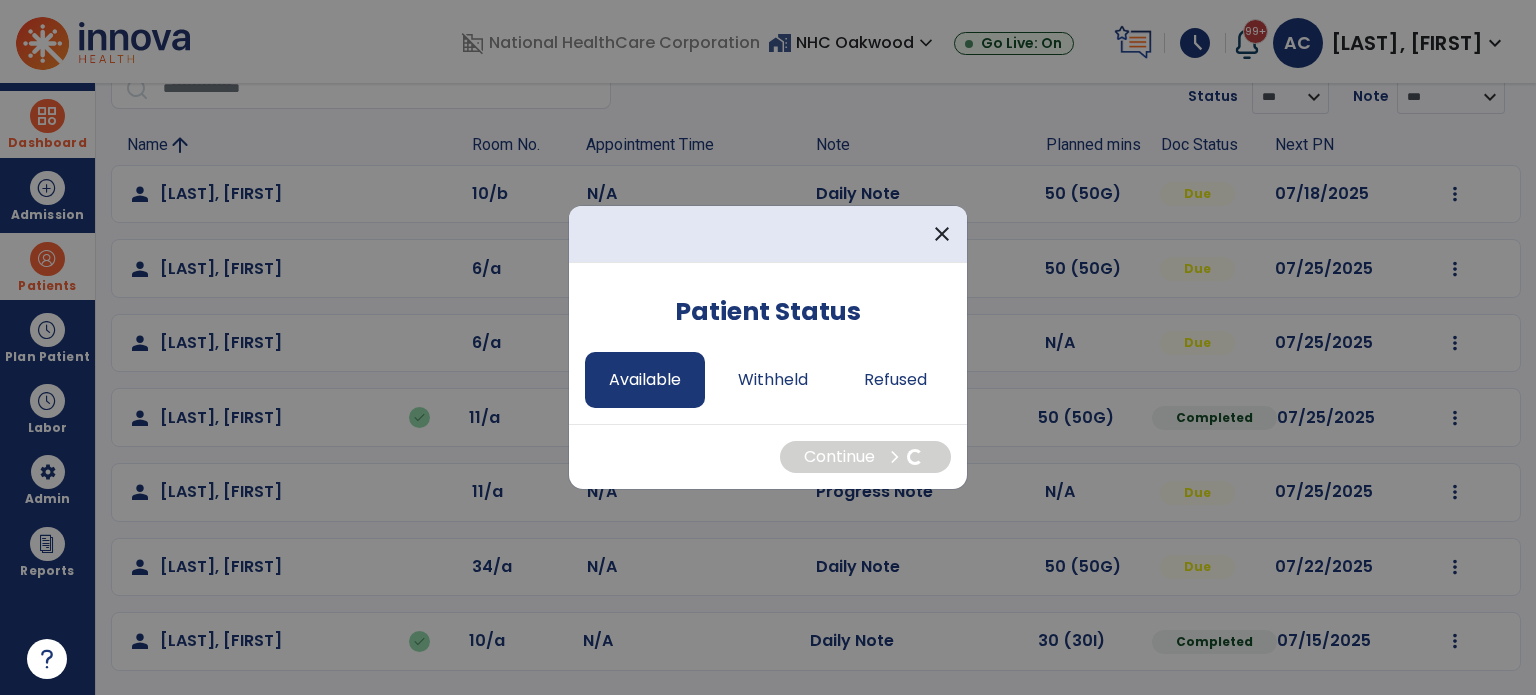 select on "*" 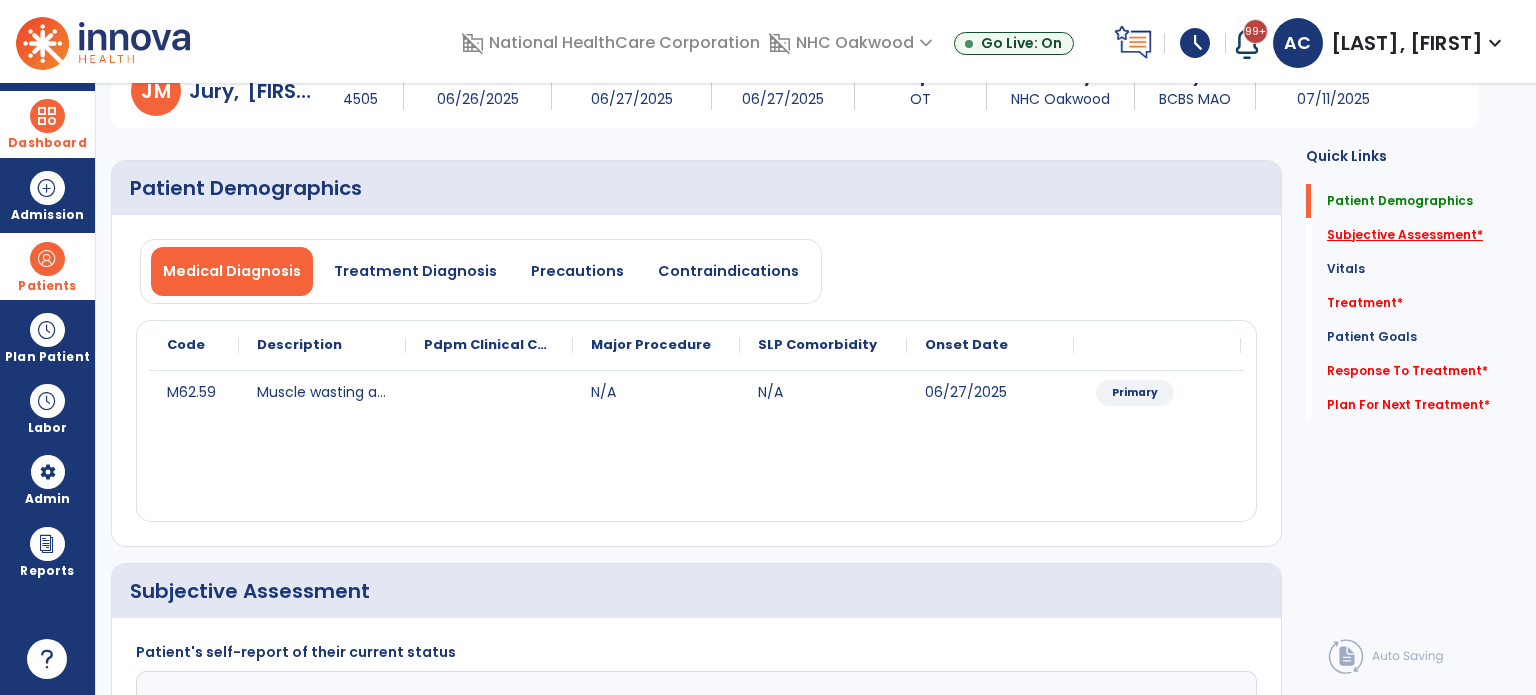 click on "Subjective Assessment   *" 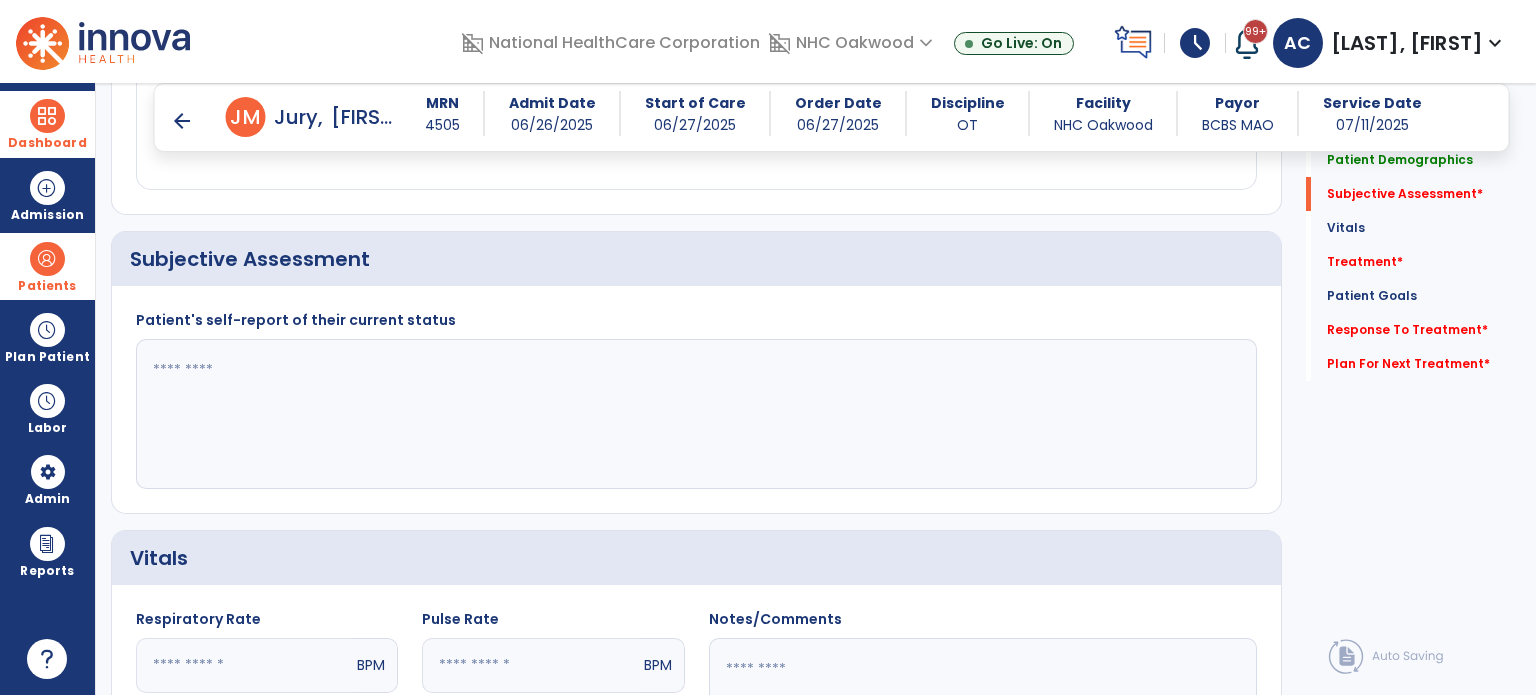 scroll, scrollTop: 408, scrollLeft: 0, axis: vertical 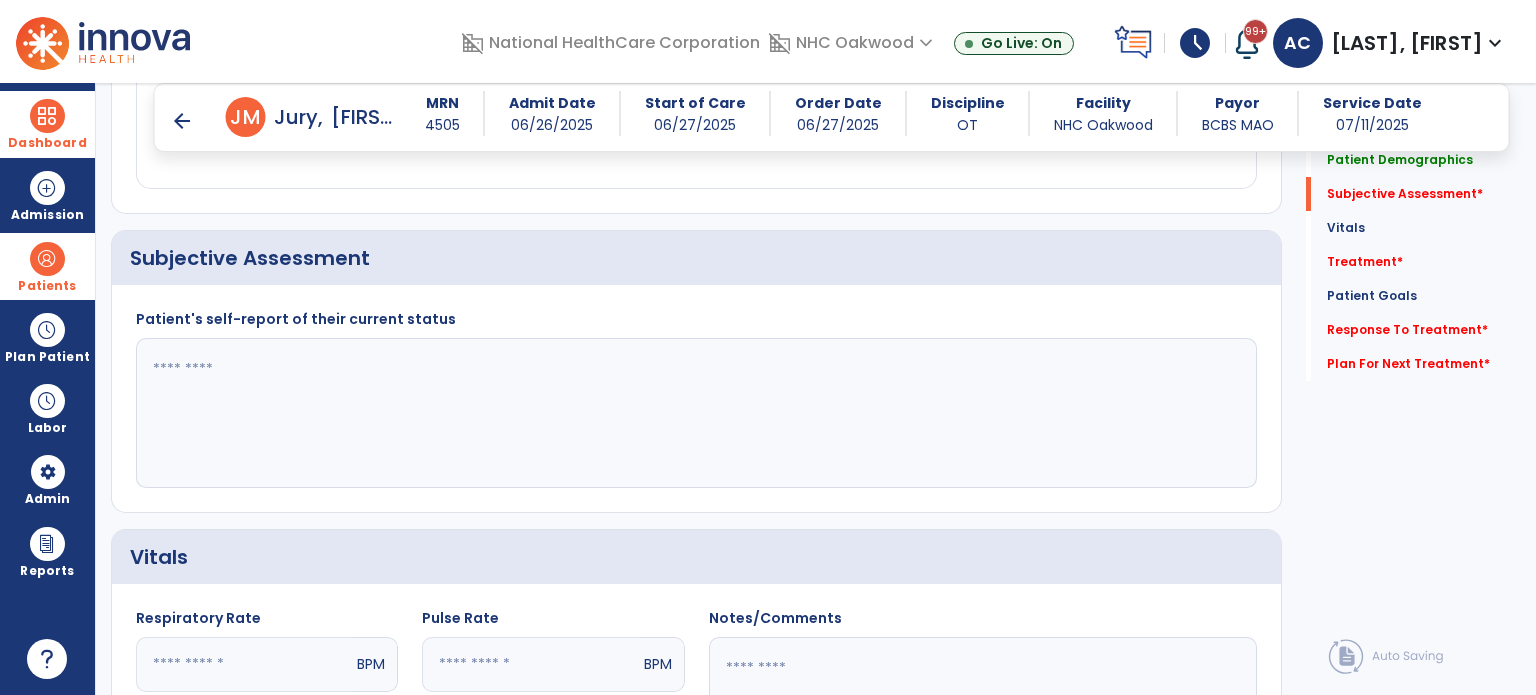 click 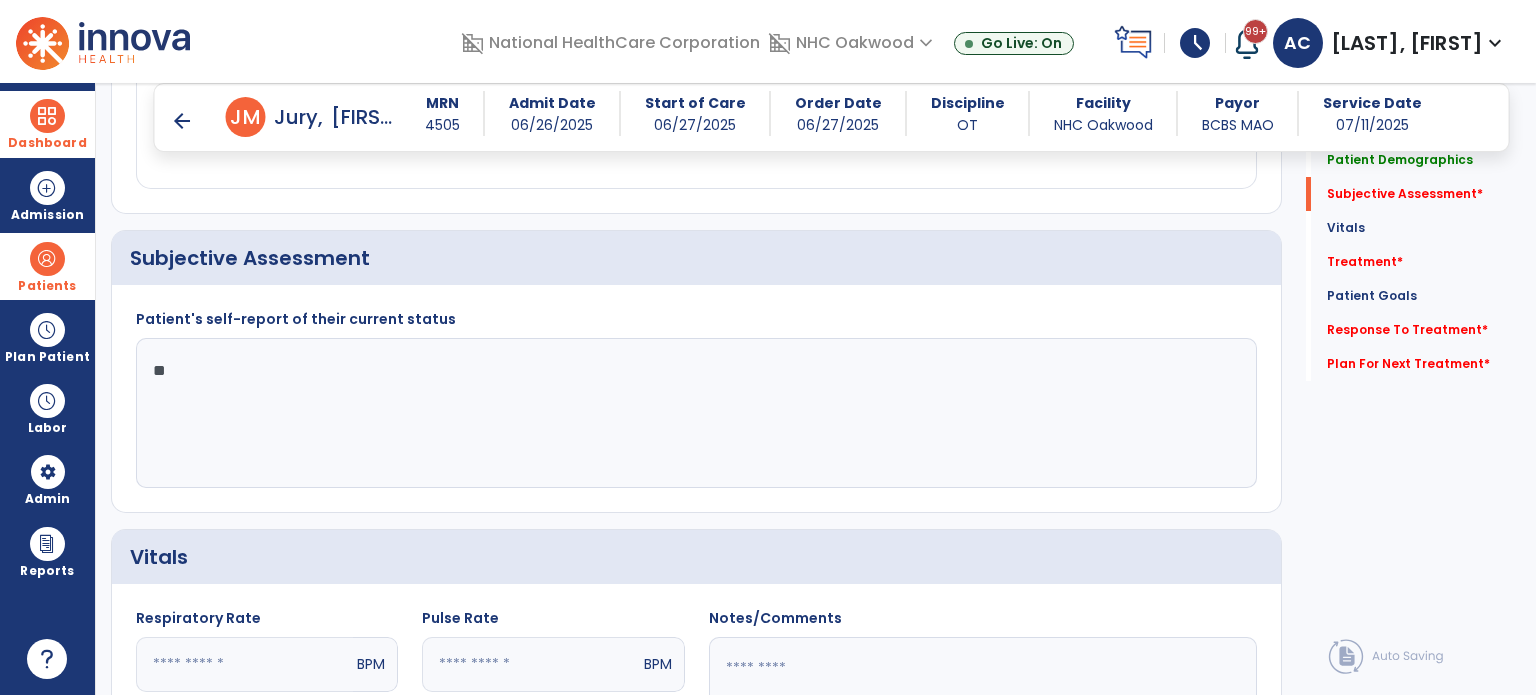 type on "*" 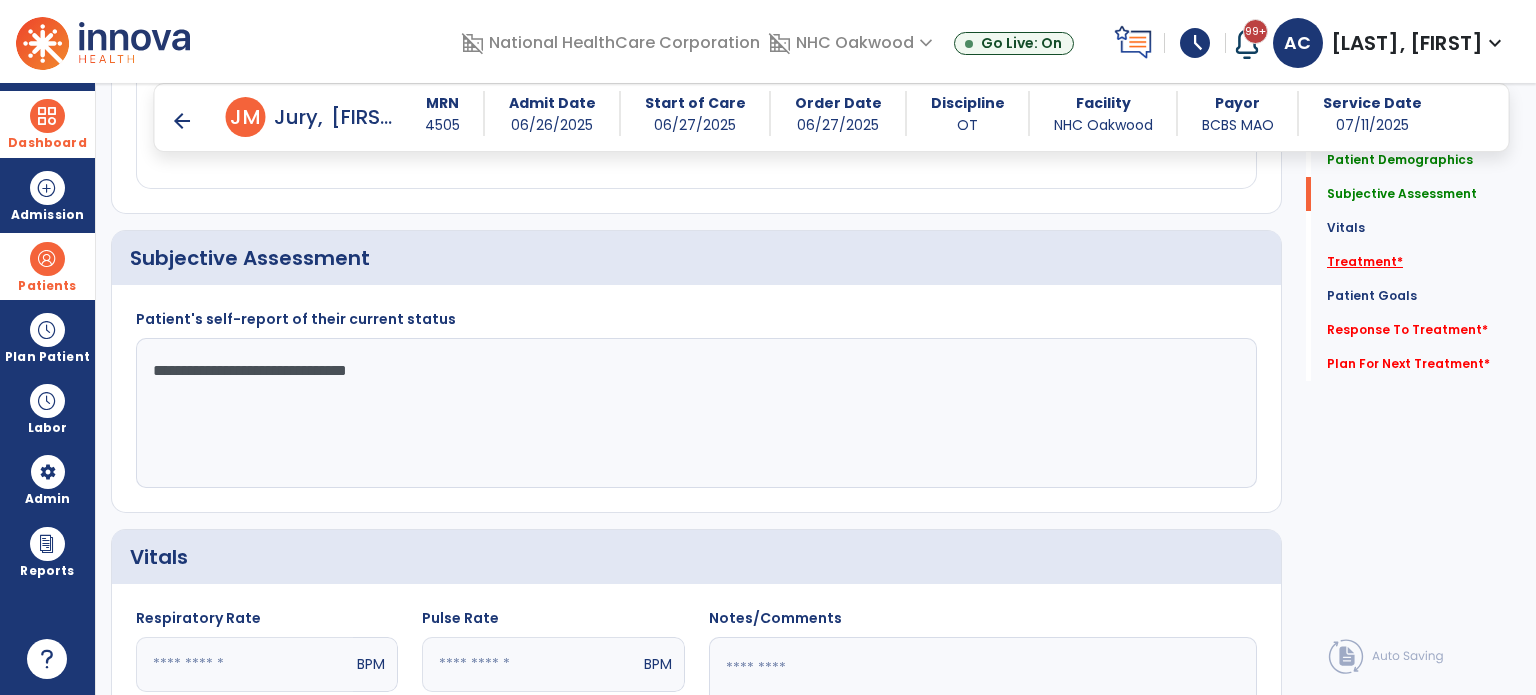 type on "**********" 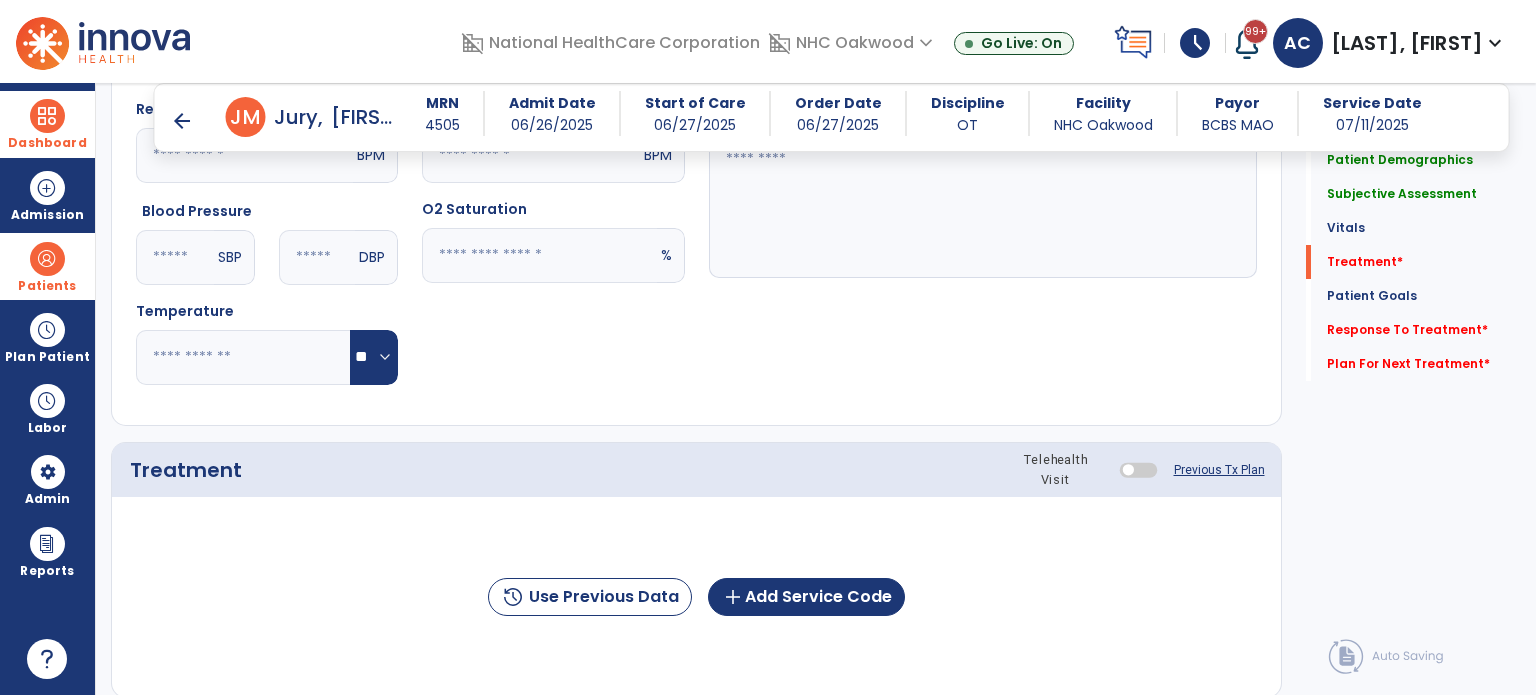 scroll, scrollTop: 1096, scrollLeft: 0, axis: vertical 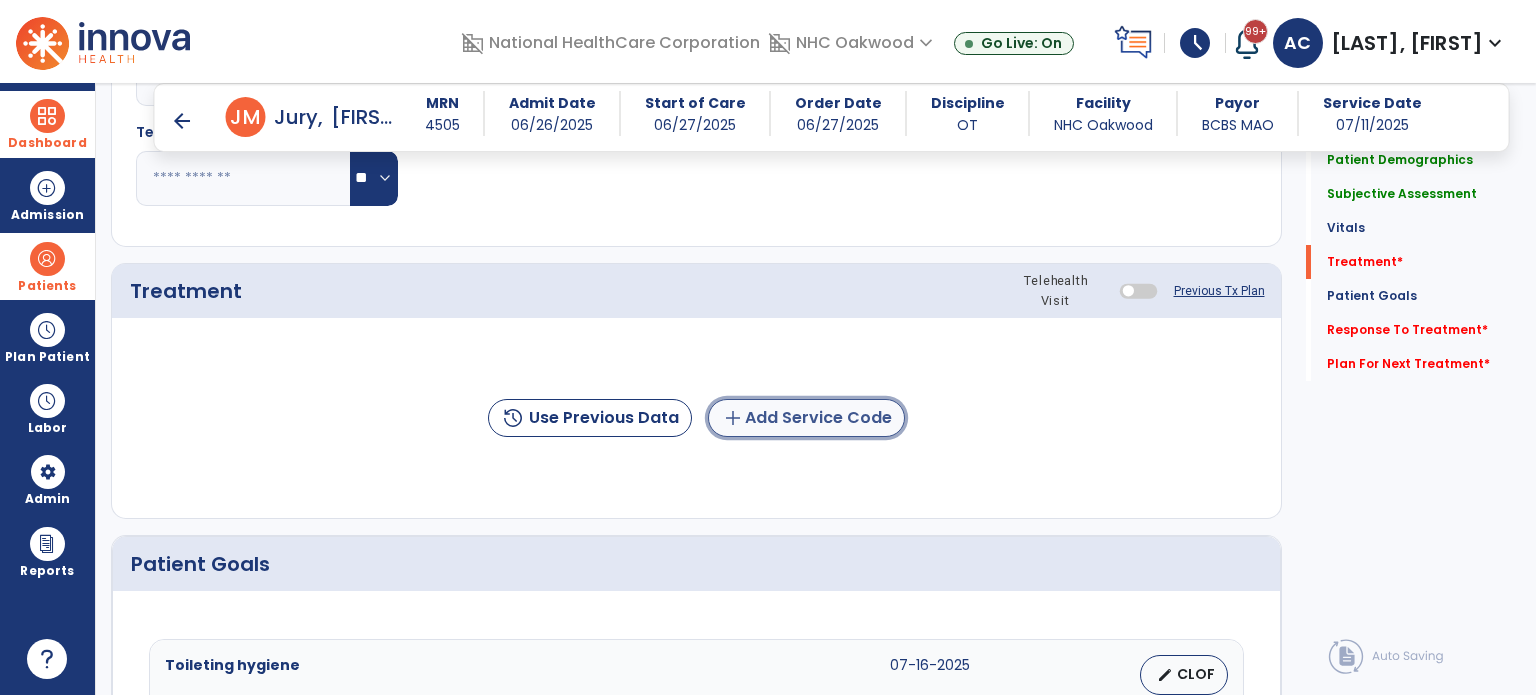 click on "add  Add Service Code" 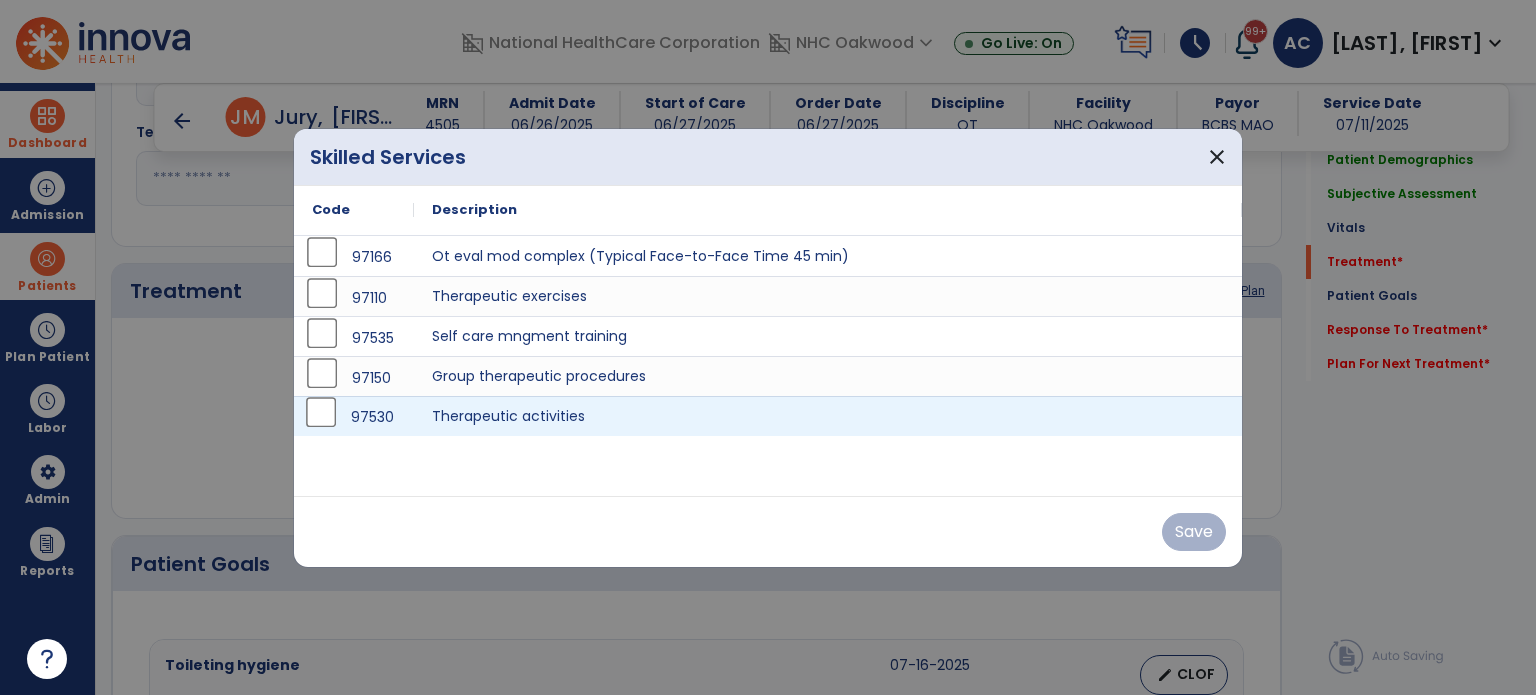 click on "97530" at bounding box center [354, 416] 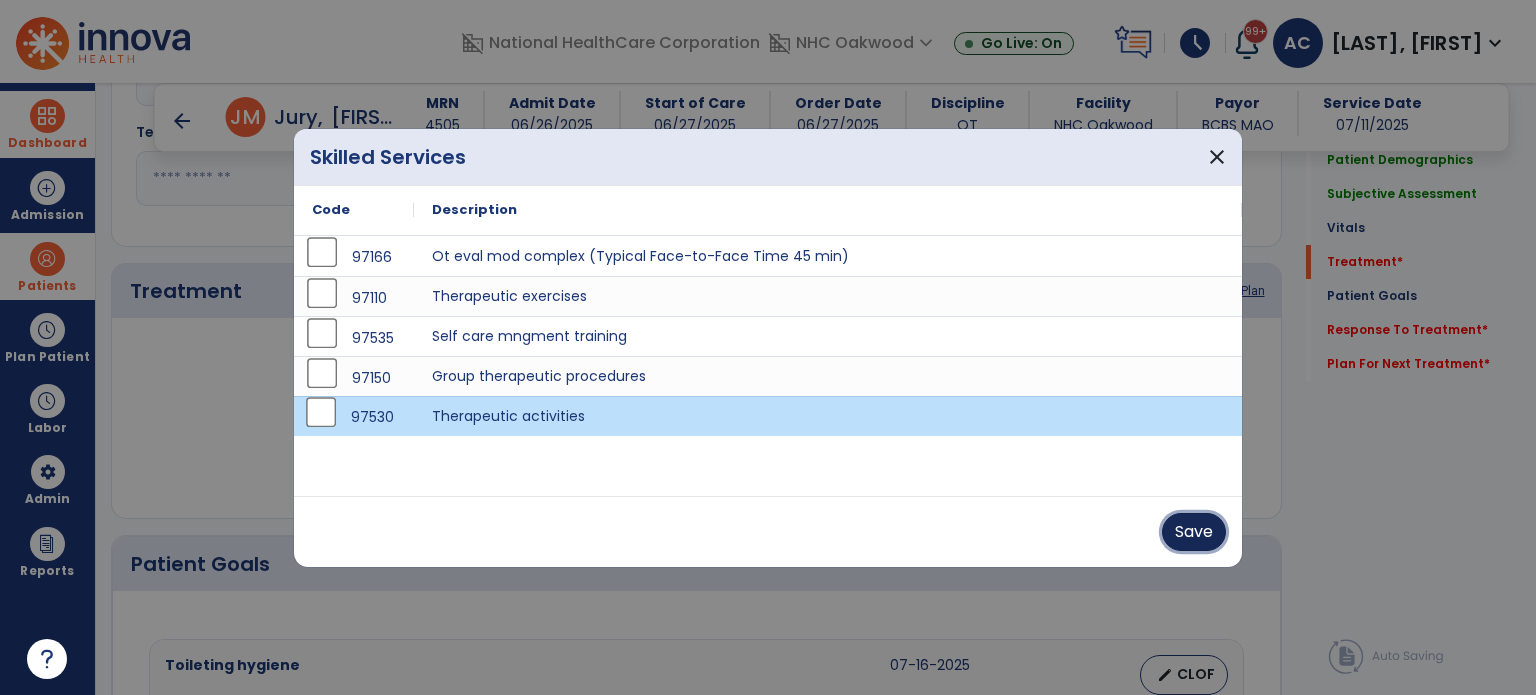 click on "Save" at bounding box center [1194, 532] 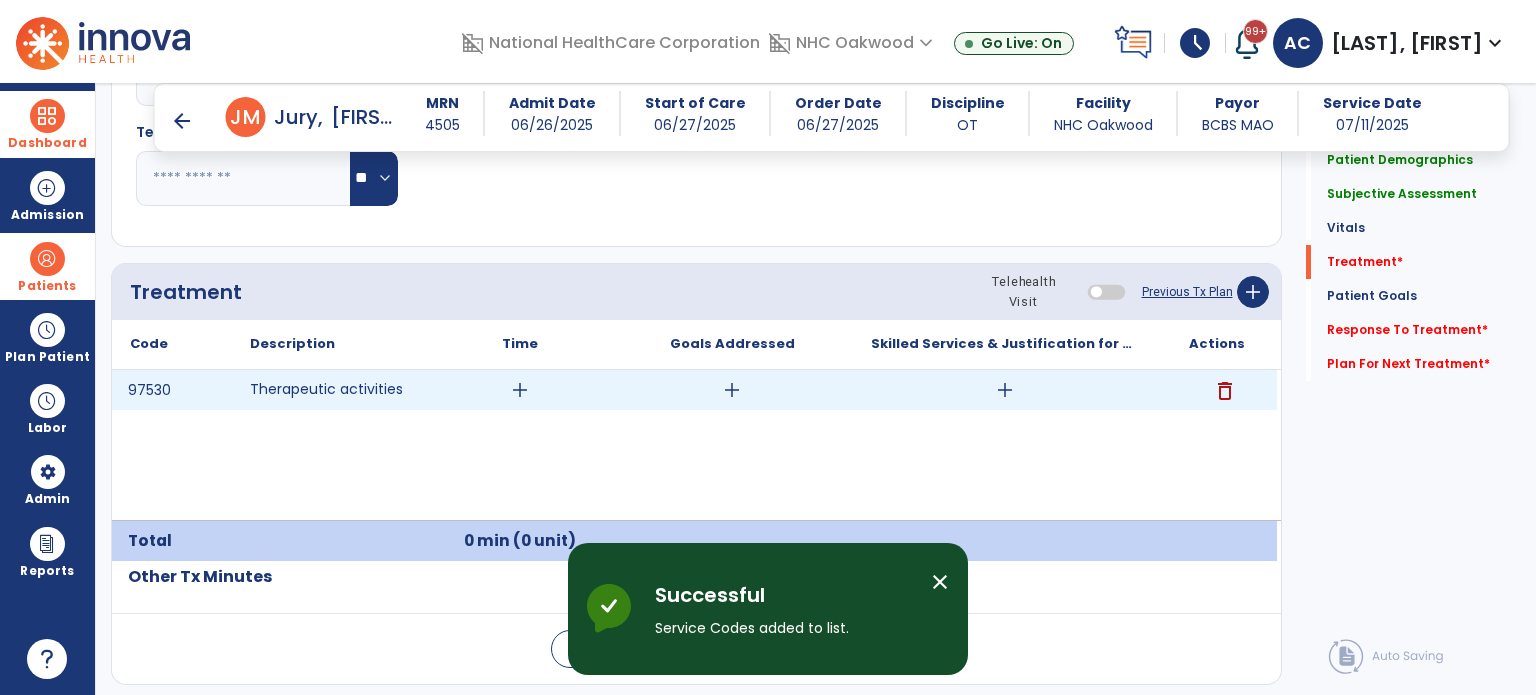 click on "add" at bounding box center (520, 390) 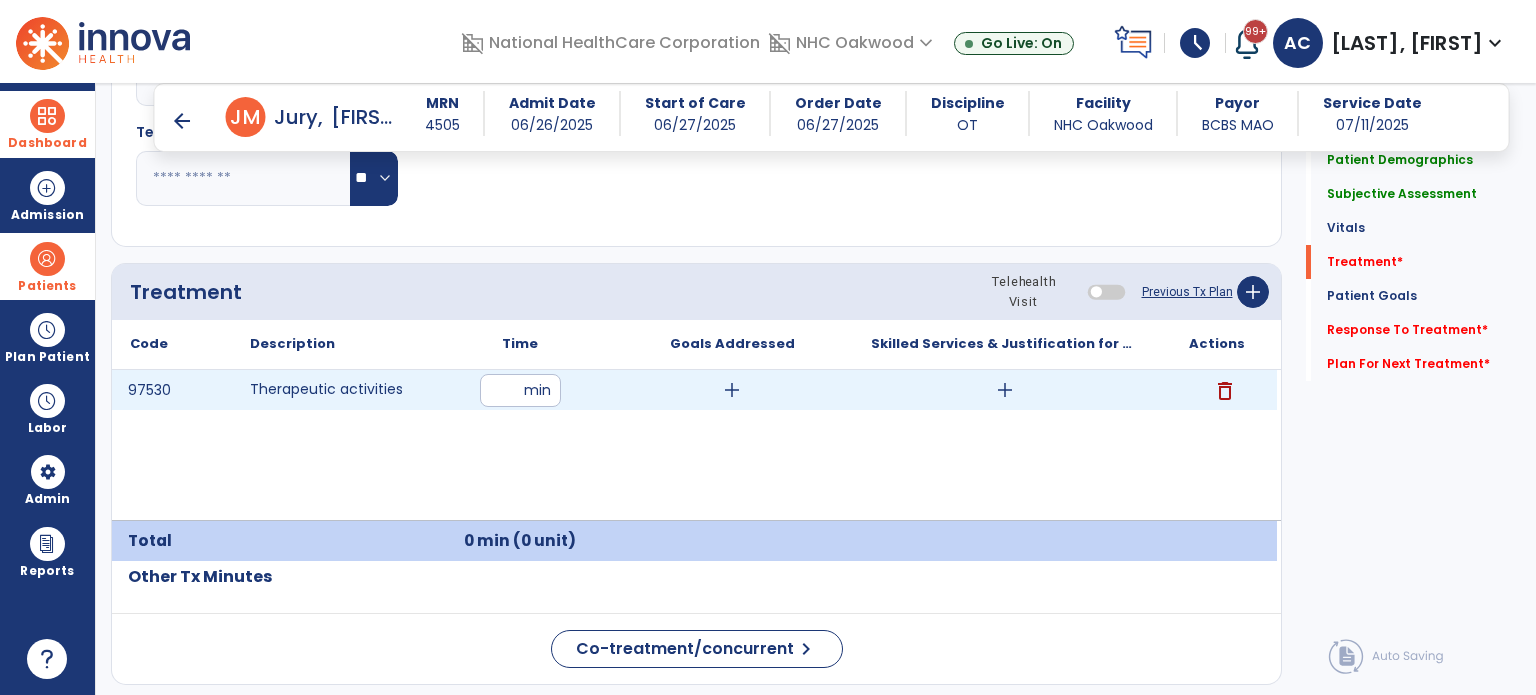 type on "**" 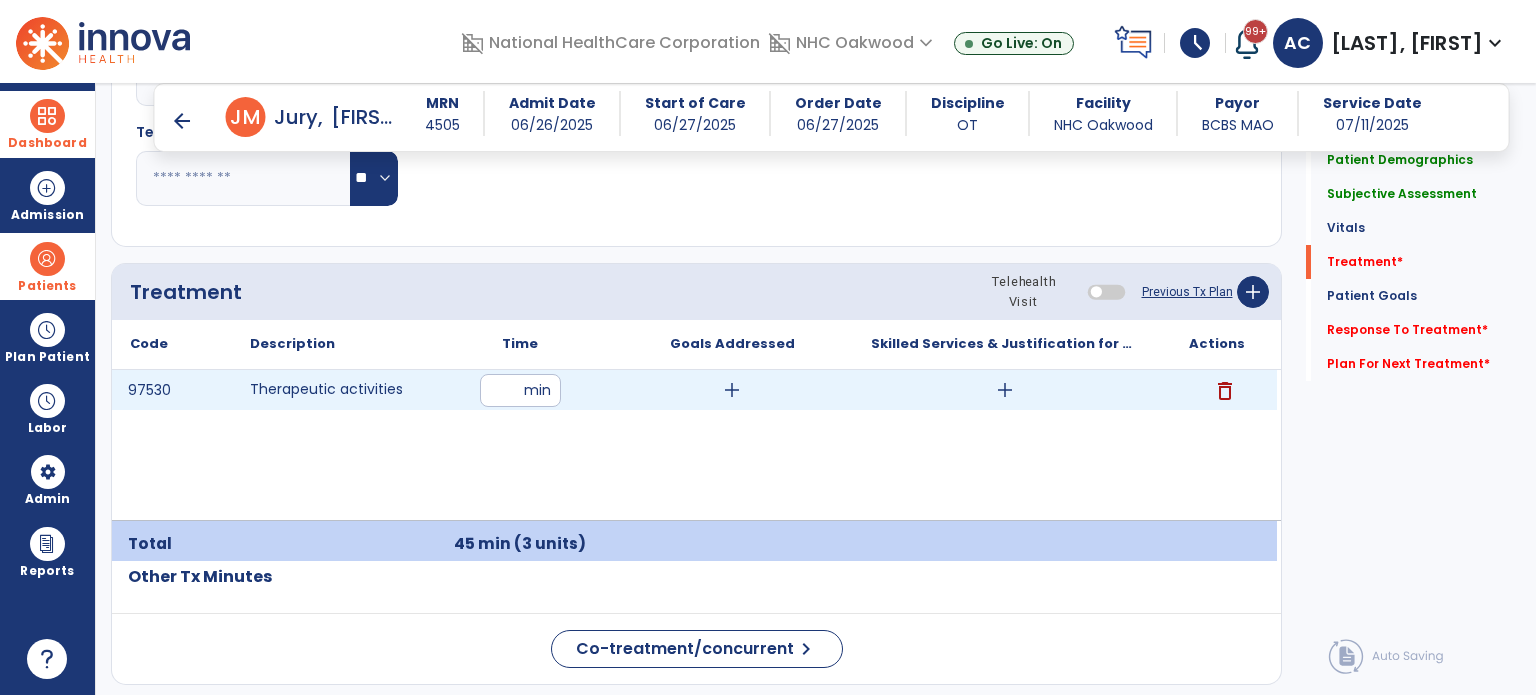 click on "add" at bounding box center [732, 390] 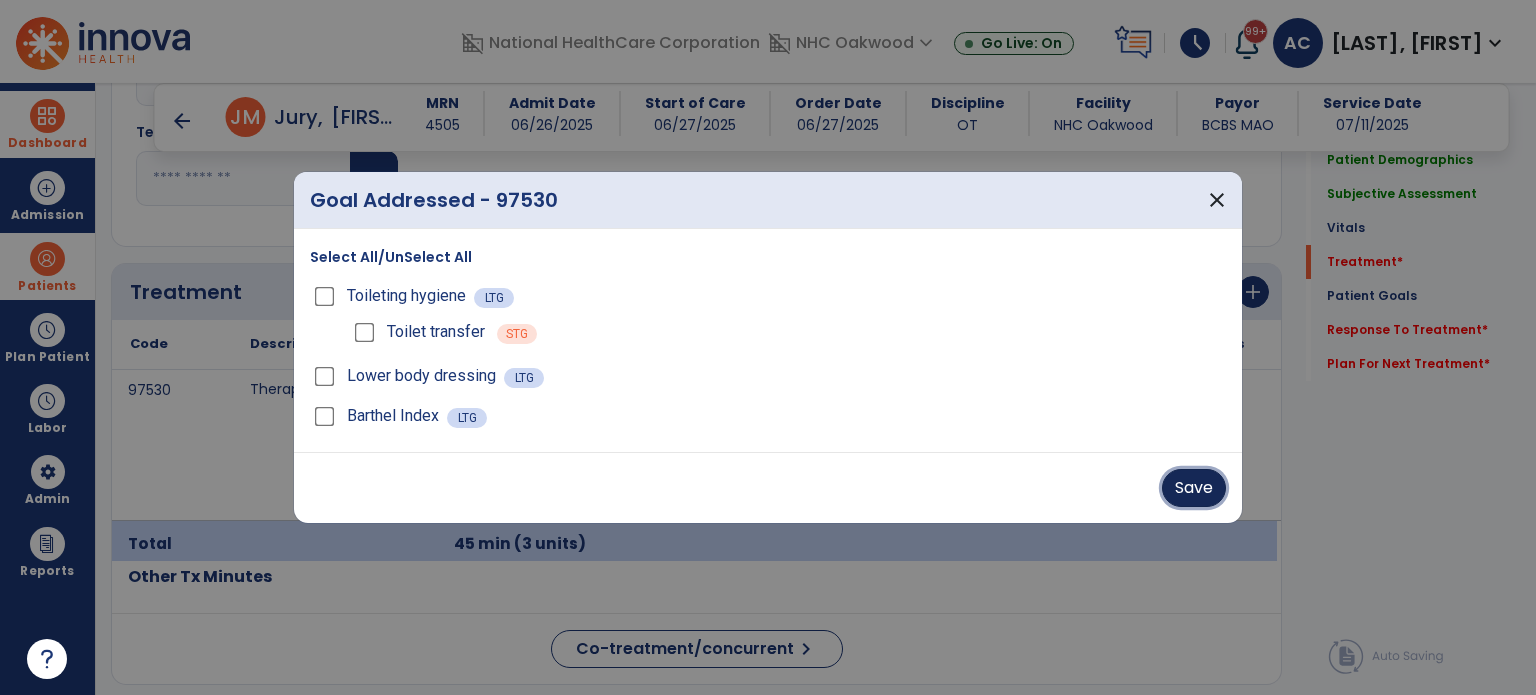 click on "Save" at bounding box center (1194, 488) 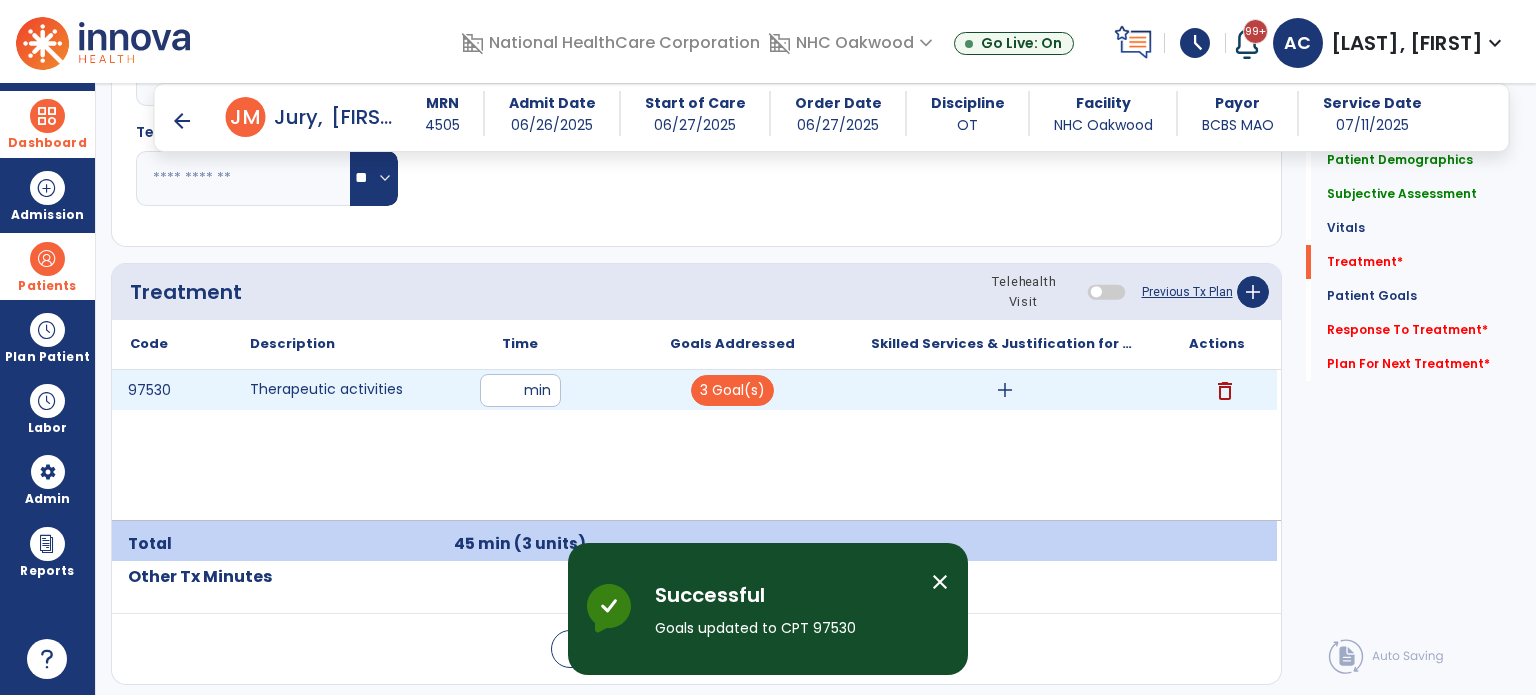 click on "add" at bounding box center (1005, 390) 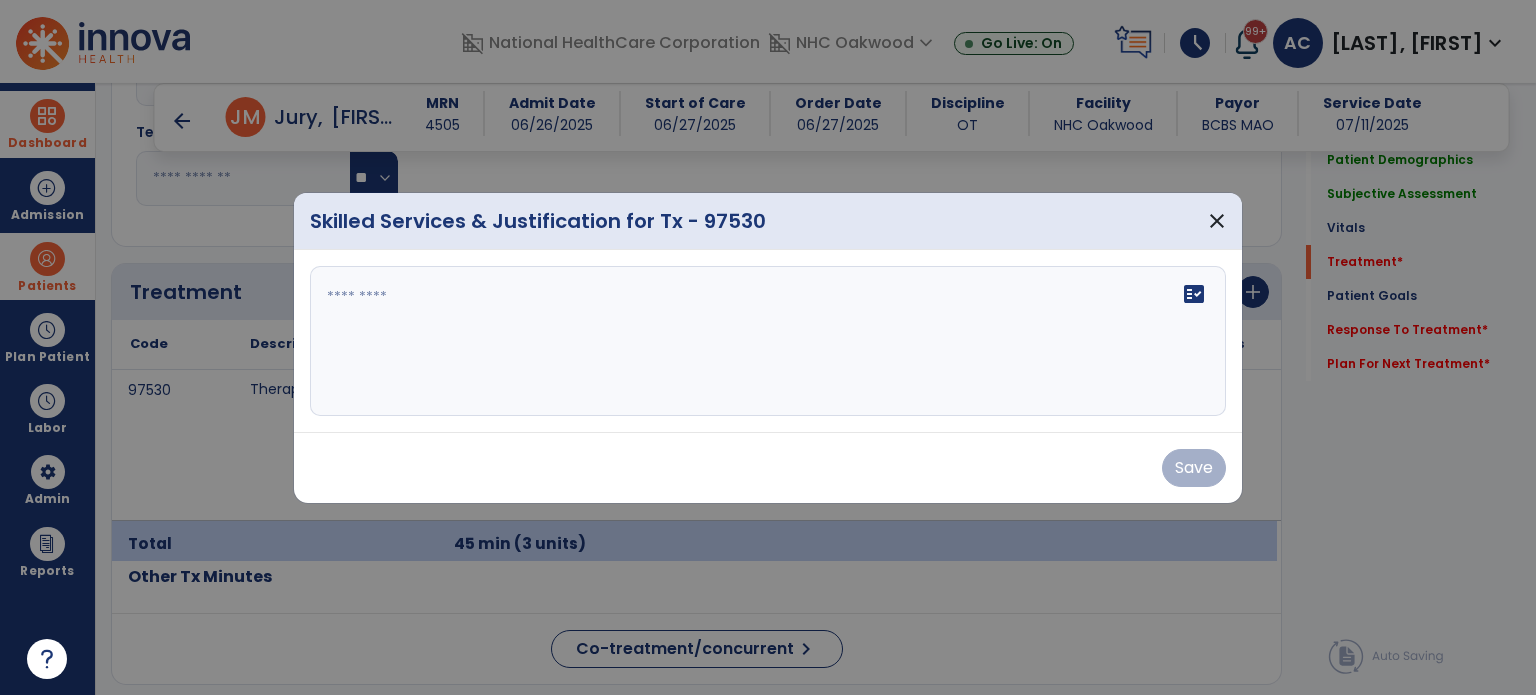 click on "fact_check" at bounding box center (768, 341) 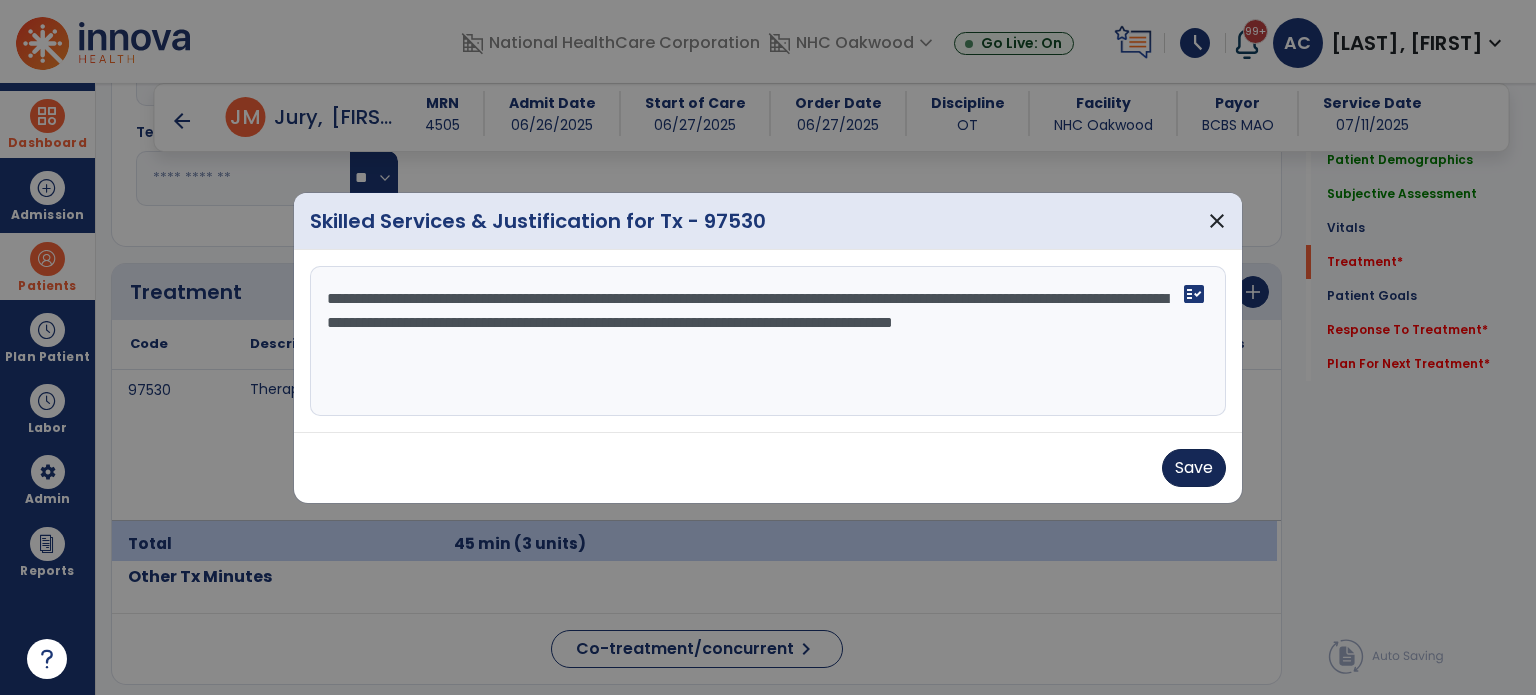 type on "**********" 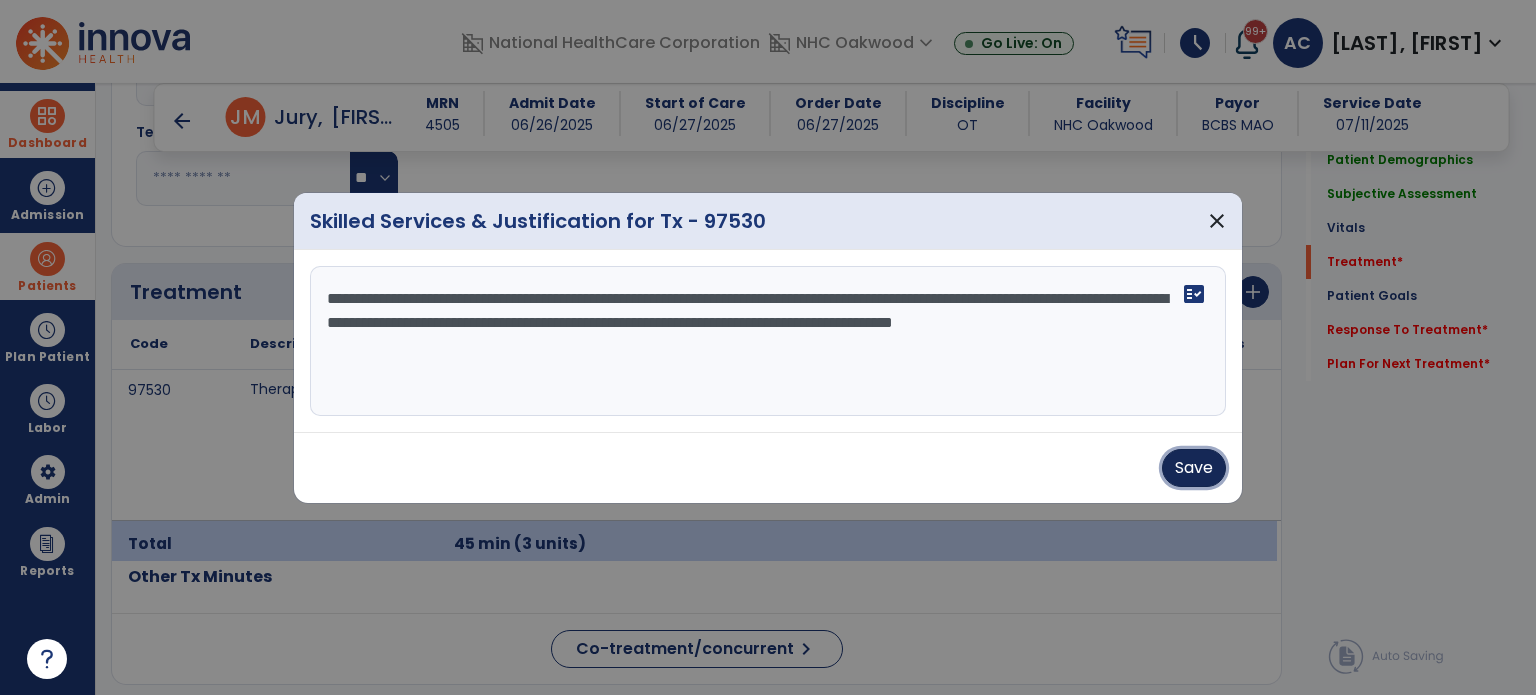 click on "Save" at bounding box center [1194, 468] 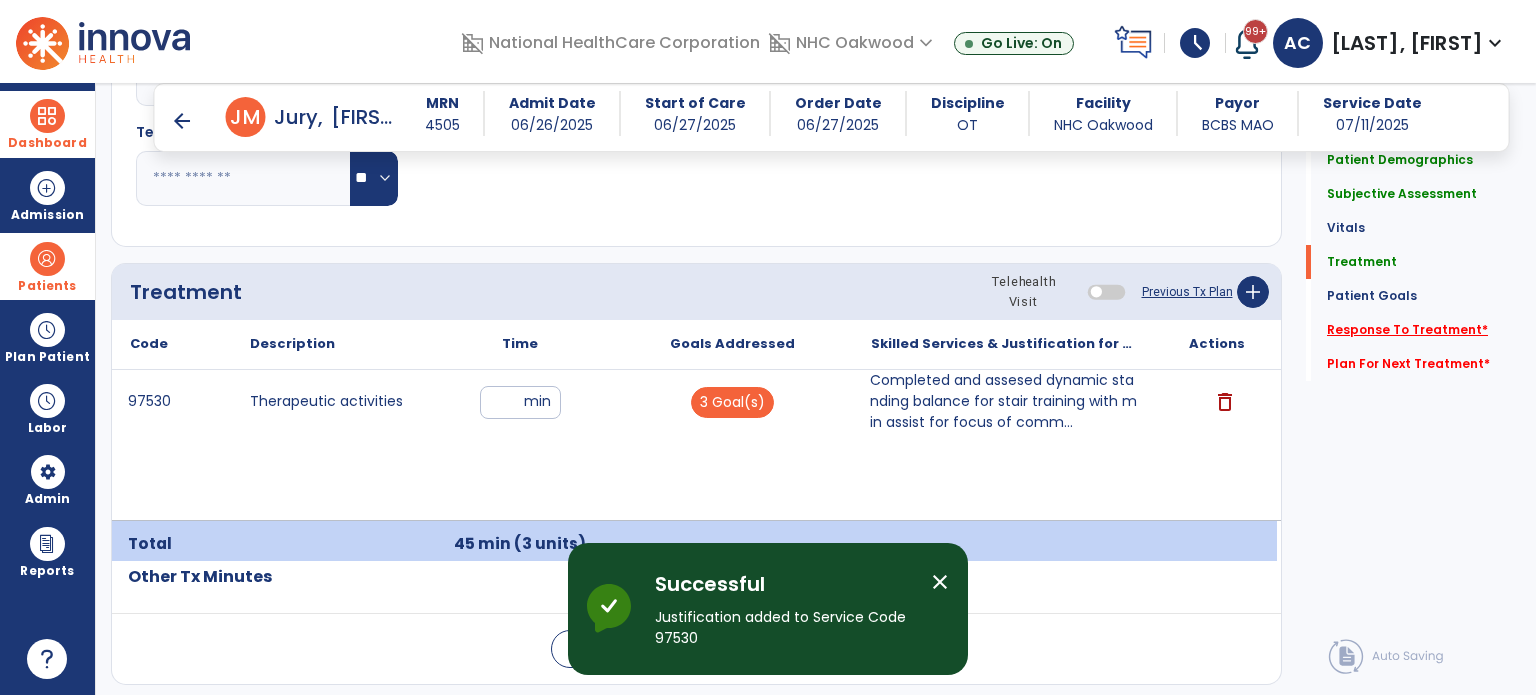 click on "Response To Treatment   *" 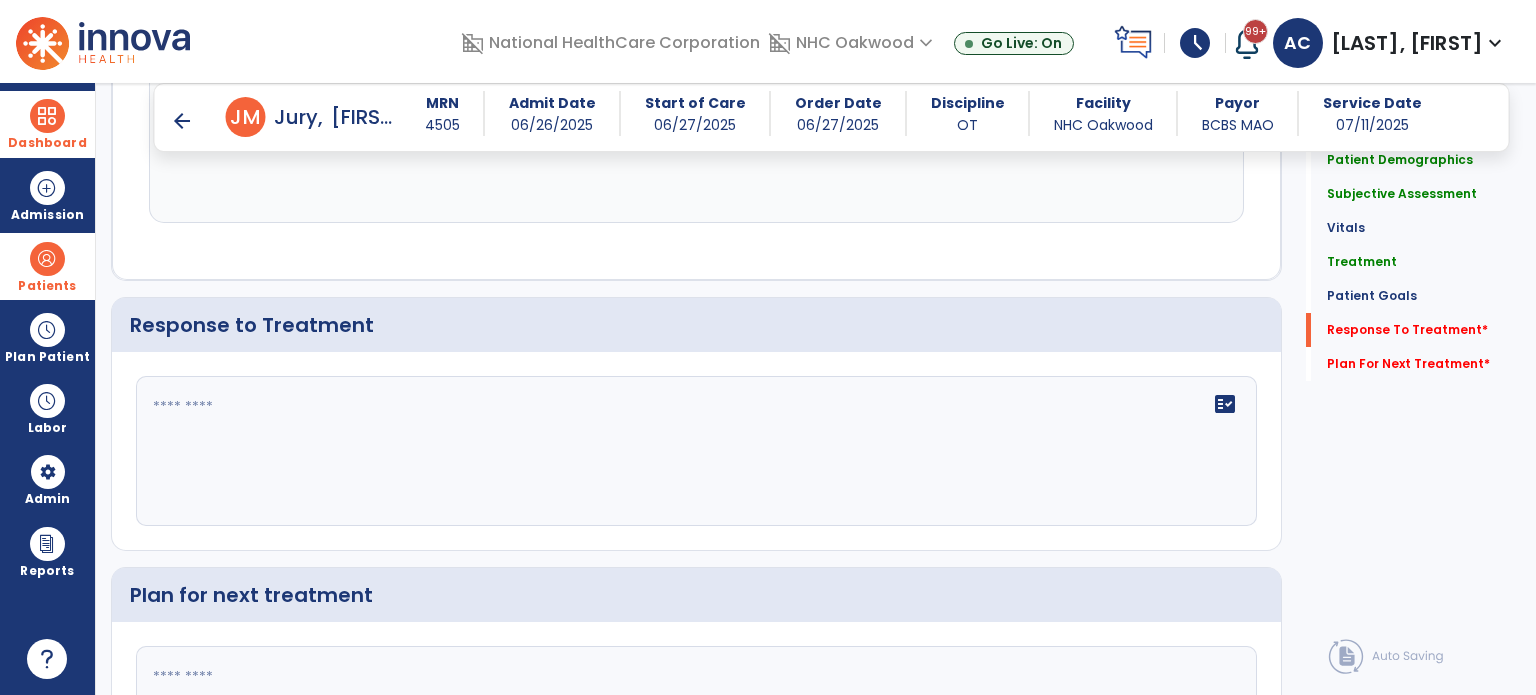 scroll, scrollTop: 2336, scrollLeft: 0, axis: vertical 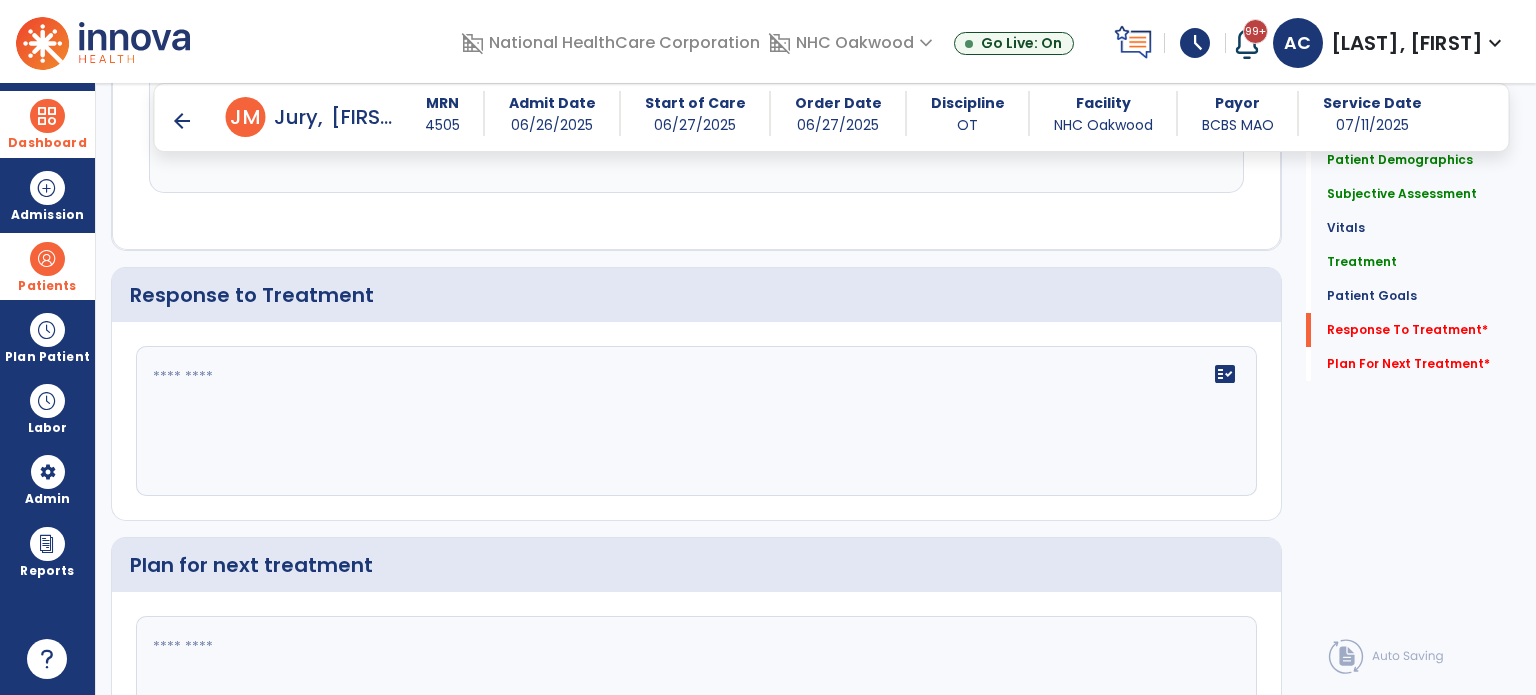 click on "fact_check" 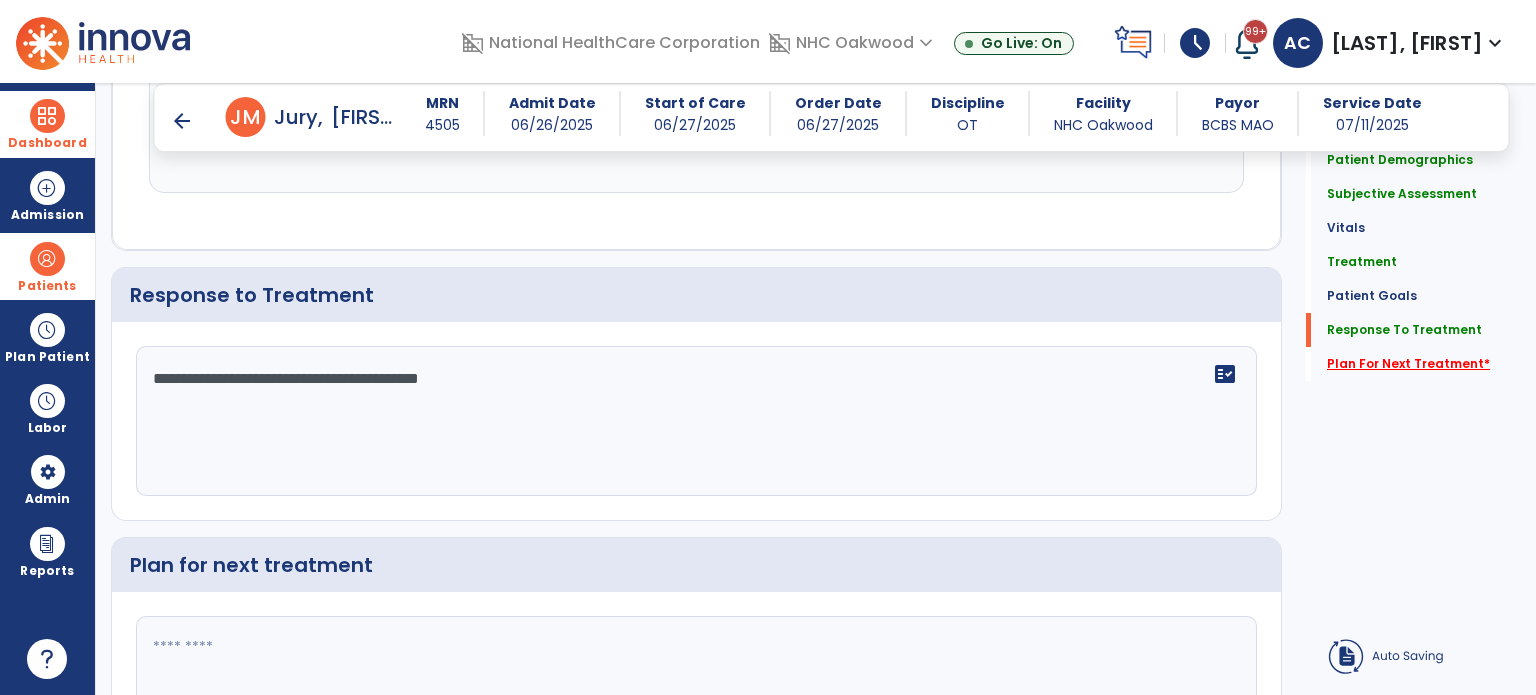 type on "**********" 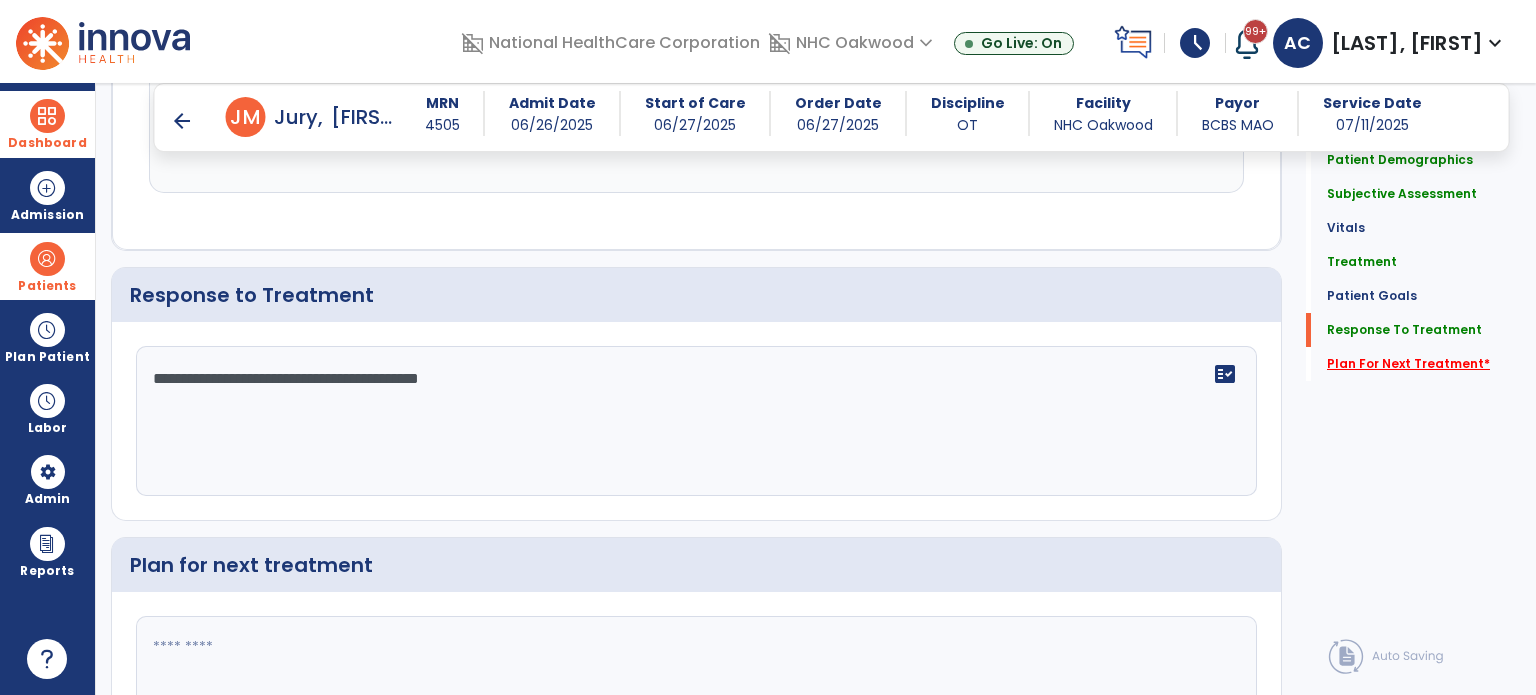 click on "Plan For Next Treatment   *" 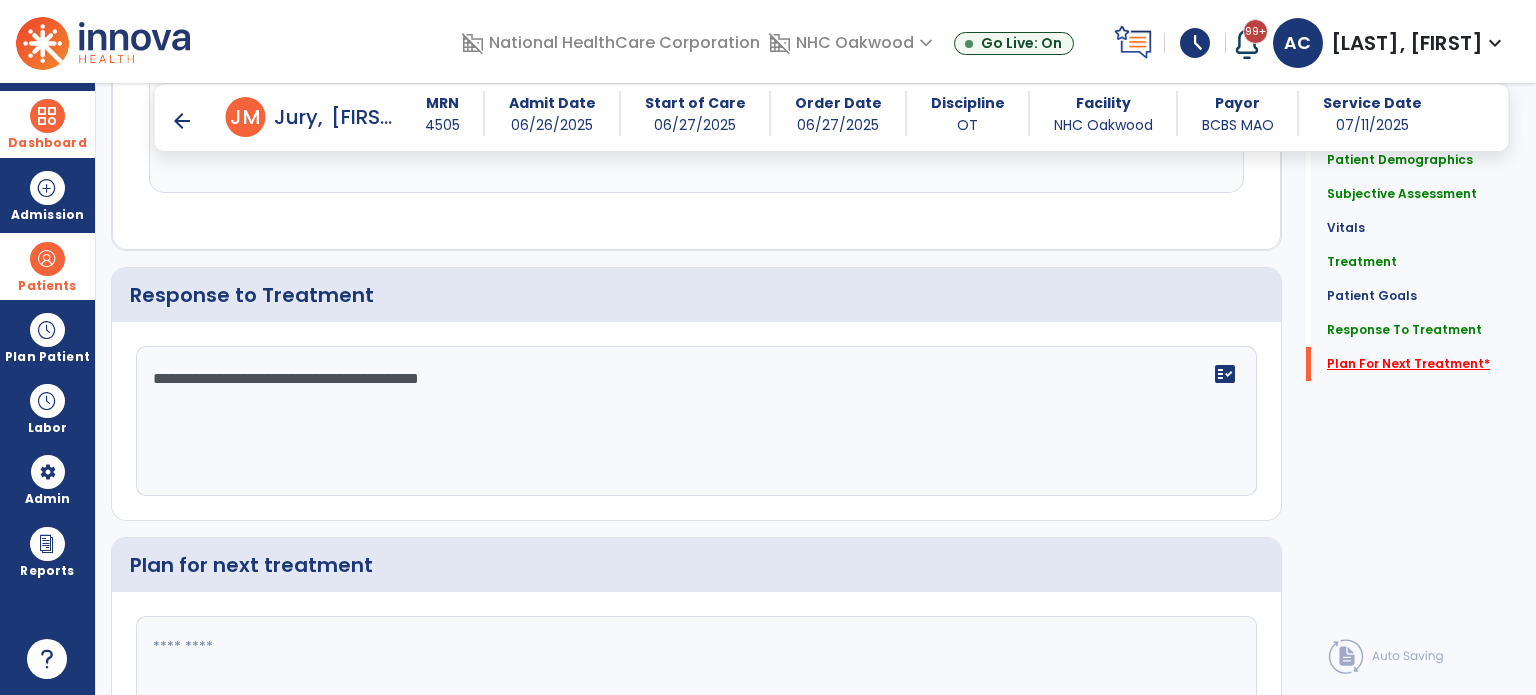 scroll, scrollTop: 2491, scrollLeft: 0, axis: vertical 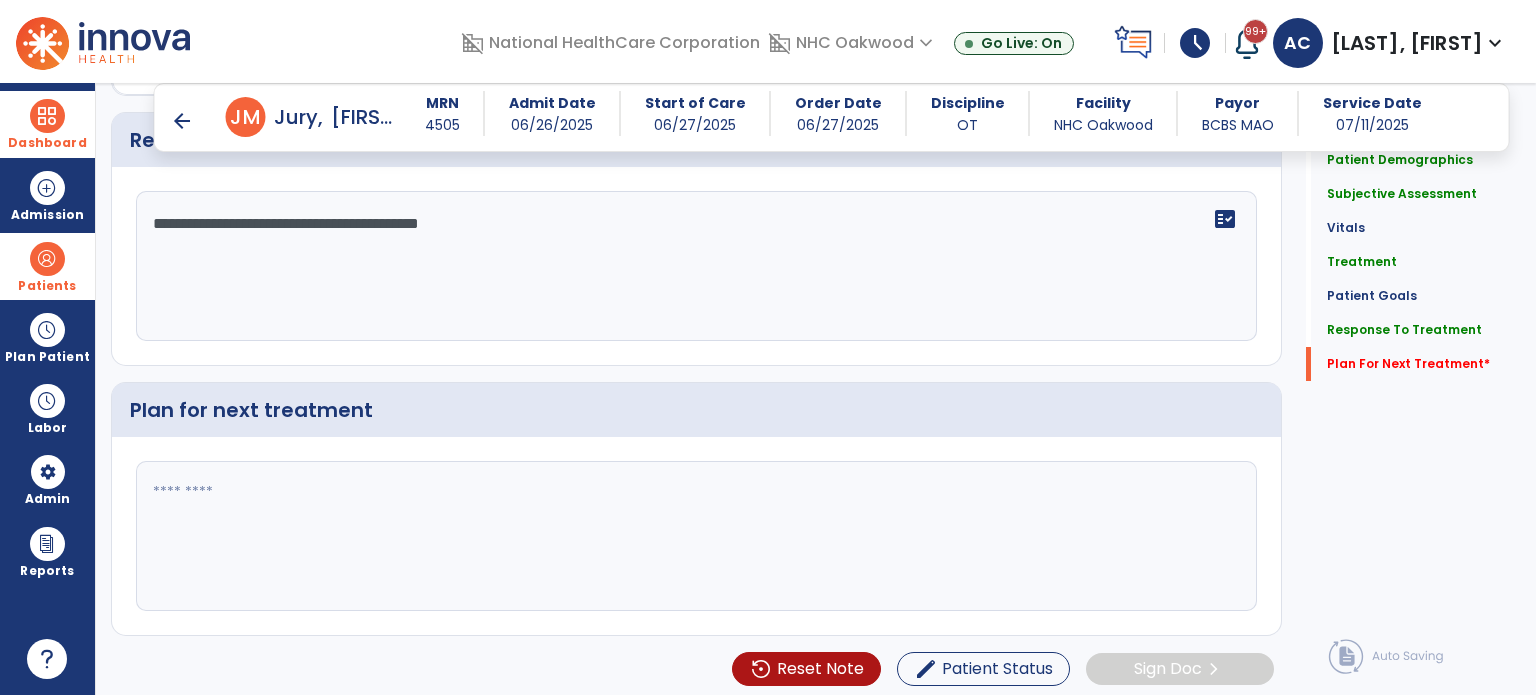 click 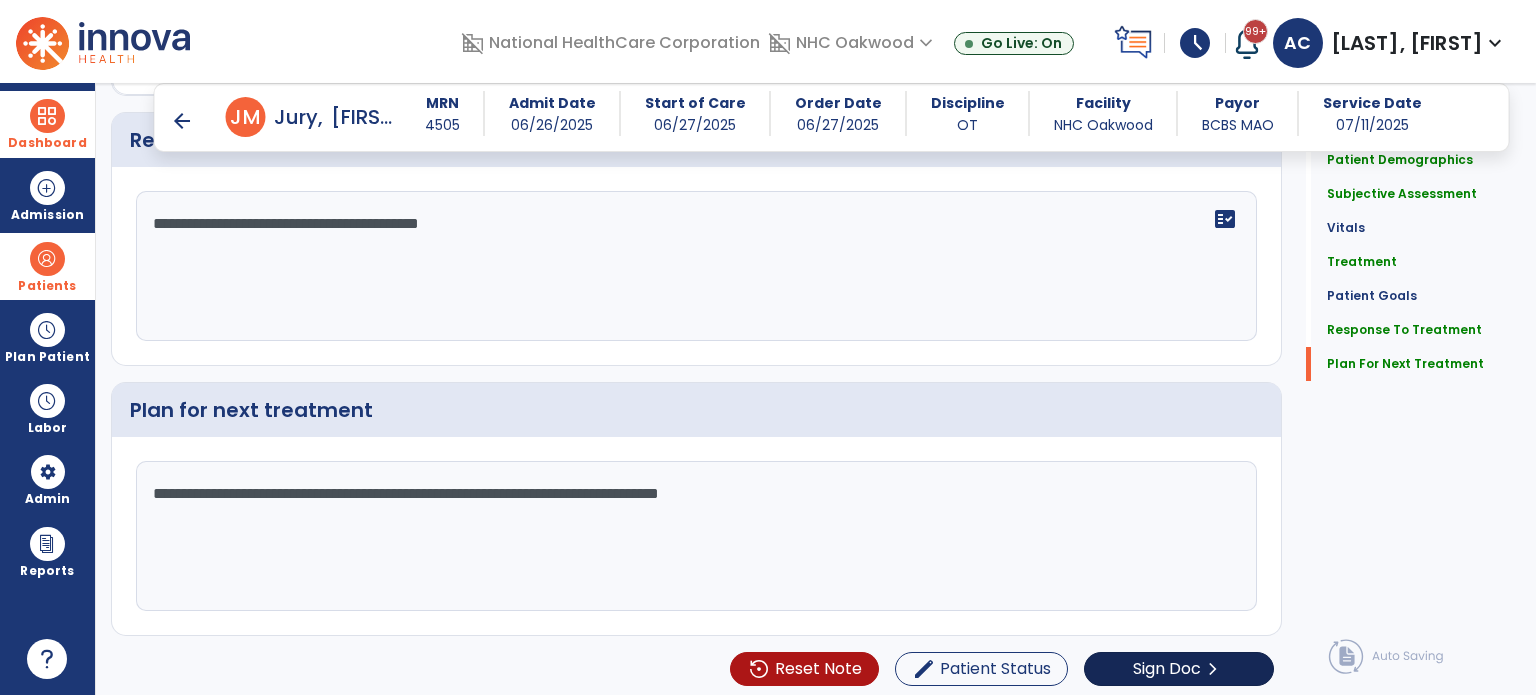 type on "**********" 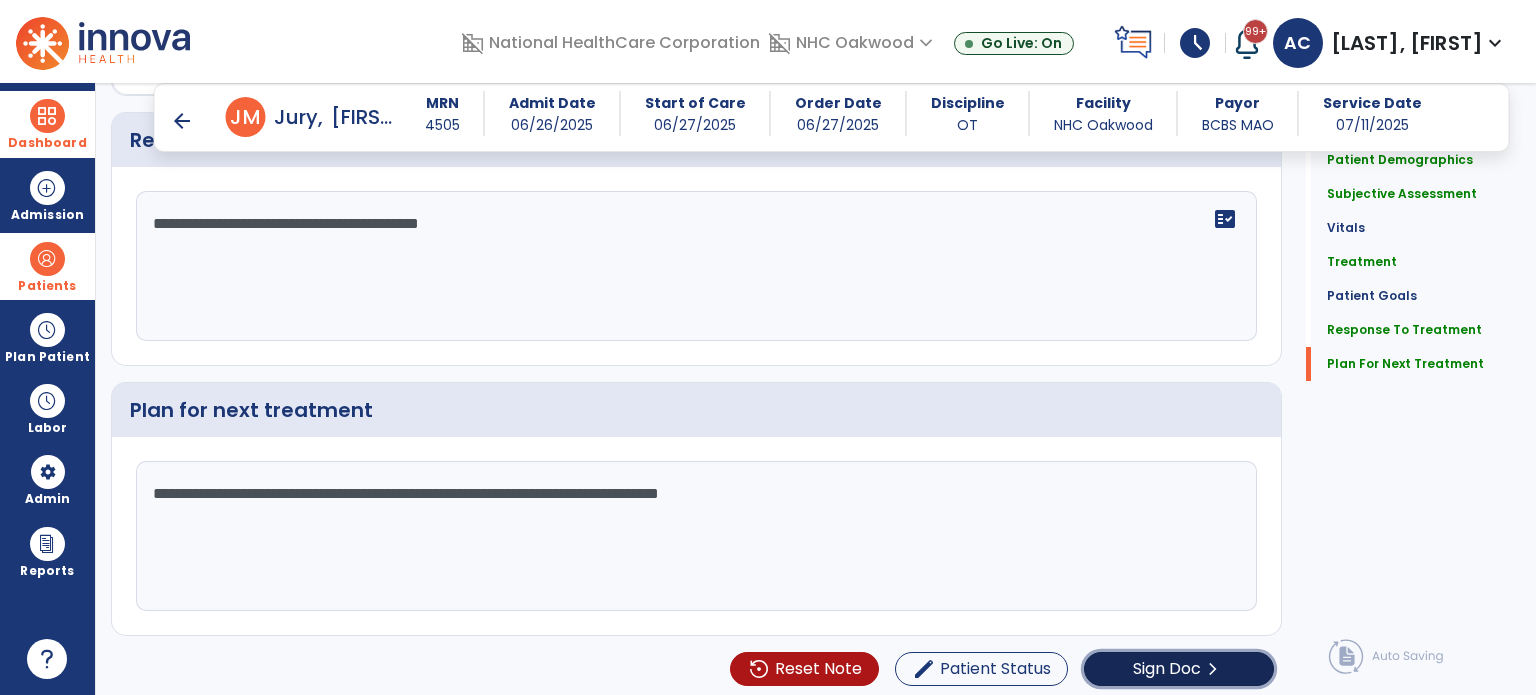 click on "Sign Doc" 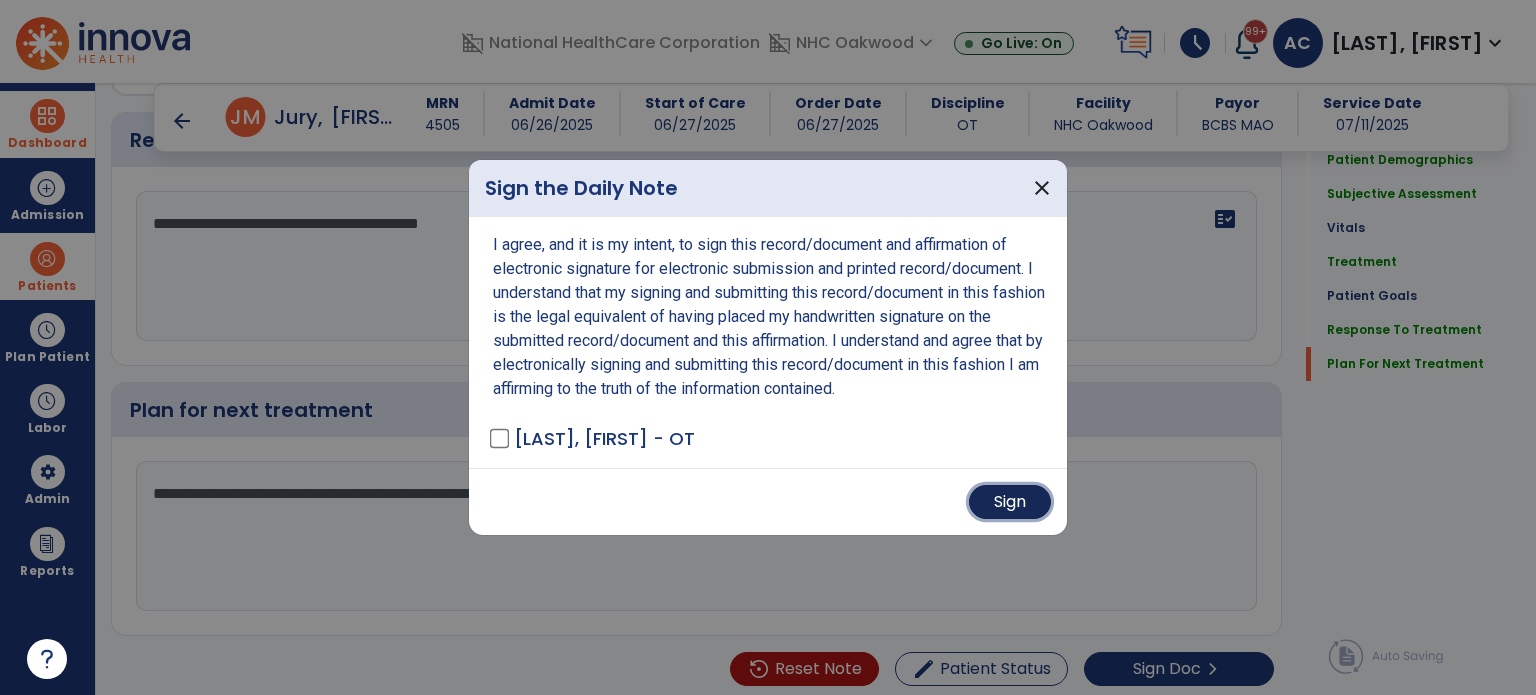 click on "Sign" at bounding box center (1010, 502) 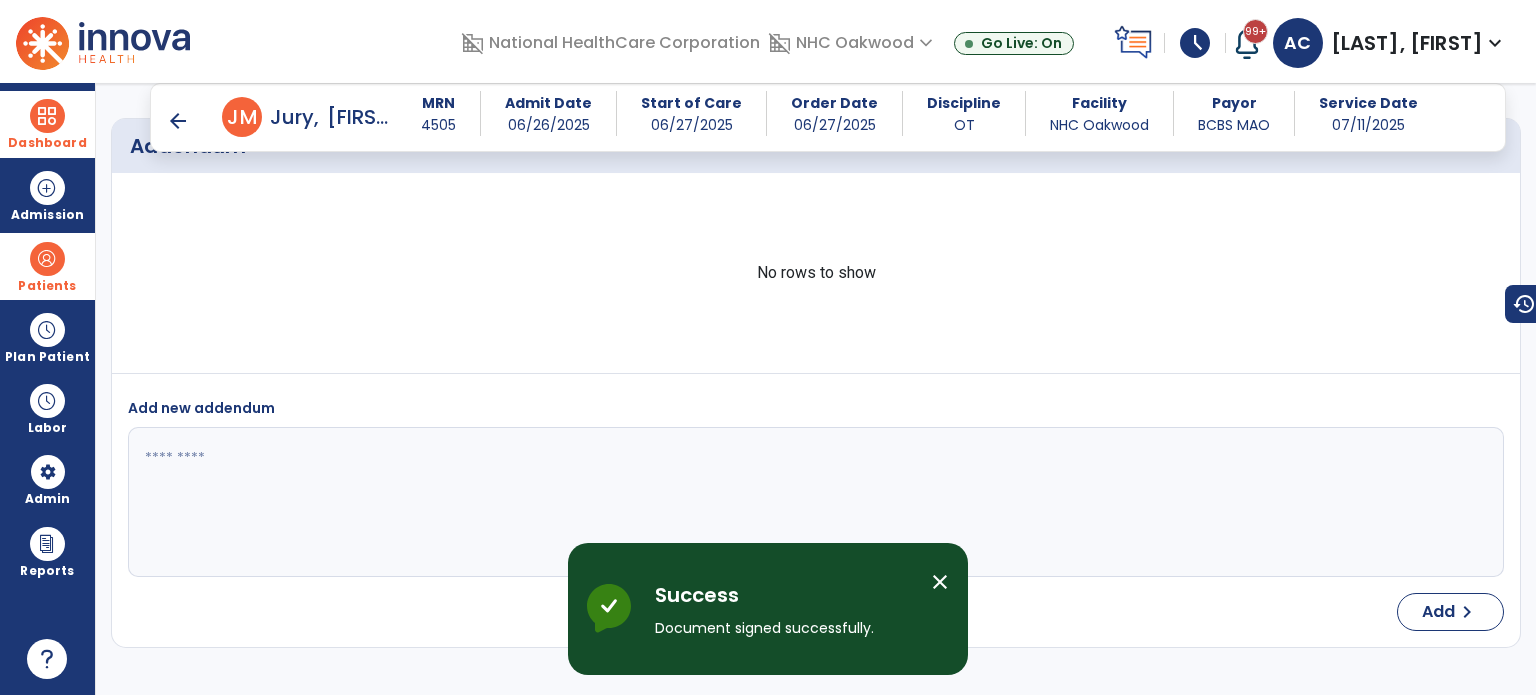 scroll, scrollTop: 3087, scrollLeft: 0, axis: vertical 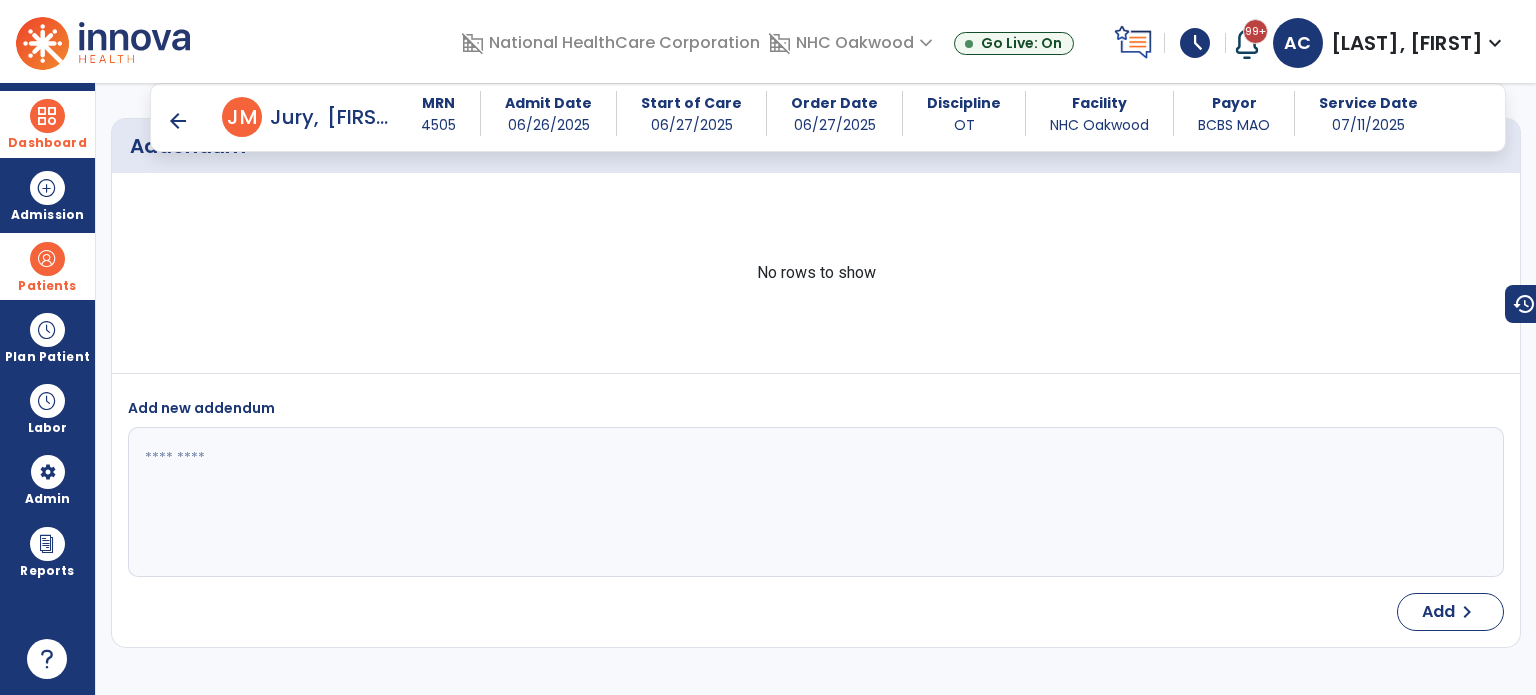 click on "arrow_back" at bounding box center (178, 121) 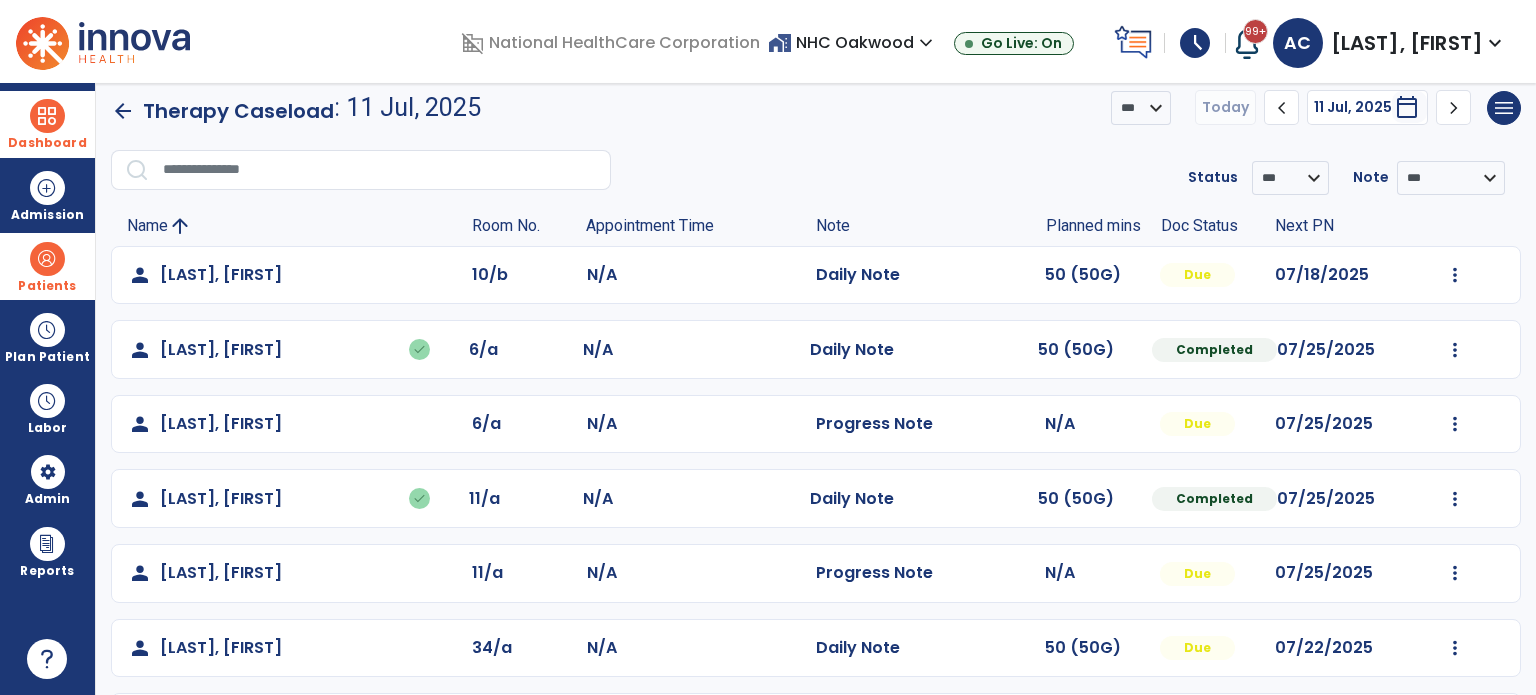 scroll, scrollTop: 94, scrollLeft: 0, axis: vertical 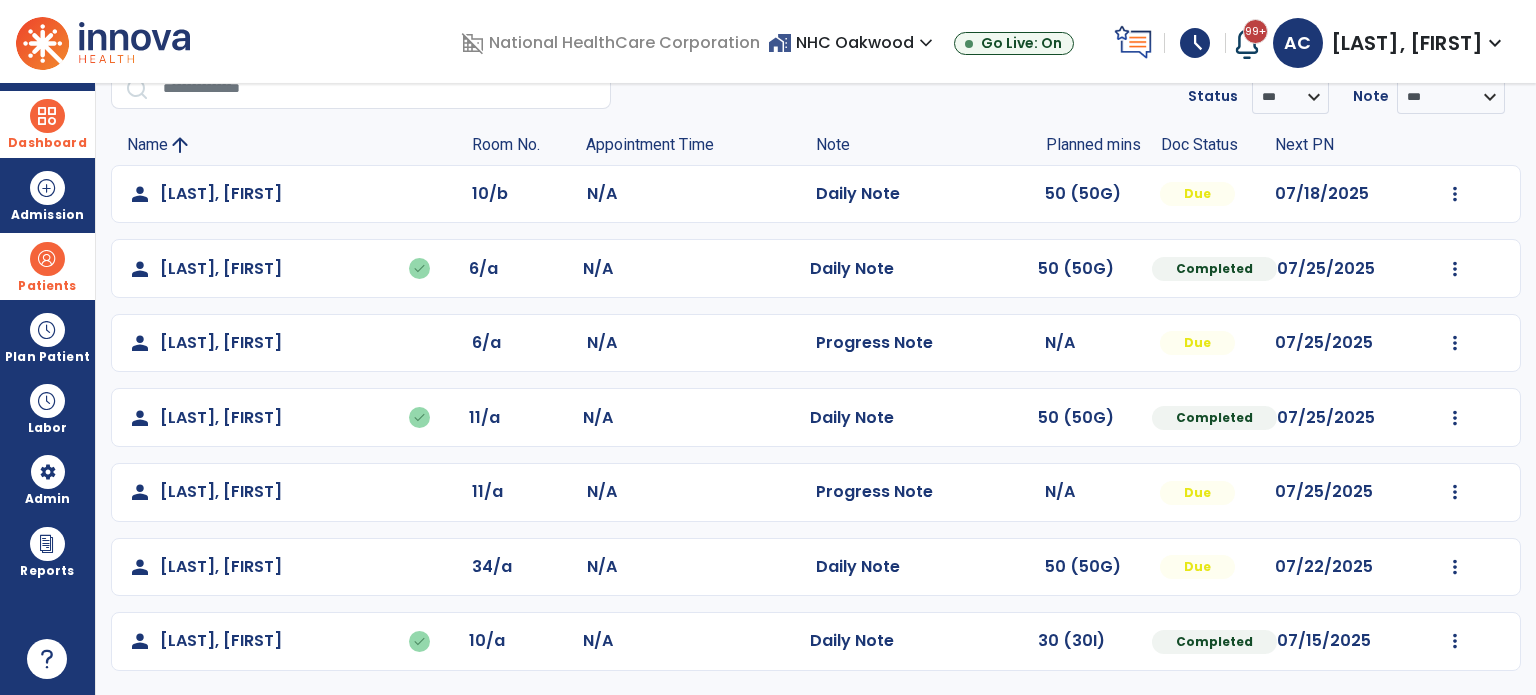 click on "Mark Visit As Complete   Reset Note   Open Document   G + C Mins" 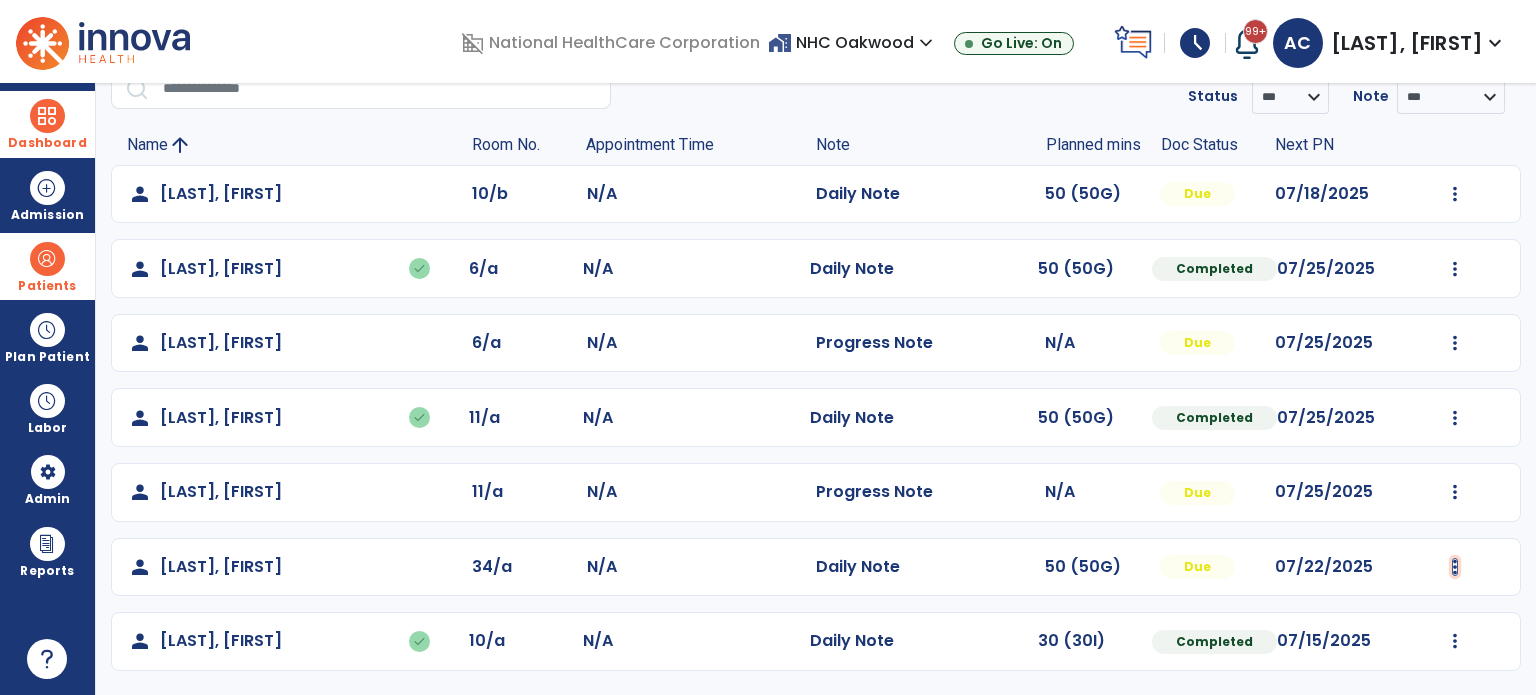 click at bounding box center [1455, 194] 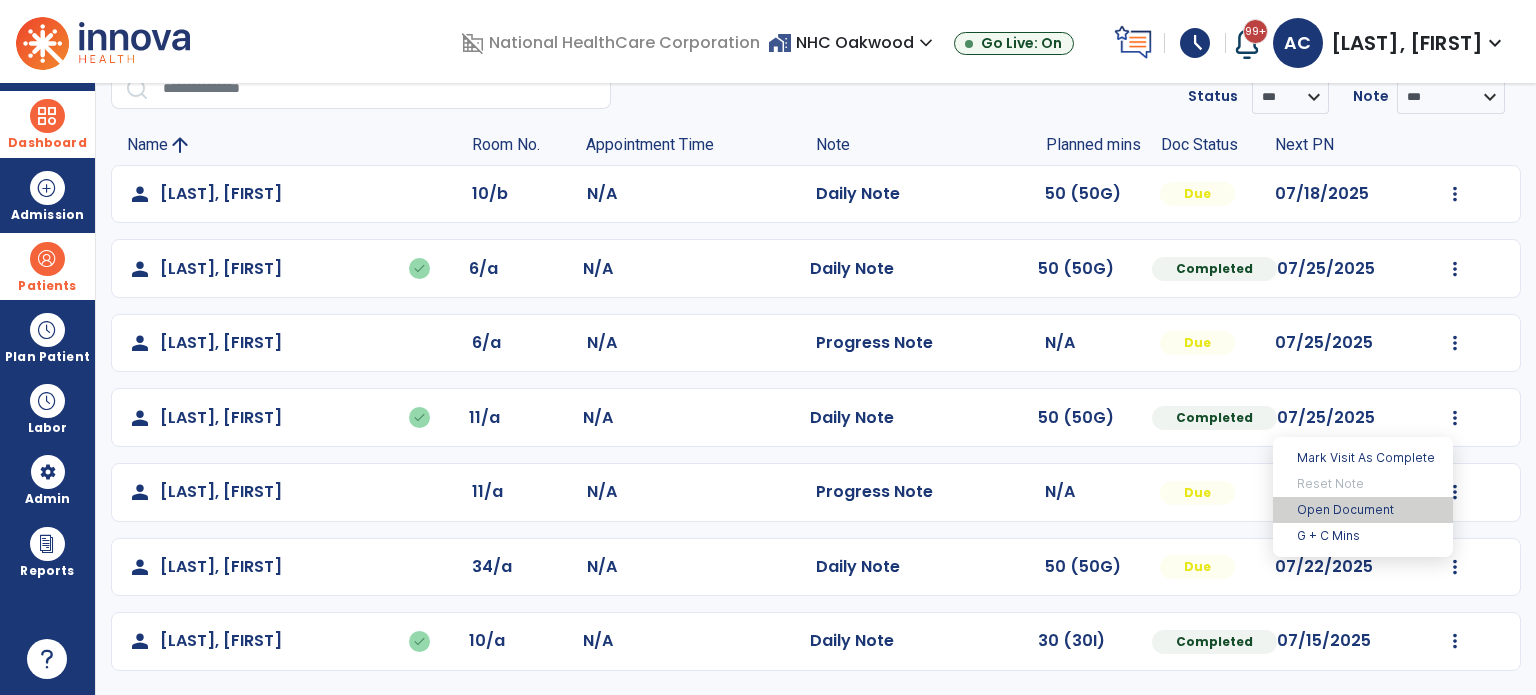 click on "Open Document" at bounding box center (1363, 510) 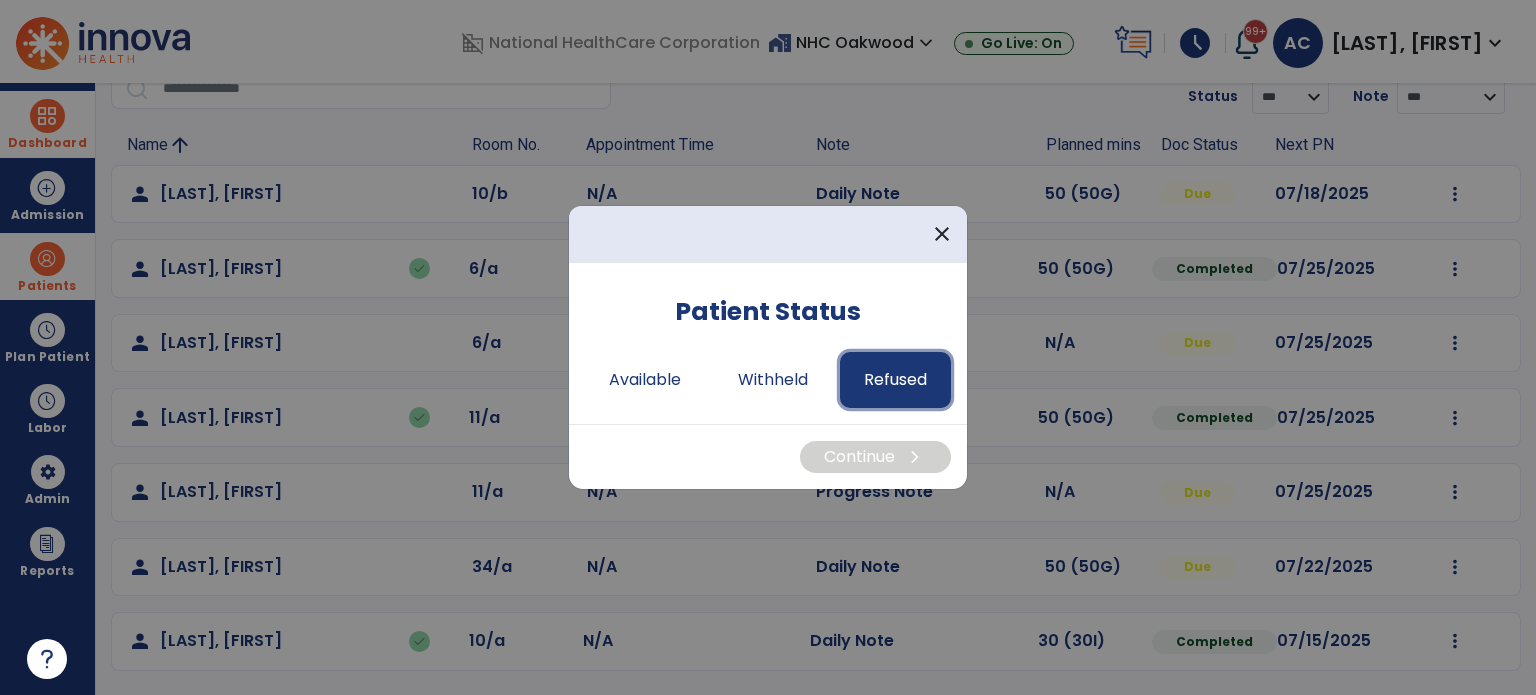 click on "Refused" at bounding box center [895, 380] 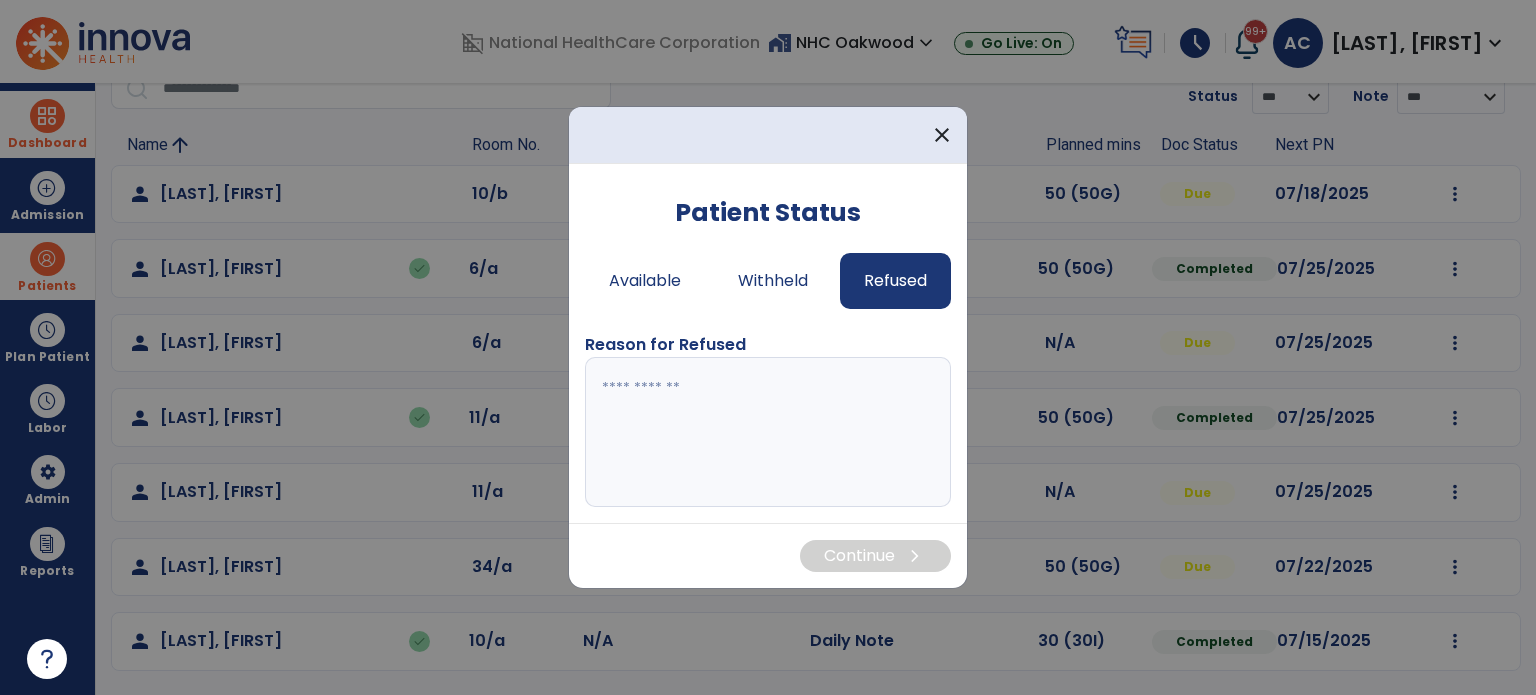 click at bounding box center [768, 432] 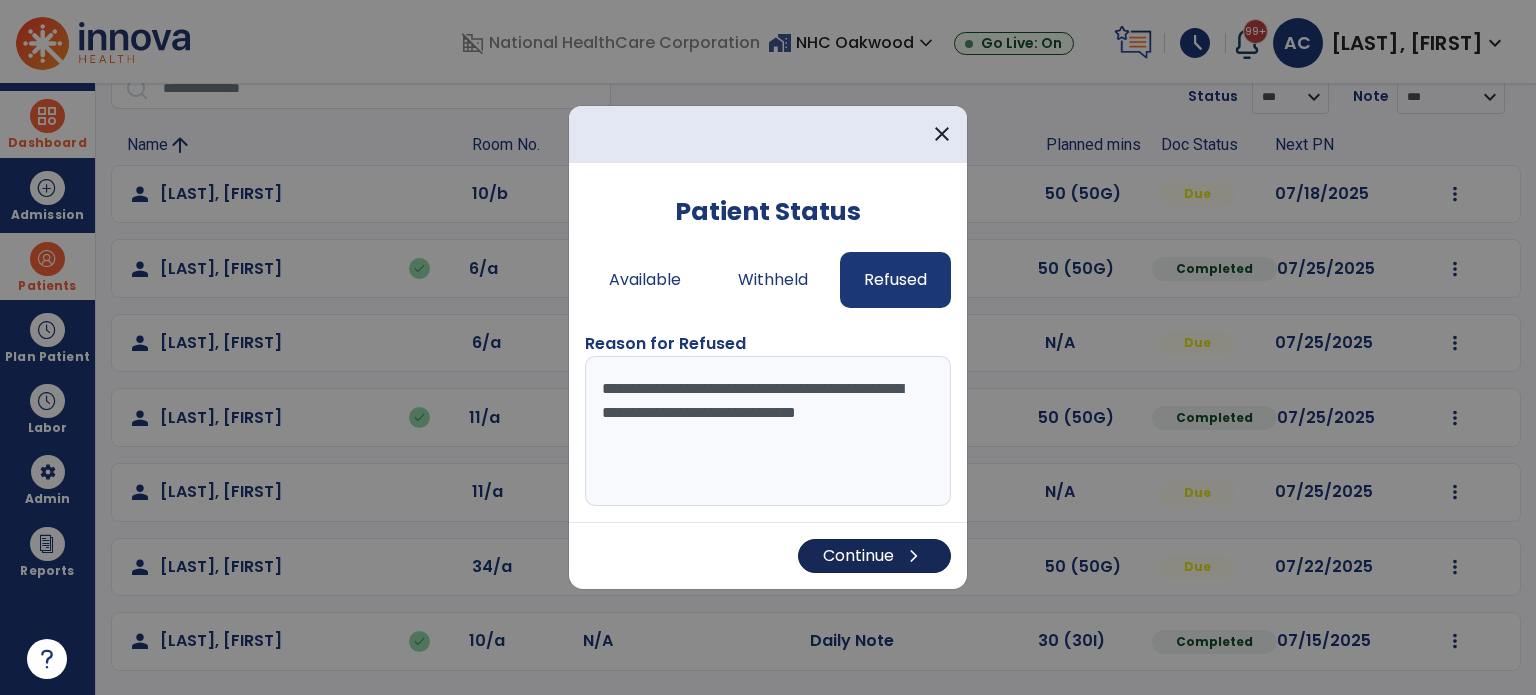 type on "**********" 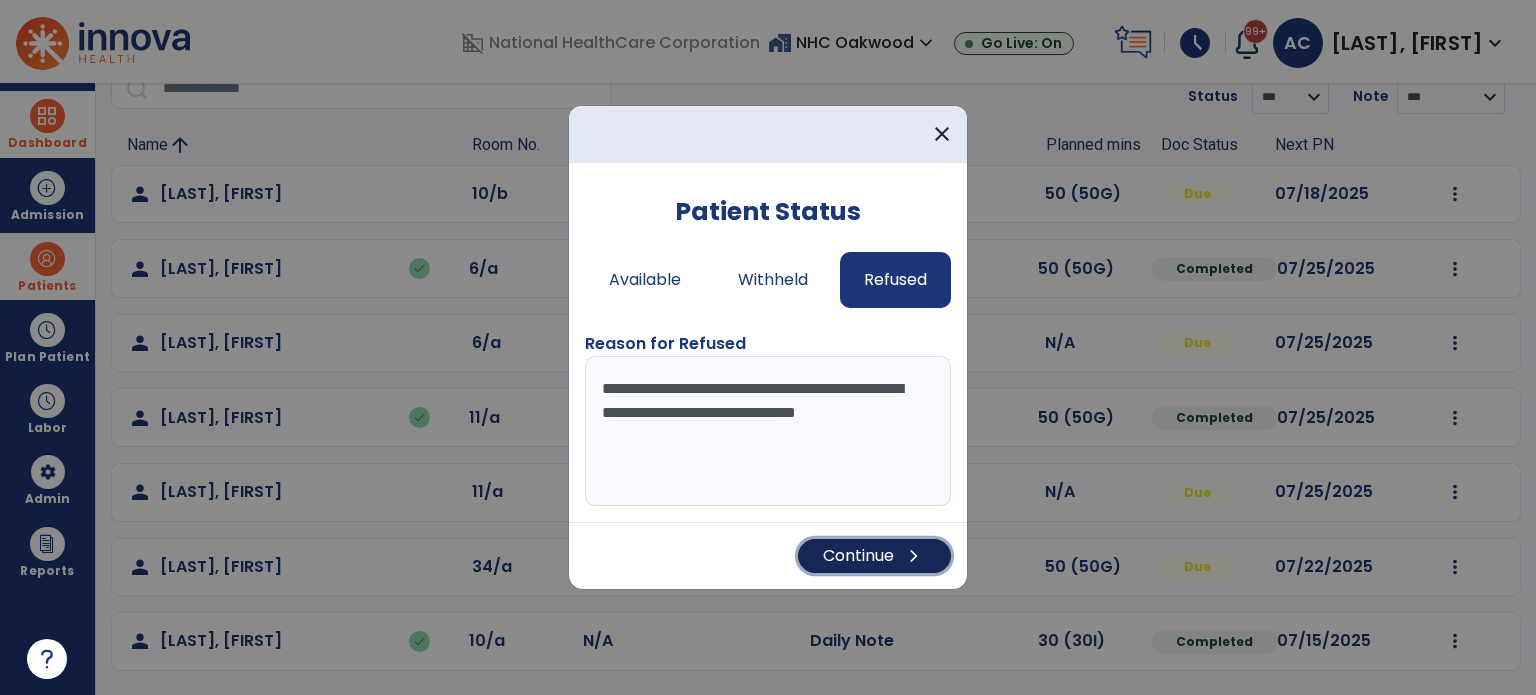 click on "Continue   chevron_right" at bounding box center (874, 556) 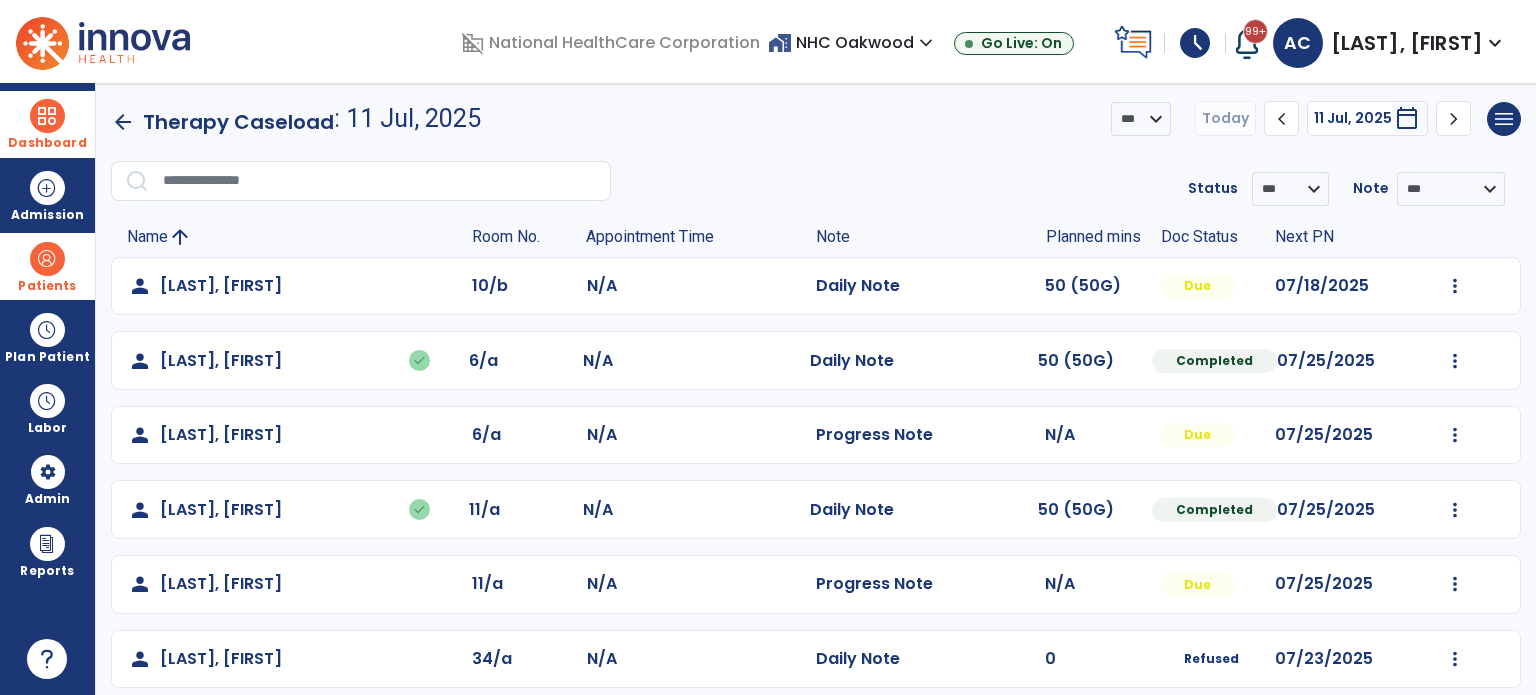 scroll, scrollTop: 94, scrollLeft: 0, axis: vertical 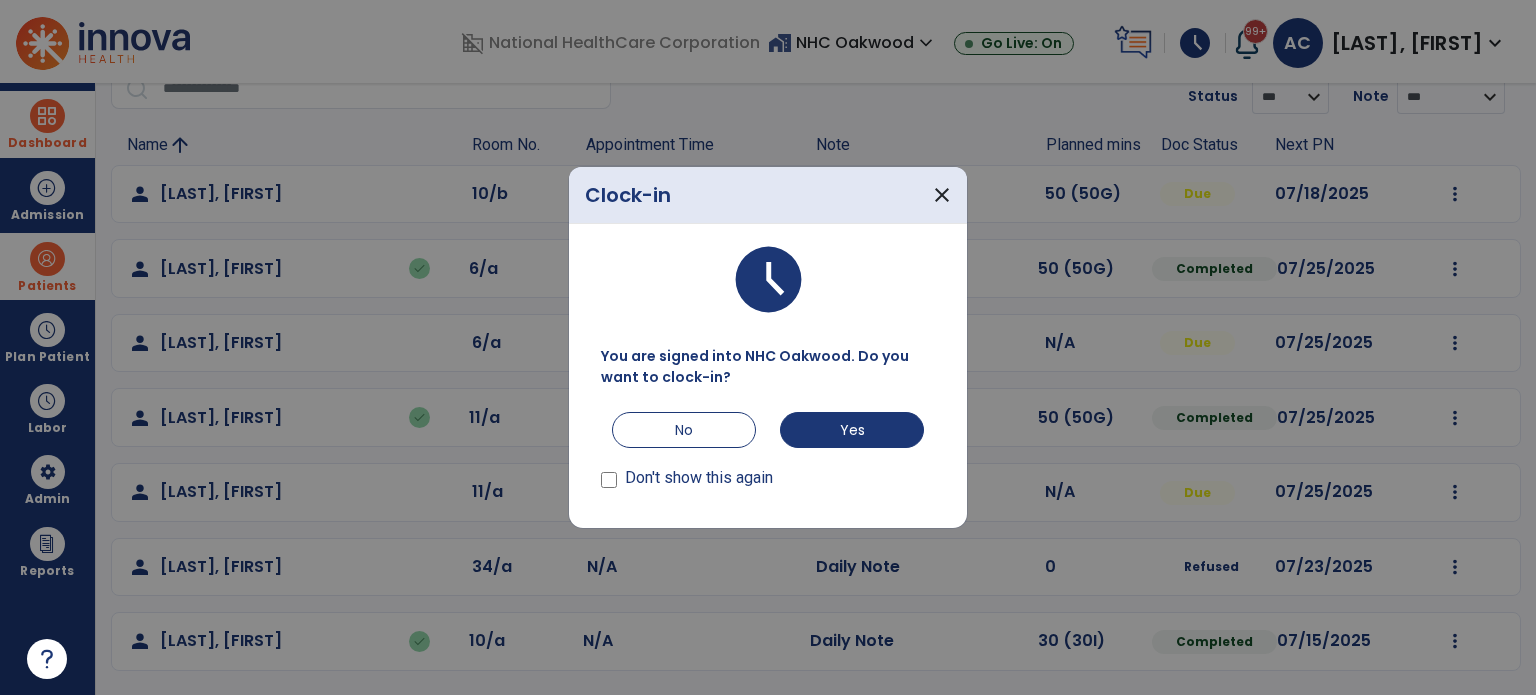 click on "You are signed into NHC Oakwood. Do you want to clock-in?   No   Yes      Don't show this again" at bounding box center (768, 419) 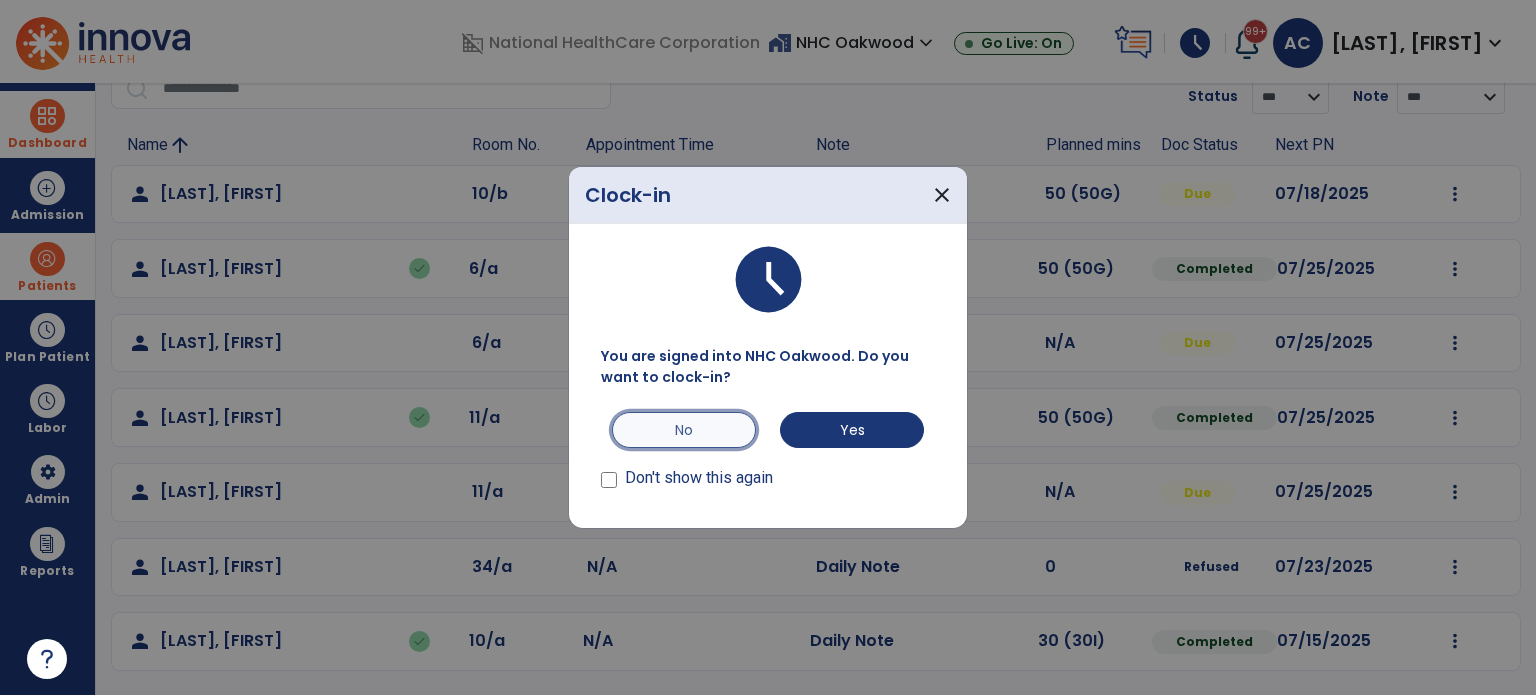 click on "No" at bounding box center [684, 430] 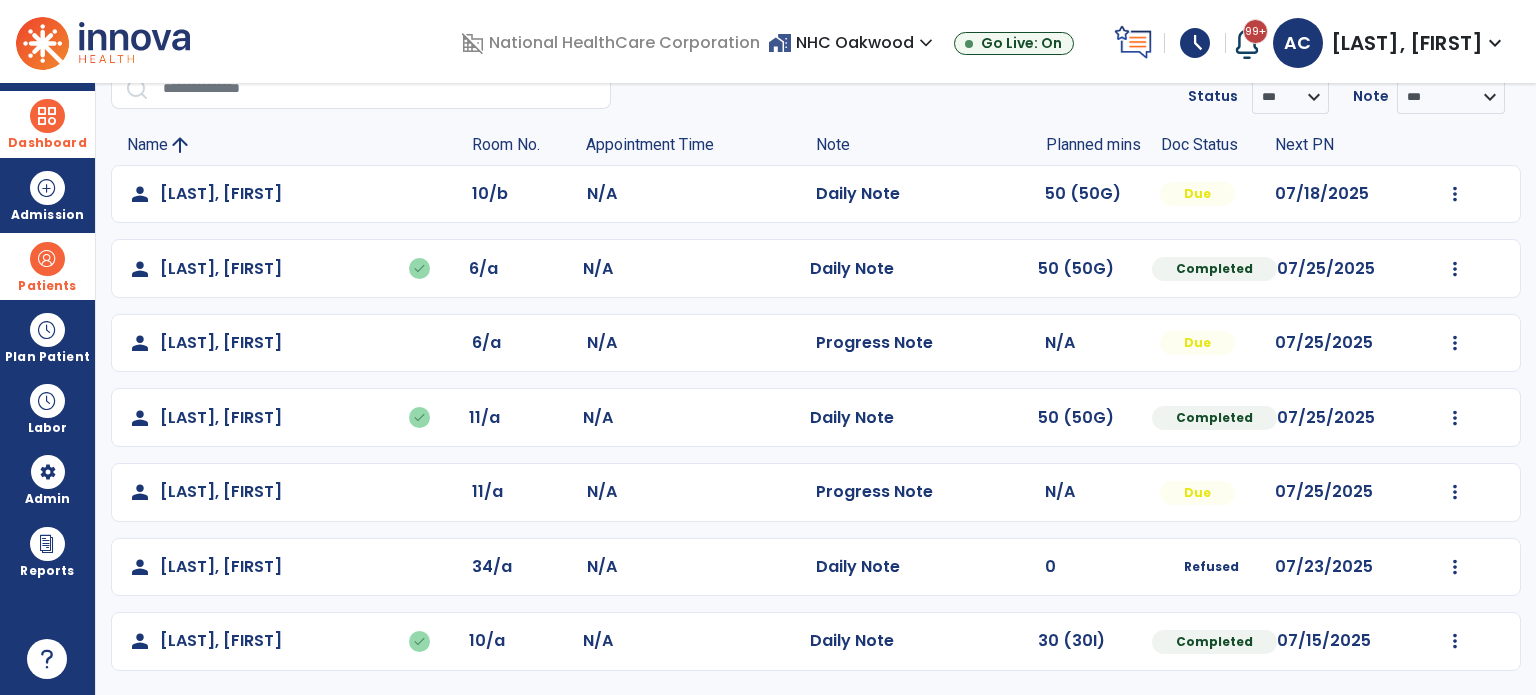 click on "Patients" at bounding box center (47, 266) 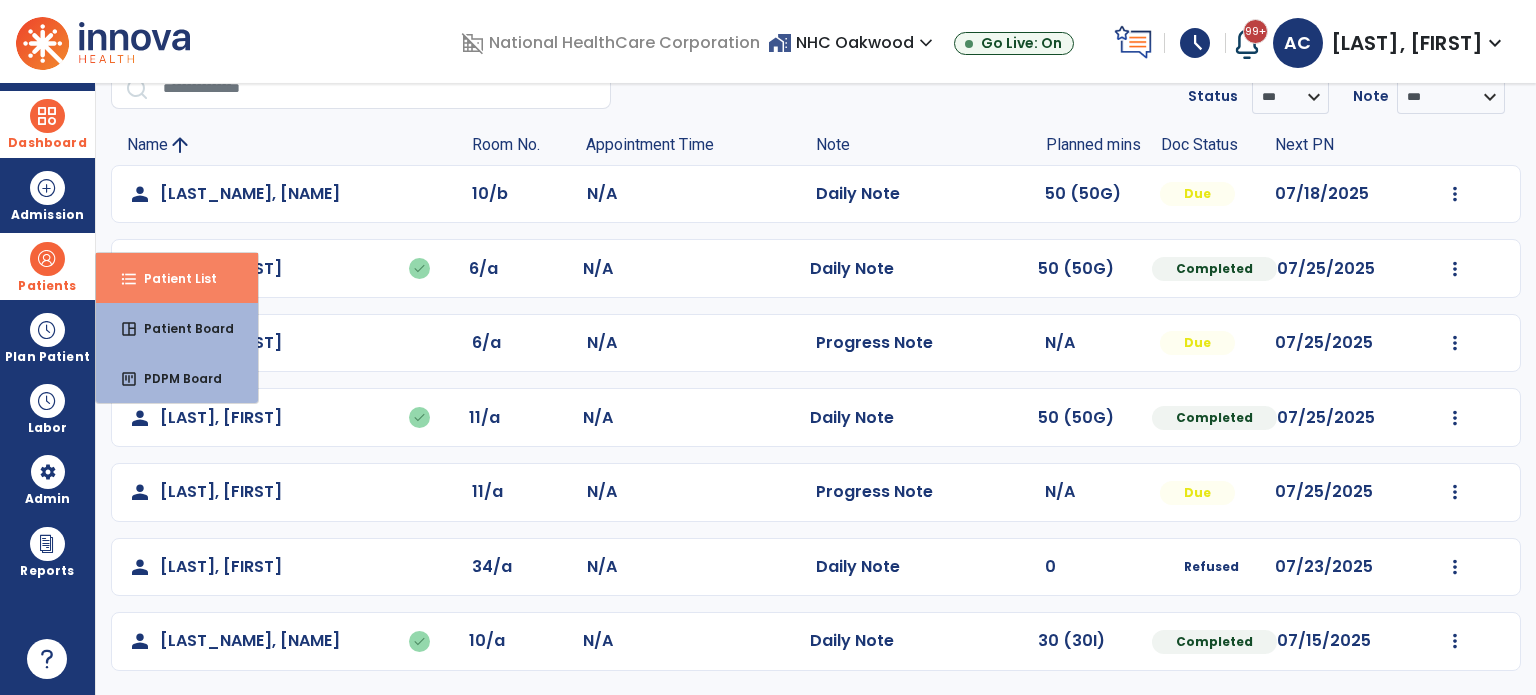 click on "Patient List" at bounding box center [172, 278] 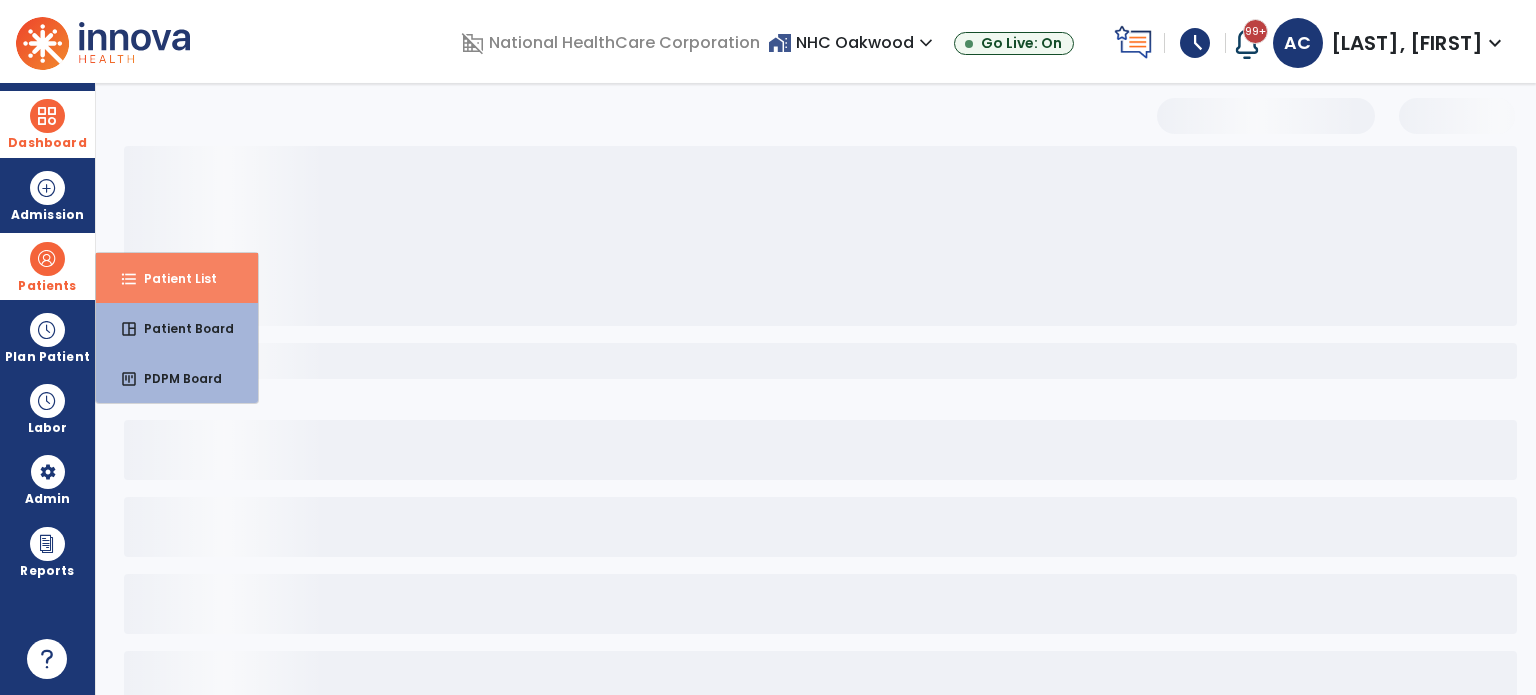scroll, scrollTop: 46, scrollLeft: 0, axis: vertical 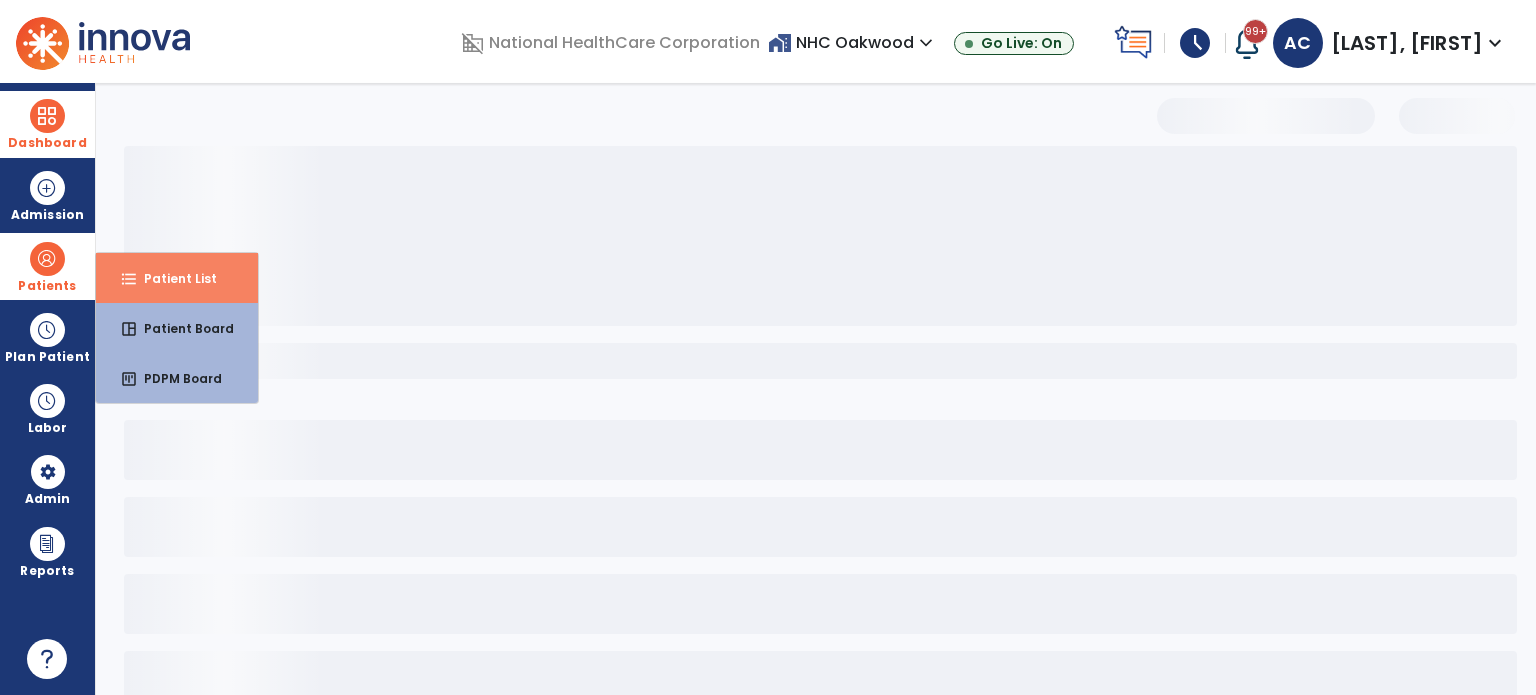 select on "***" 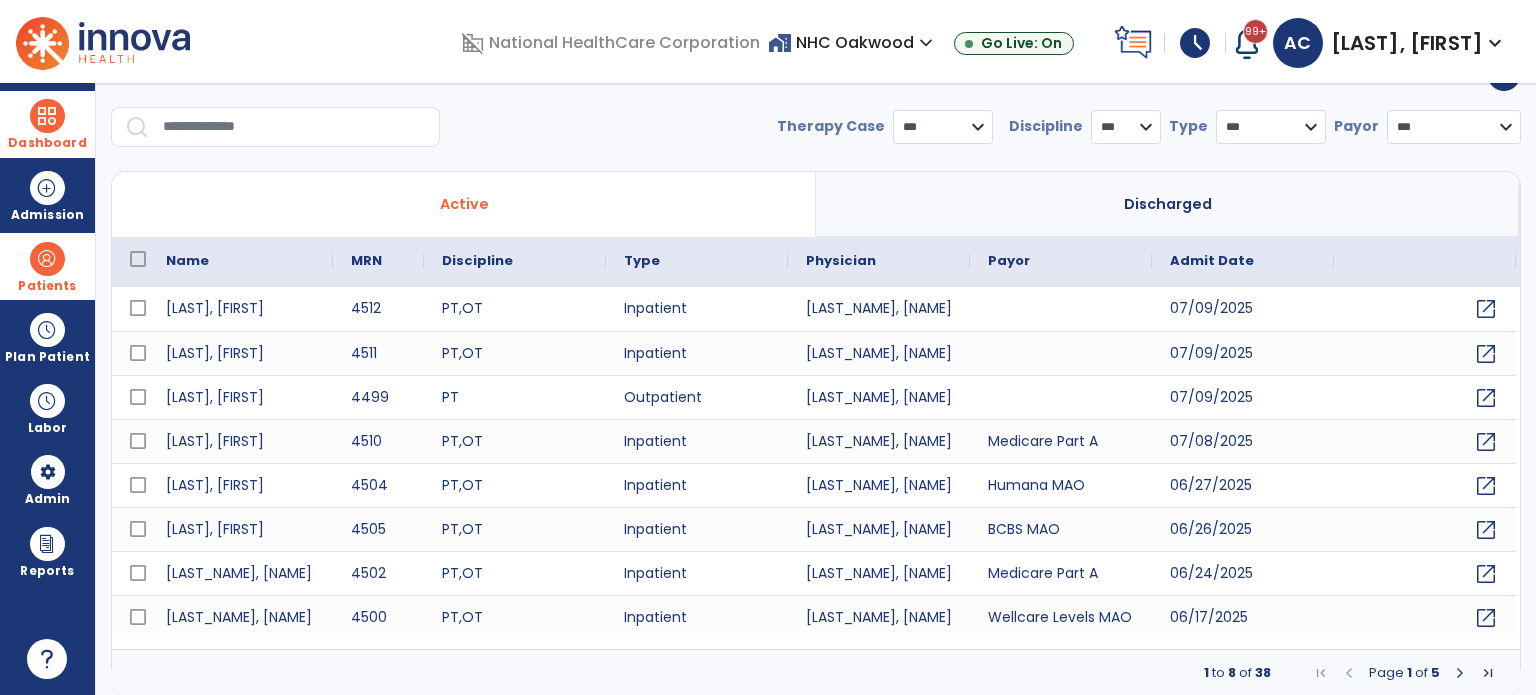 click at bounding box center [294, 127] 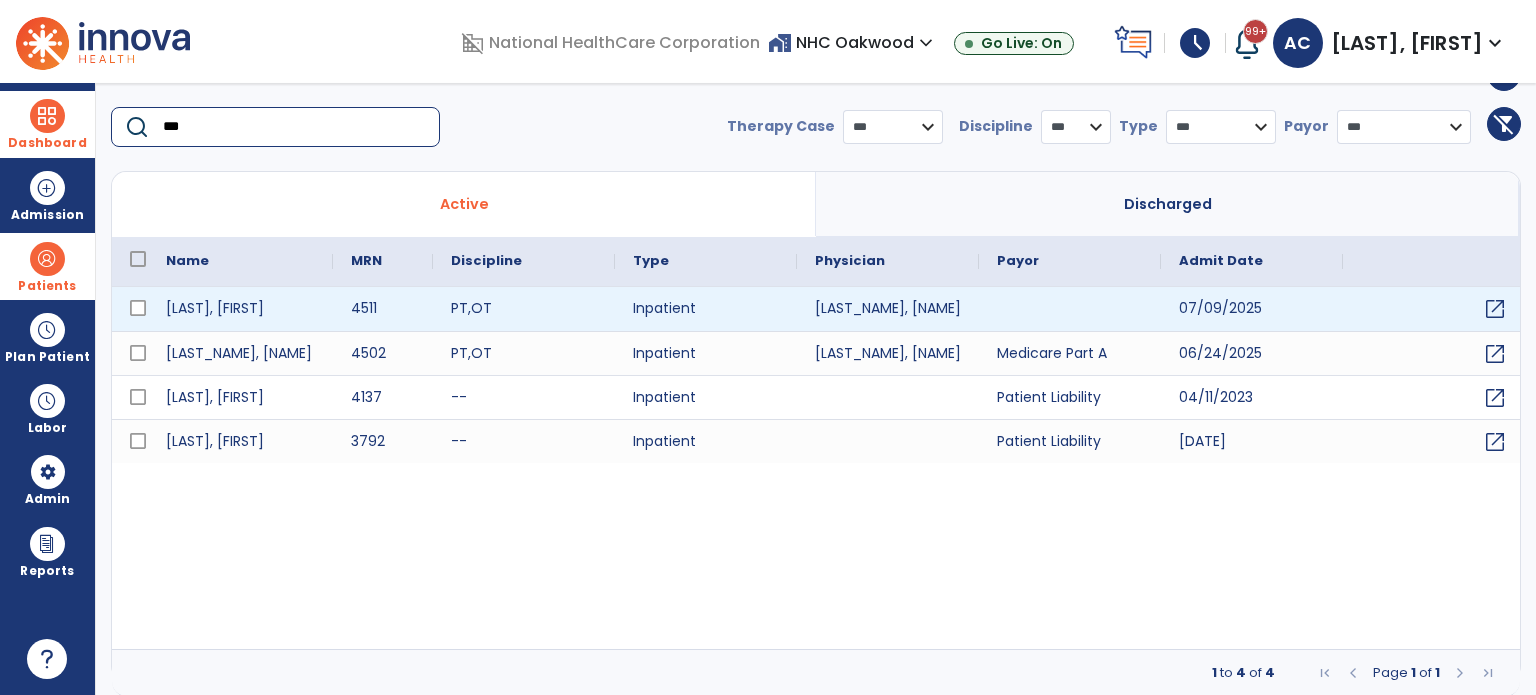 type on "***" 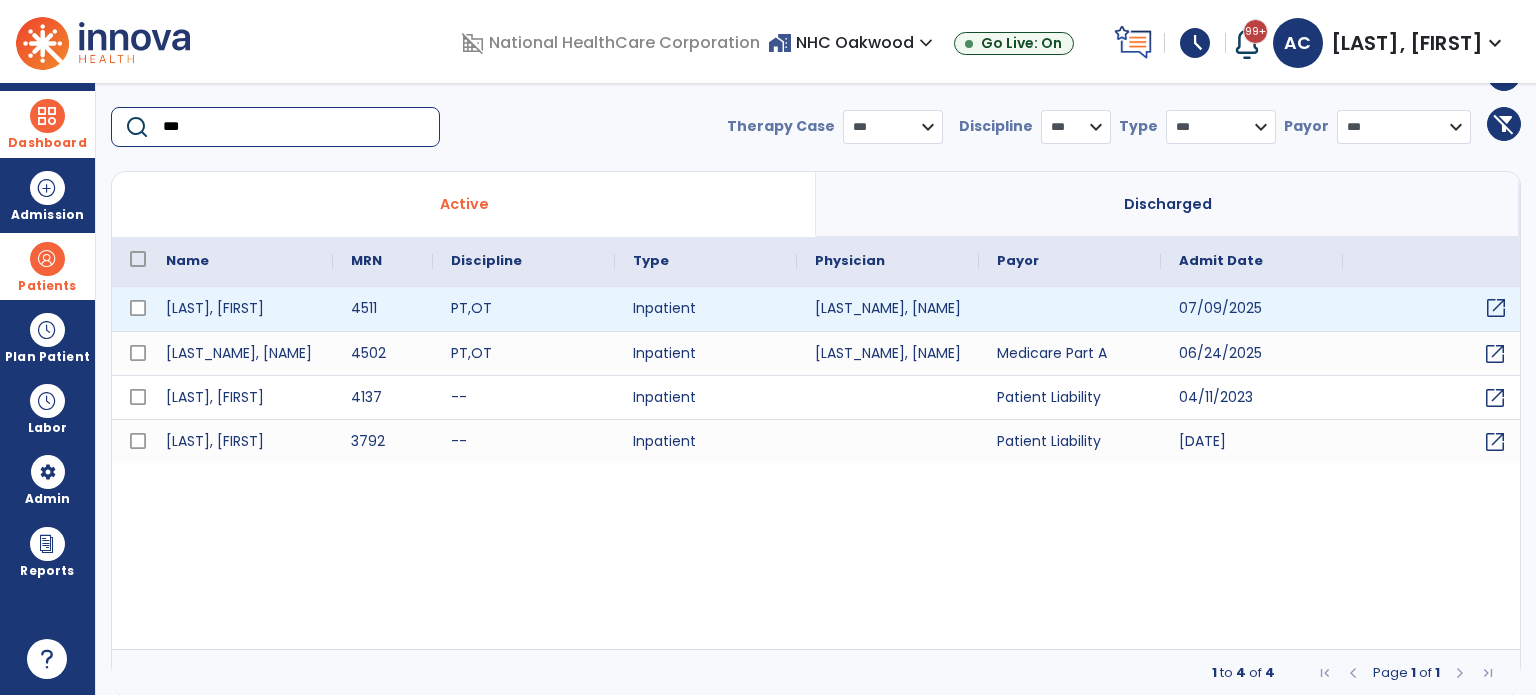 click on "open_in_new" at bounding box center (1496, 308) 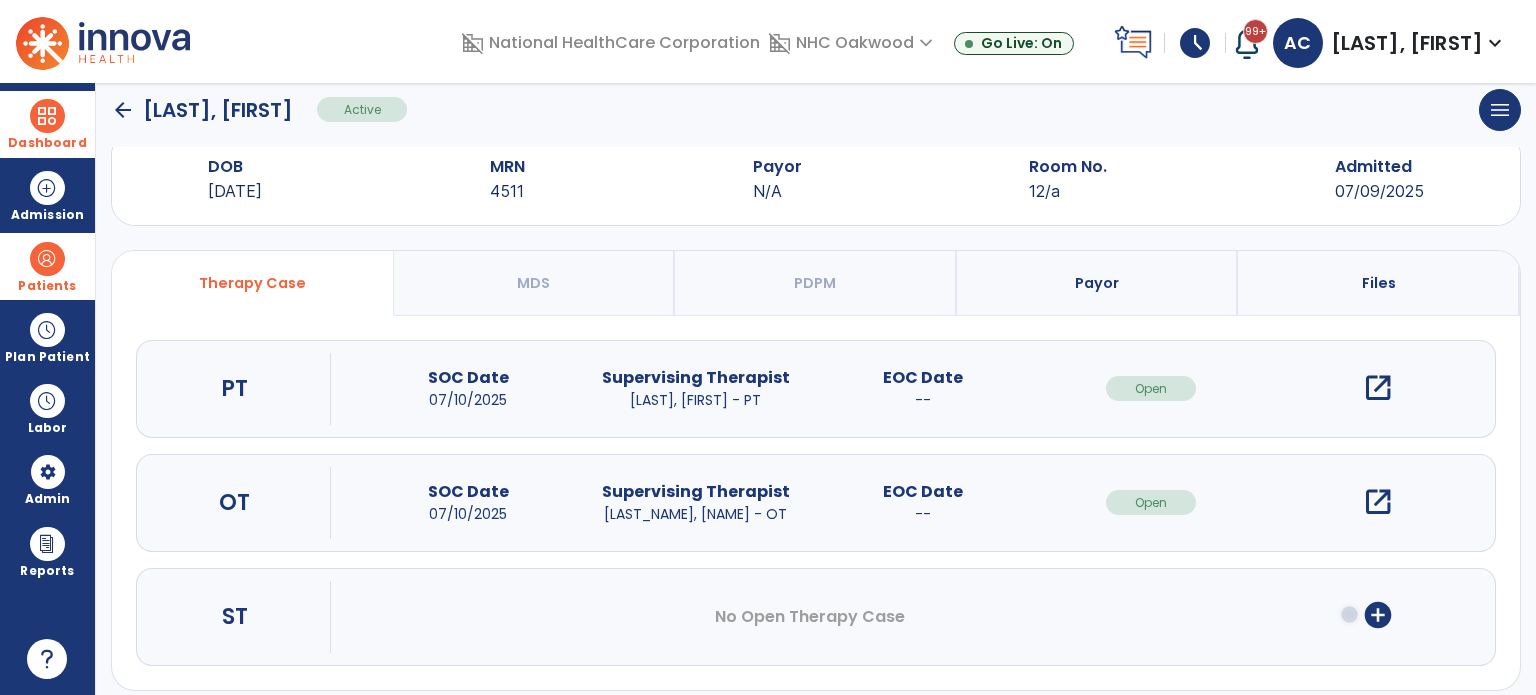 click at bounding box center [47, 259] 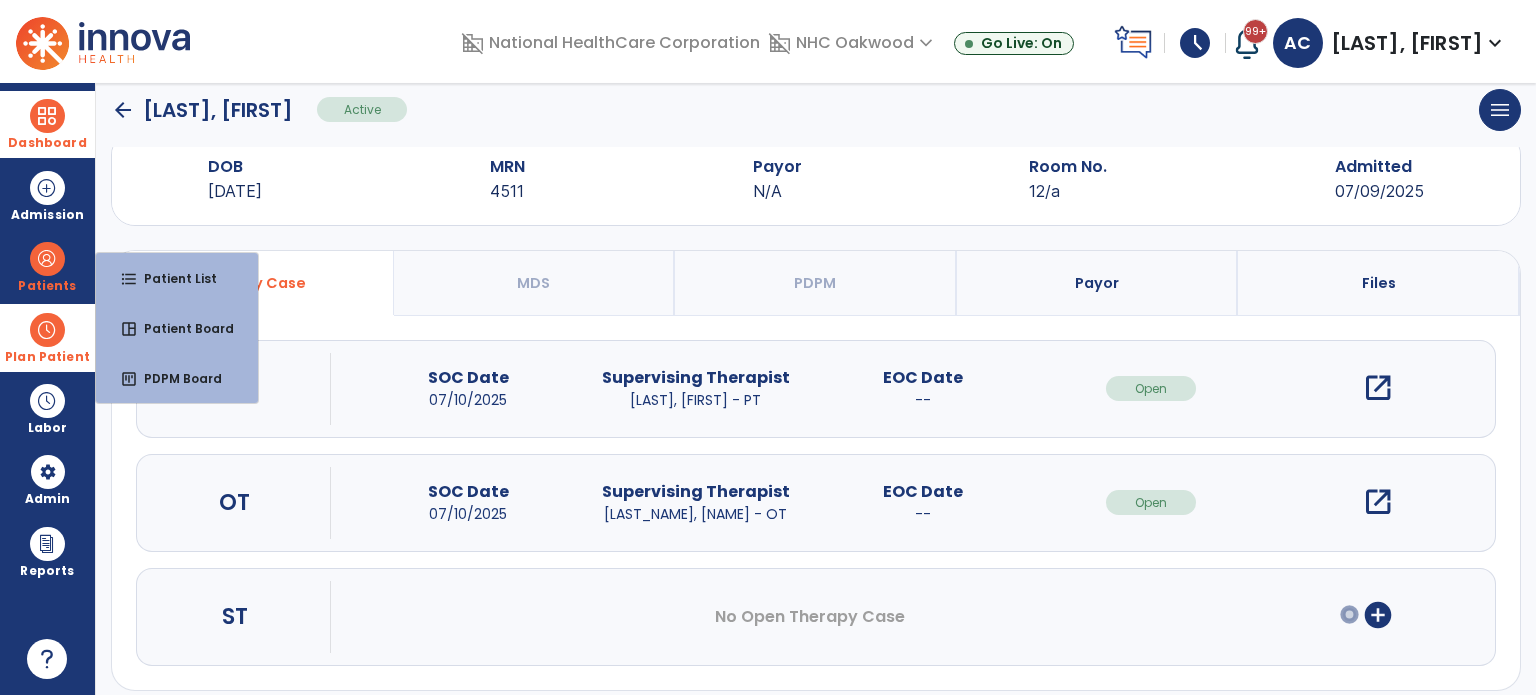 click at bounding box center (47, 330) 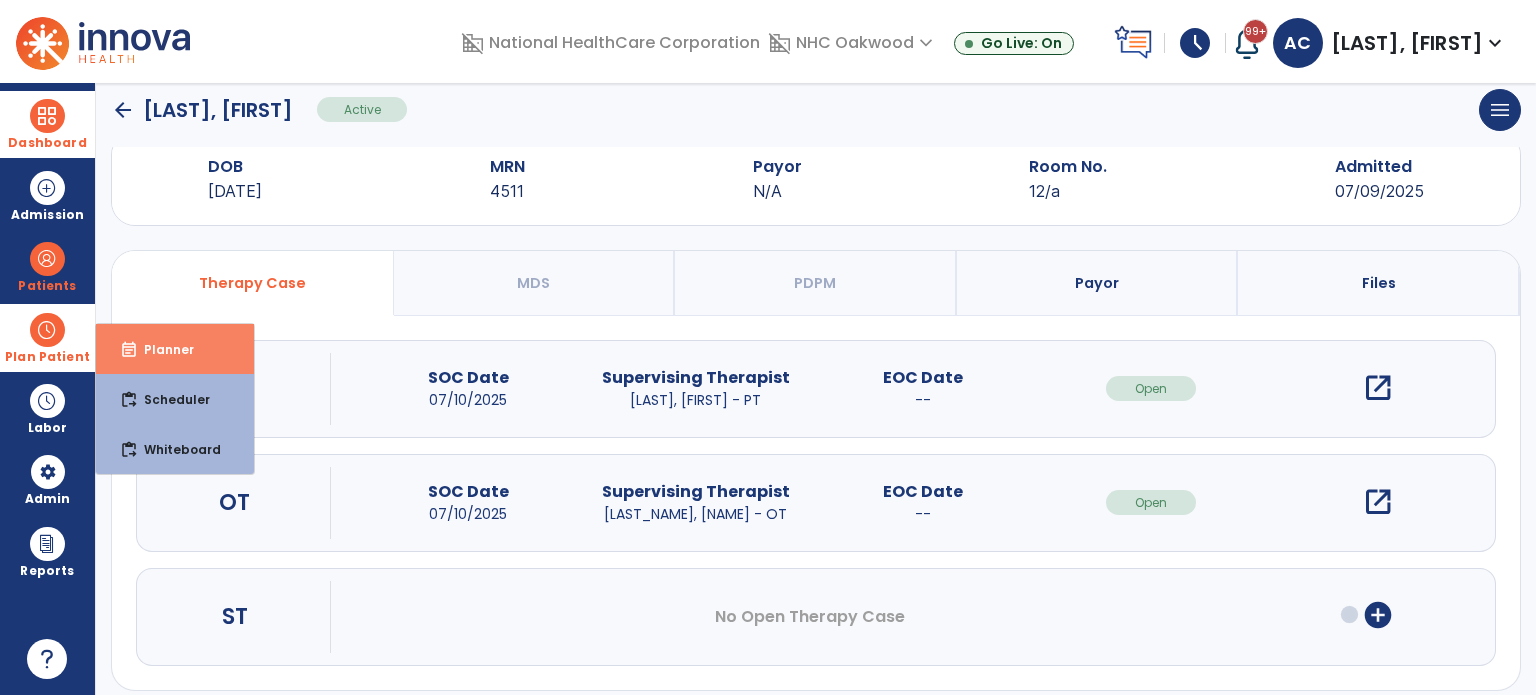 click on "Planner" at bounding box center [161, 349] 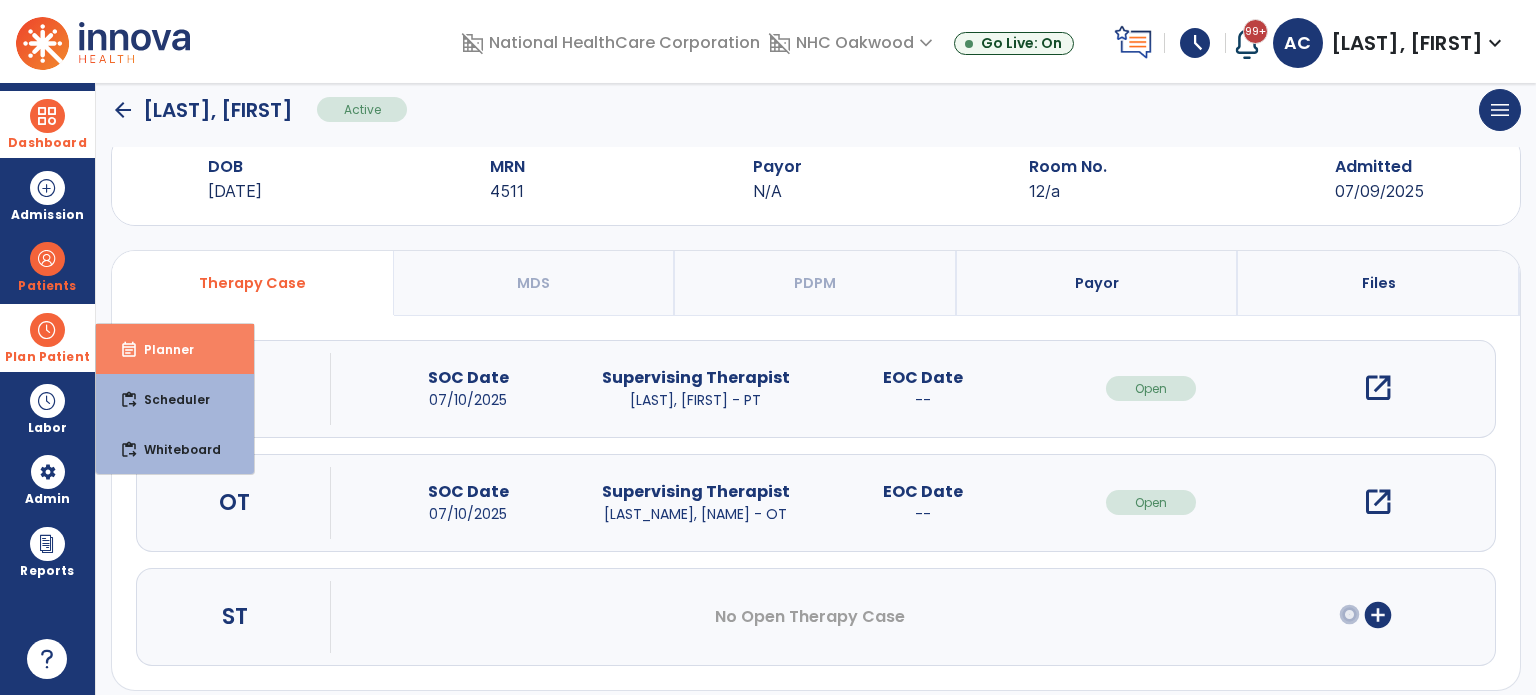 scroll, scrollTop: 36, scrollLeft: 0, axis: vertical 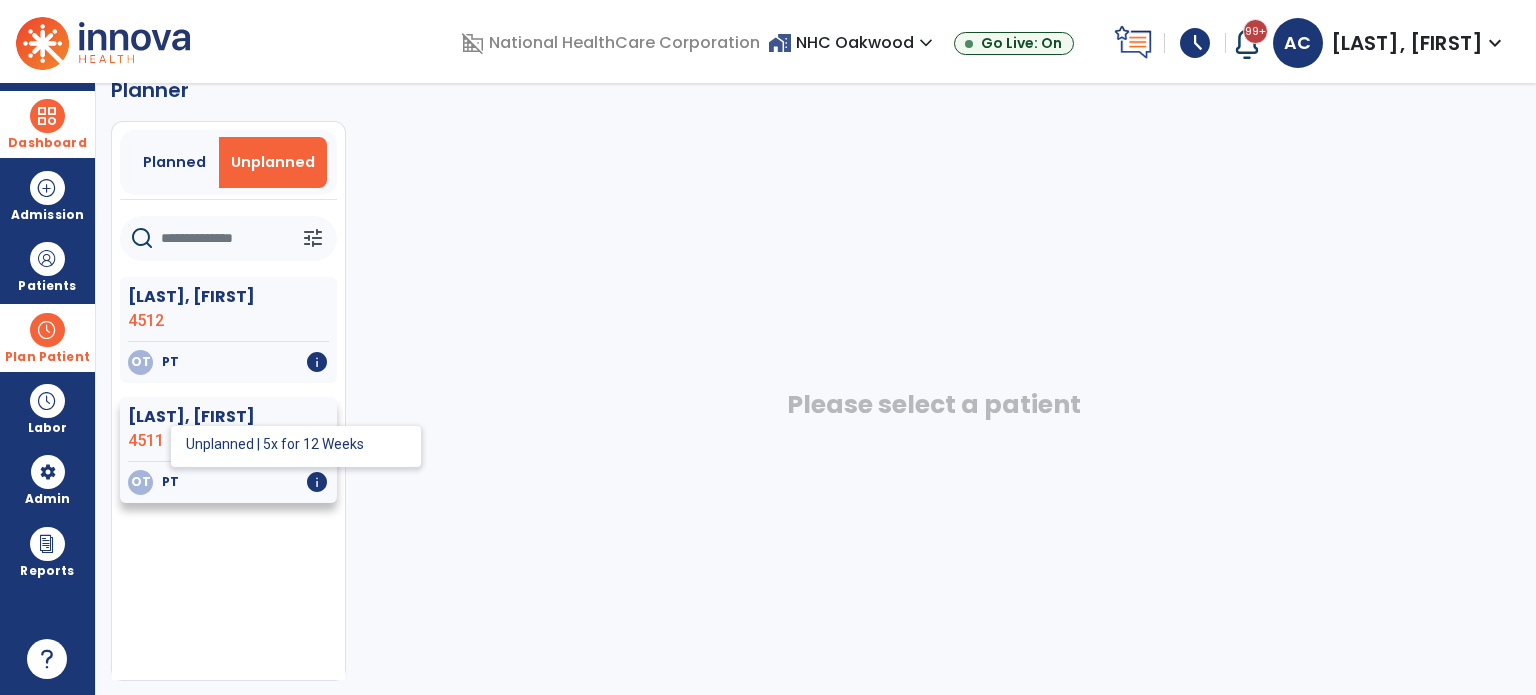 click on "OT" 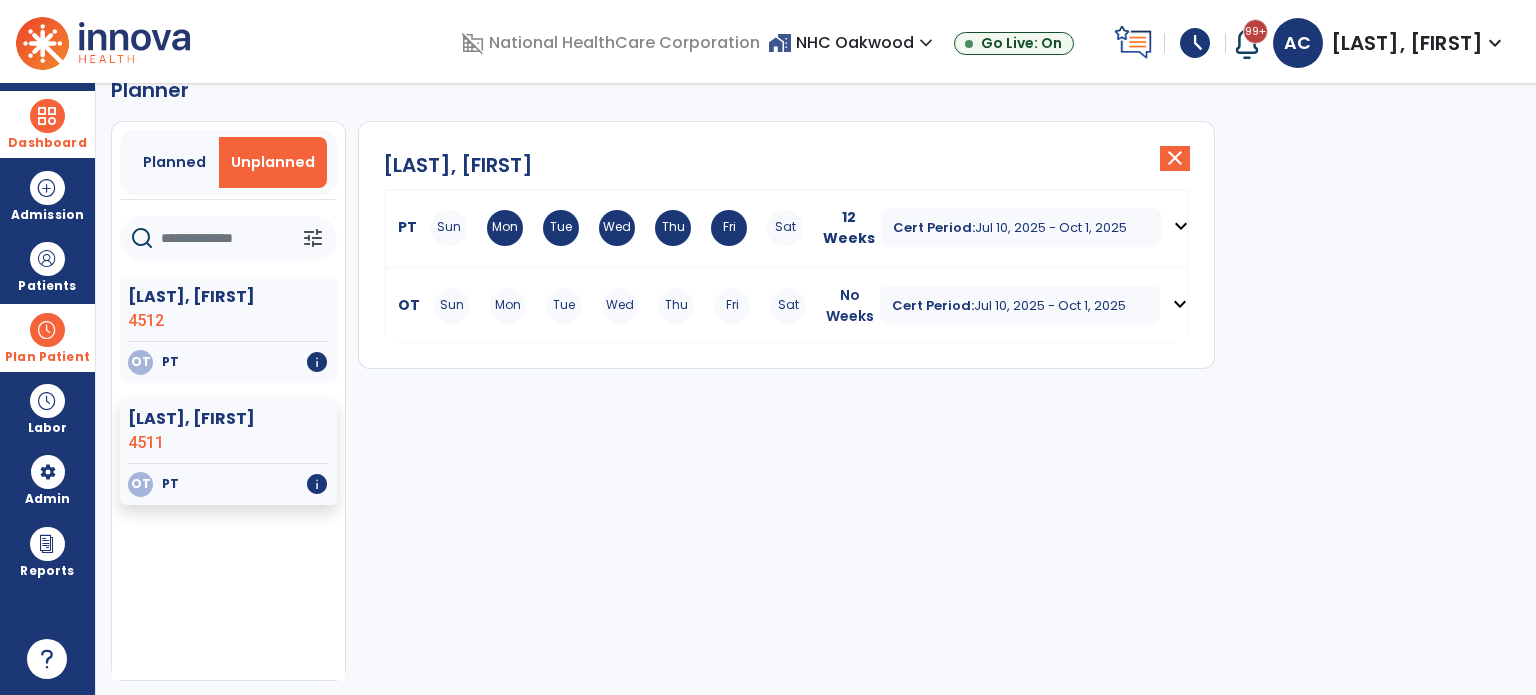 click on "expand_more" at bounding box center (1181, 226) 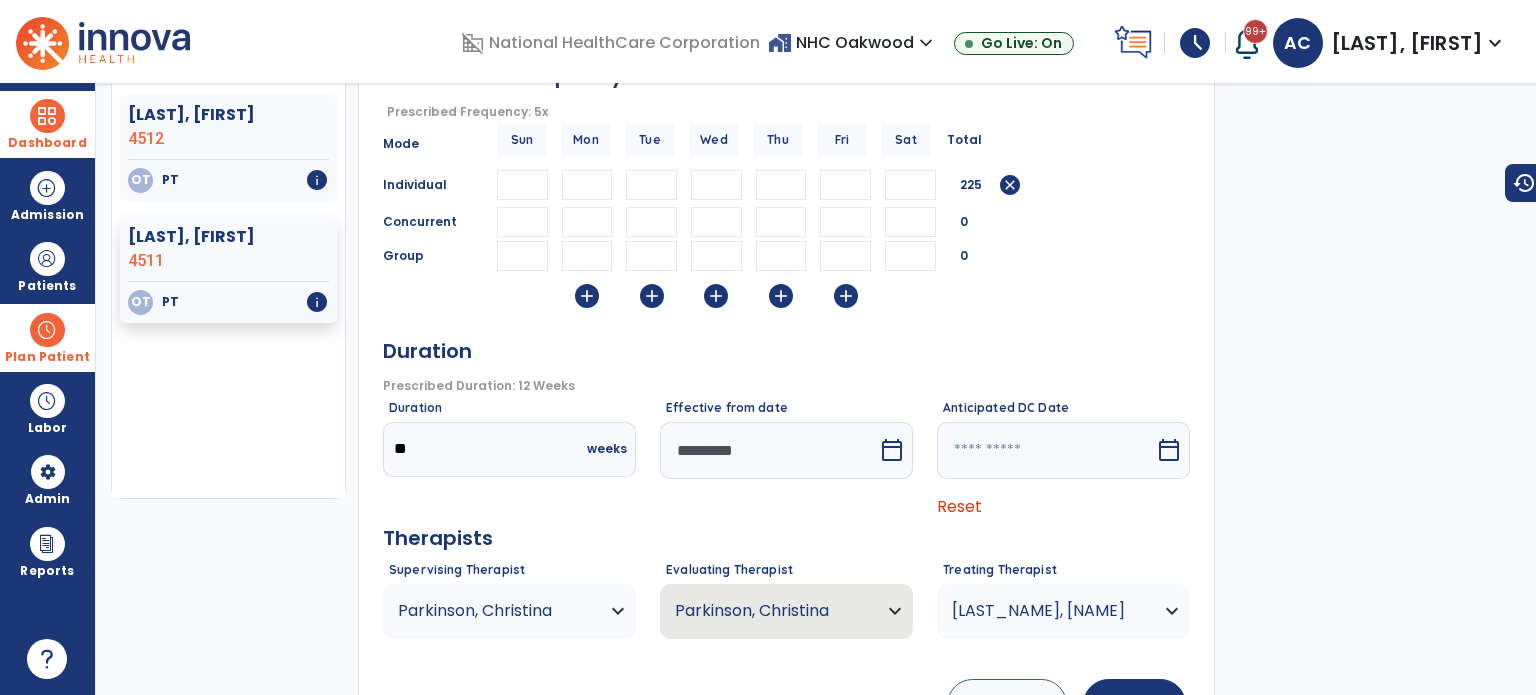 scroll, scrollTop: 376, scrollLeft: 0, axis: vertical 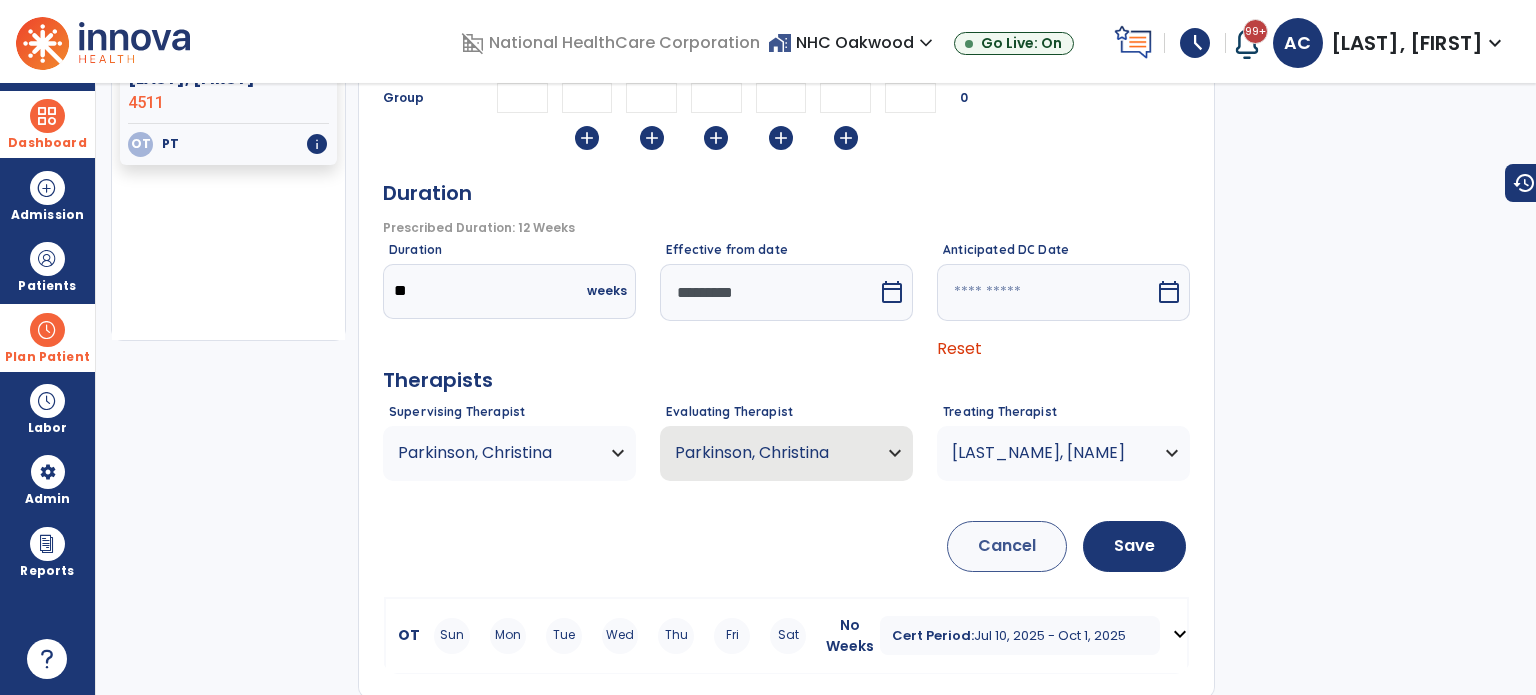 click on "expand_more" at bounding box center (1180, 634) 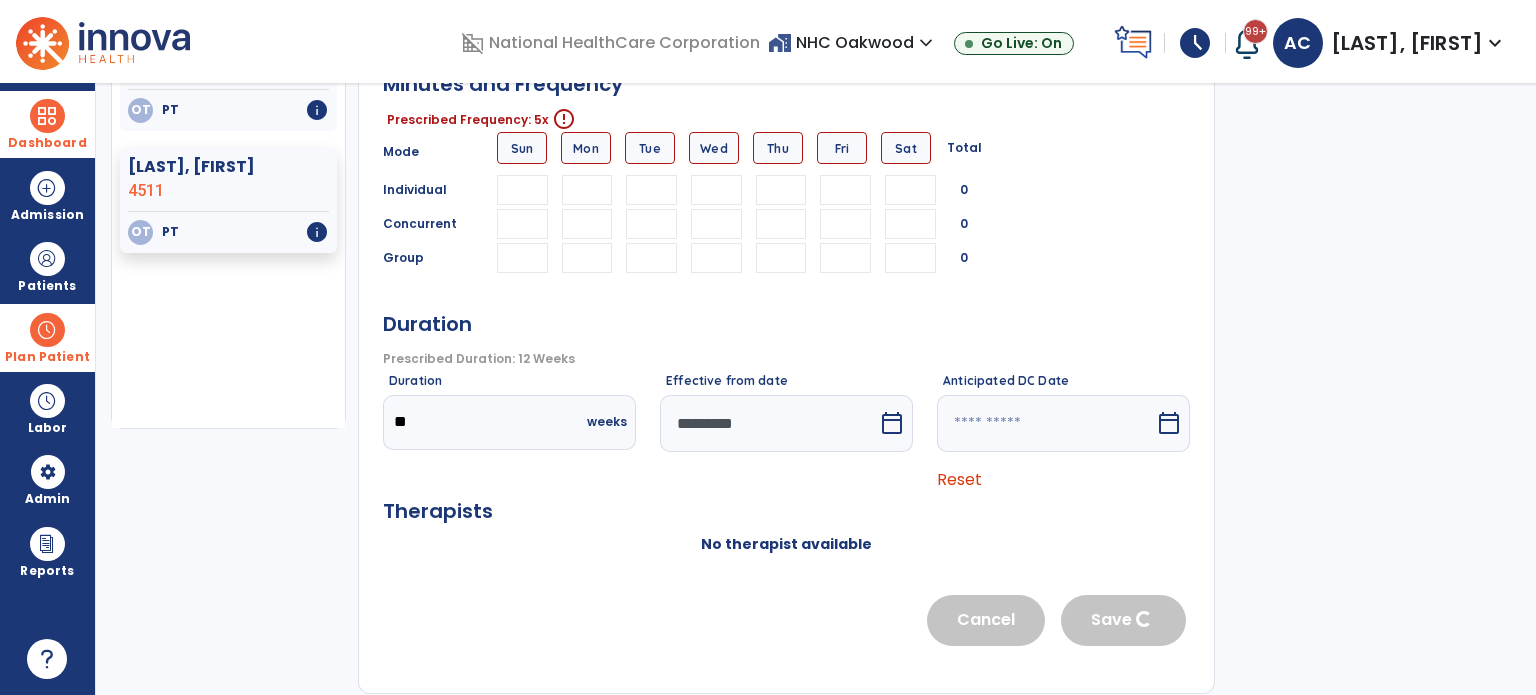 scroll, scrollTop: 342, scrollLeft: 0, axis: vertical 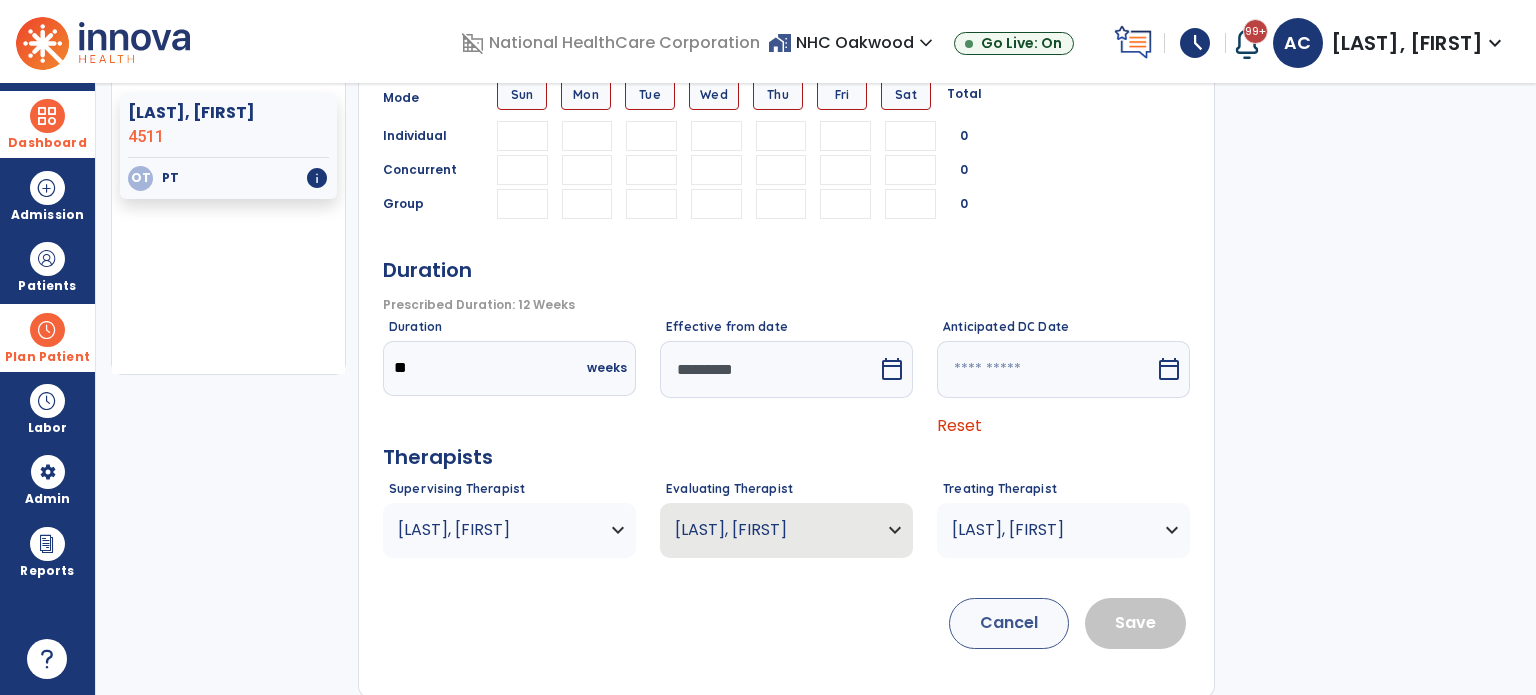 click at bounding box center (587, 136) 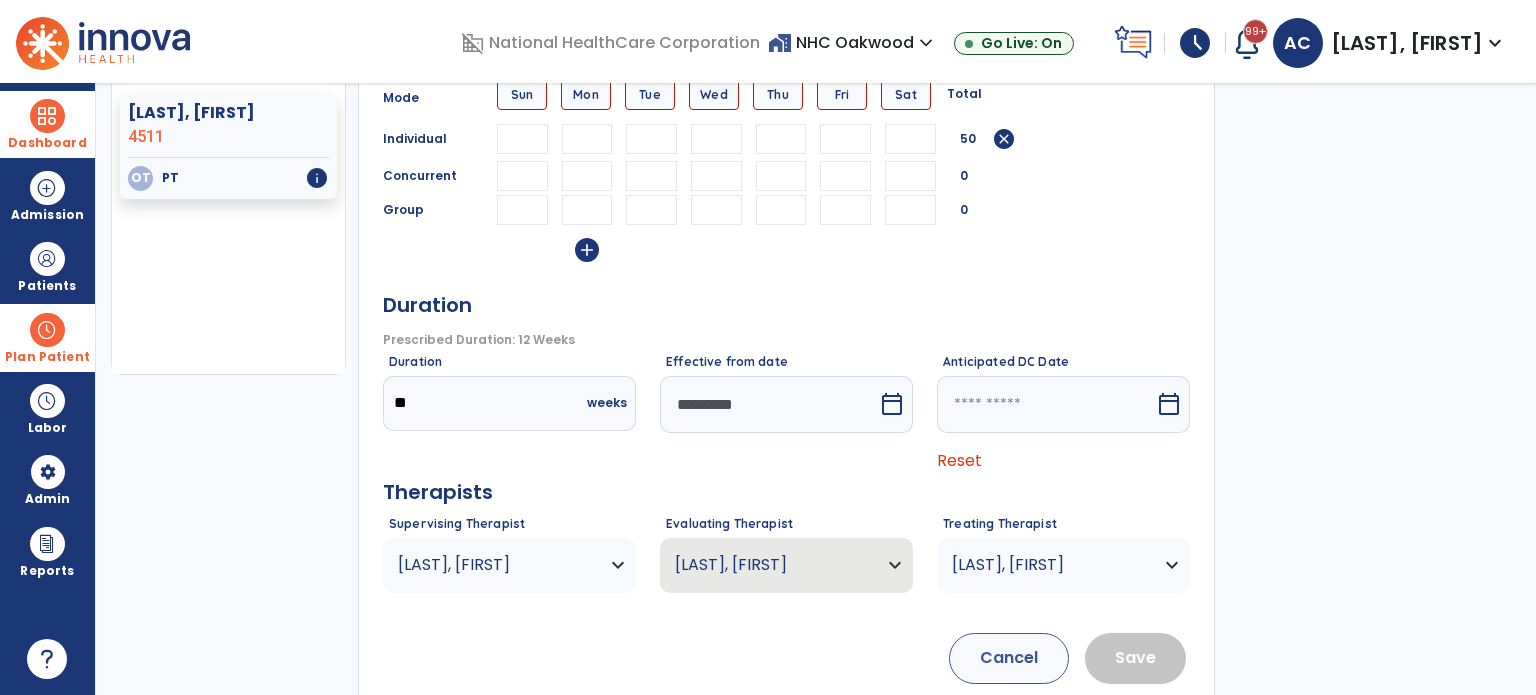 type on "**" 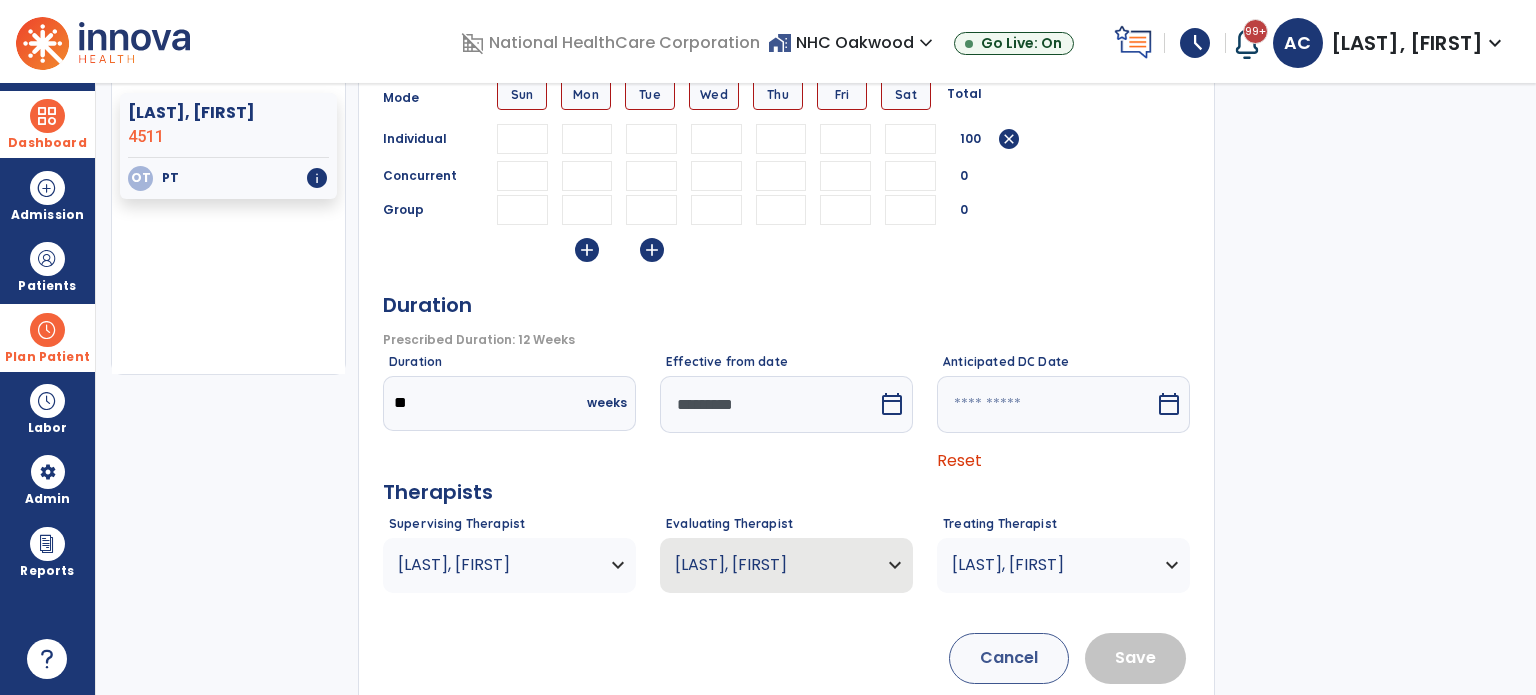 type on "**" 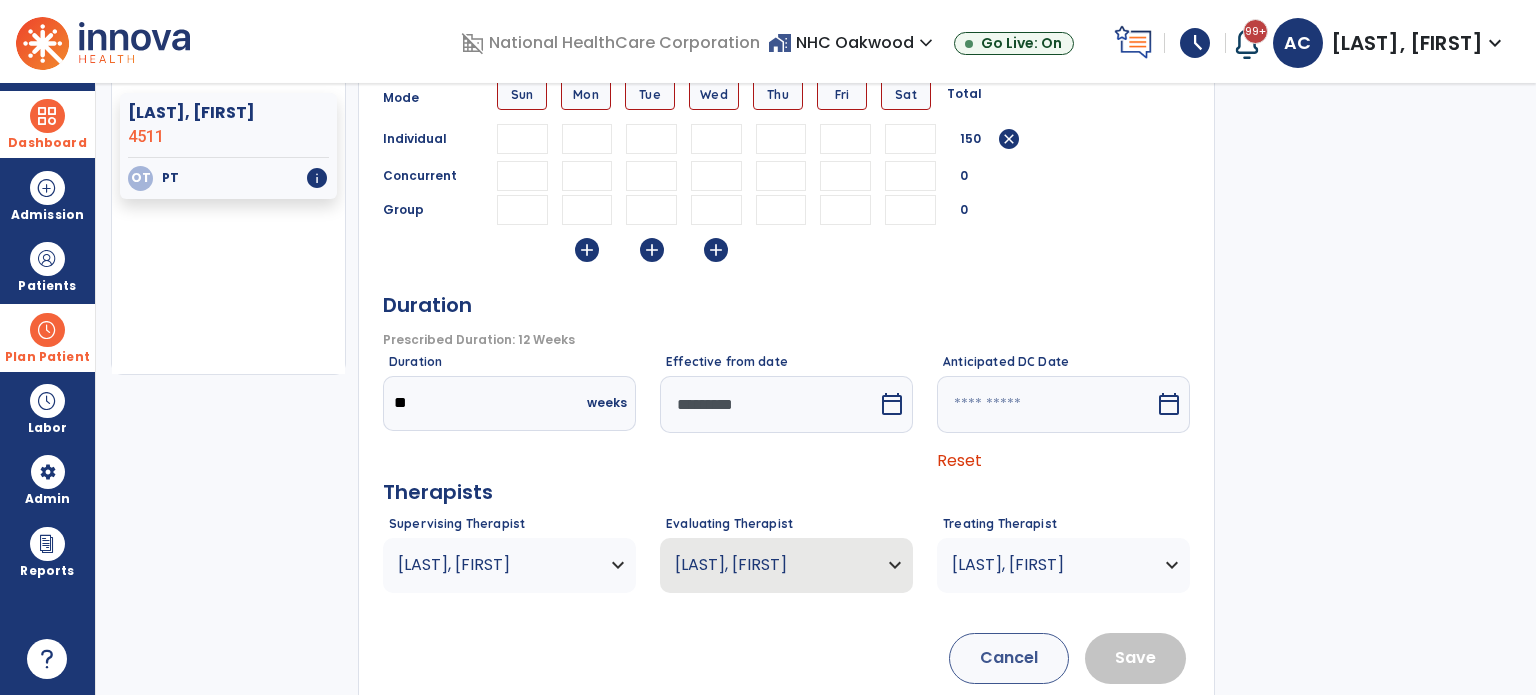 type on "**" 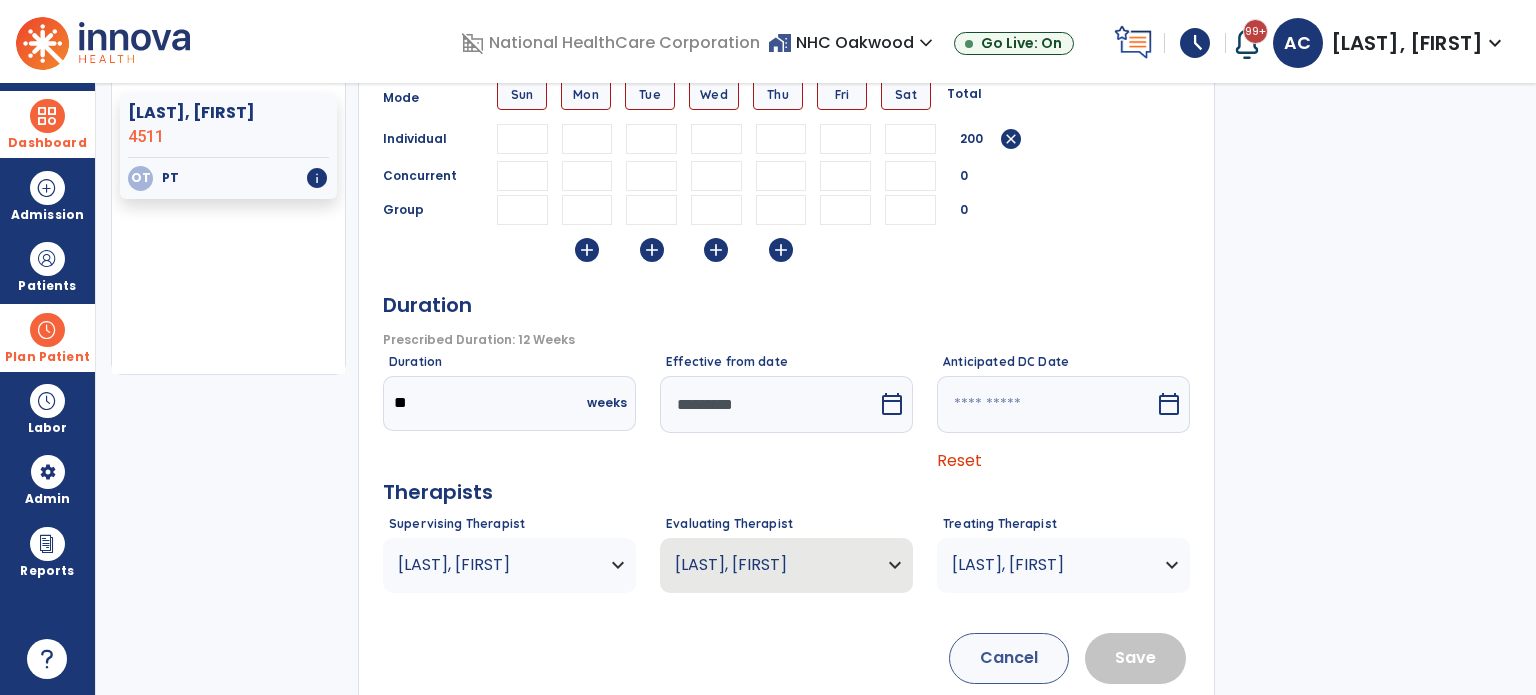 type on "**" 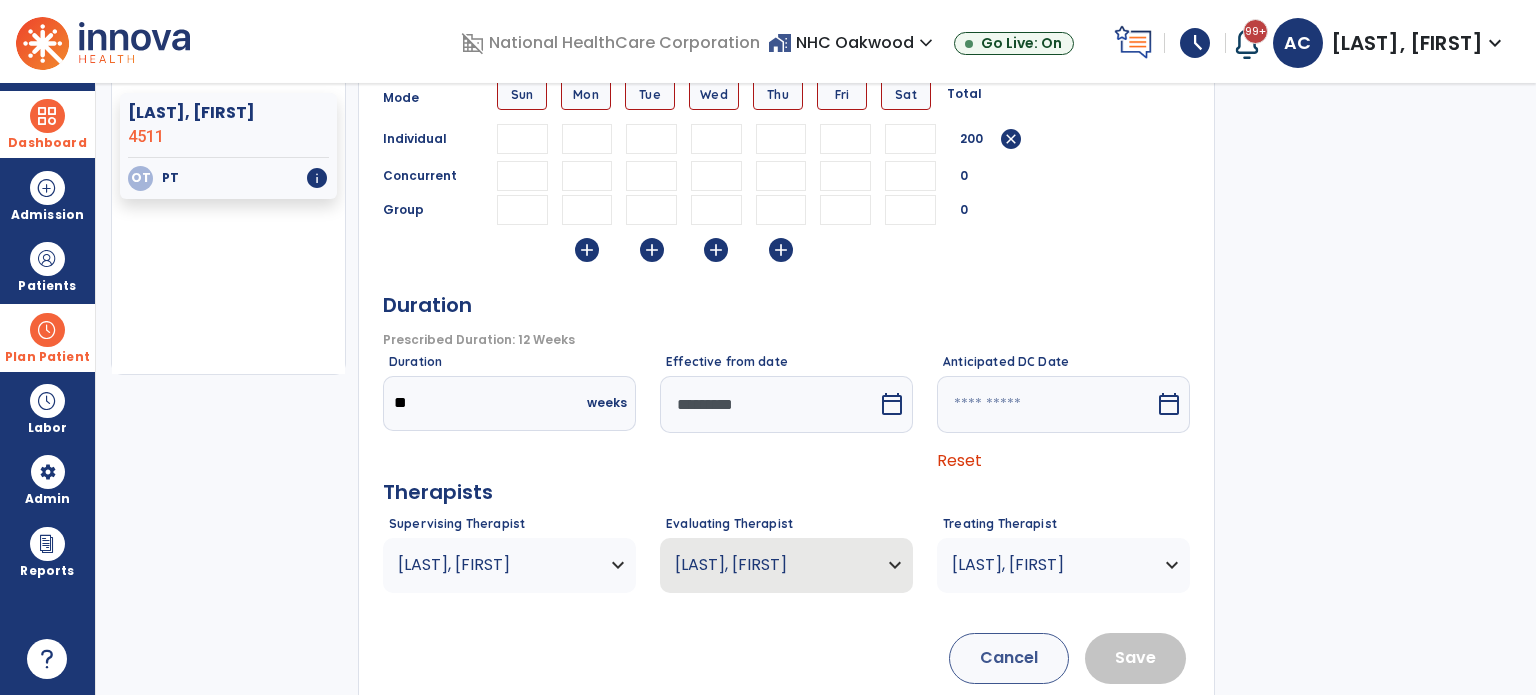 click at bounding box center (845, 176) 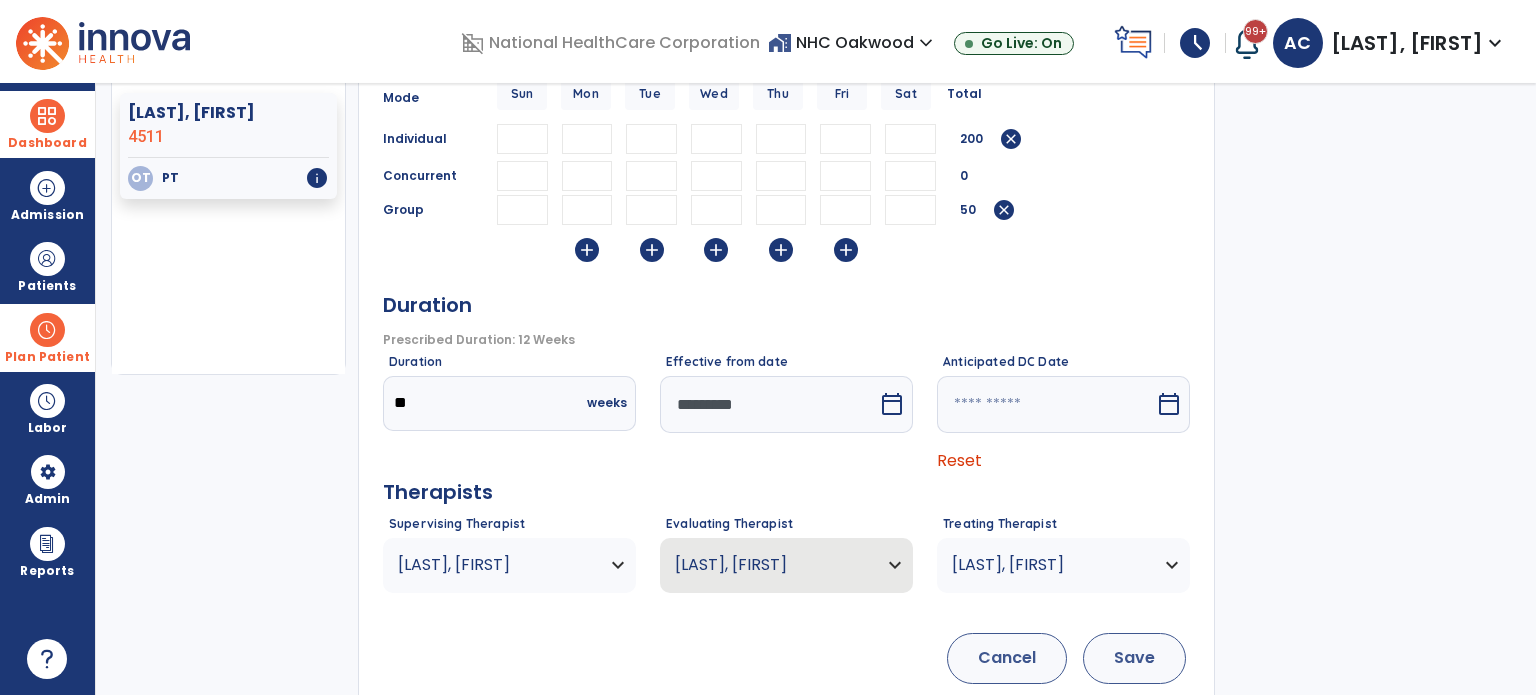 type on "**" 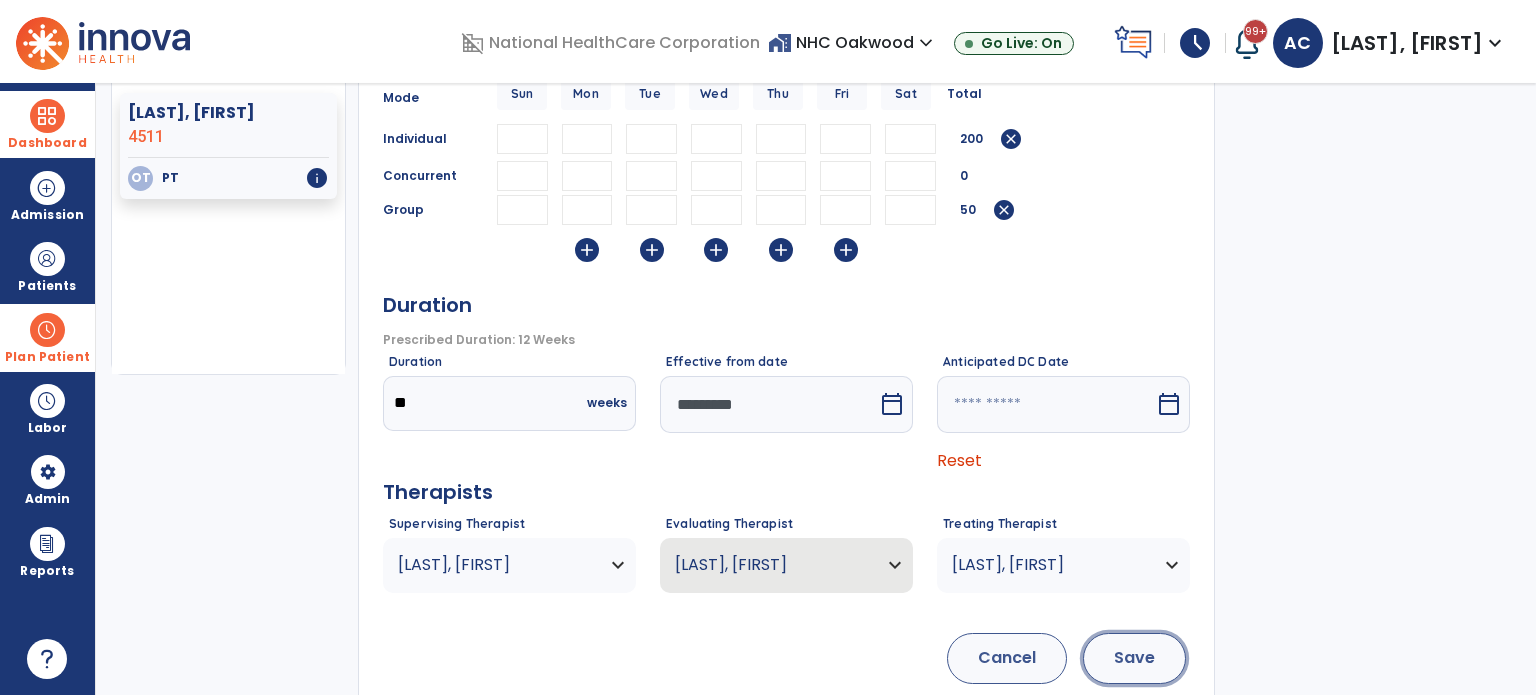 click on "Save" at bounding box center [1134, 658] 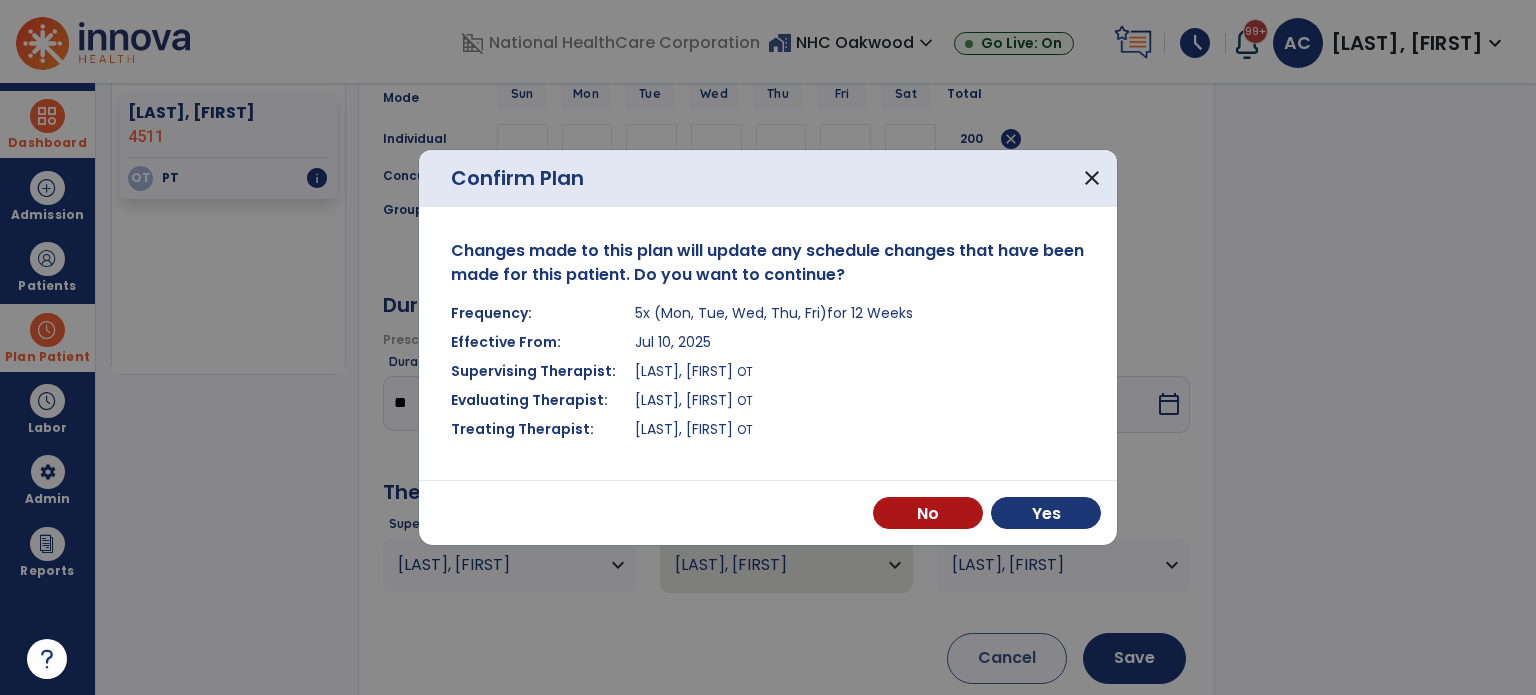 click on "No   Yes" at bounding box center (768, 512) 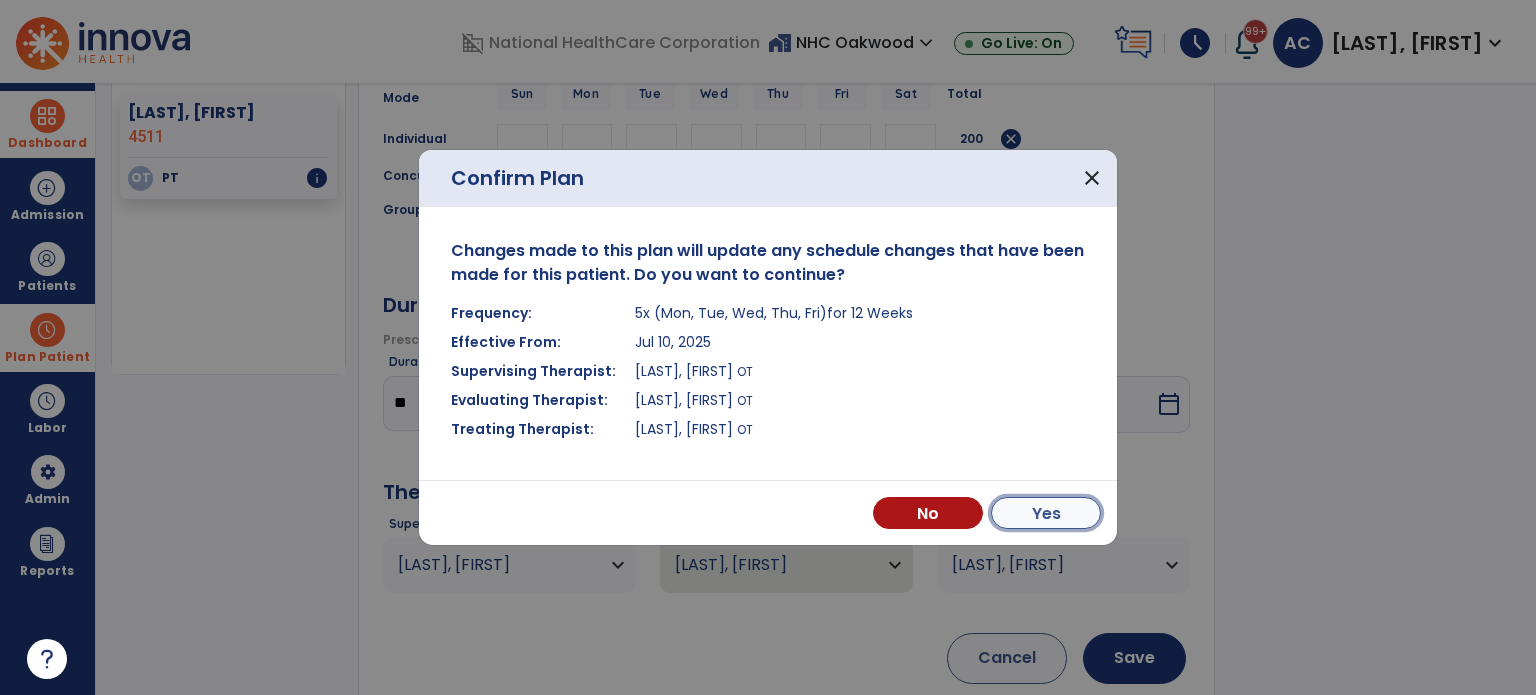 click on "Yes" at bounding box center (1046, 513) 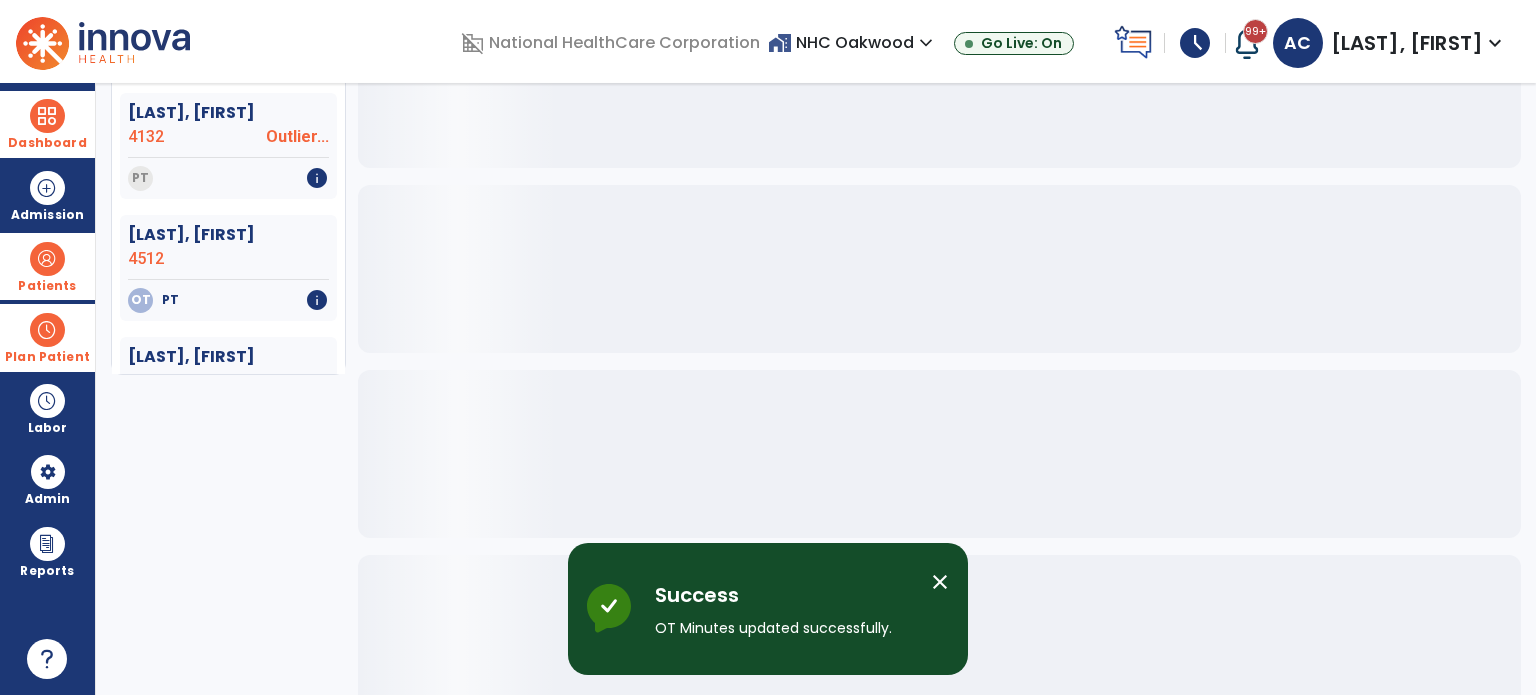 click at bounding box center (47, 259) 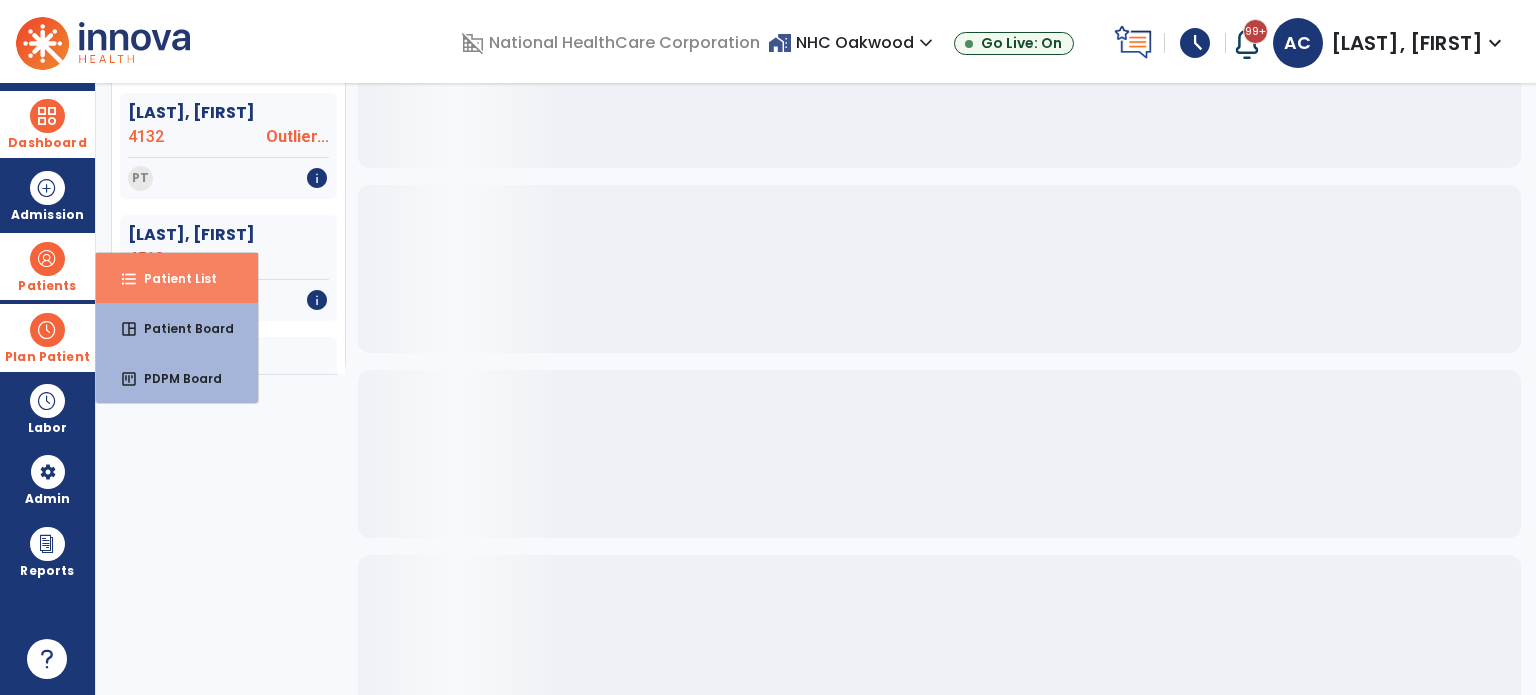 click on "format_list_bulleted  Patient List" at bounding box center [177, 278] 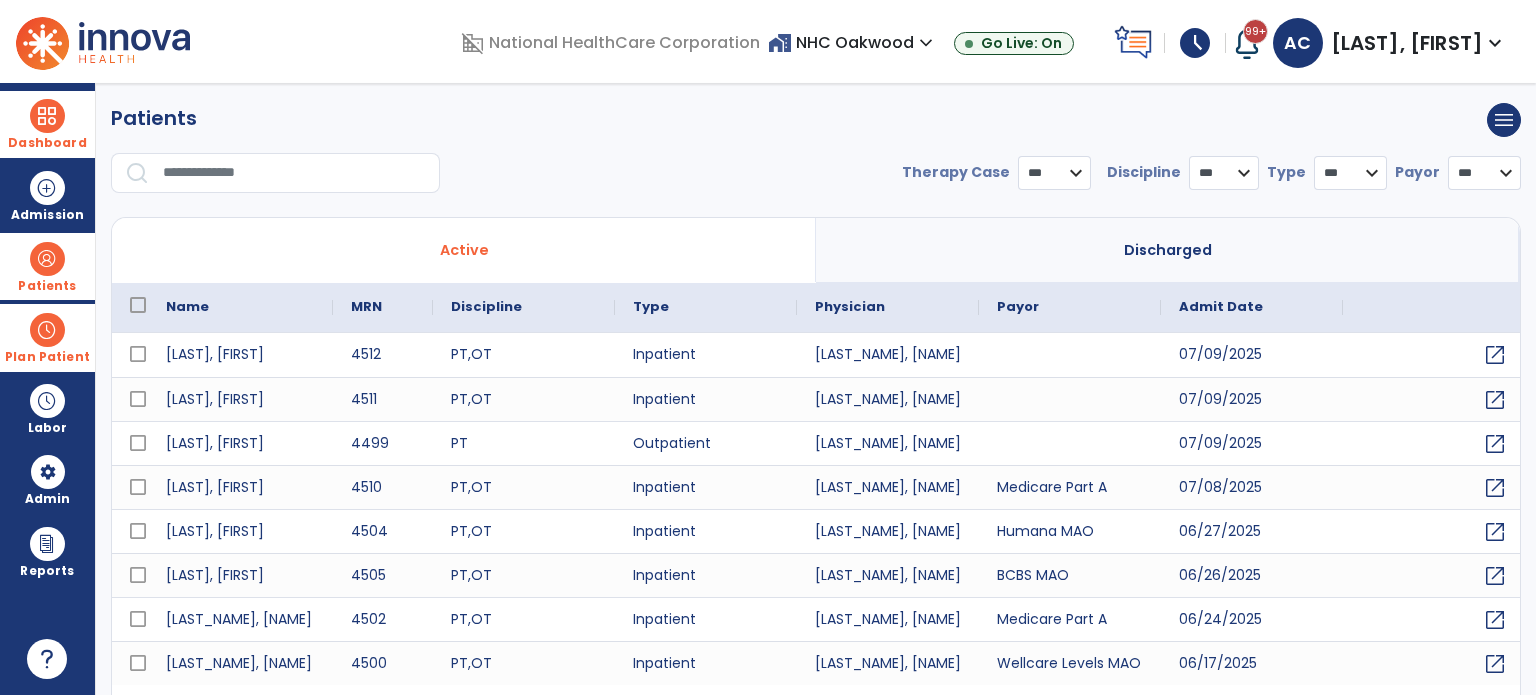 select on "***" 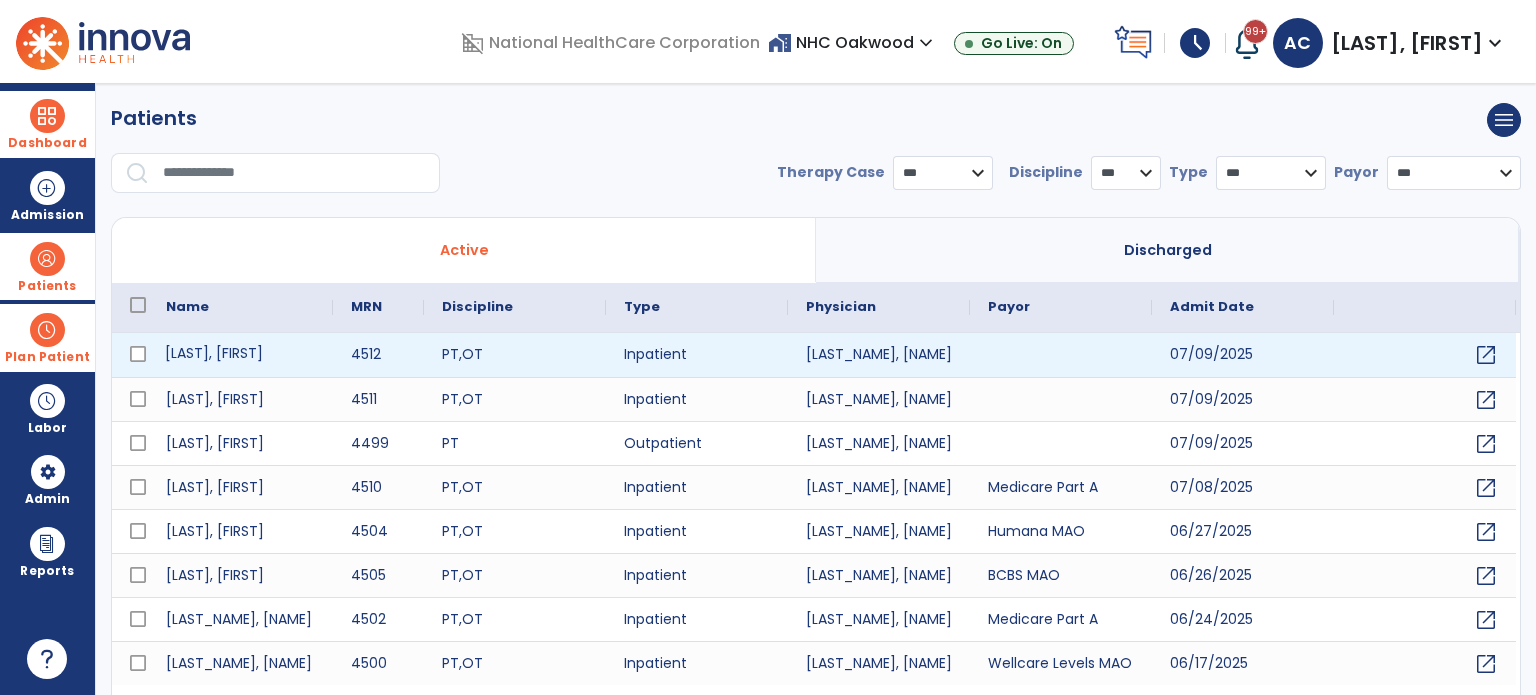 click on "[LAST], [LAST]" at bounding box center (240, 355) 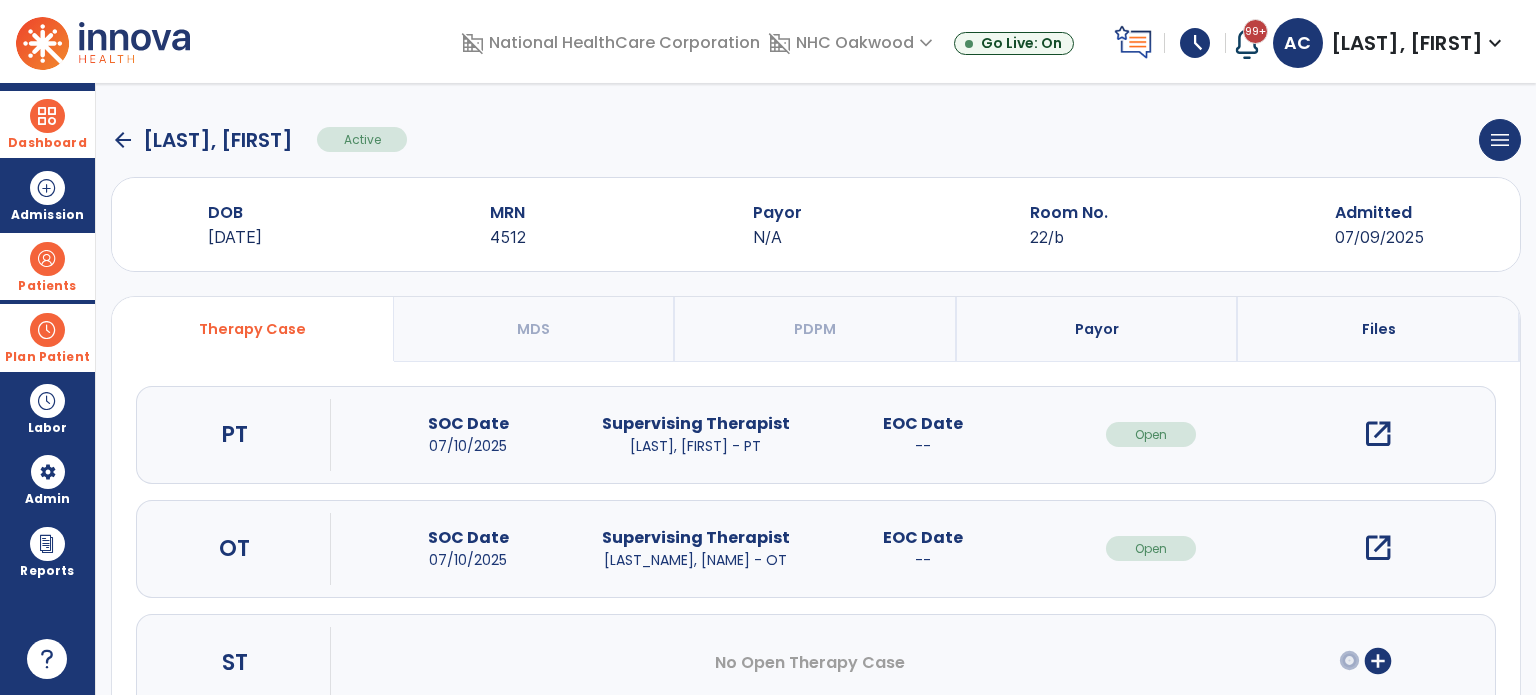 click on "open_in_new" at bounding box center [1378, 434] 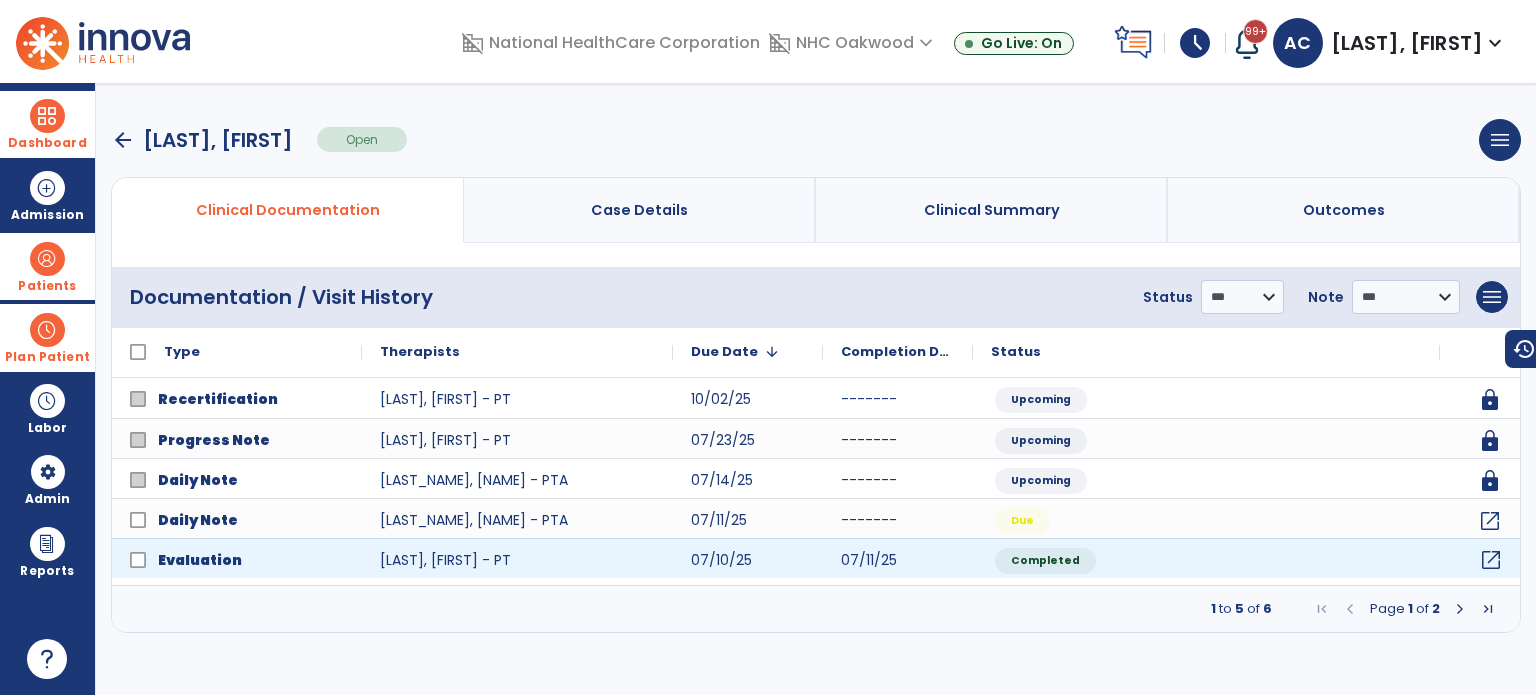 click on "open_in_new" 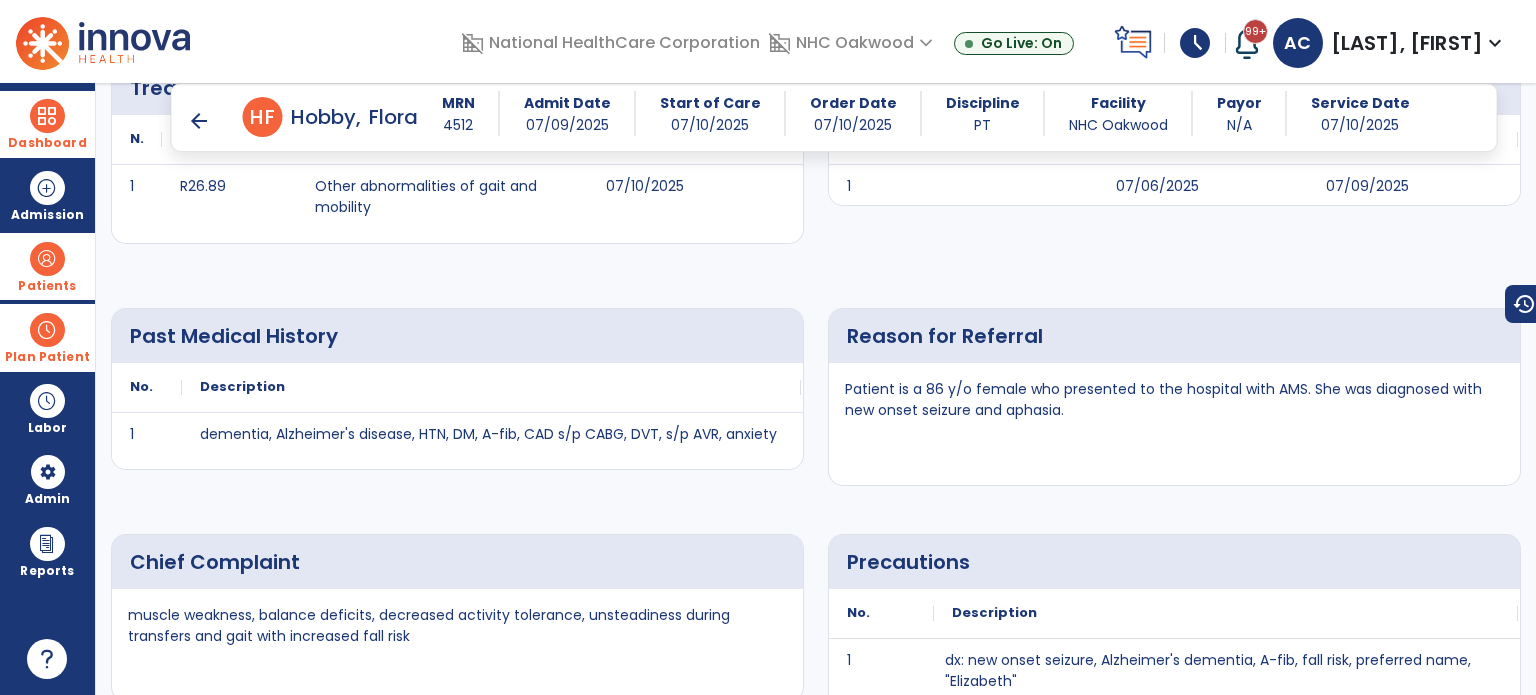 scroll, scrollTop: 459, scrollLeft: 0, axis: vertical 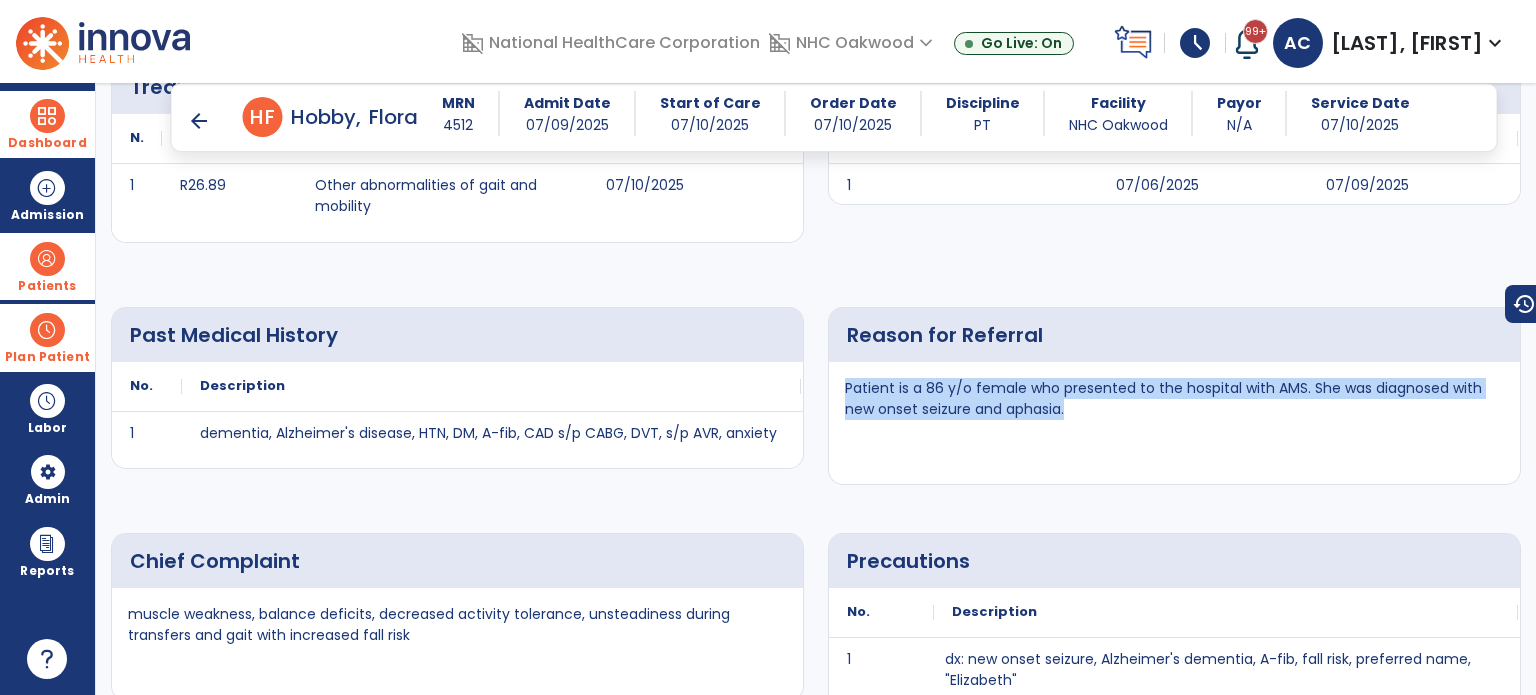 drag, startPoint x: 843, startPoint y: 387, endPoint x: 1313, endPoint y: 427, distance: 471.69907 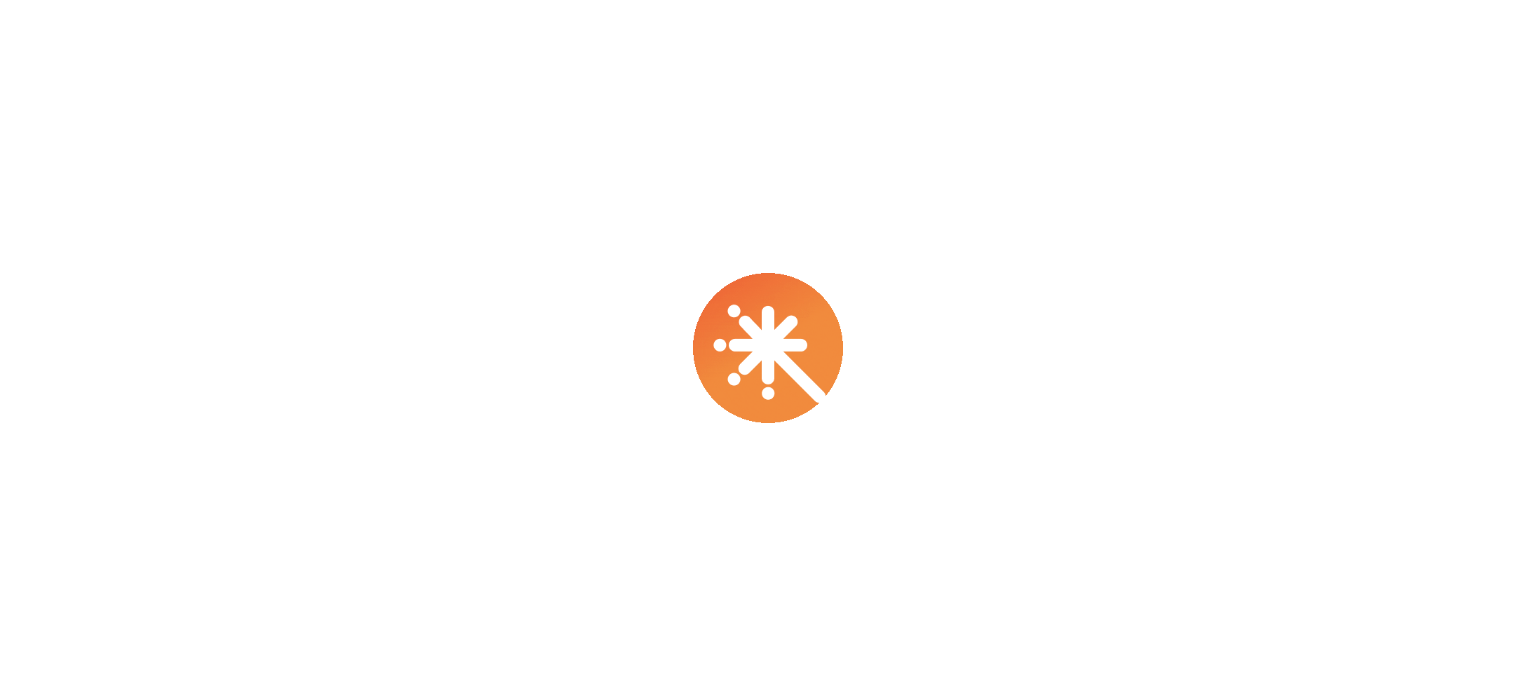 scroll, scrollTop: 0, scrollLeft: 0, axis: both 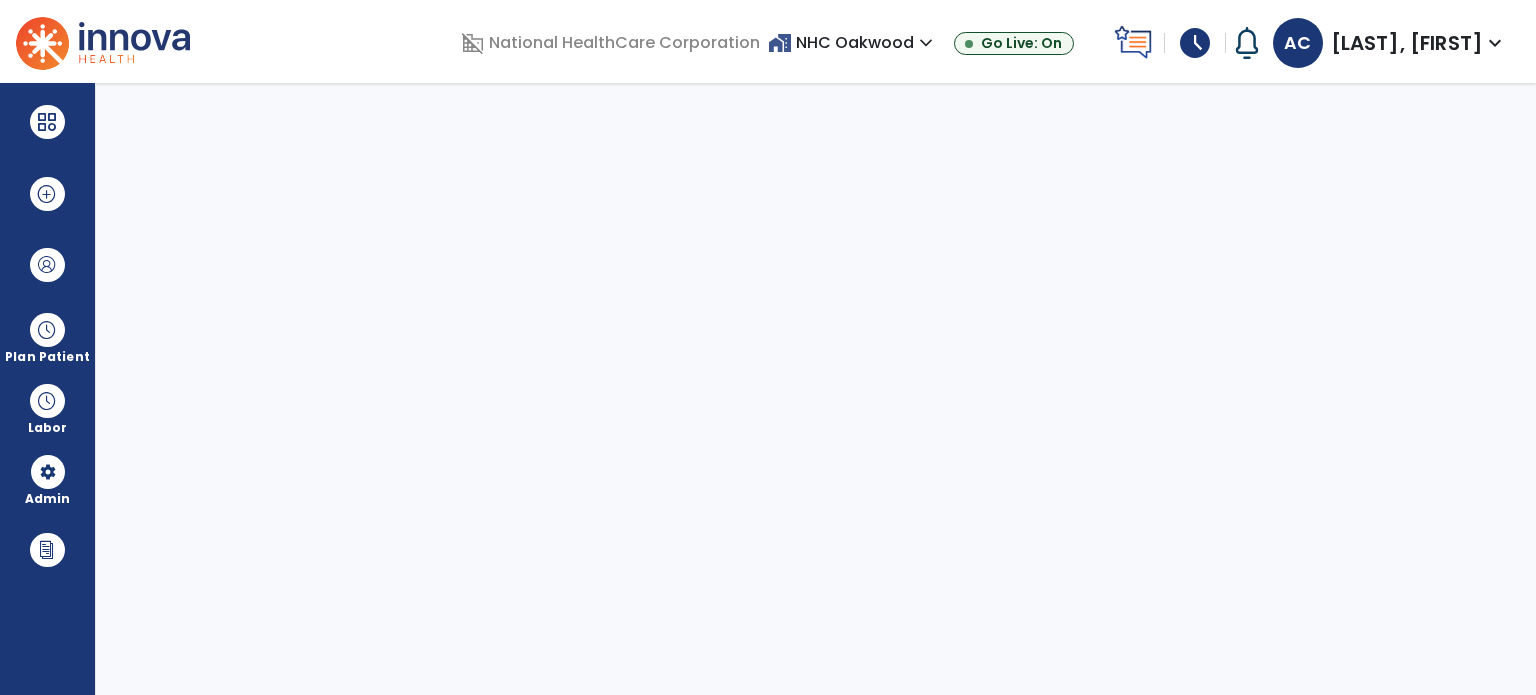 select on "***" 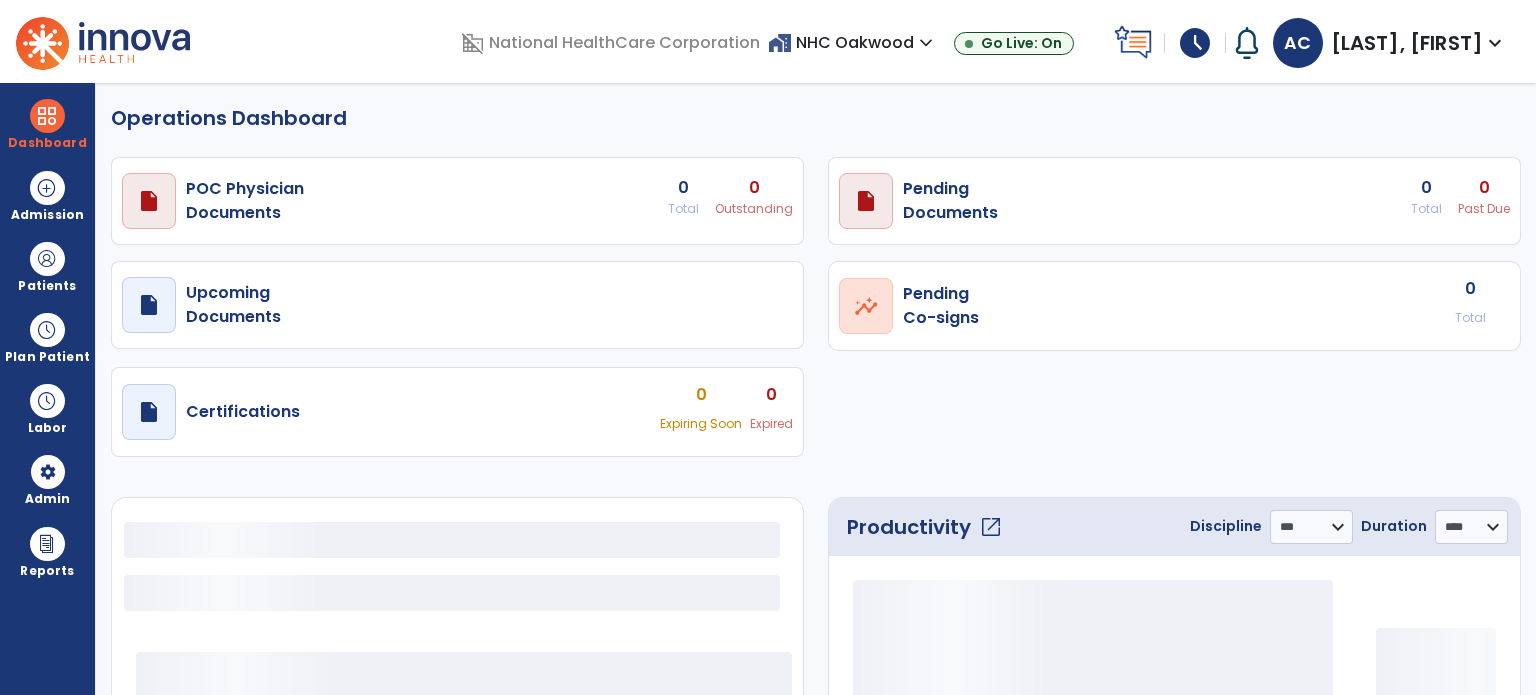 select on "***" 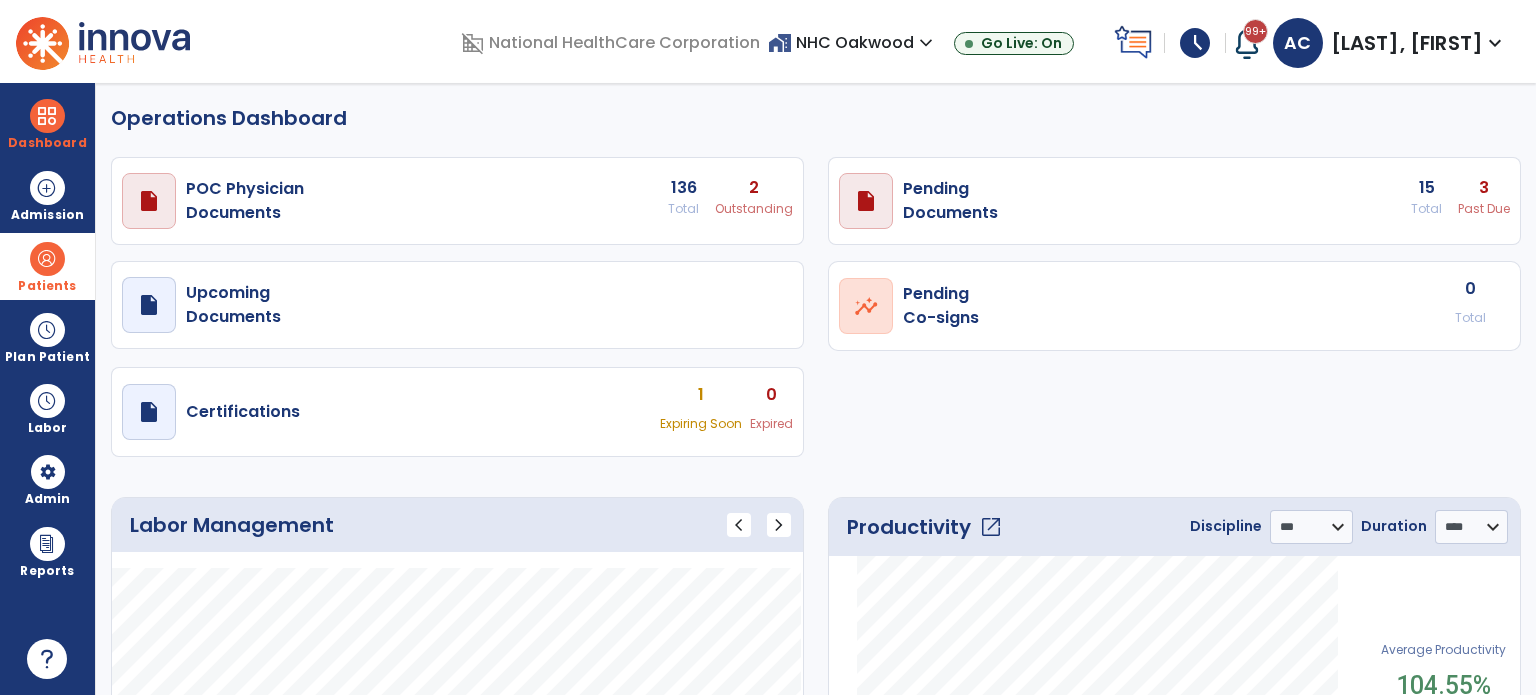 click on "Patients" at bounding box center [47, 266] 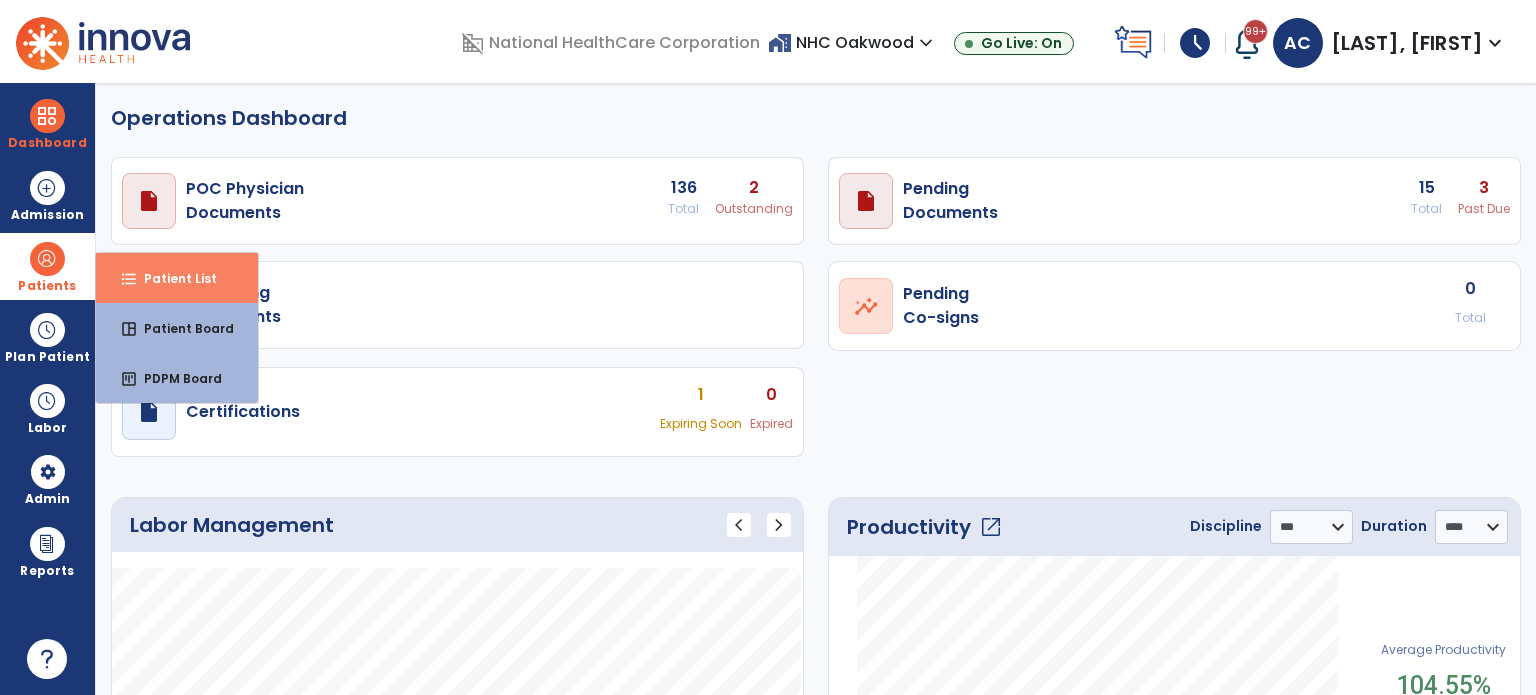 click on "Patient List" at bounding box center (172, 278) 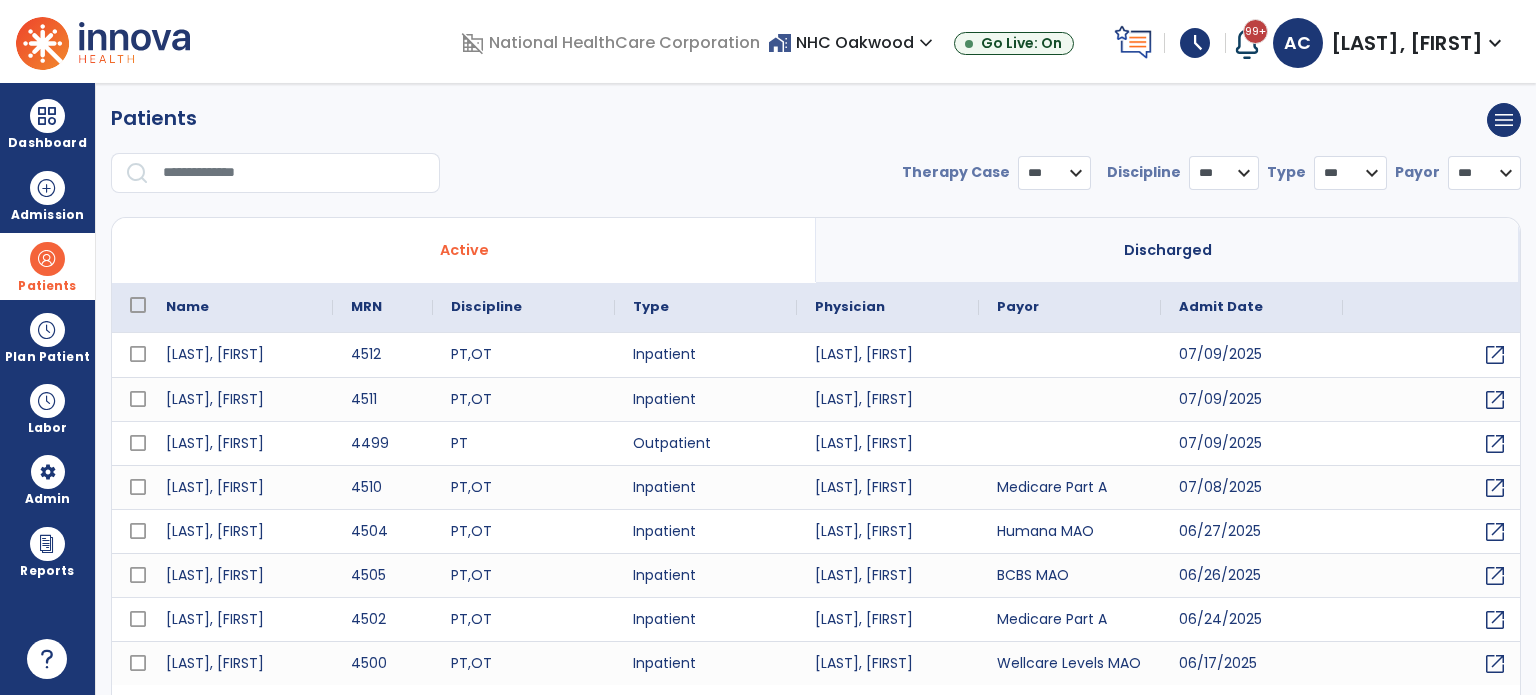 select on "***" 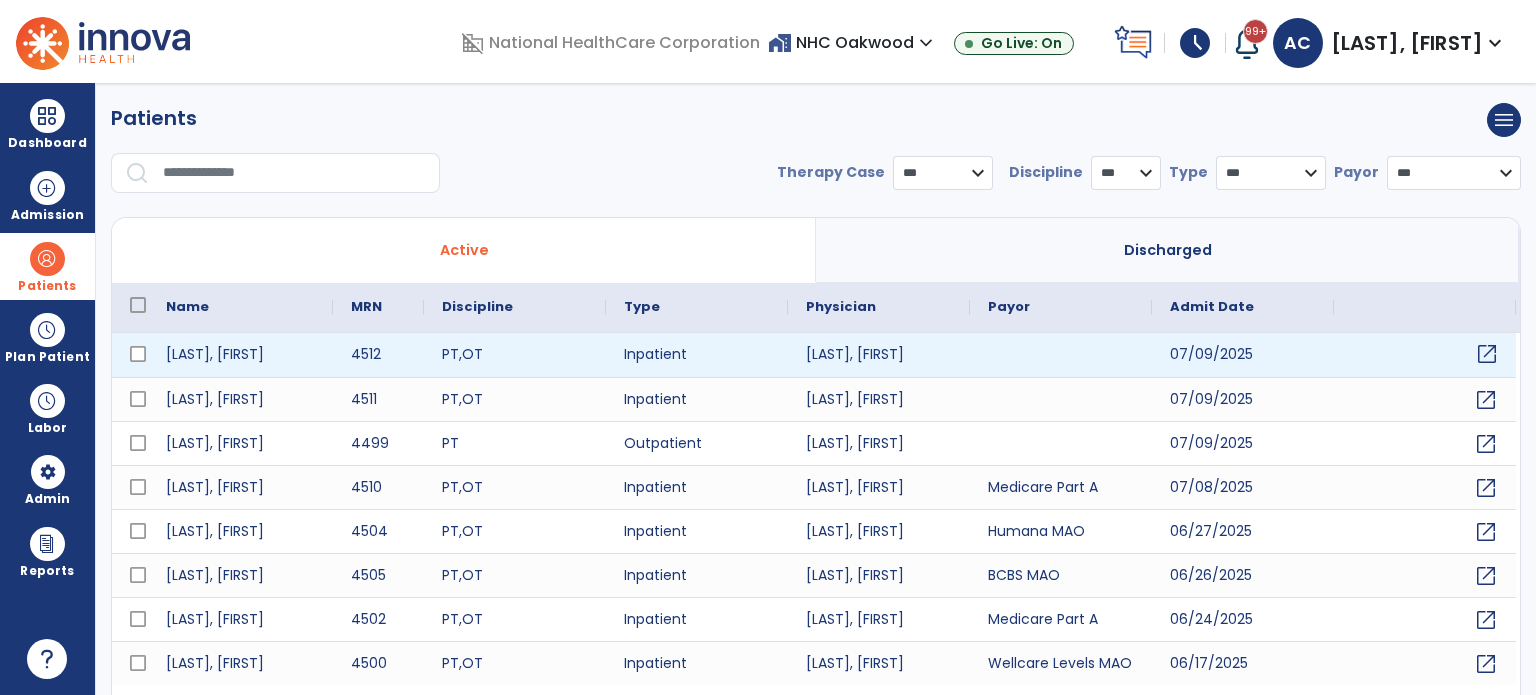 click on "open_in_new" at bounding box center [1487, 354] 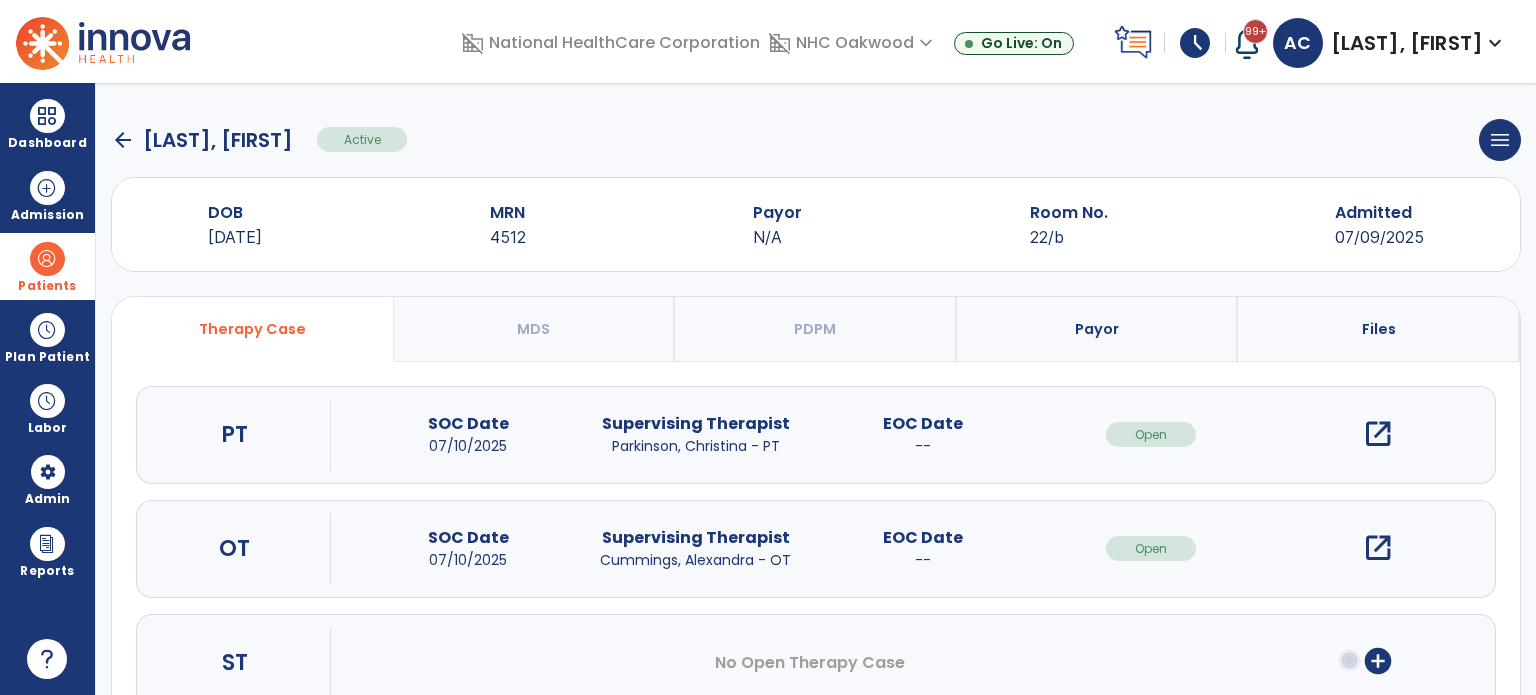 click on "open_in_new" at bounding box center (1378, 548) 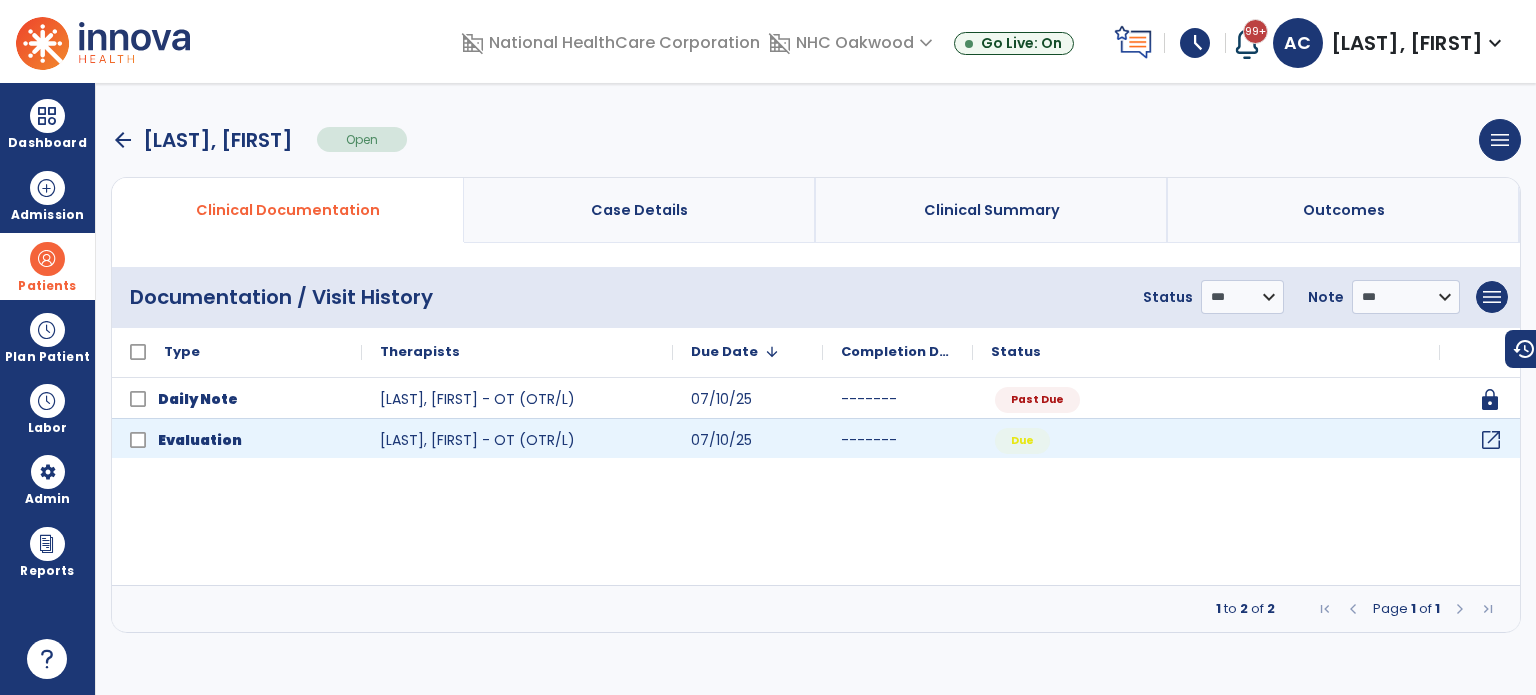 click on "open_in_new" 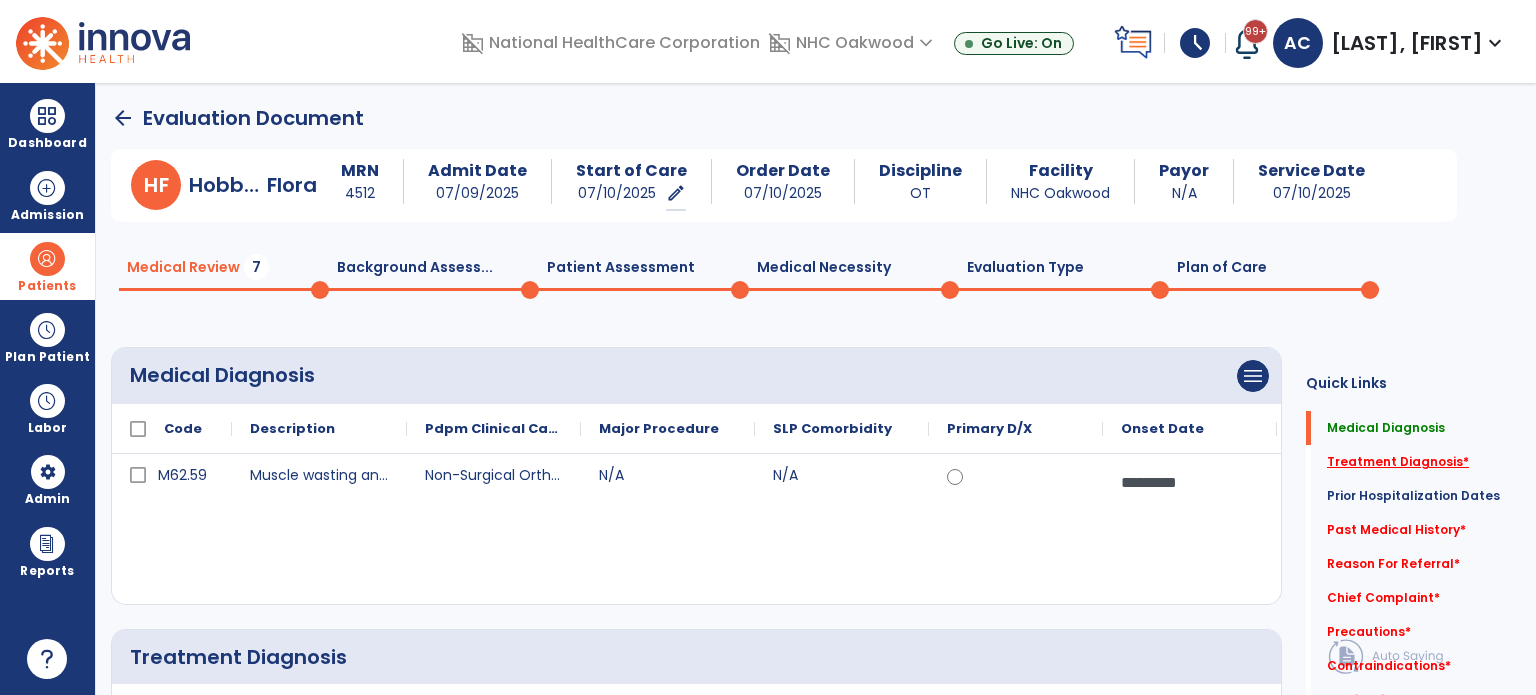 click on "Treatment Diagnosis   *" 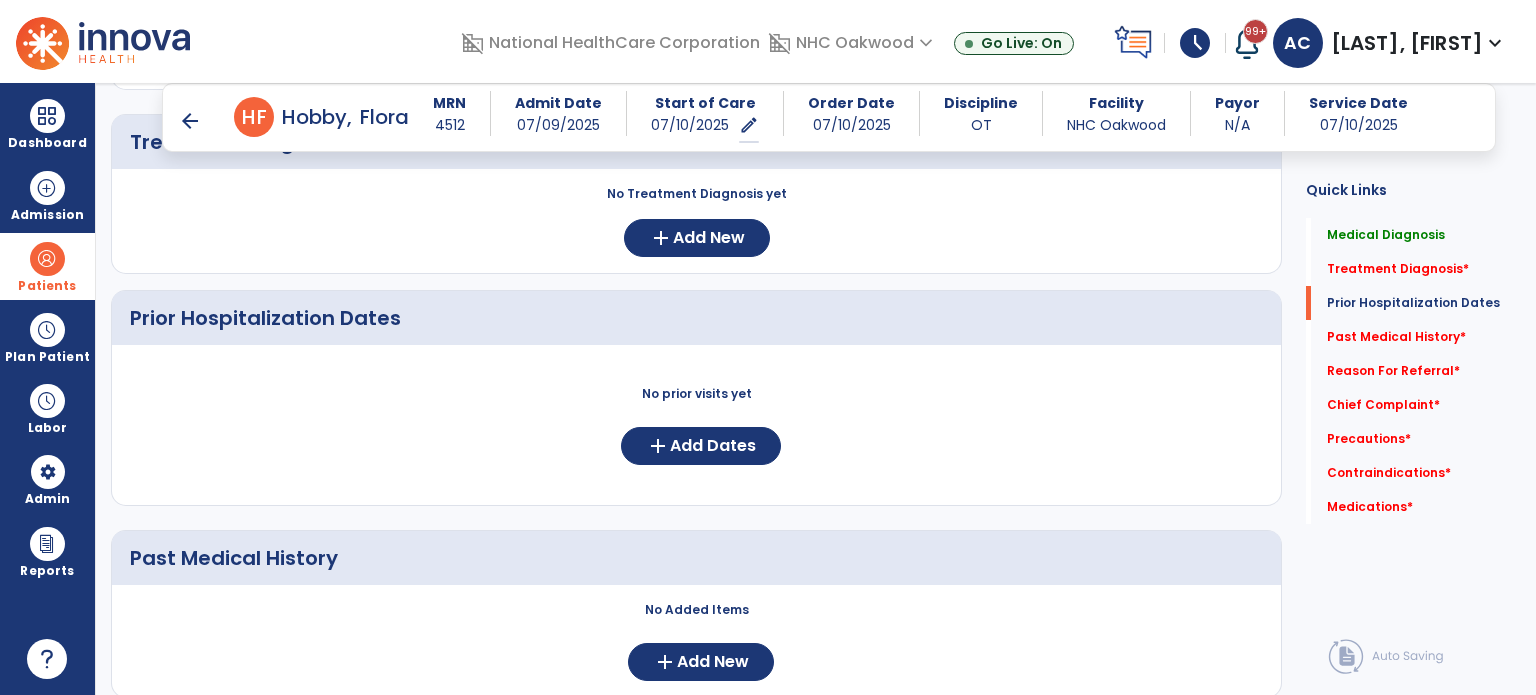 scroll, scrollTop: 546, scrollLeft: 0, axis: vertical 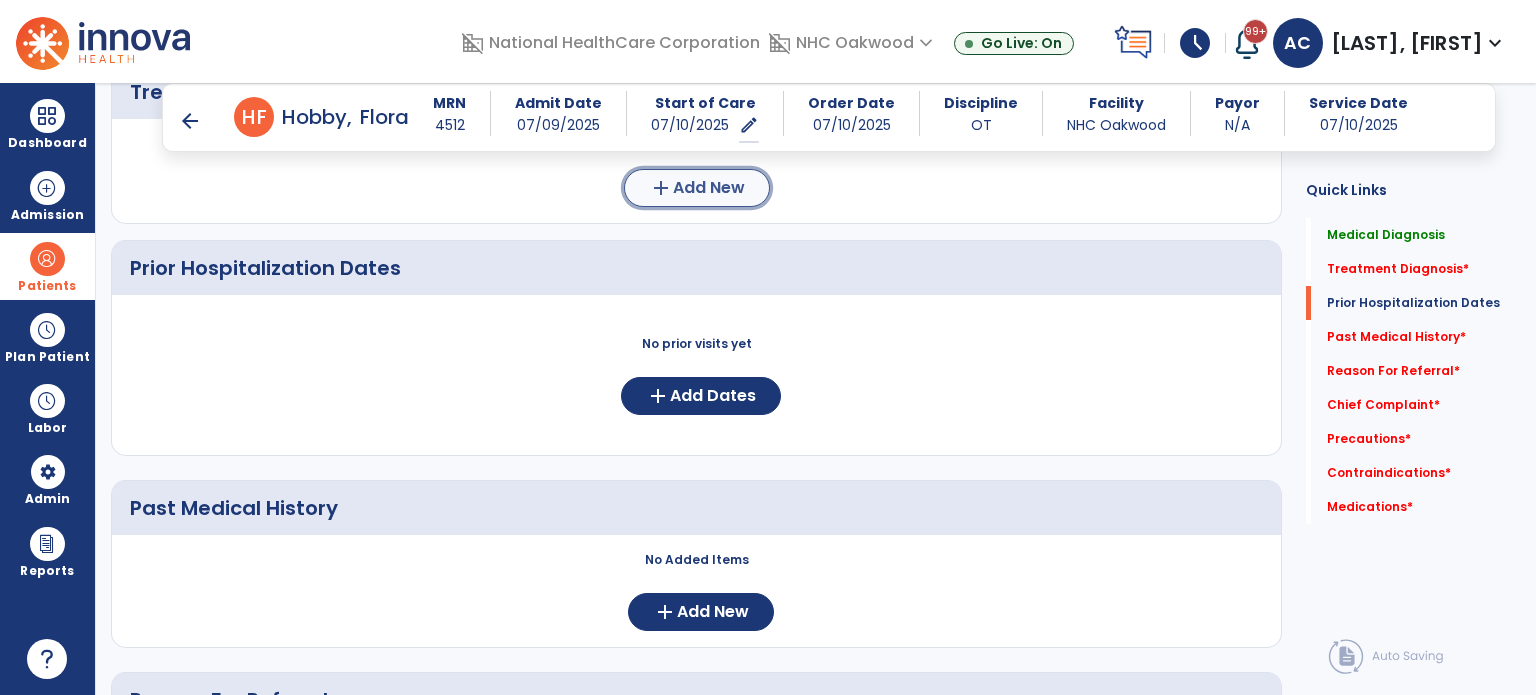 click on "add  Add New" 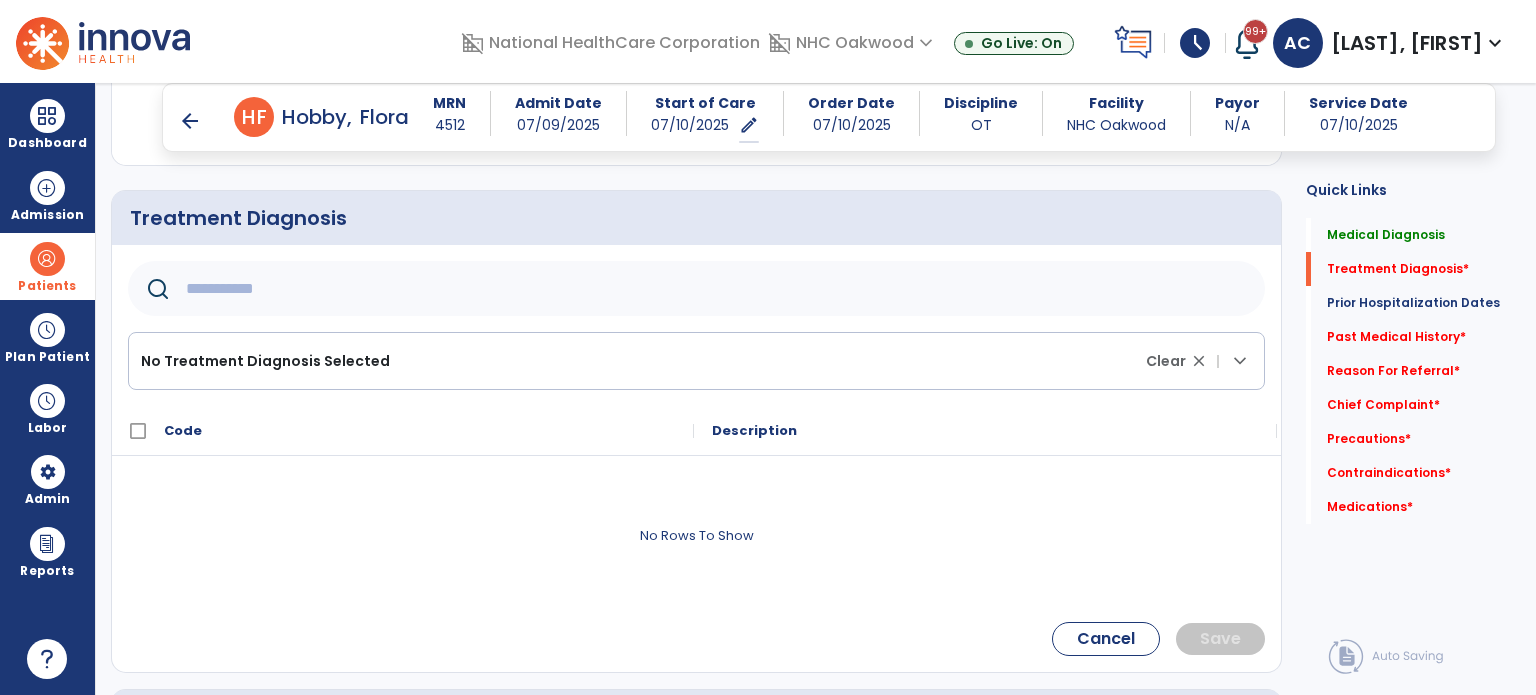 scroll, scrollTop: 357, scrollLeft: 0, axis: vertical 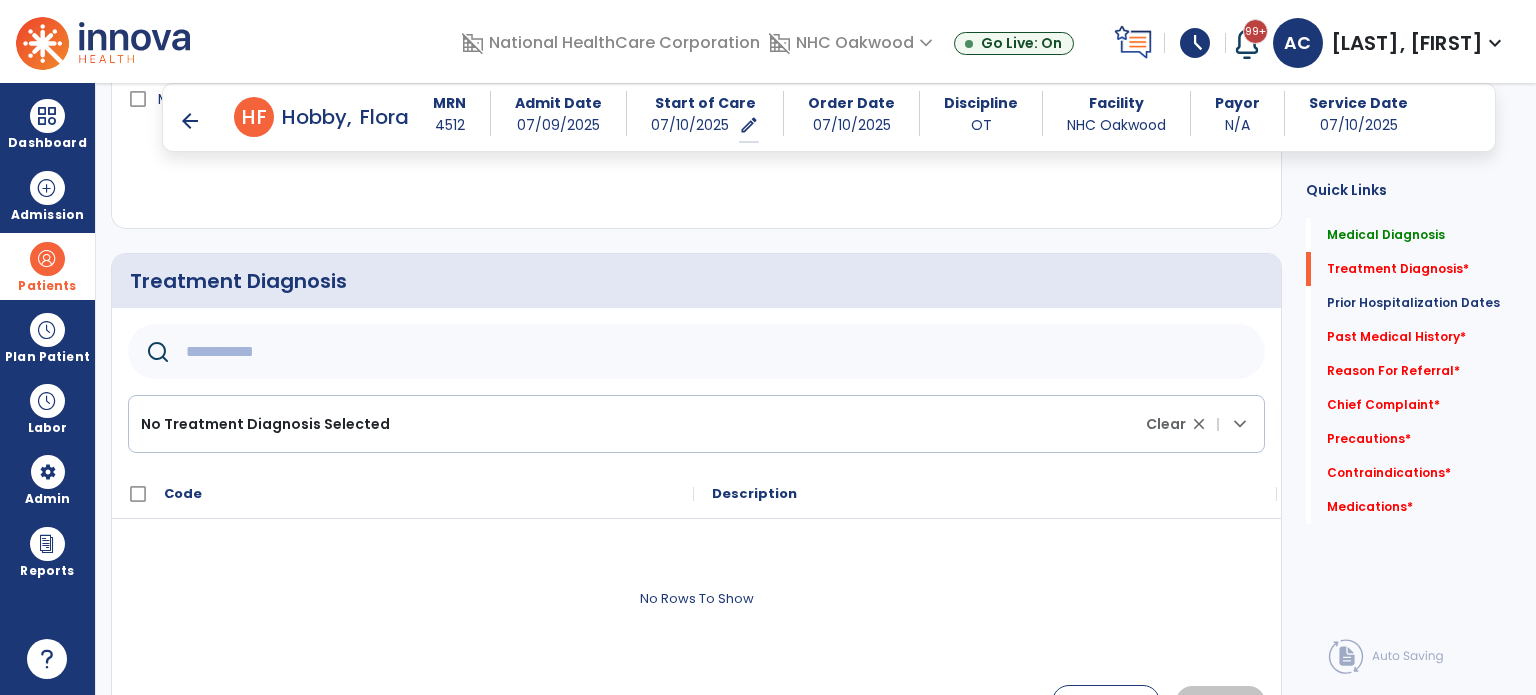 click 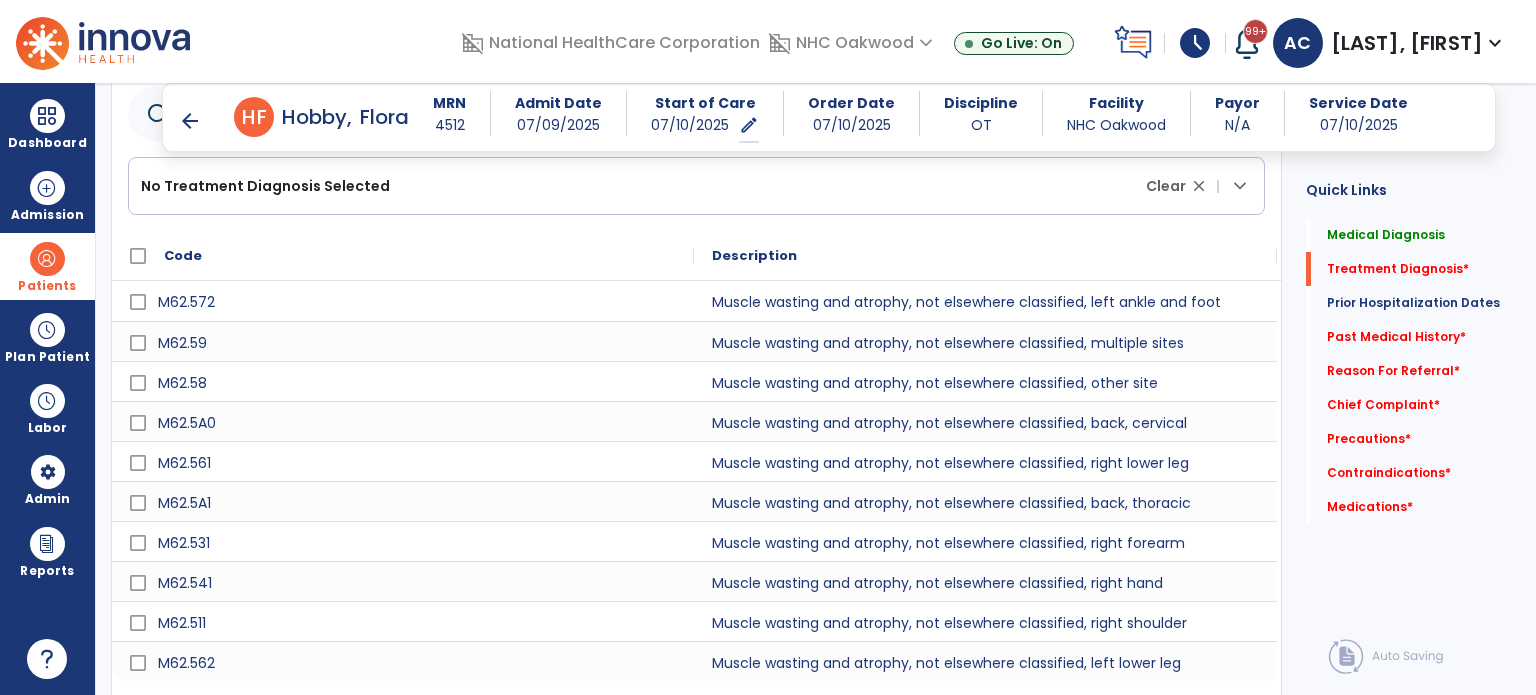 scroll, scrollTop: 625, scrollLeft: 0, axis: vertical 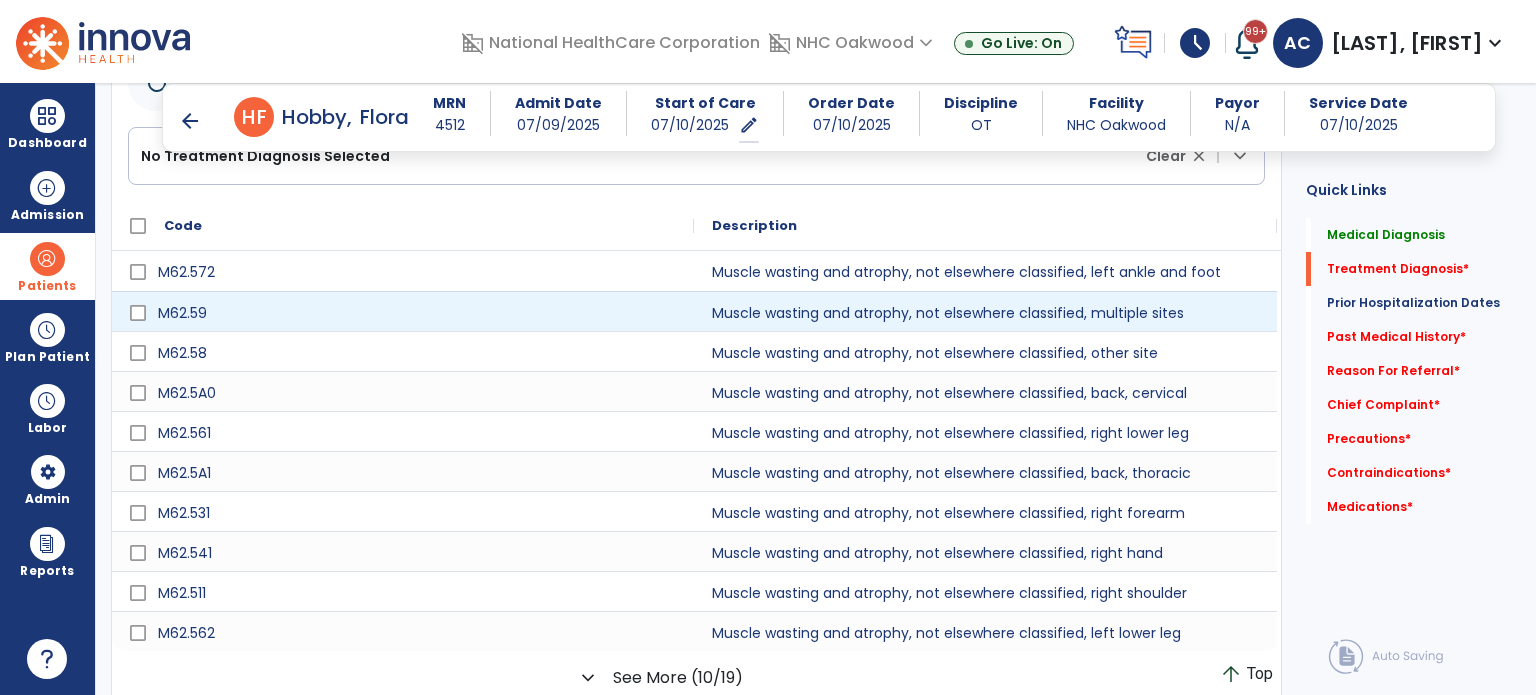 type on "**********" 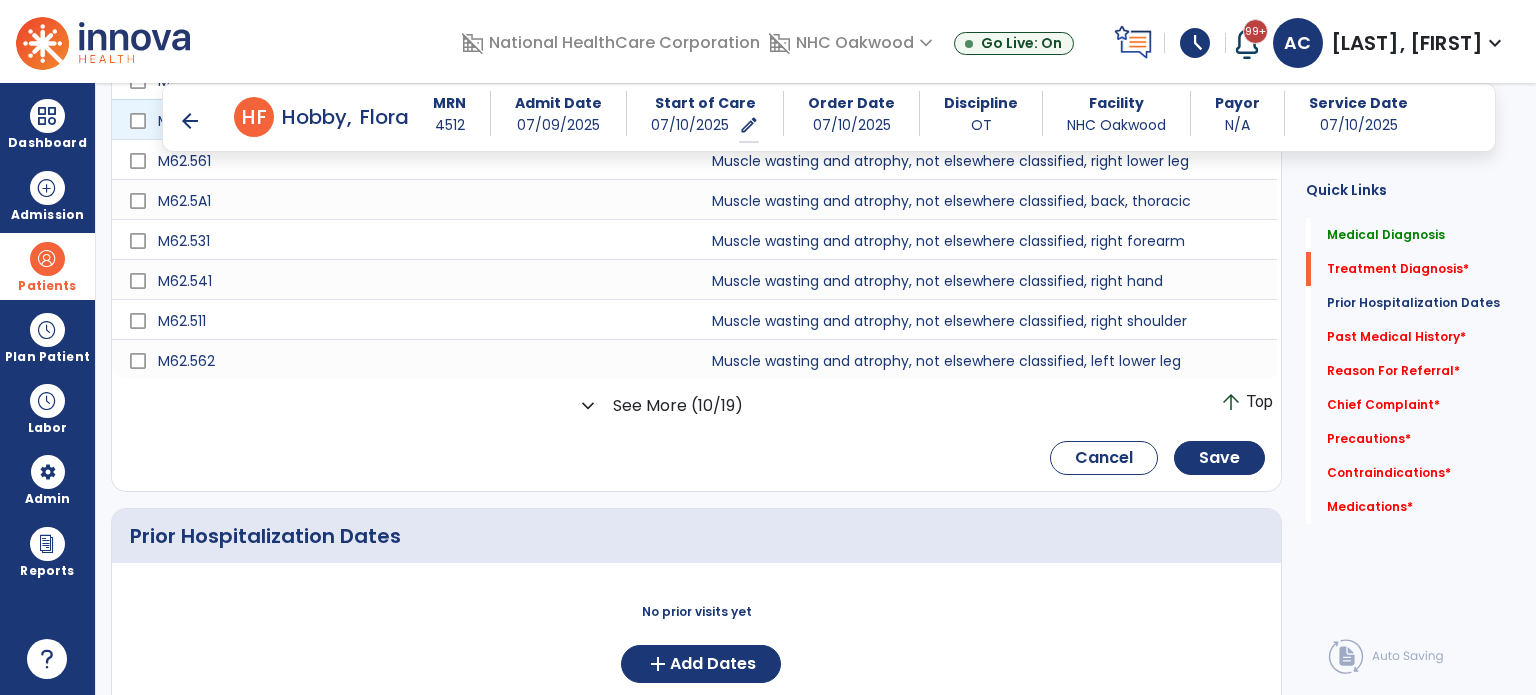 scroll, scrollTop: 942, scrollLeft: 0, axis: vertical 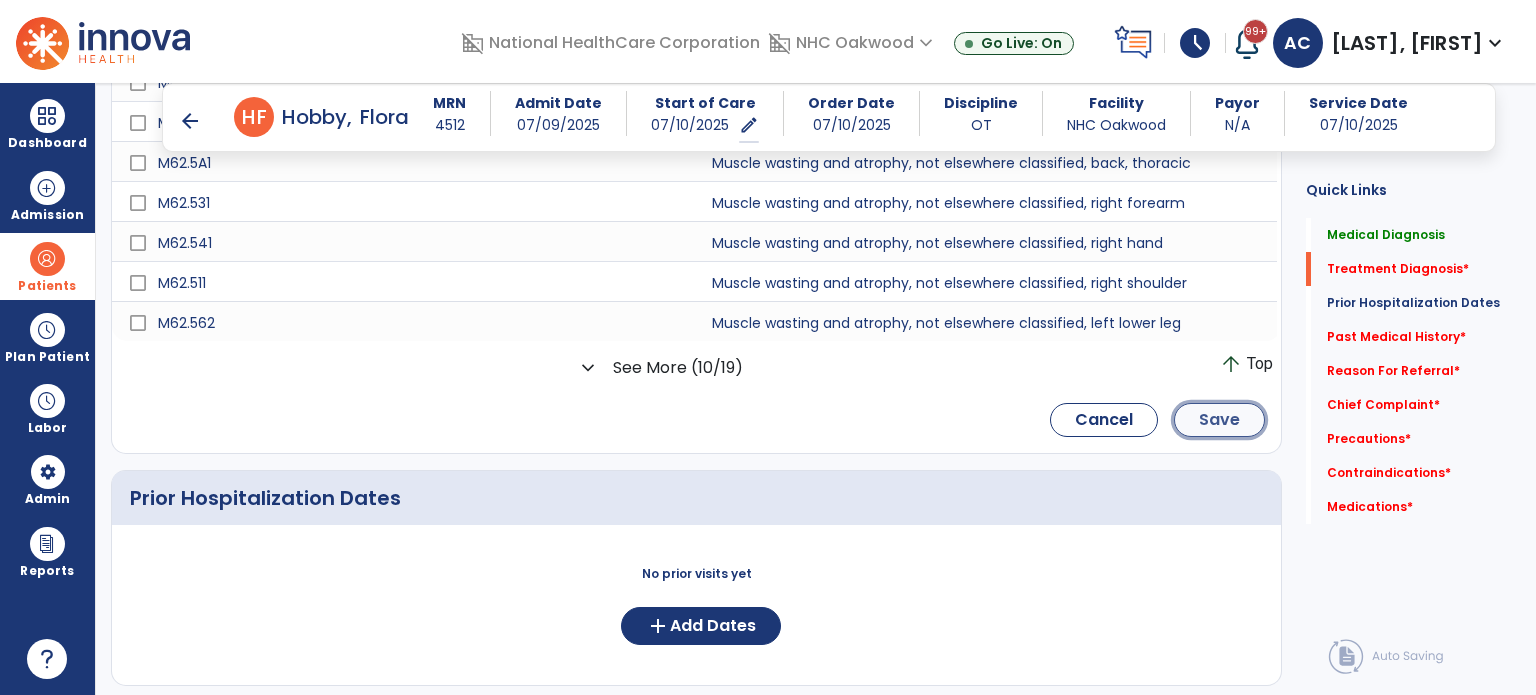 click on "Save" 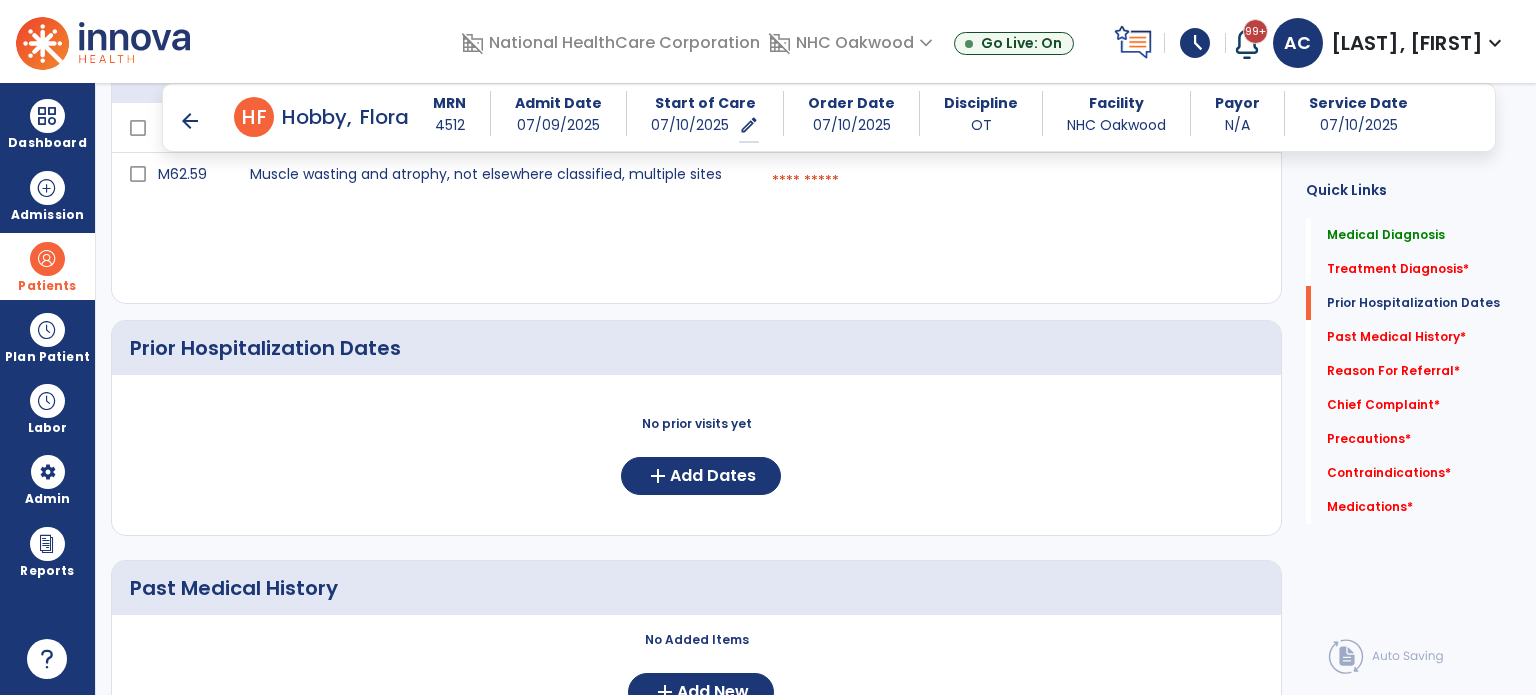 scroll, scrollTop: 564, scrollLeft: 0, axis: vertical 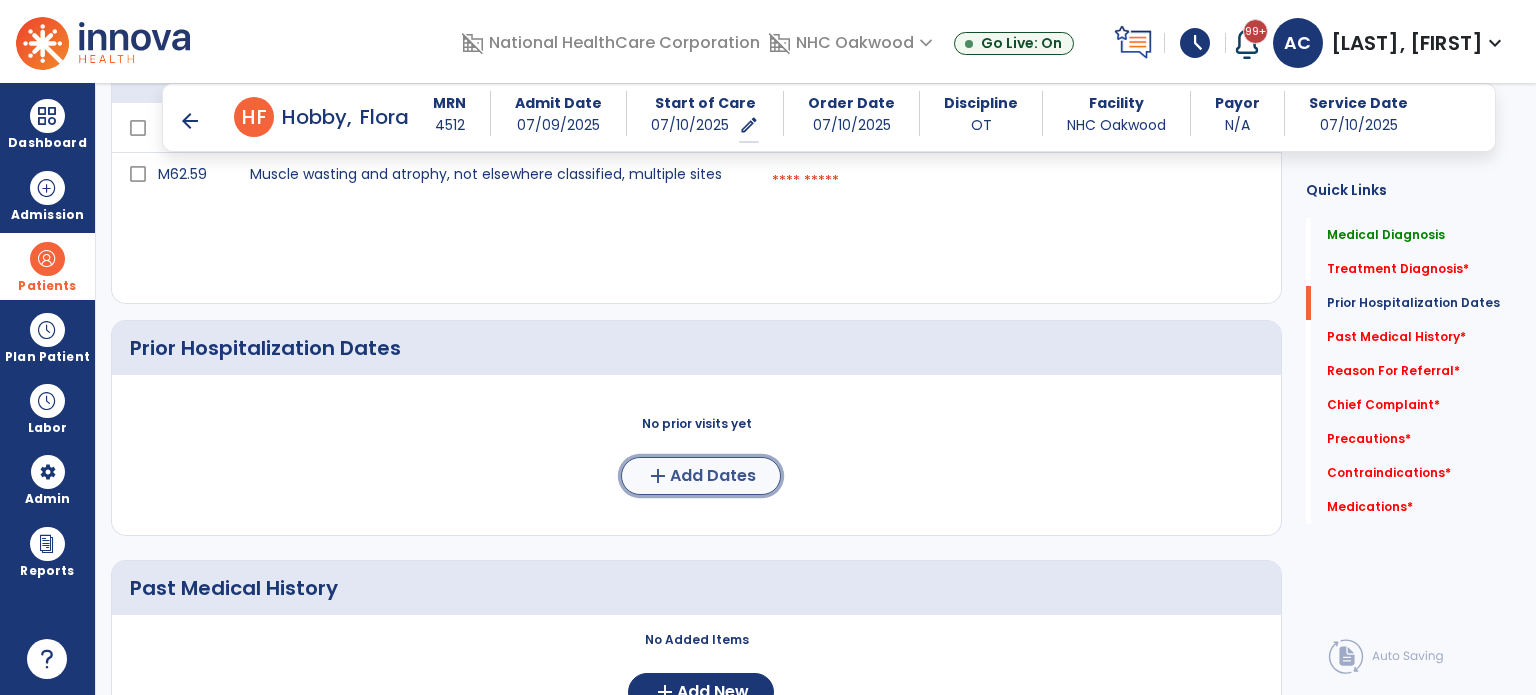 click on "Add Dates" 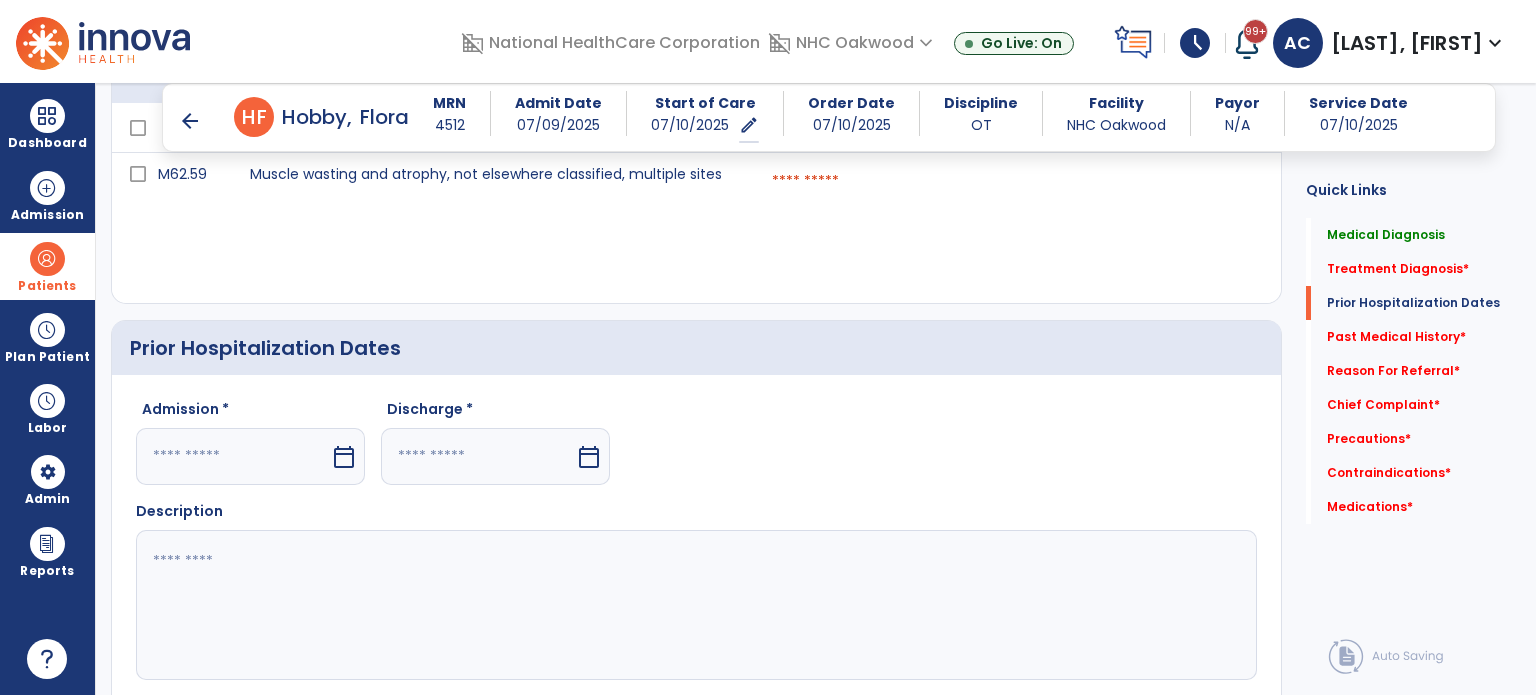 click on "calendar_today" at bounding box center (344, 457) 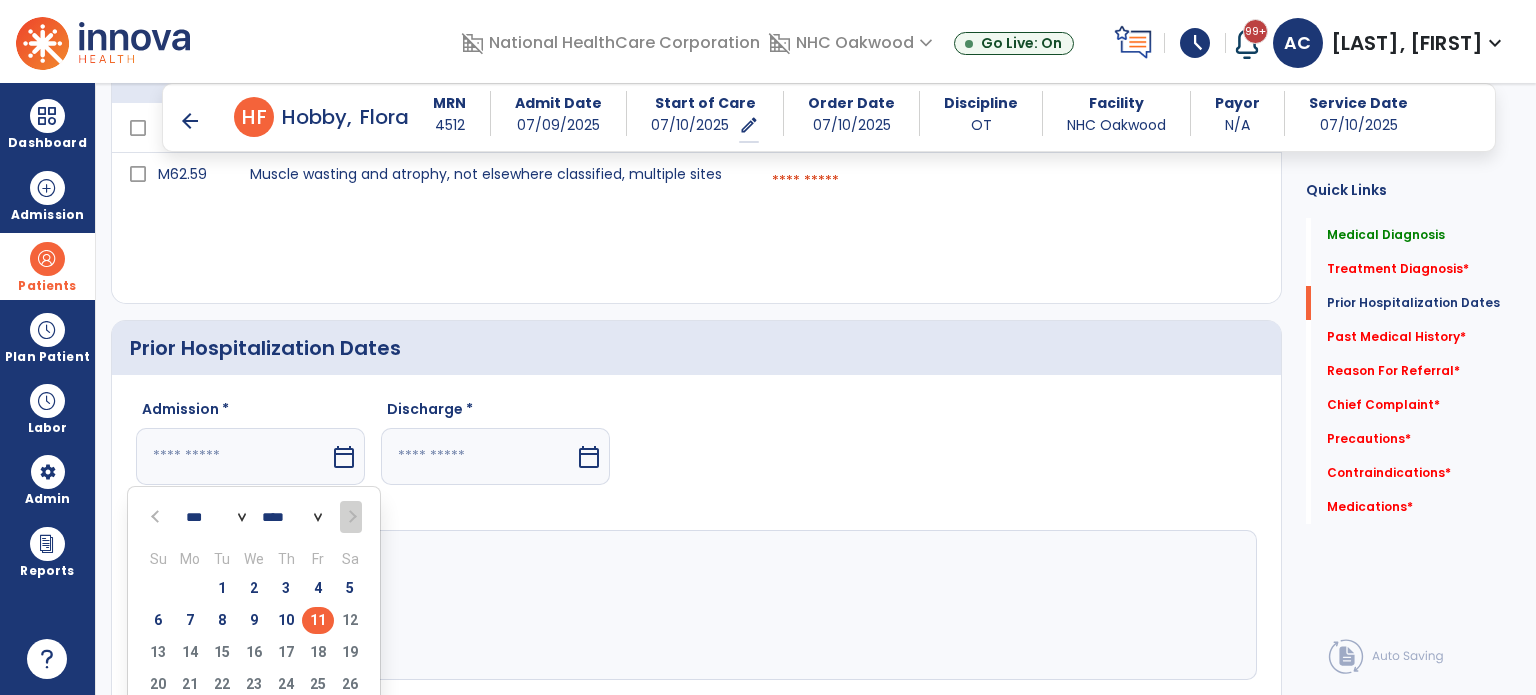 click 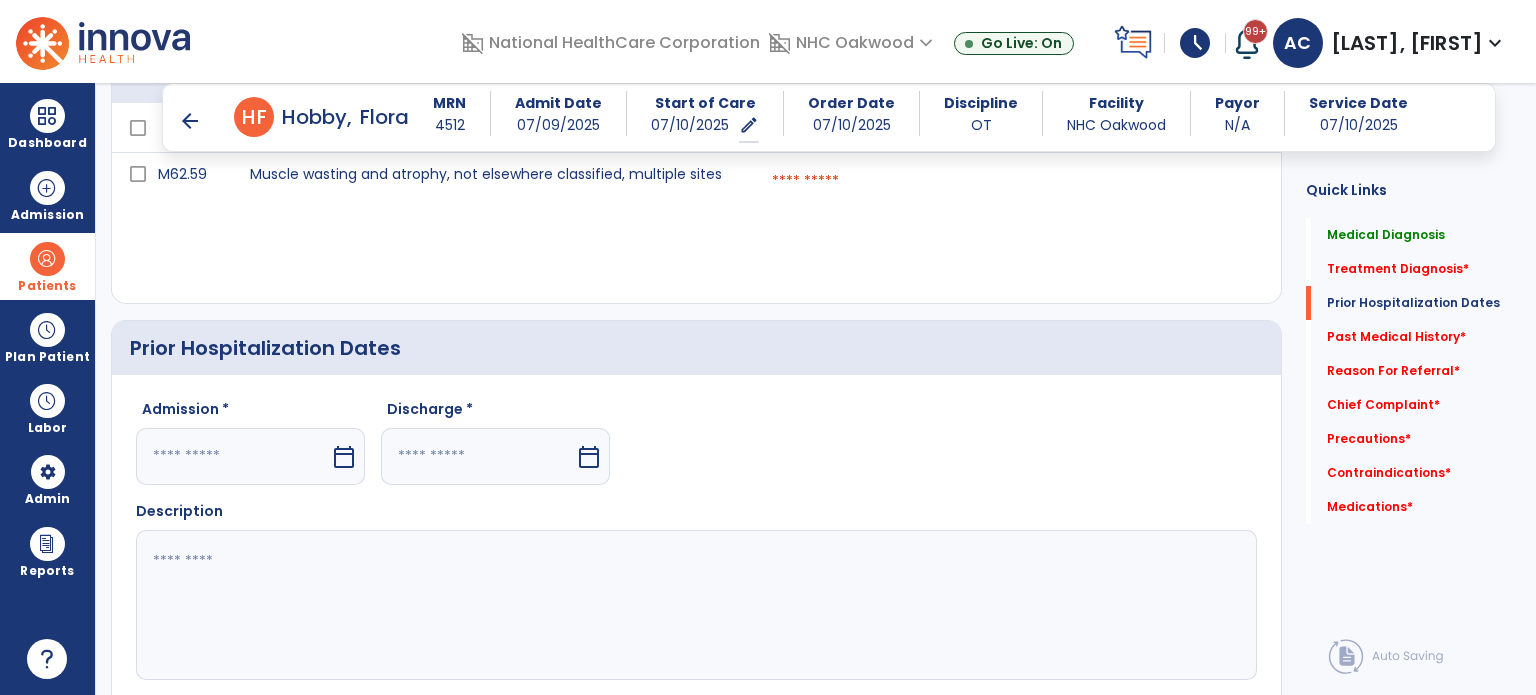 click on "calendar_today" at bounding box center [344, 457] 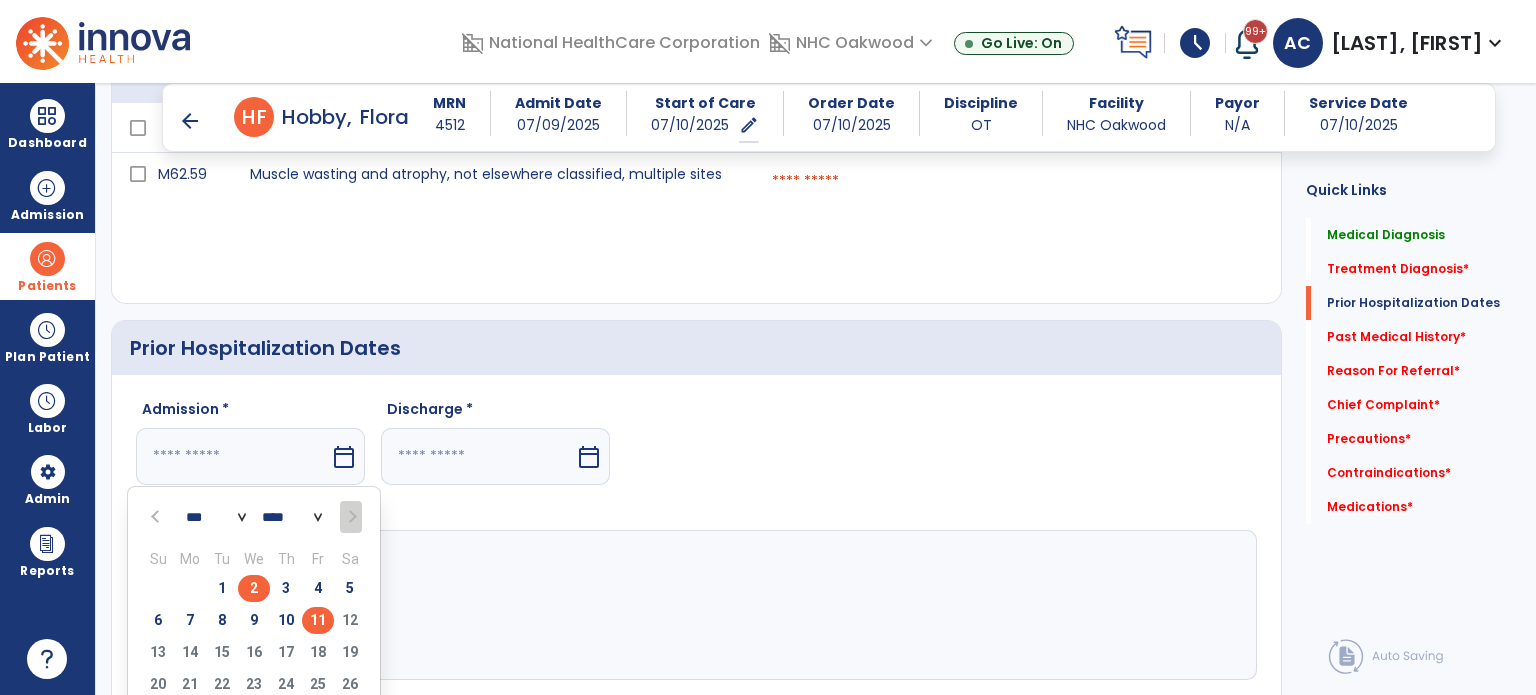 click on "2" at bounding box center (254, 588) 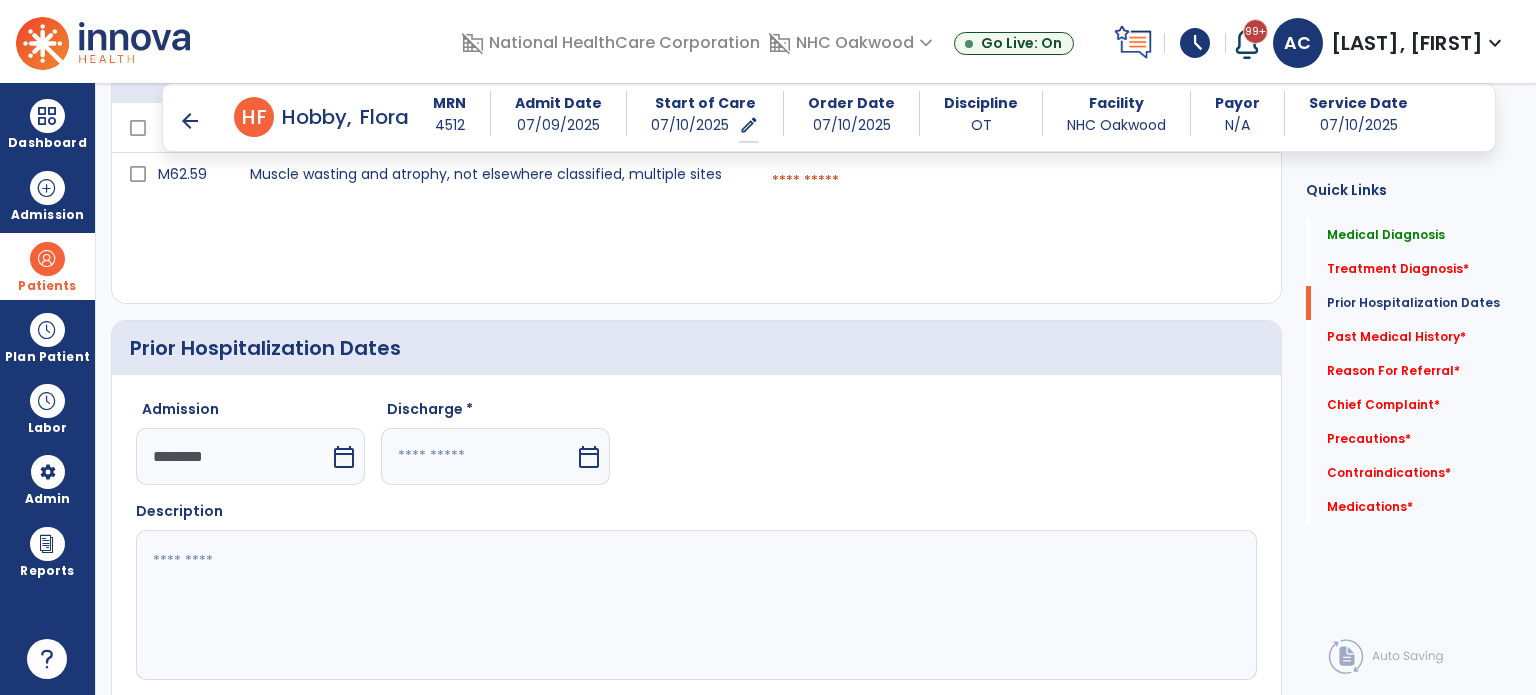 click on "calendar_today" at bounding box center (589, 457) 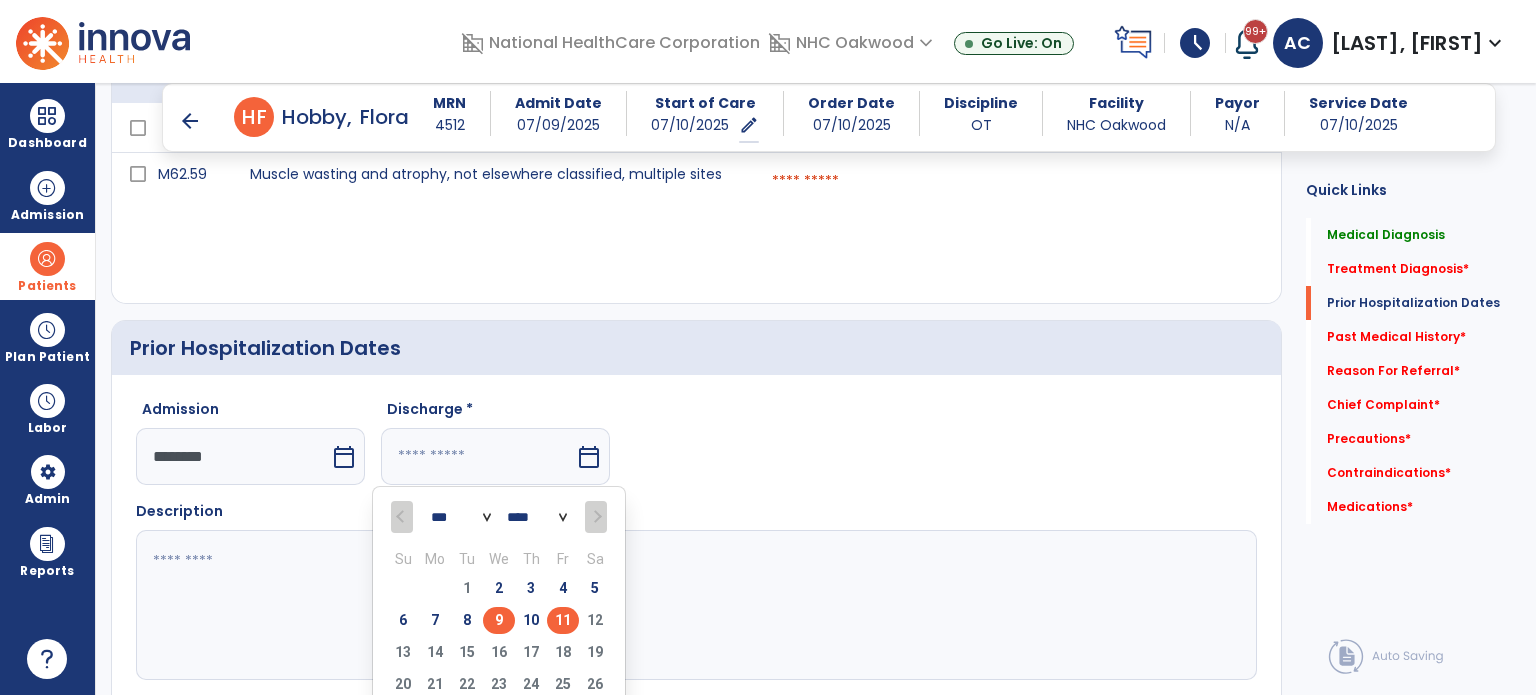 click on "9" at bounding box center [499, 620] 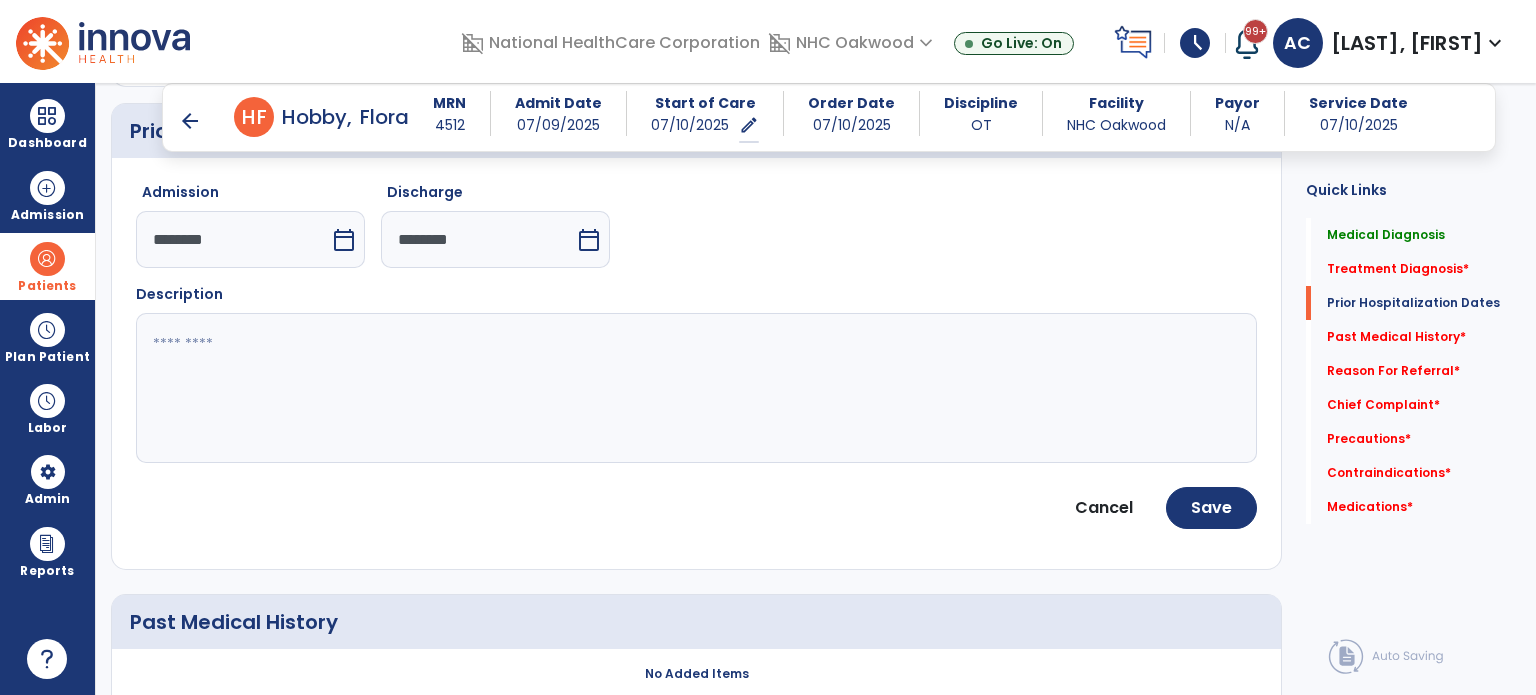 scroll, scrollTop: 840, scrollLeft: 0, axis: vertical 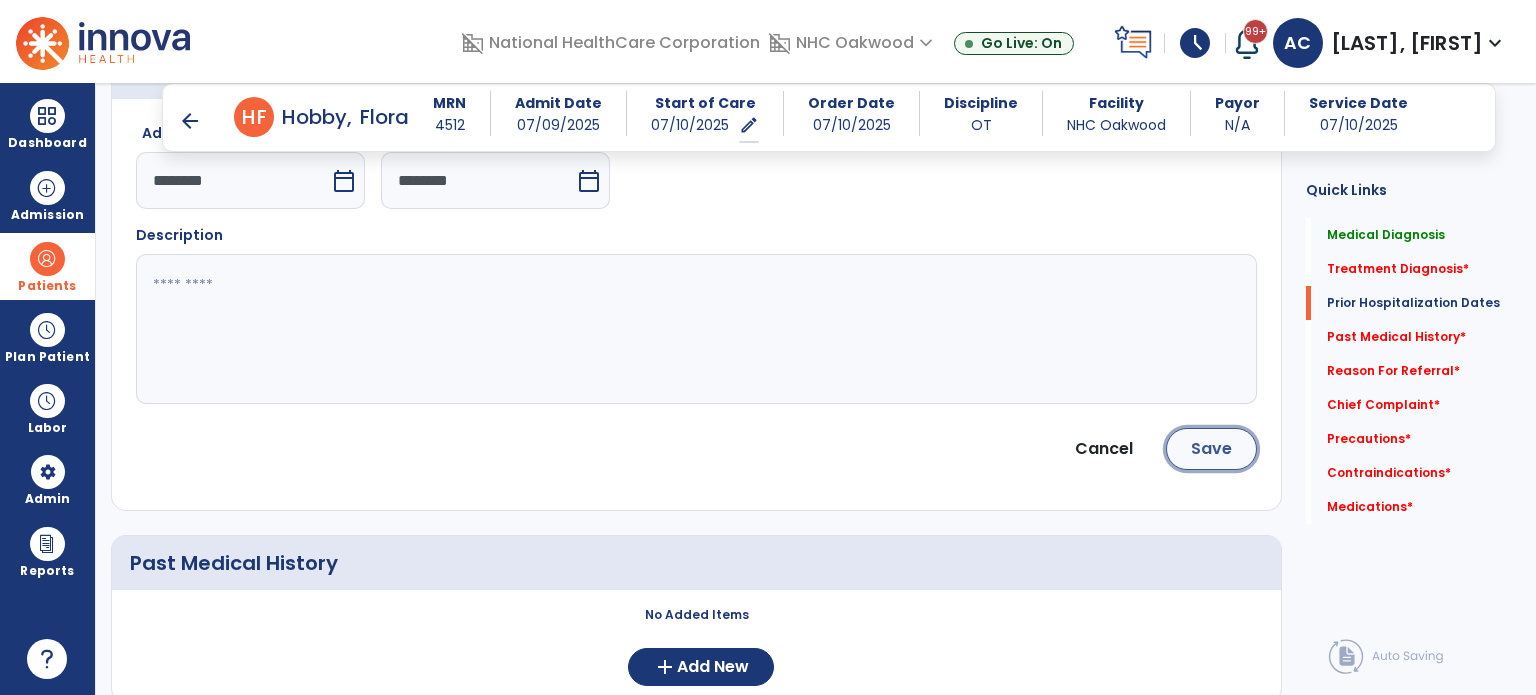 click on "Save" 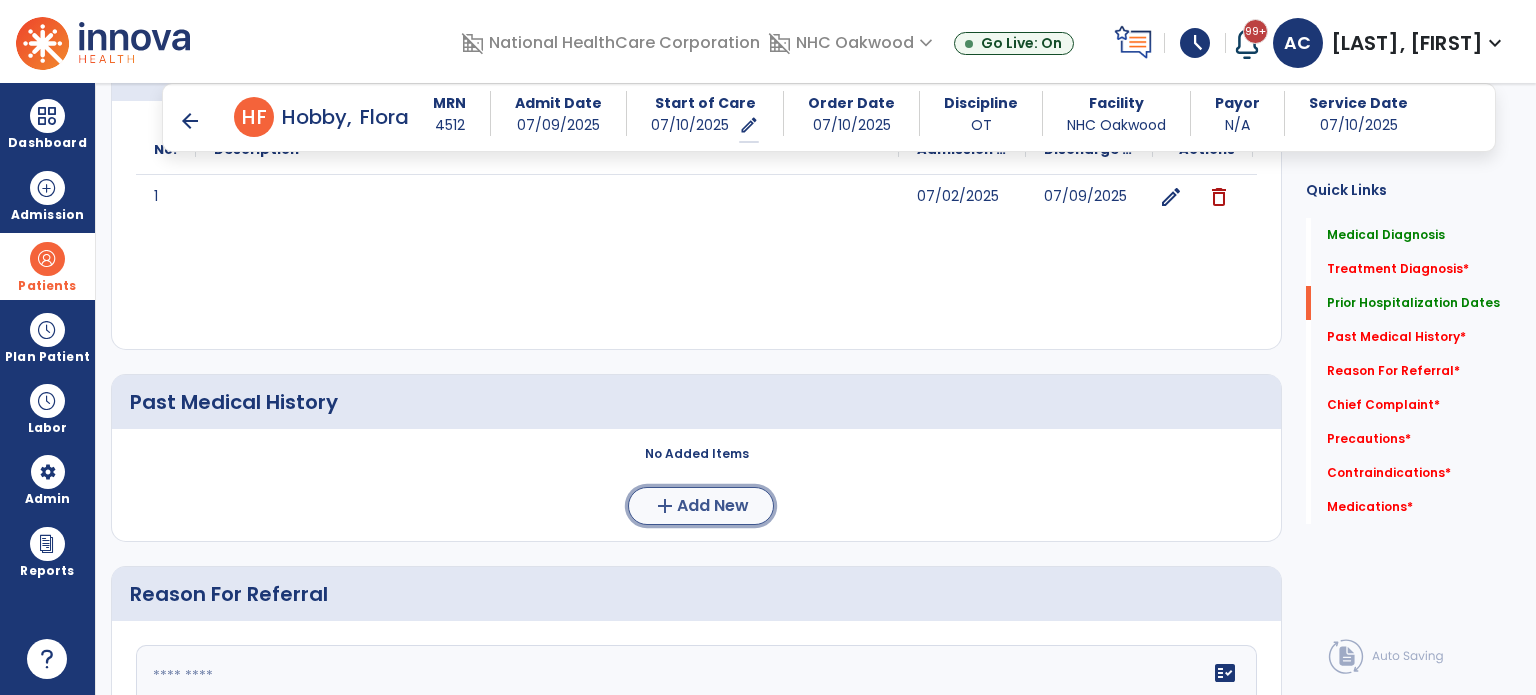 click on "Add New" 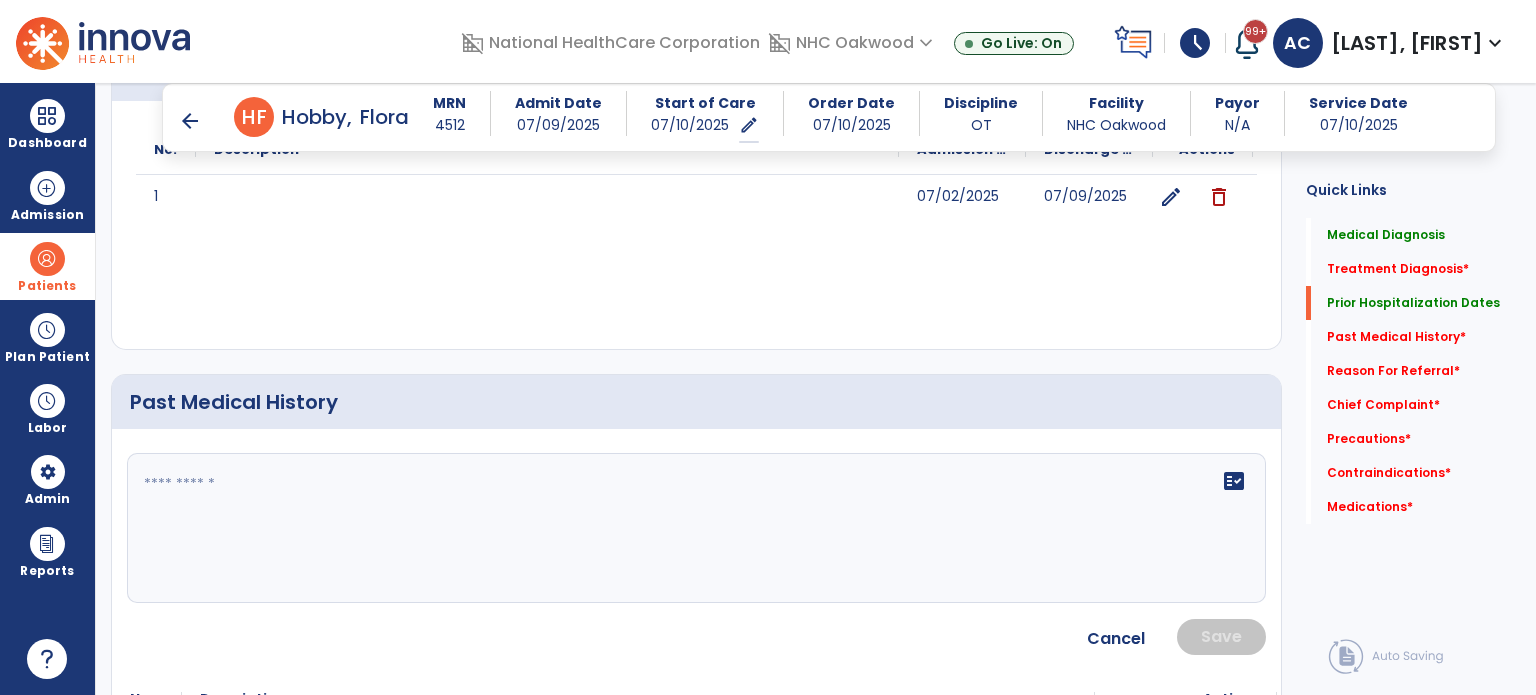 click on "fact_check" 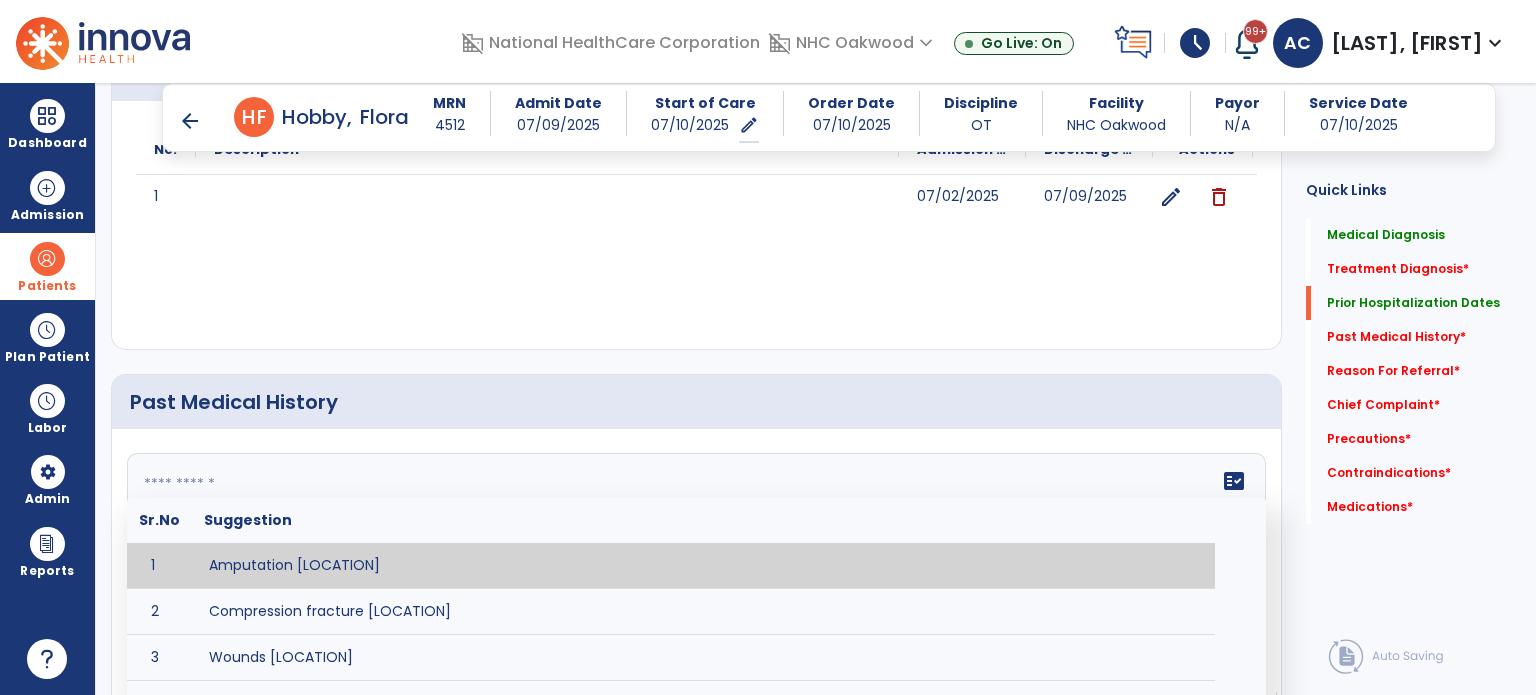paste on "**********" 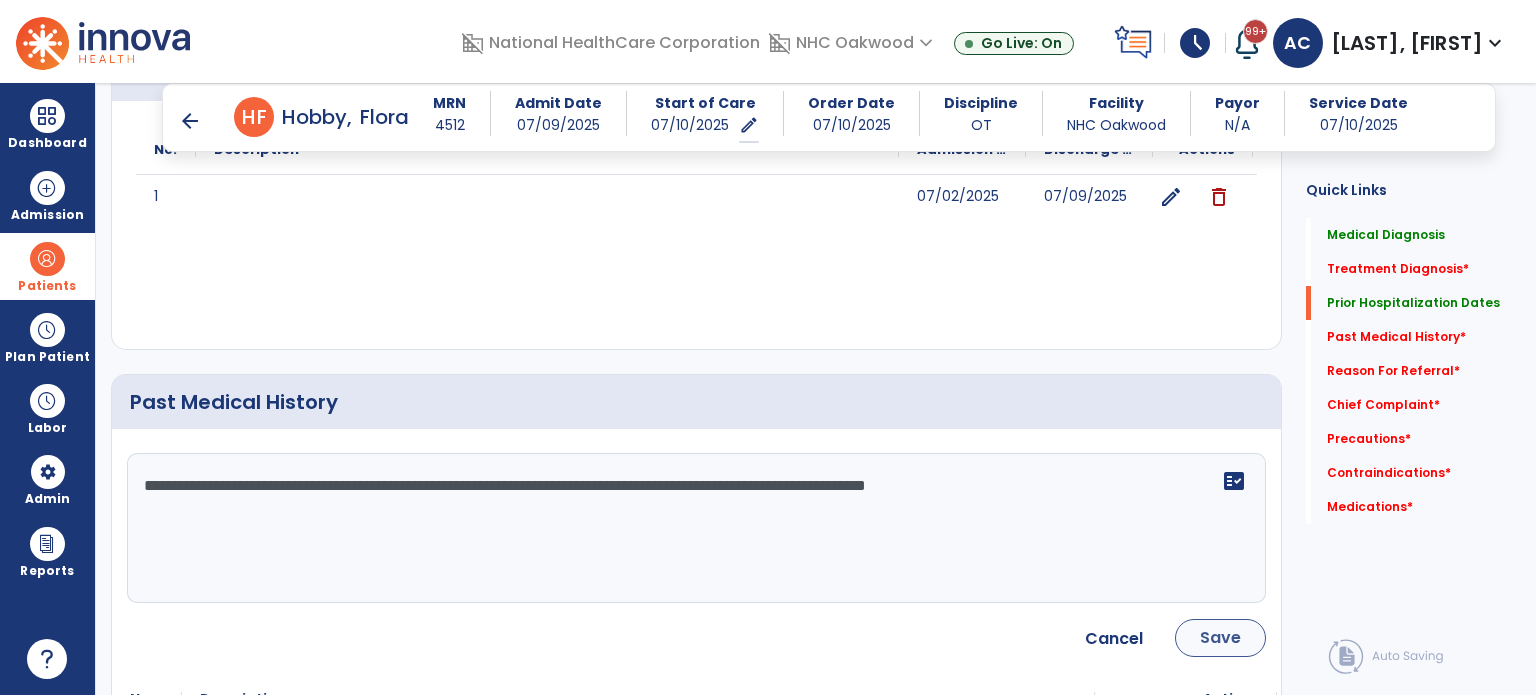 type on "**********" 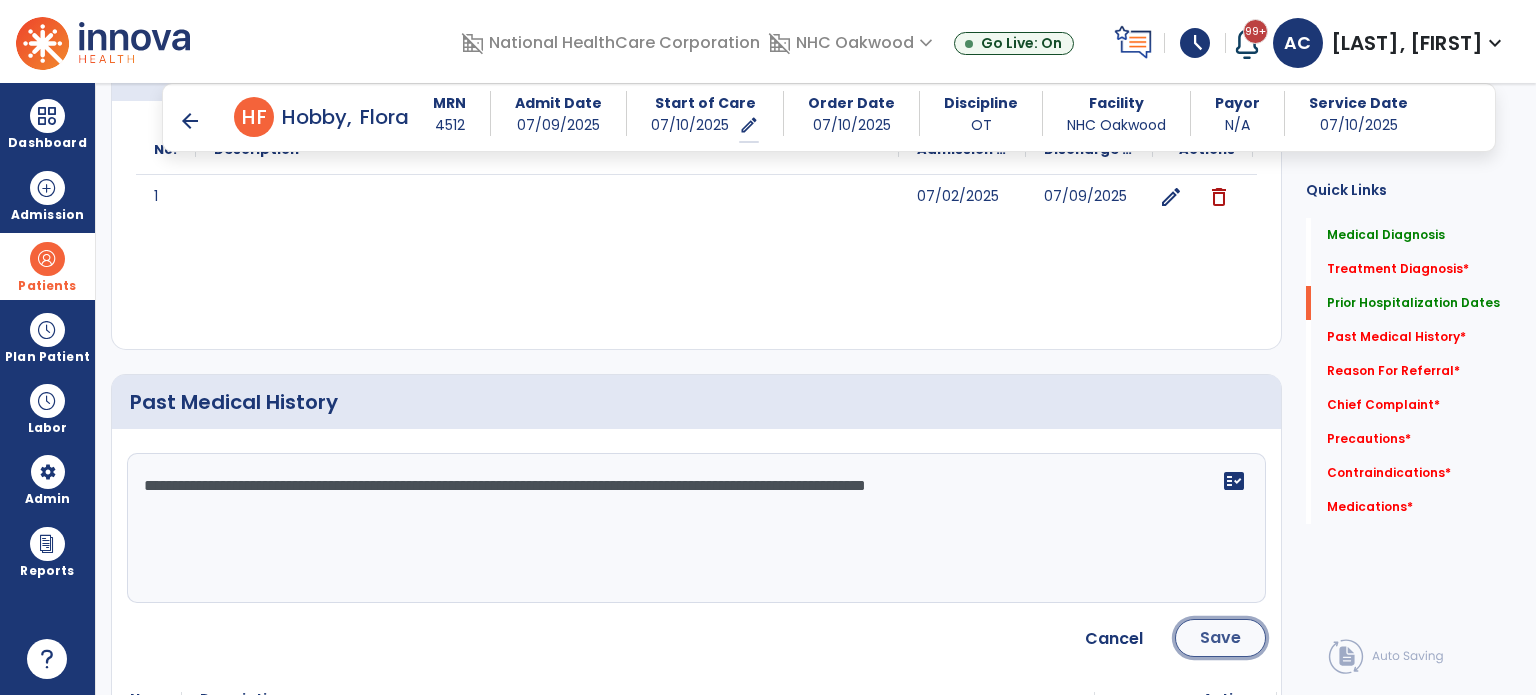 click on "Save" 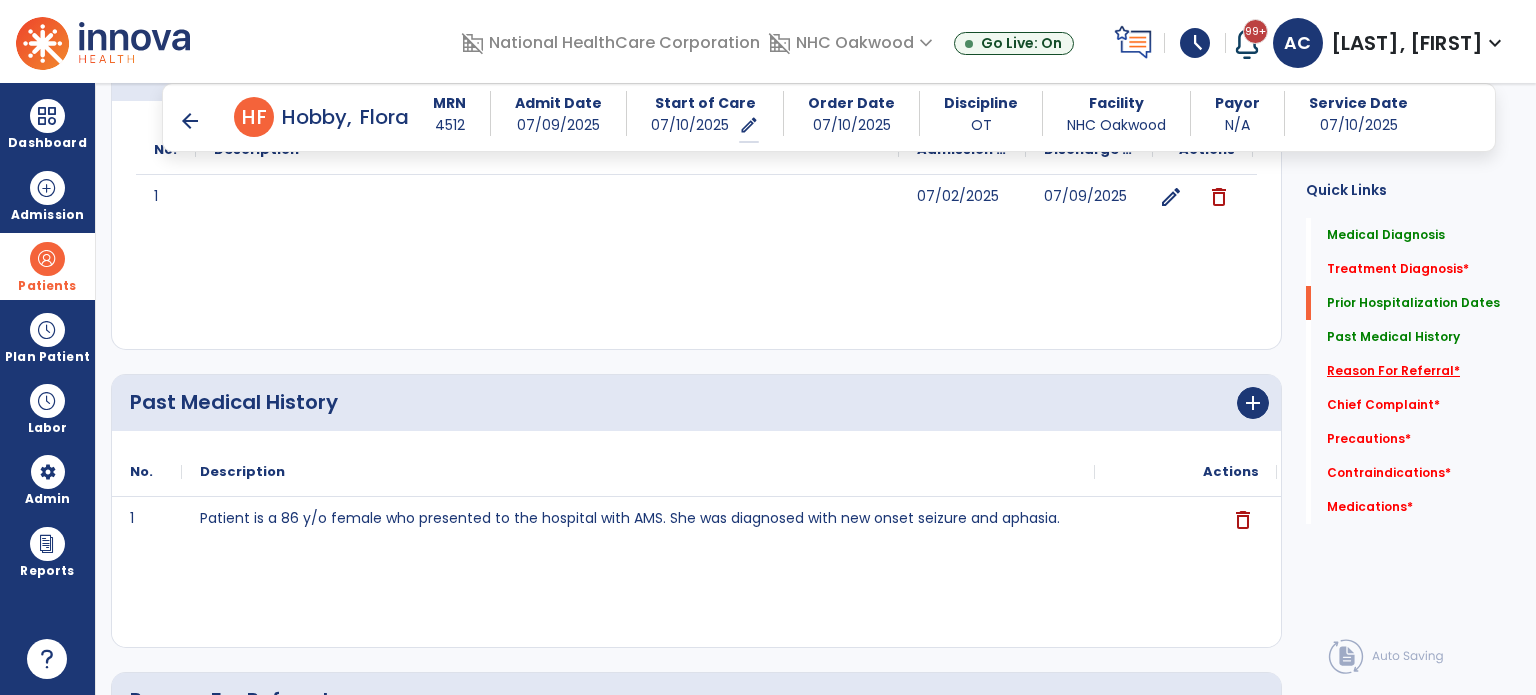 click on "Reason For Referral   *" 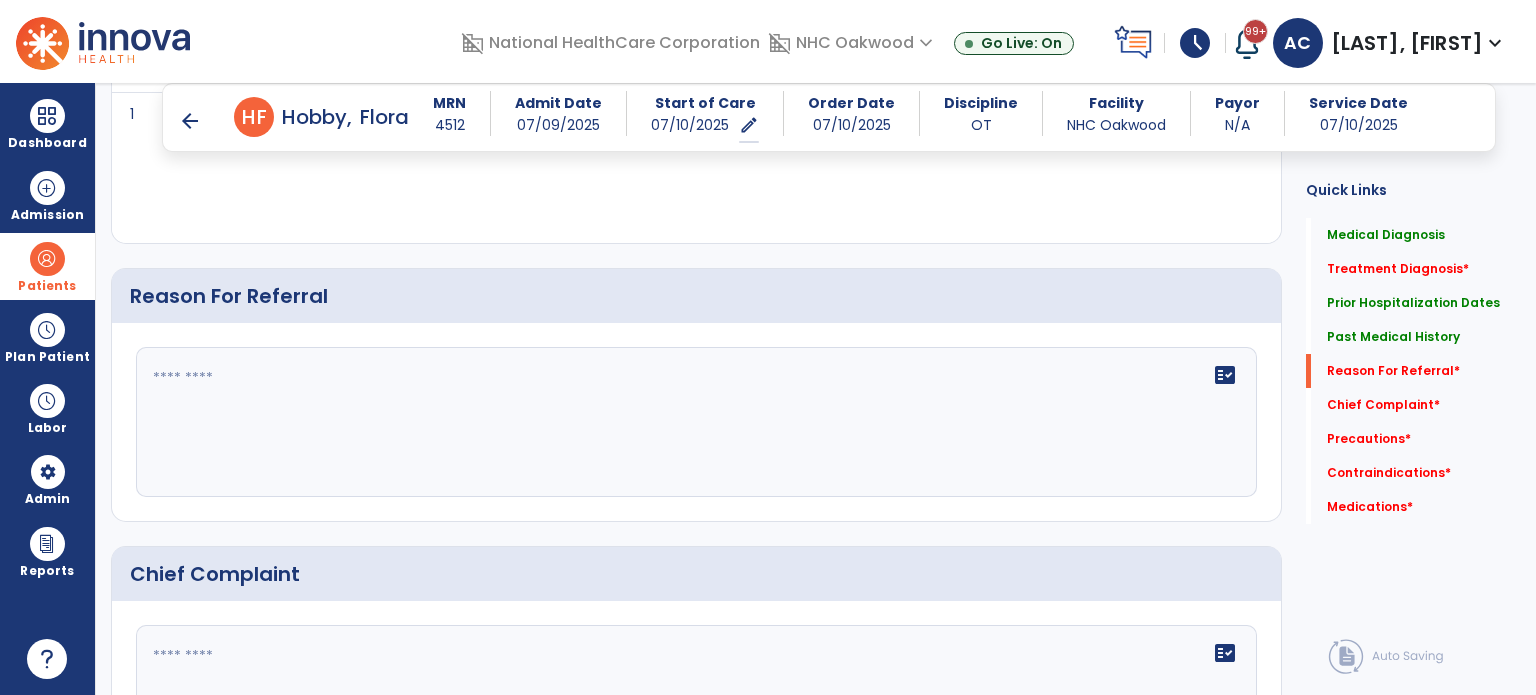 scroll, scrollTop: 1248, scrollLeft: 0, axis: vertical 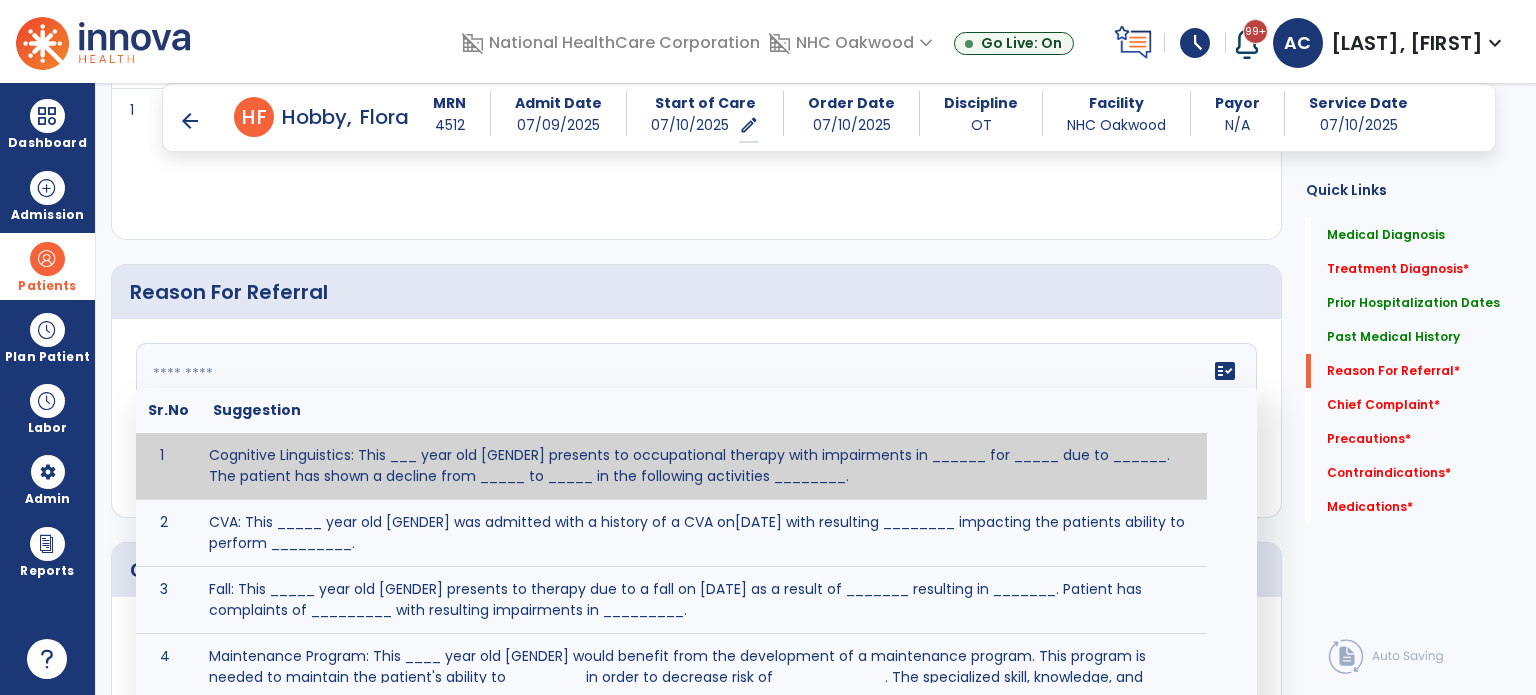 click 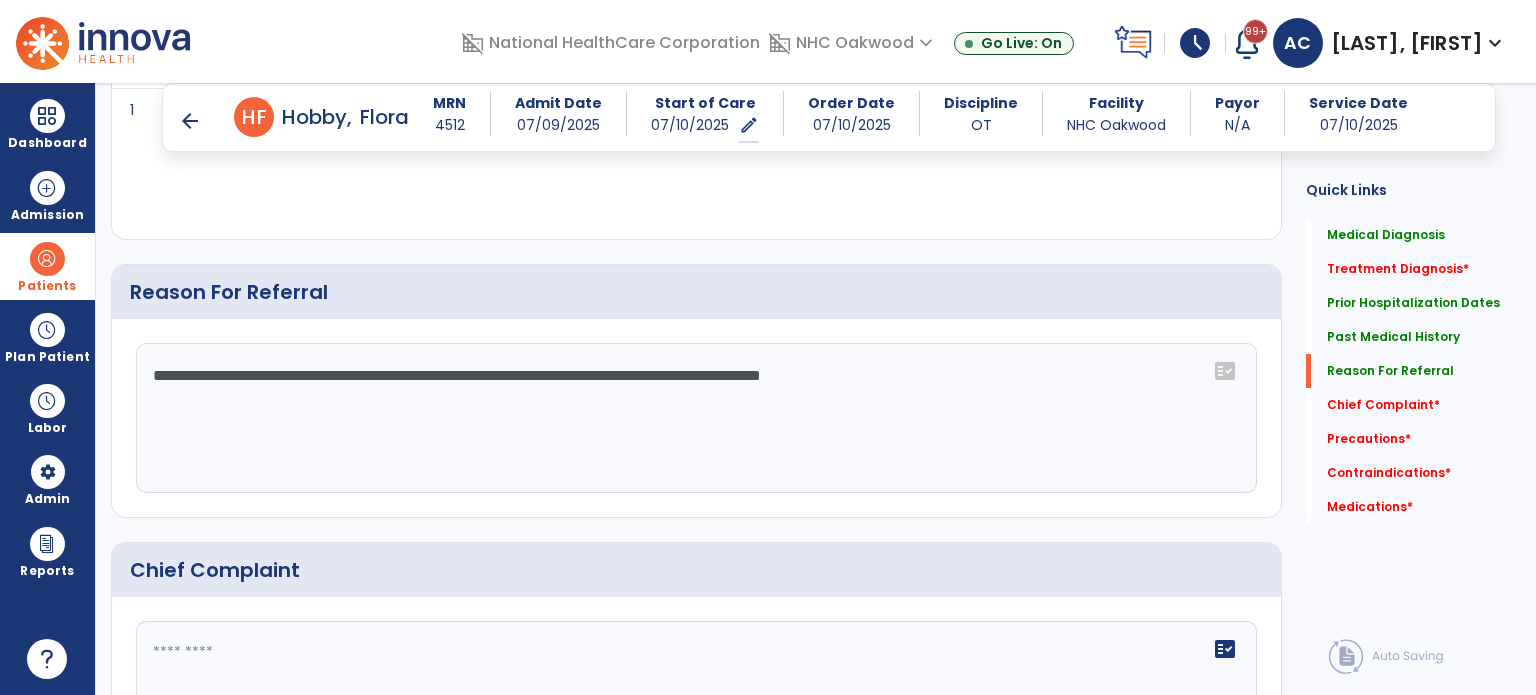 type on "**********" 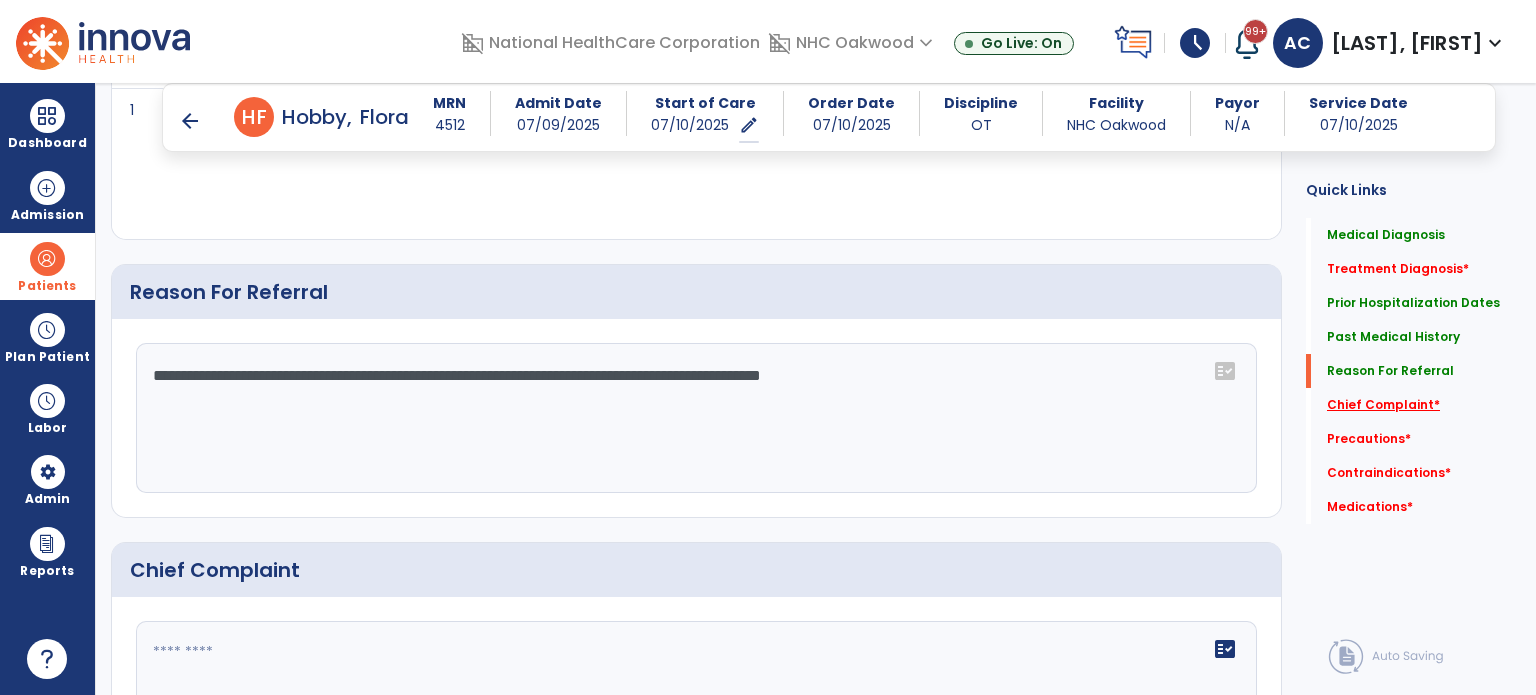 click on "Chief Complaint   *" 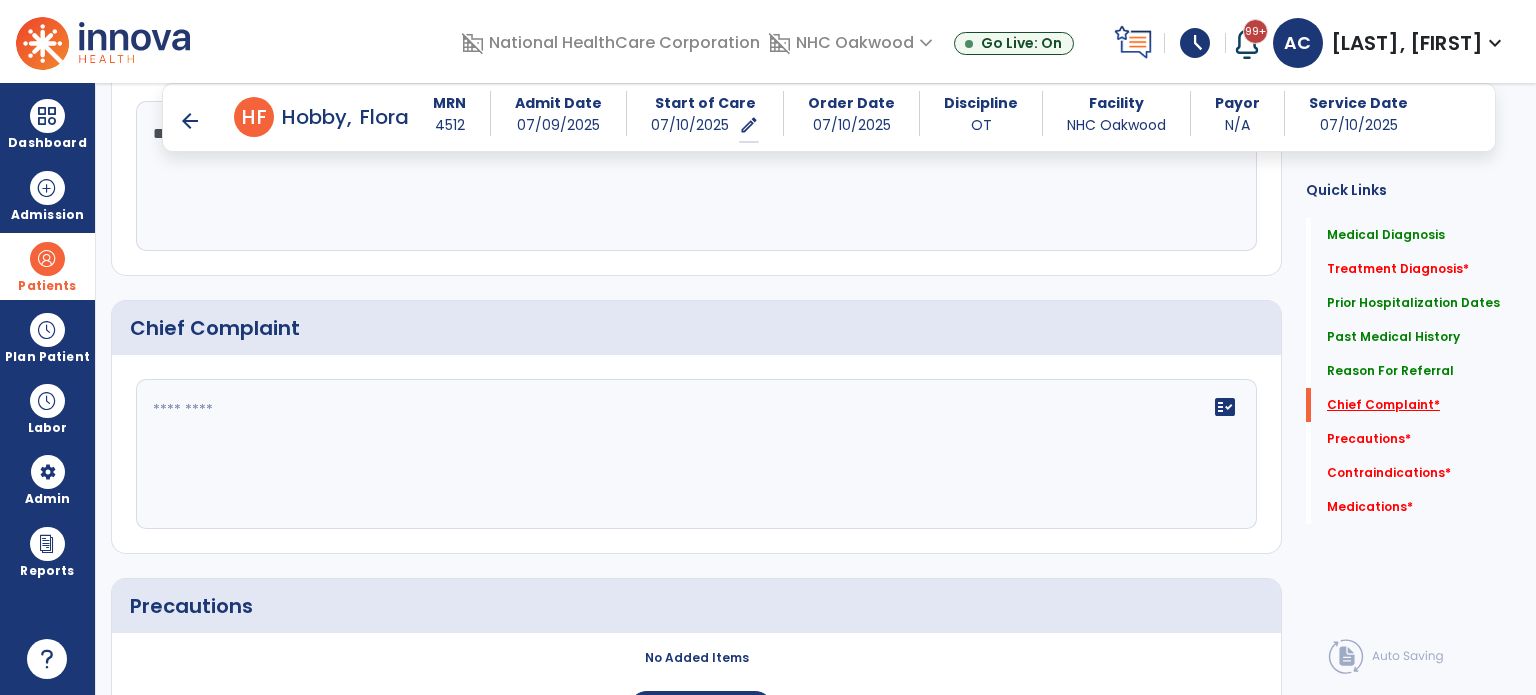 scroll, scrollTop: 1525, scrollLeft: 0, axis: vertical 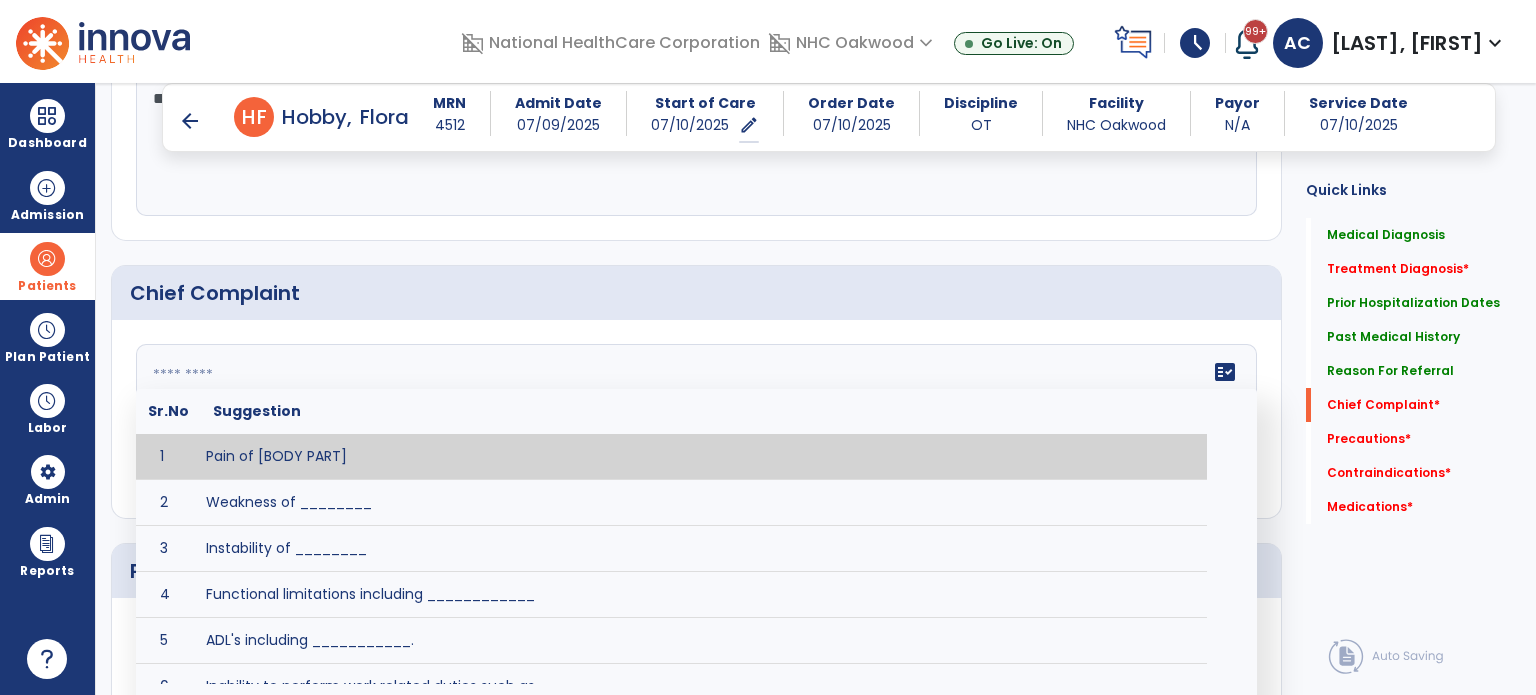 click on "fact_check  Sr.No Suggestion 1 Pain of [BODY PART] 2 Weakness of ________ 3 Instability of ________ 4 Functional limitations including ____________ 5 ADL's including ___________. 6 Inability to perform work related duties such as _________ 7 Inability to perform house hold duties such as __________. 8 Loss of balance. 9 Problems with gait including _________." 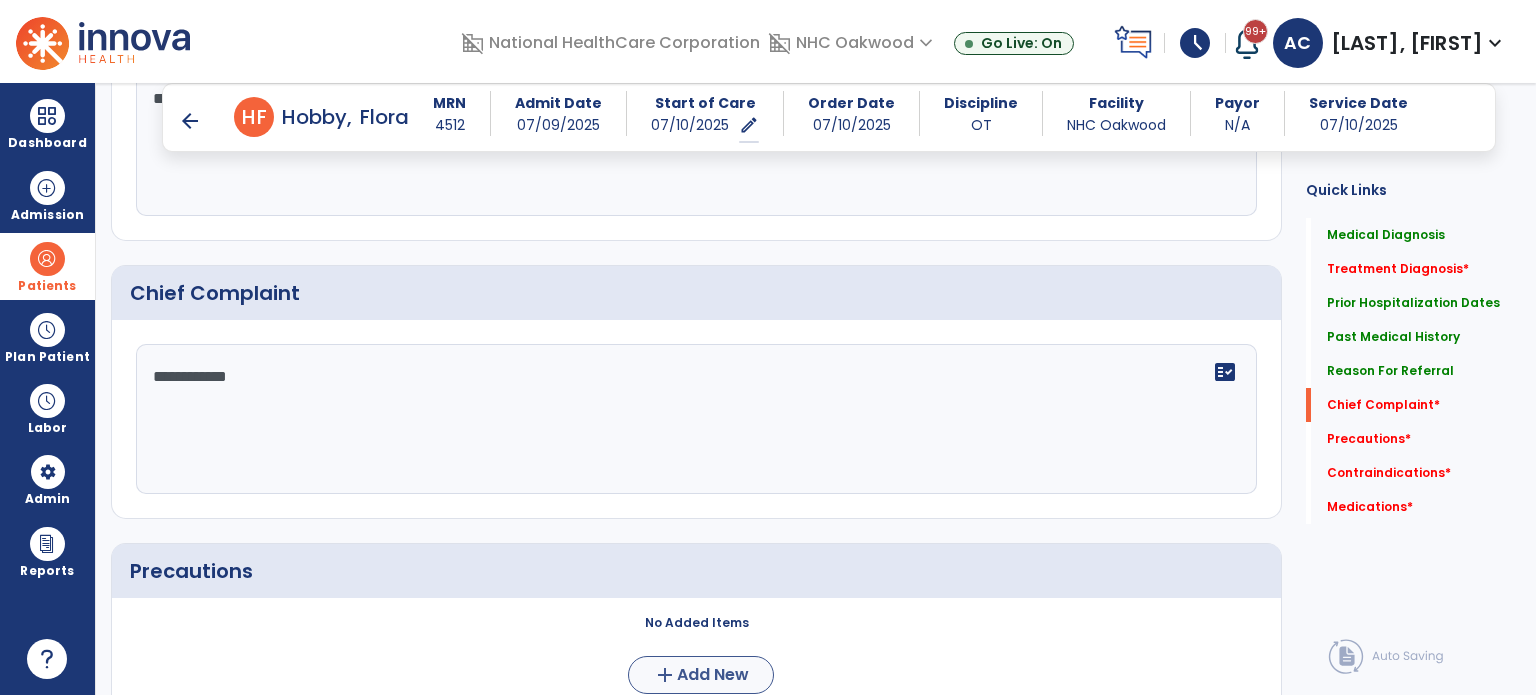 type on "**********" 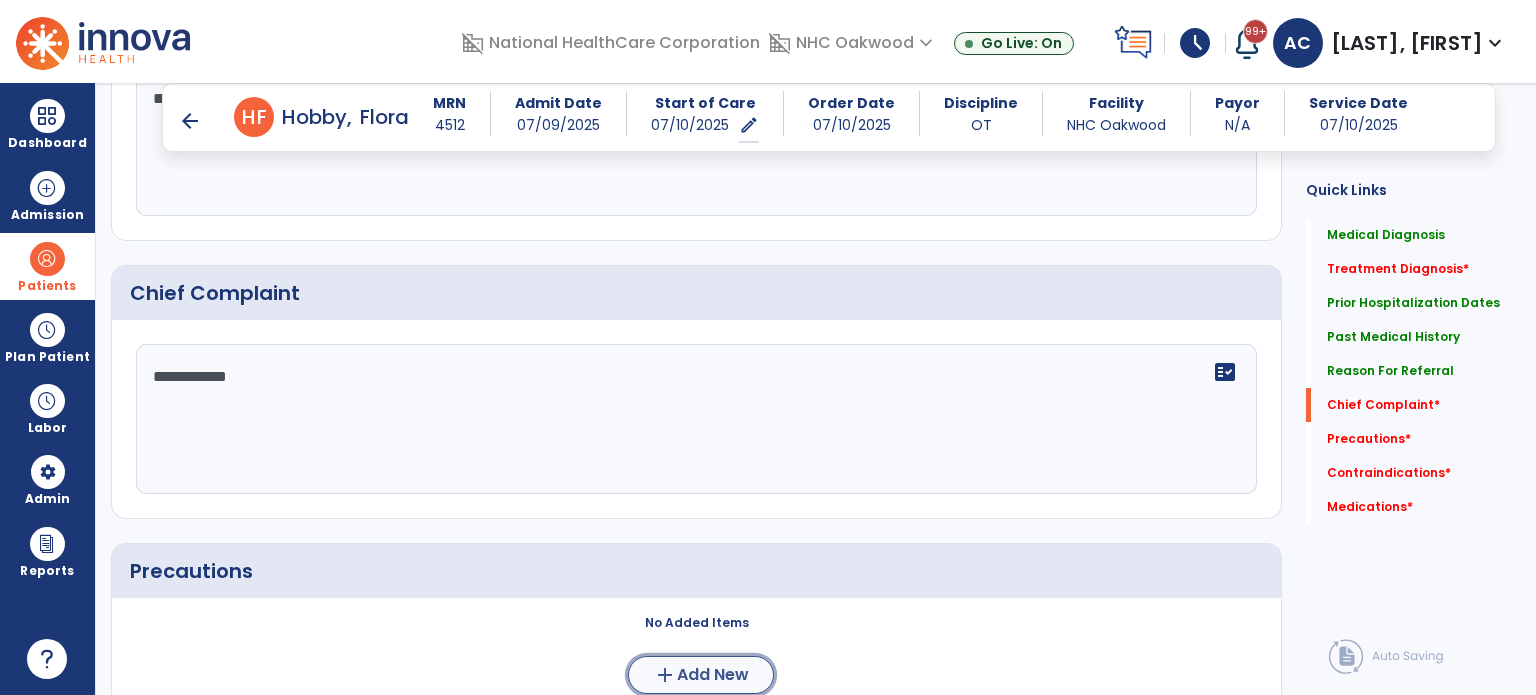 click on "Add New" 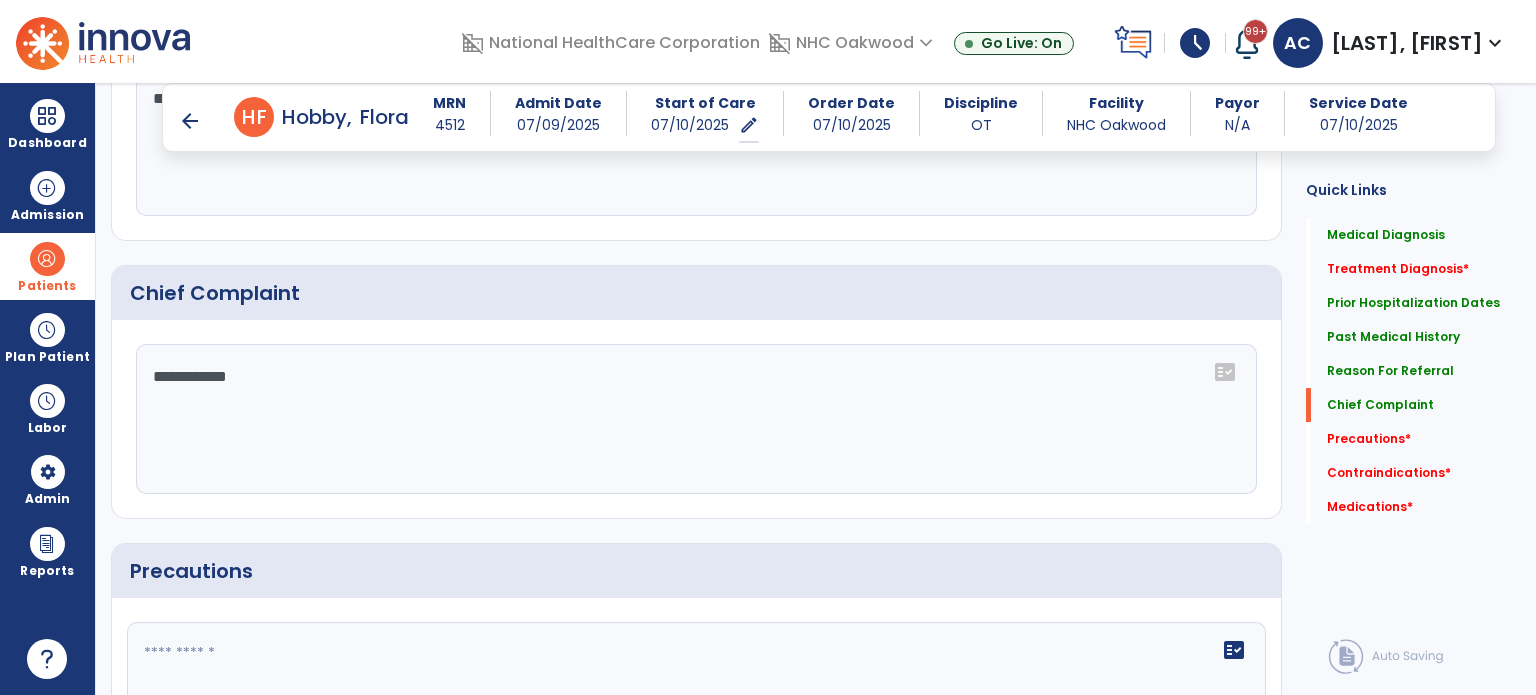 click 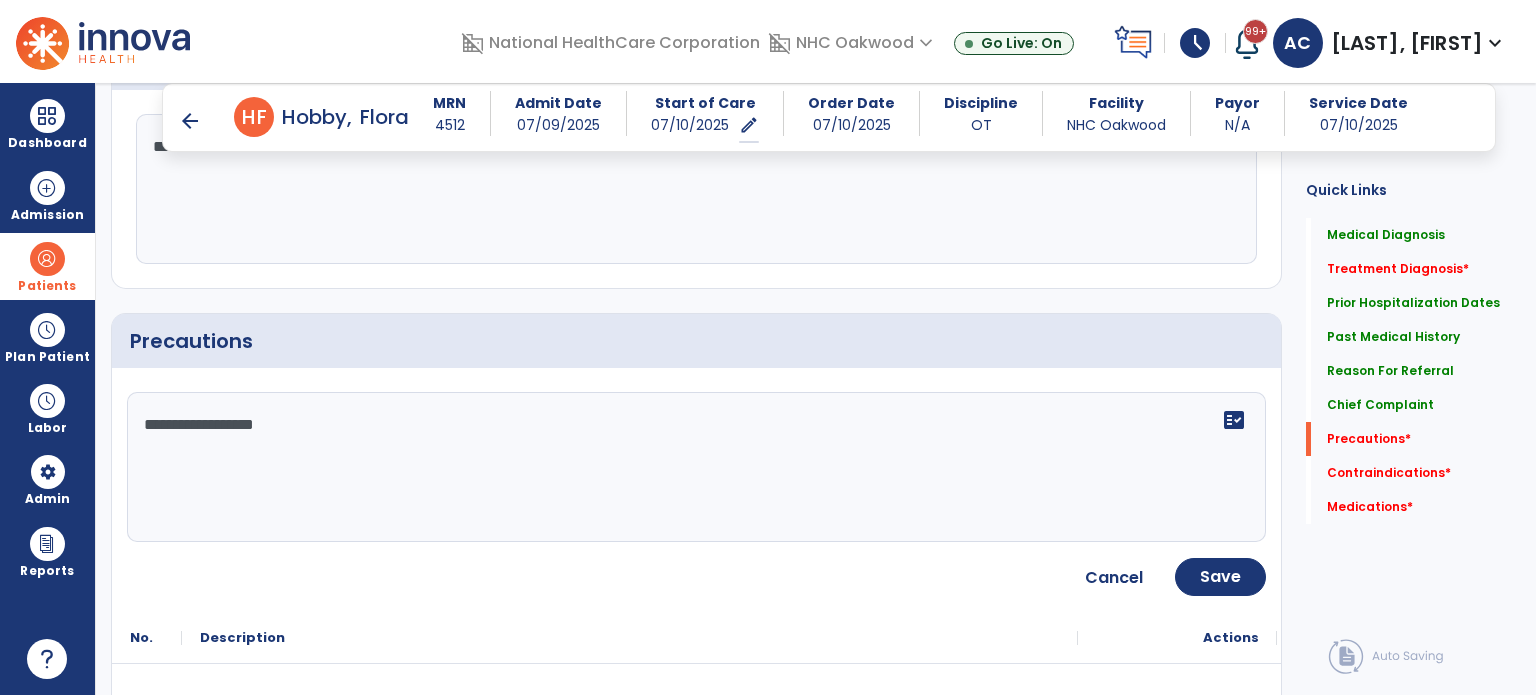 scroll, scrollTop: 1758, scrollLeft: 0, axis: vertical 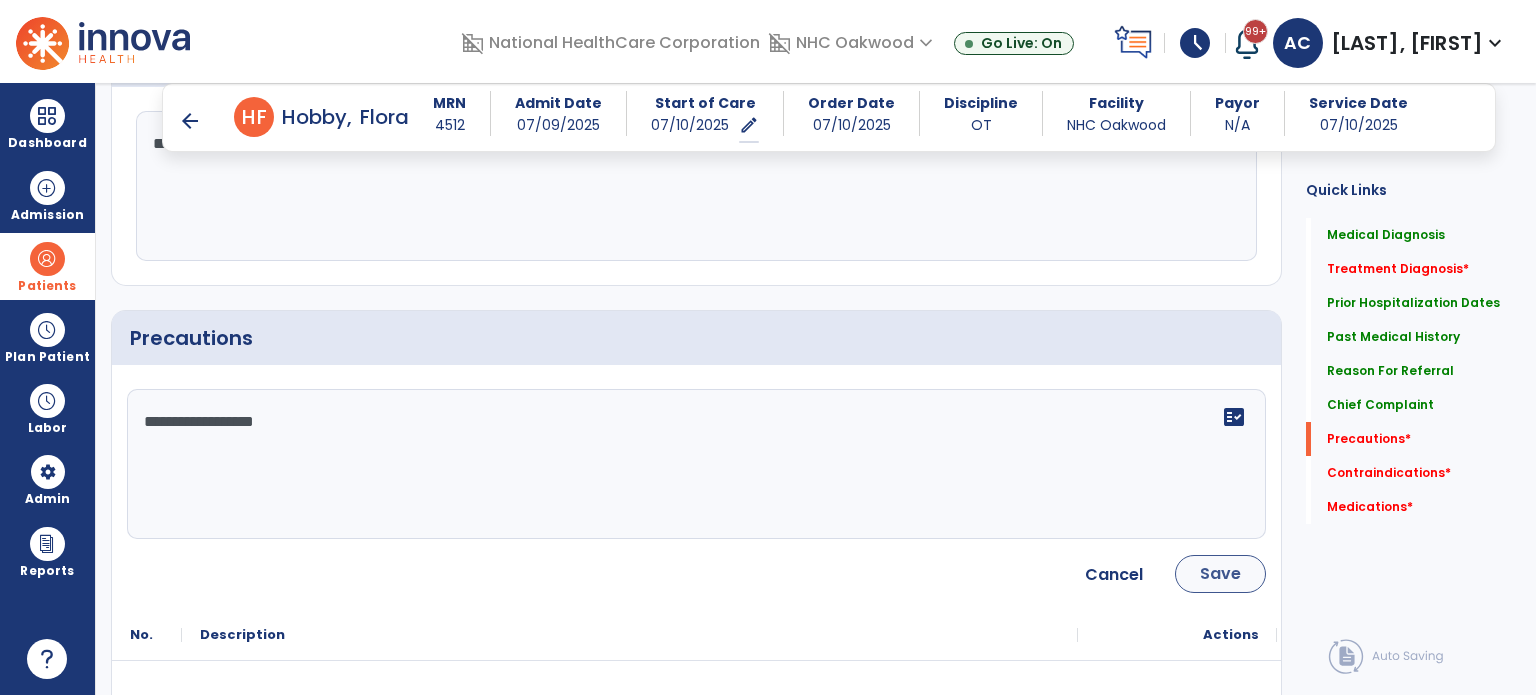 type on "**********" 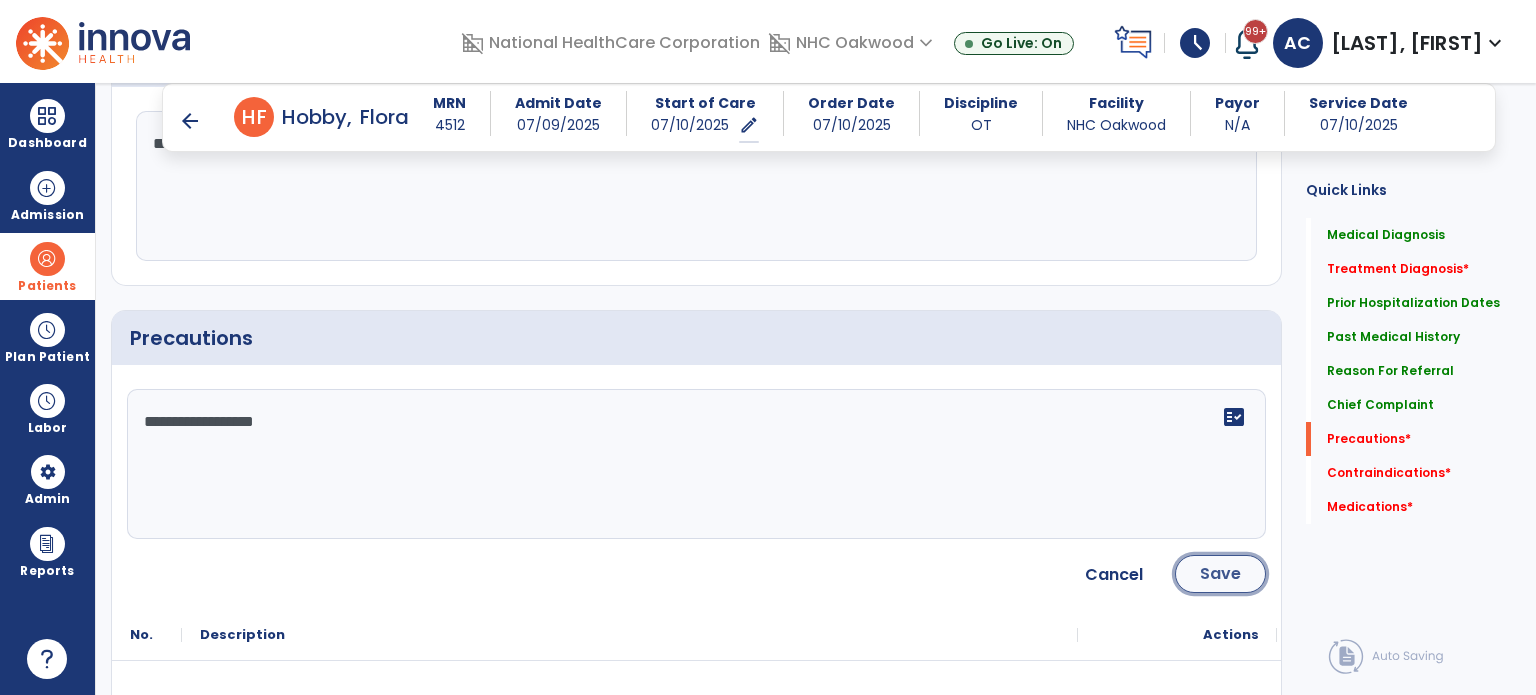 click on "Save" 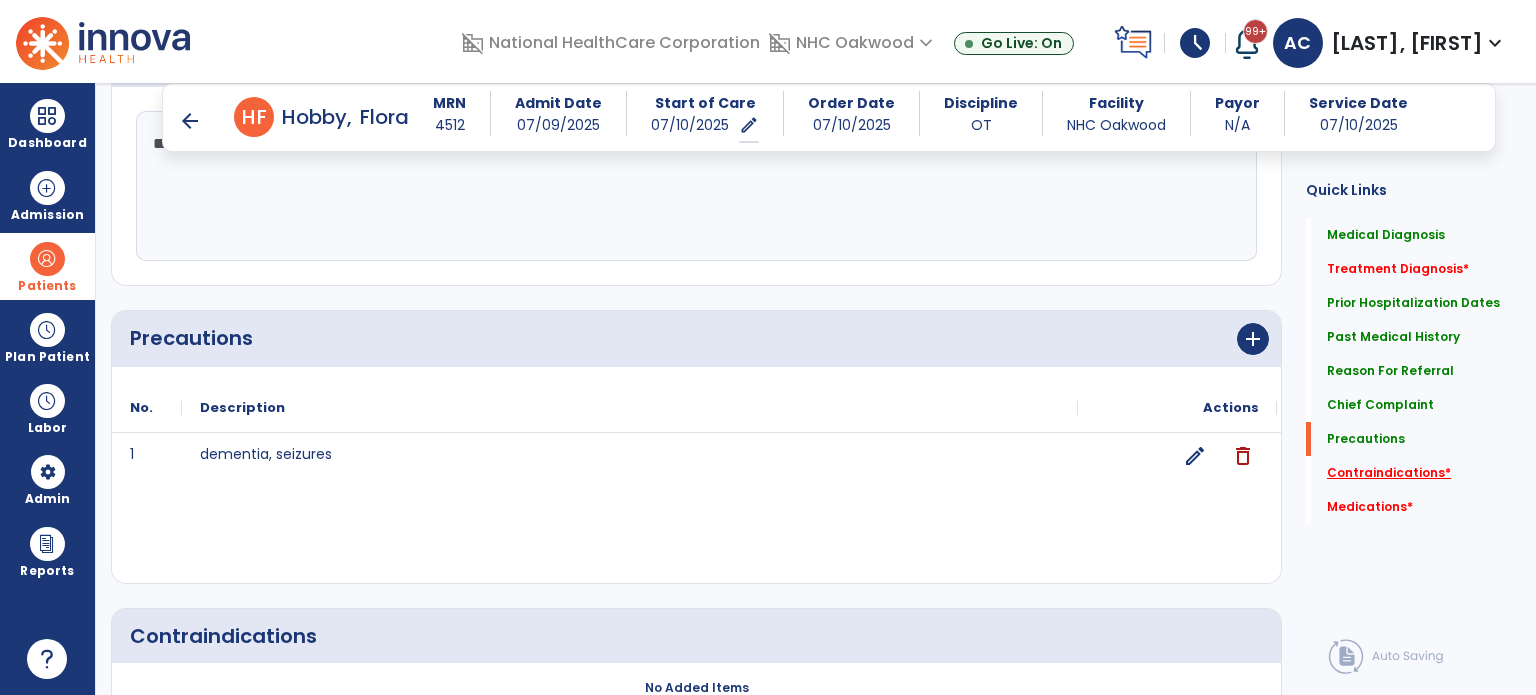 click on "Contraindications   *" 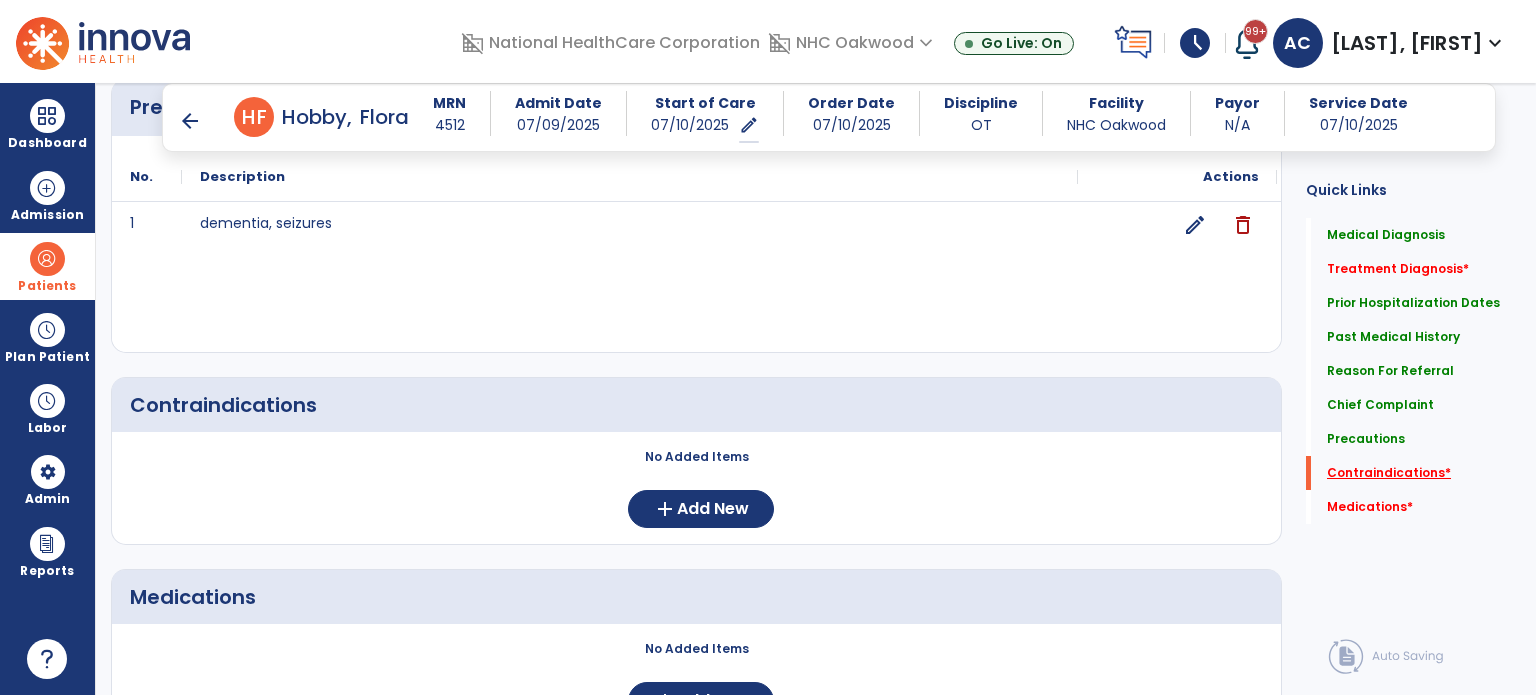 scroll, scrollTop: 2057, scrollLeft: 0, axis: vertical 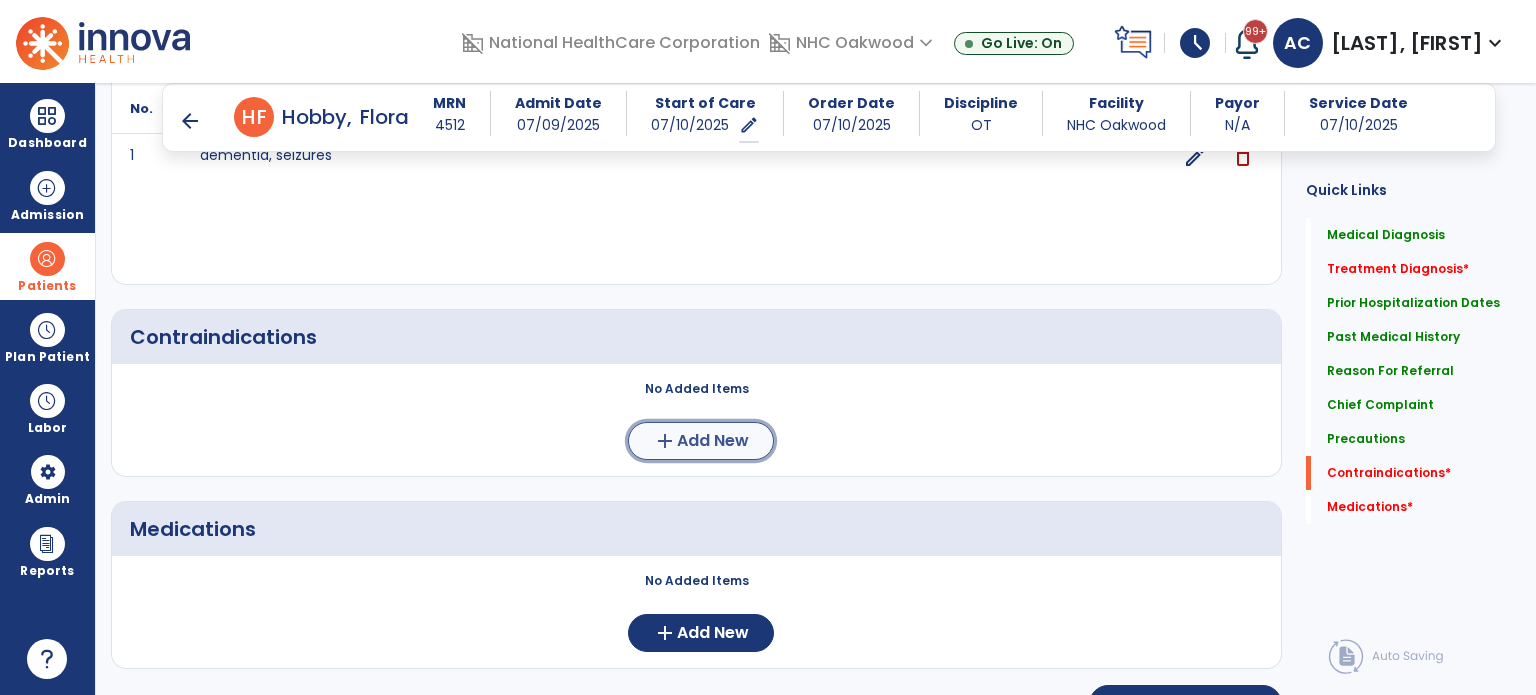 click on "Add New" 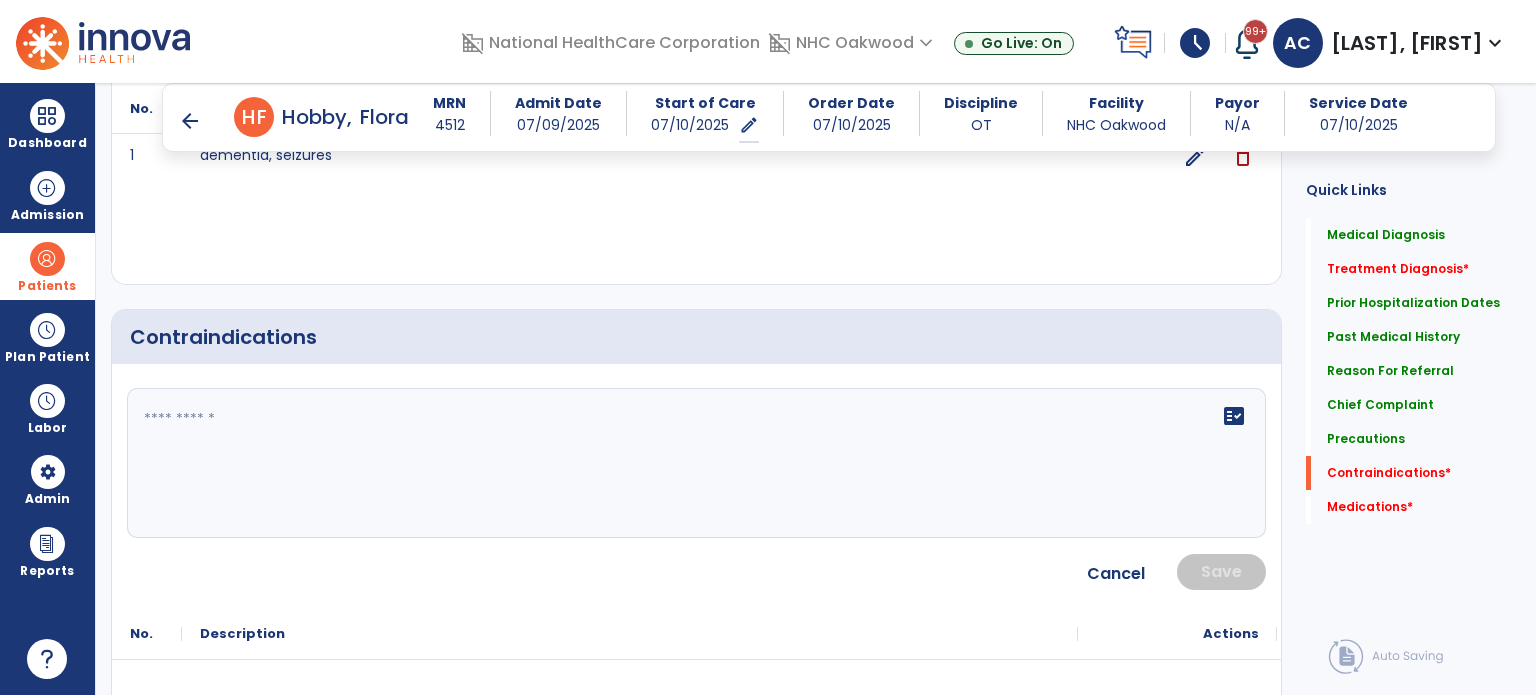 click on "fact_check" 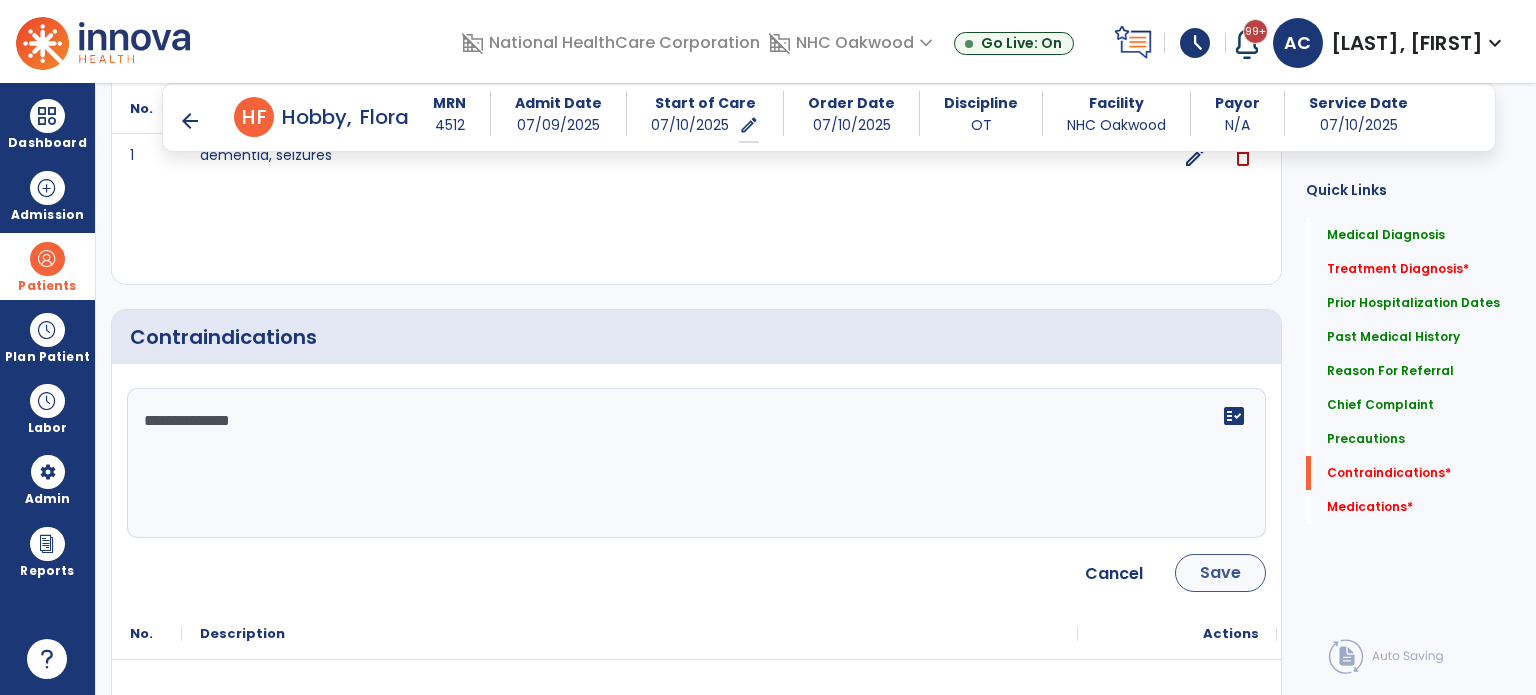 type on "**********" 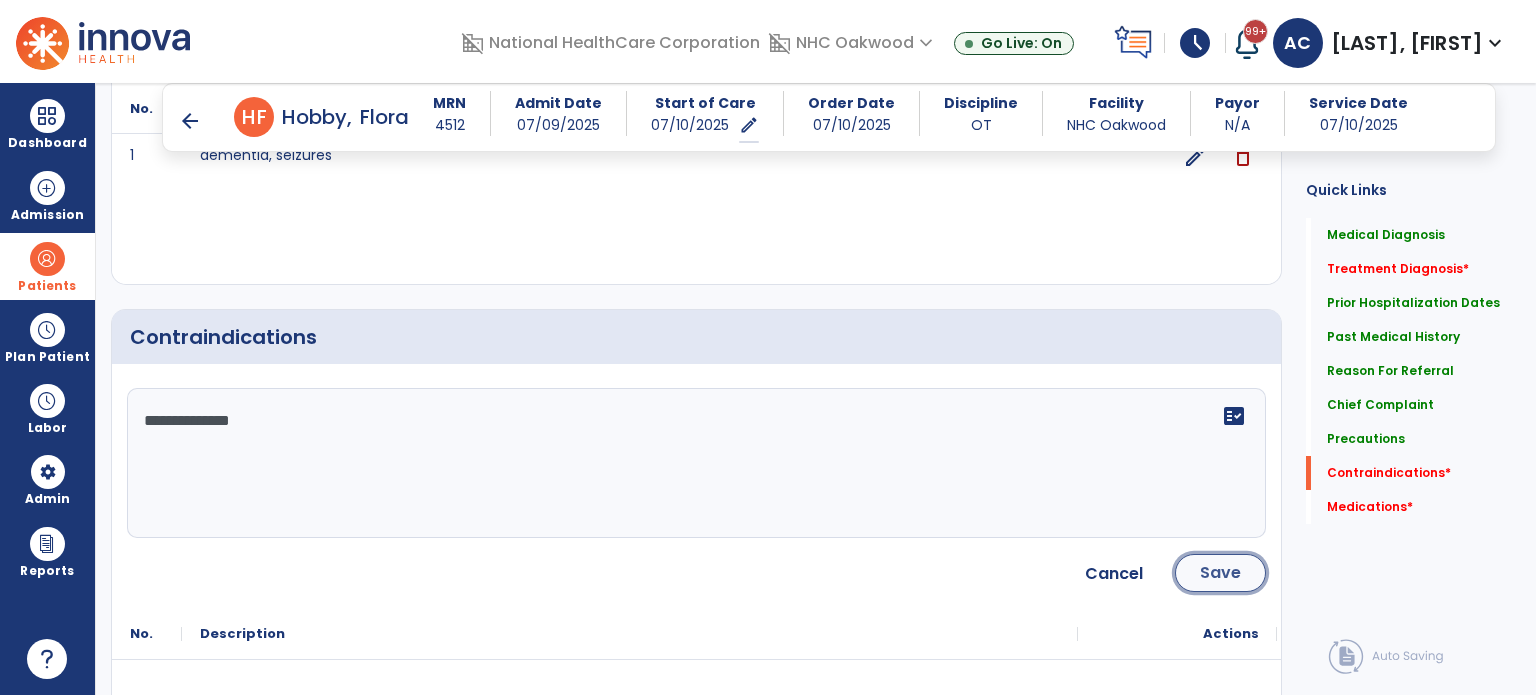 click on "Save" 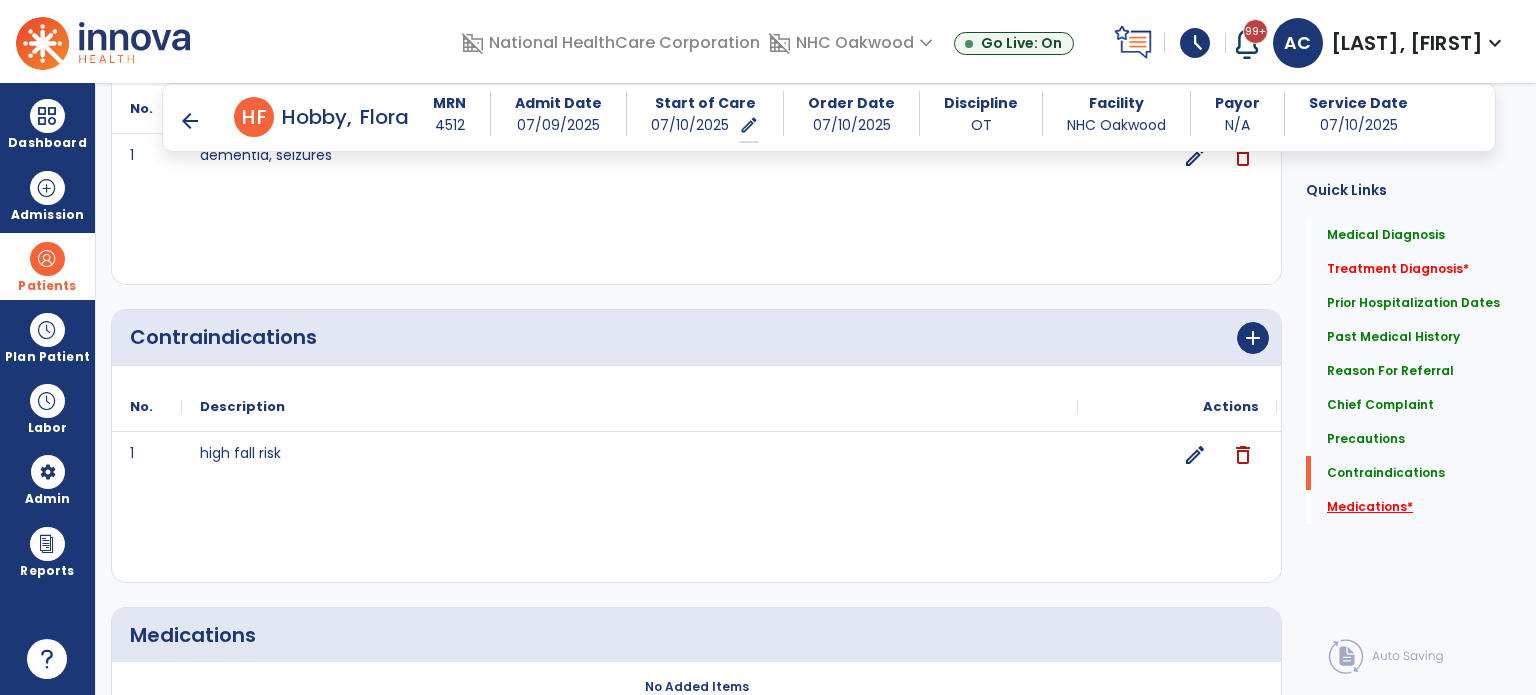 click on "Medications   *" 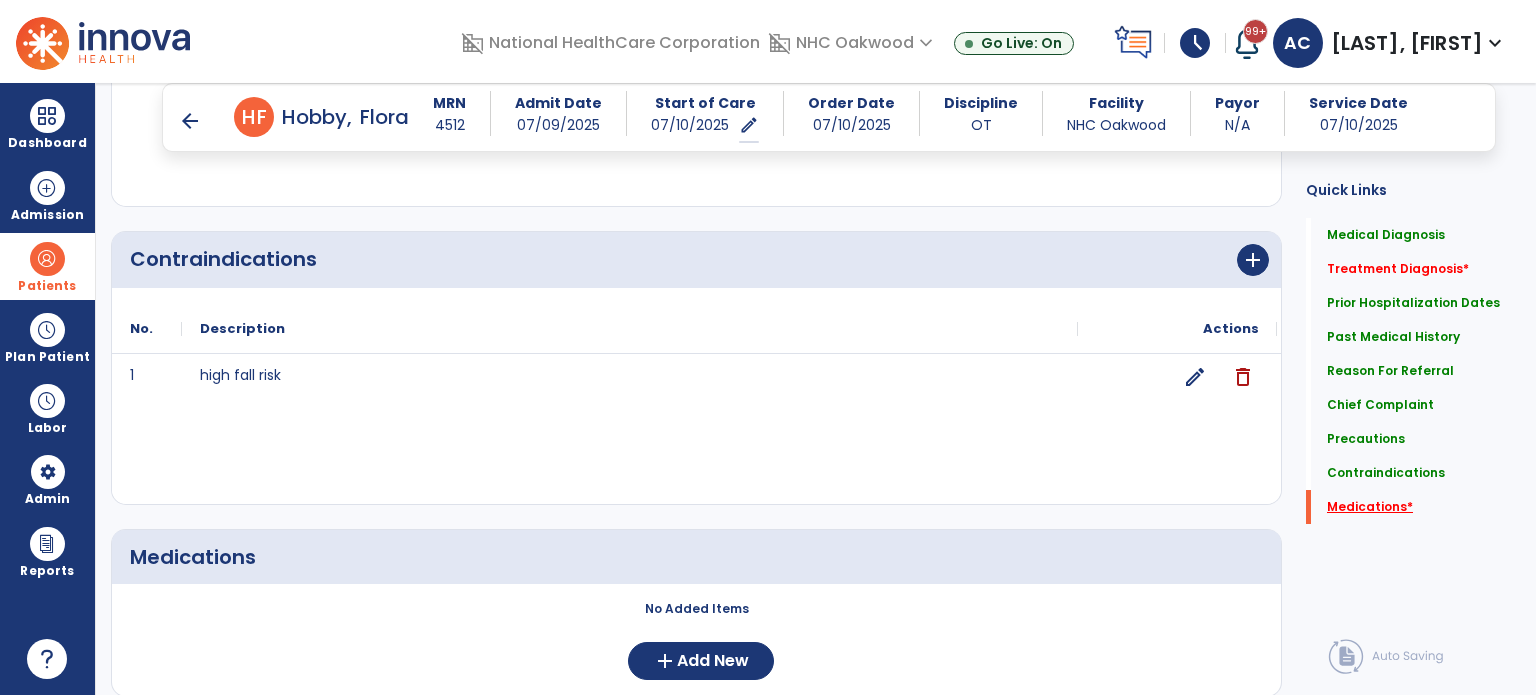 scroll, scrollTop: 2201, scrollLeft: 0, axis: vertical 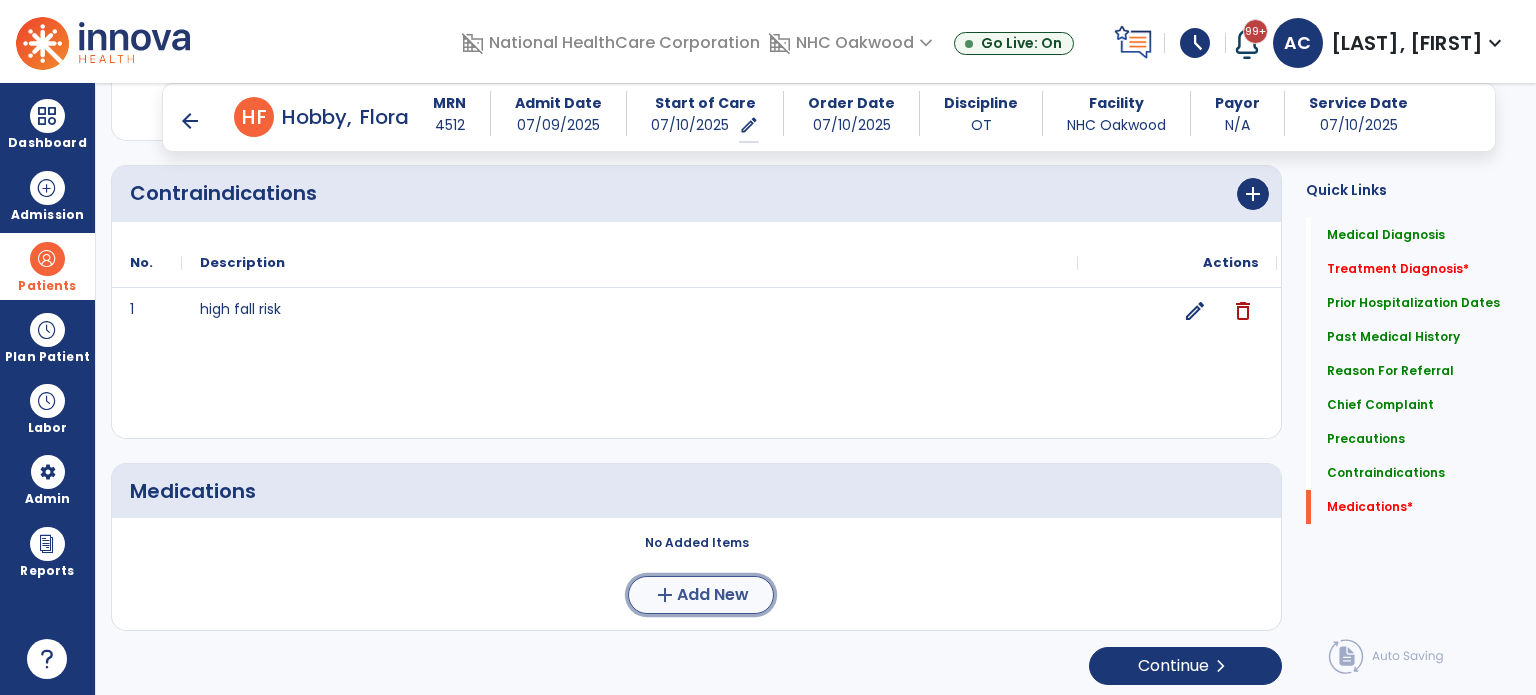 click on "Add New" 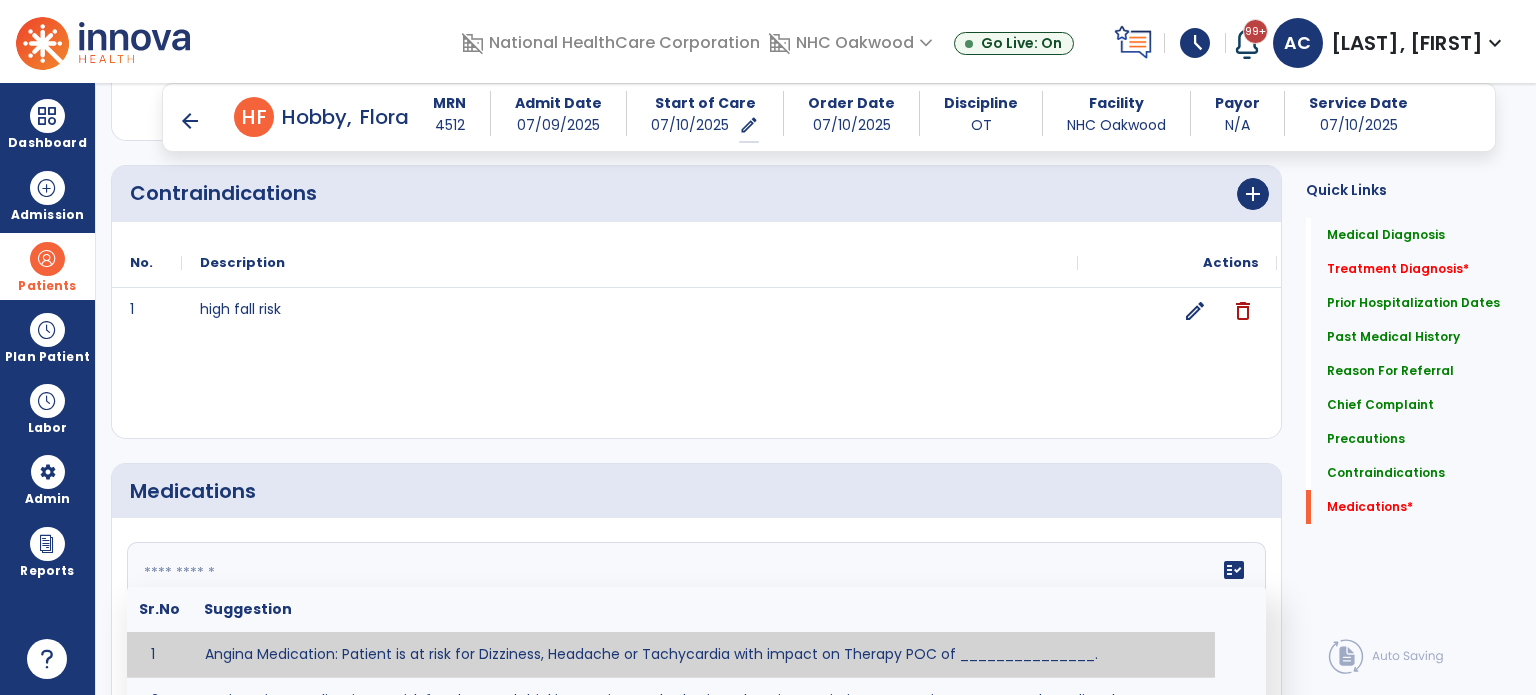 click 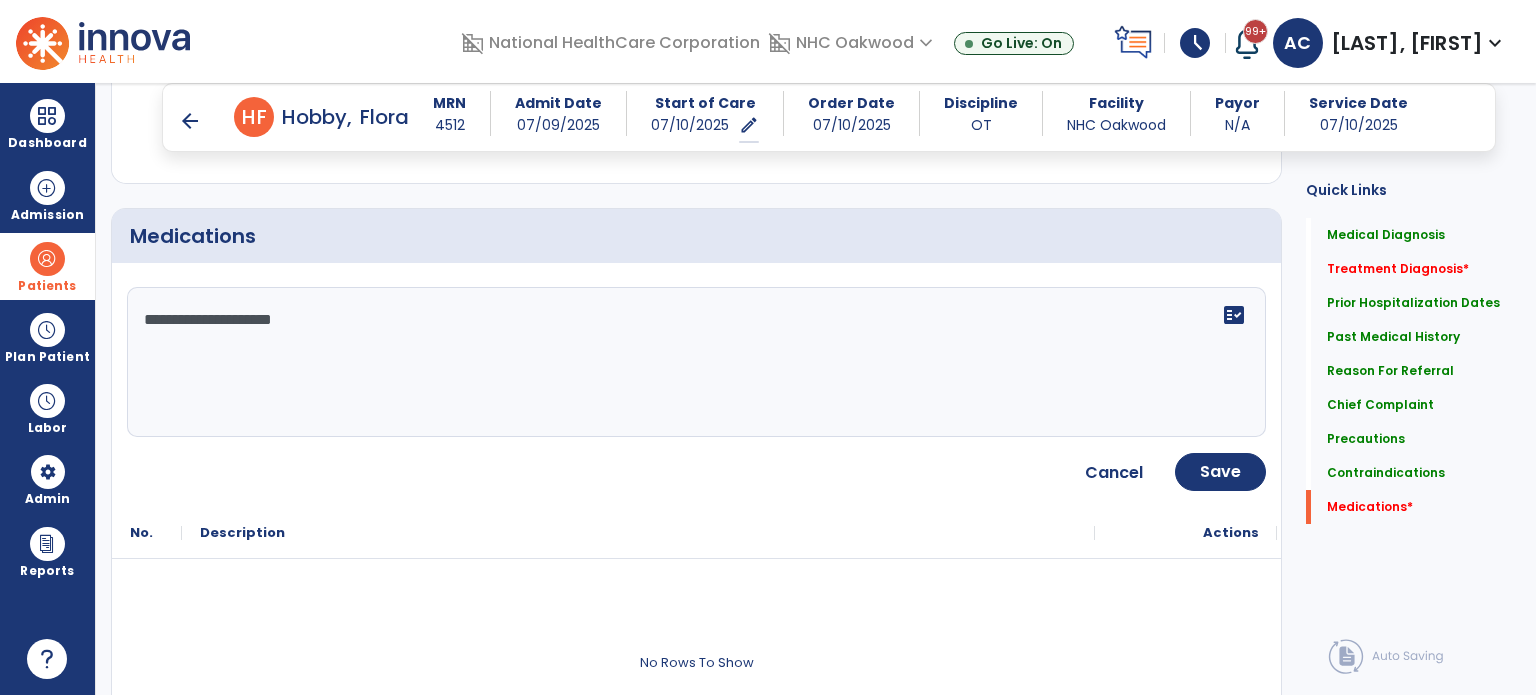 scroll, scrollTop: 2535, scrollLeft: 0, axis: vertical 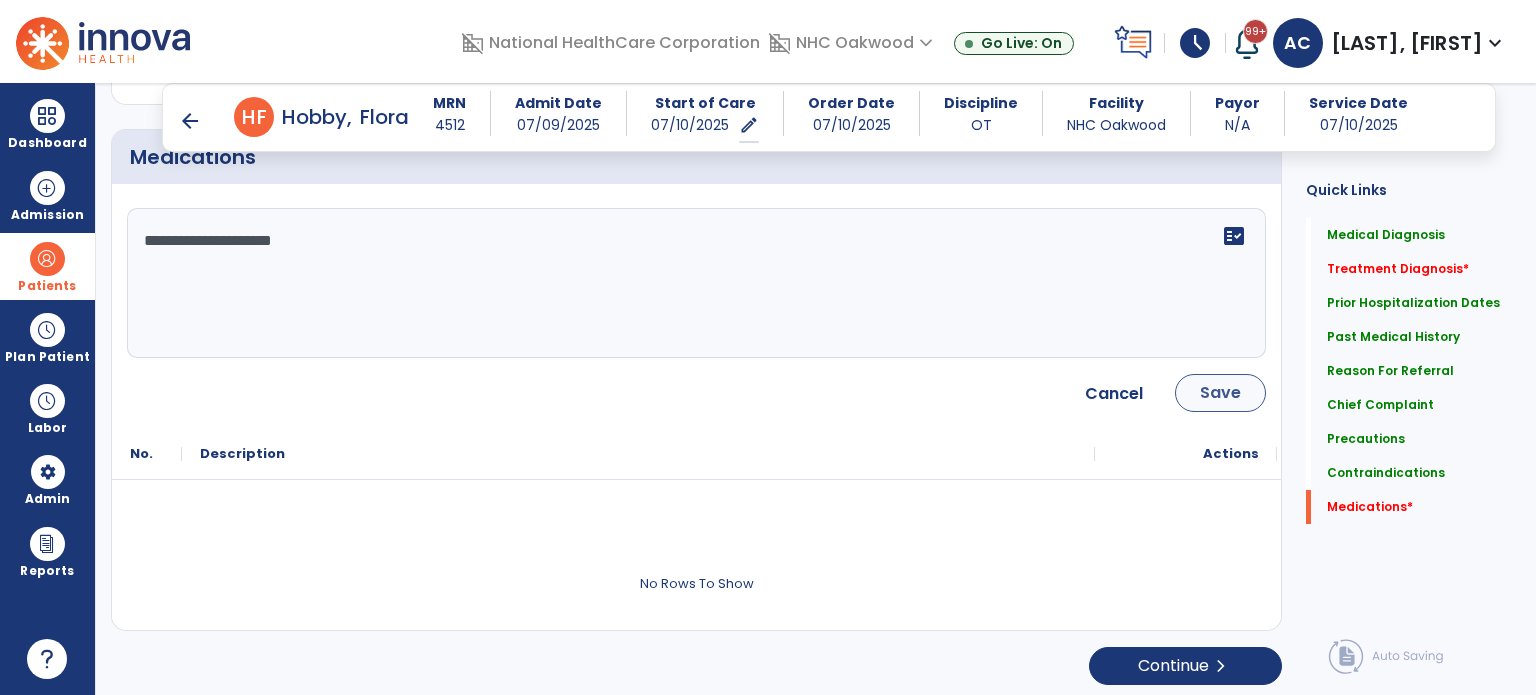 type on "**********" 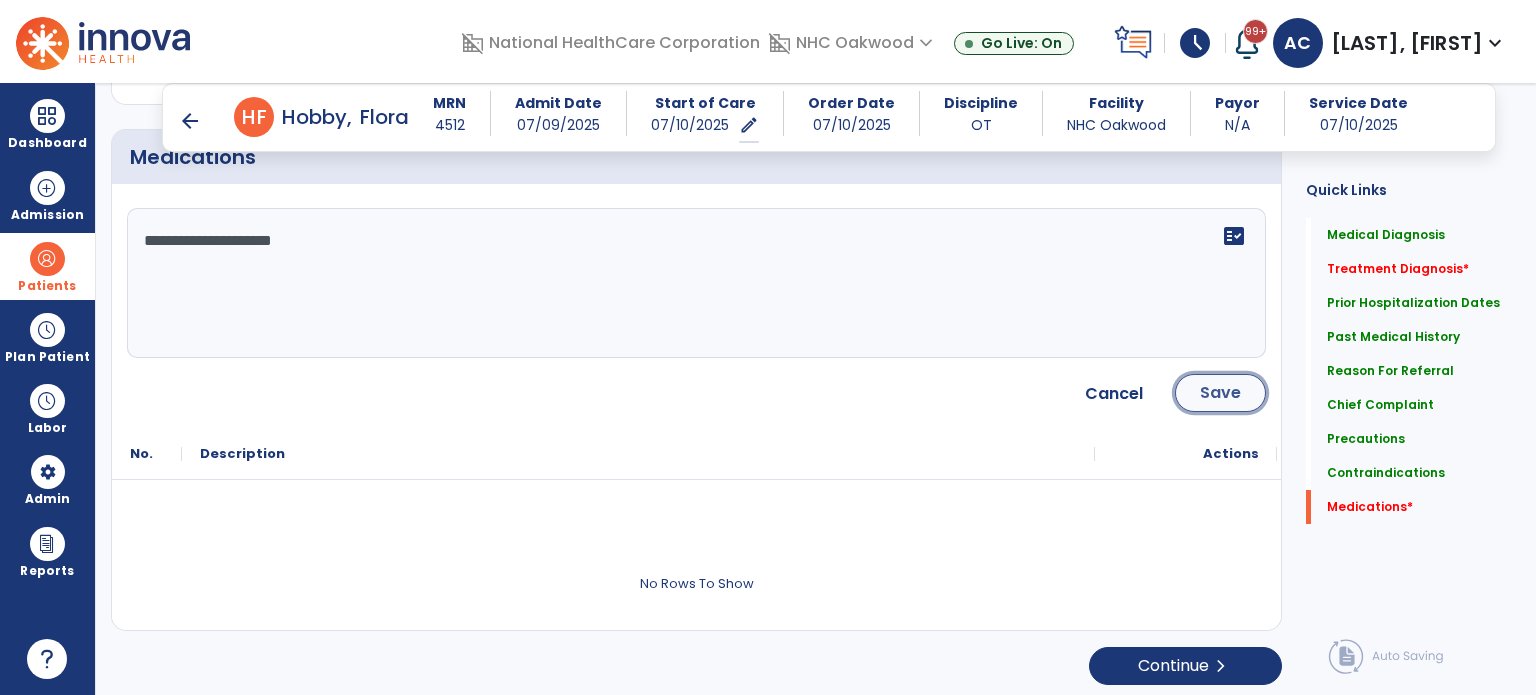 click on "Save" 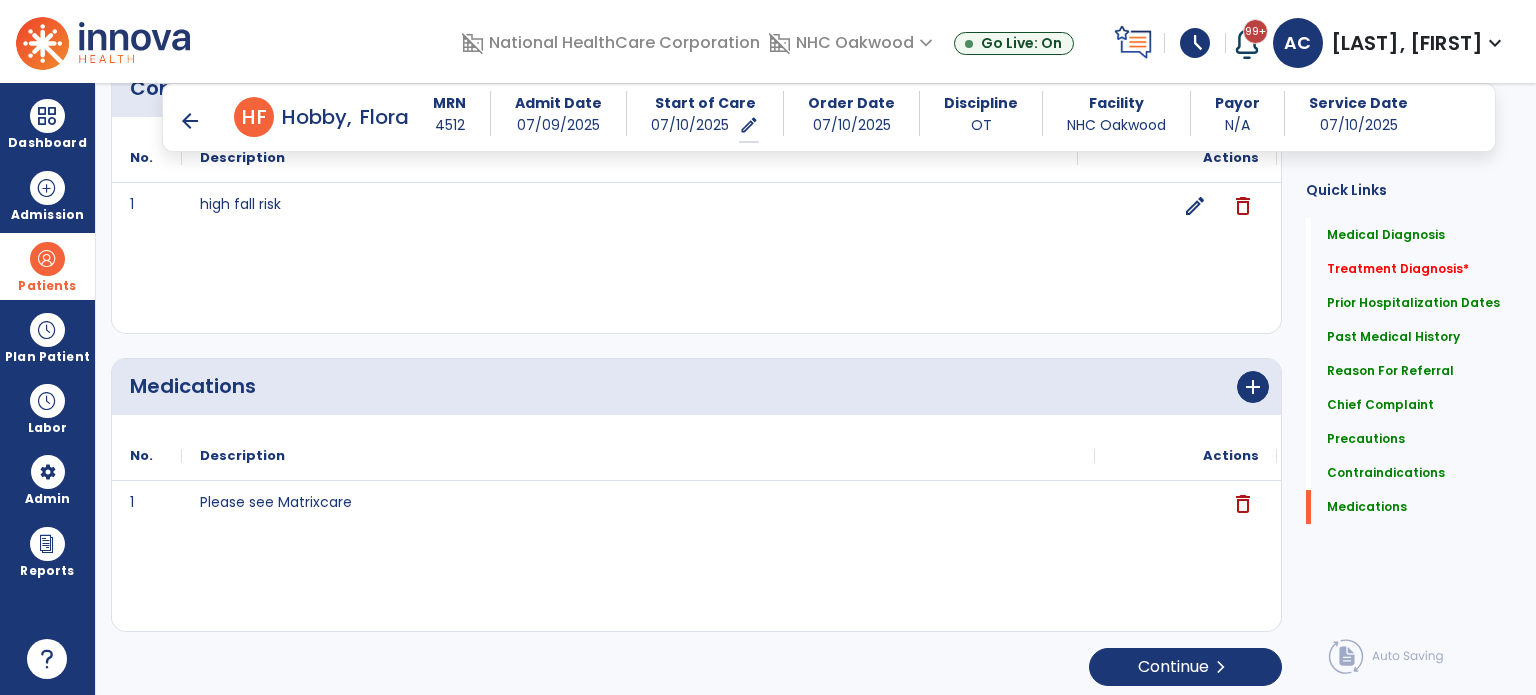 scroll, scrollTop: 2308, scrollLeft: 0, axis: vertical 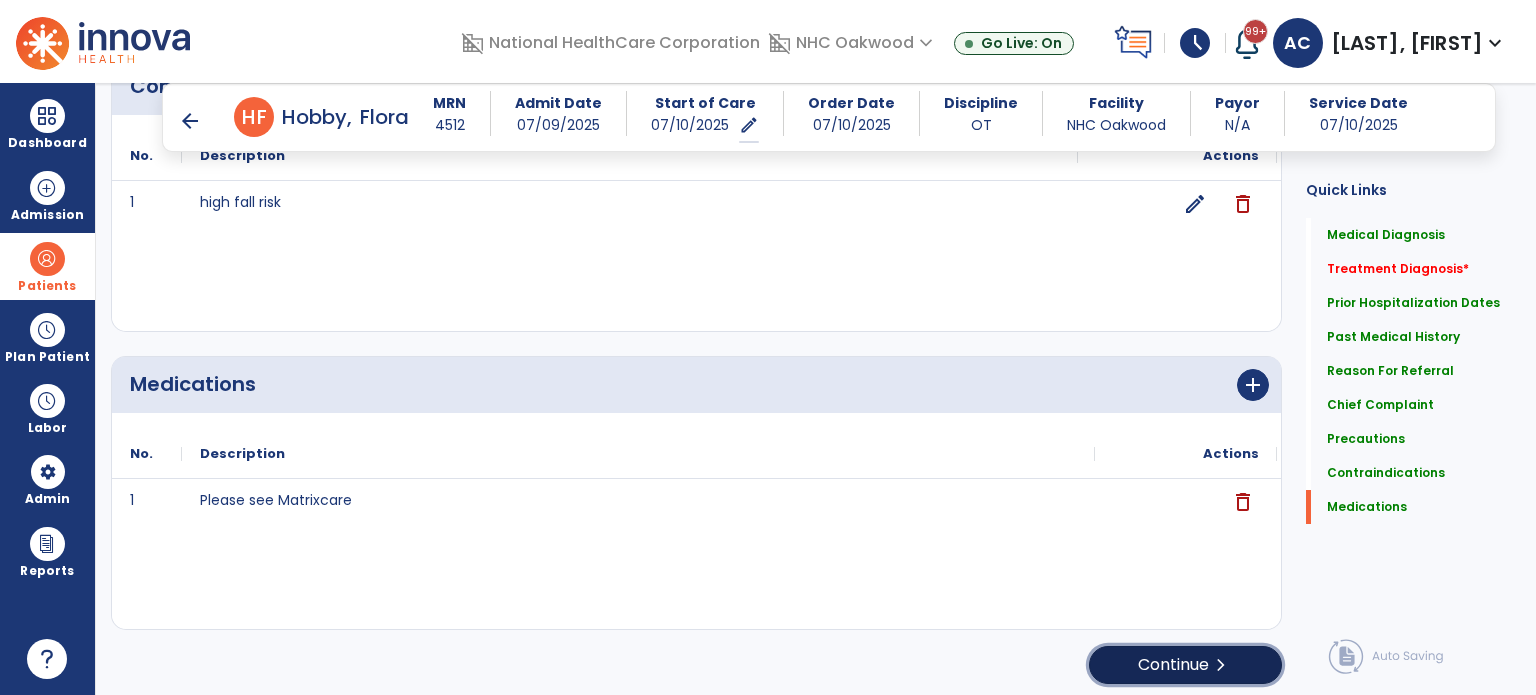 click on "Continue  chevron_right" 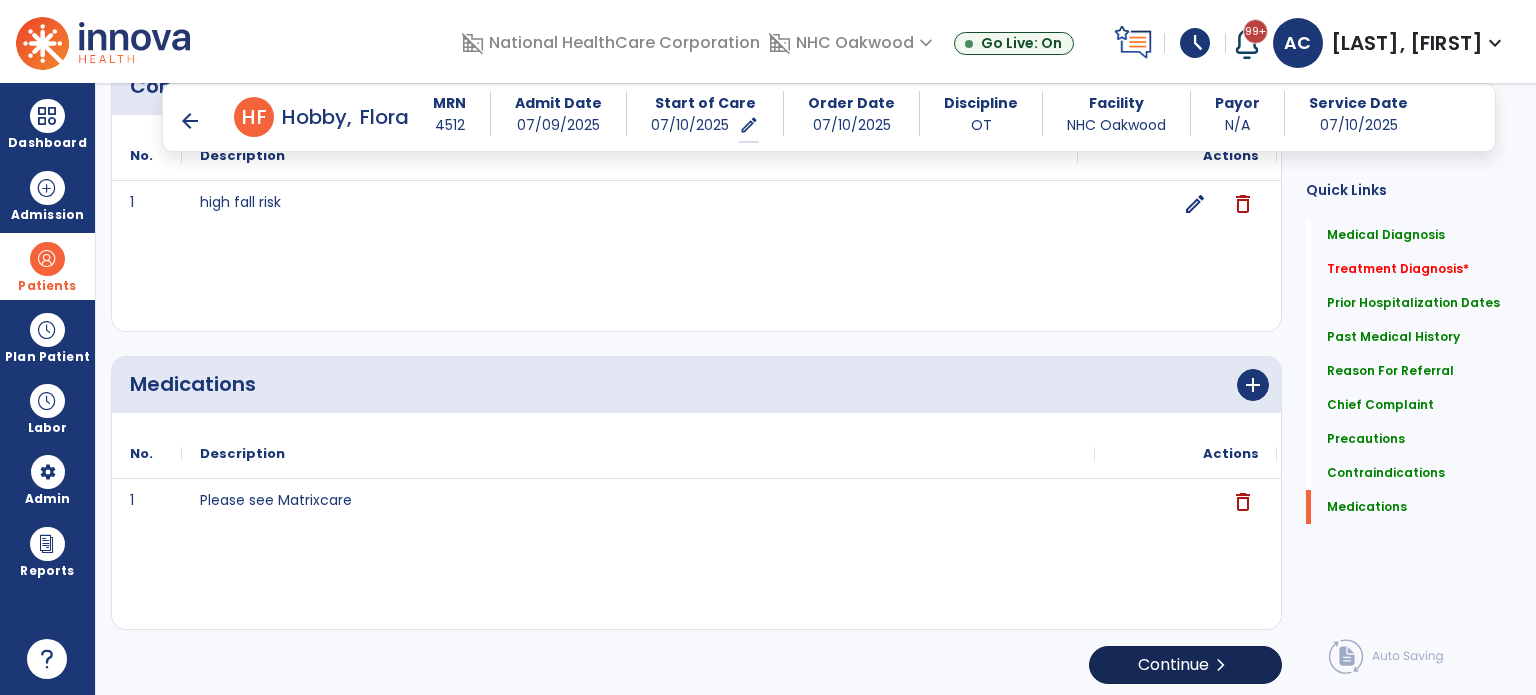 scroll, scrollTop: 8, scrollLeft: 0, axis: vertical 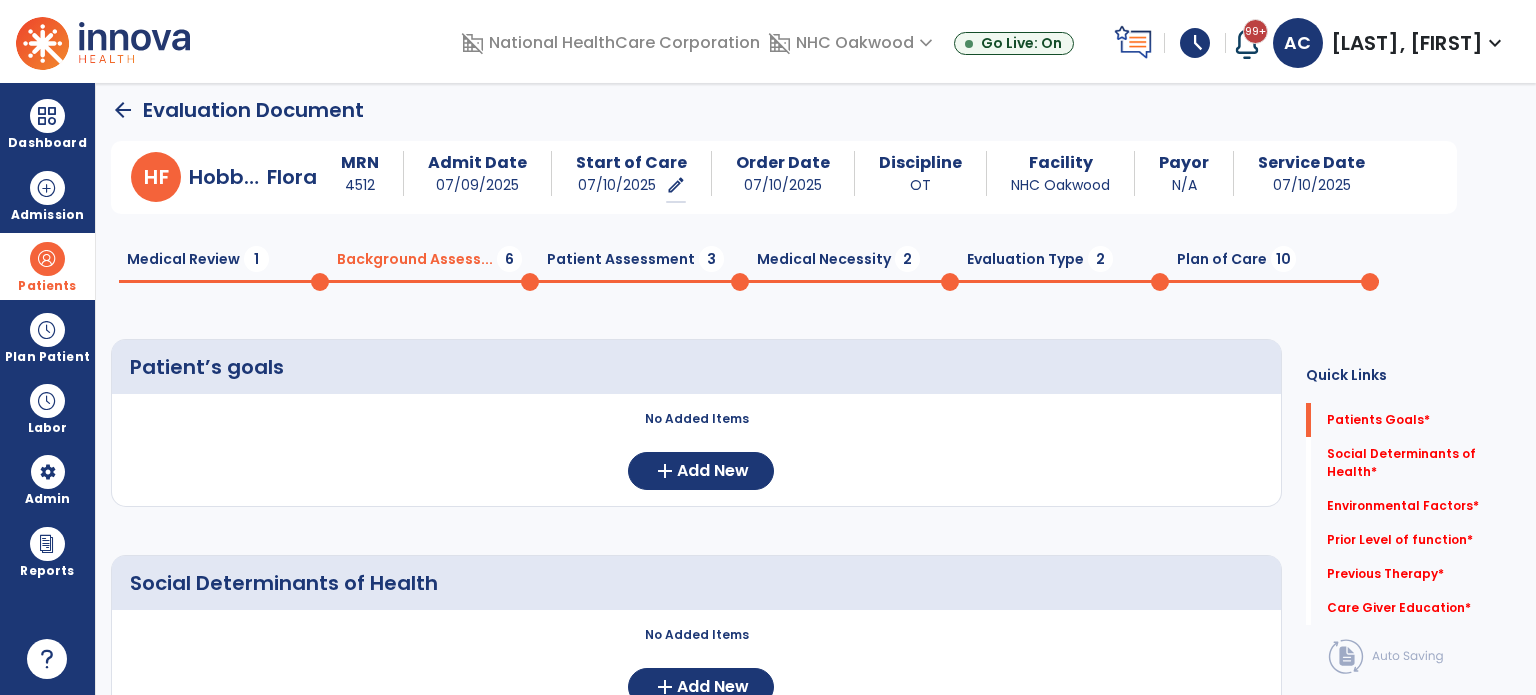 click on "arrow_back   Evaluation Document" 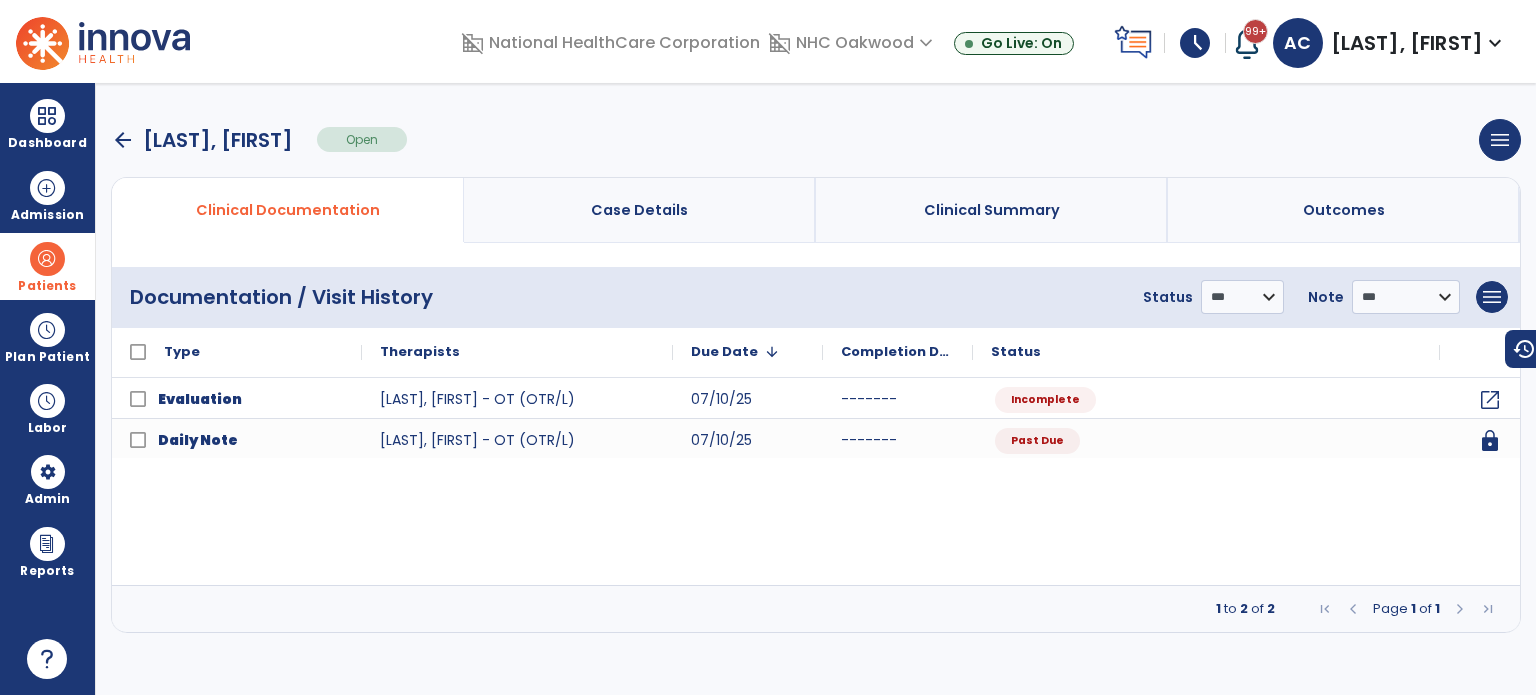 scroll, scrollTop: 0, scrollLeft: 0, axis: both 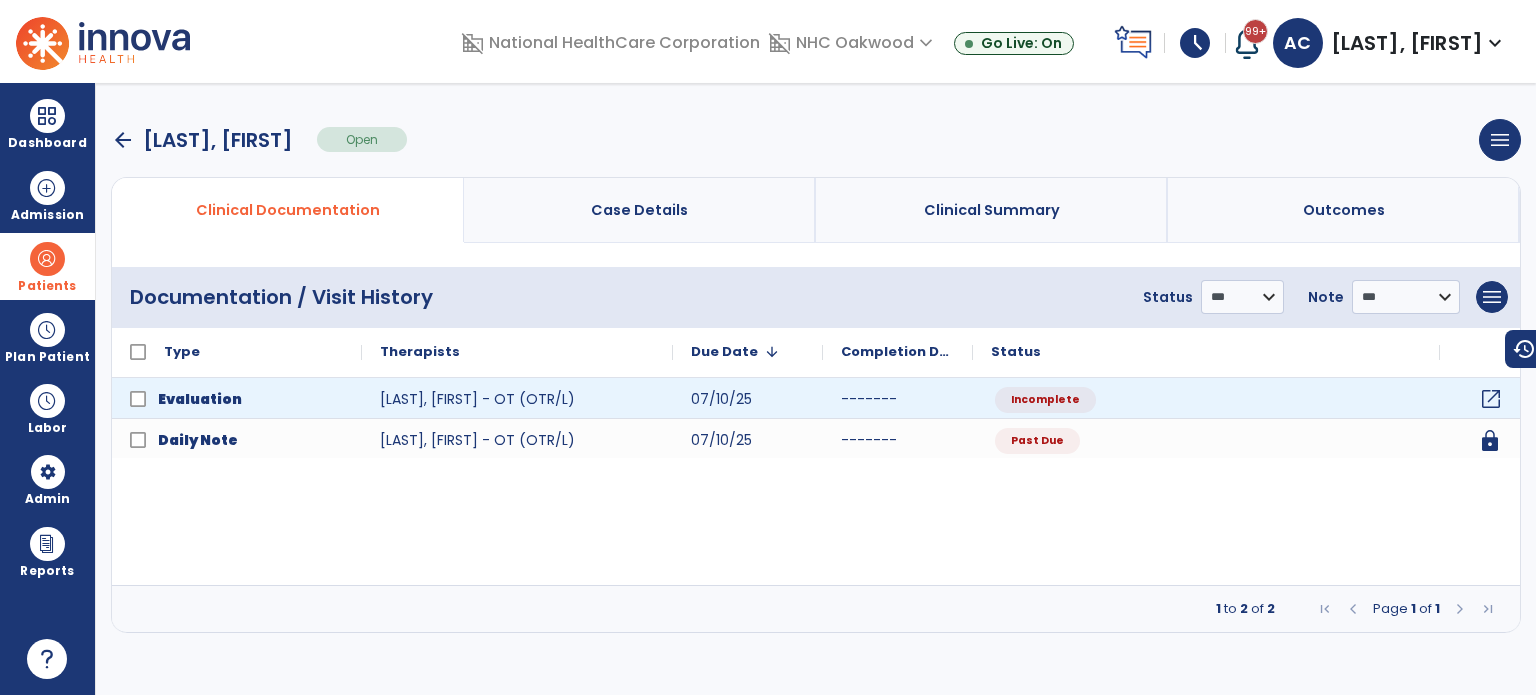 click on "open_in_new" 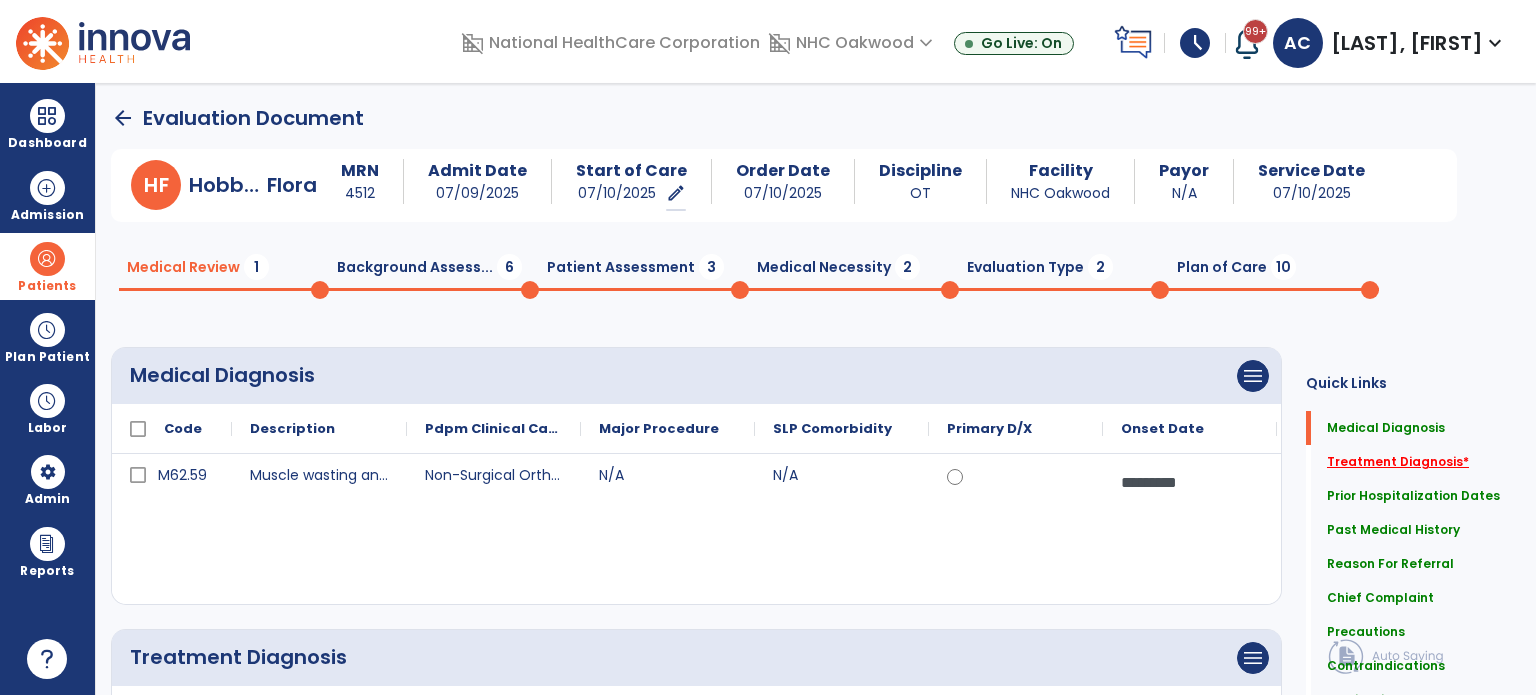 click on "Treatment Diagnosis   *" 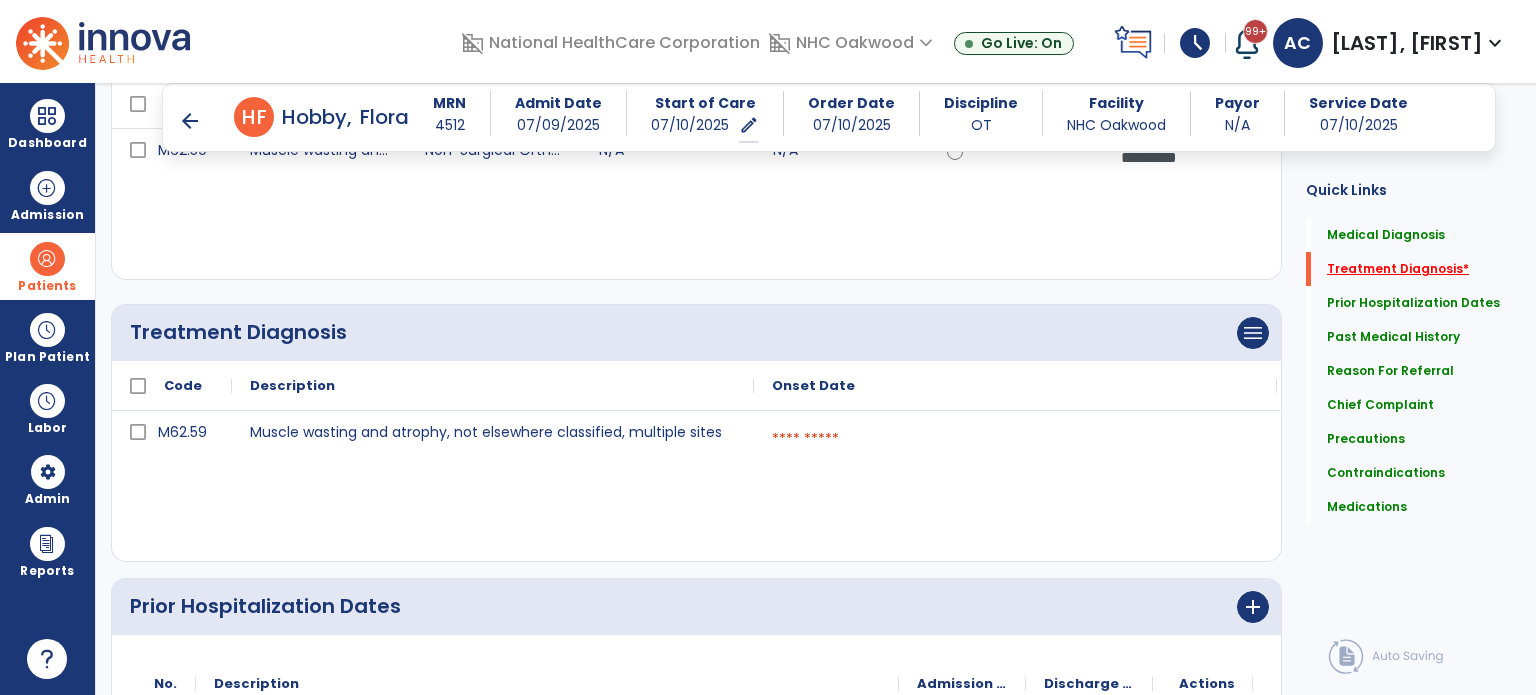scroll, scrollTop: 546, scrollLeft: 0, axis: vertical 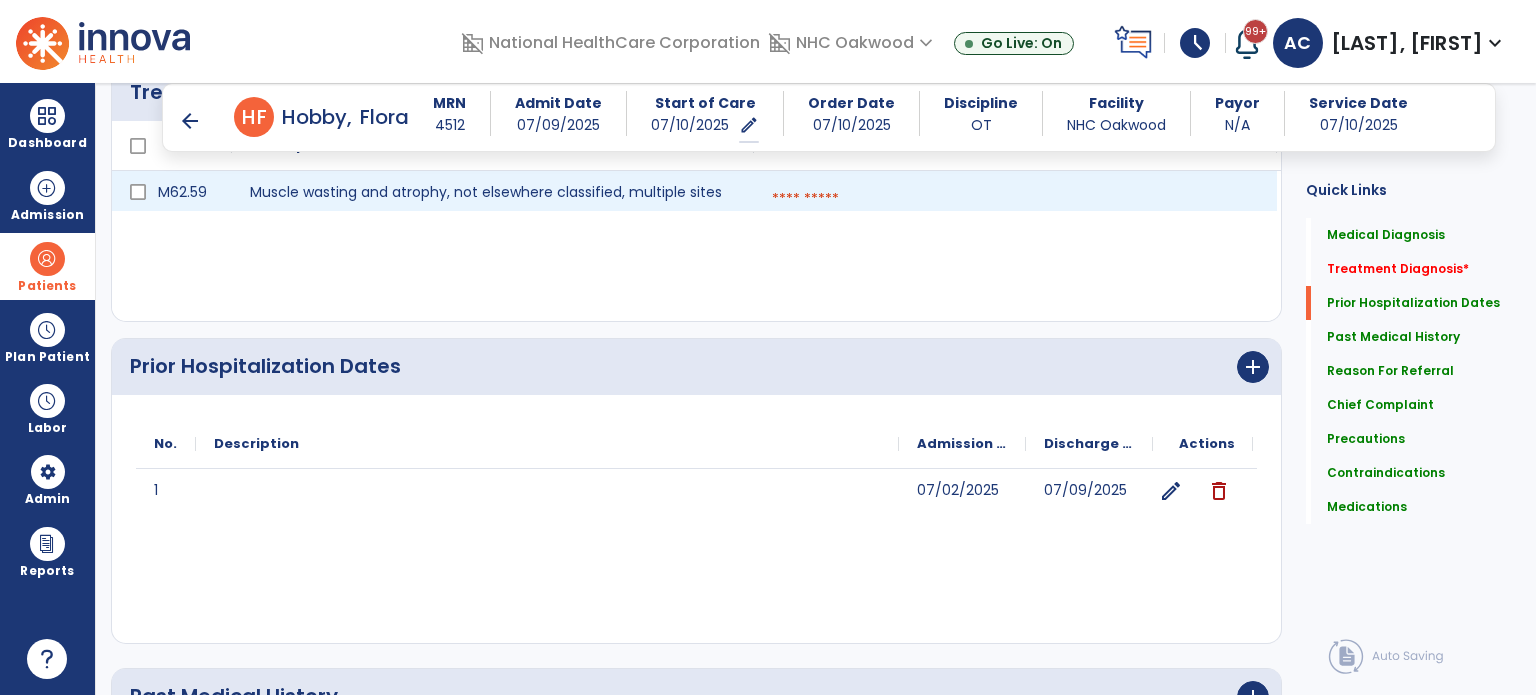 click at bounding box center (1015, 199) 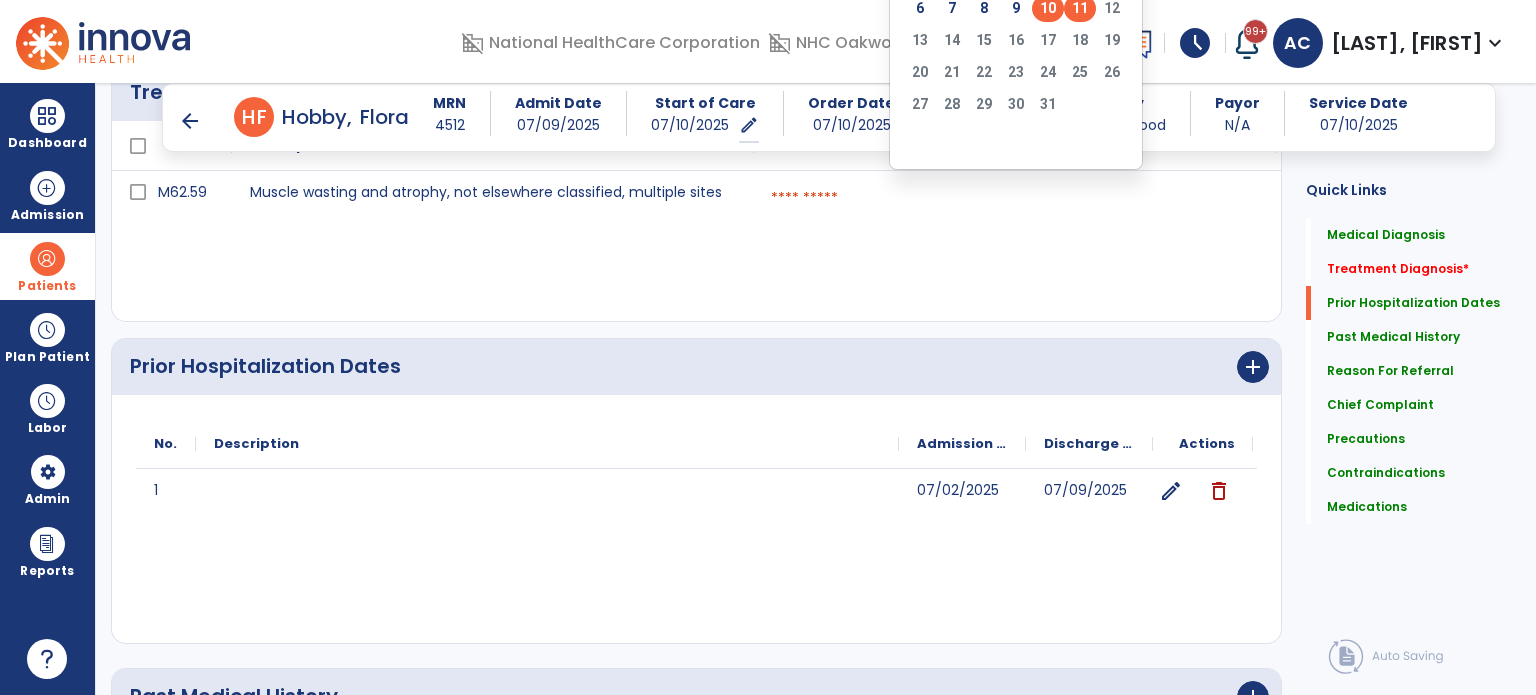 click on "10" 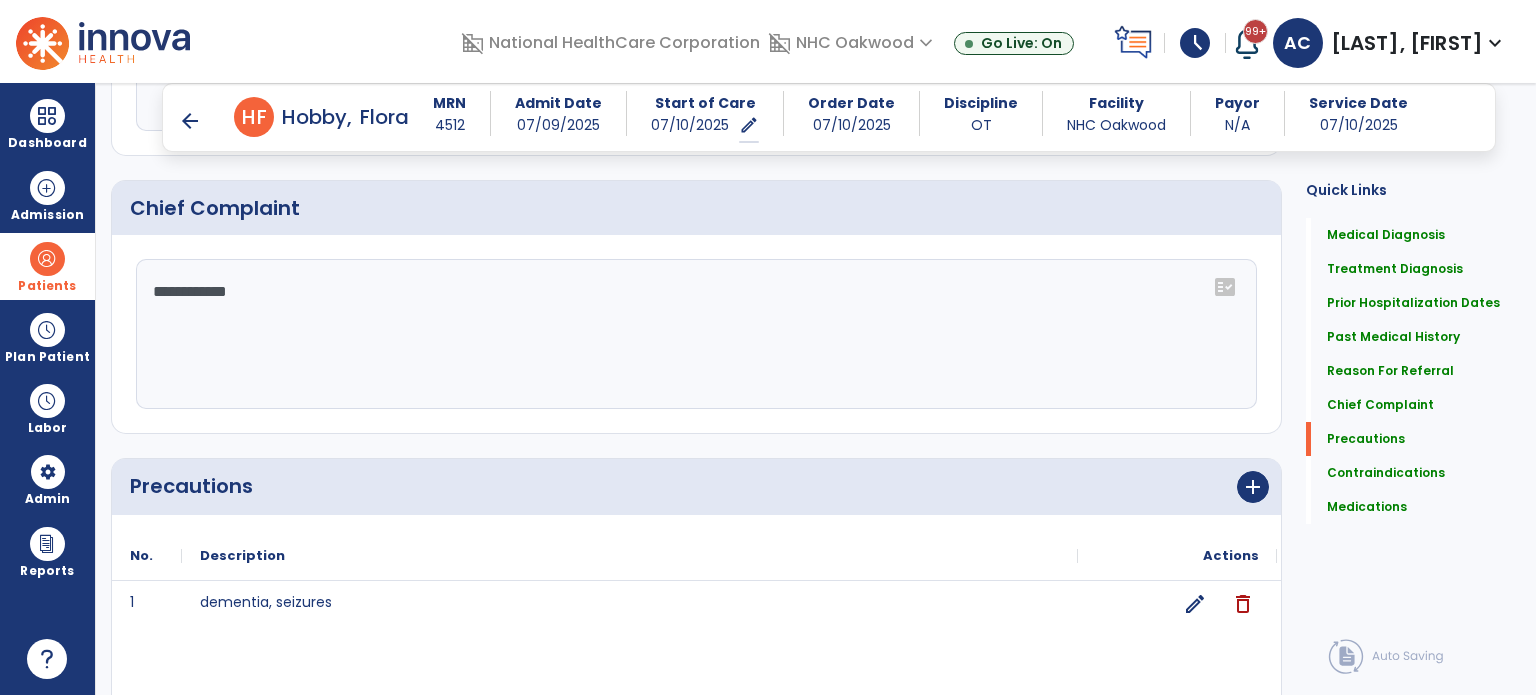 scroll, scrollTop: 2308, scrollLeft: 0, axis: vertical 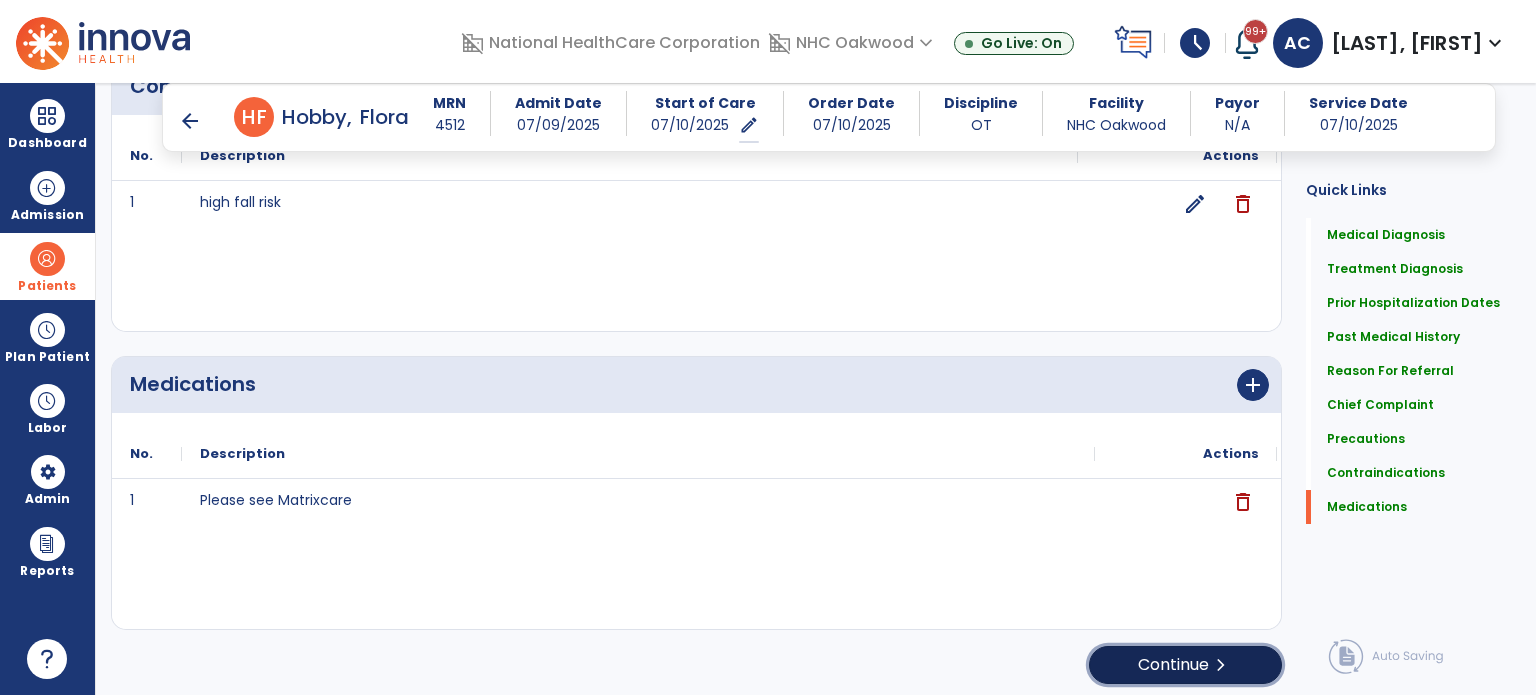 click on "Continue  chevron_right" 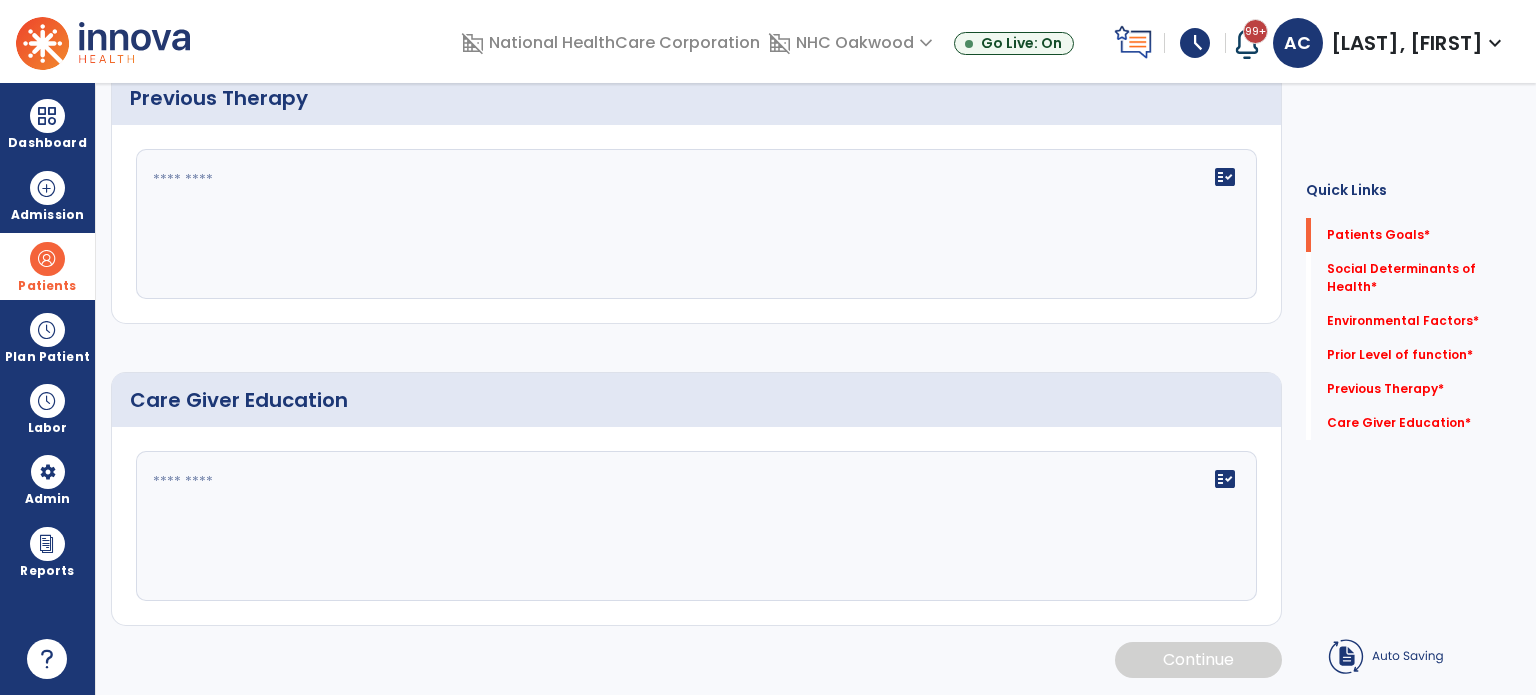 scroll, scrollTop: 8, scrollLeft: 0, axis: vertical 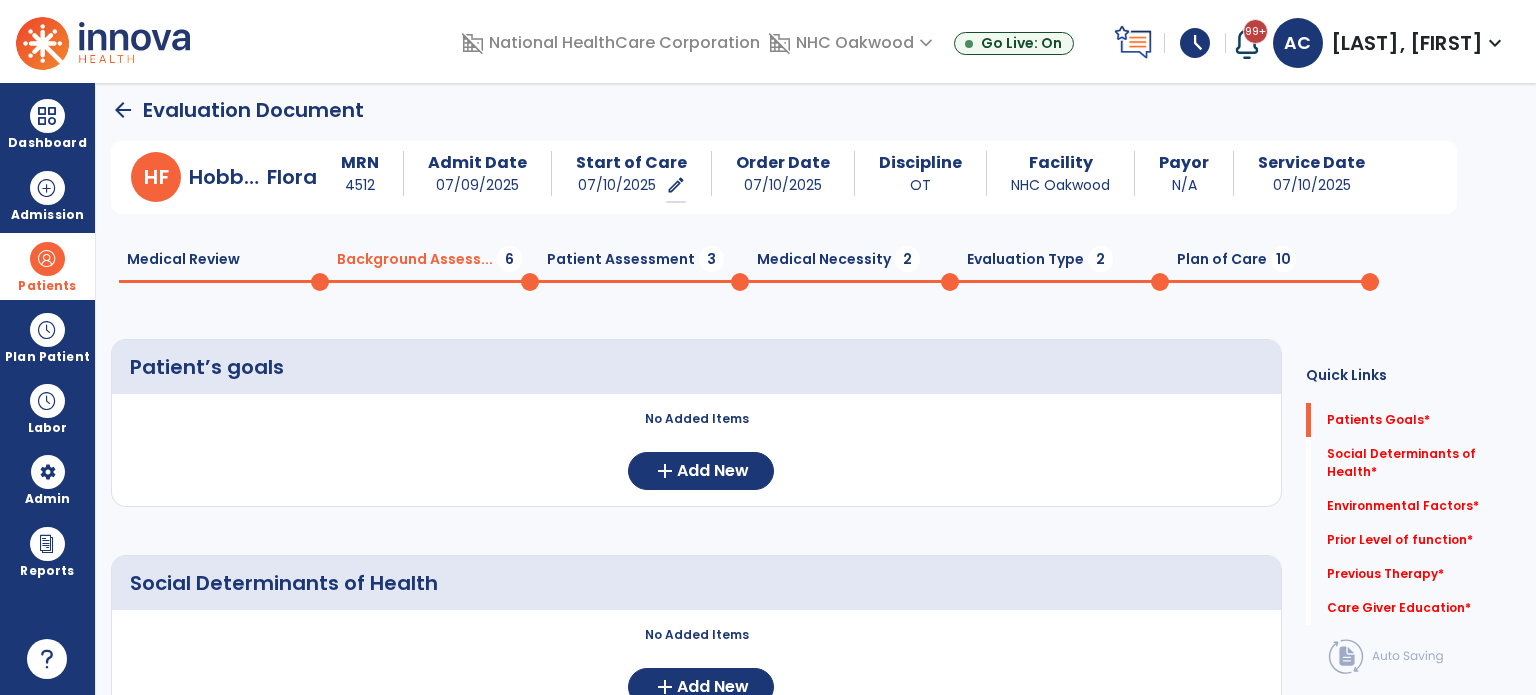 click on "Social Determinants of Health     No Added Items  add  Add New" 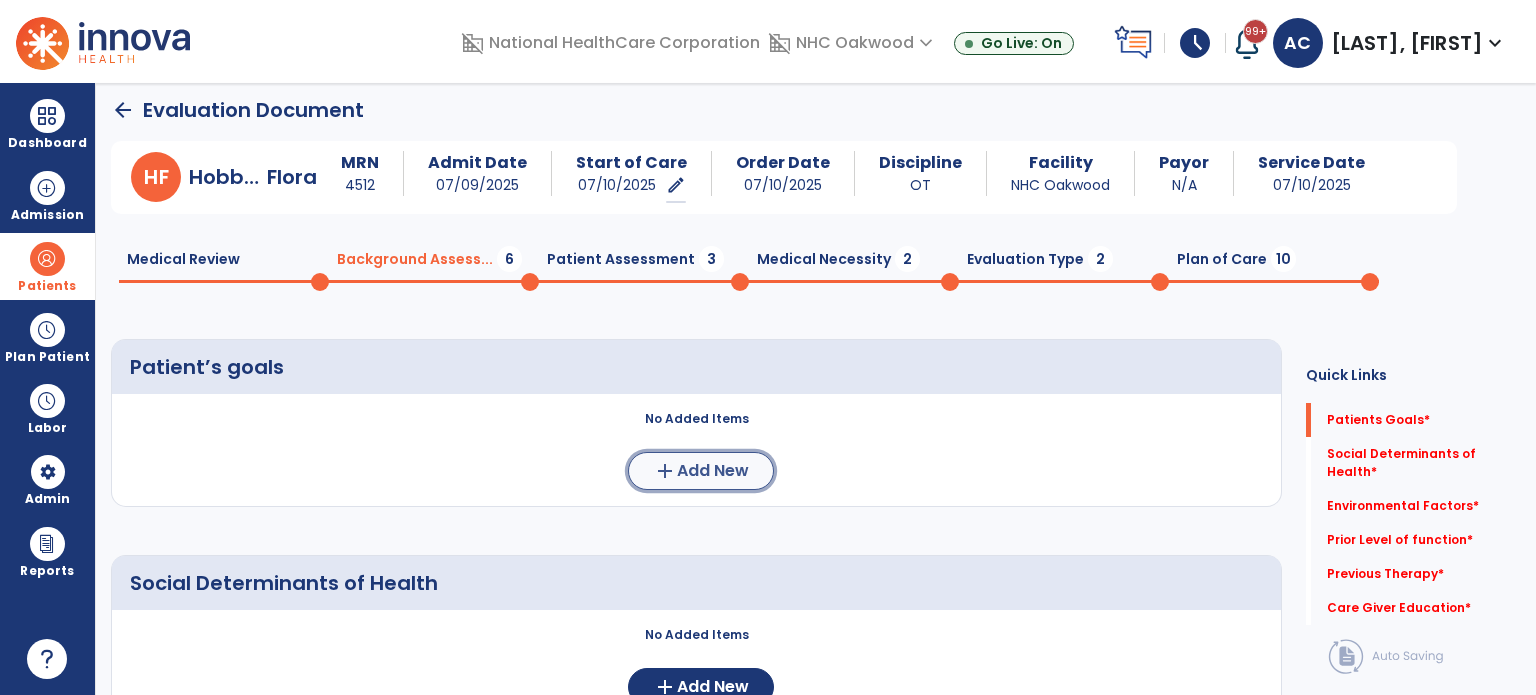 click on "Add New" 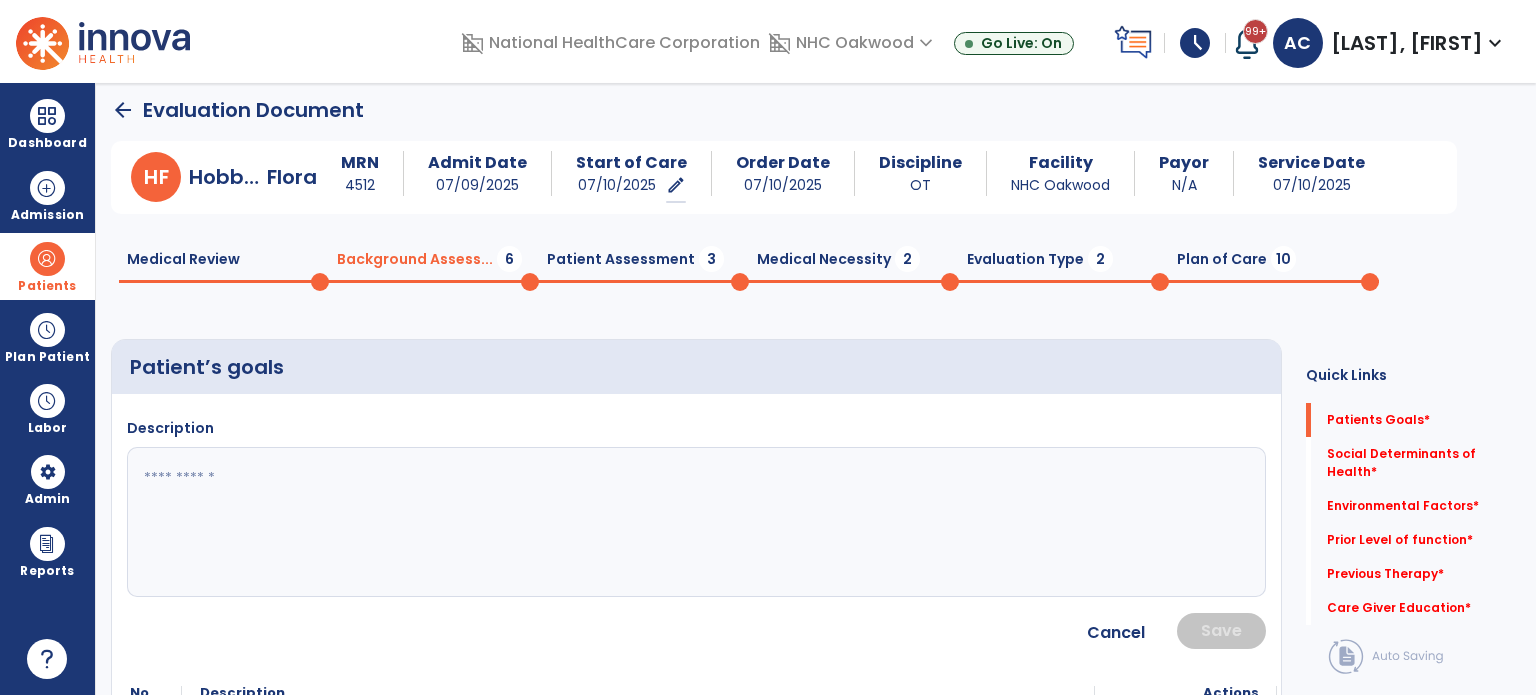 click 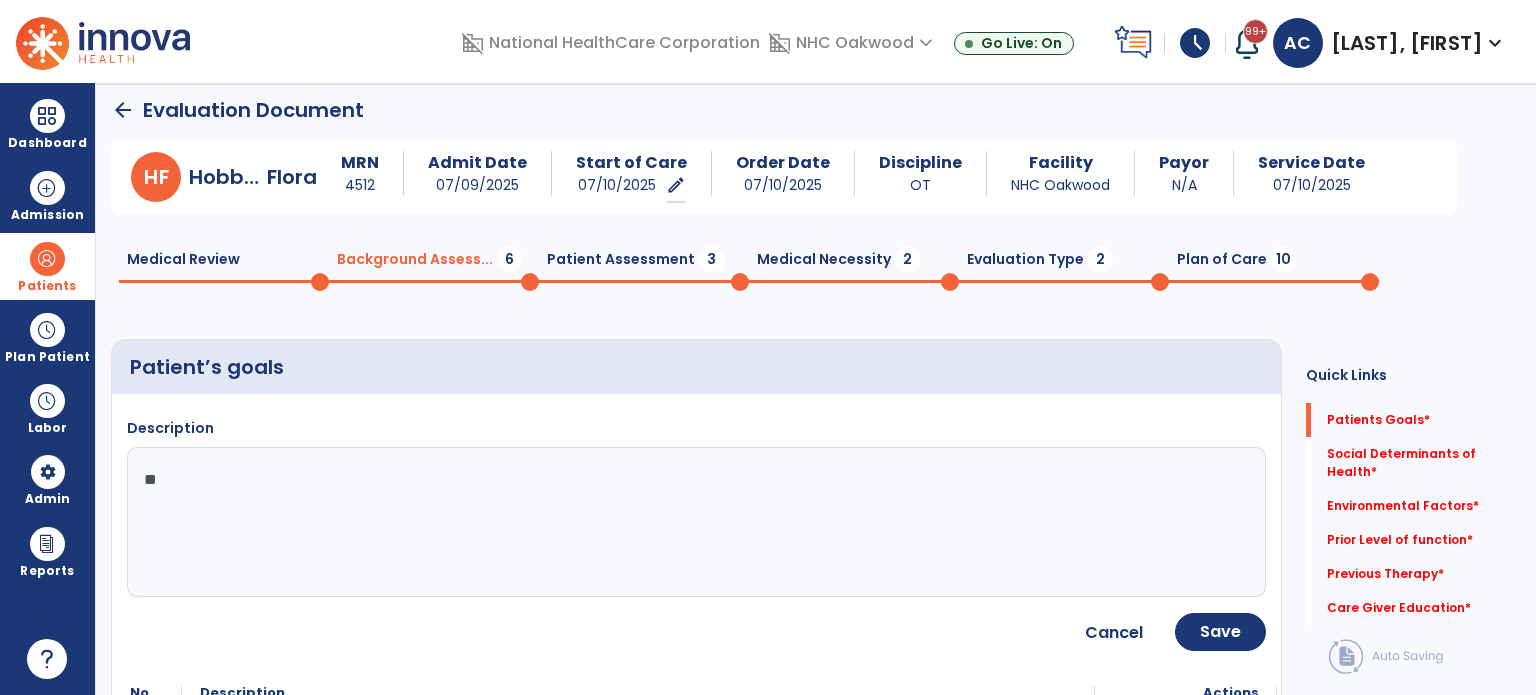 type on "*" 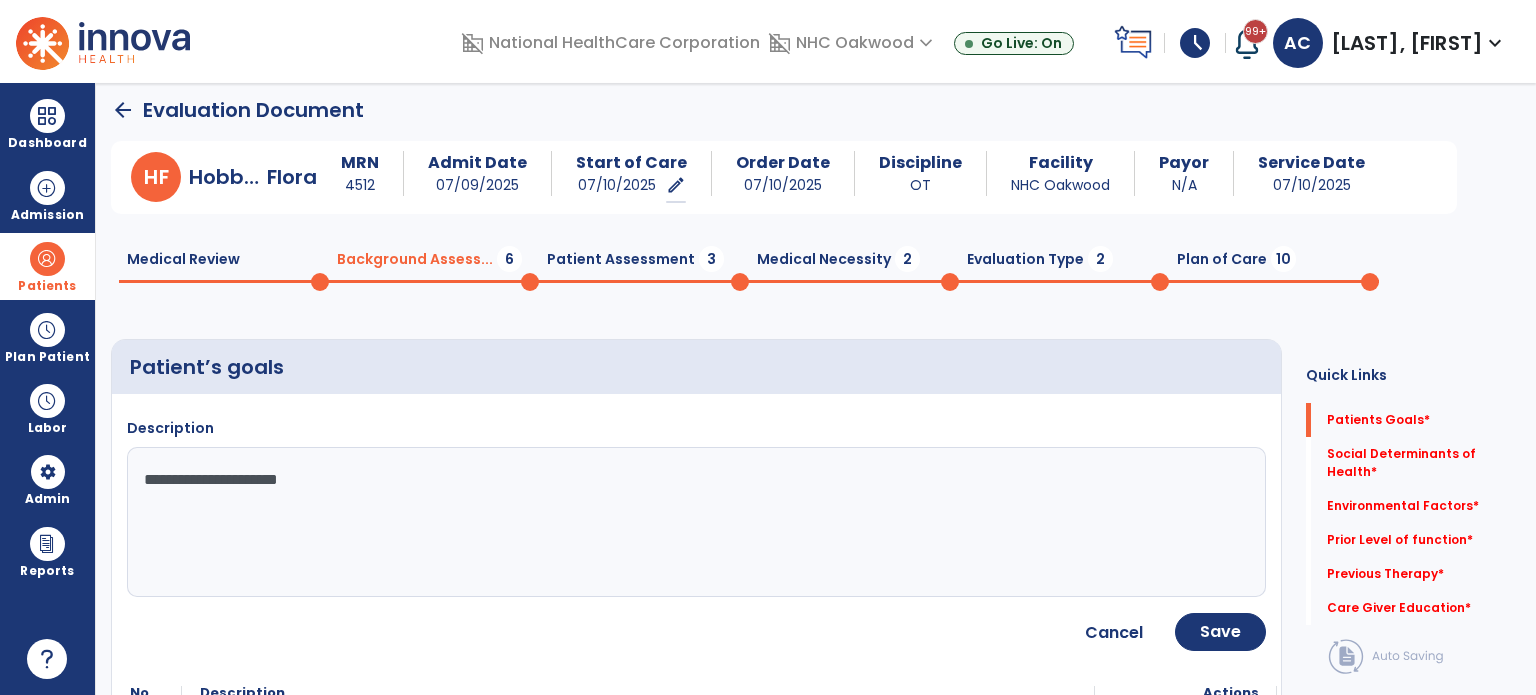 type on "**********" 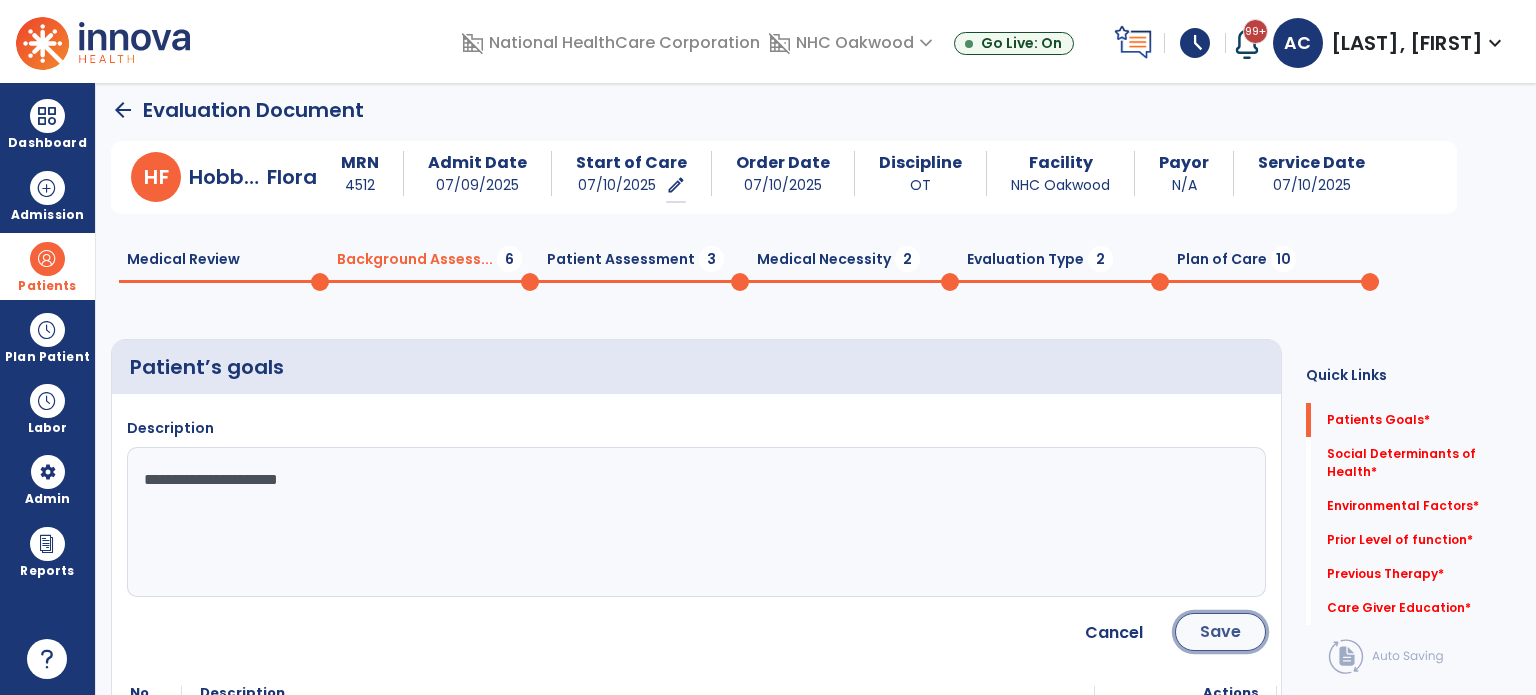 click on "Save" 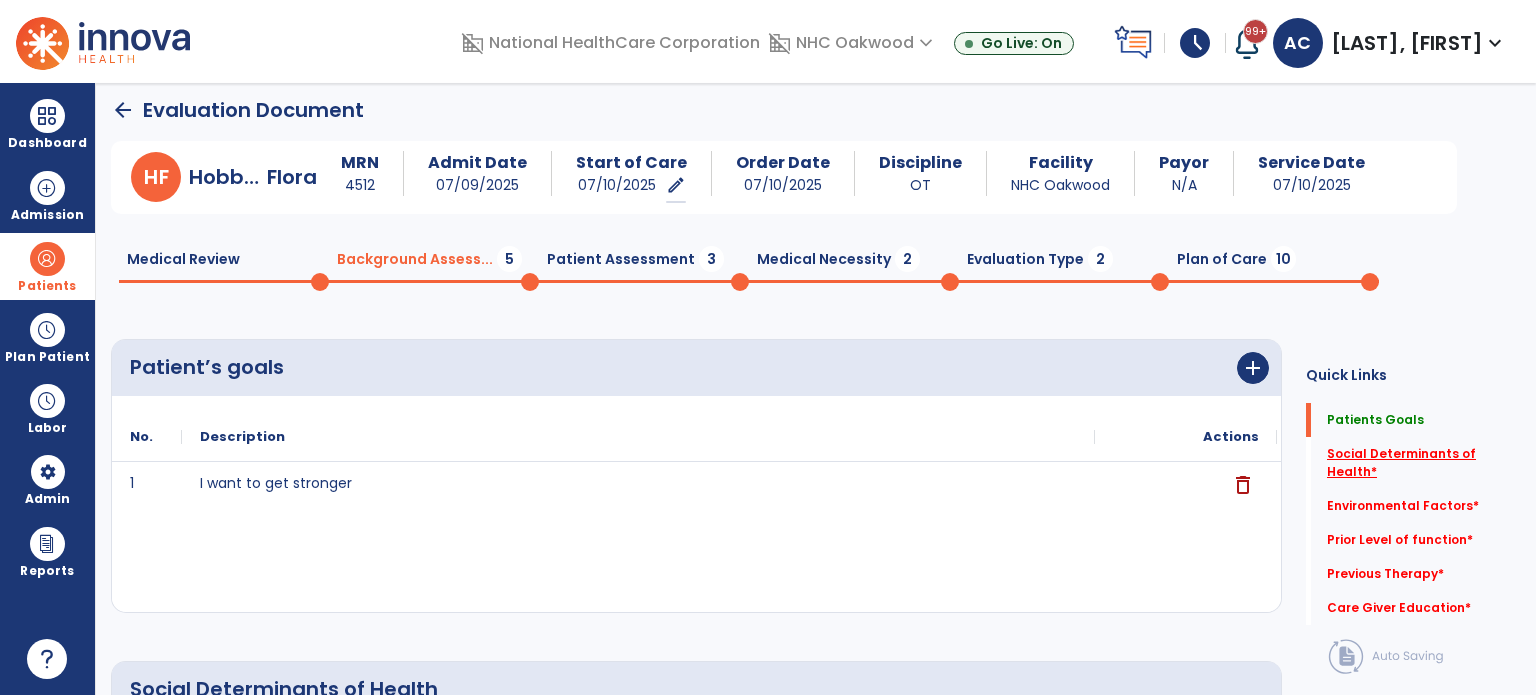 click on "Social Determinants of Health   *" 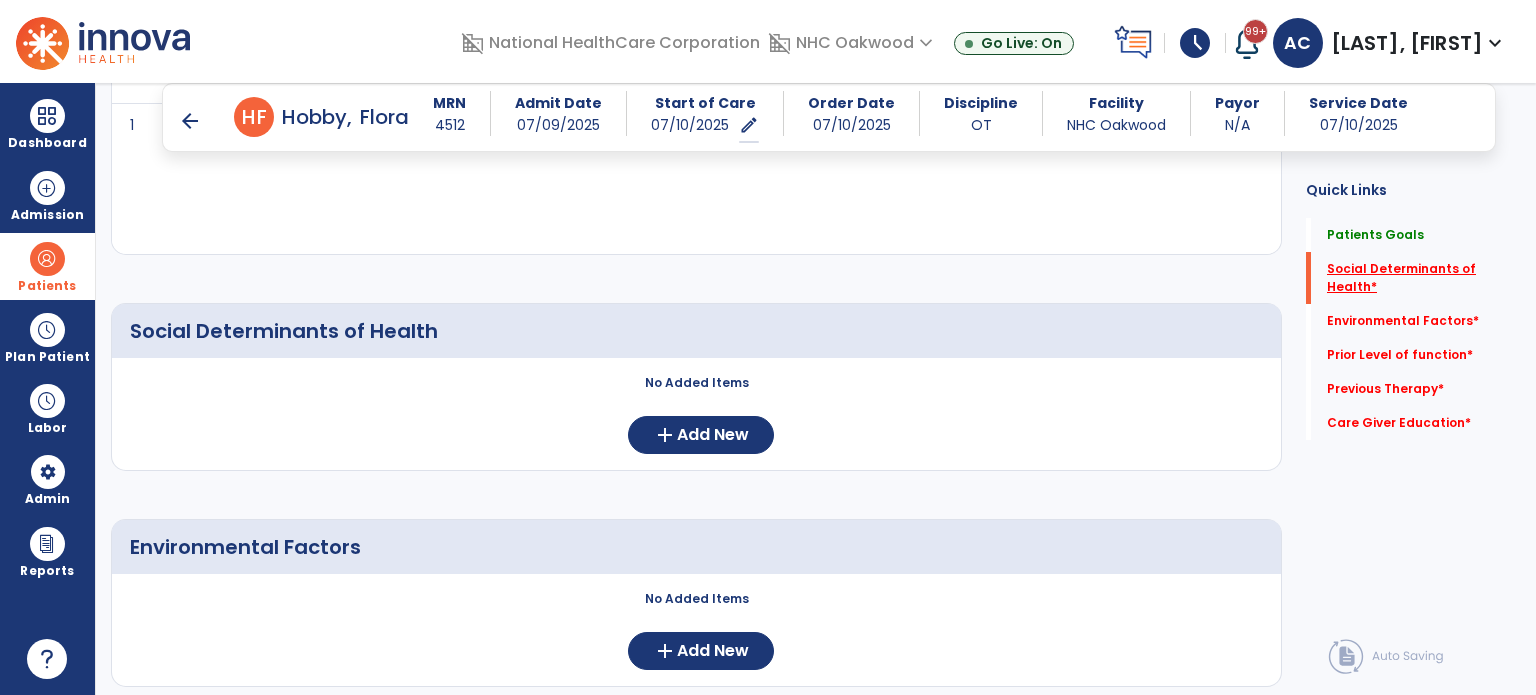 scroll, scrollTop: 362, scrollLeft: 0, axis: vertical 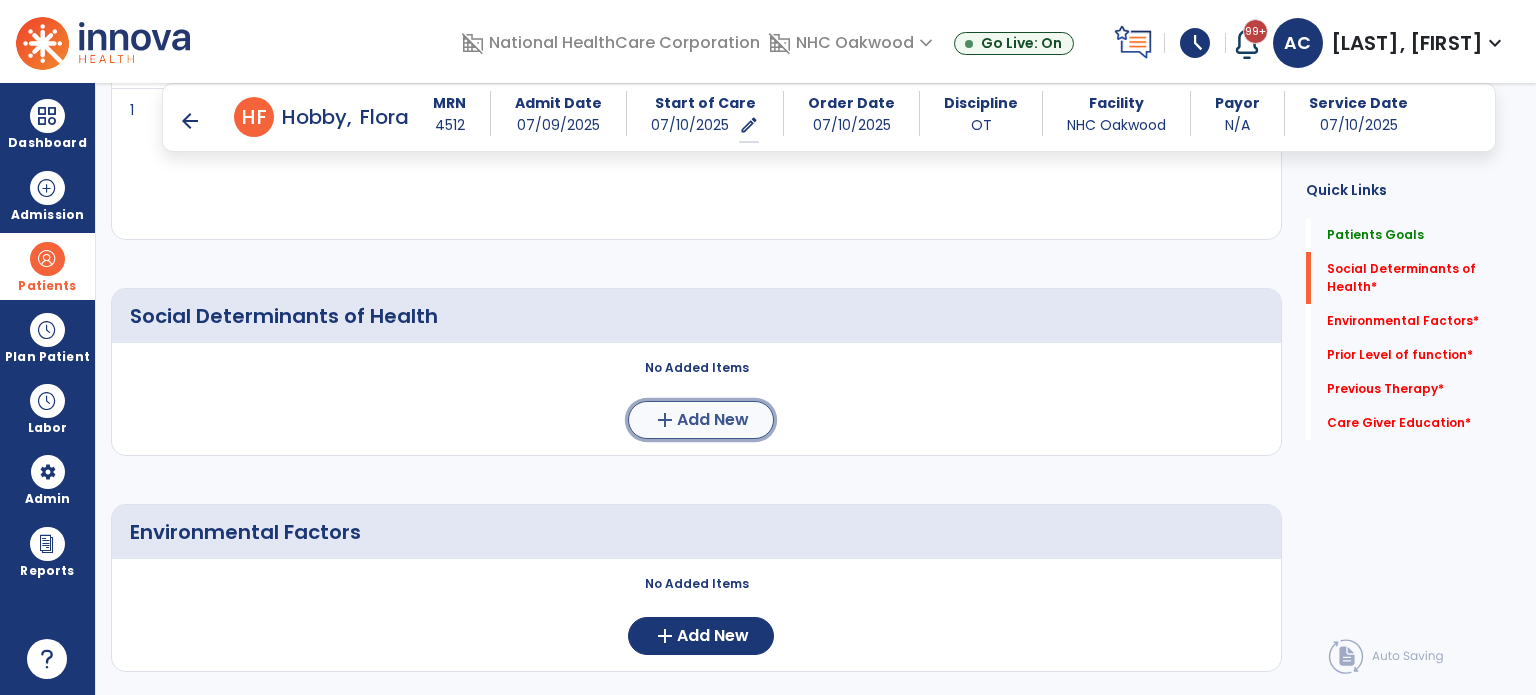 click on "Add New" 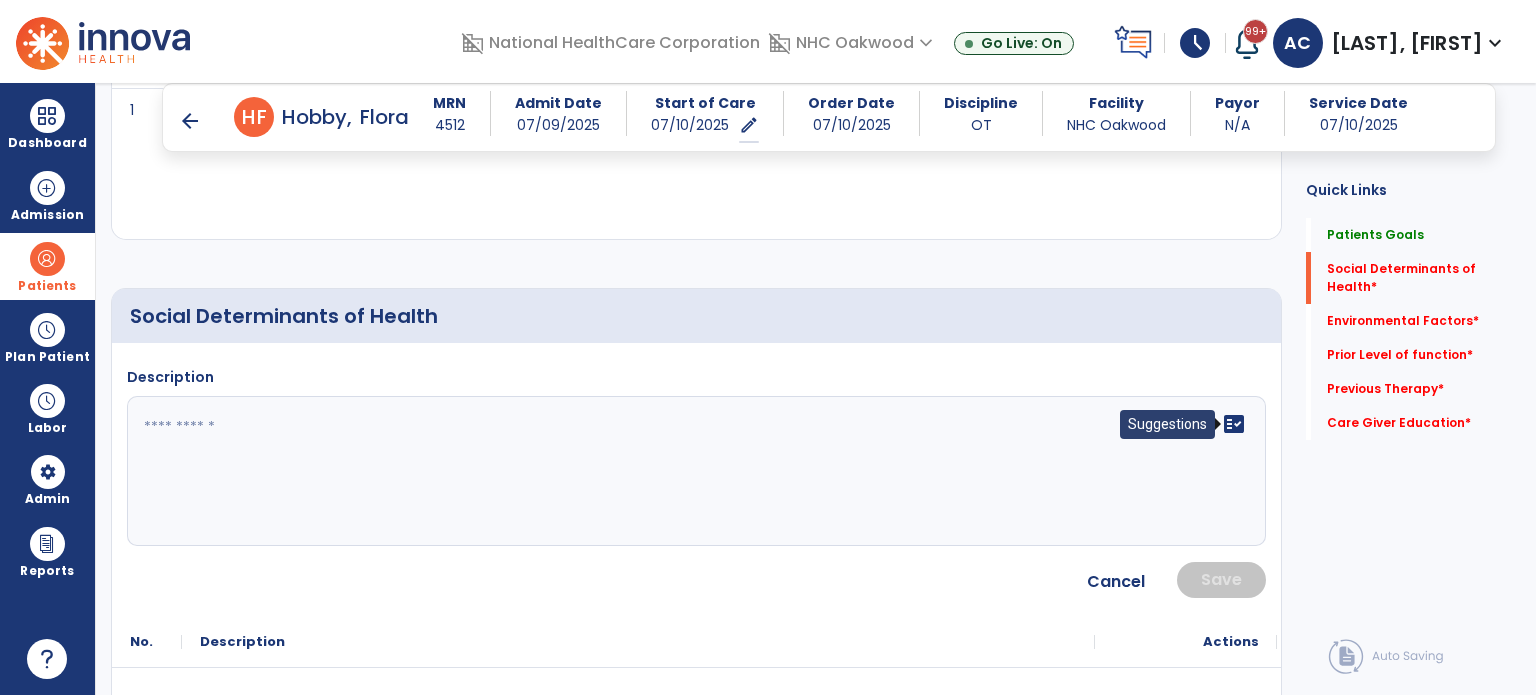 click on "fact_check" 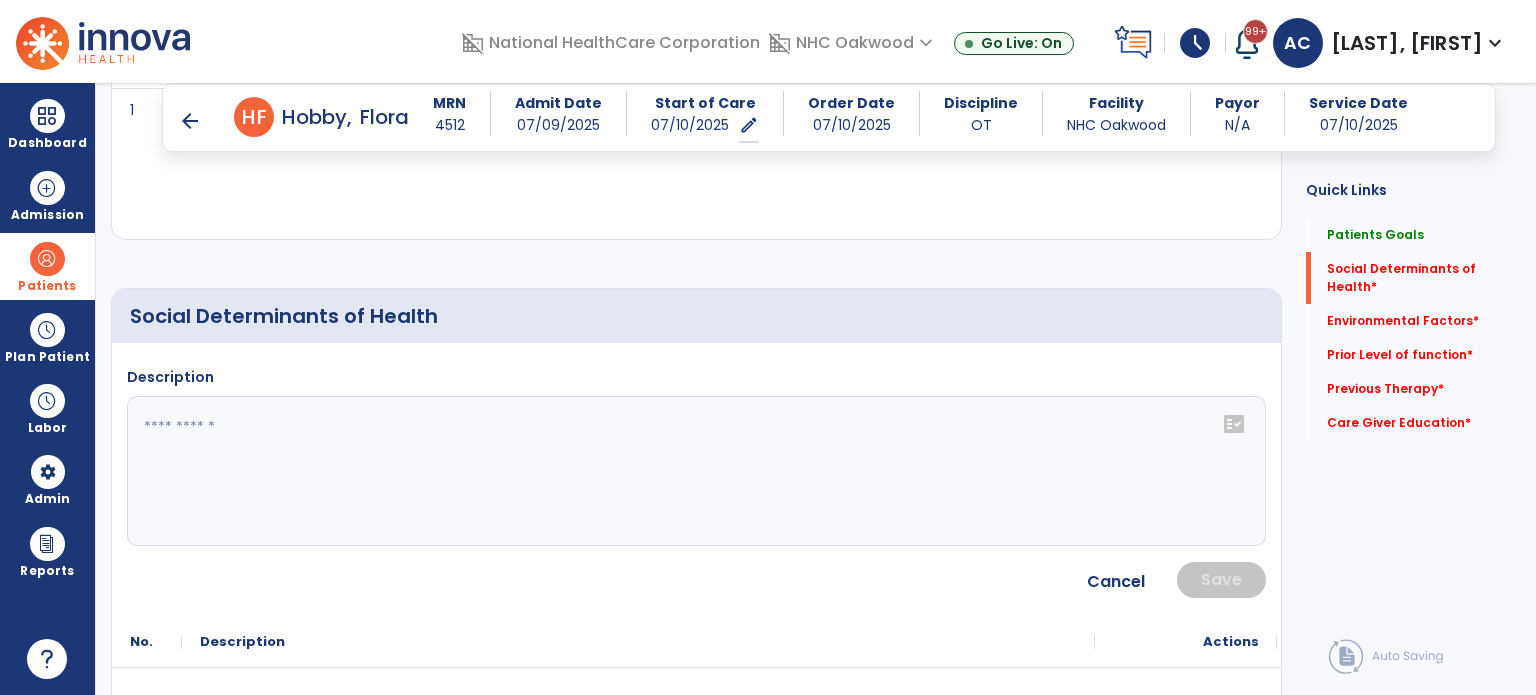 click on "fact_check" 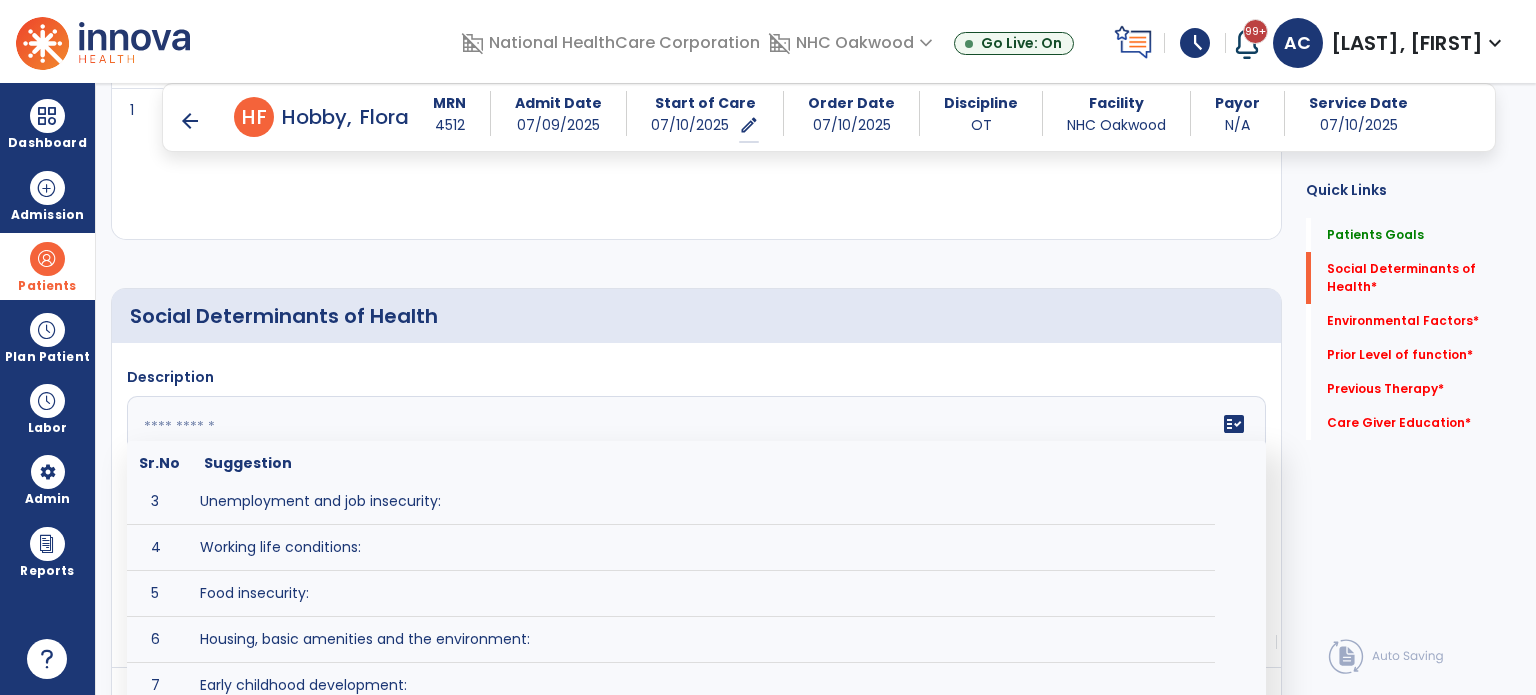scroll, scrollTop: 208, scrollLeft: 0, axis: vertical 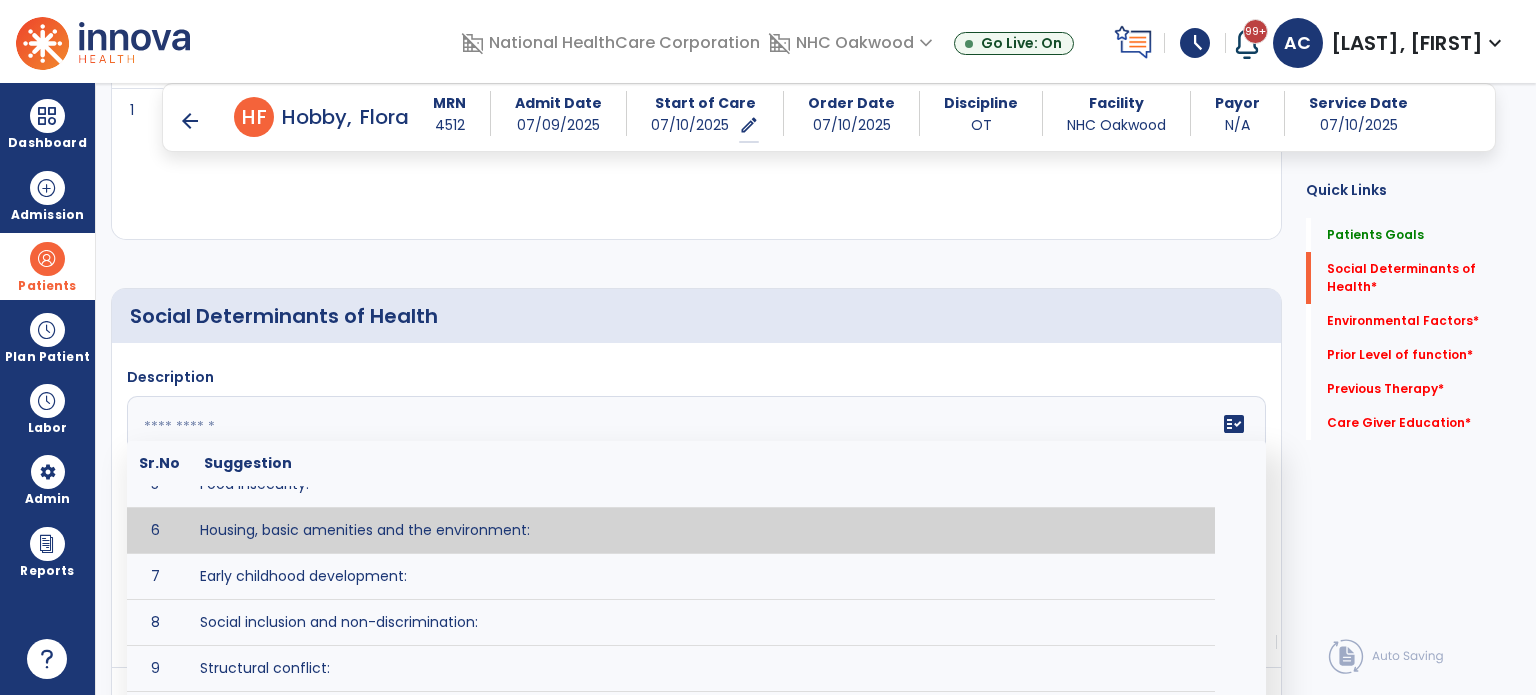 type on "**********" 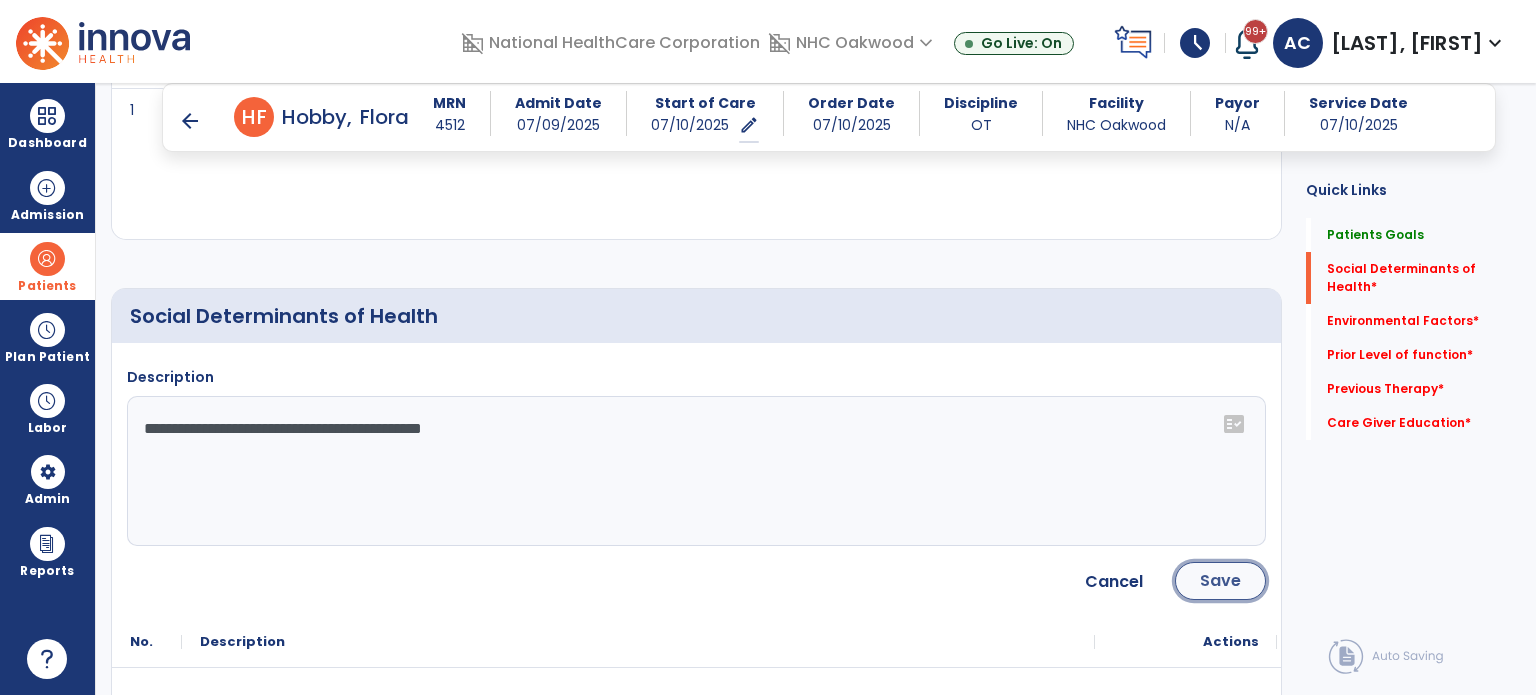 click on "Save" 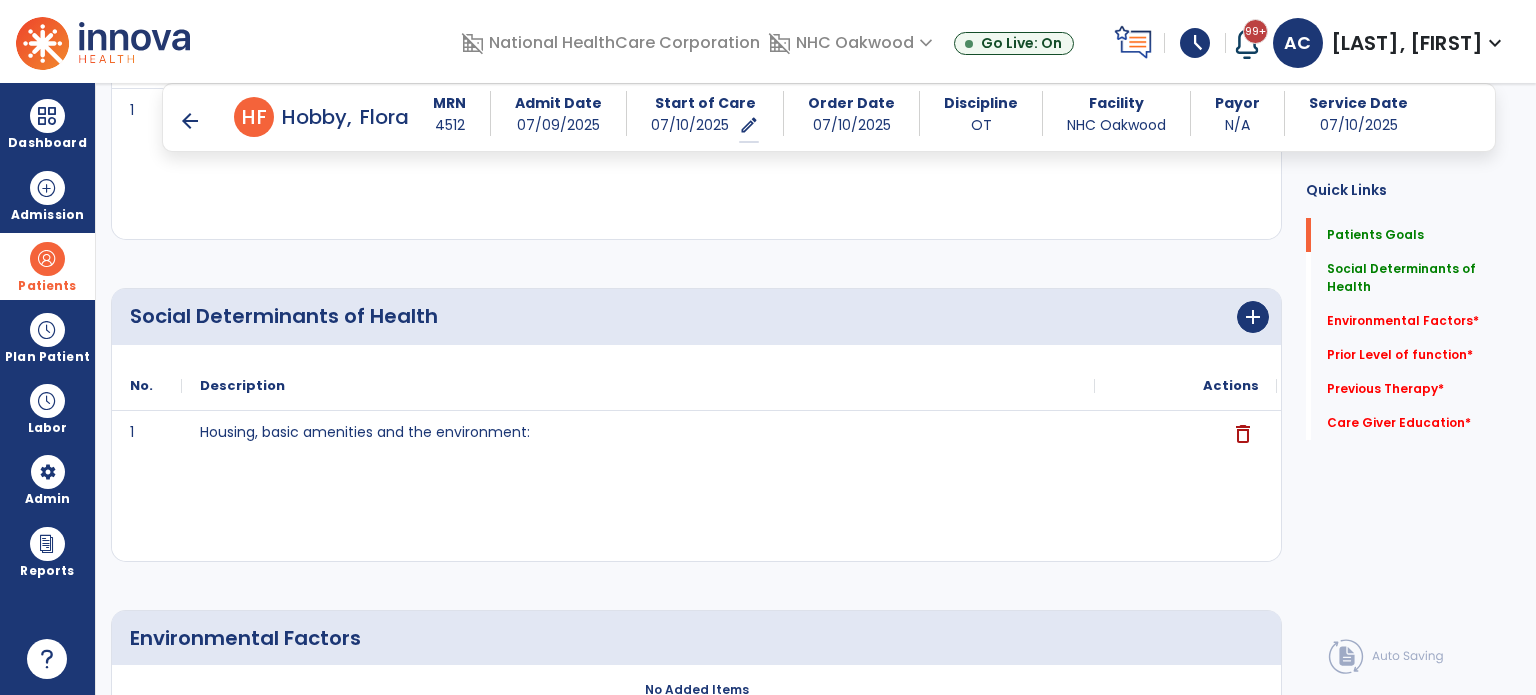 click on "Environmental Factors   *  Environmental Factors   *" 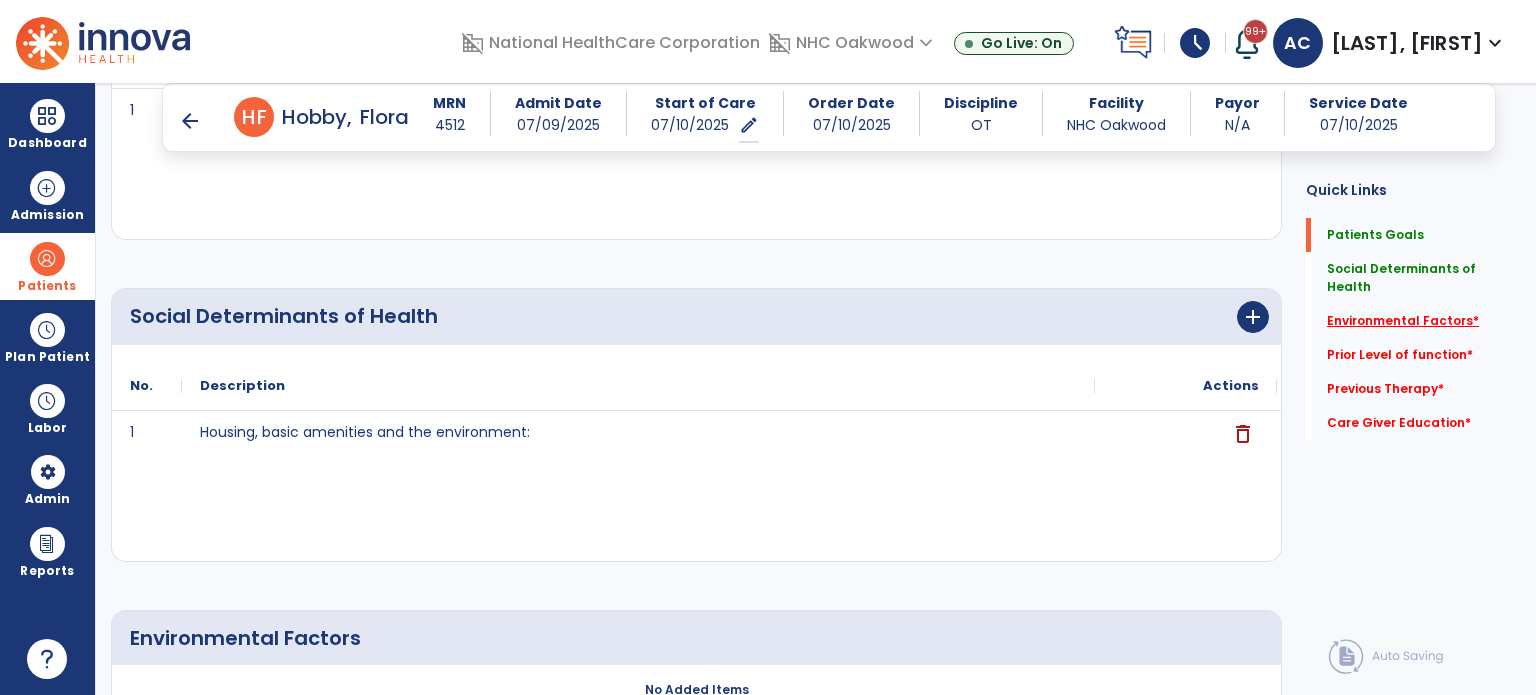 click on "Environmental Factors   *" 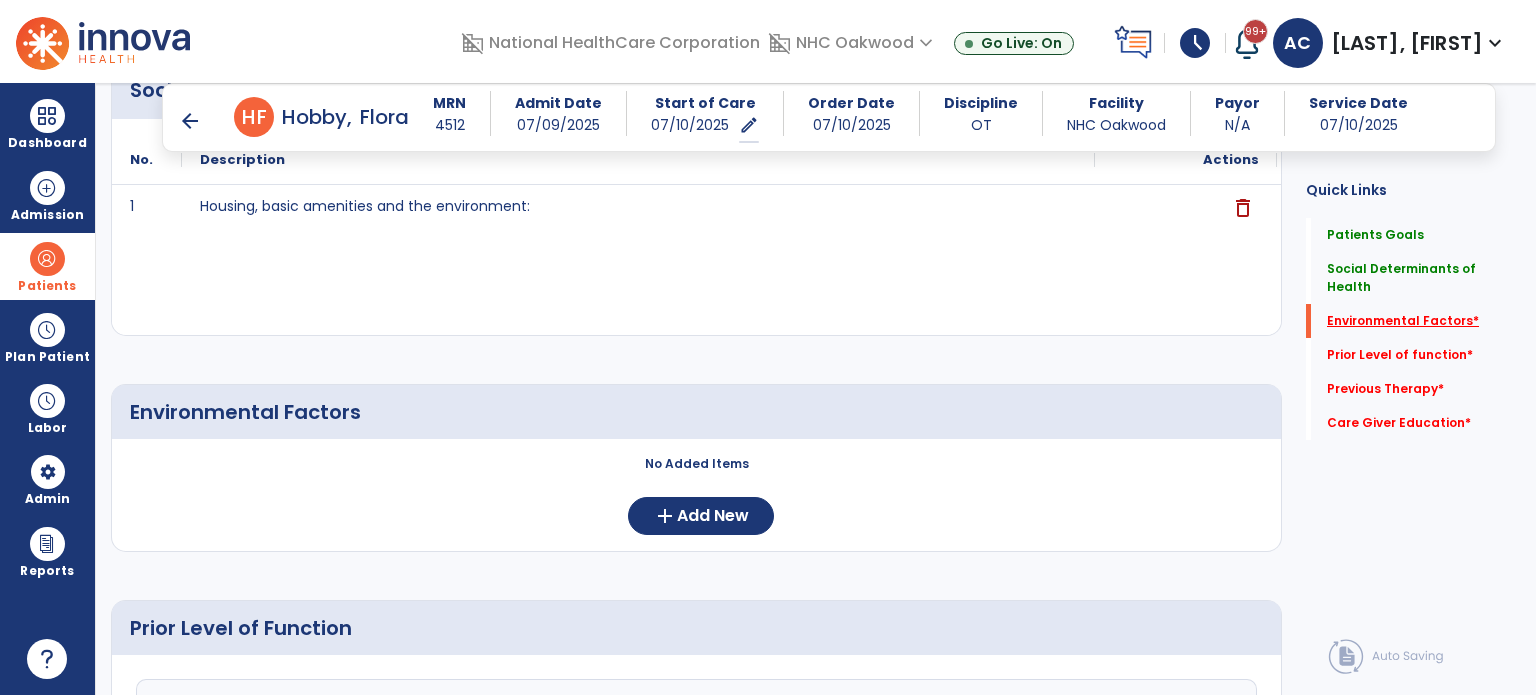 scroll, scrollTop: 642, scrollLeft: 0, axis: vertical 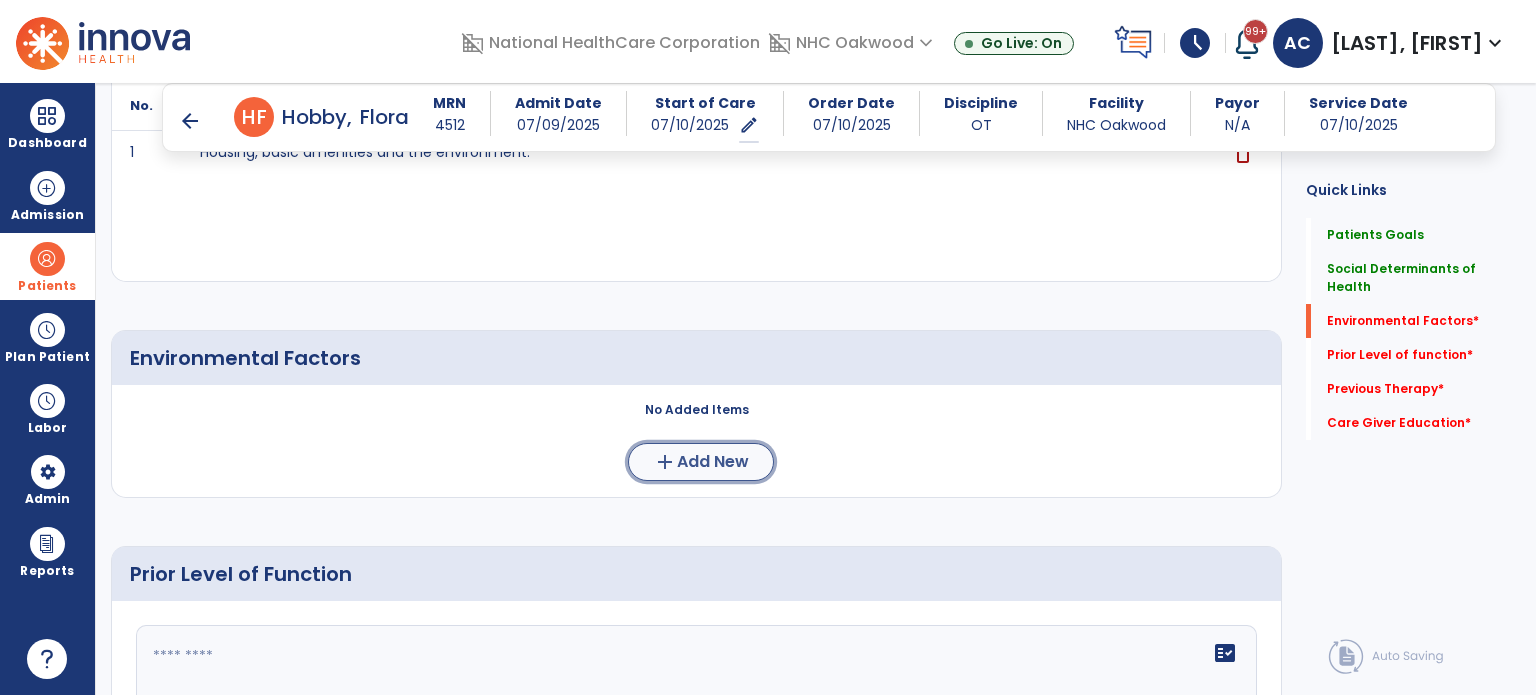 click on "Add New" 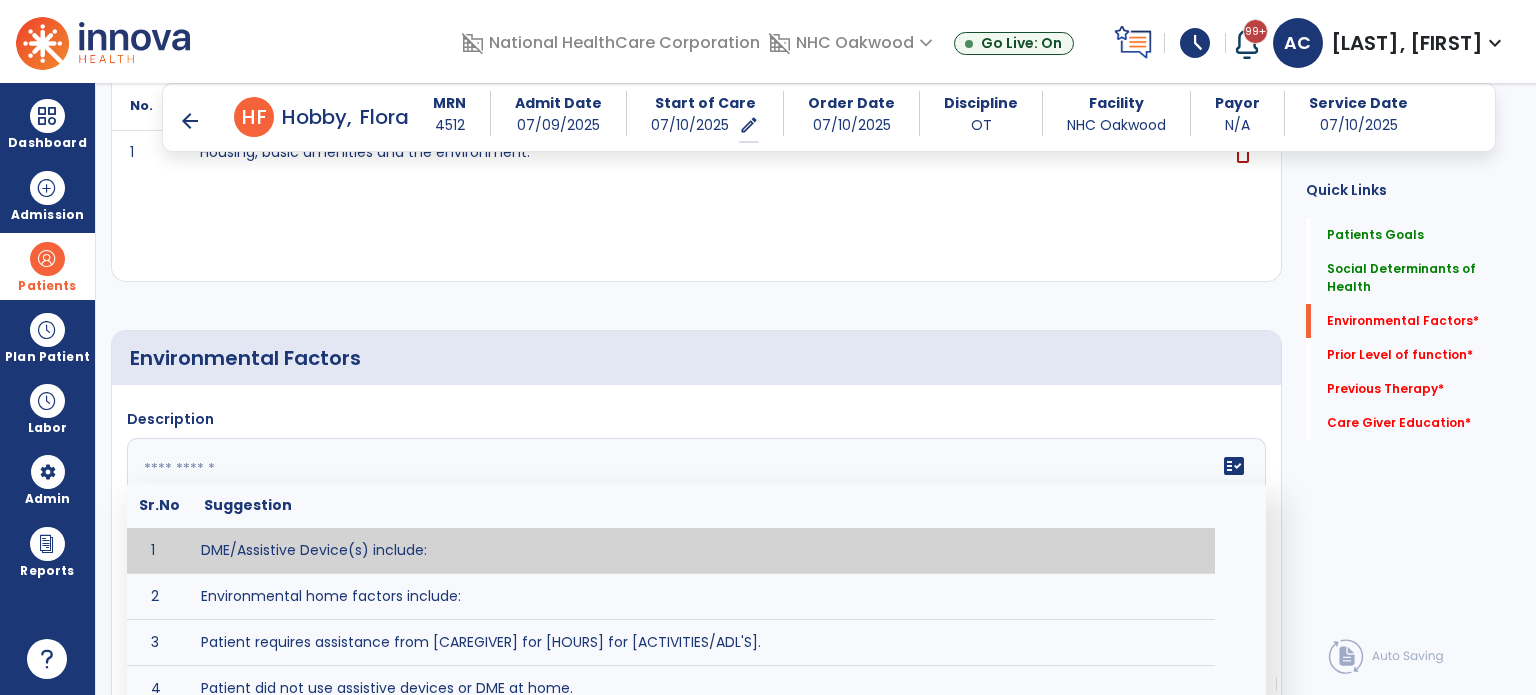 click 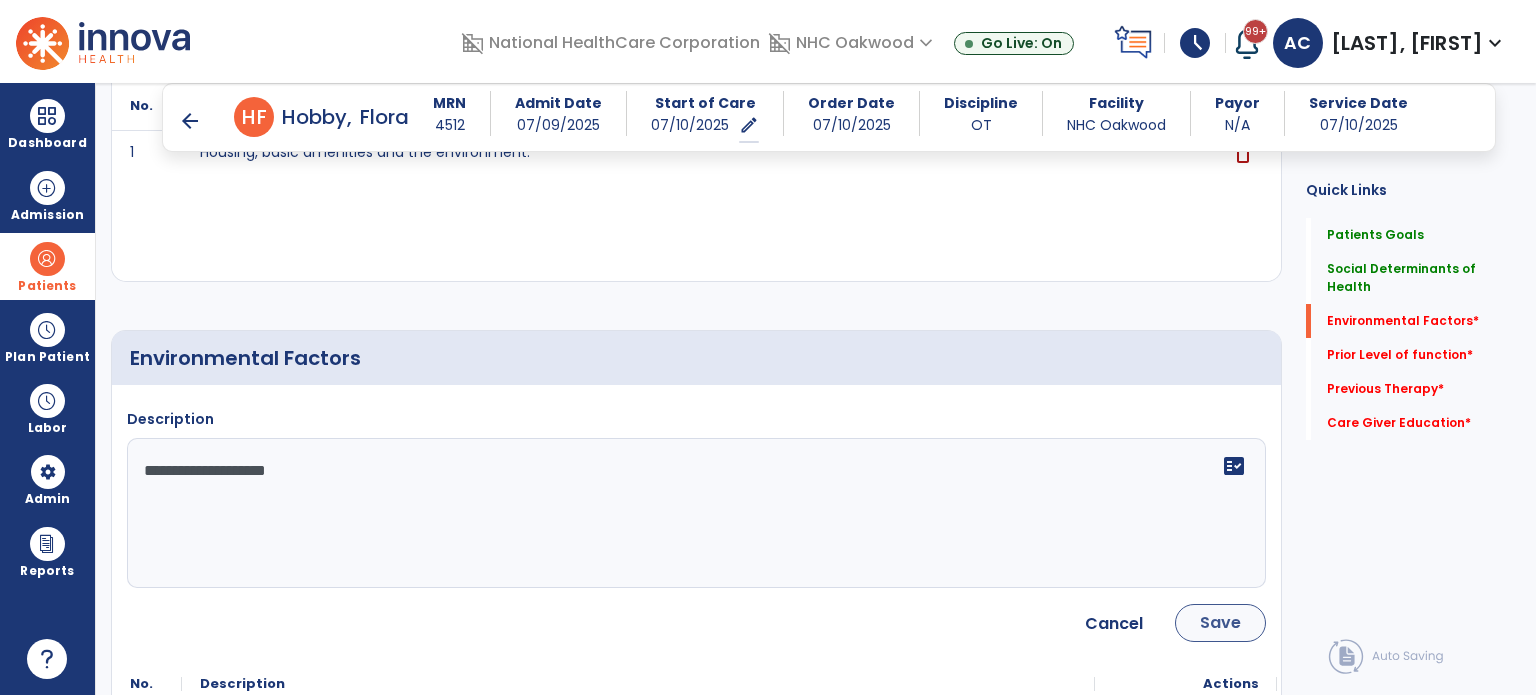 type on "**********" 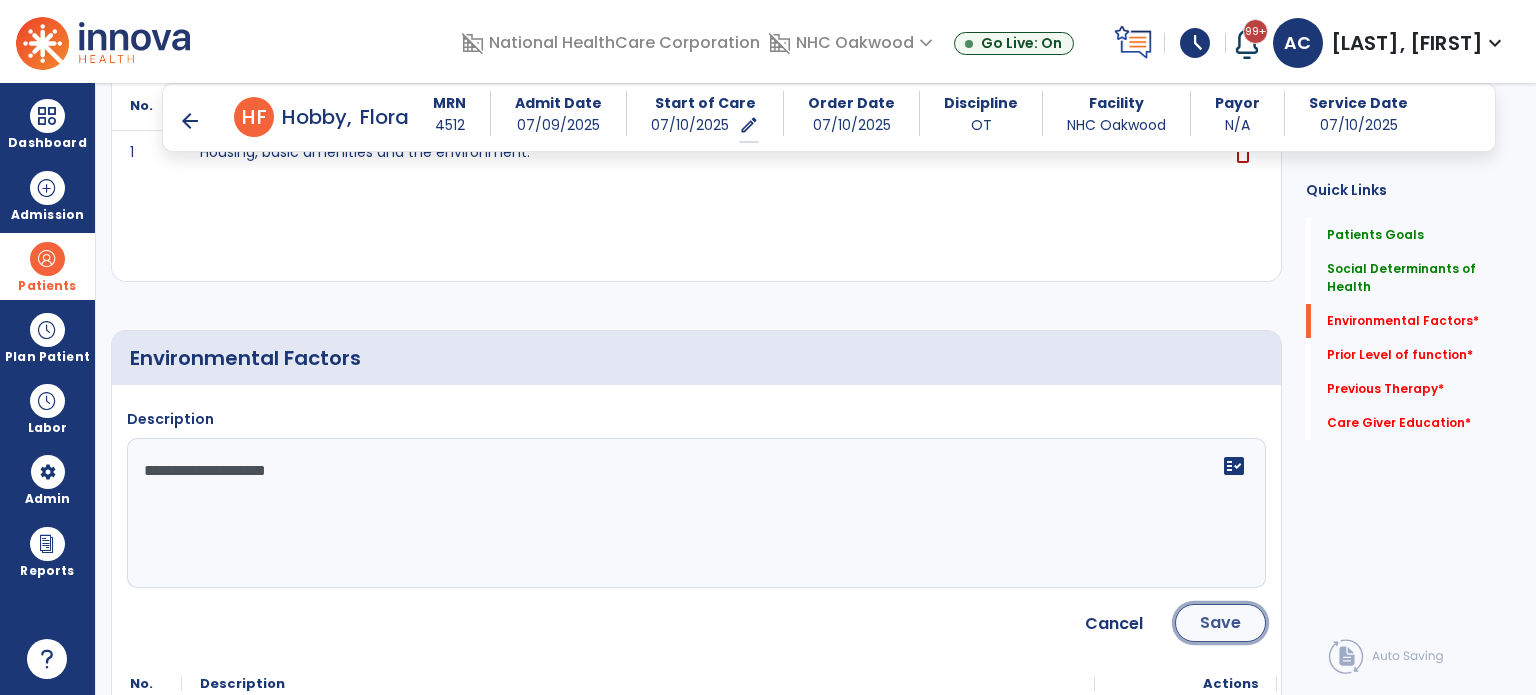 click on "Save" 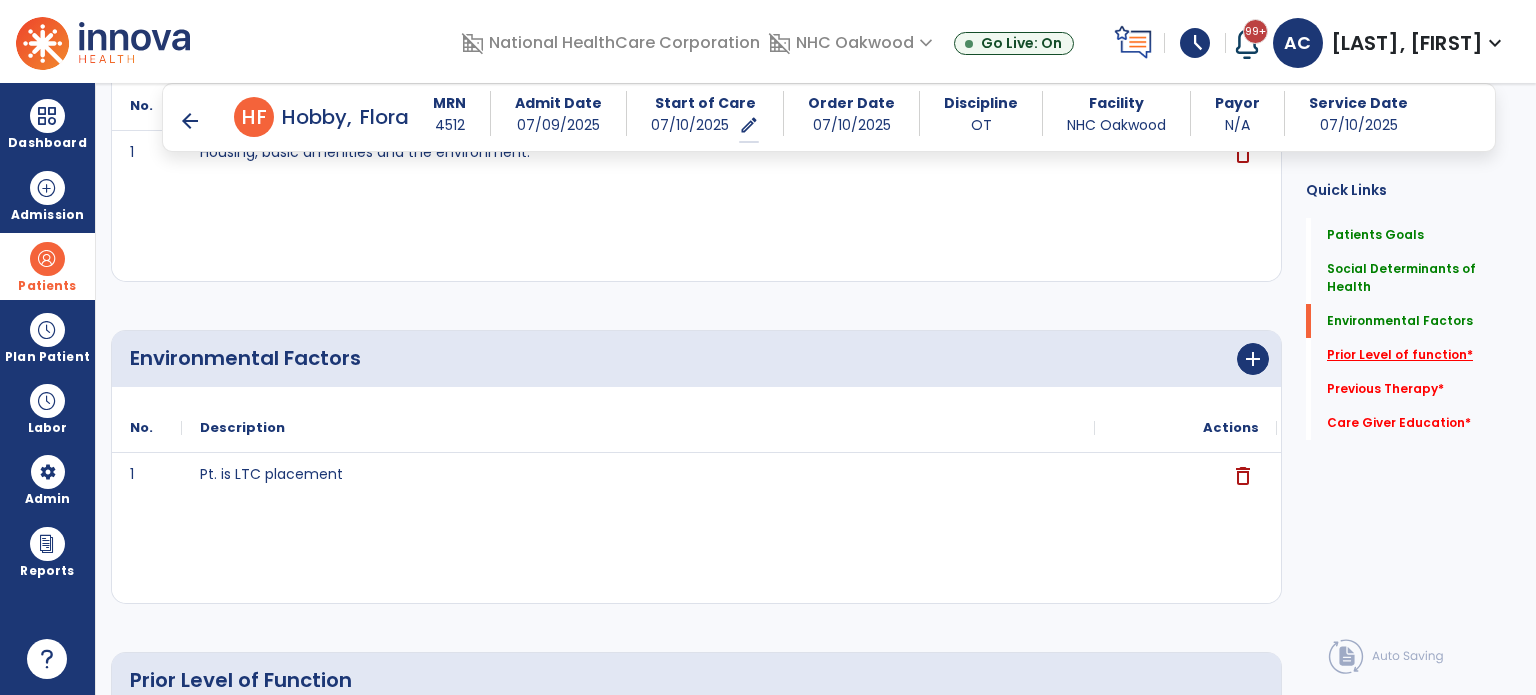 click on "Prior Level of function   *" 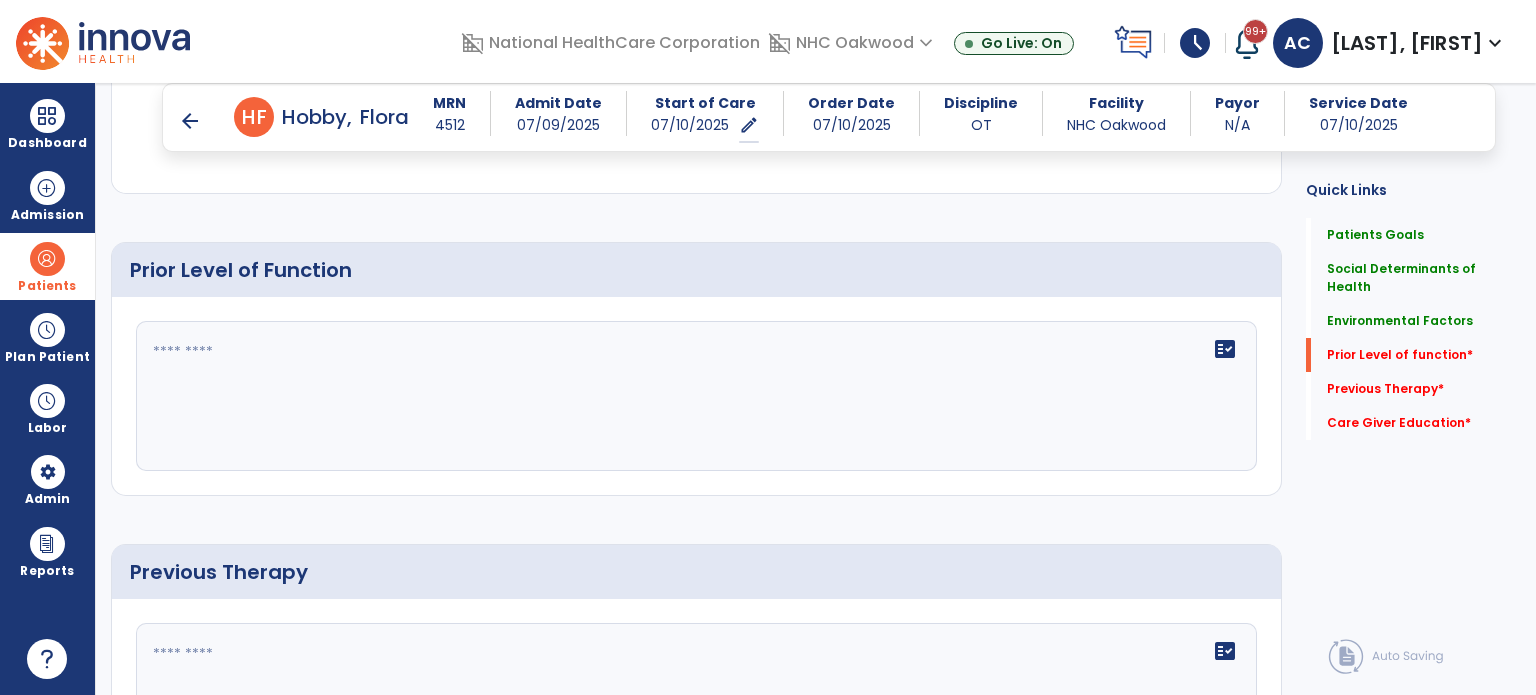 scroll, scrollTop: 1057, scrollLeft: 0, axis: vertical 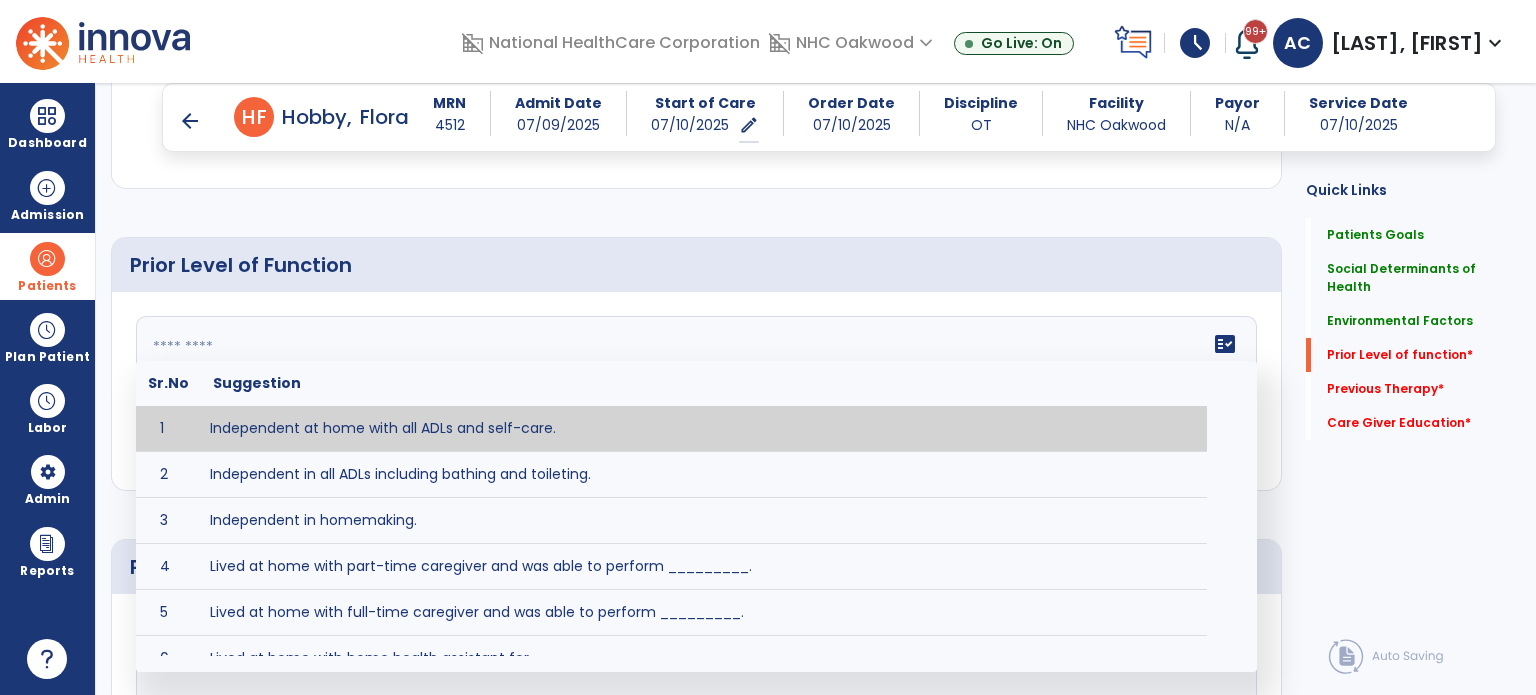 click on "fact_check  Sr.No Suggestion 1 Independent at home with all ADLs and self-care. 2 Independent in all ADLs including bathing and toileting. 3 Independent in homemaking. 4 Lived at home with part-time caregiver and was able to perform _________. 5 Lived at home with full-time caregiver and was able to perform _________. 6 Lived at home with home health assistant for ________. 7 Lived at SNF and able to _______. 8 Lived at SNF and required ______ assist for ________. 9 Lived in assisted living facility and able to _______. 10 Lived in home with ______ stairs and able to navigate with_________ assistance and _______ device. 11 Lived in single story home and did not have to navigate stairs or steps. 12 Lived in SNF and began to develop increase in risk for ______. 13 Lived in SNF and skin was intact without pressure sores or wounds 14 Lived in SNF and was independent with the following ADL's ________. 15 Lived independently at home with _________ and able to __________. 16 17 Worked as a __________." 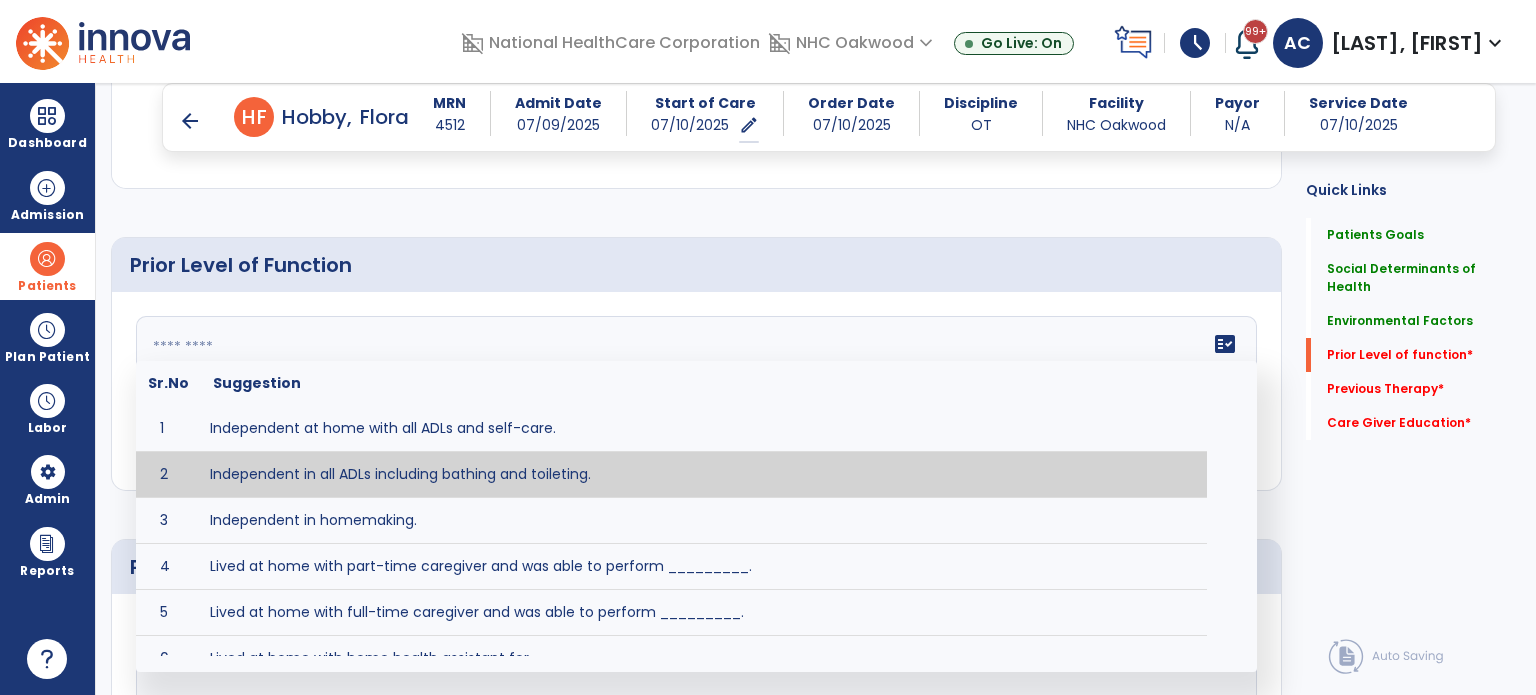 type on "**********" 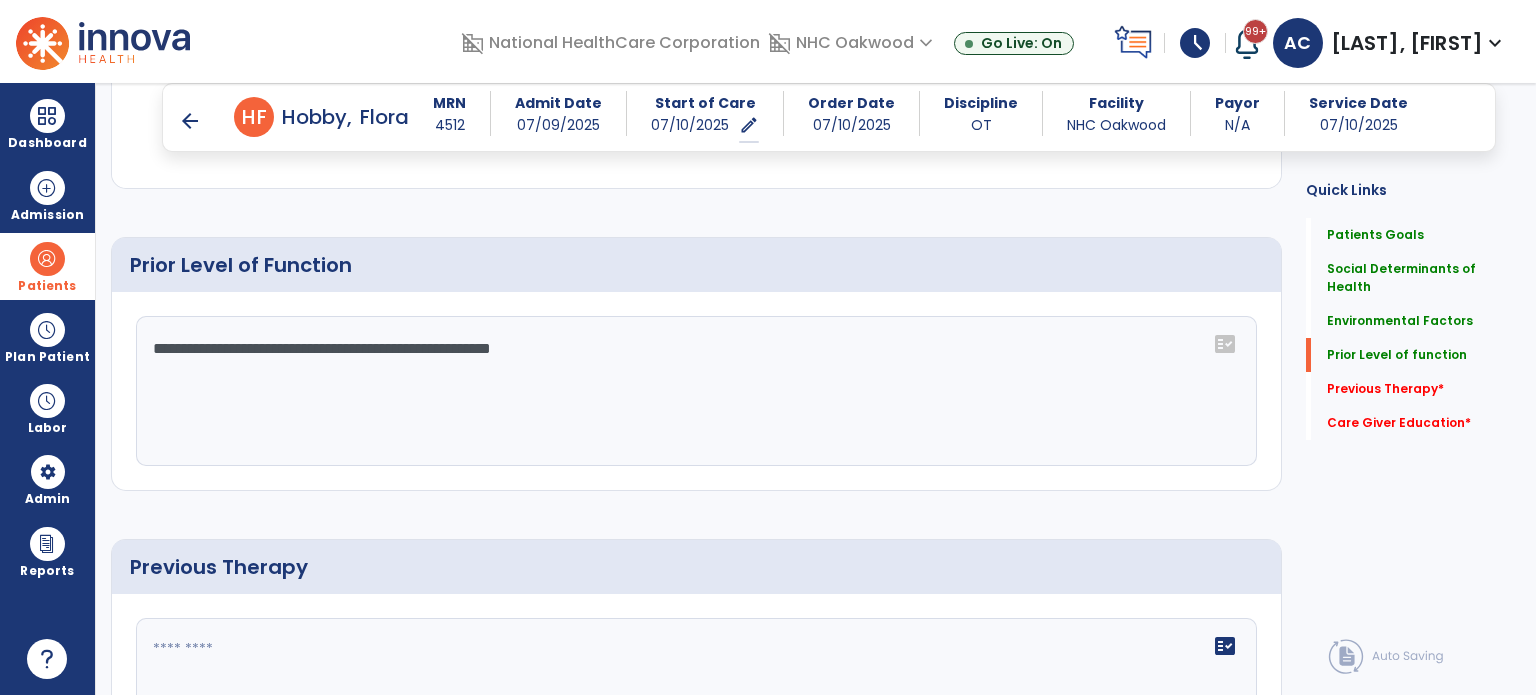 click on "Previous Therapy   *  Previous Therapy   *" 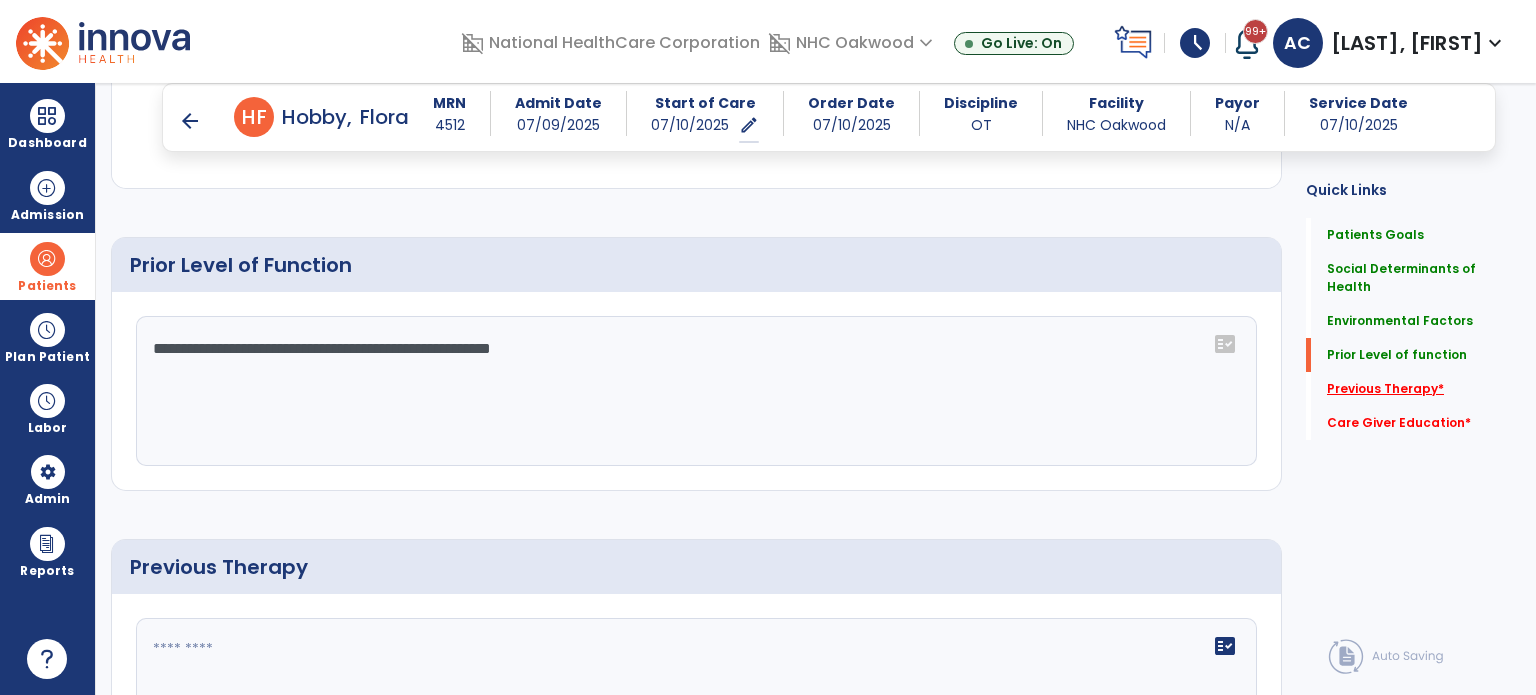 click on "Previous Therapy   *" 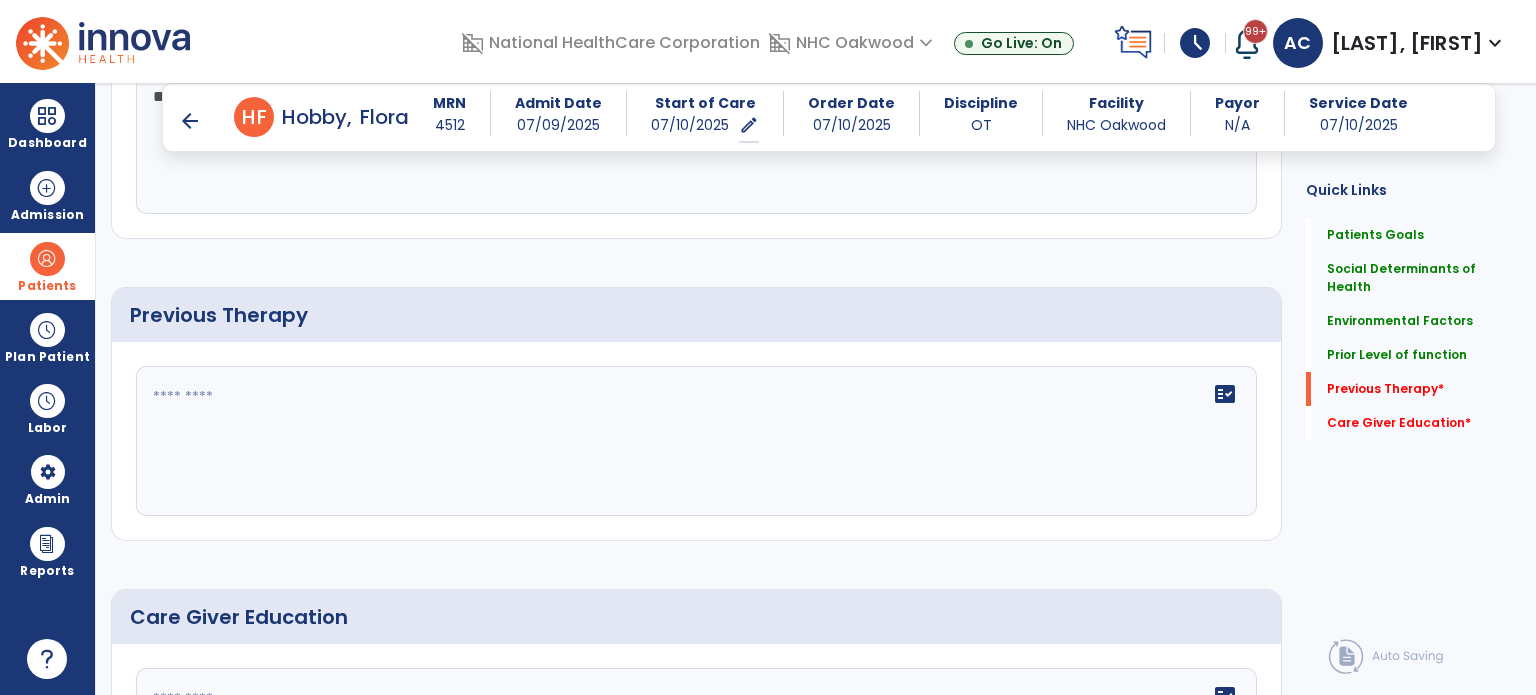 scroll, scrollTop: 1359, scrollLeft: 0, axis: vertical 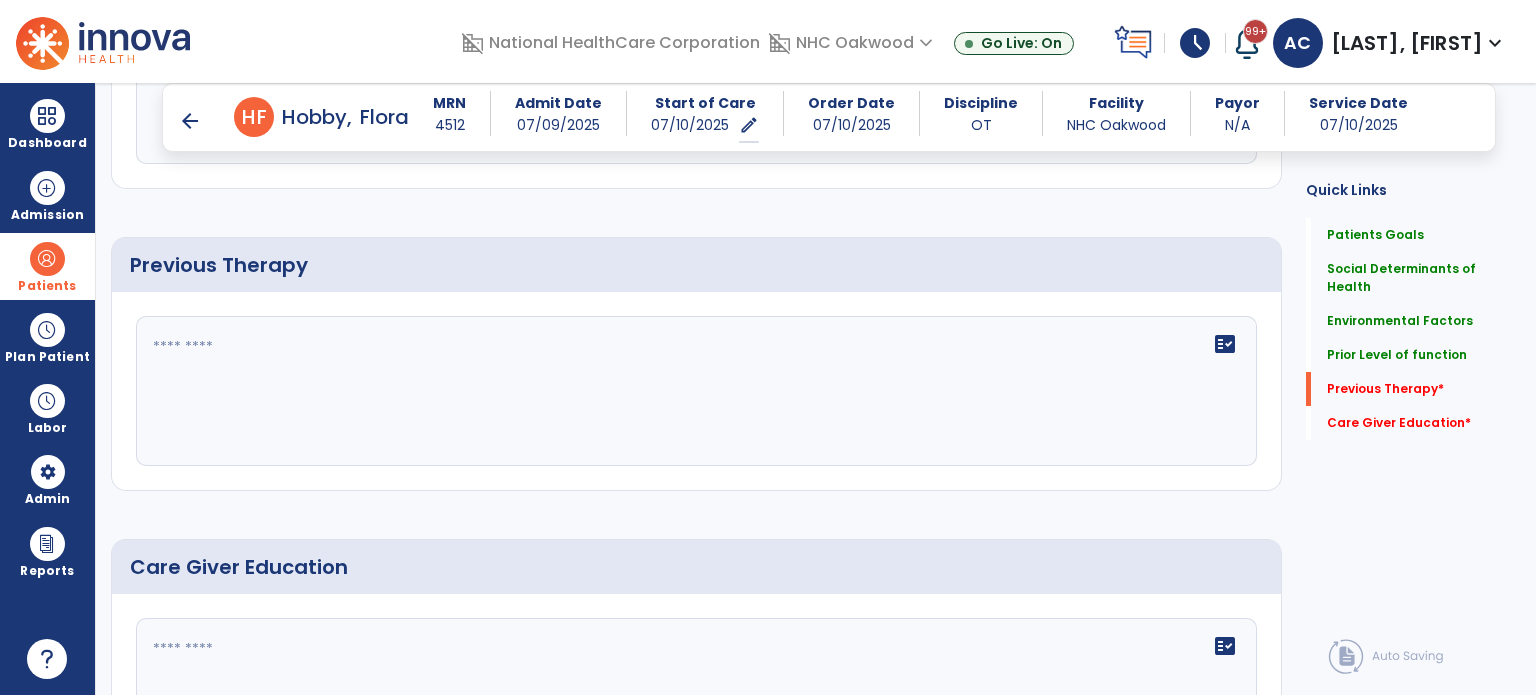 click on "fact_check" 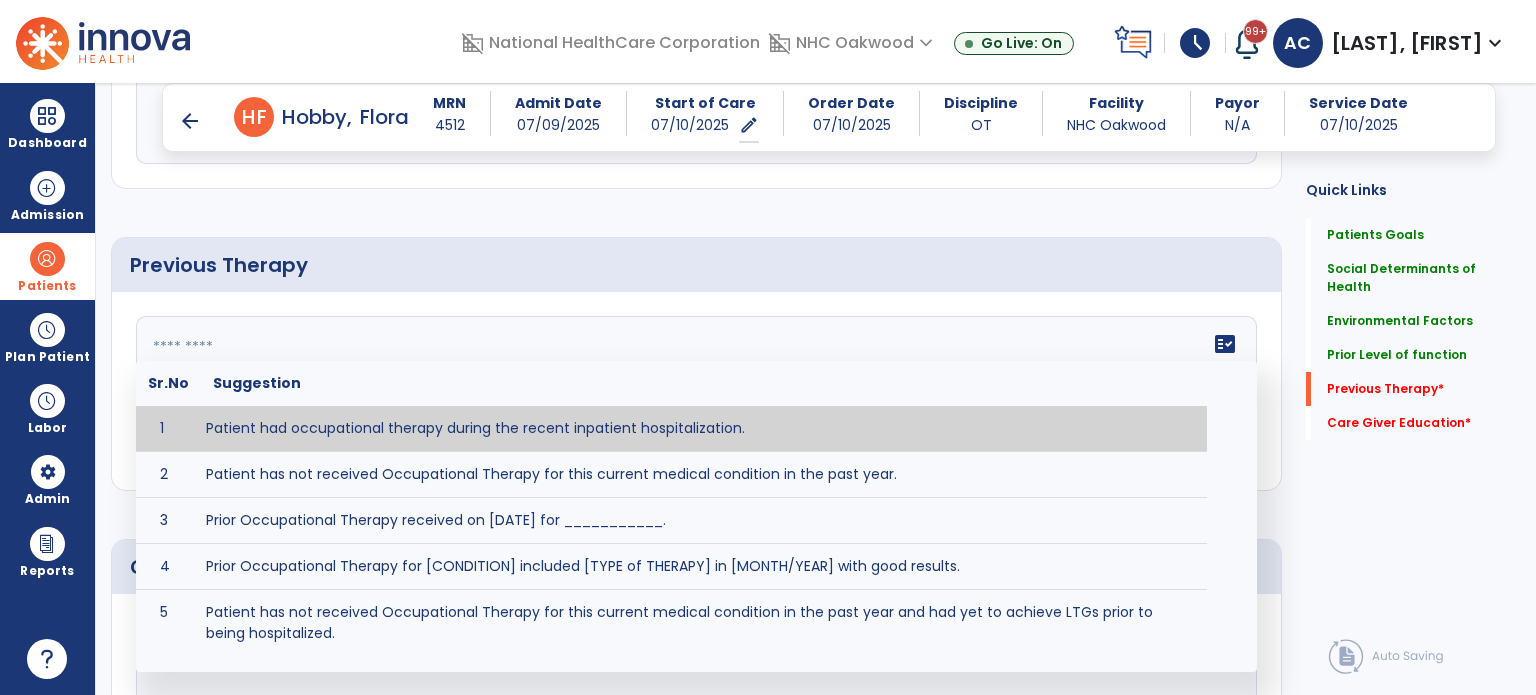 click on "fact_check  Sr.No Suggestion 1 Patient had occupational therapy during the recent inpatient hospitalization. 2 Patient has not received Occupational Therapy for this current medical condition in the past year. 3 Prior Occupational Therapy received on [DATE] for ___________. 4 Prior Occupational Therapy for [CONDITION] included [TYPE of THERAPY] in [MONTH/YEAR] with good results. 5 Patient has not received Occupational Therapy for this current medical condition in the past year and had yet to achieve LTGs prior to being hospitalized. 6 Prior to this recent hospitalization, the patient had been on therapy case load for [TIME]and was still working to achieve LTGs before being hospitalized." 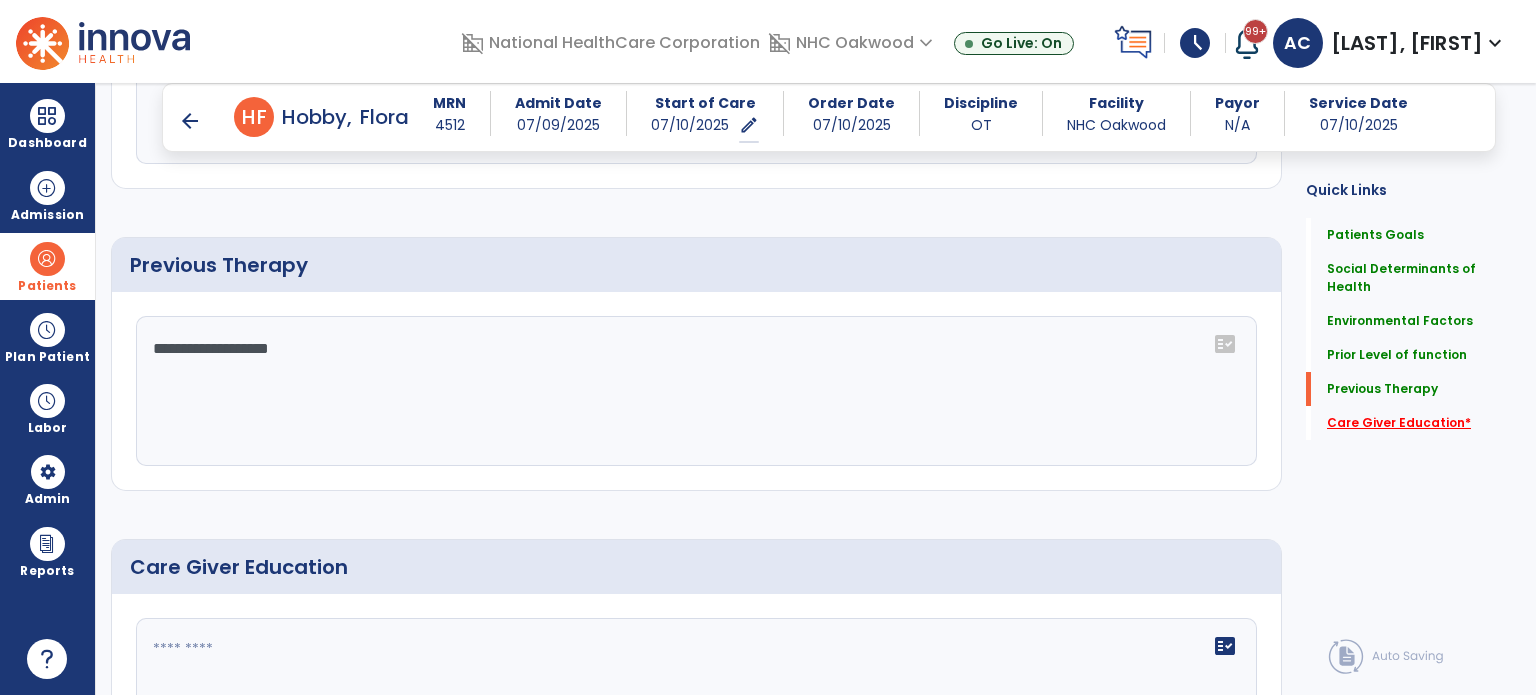type on "**********" 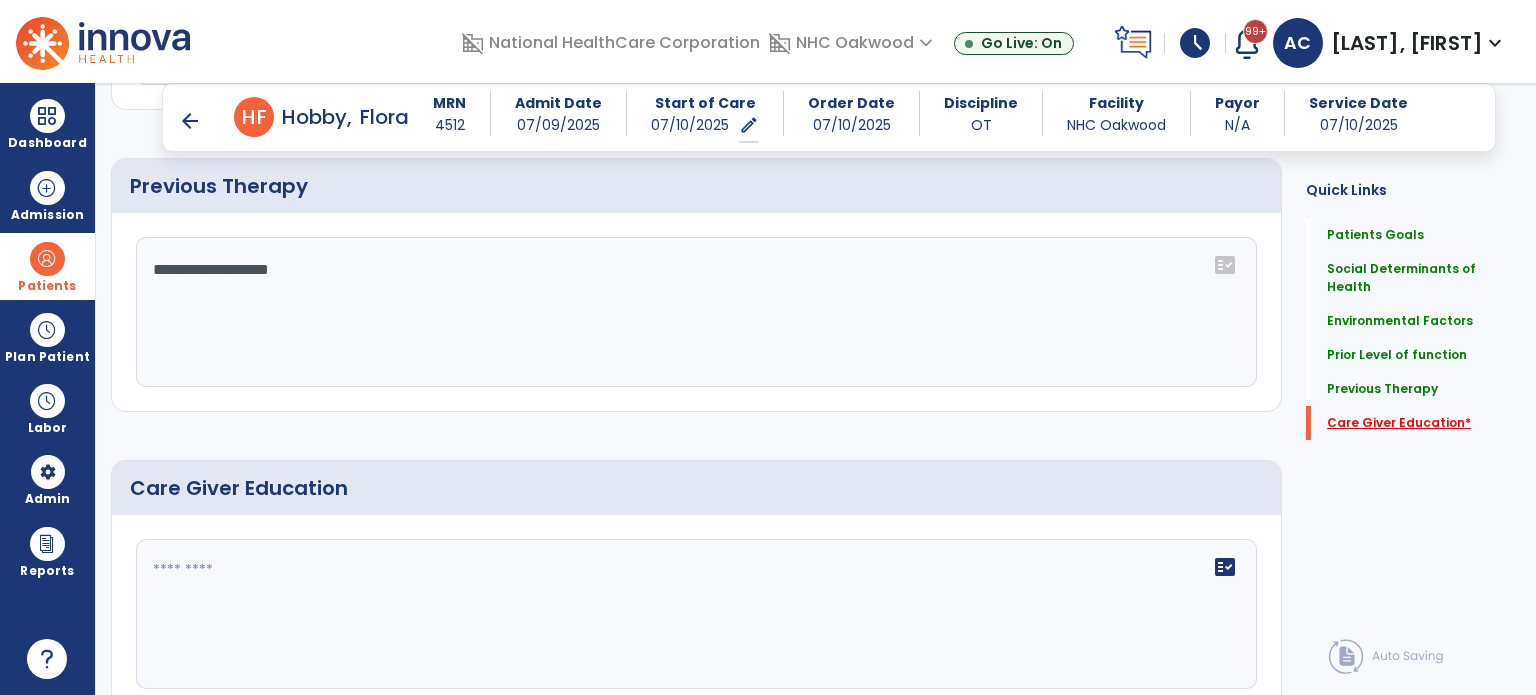 scroll, scrollTop: 1523, scrollLeft: 0, axis: vertical 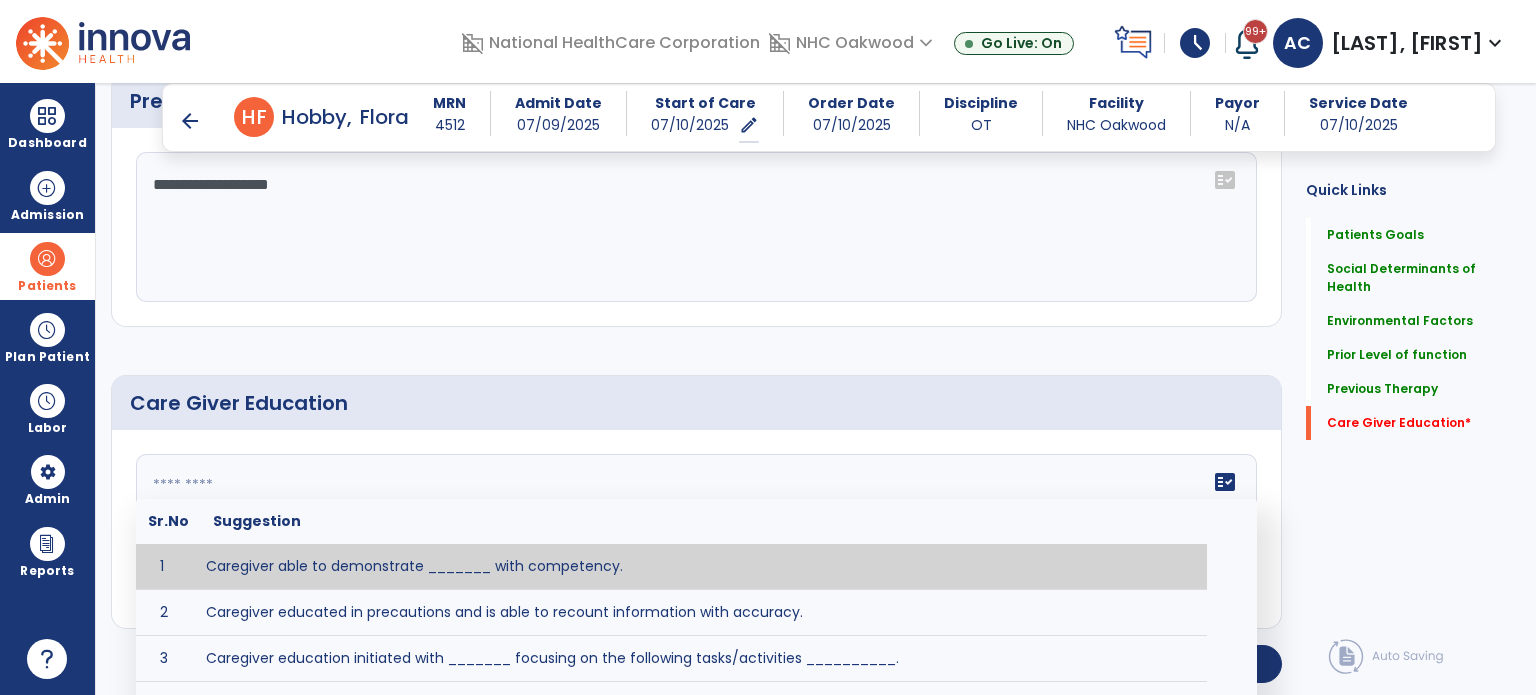 click on "fact_check  Sr.No Suggestion 1 Caregiver able to demonstrate _______ with competency. 2 Caregiver educated in precautions and is able to recount information with accuracy. 3 Caregiver education initiated with _______ focusing on the following tasks/activities __________. 4 Home exercise program initiated with caregiver focusing on __________. 5 Patient educated in precautions and is able to recount information with [VALUE]% accuracy." 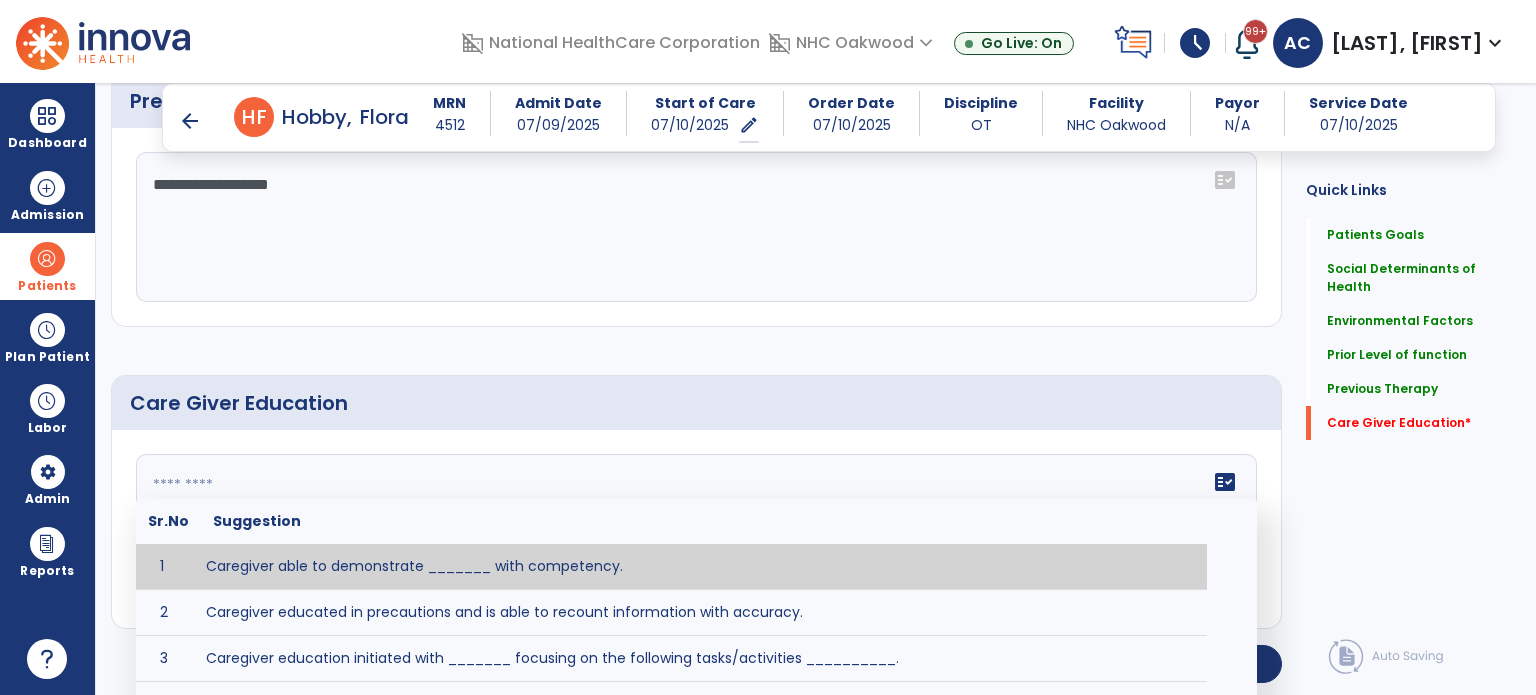click 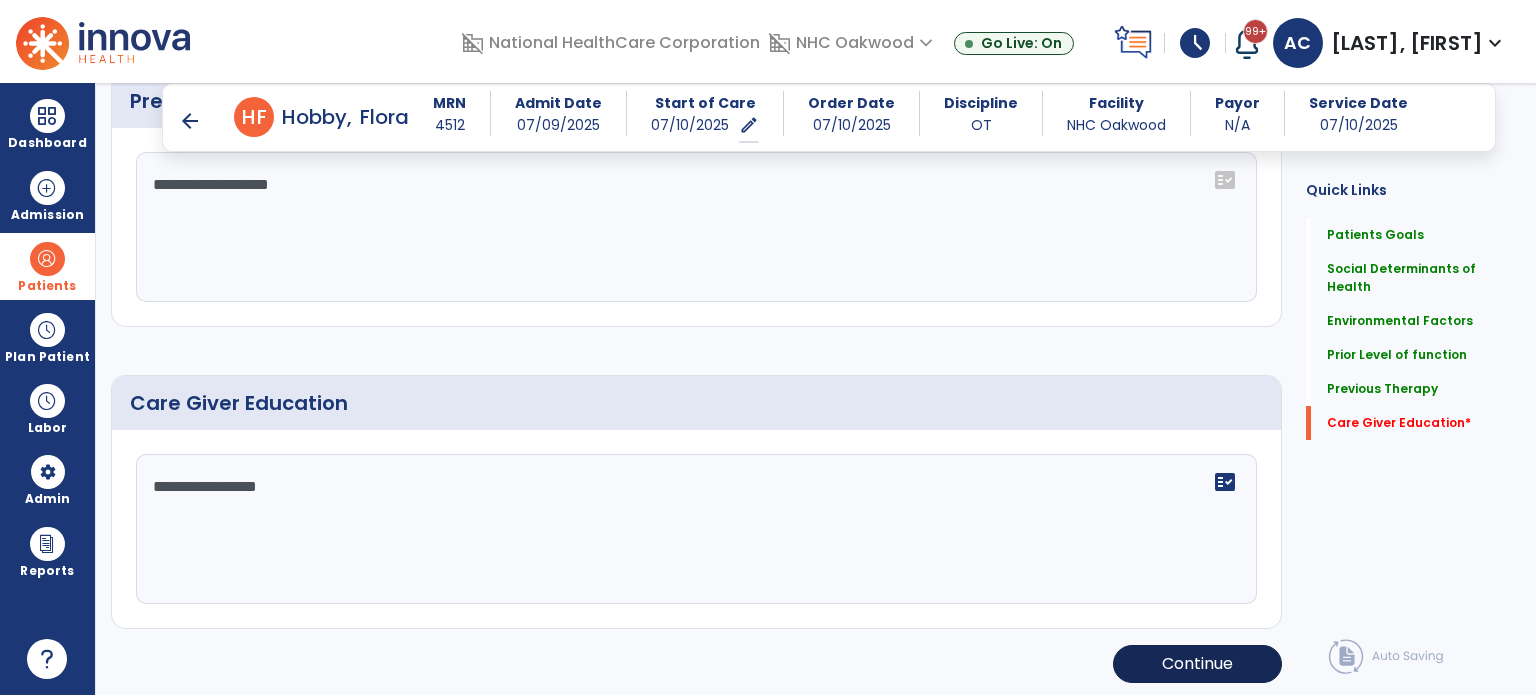 type on "**********" 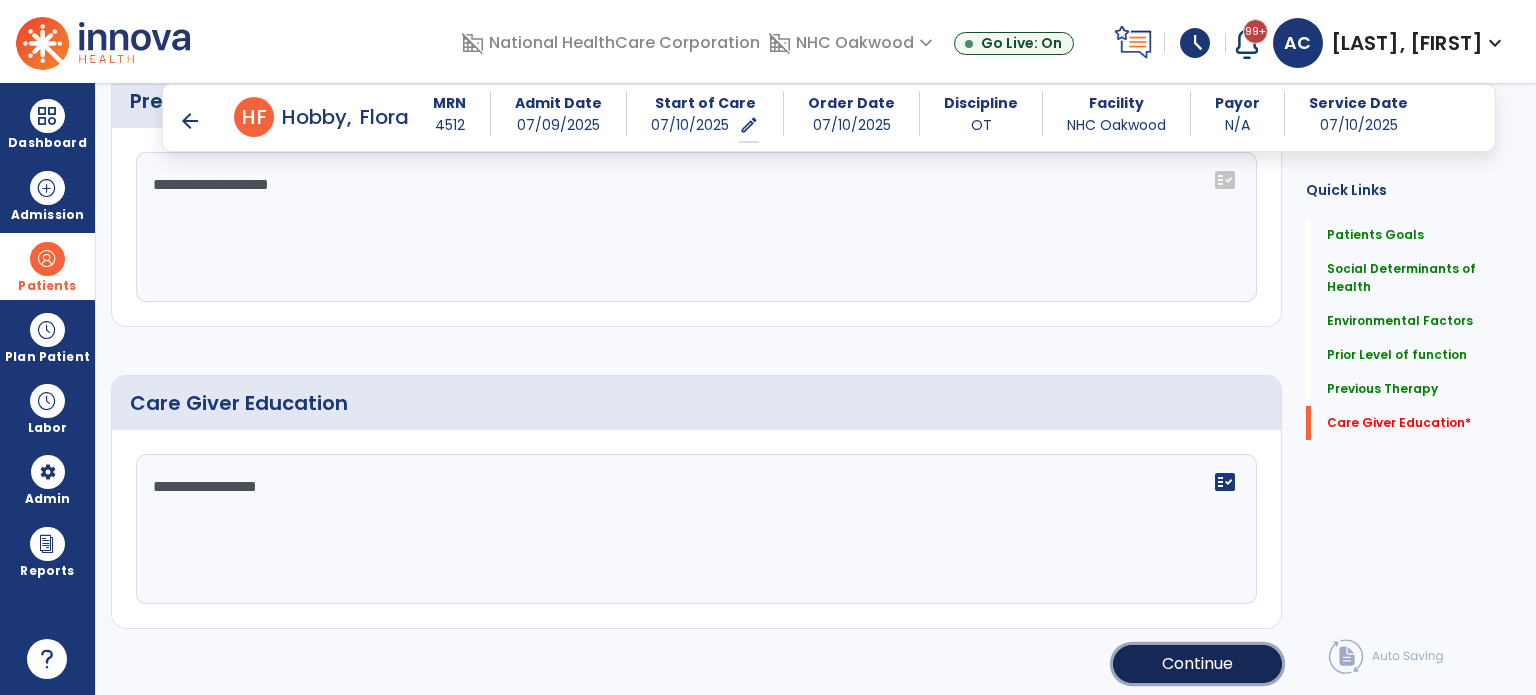 click on "Continue" 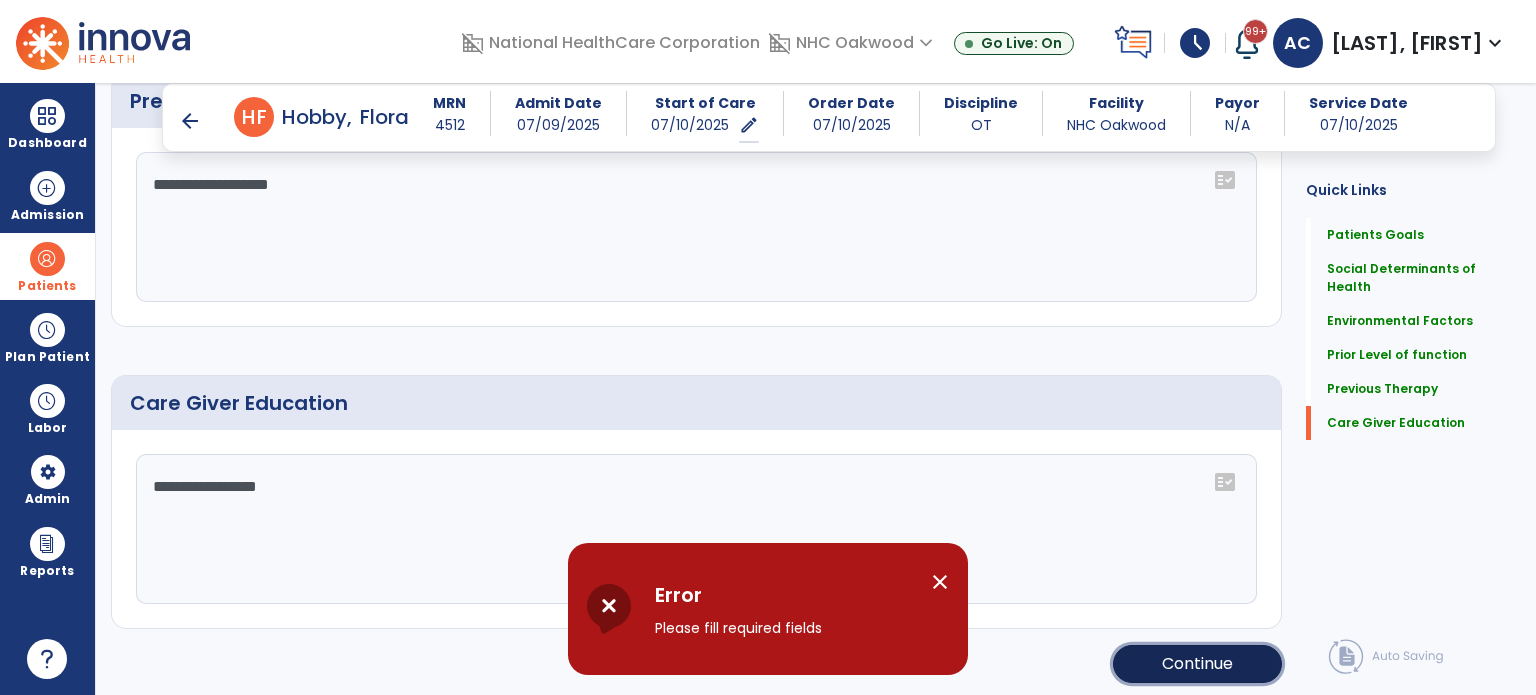 click on "Continue" 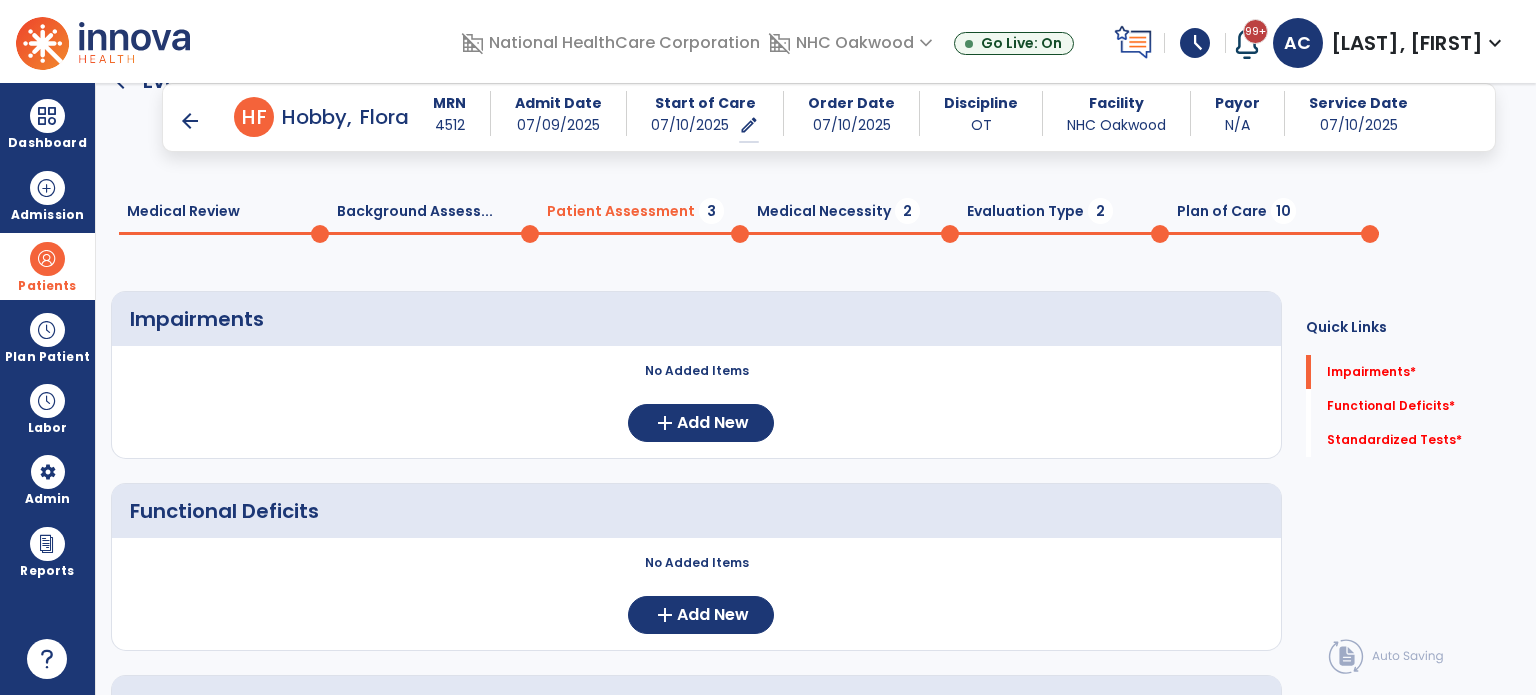 scroll, scrollTop: 0, scrollLeft: 0, axis: both 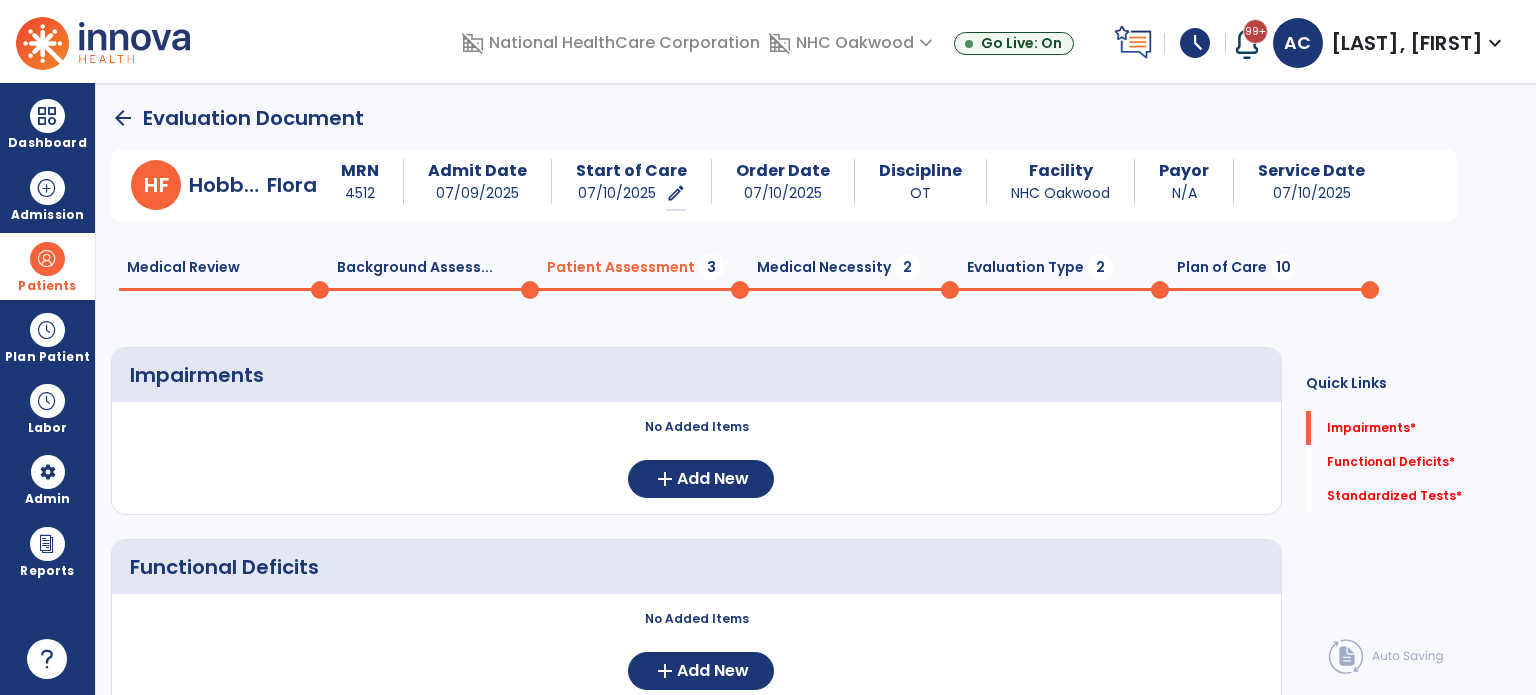 click on "arrow_back" 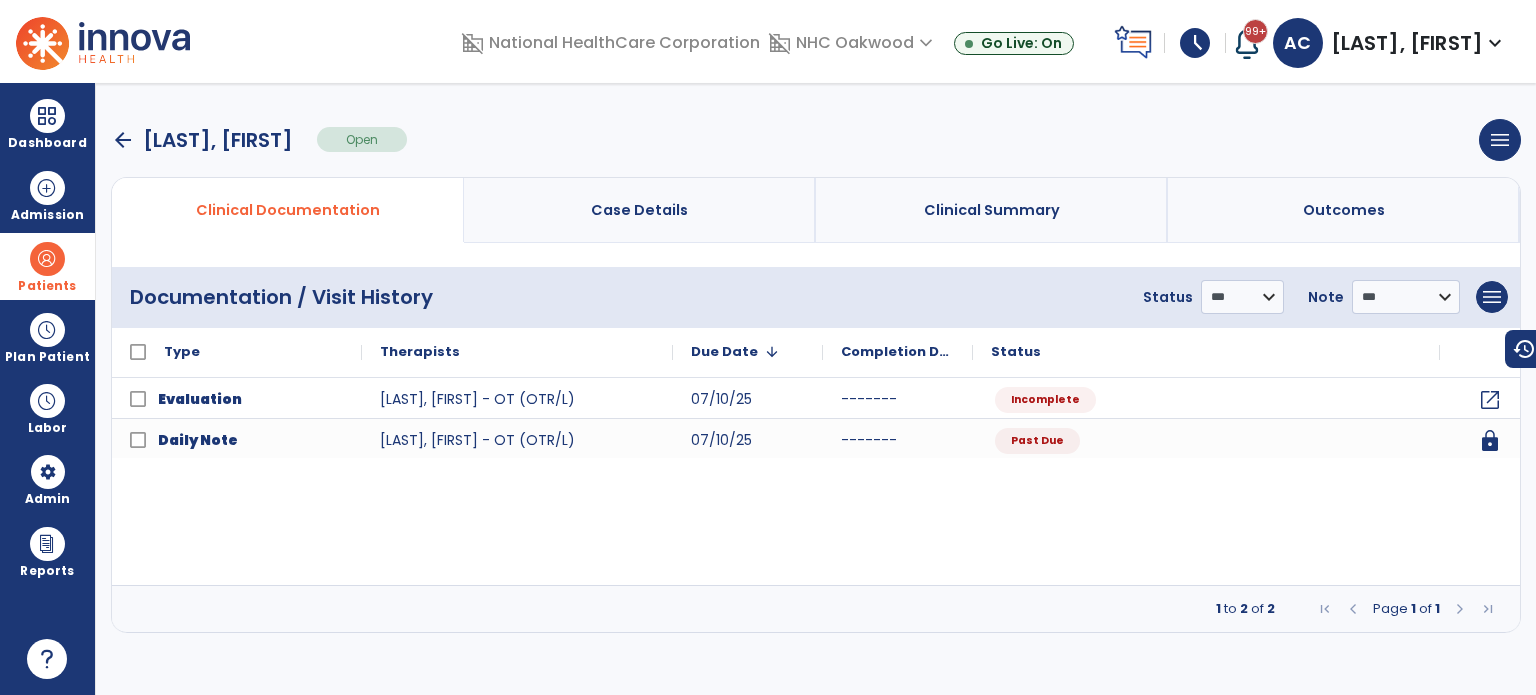 click on "arrow_back" at bounding box center [123, 140] 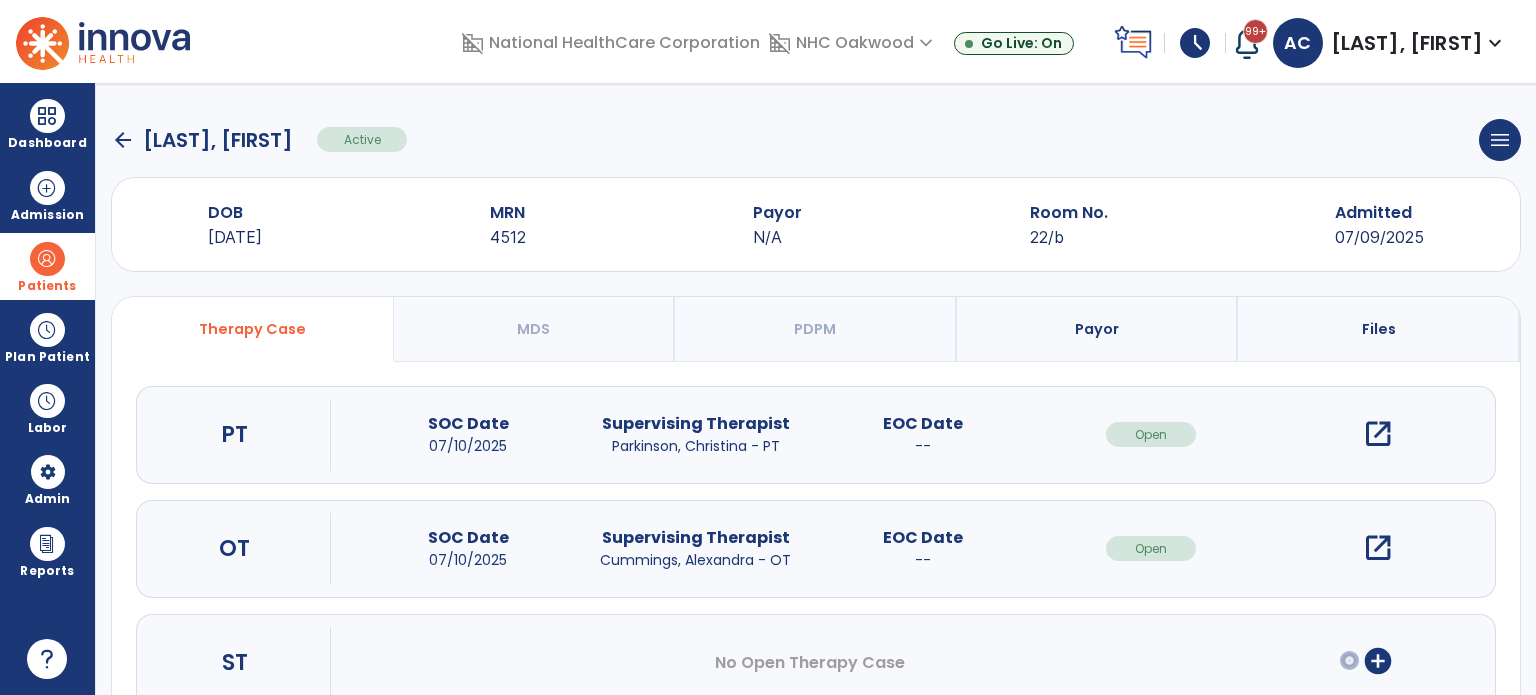 click at bounding box center (47, 259) 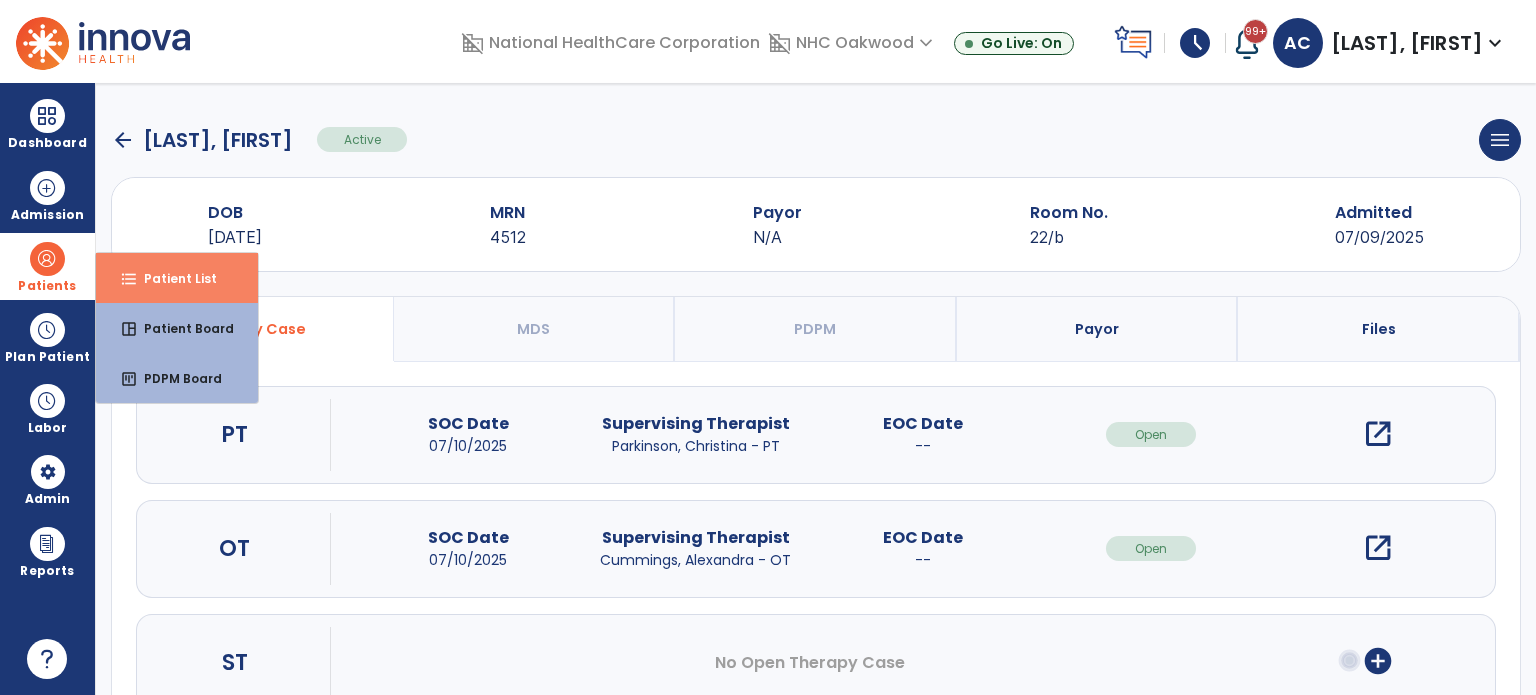 click on "format_list_bulleted  Patient List" at bounding box center (177, 278) 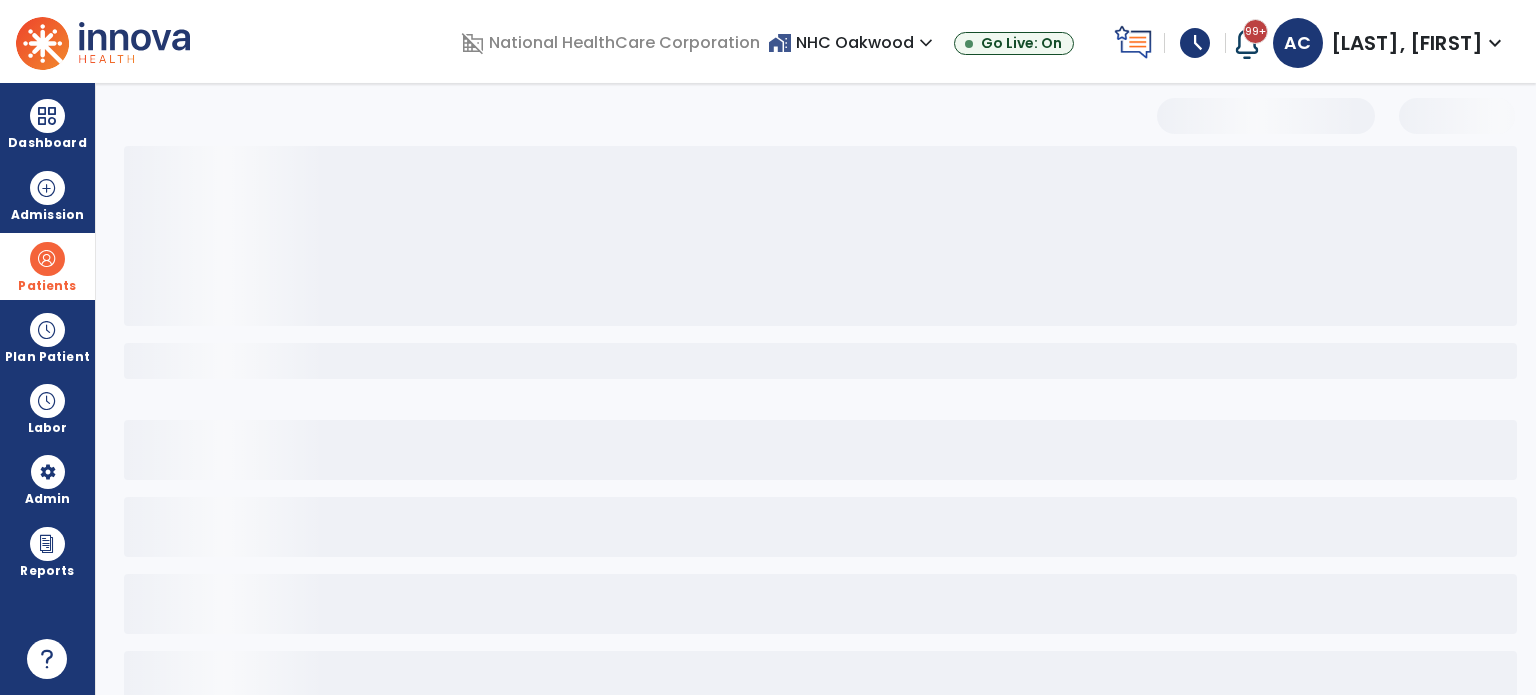 select on "***" 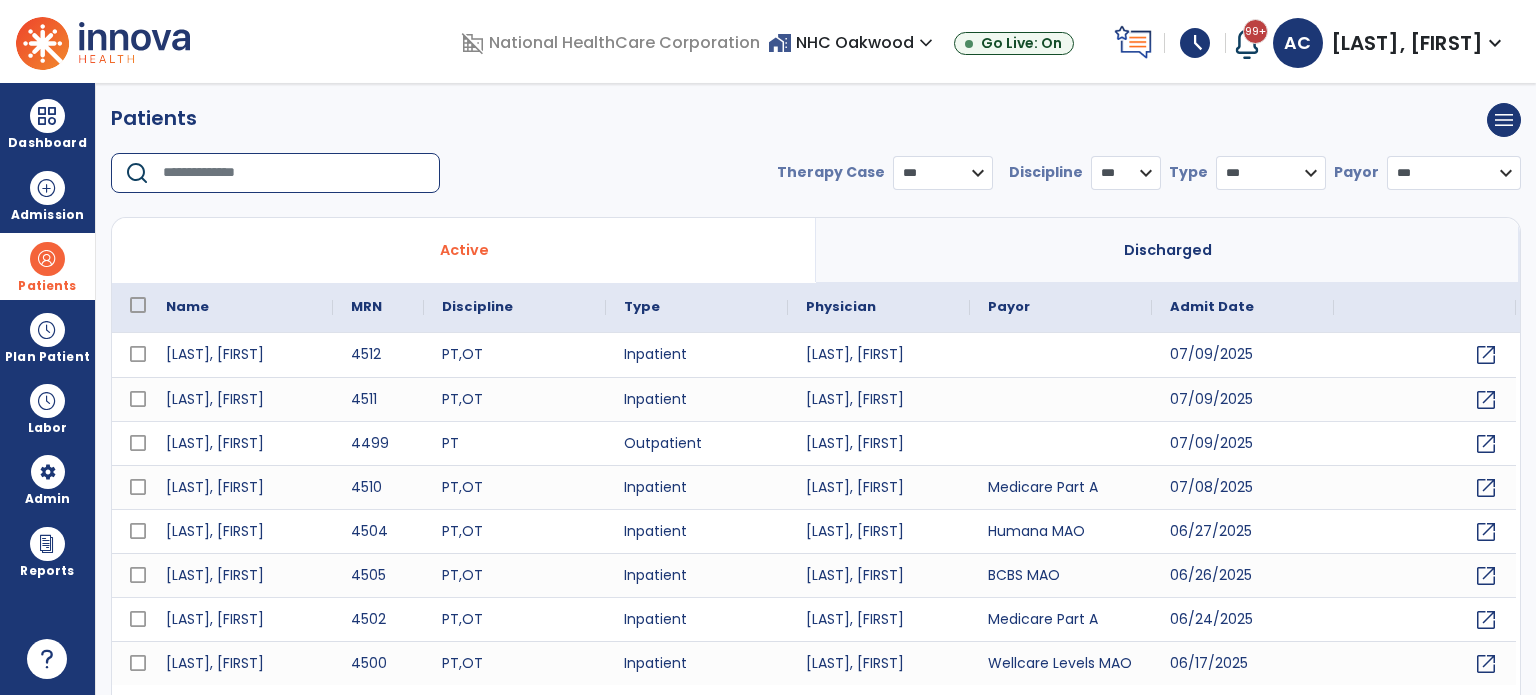 click at bounding box center [294, 173] 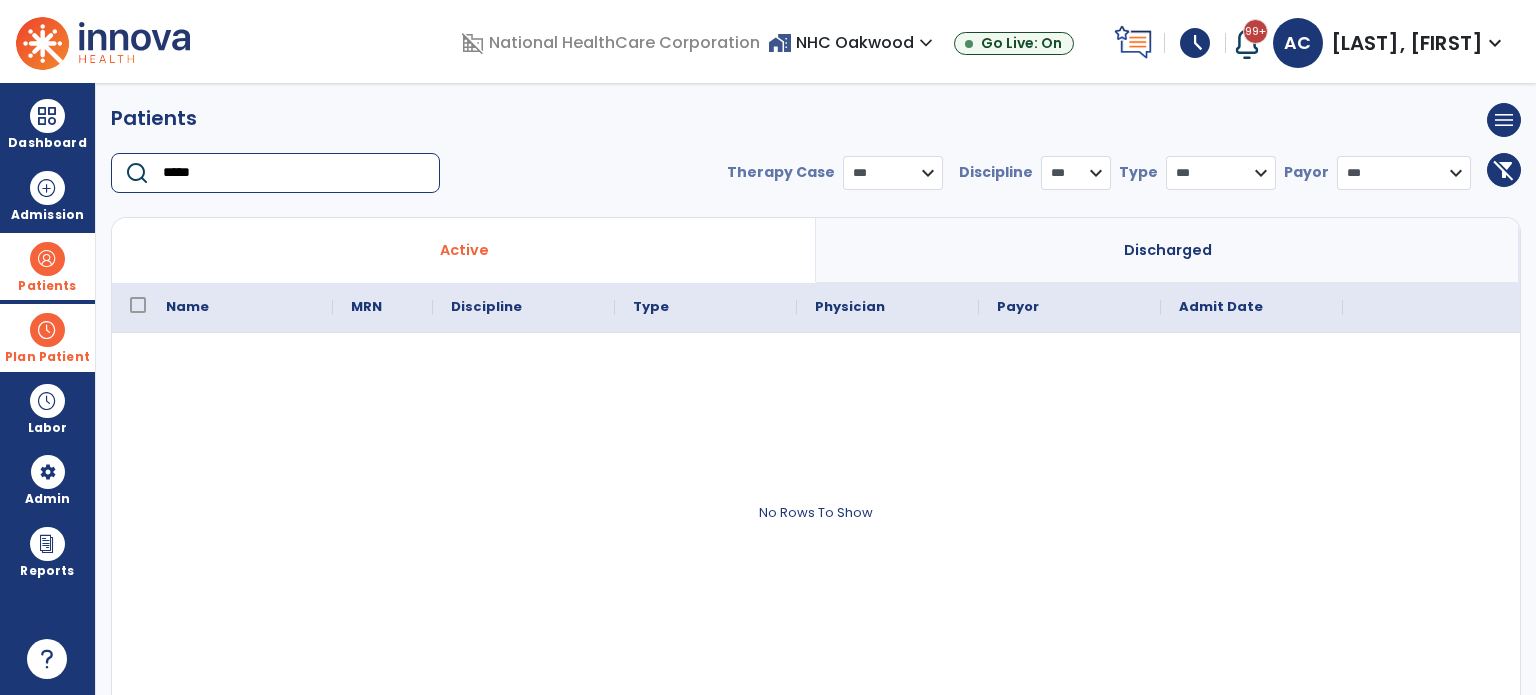 type on "*****" 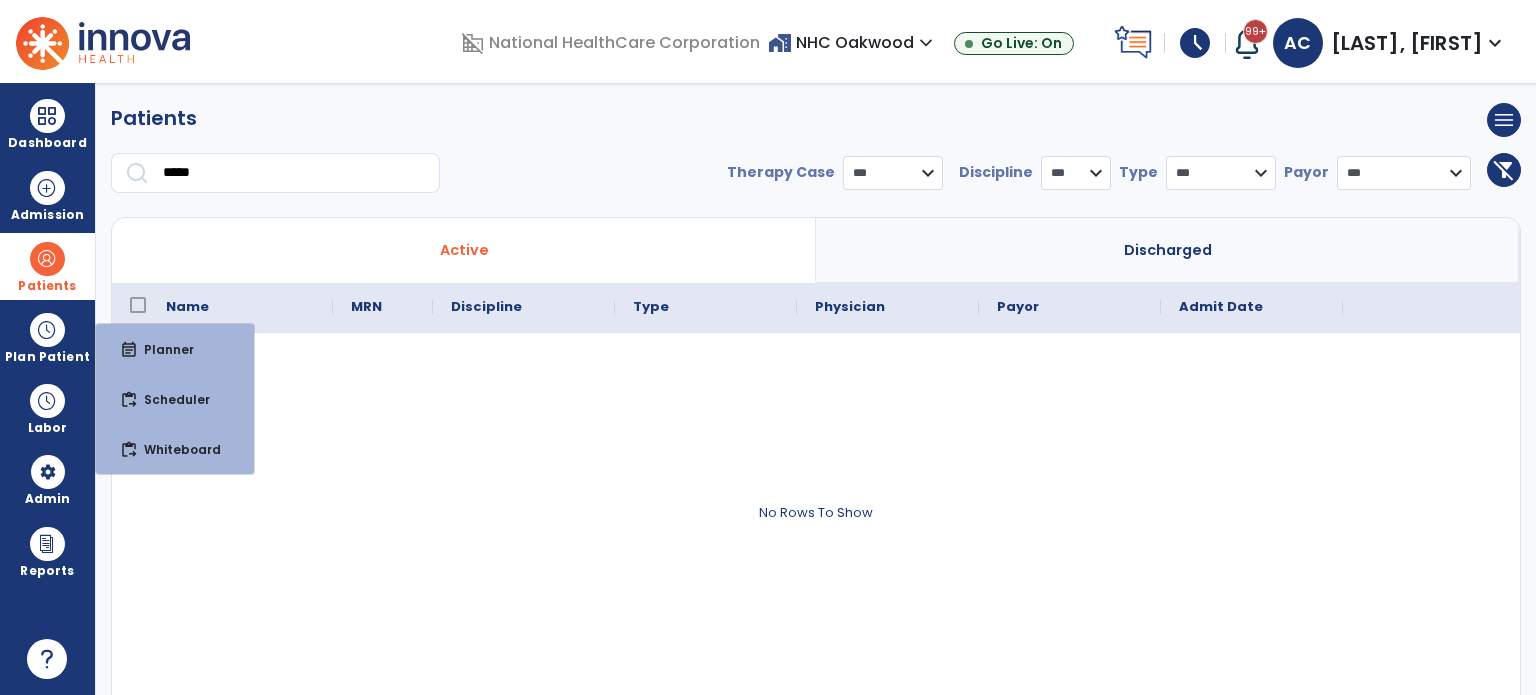 click on "Patients" at bounding box center [47, 286] 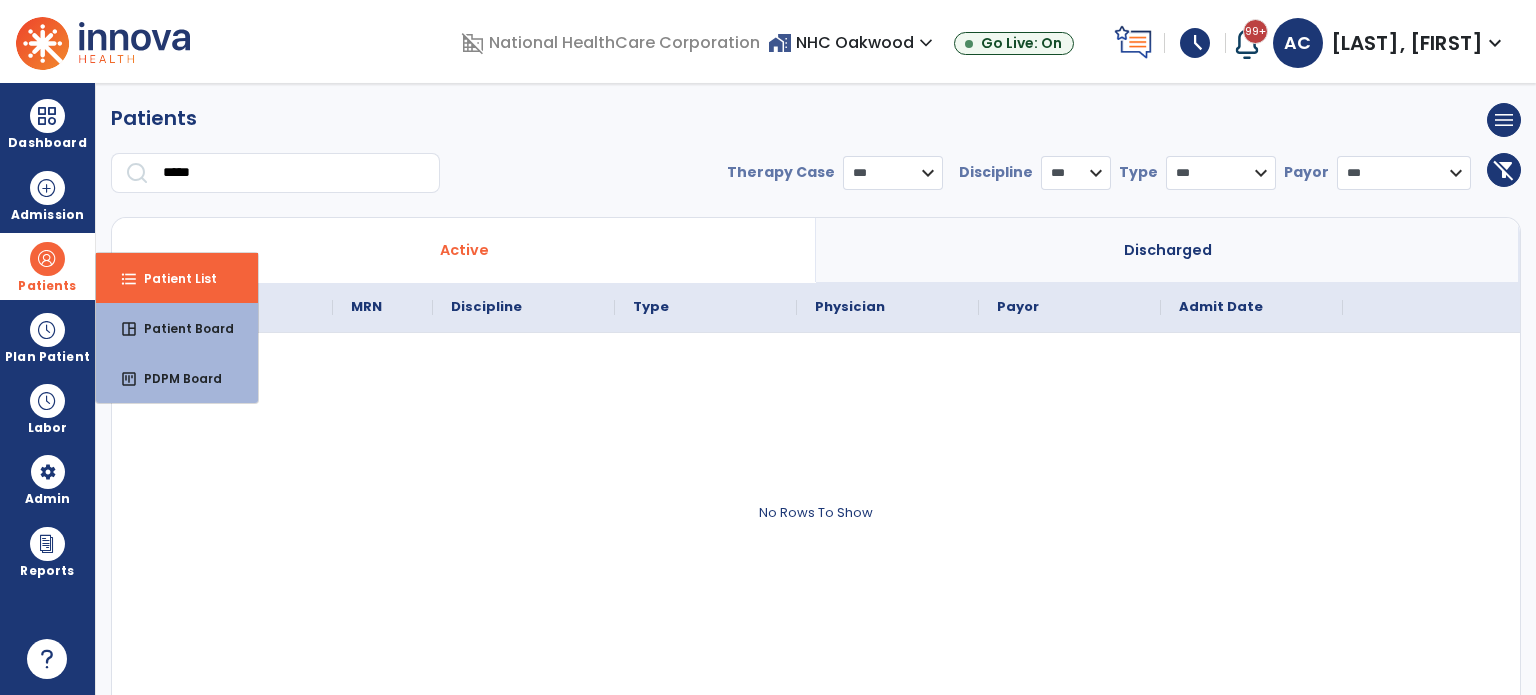 click on "Patients" at bounding box center (47, 266) 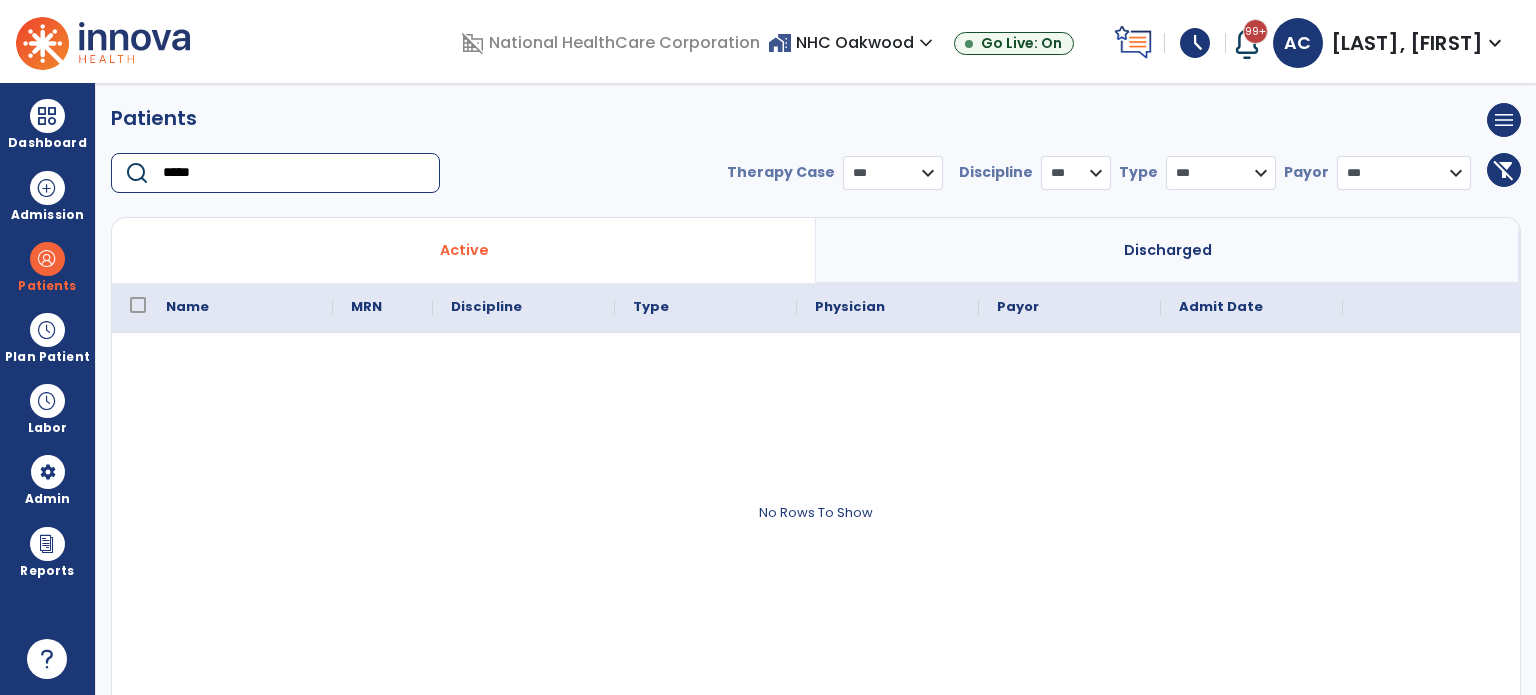click on "*****" at bounding box center [294, 173] 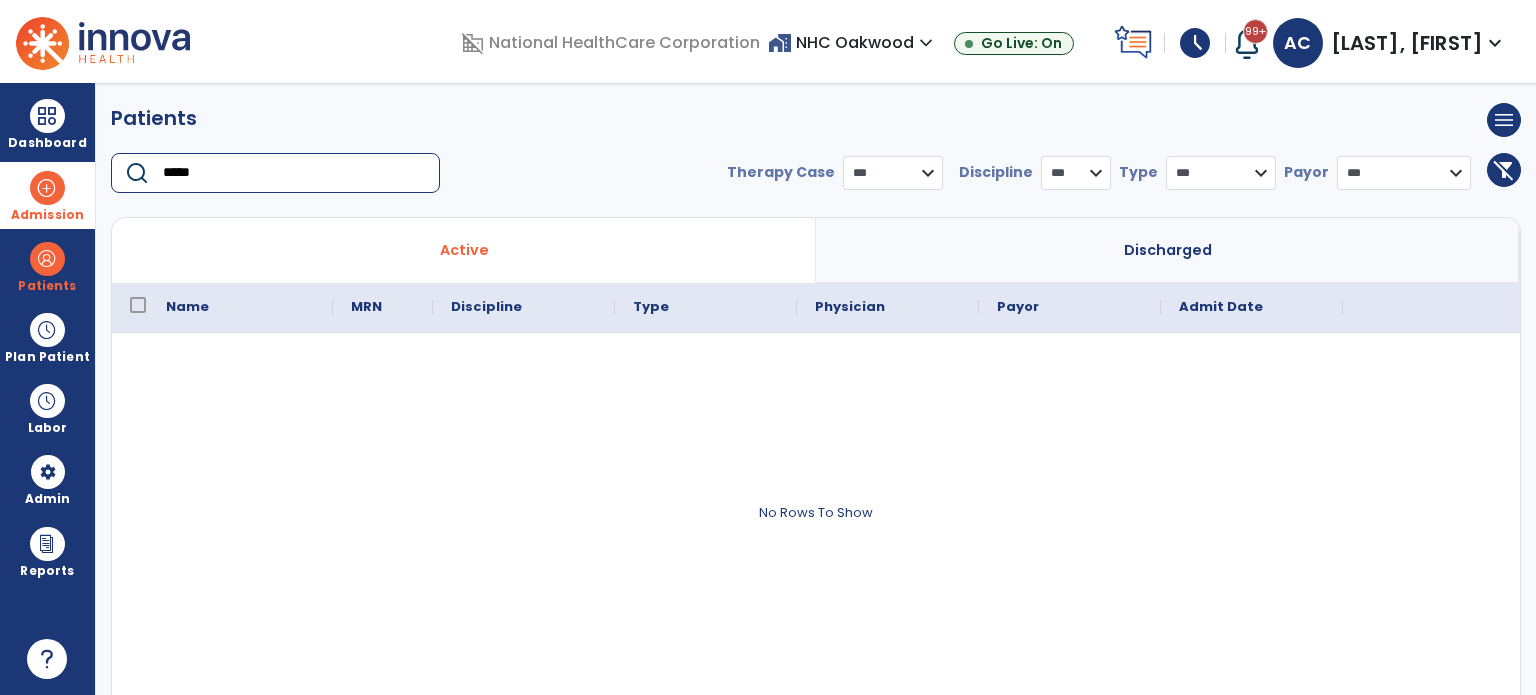 click on "Admission" at bounding box center [47, 215] 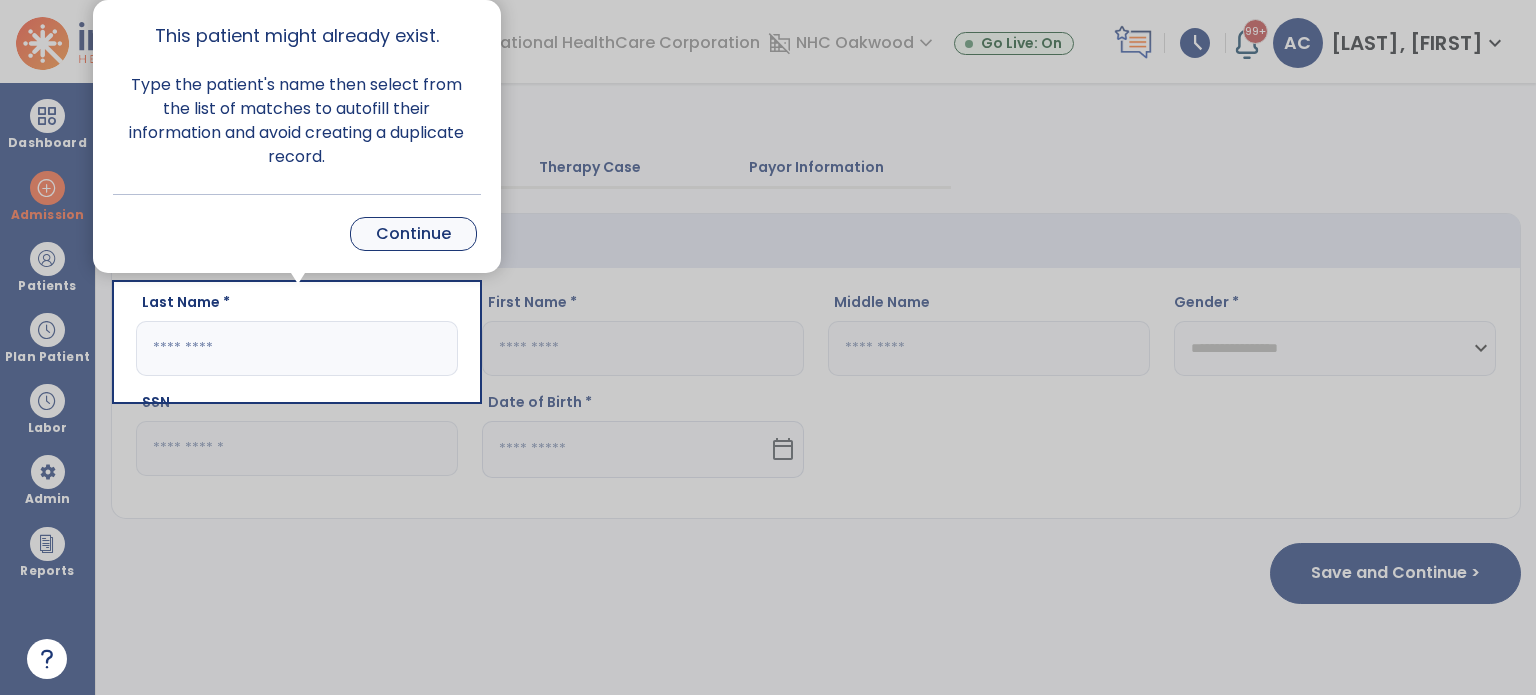 click on "Continue" at bounding box center [413, 234] 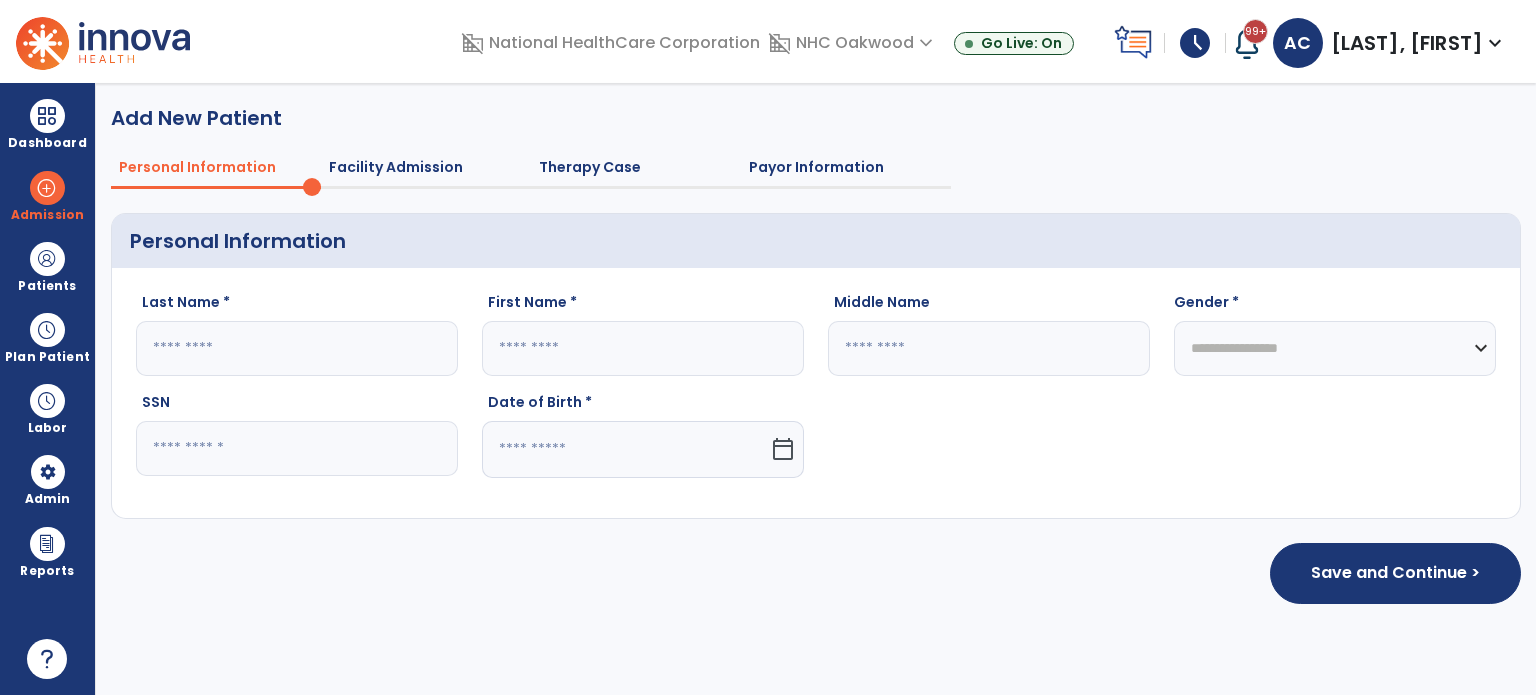 click 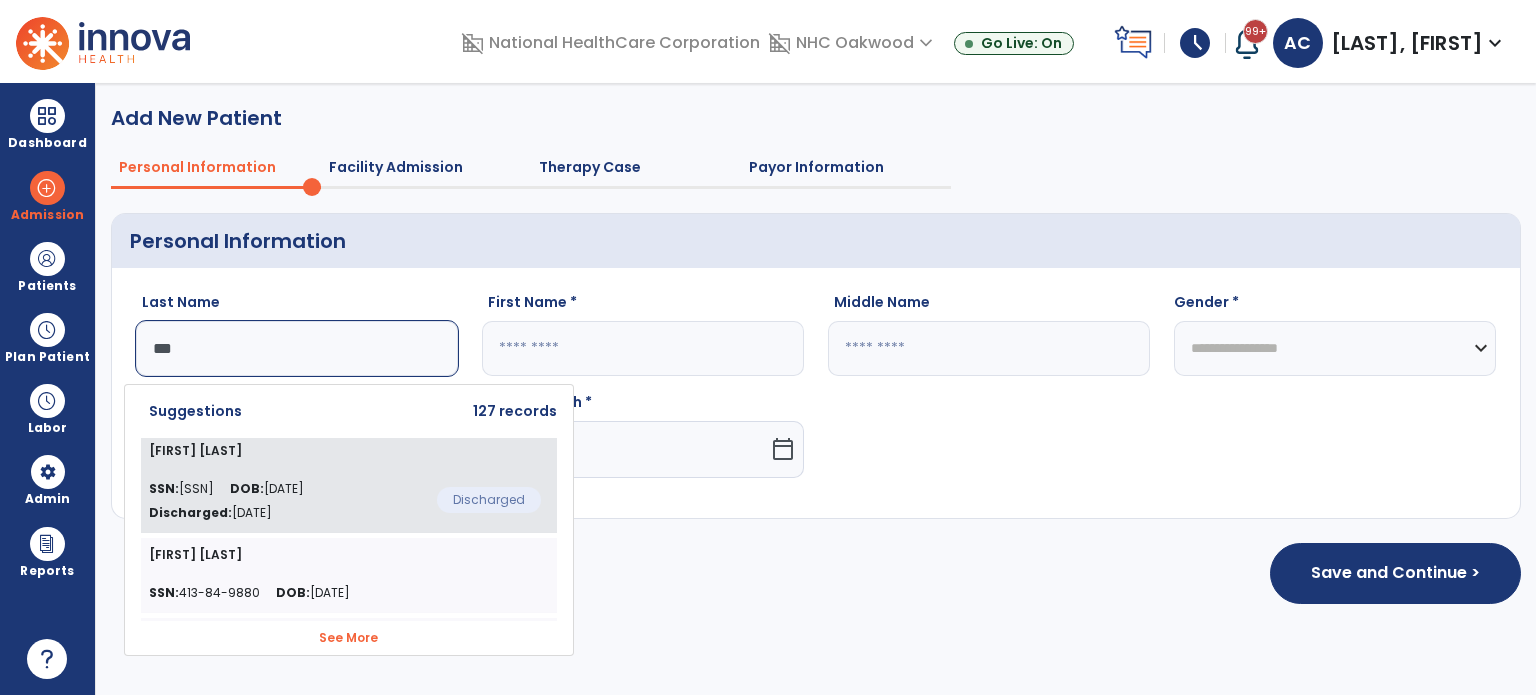 click on "SSN:  414-76-3308 DOB:  12/04/1945 Discharged:  Jun 23, 2024" 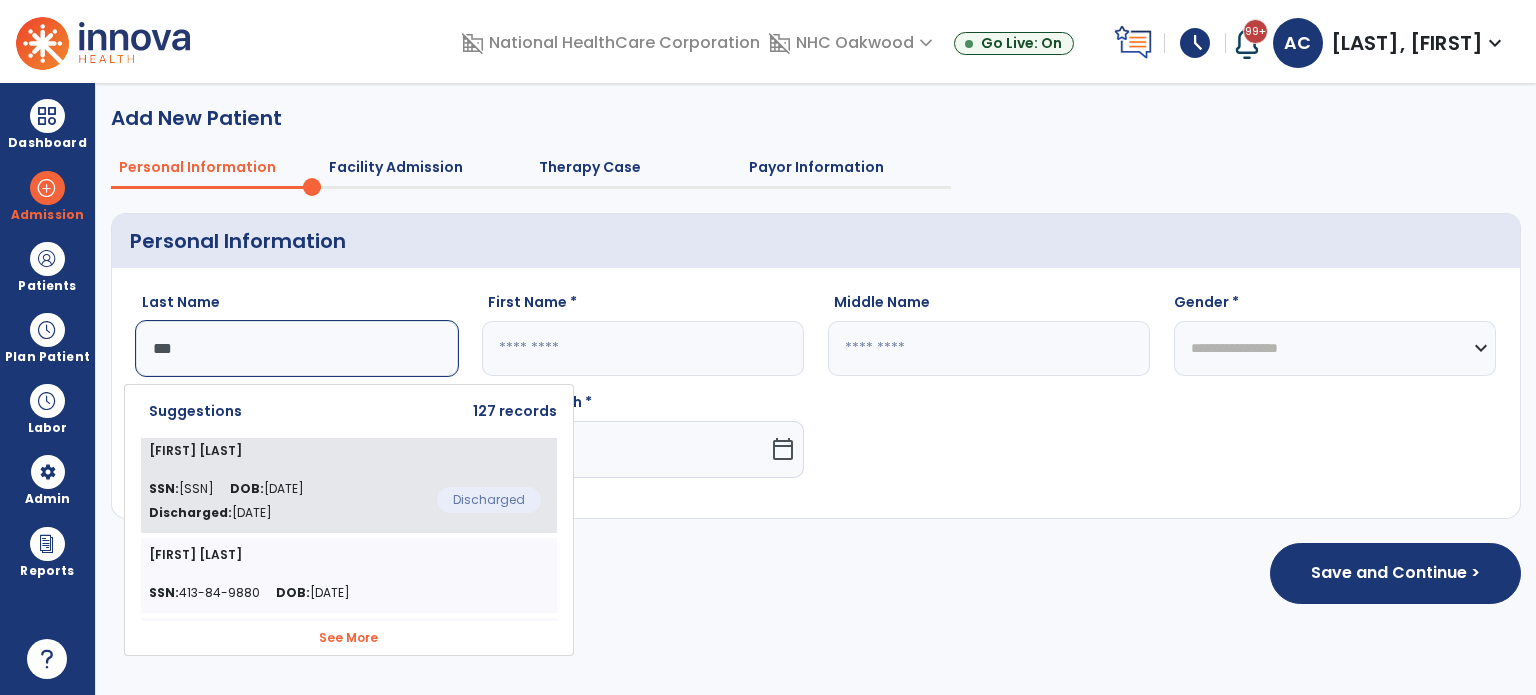 type on "*****" 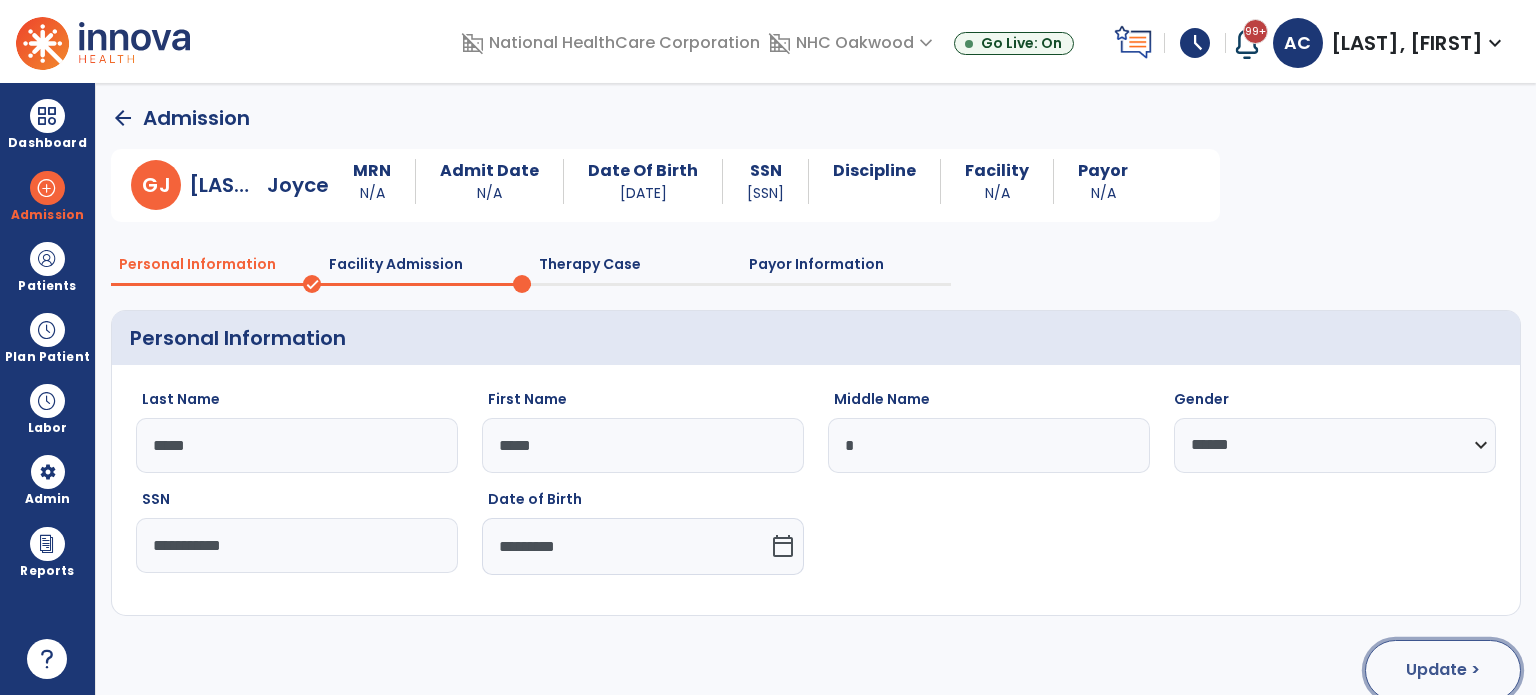 click on "Update >" 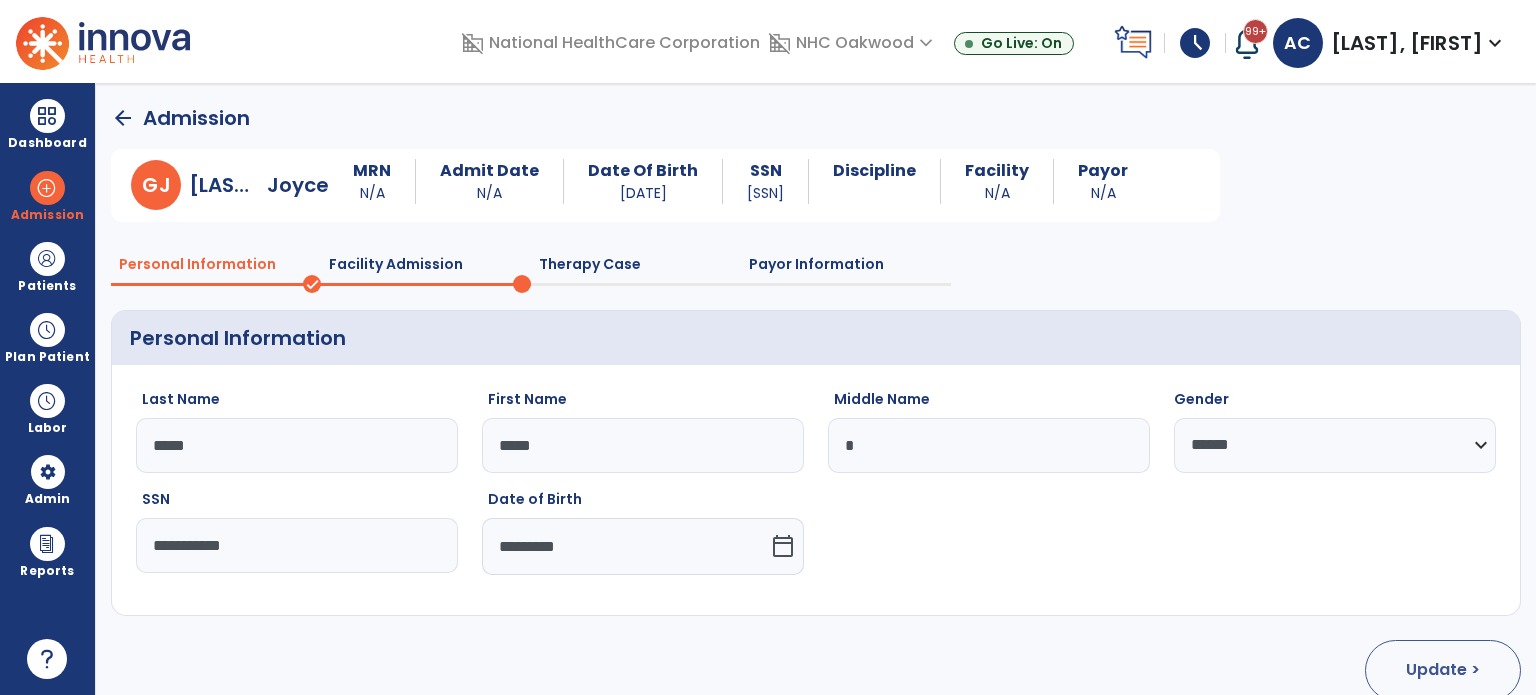 select on "**********" 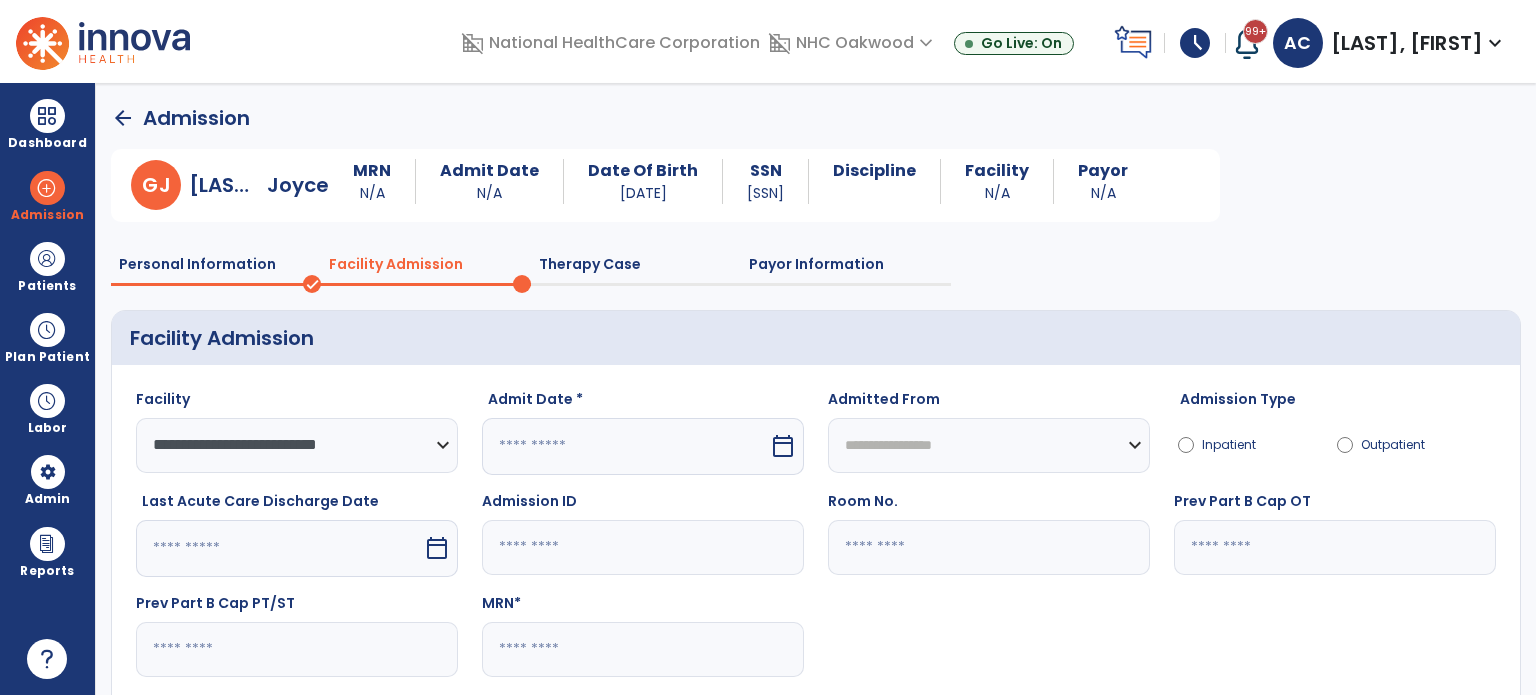 click on "calendar_today" at bounding box center (783, 446) 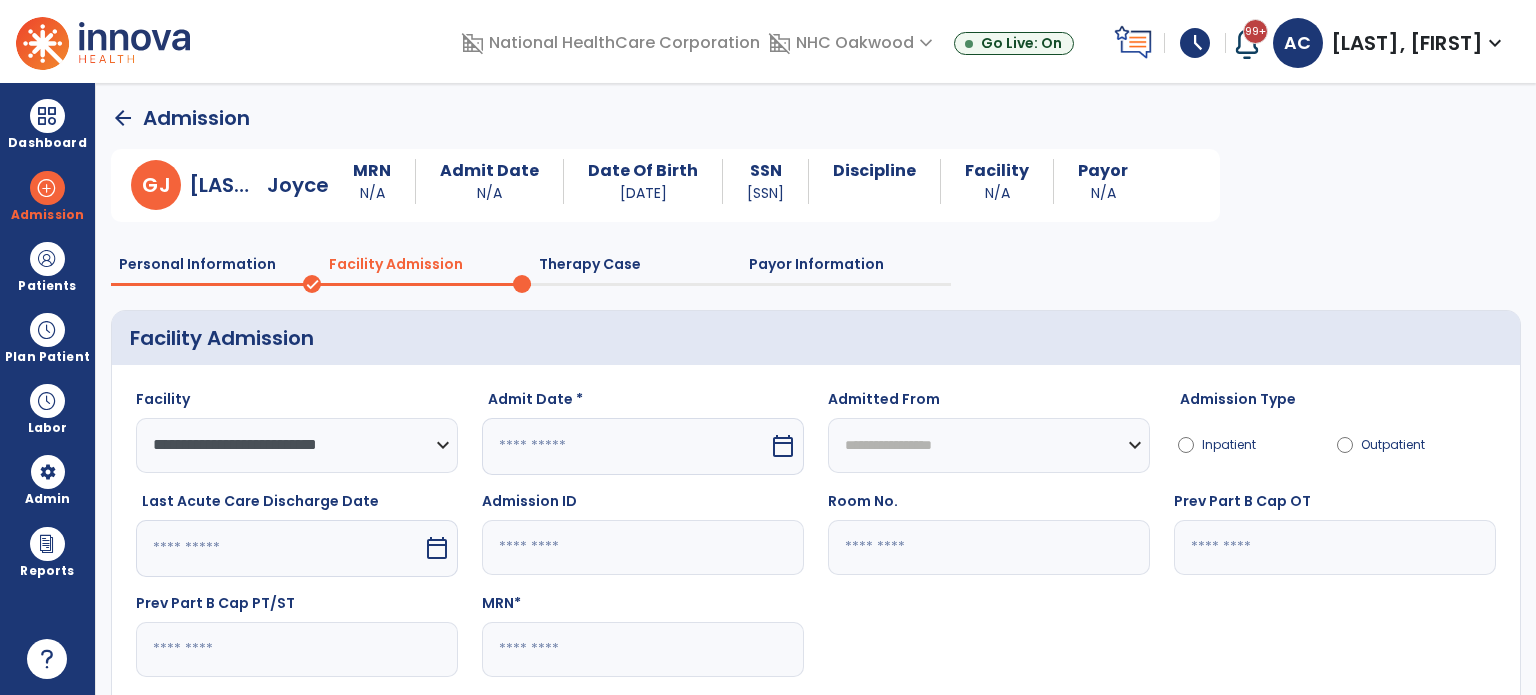 select on "*" 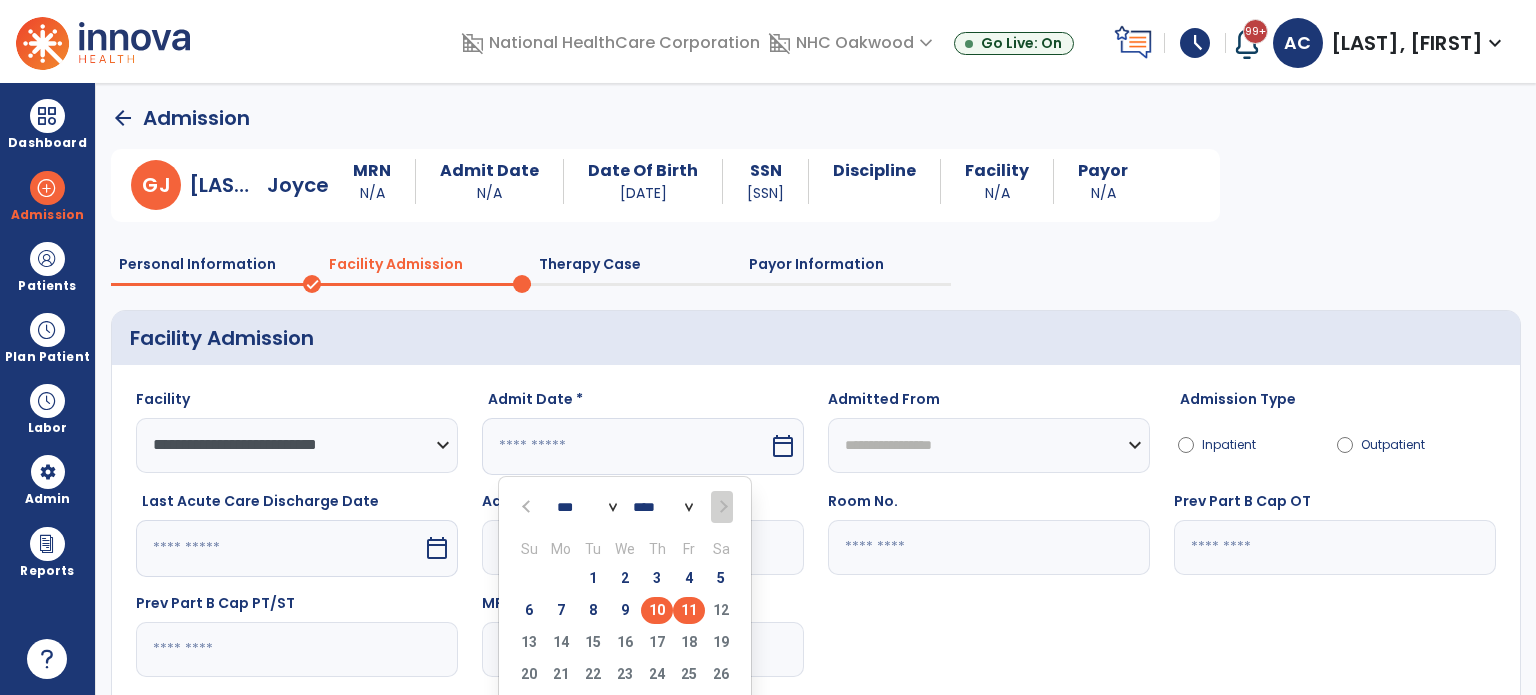 click on "10" at bounding box center (657, 610) 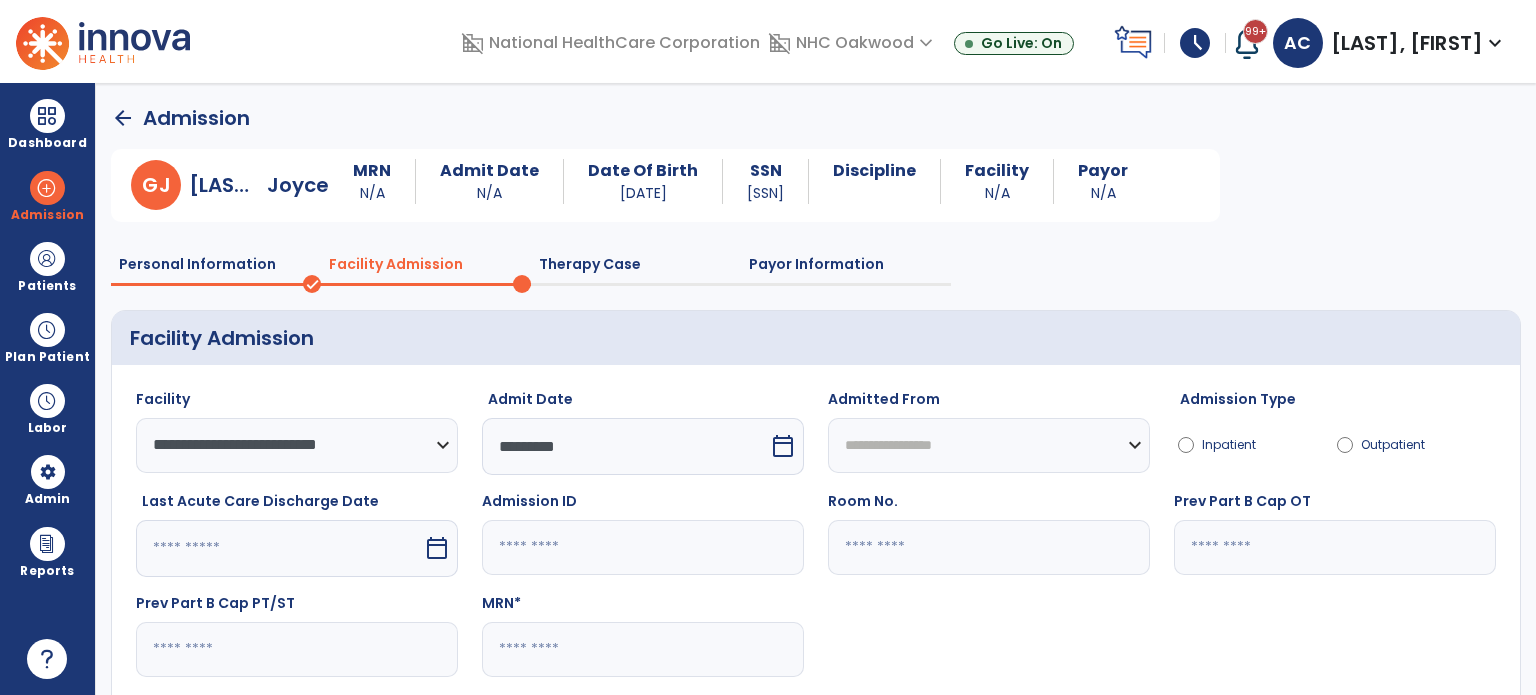 scroll, scrollTop: 130, scrollLeft: 0, axis: vertical 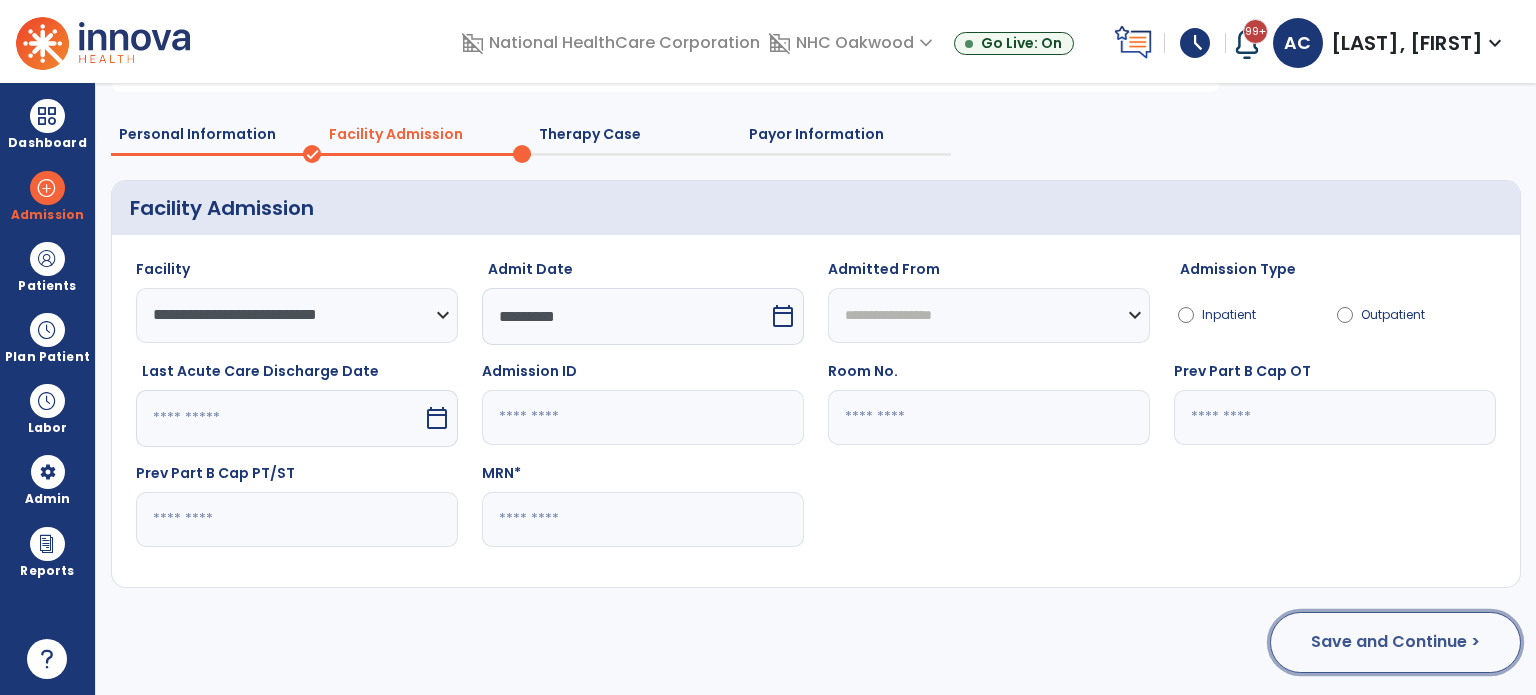 click on "Save and Continue >" 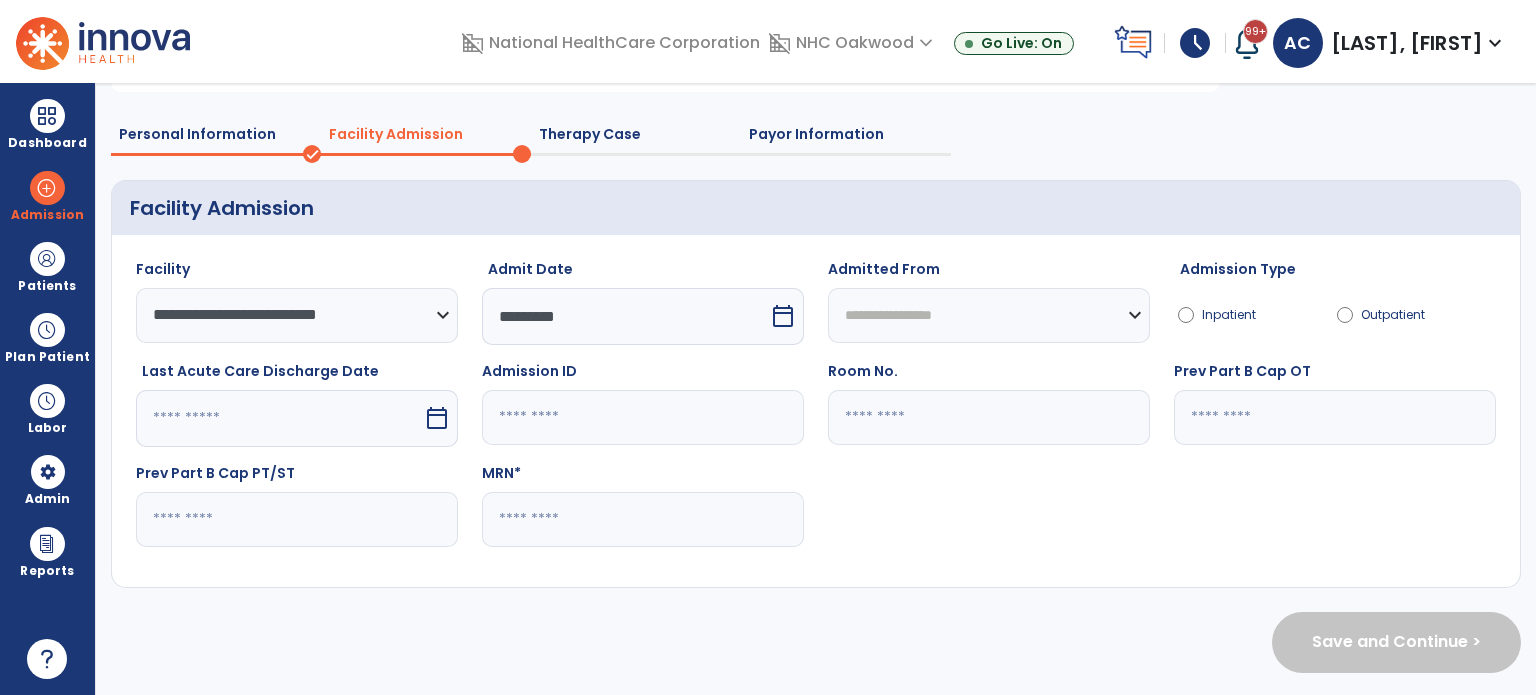 scroll, scrollTop: 0, scrollLeft: 0, axis: both 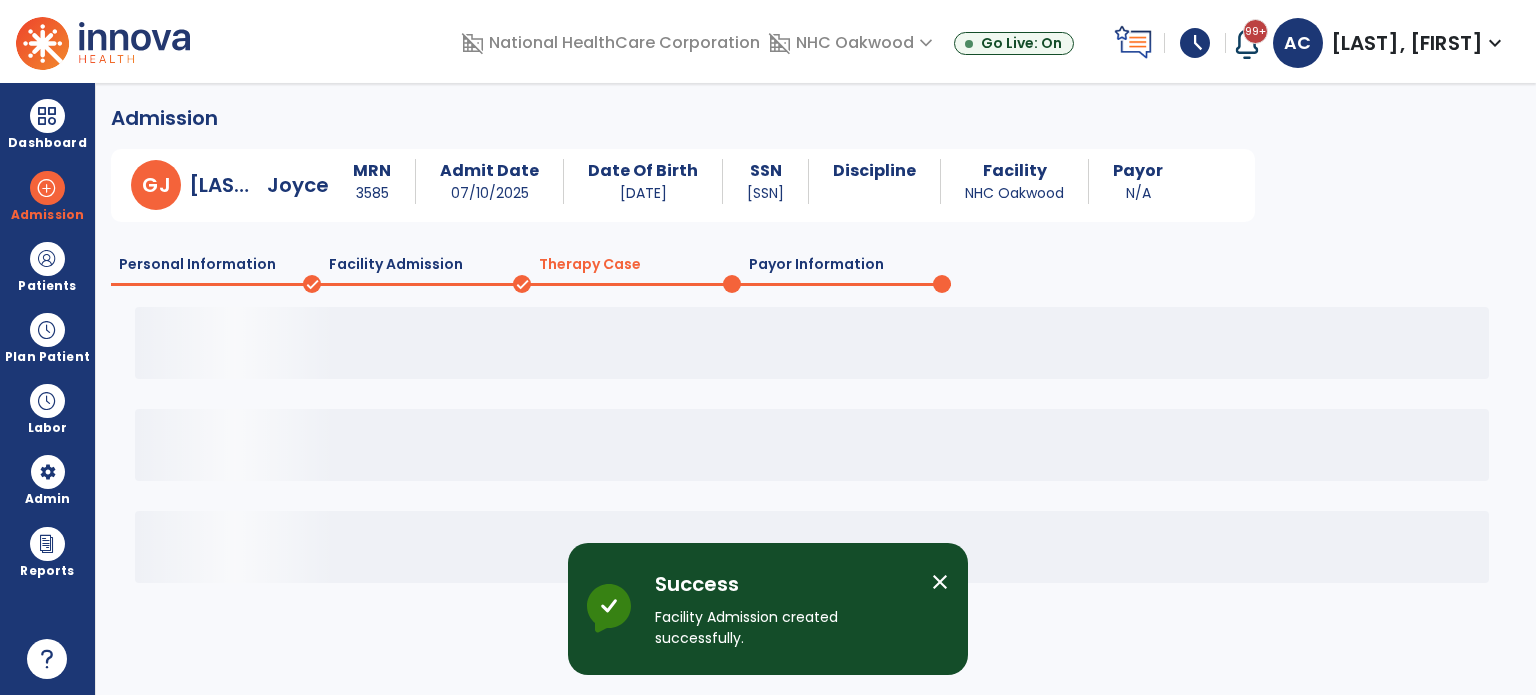 drag, startPoint x: 985, startPoint y: 507, endPoint x: 963, endPoint y: 390, distance: 119.05041 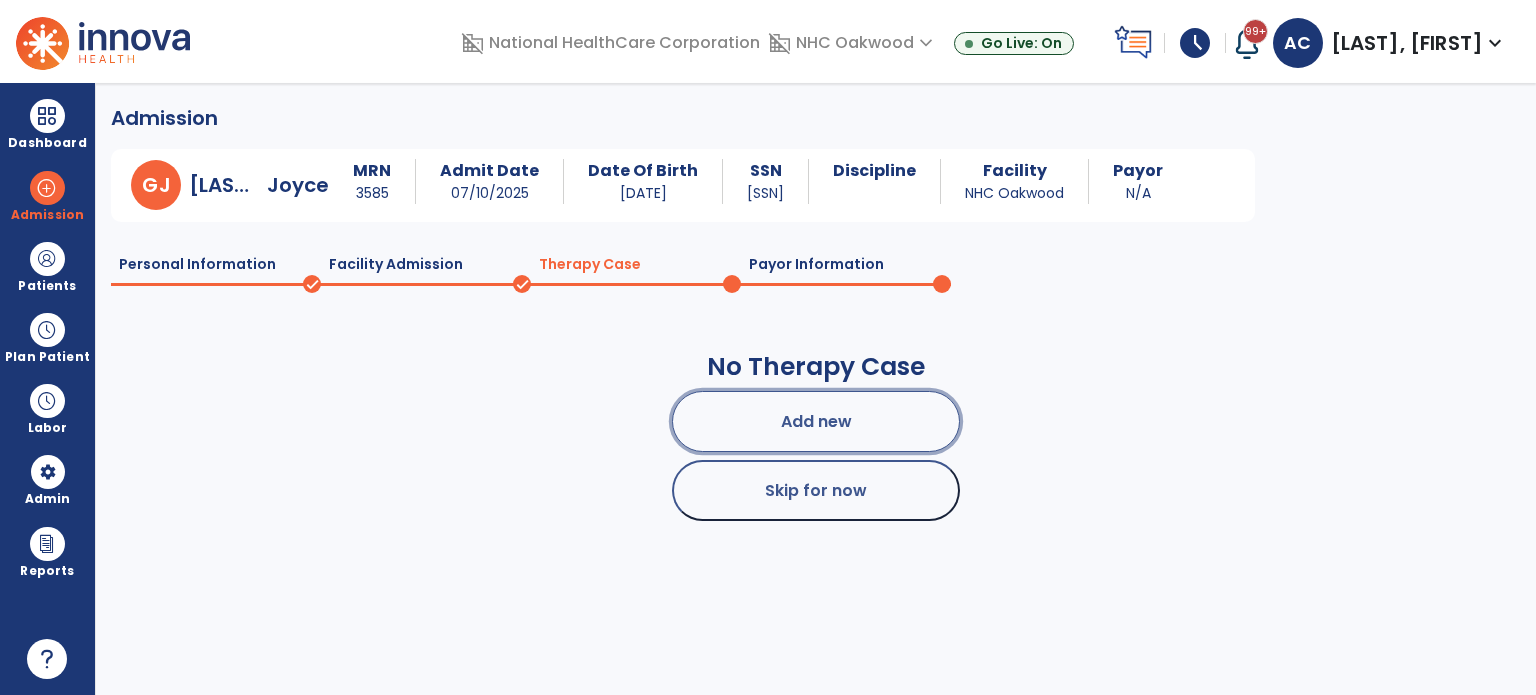 click on "Add new" at bounding box center [816, 421] 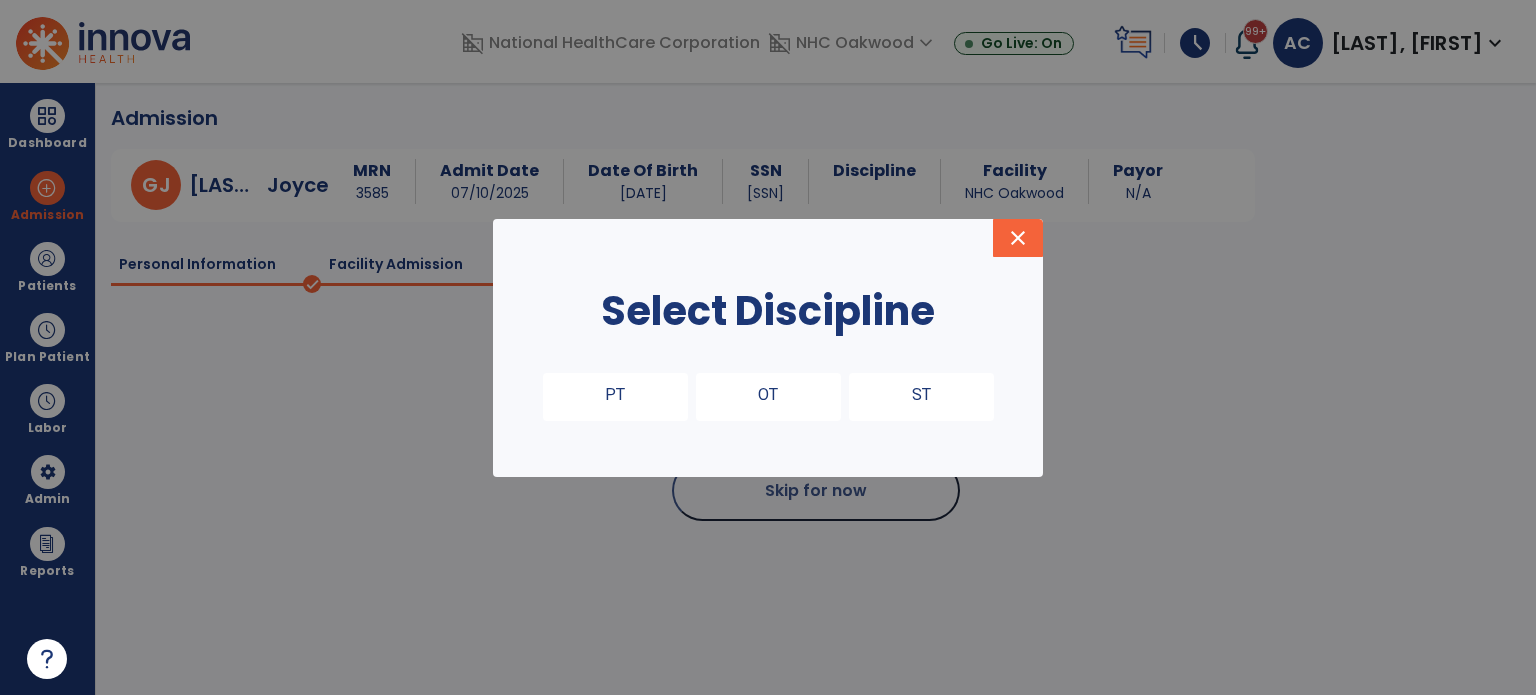 click on "OT" at bounding box center [768, 397] 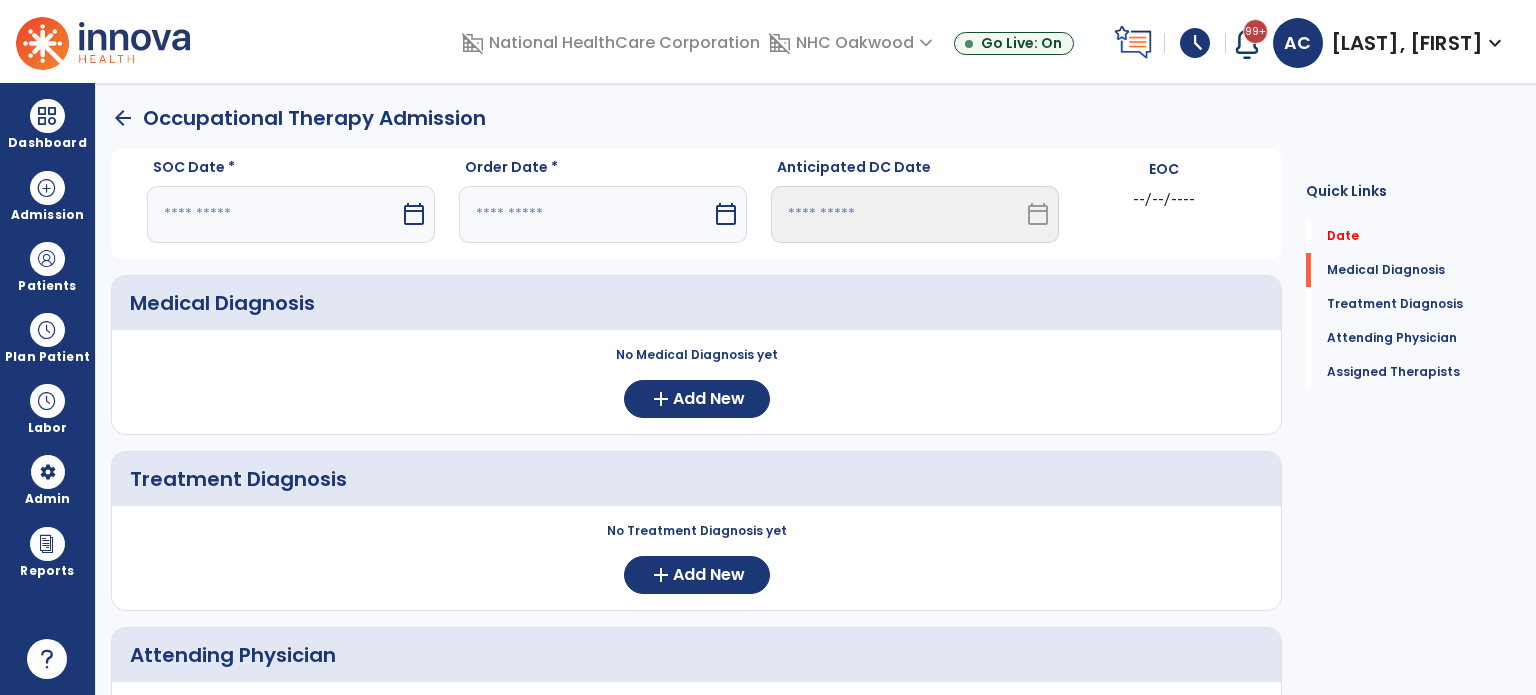 click on "calendar_today" at bounding box center [414, 214] 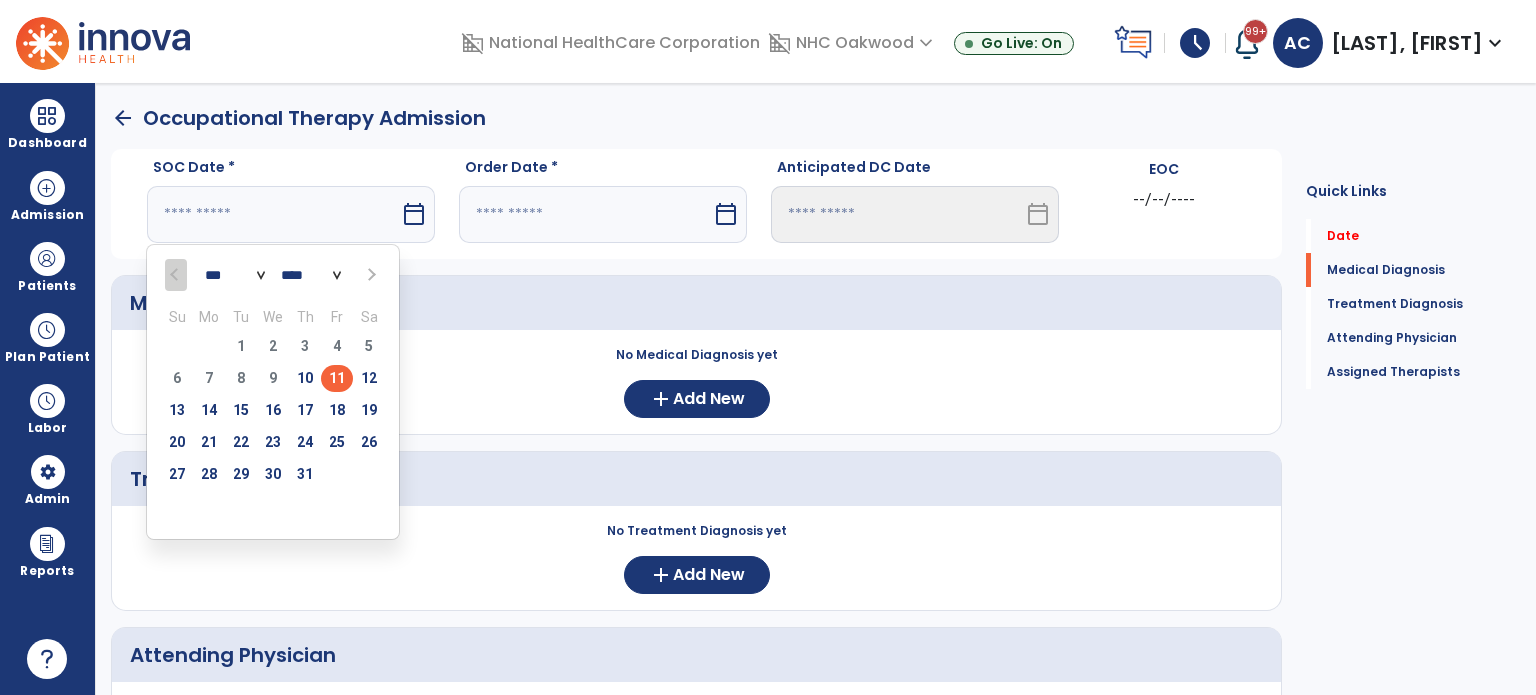 click on "11" at bounding box center [337, 378] 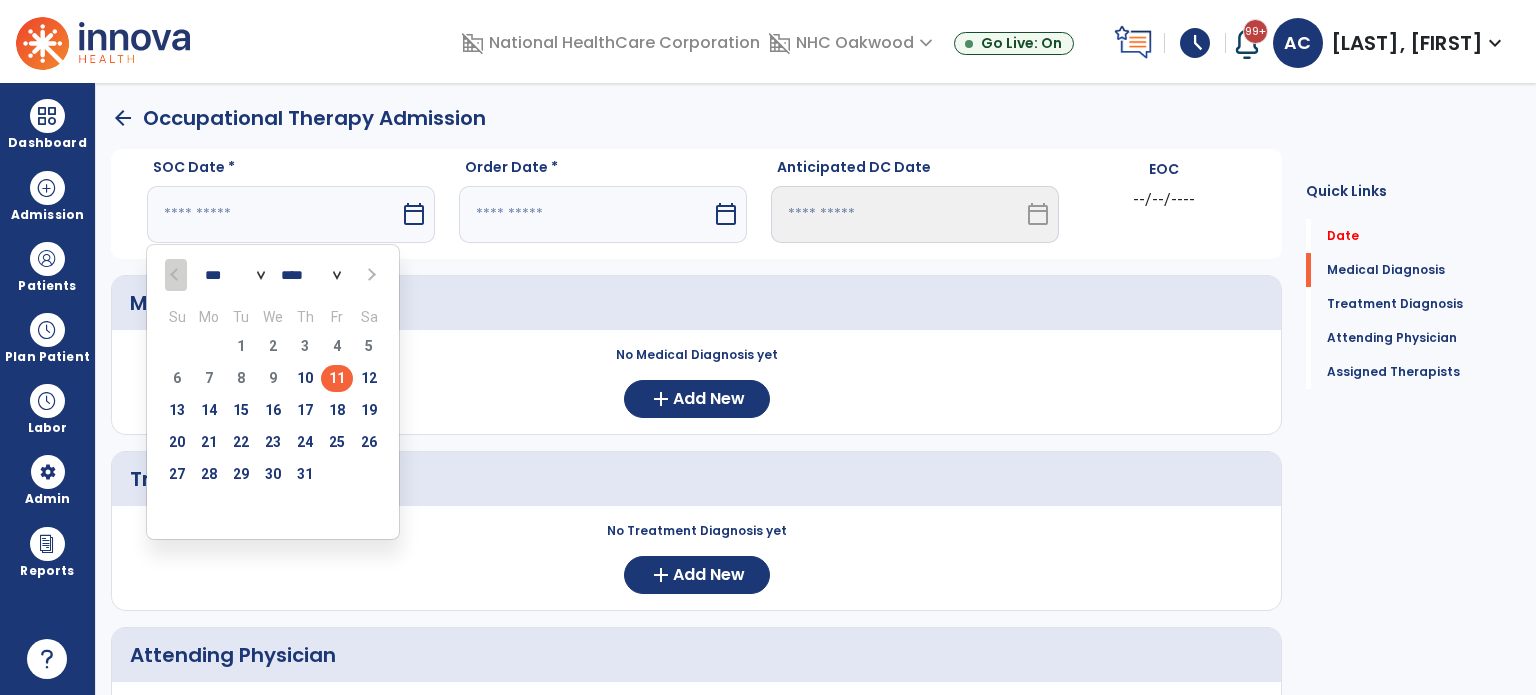 type on "*********" 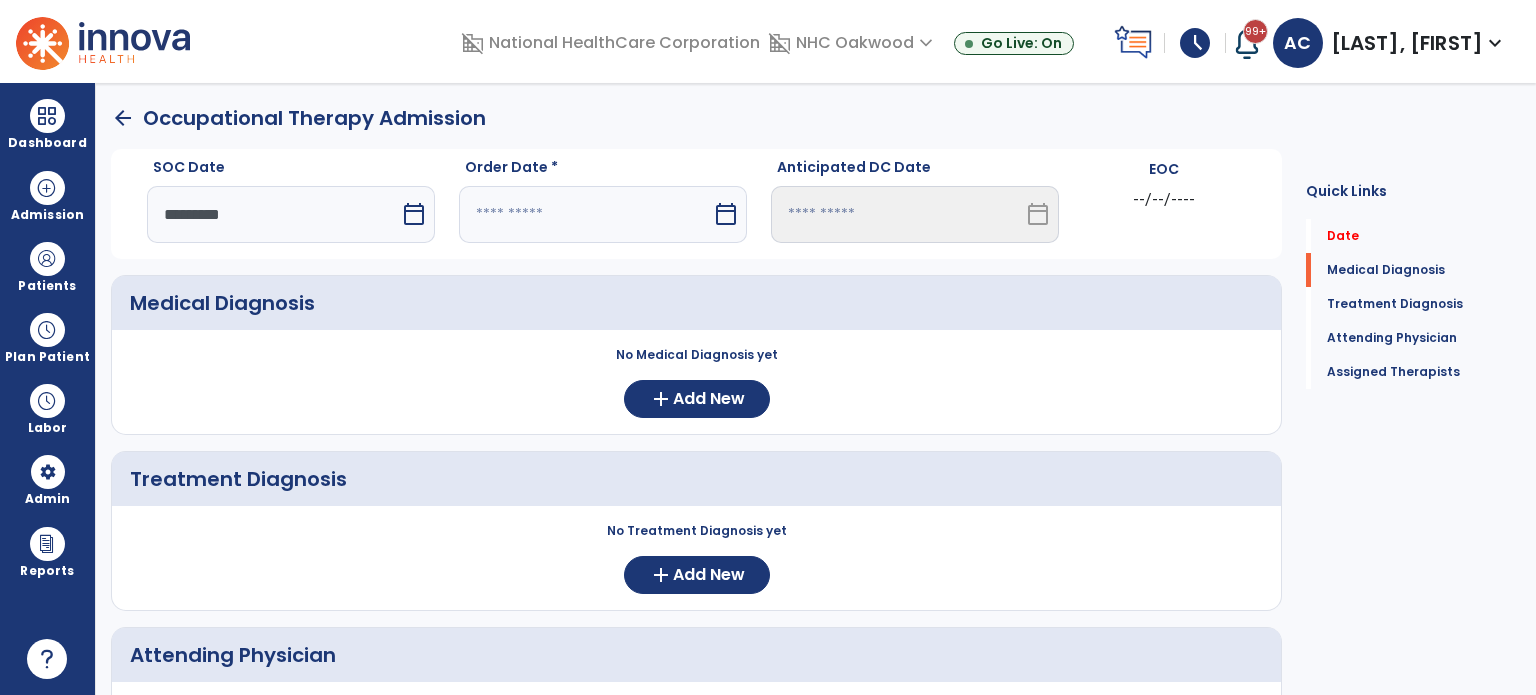 click on "calendar_today" at bounding box center (726, 214) 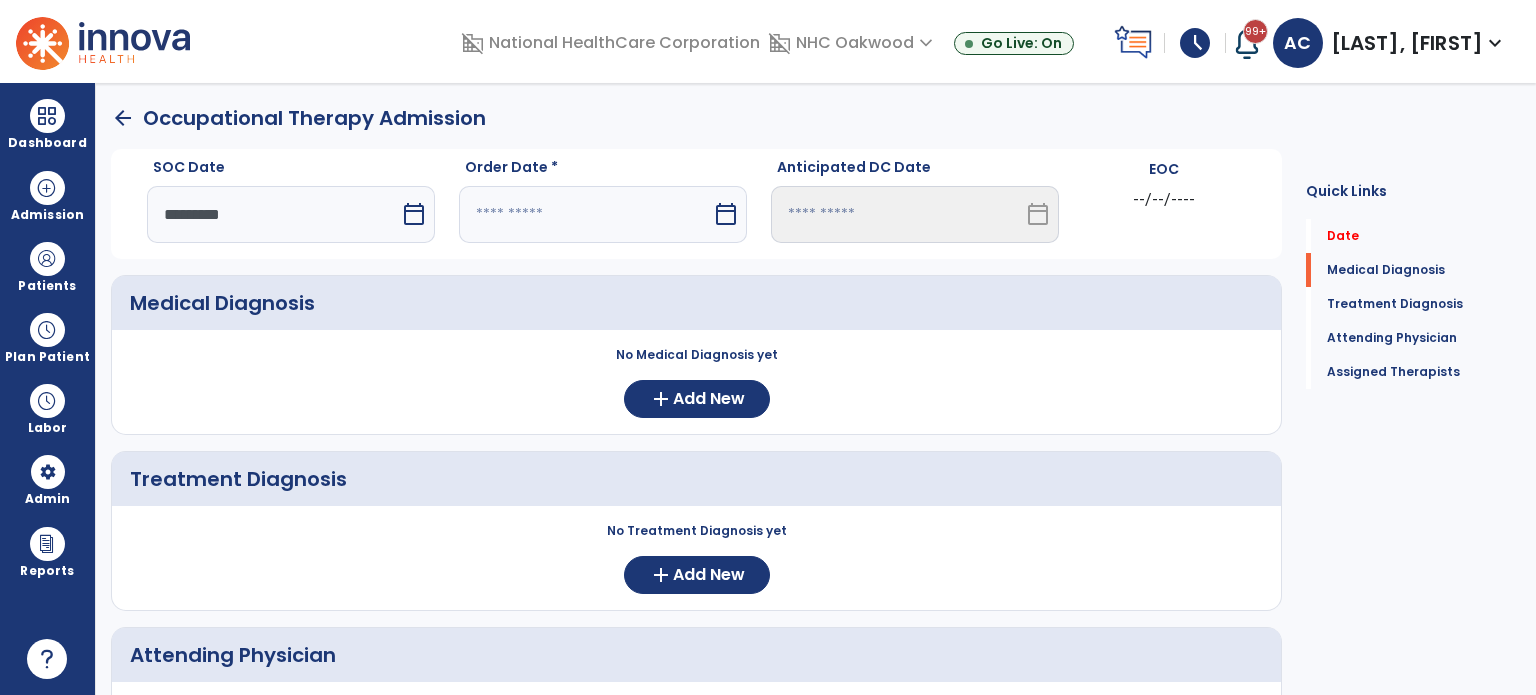 select on "*" 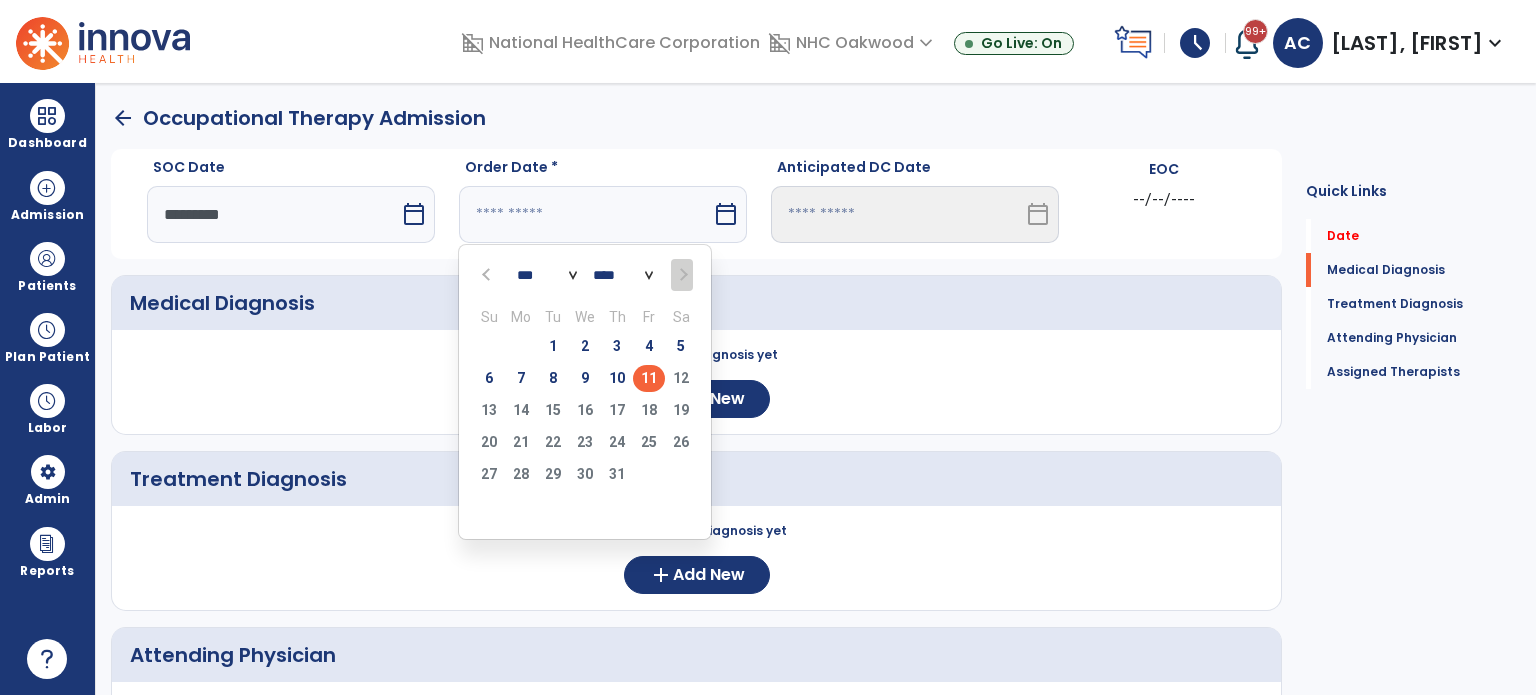 click on "11" at bounding box center (649, 378) 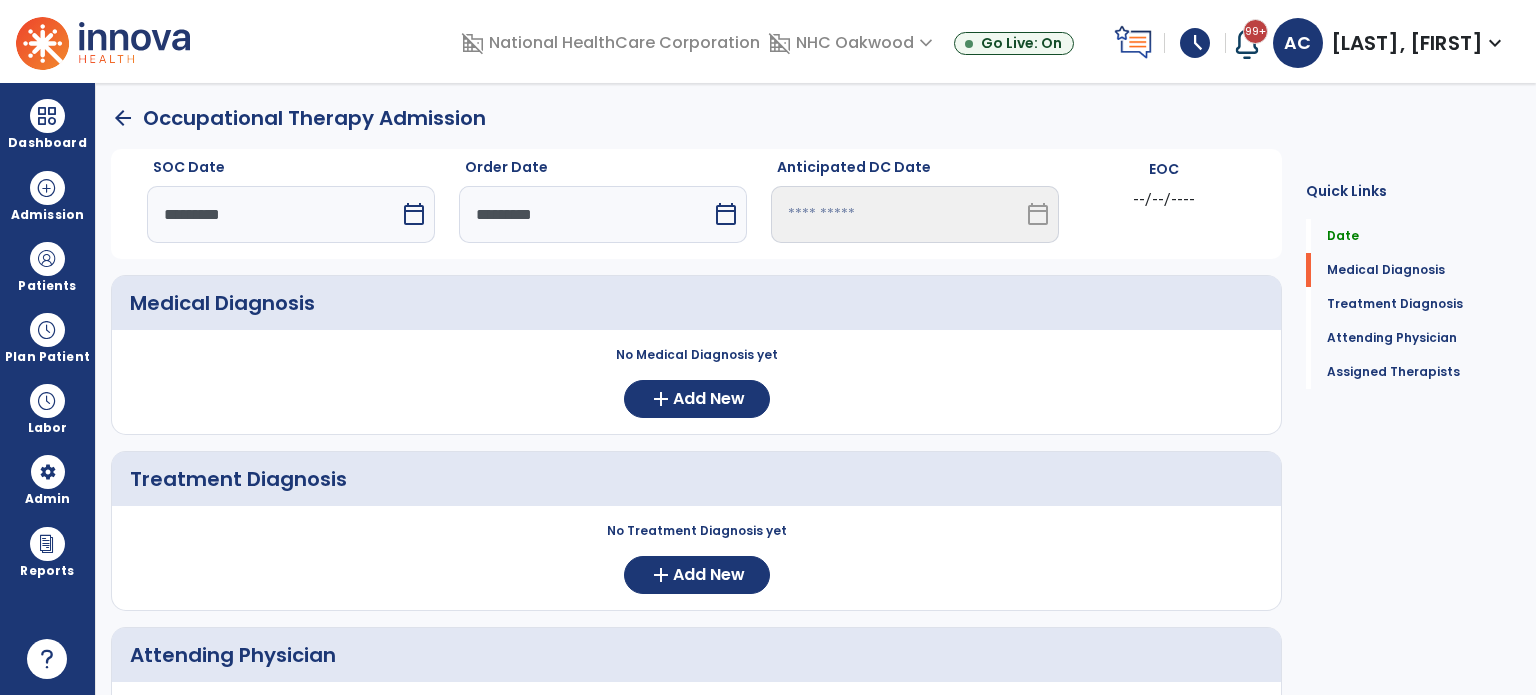 click on "No Medical Diagnosis yet  add  Add New" 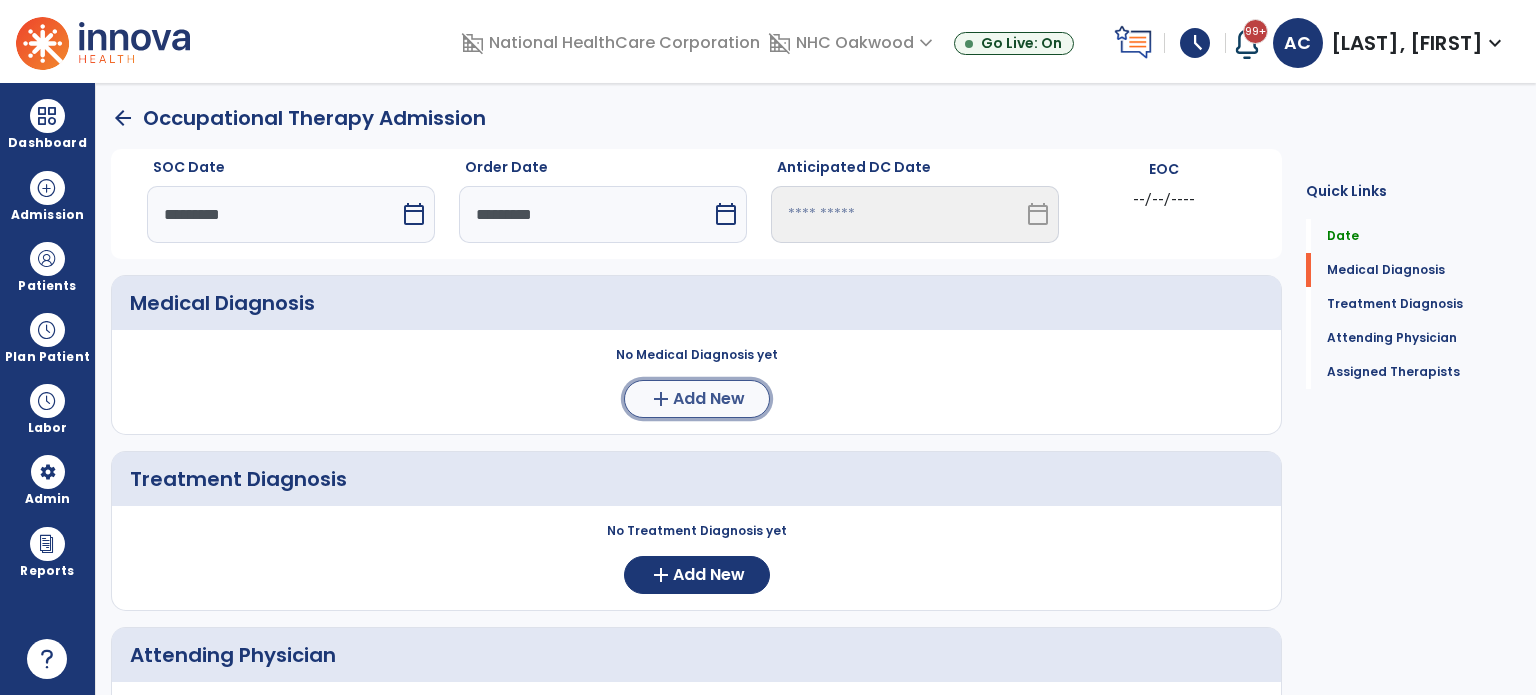 click on "Add New" 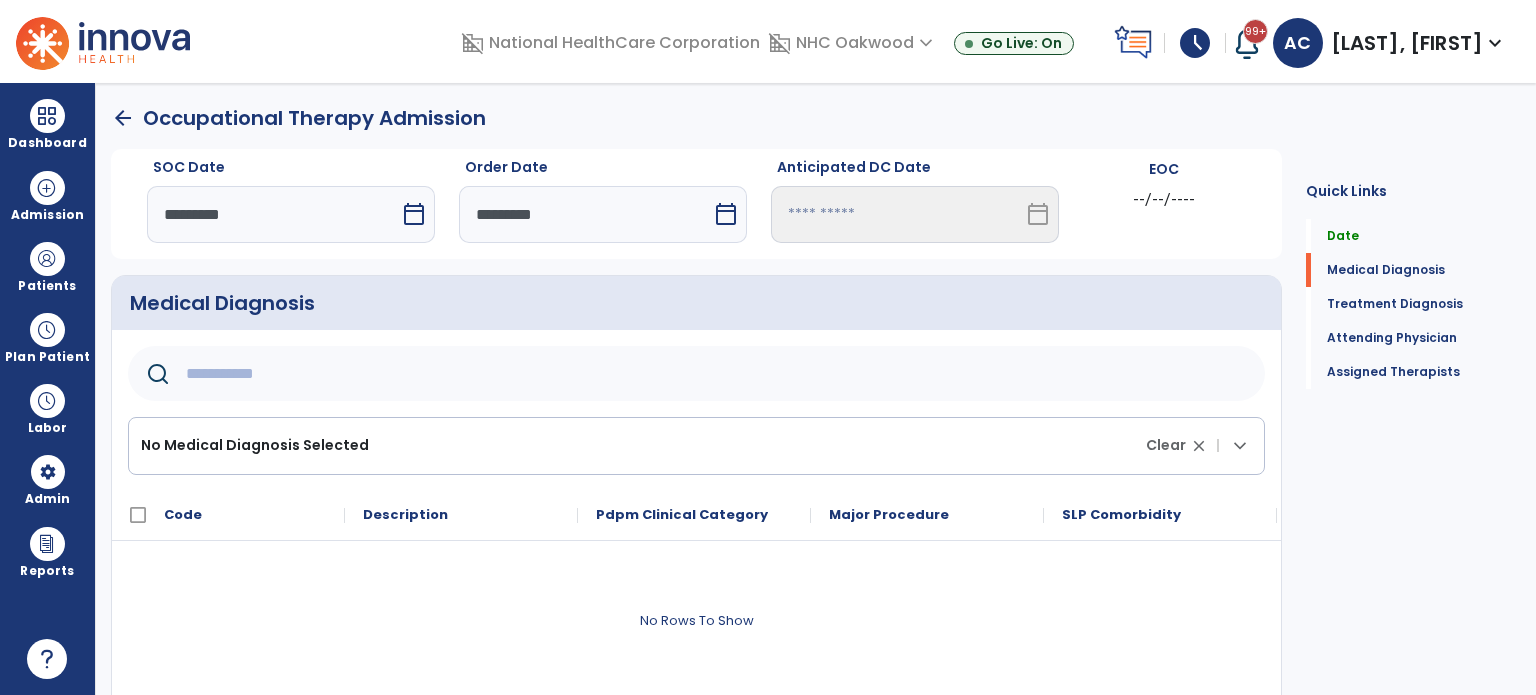 click 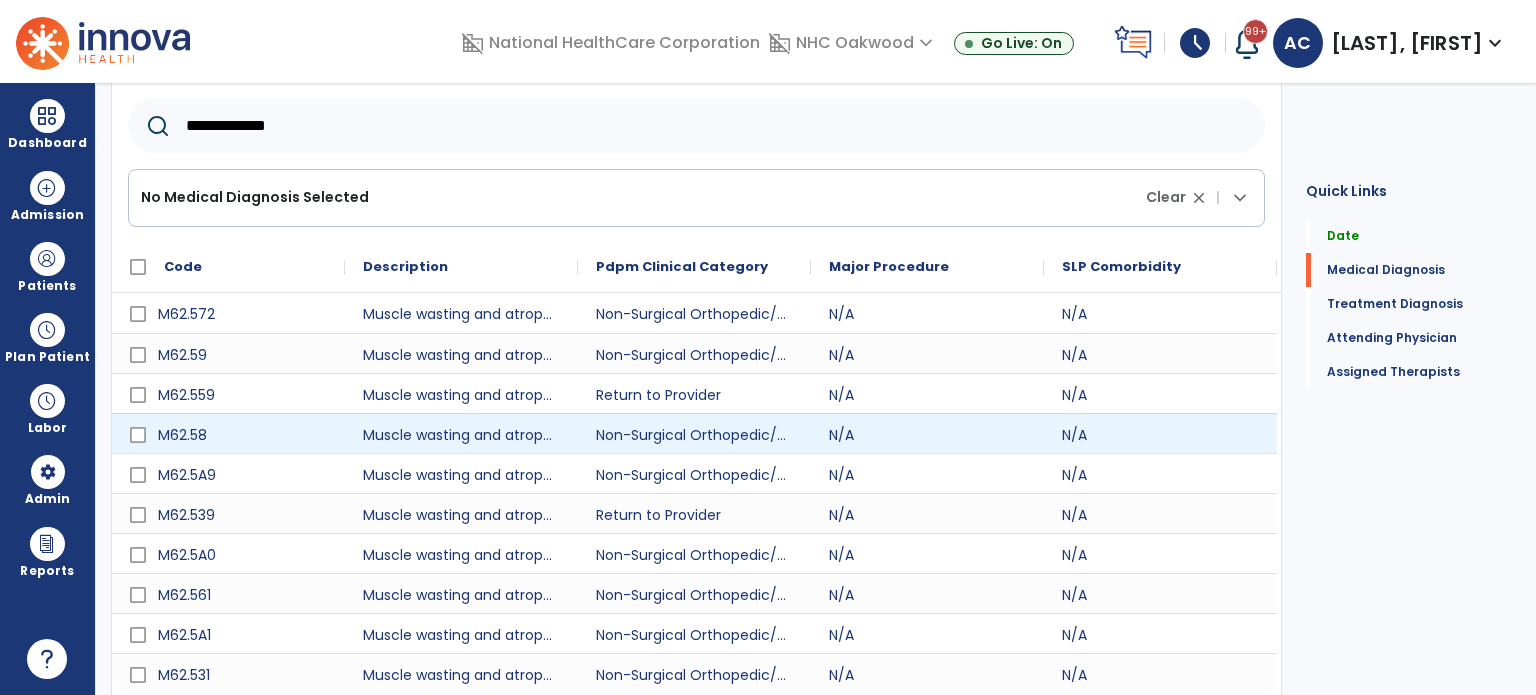 scroll, scrollTop: 290, scrollLeft: 0, axis: vertical 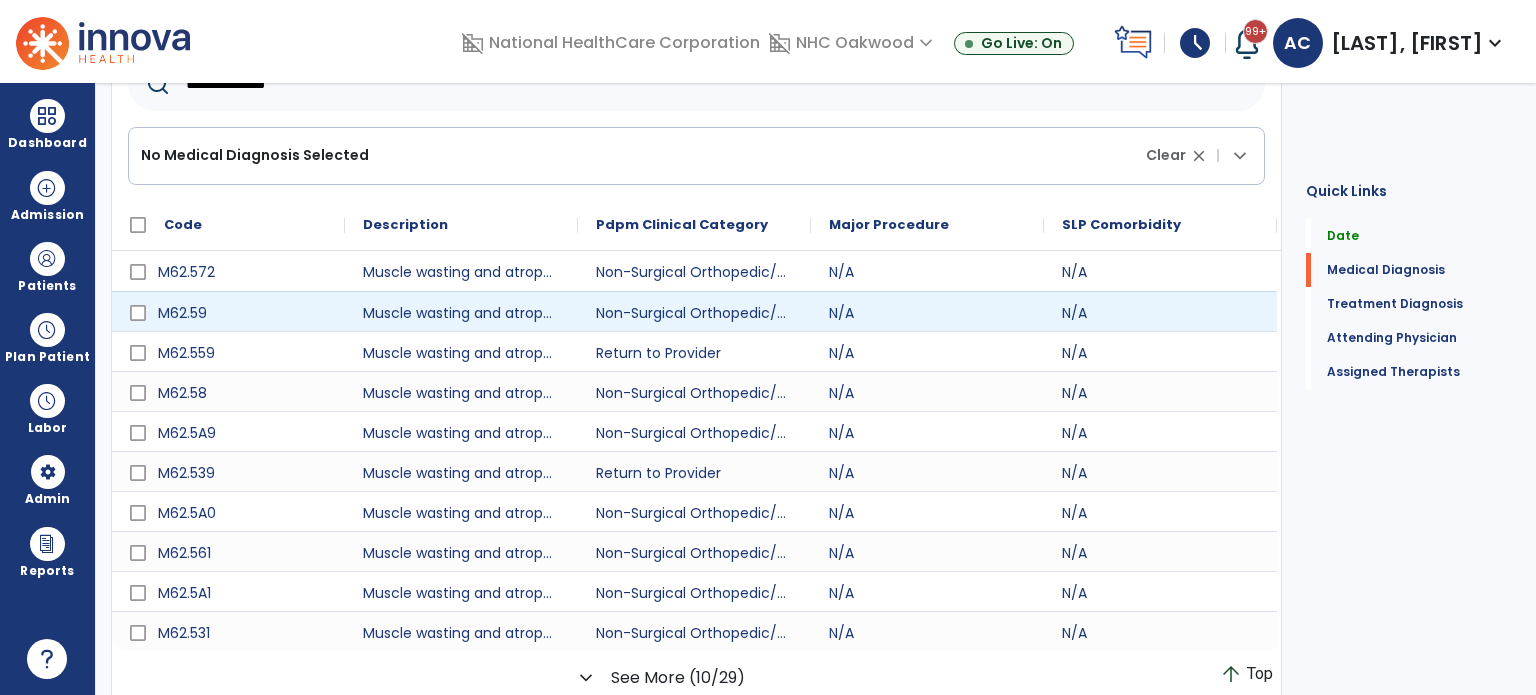 type on "**********" 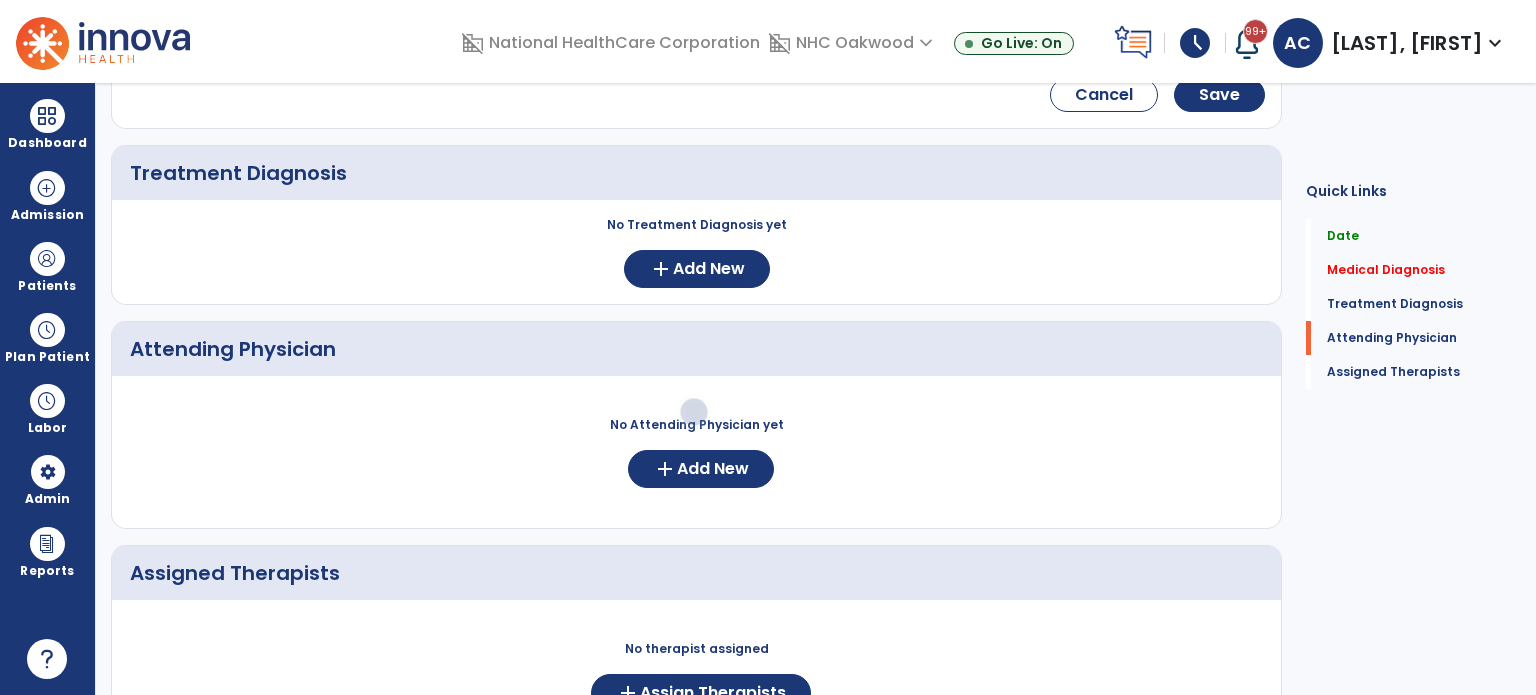 scroll, scrollTop: 941, scrollLeft: 0, axis: vertical 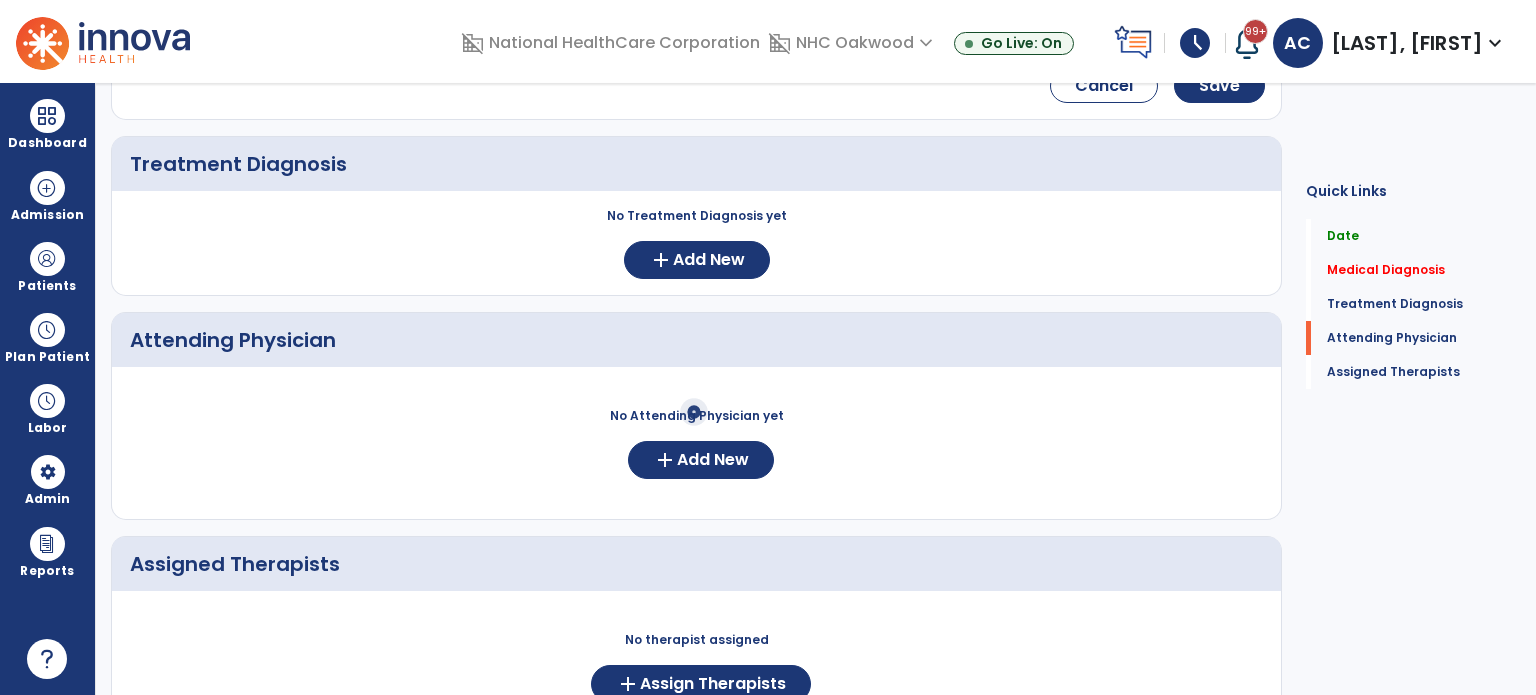 click on "AC   Cummings, Alexandra   expand_more   home   Home   person   Profile   manage_accounts   Admin   help   Help   logout   Log out" at bounding box center [1390, 43] 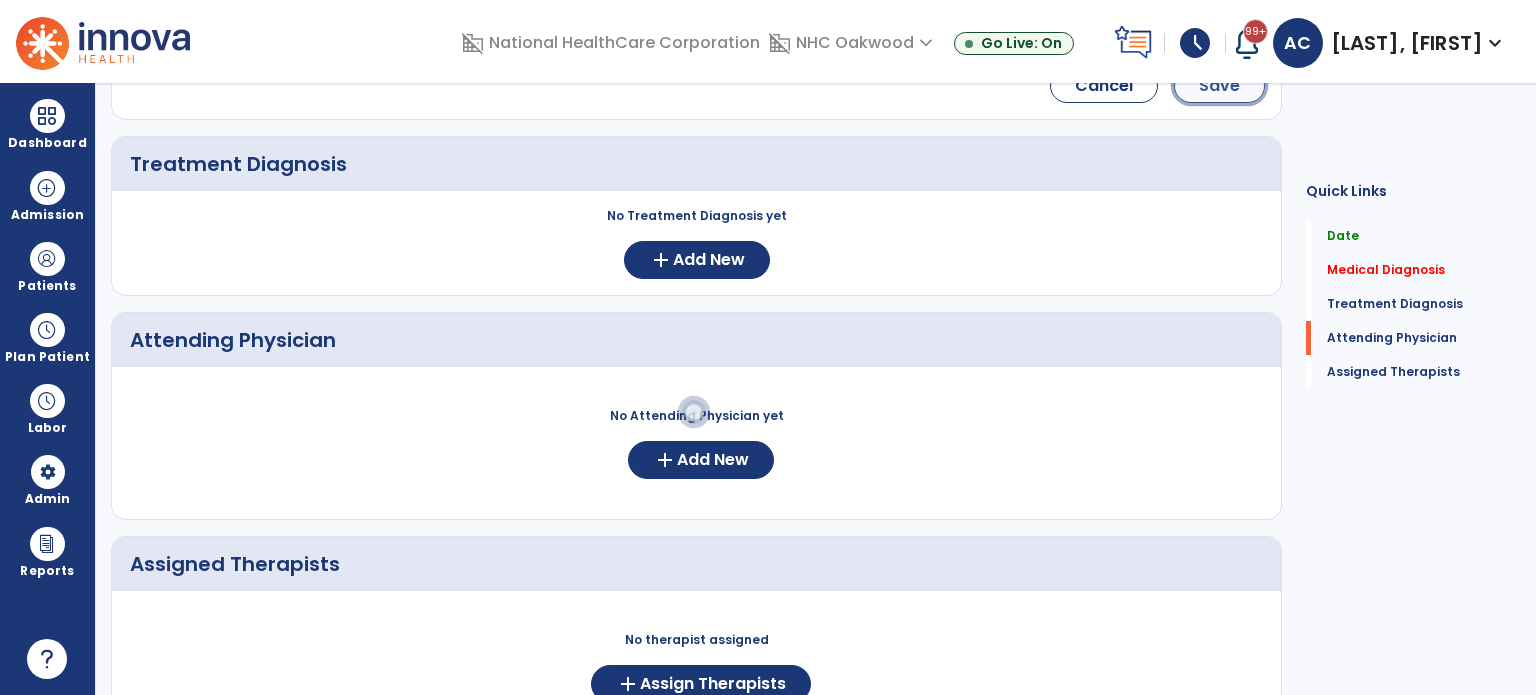 click on "Save" 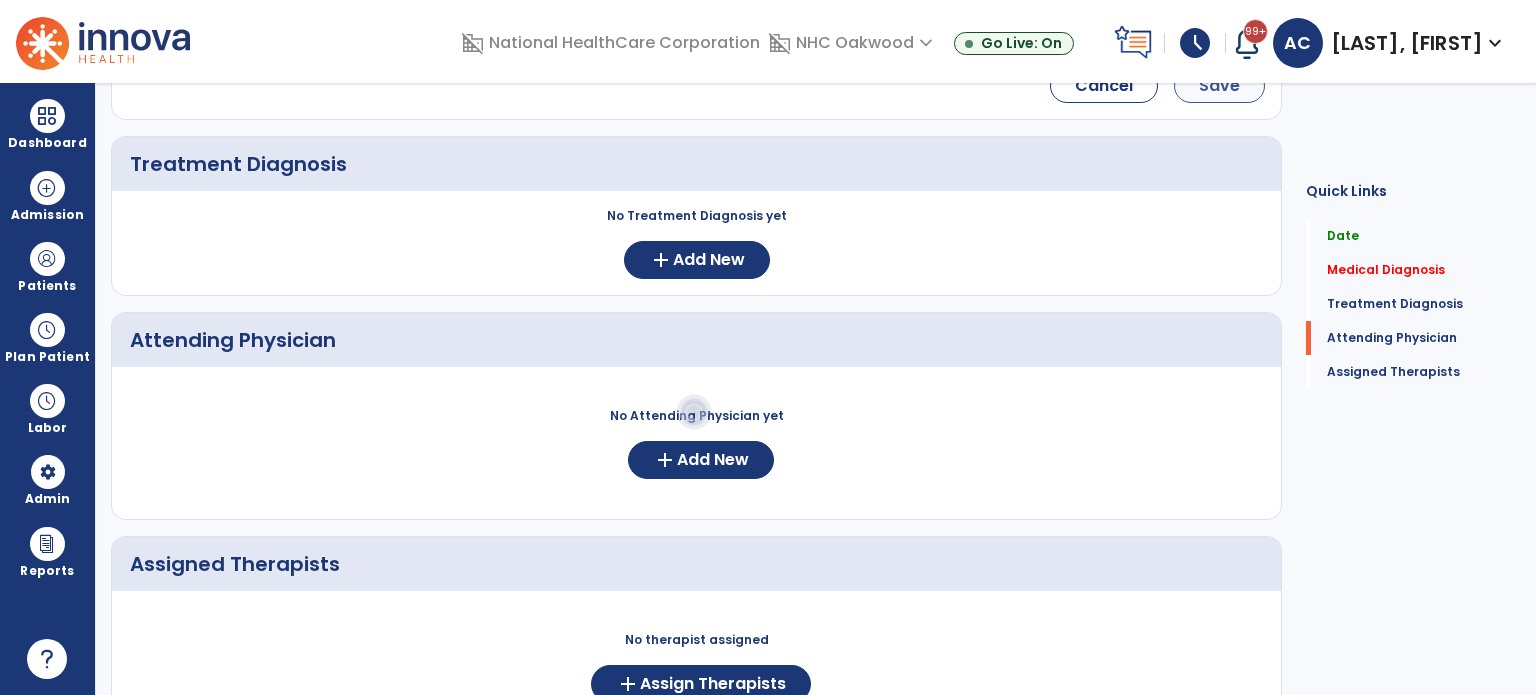 scroll, scrollTop: 526, scrollLeft: 0, axis: vertical 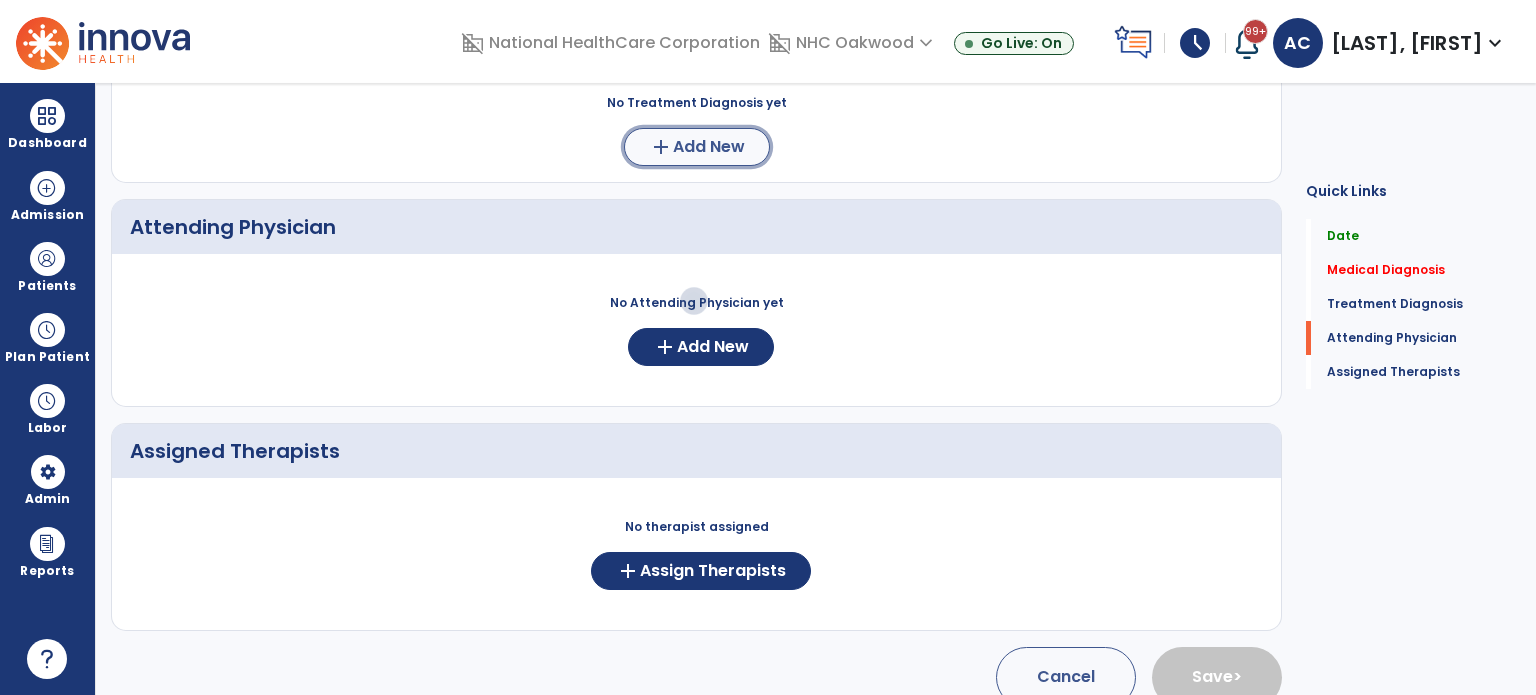 click on "Add New" 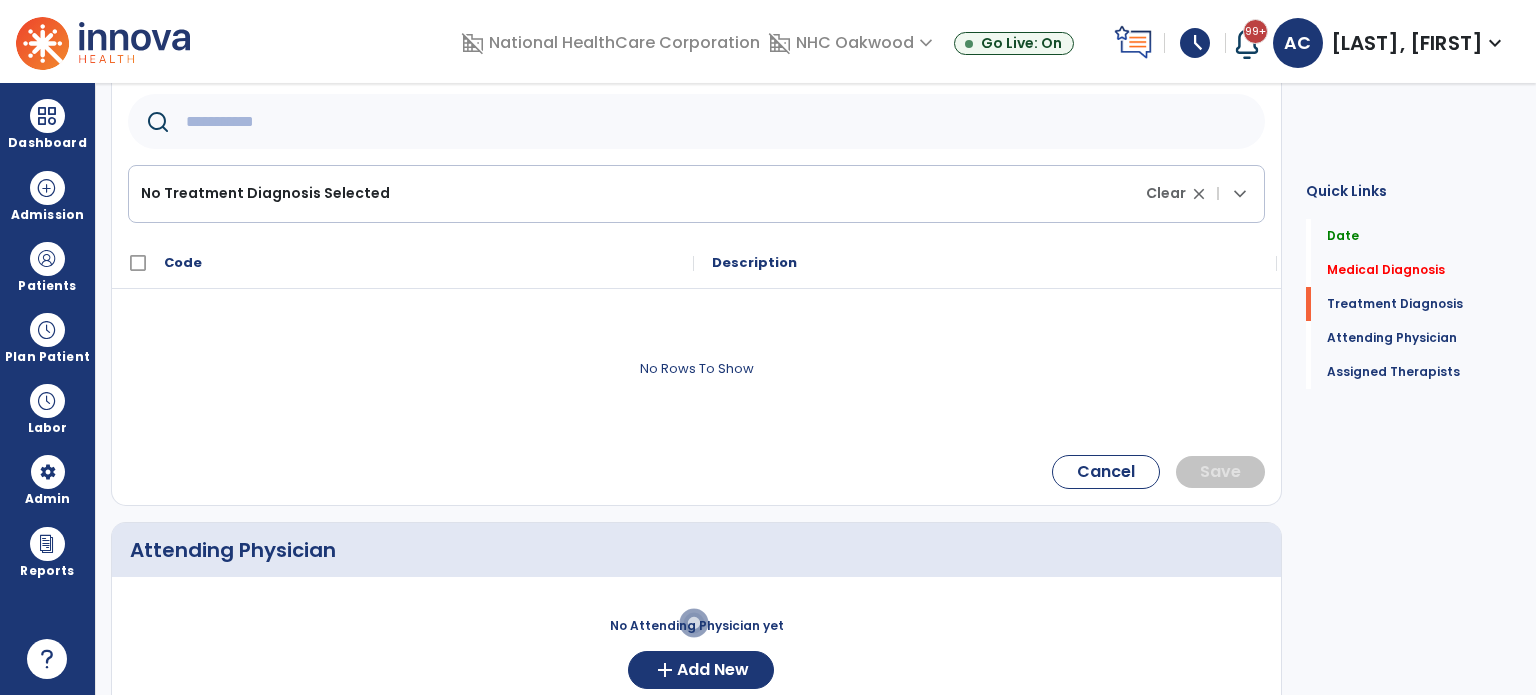 click 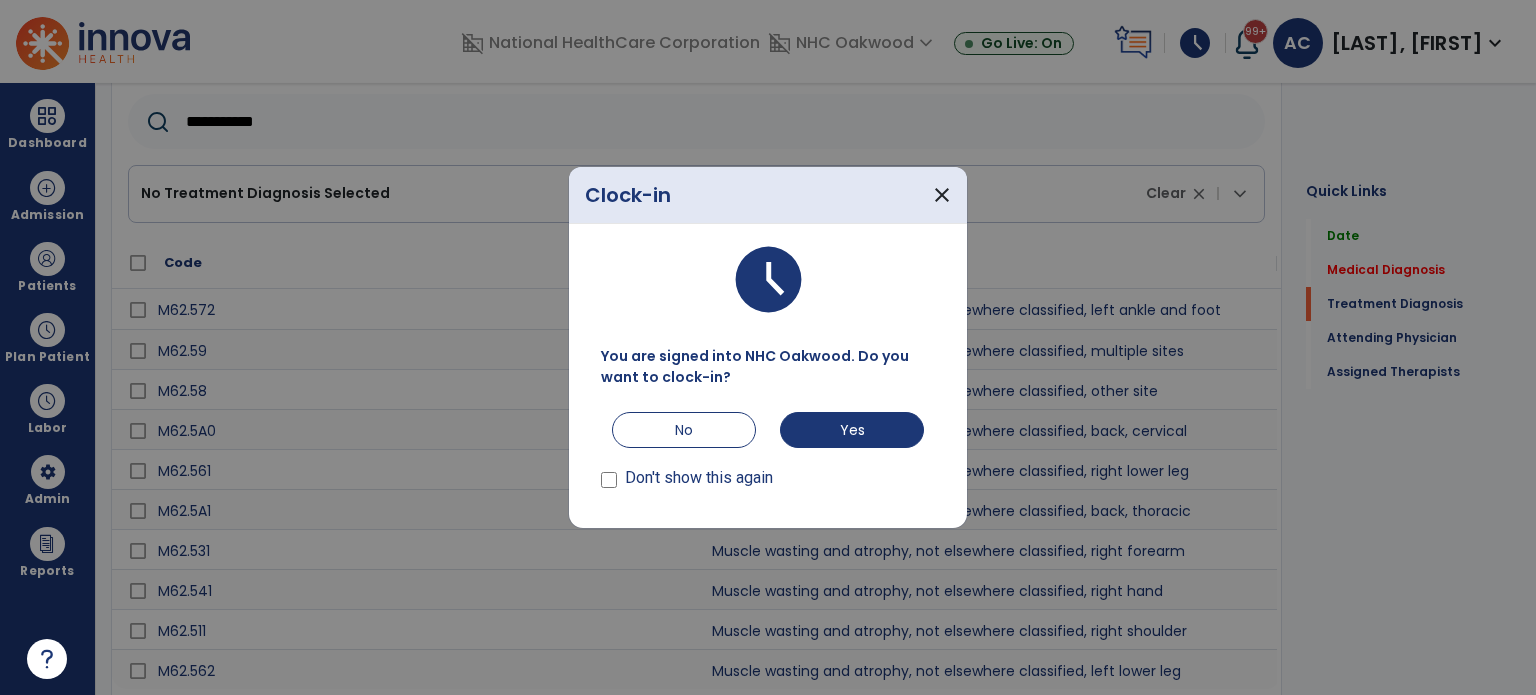 scroll, scrollTop: 564, scrollLeft: 0, axis: vertical 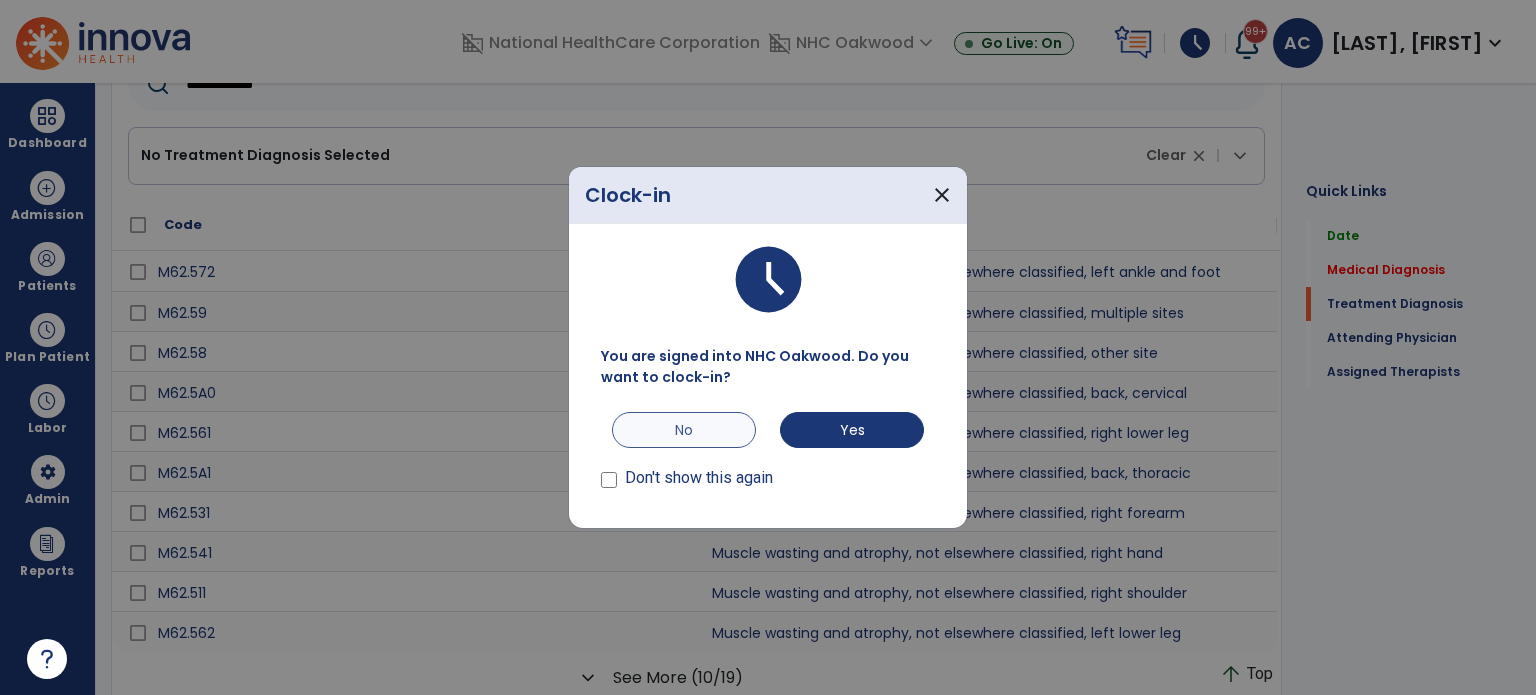 type on "**********" 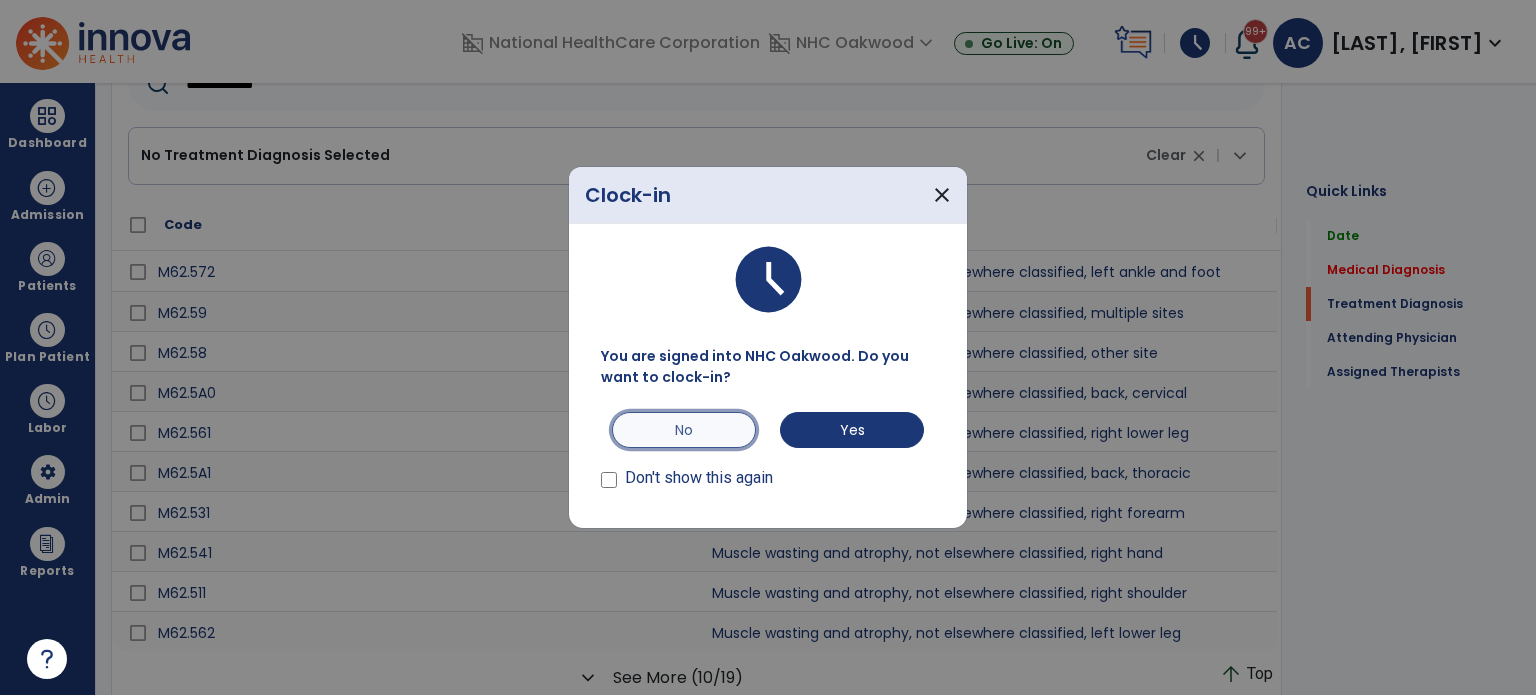 click on "No" at bounding box center [684, 430] 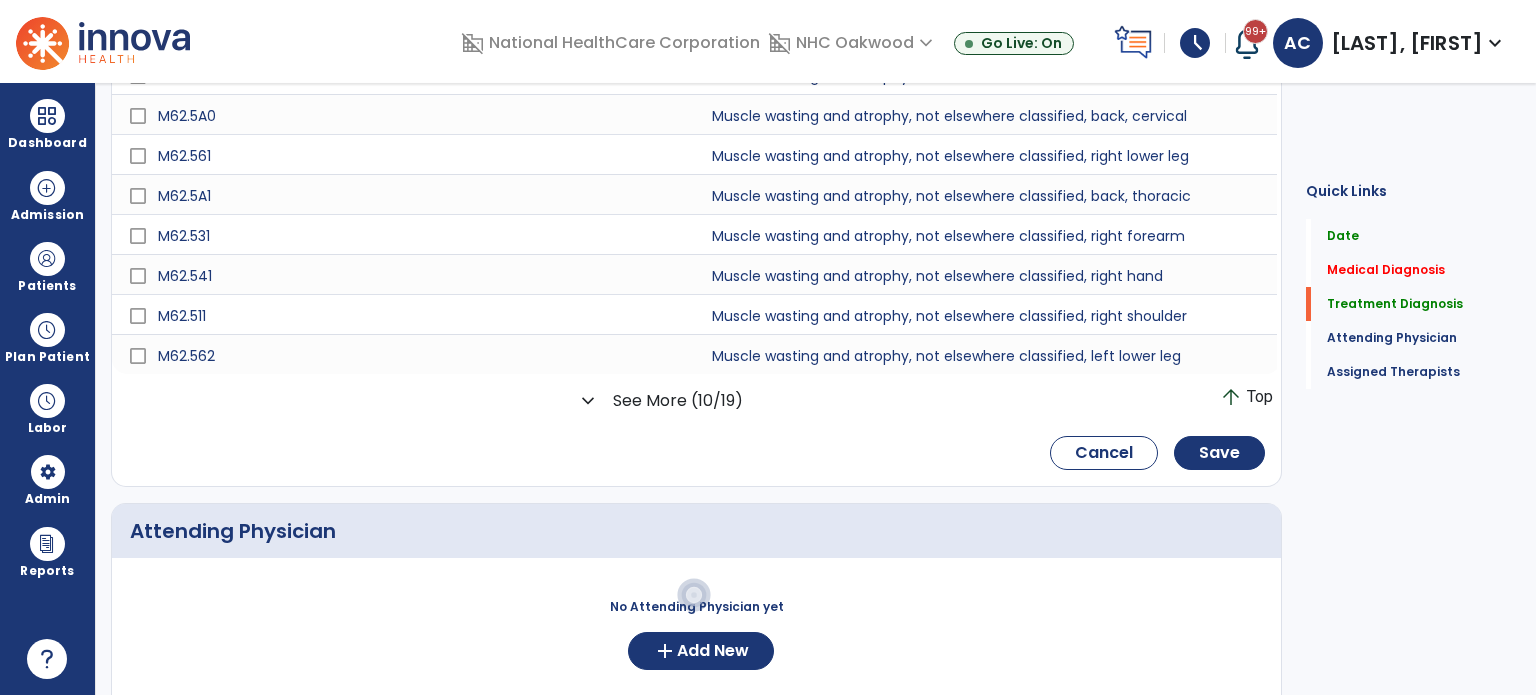 scroll, scrollTop: 858, scrollLeft: 0, axis: vertical 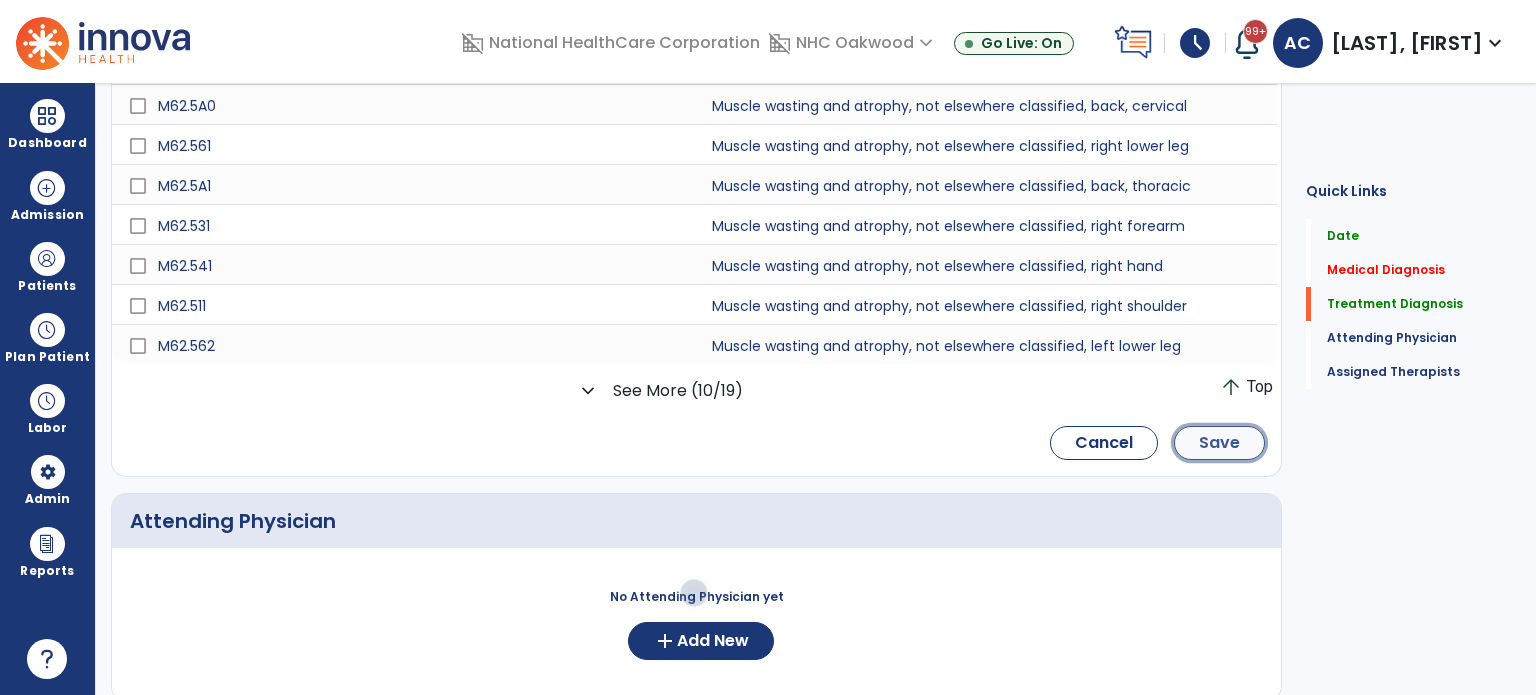 click on "Save" 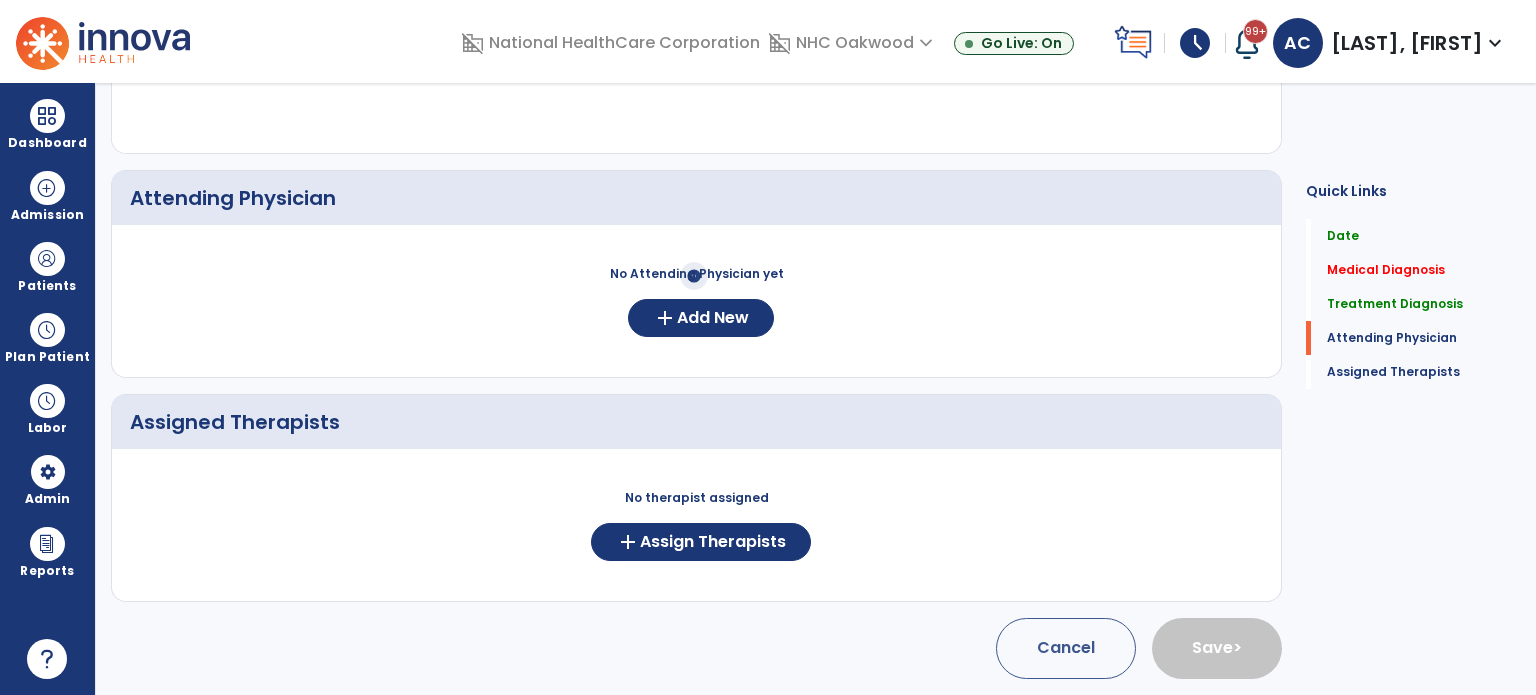 scroll, scrollTop: 649, scrollLeft: 0, axis: vertical 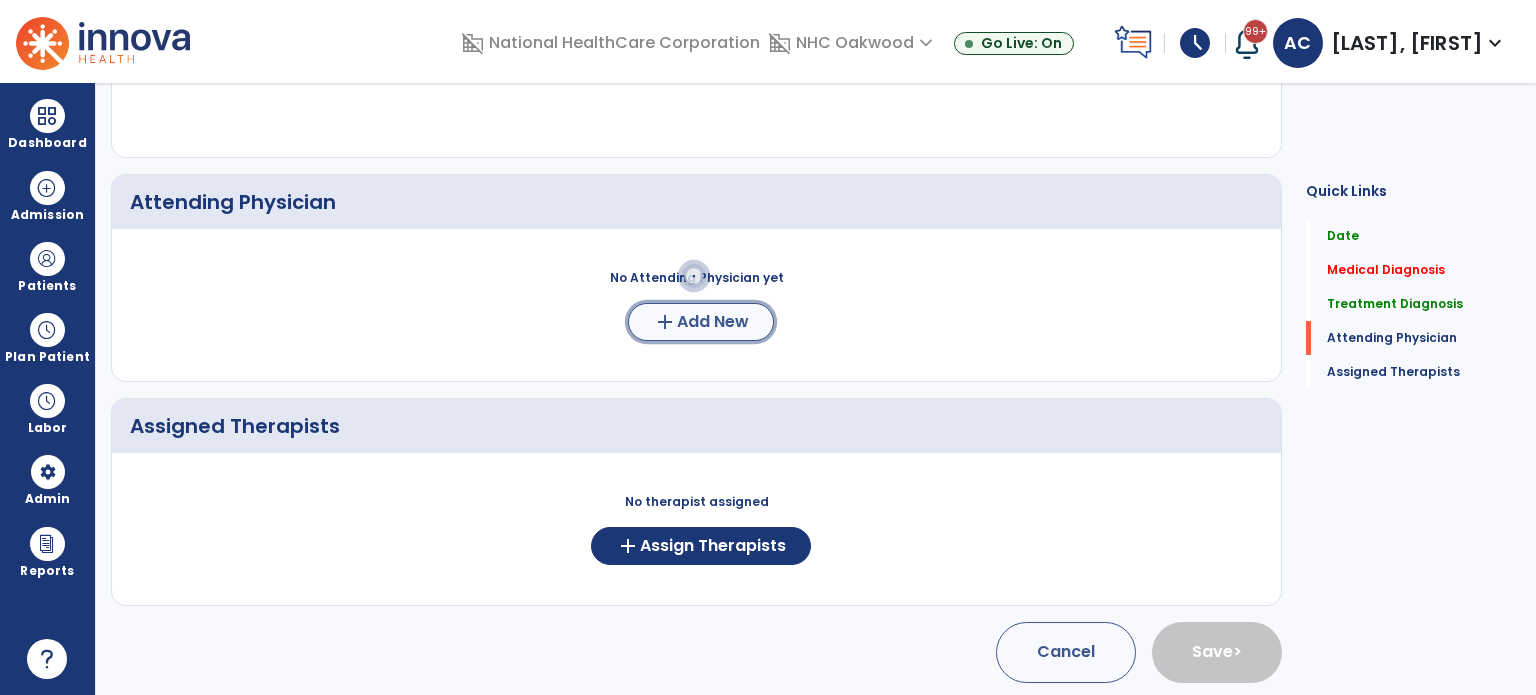 click on "Add New" 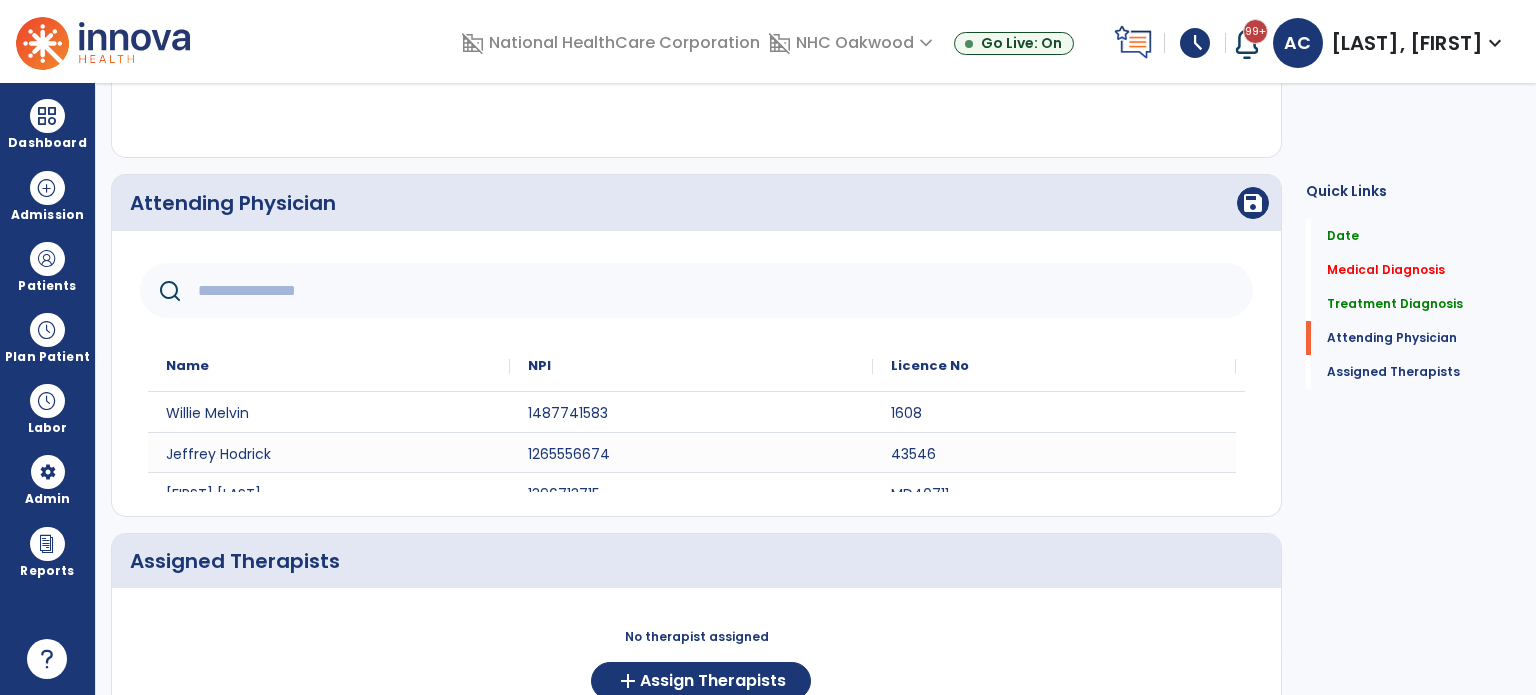 click 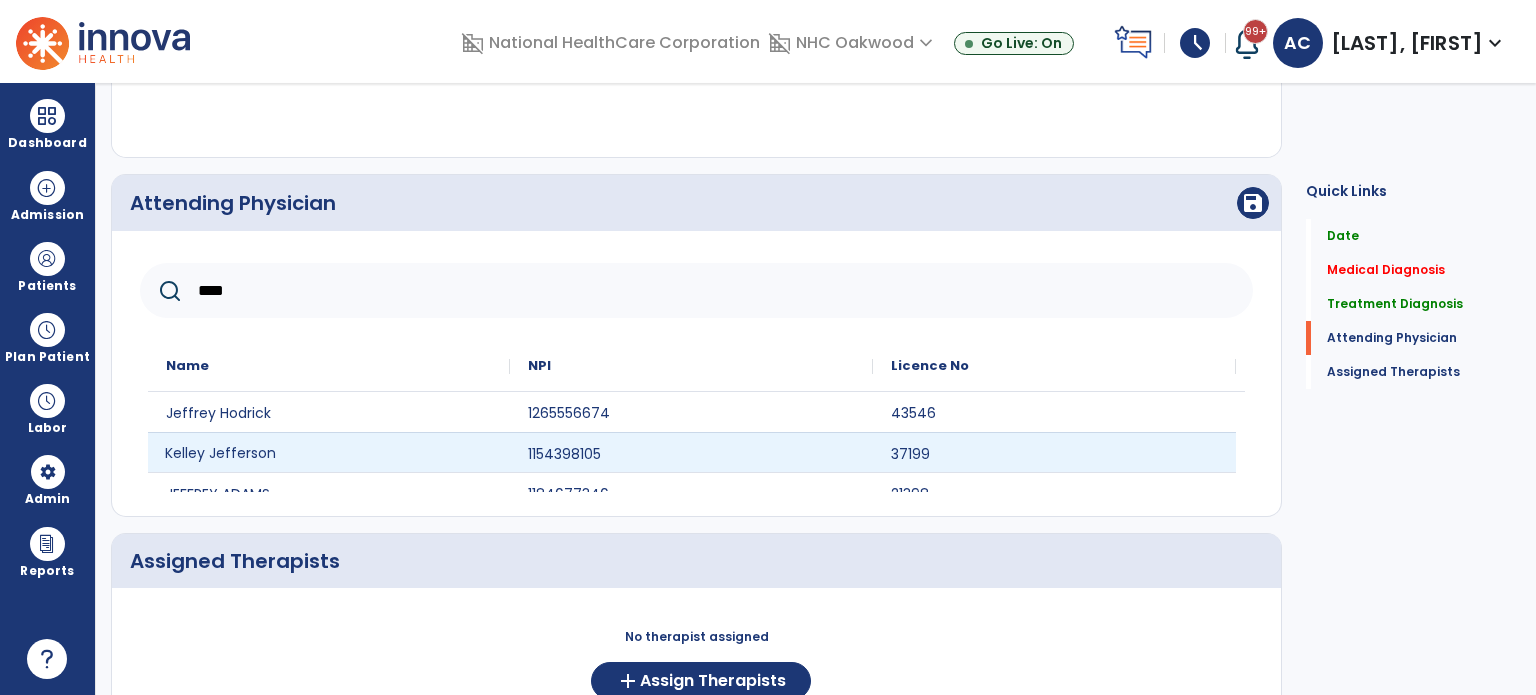 click on "Kelley Jefferson" 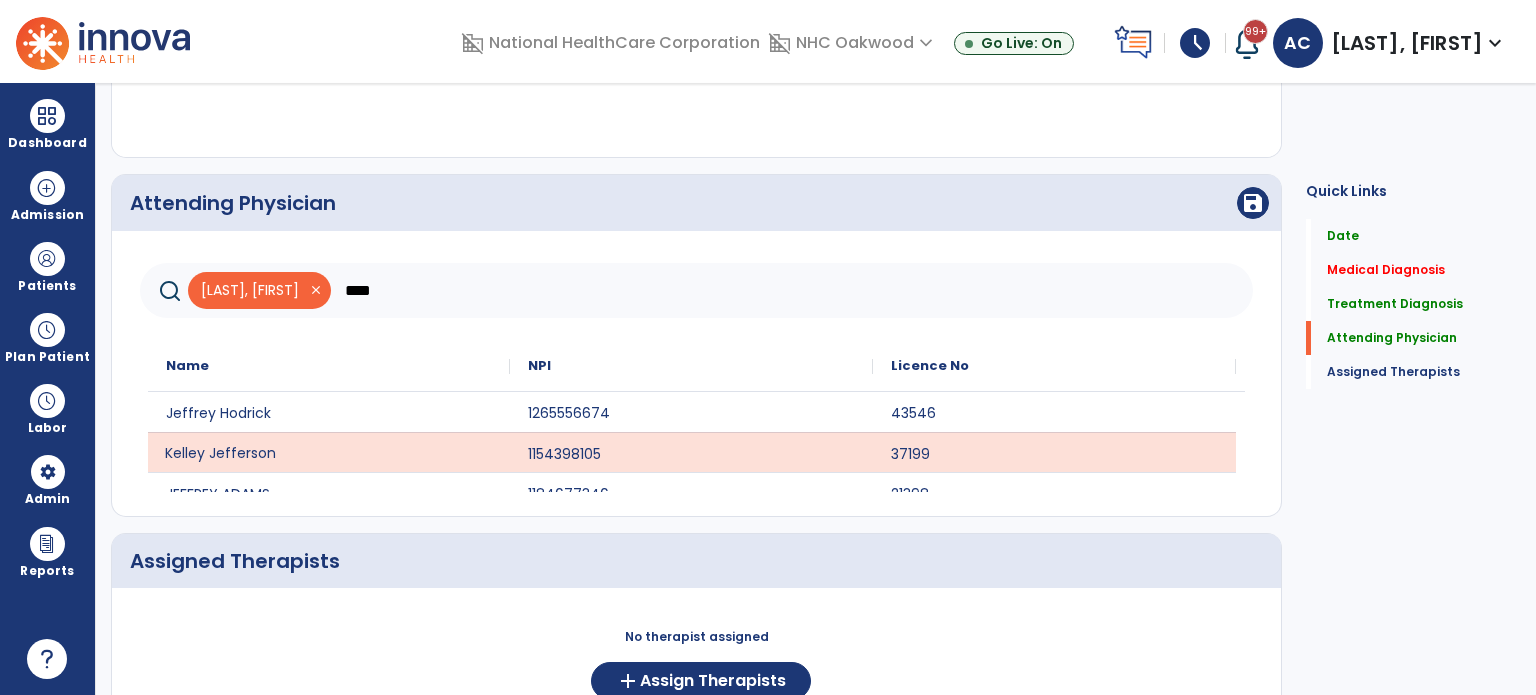 scroll, scrollTop: 20, scrollLeft: 0, axis: vertical 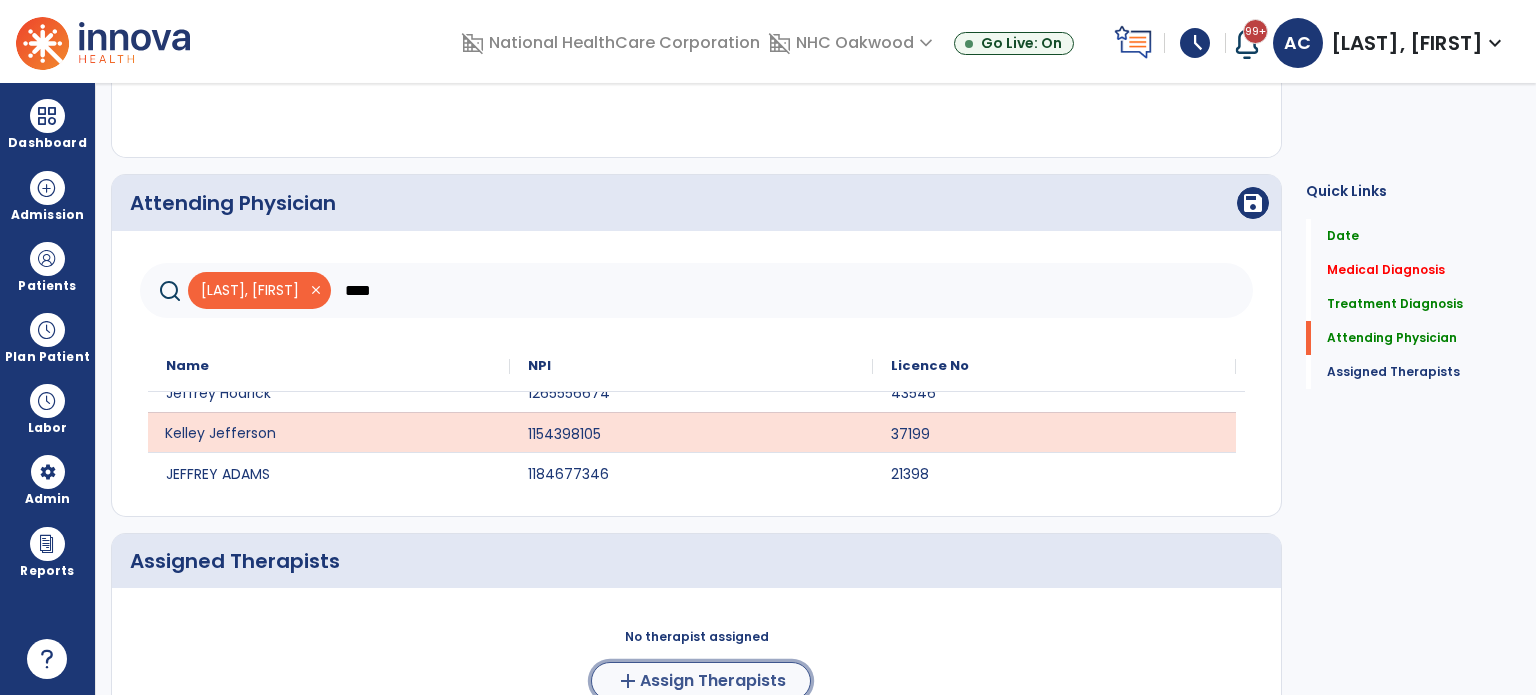 click on "Assign Therapists" 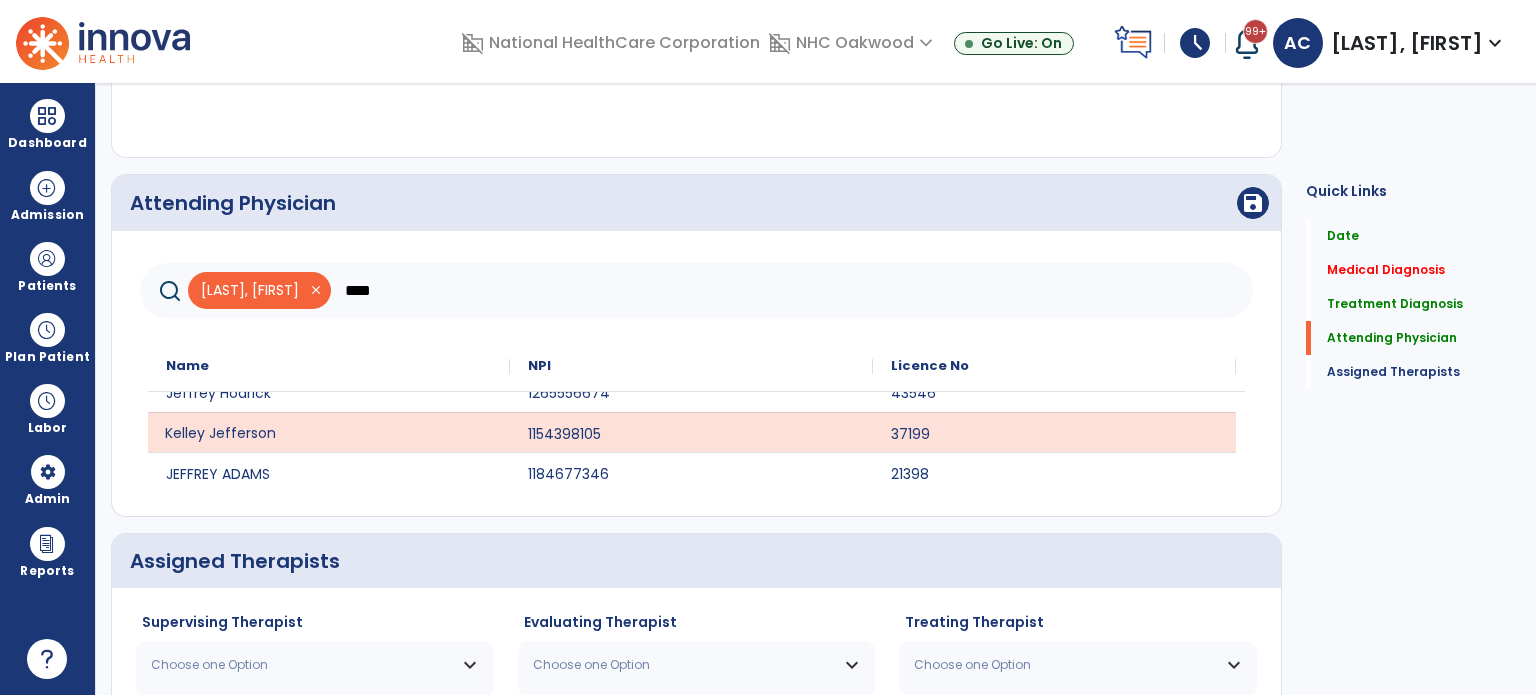 click on "Choose one Option" at bounding box center (302, 665) 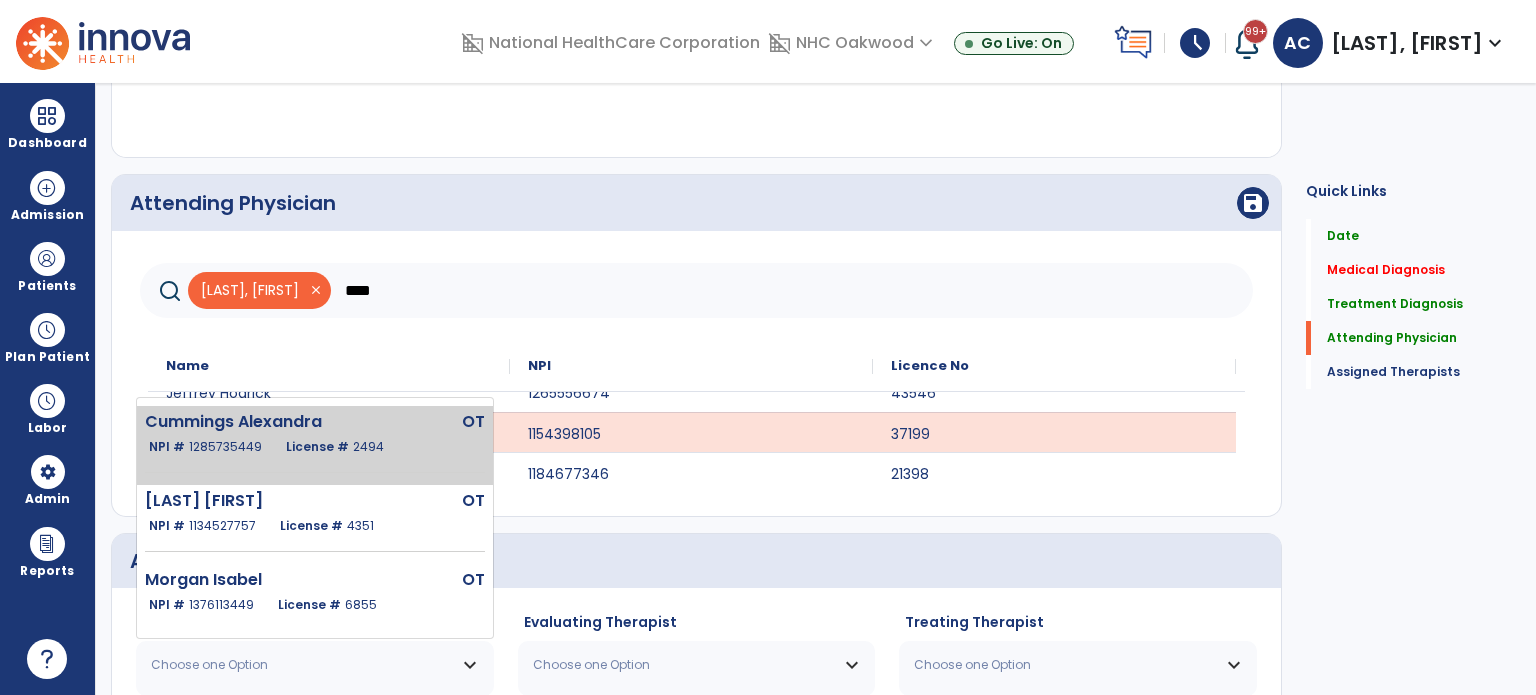 click on "2494" 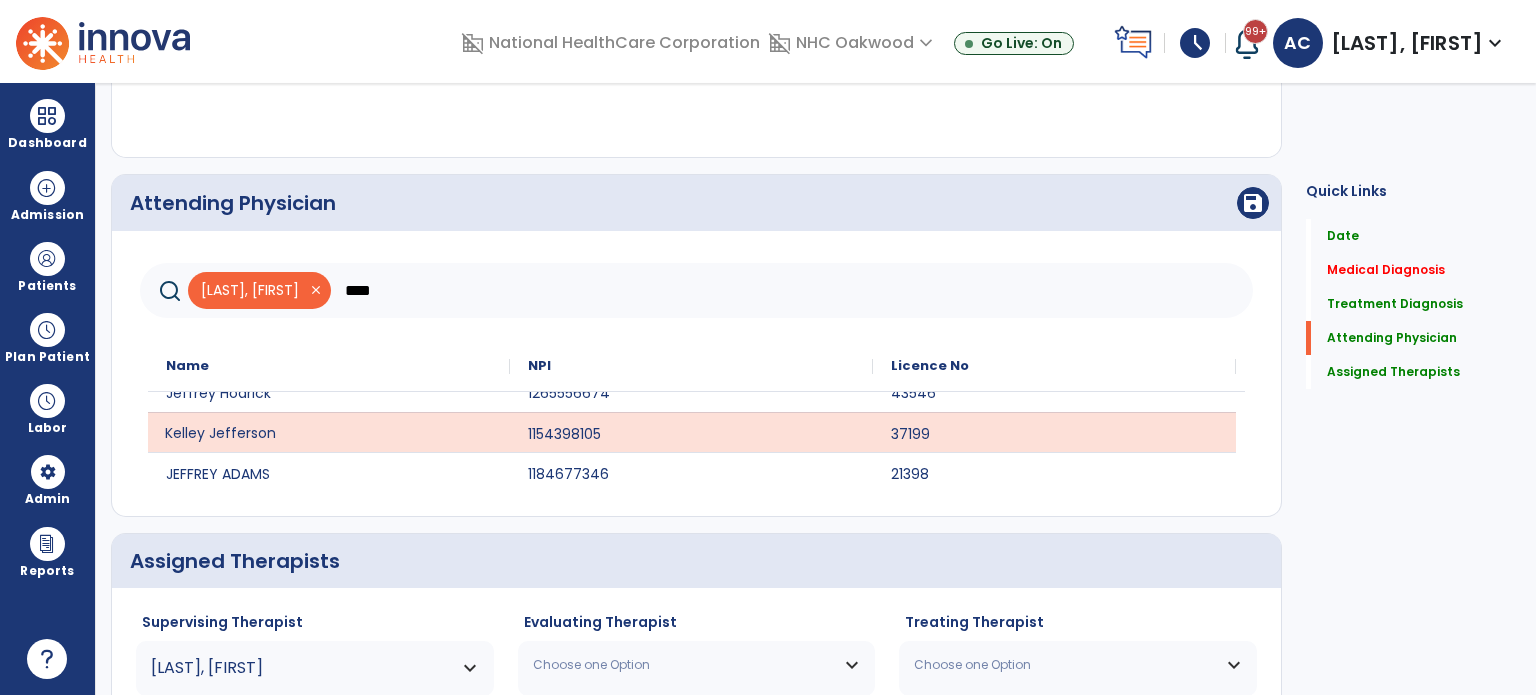 click on "Choose one Option" at bounding box center (684, 665) 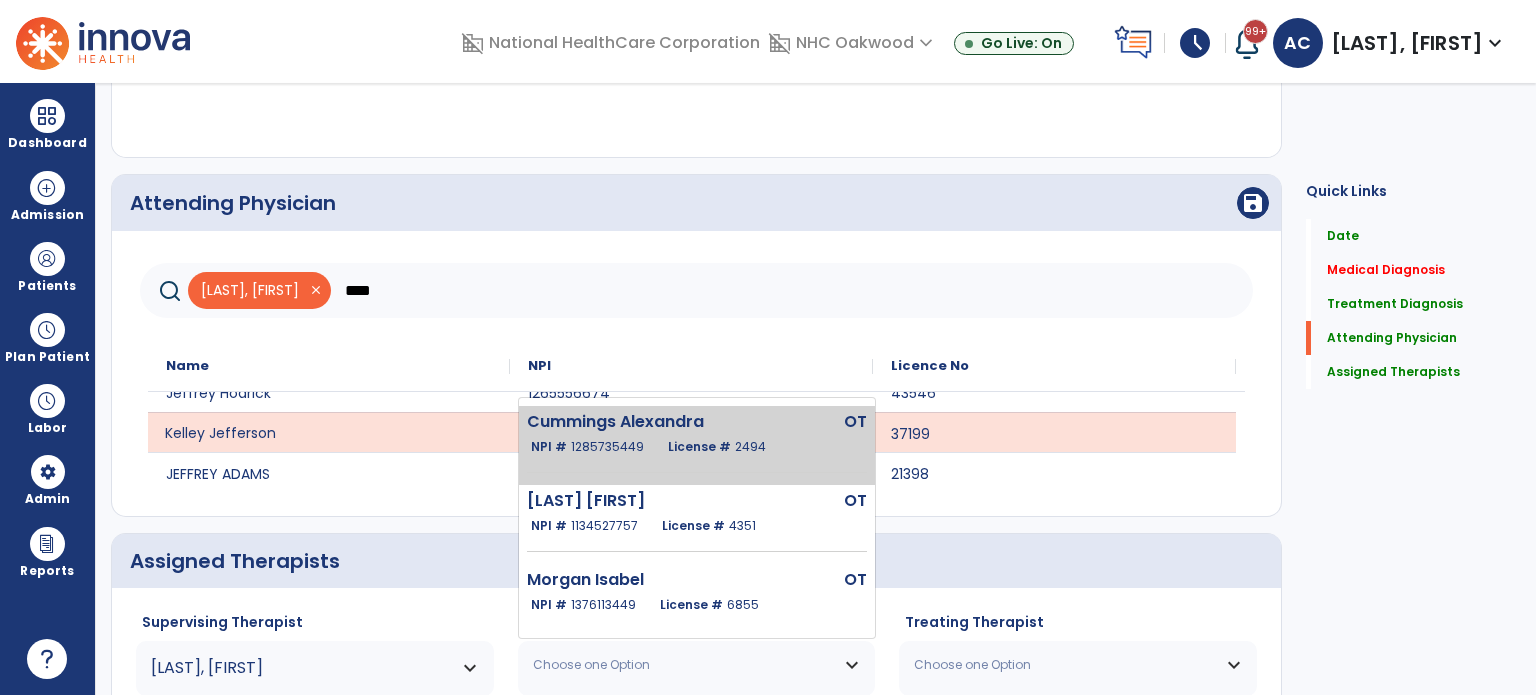 click on "NPI #  1285735449  License #  2494" 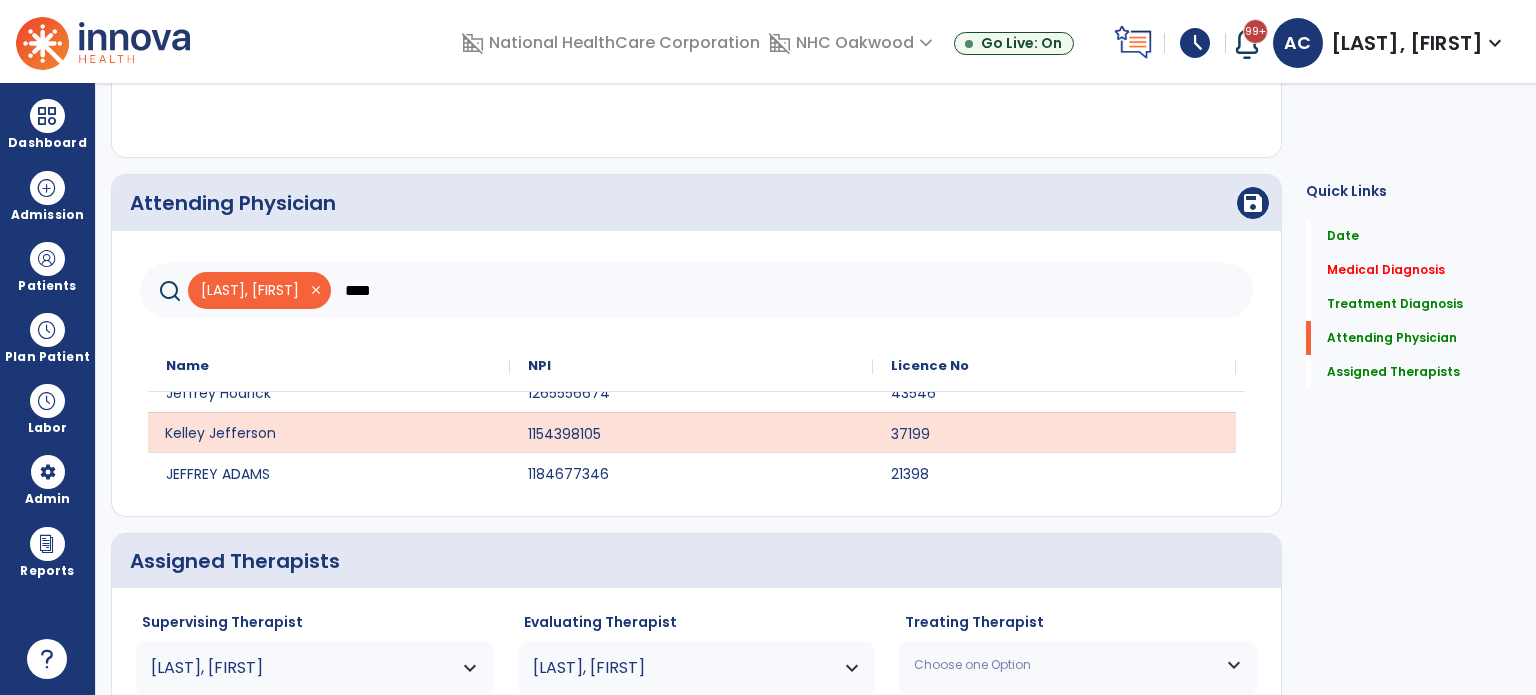 click on "Choose one Option" at bounding box center [1065, 665] 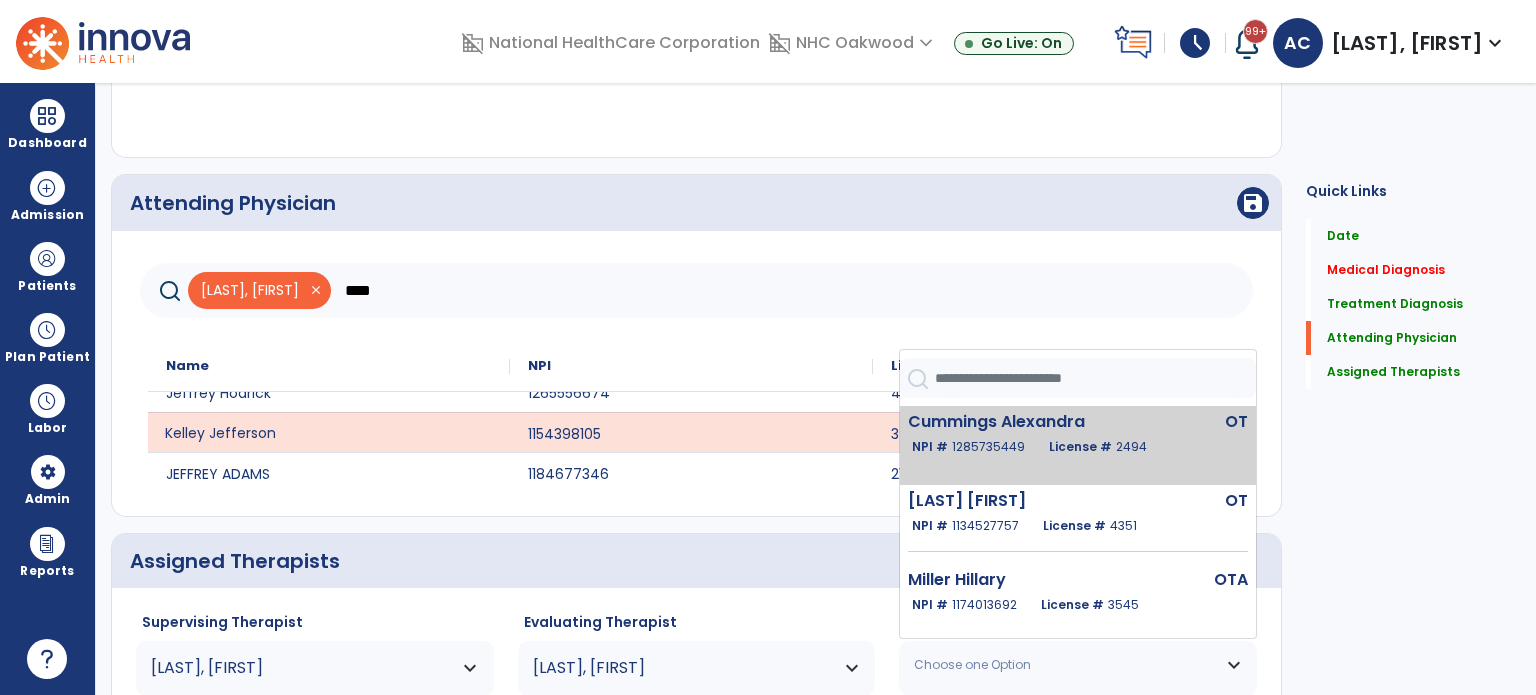 click on "Cummings Alexandra" 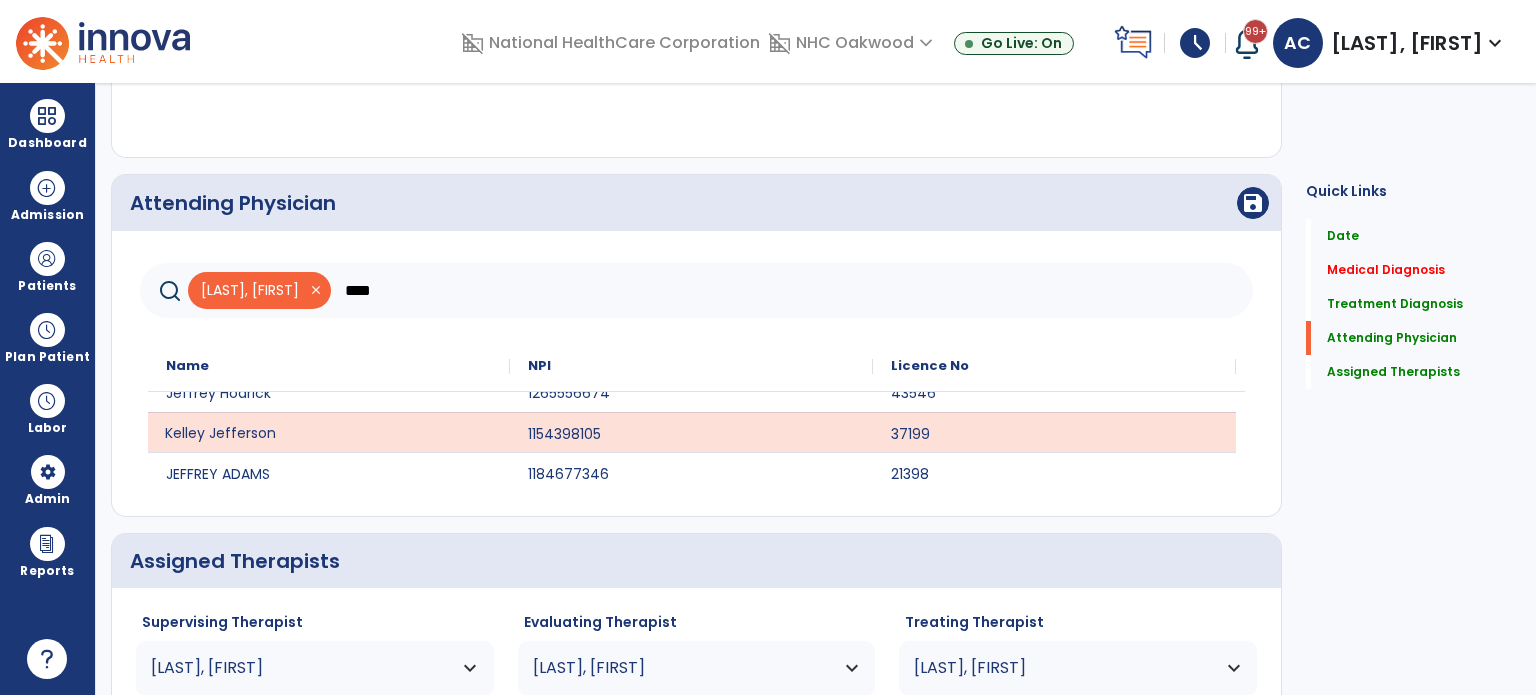 scroll, scrollTop: 781, scrollLeft: 0, axis: vertical 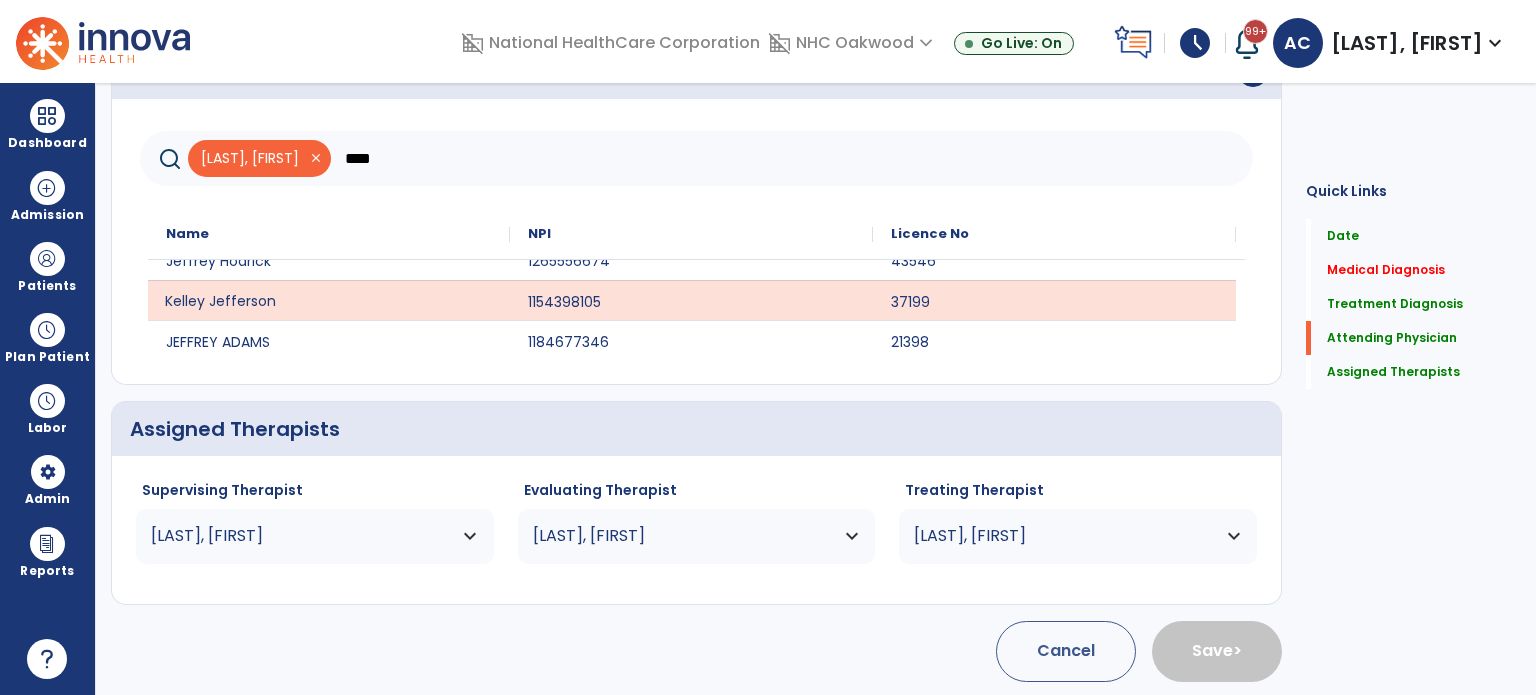 click on "****" 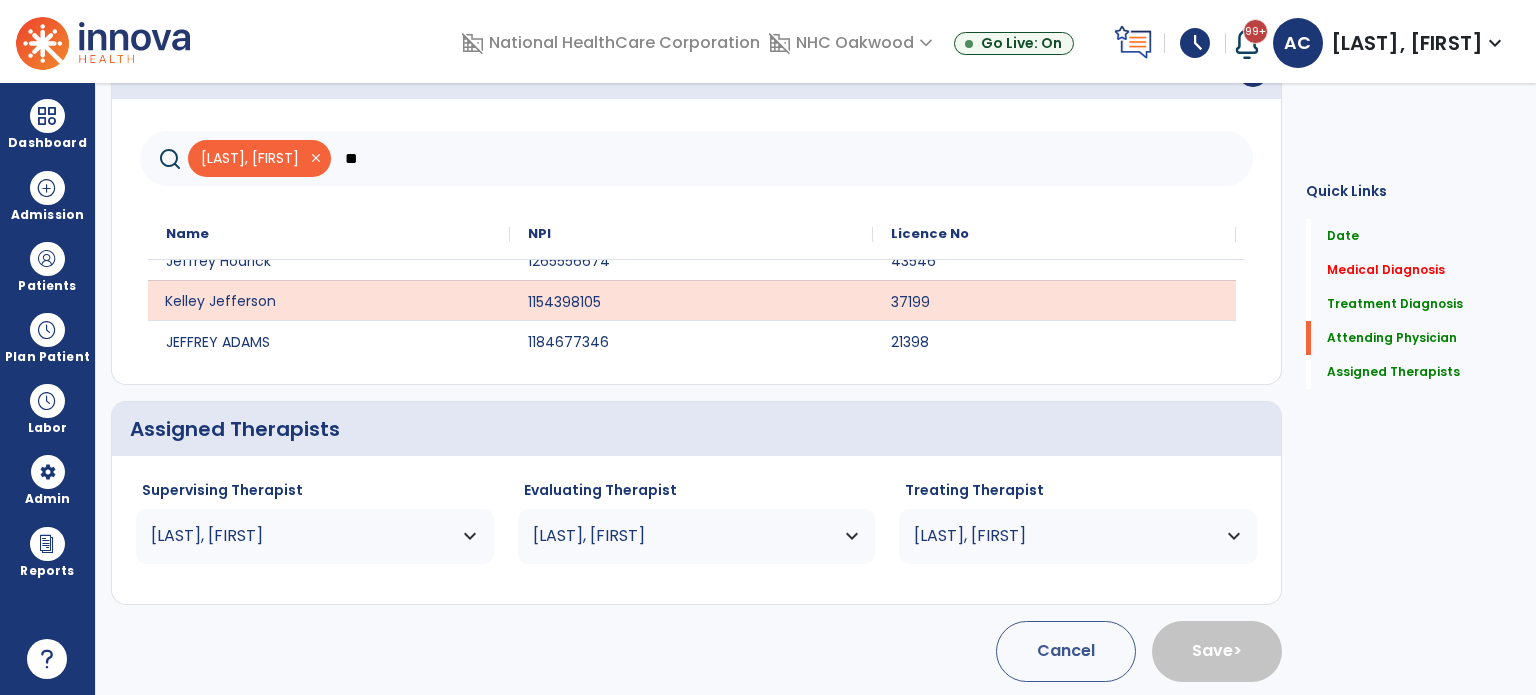 type on "*" 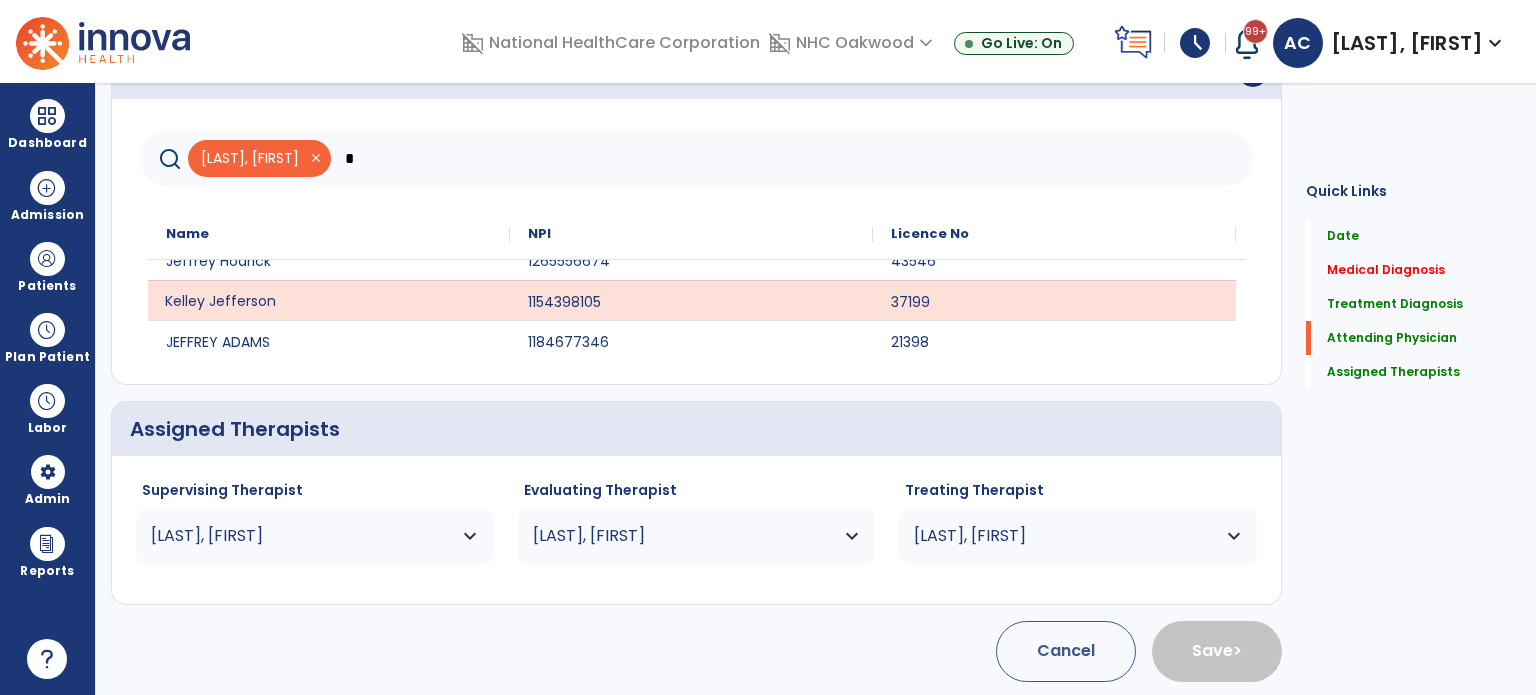 scroll, scrollTop: 0, scrollLeft: 0, axis: both 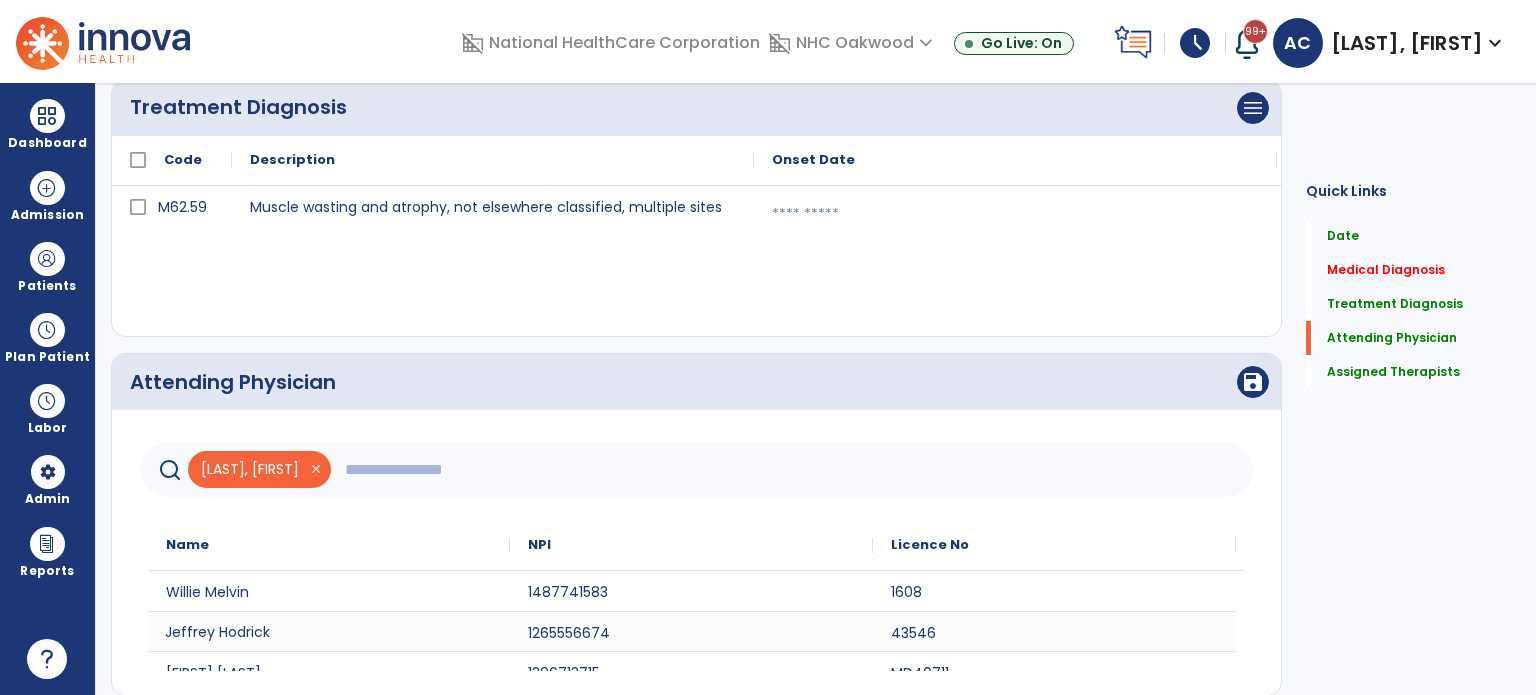 type 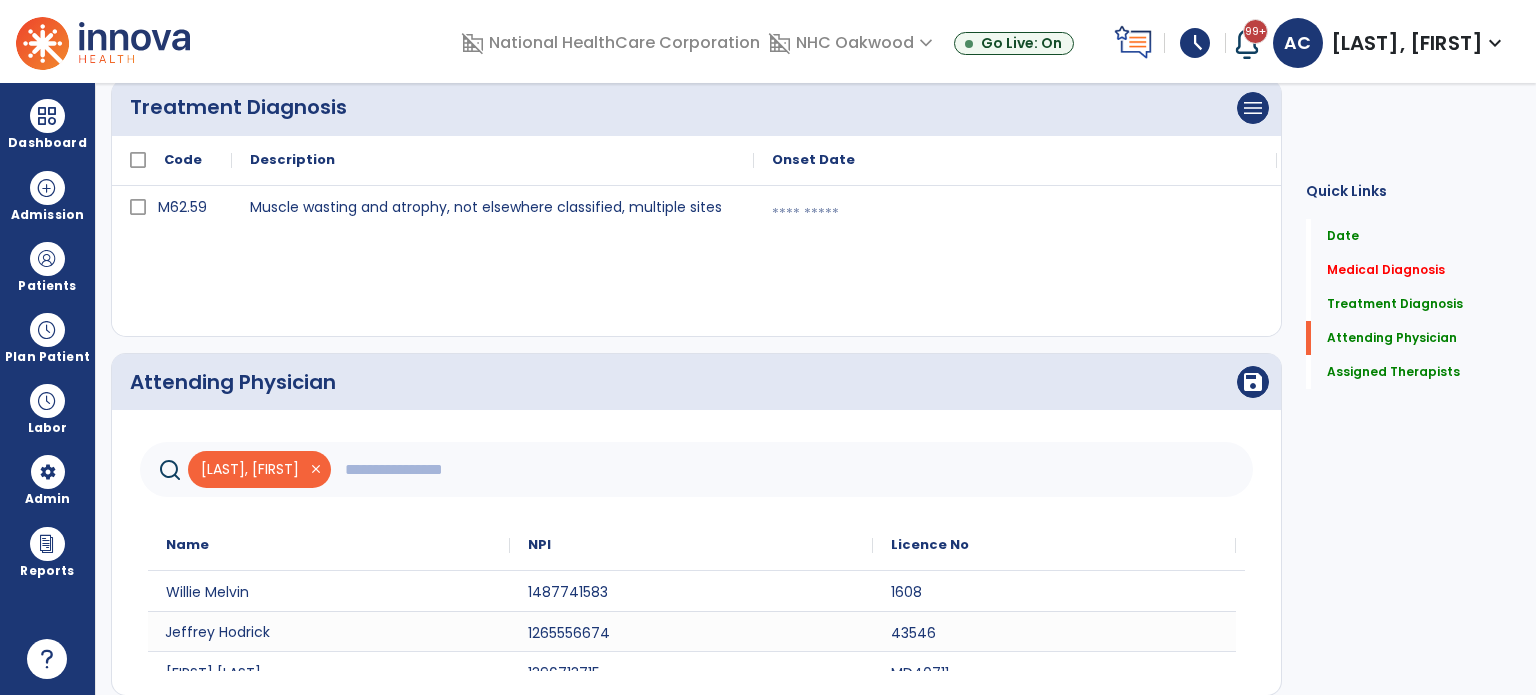 click on "Attending Physician  save" 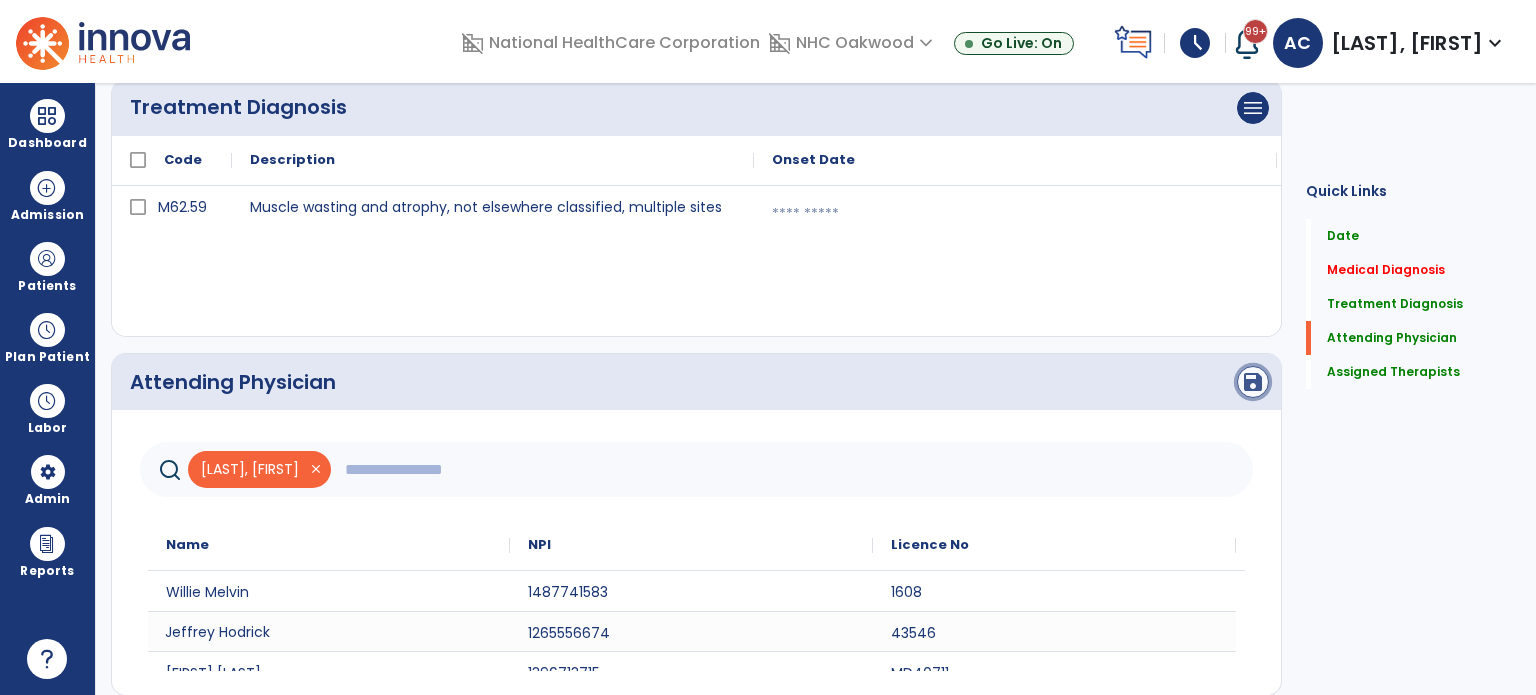 click on "save" 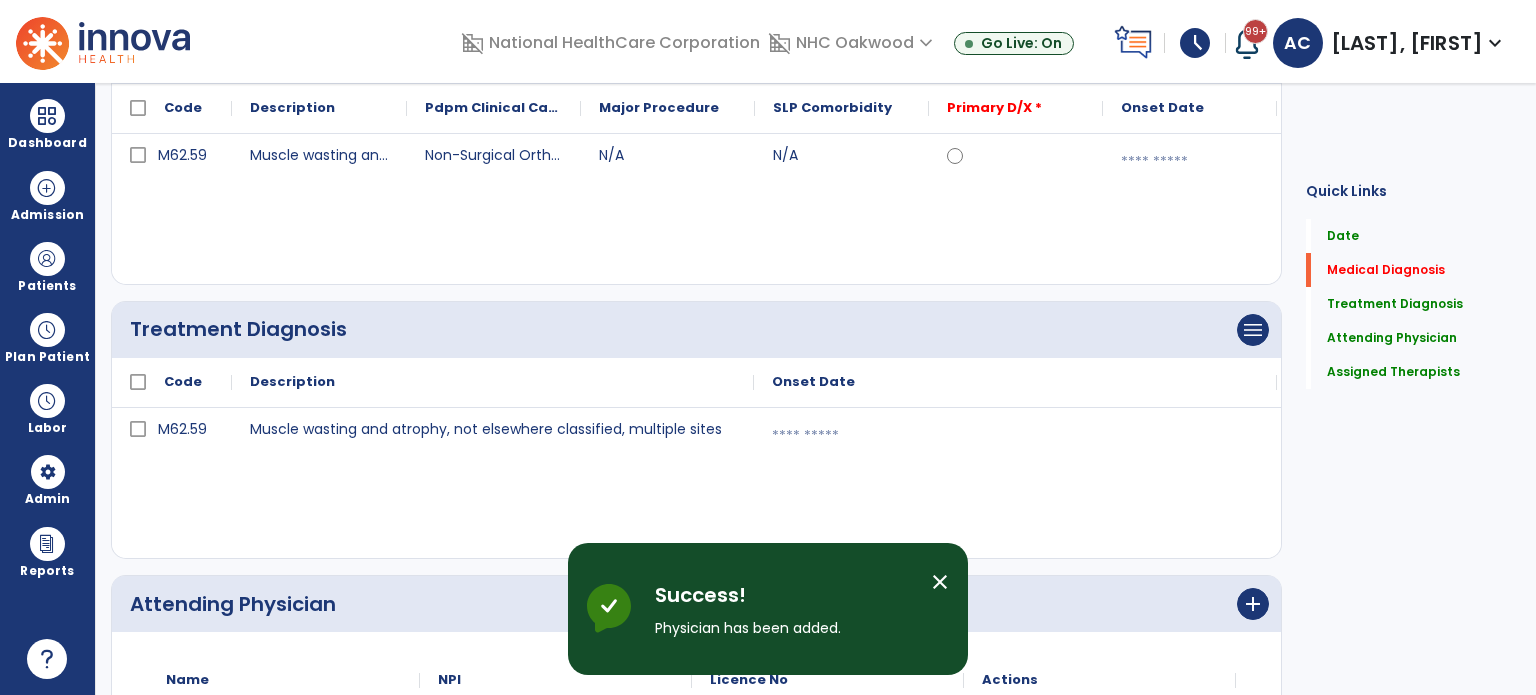 scroll, scrollTop: 0, scrollLeft: 0, axis: both 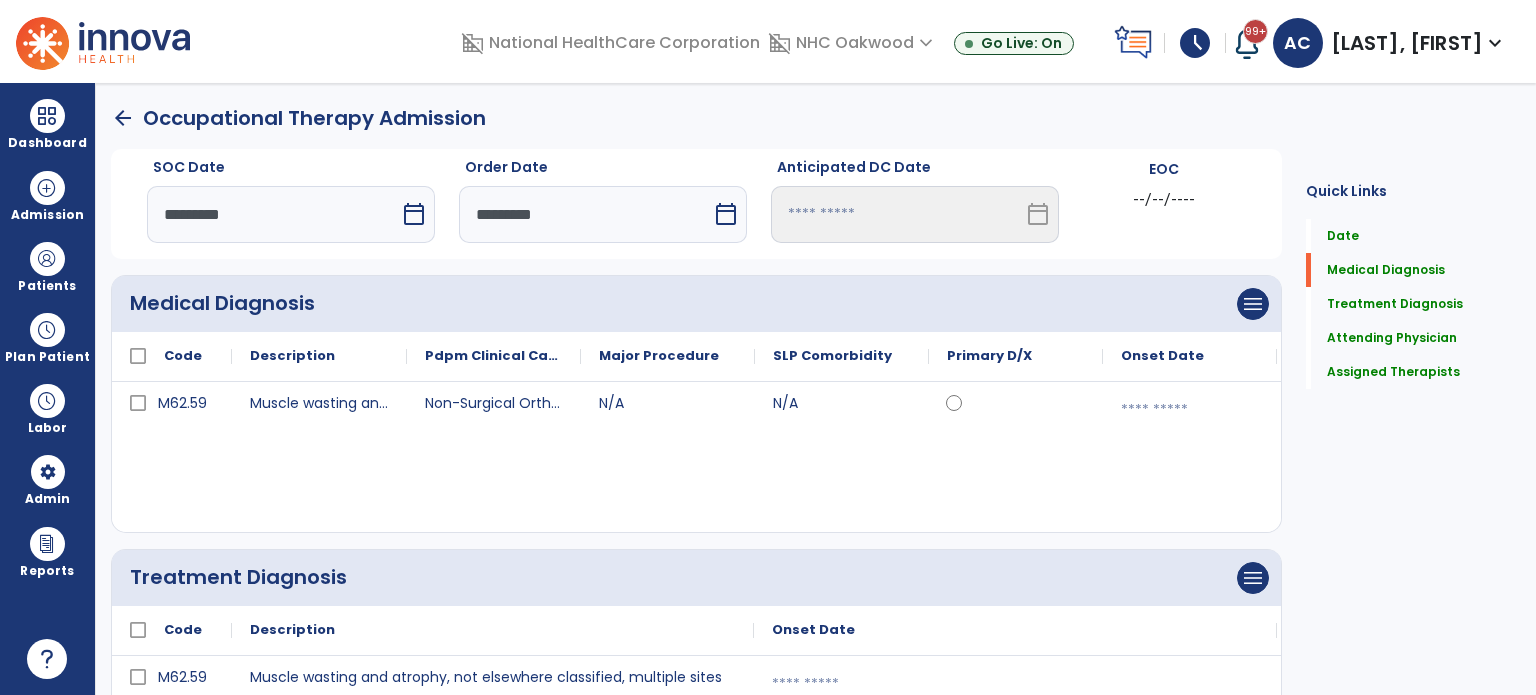 click on "M62.59 Muscle wasting and atrophy, not elsewhere classified, multiple sites  Non-Surgical Orthopedic/Musculoskeletal N/A N/A  calendar_today" 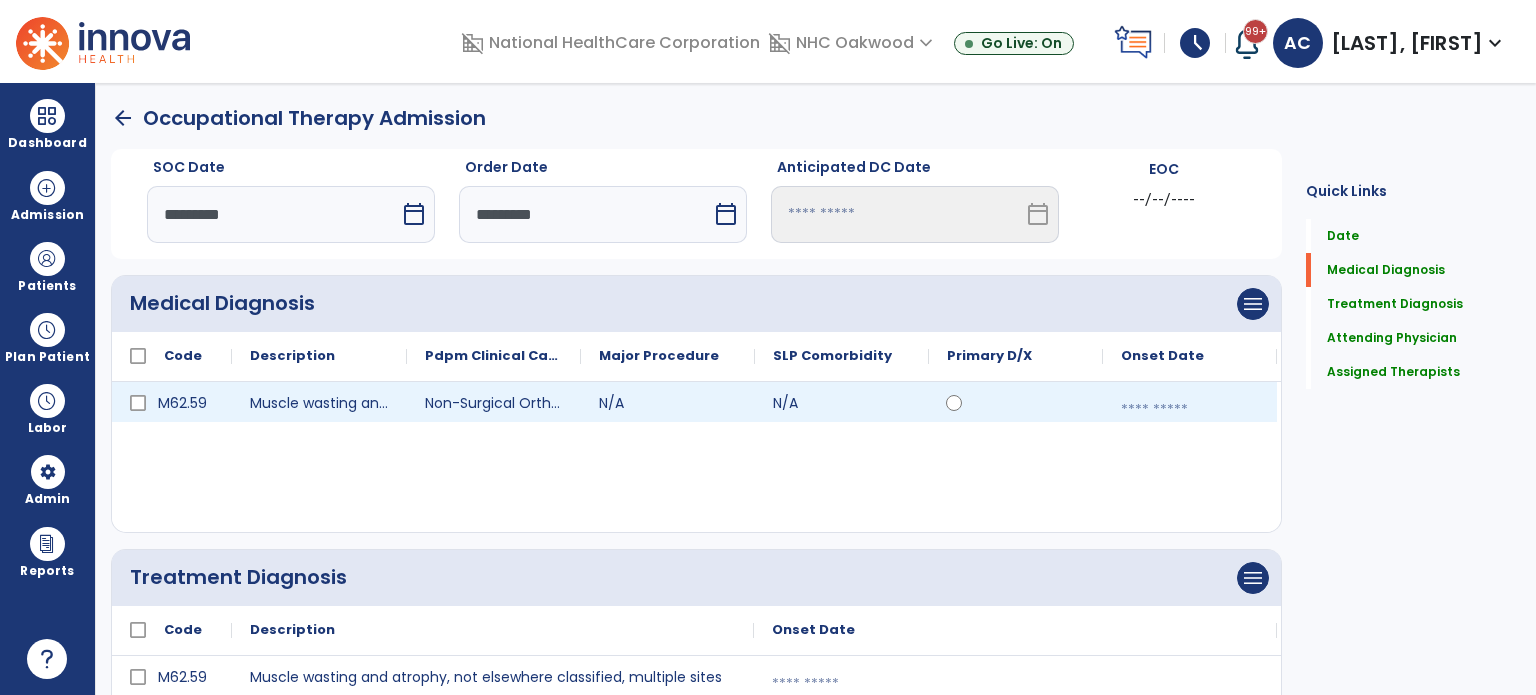 click at bounding box center [1190, 410] 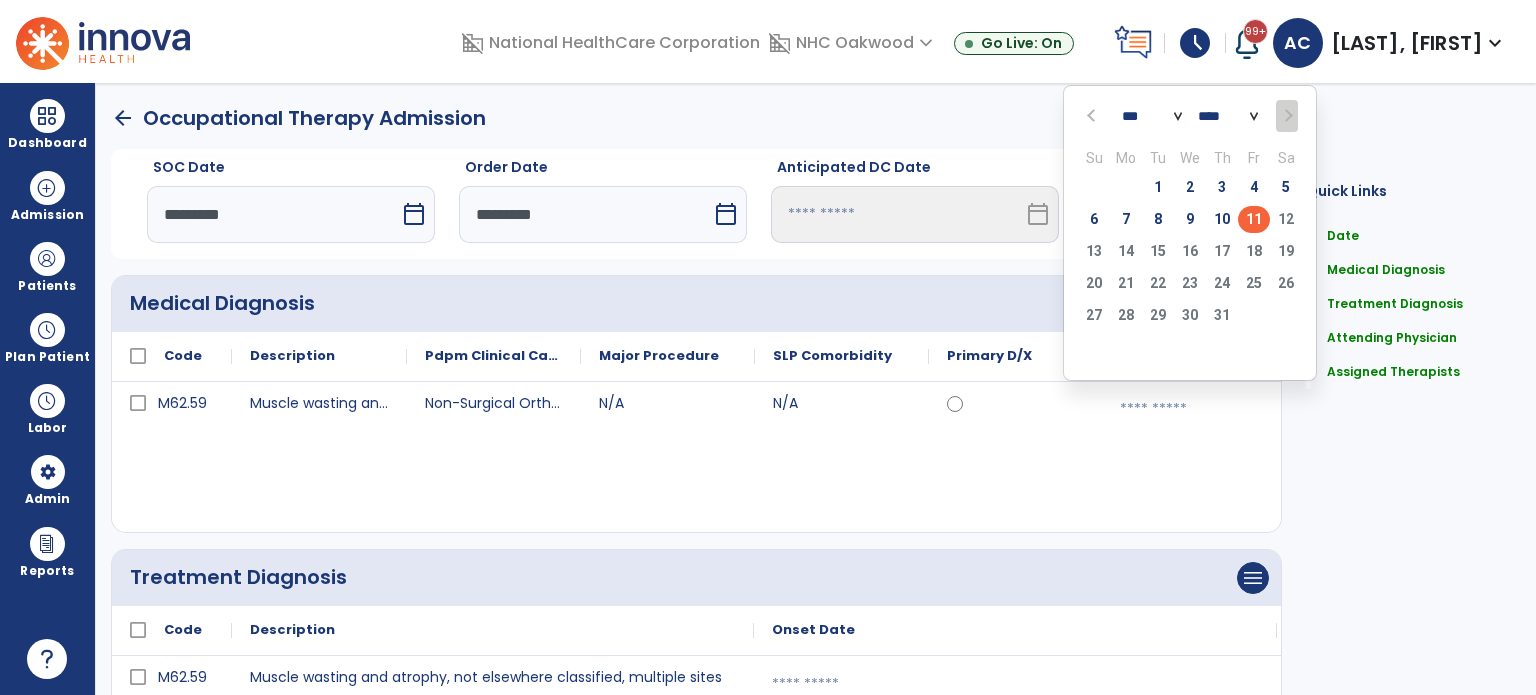 click on "11" 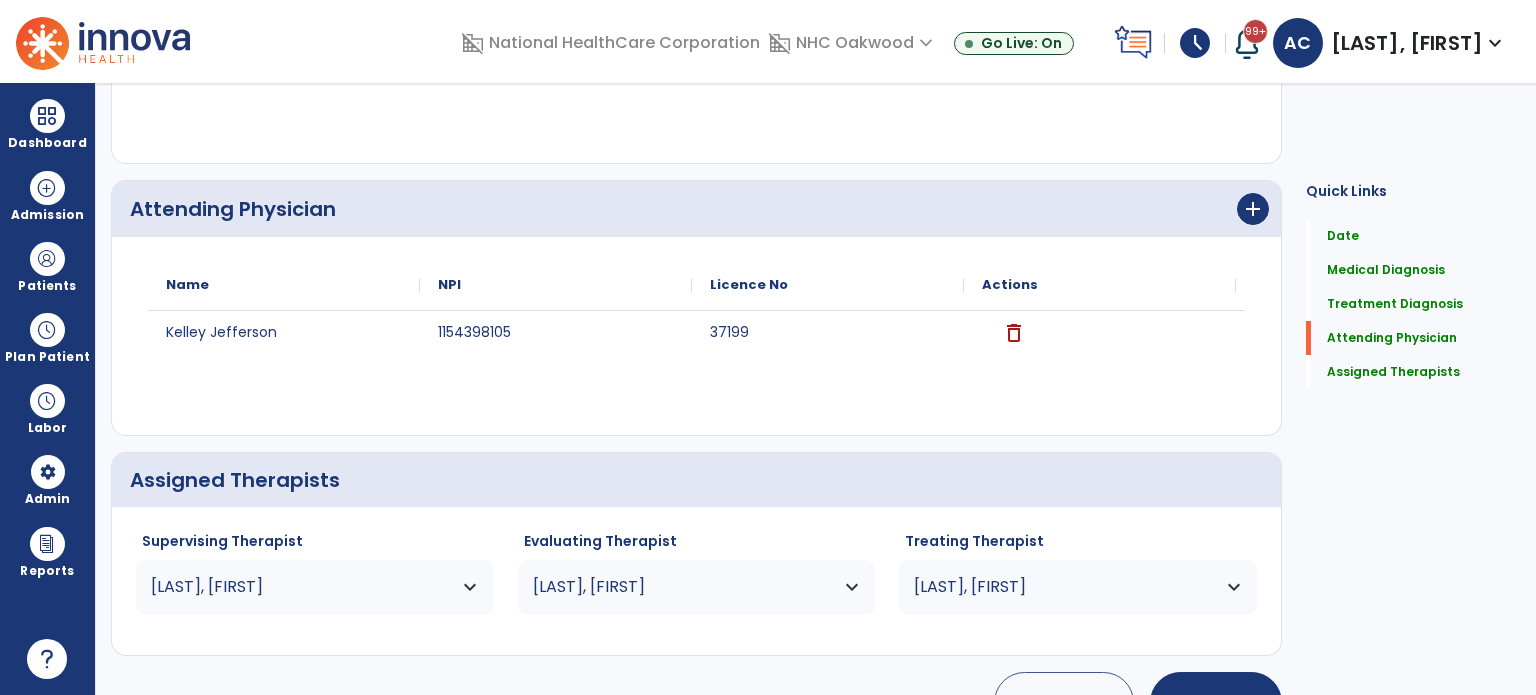 scroll, scrollTop: 694, scrollLeft: 0, axis: vertical 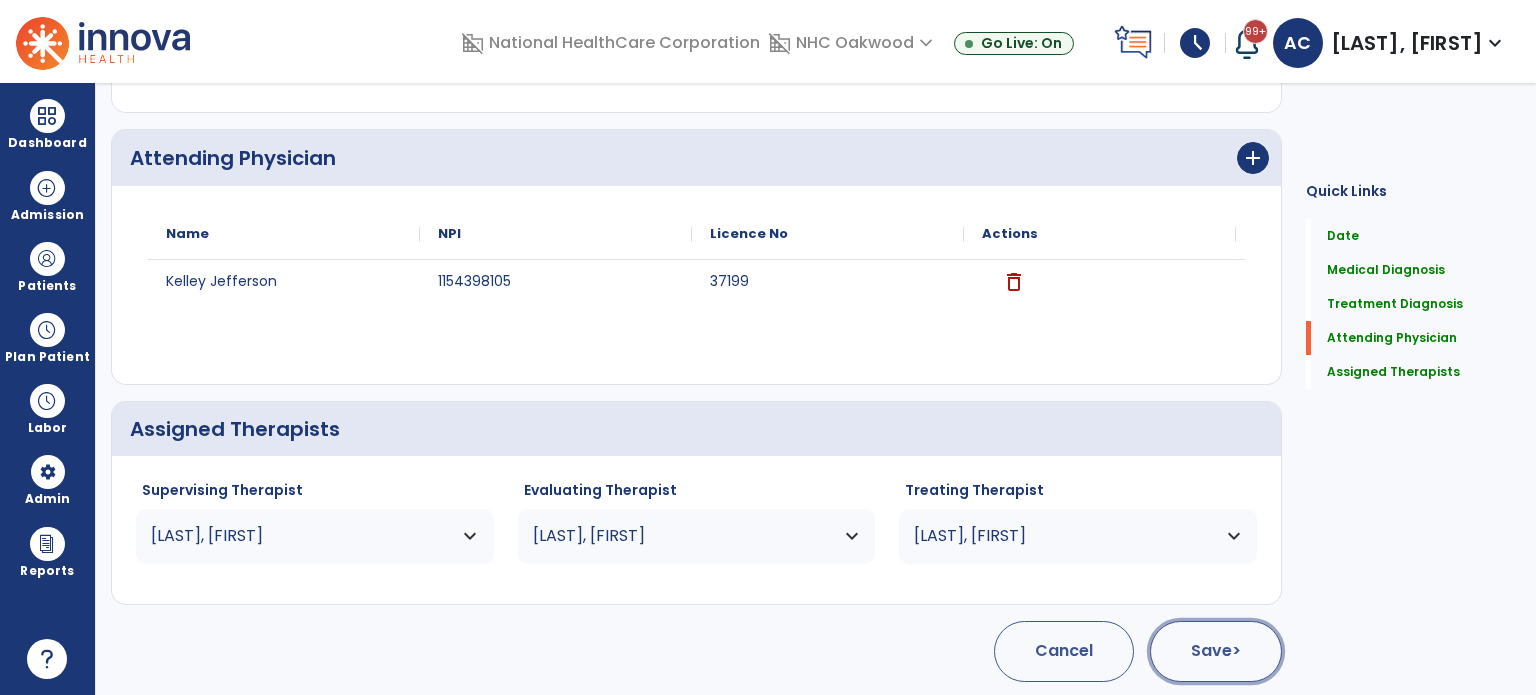click on "Save  >" 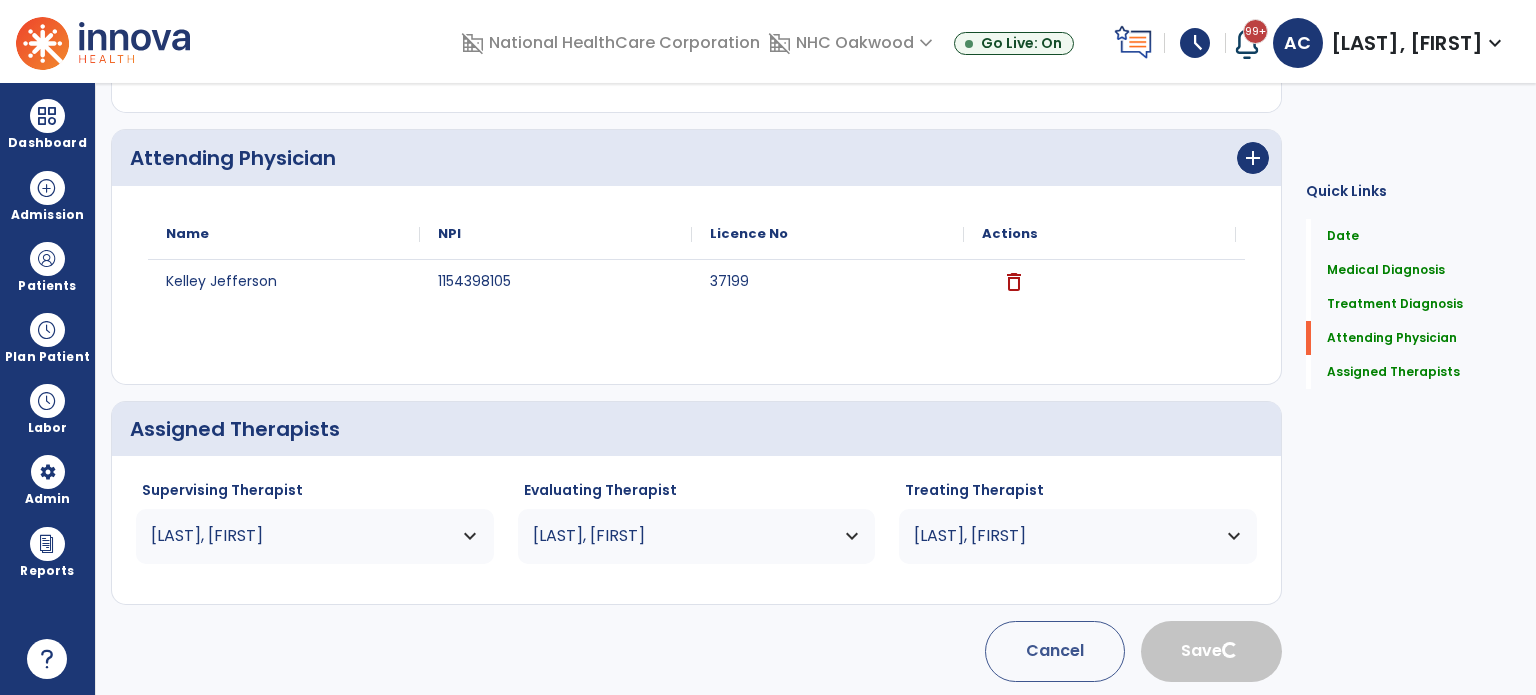 scroll, scrollTop: 58, scrollLeft: 0, axis: vertical 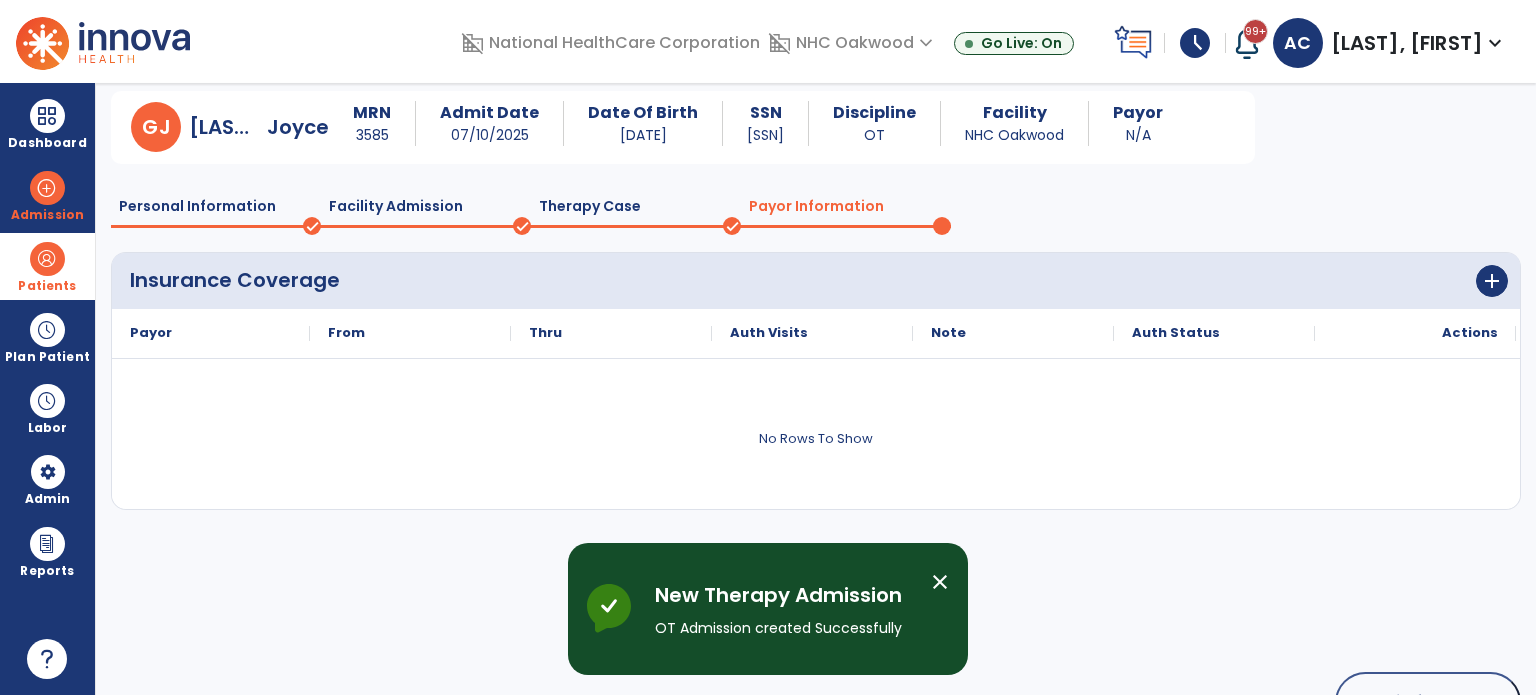 click at bounding box center [47, 259] 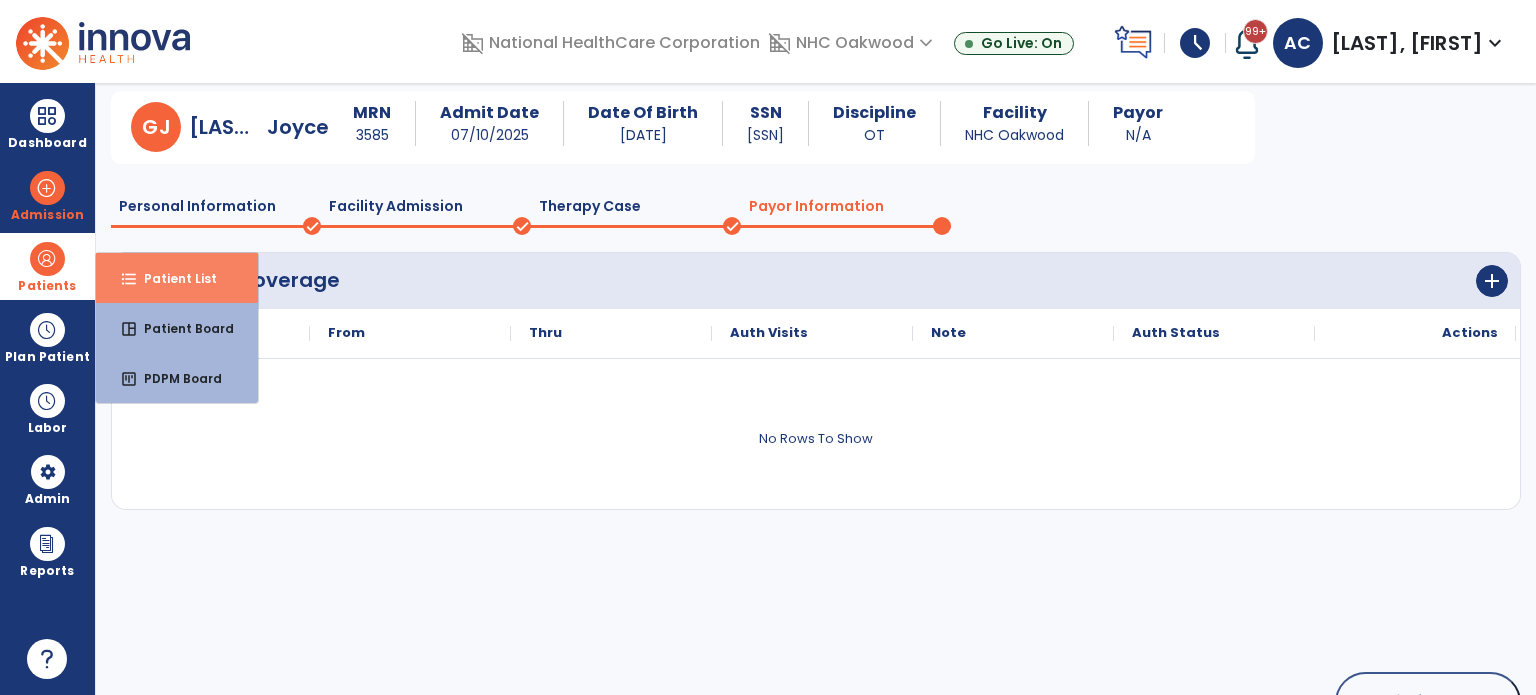 click on "Patient List" at bounding box center [172, 278] 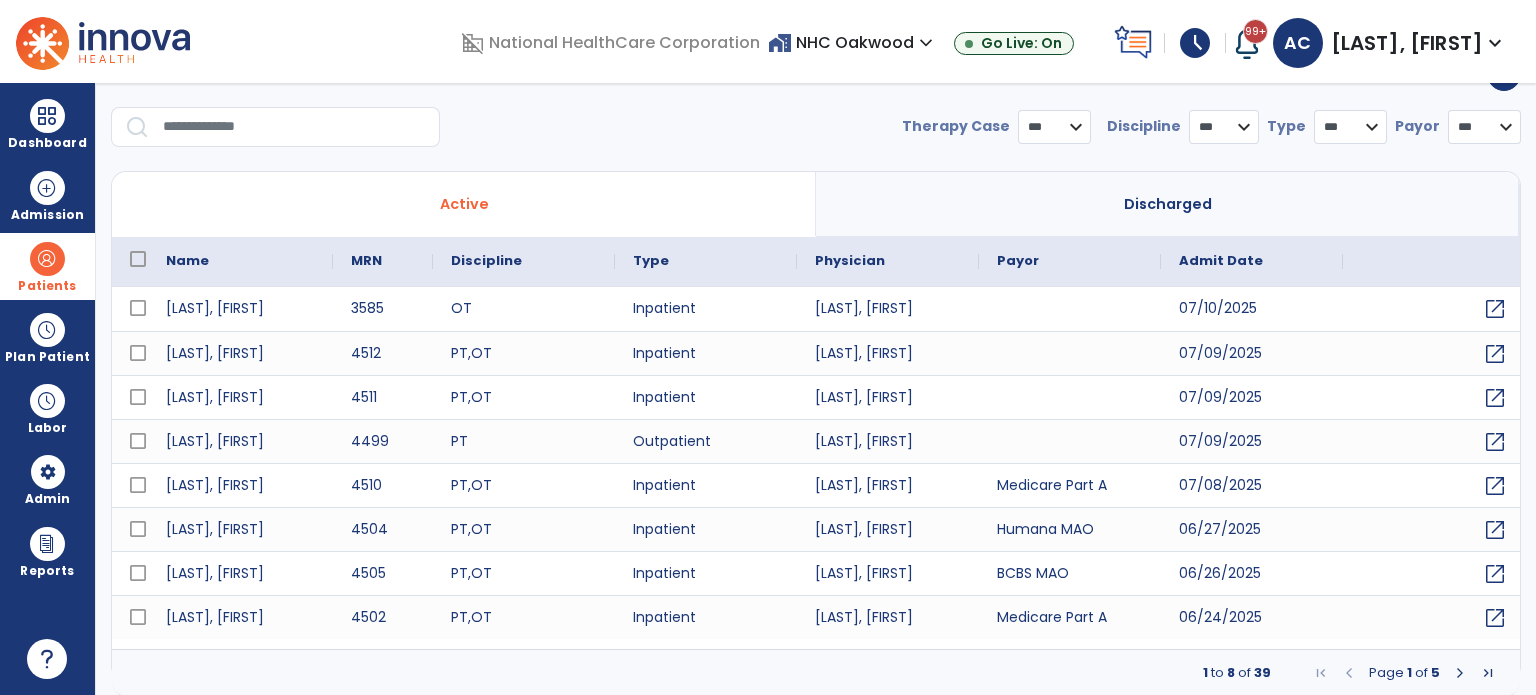 select on "***" 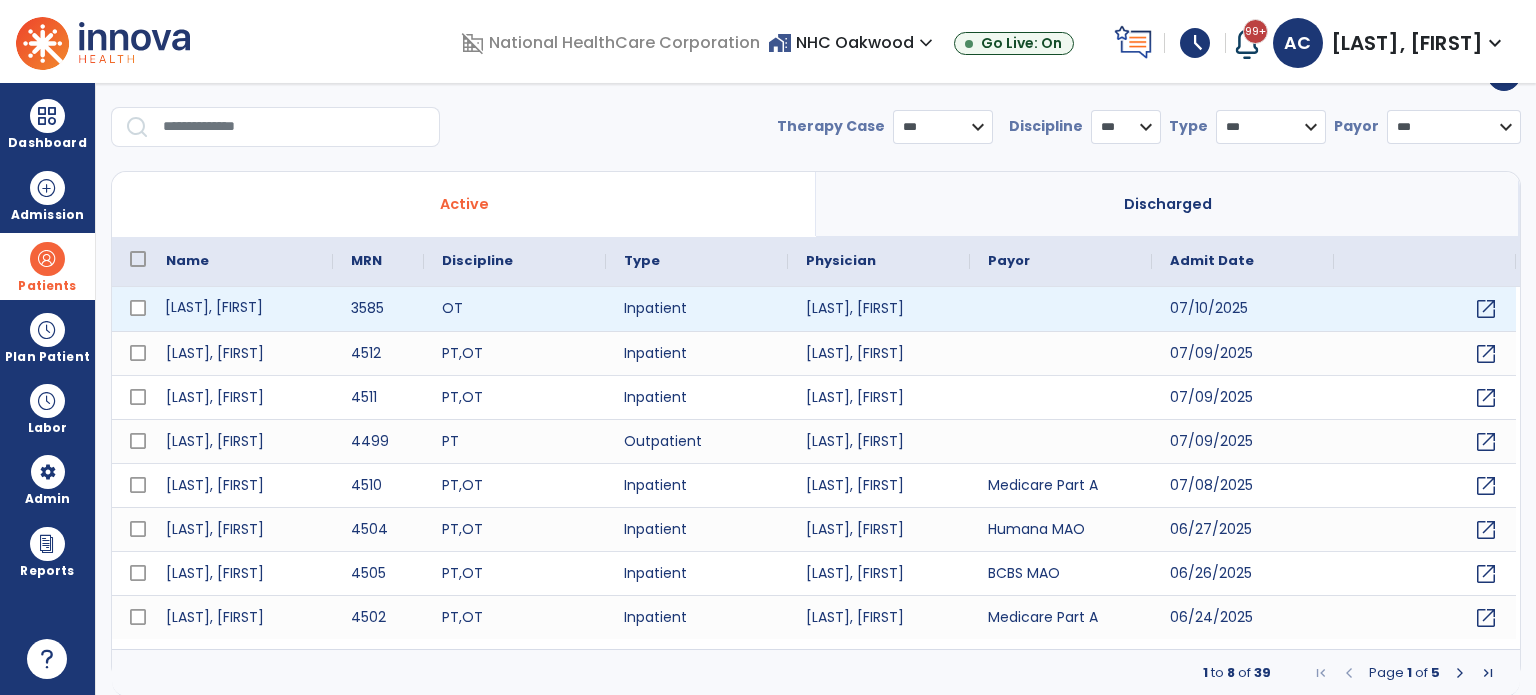 click on "Giles, Joyce" at bounding box center [240, 309] 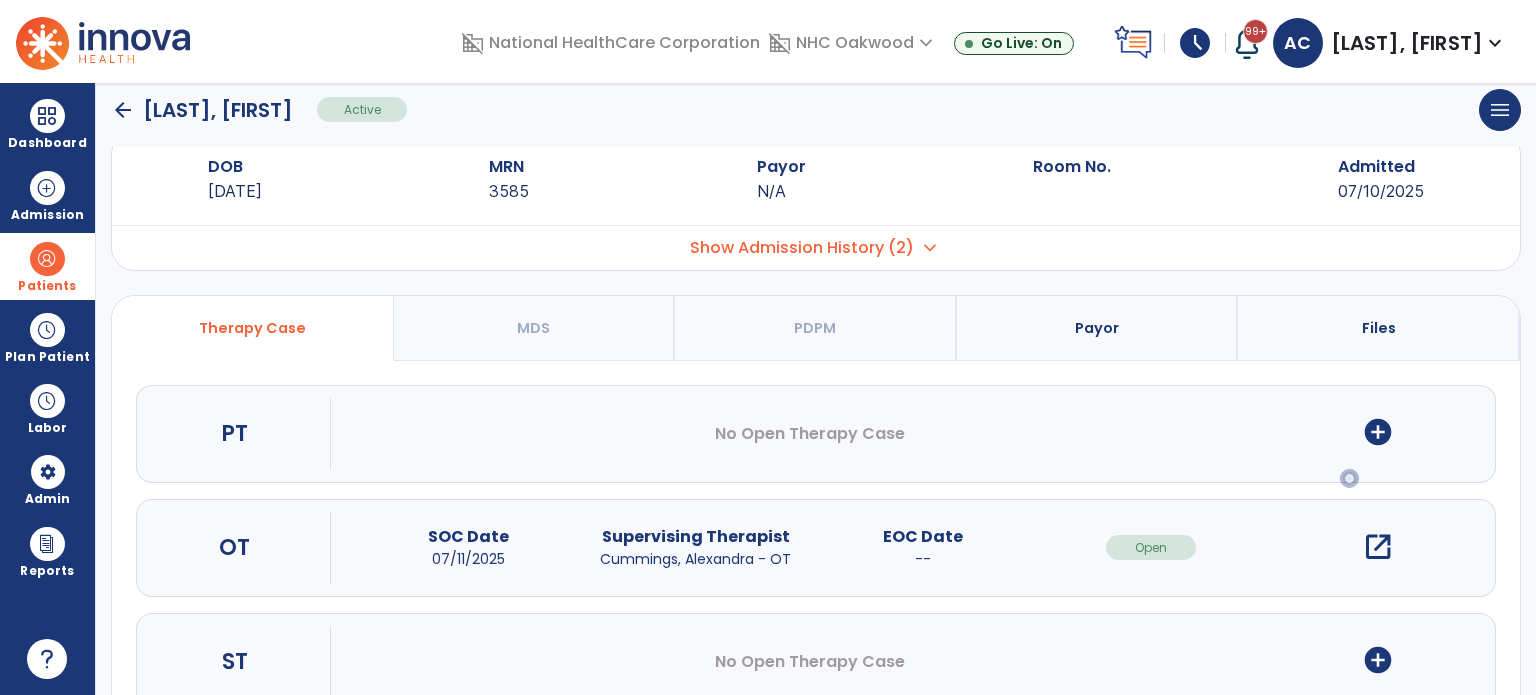 scroll, scrollTop: 0, scrollLeft: 0, axis: both 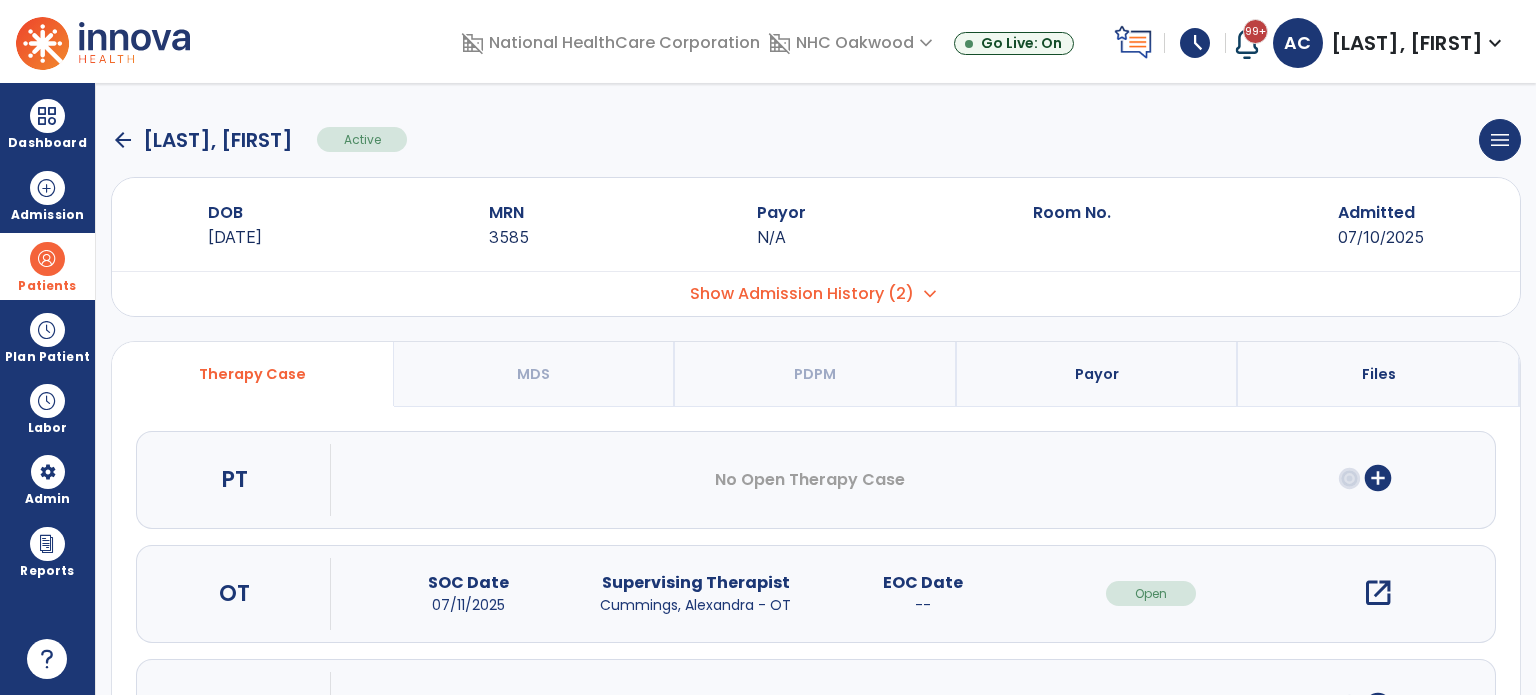 click on "arrow_back" 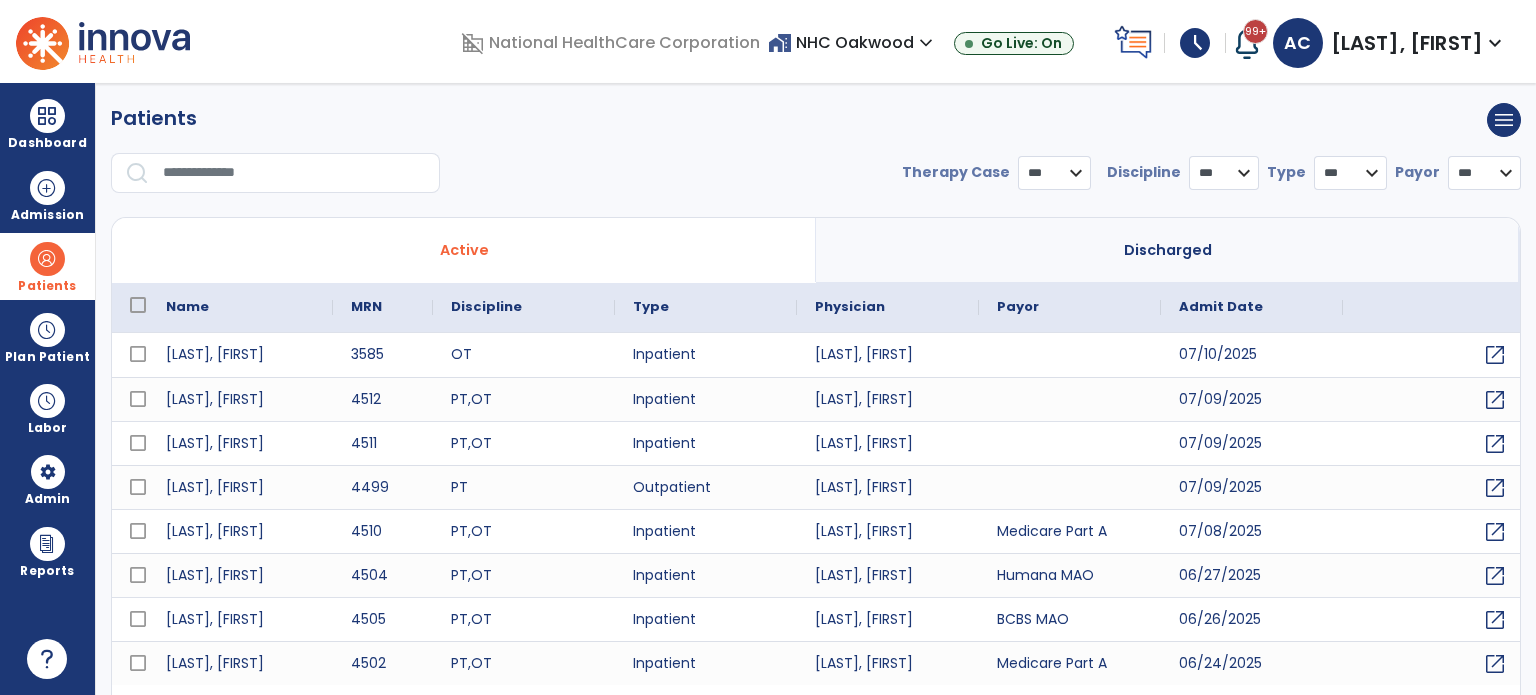 select on "***" 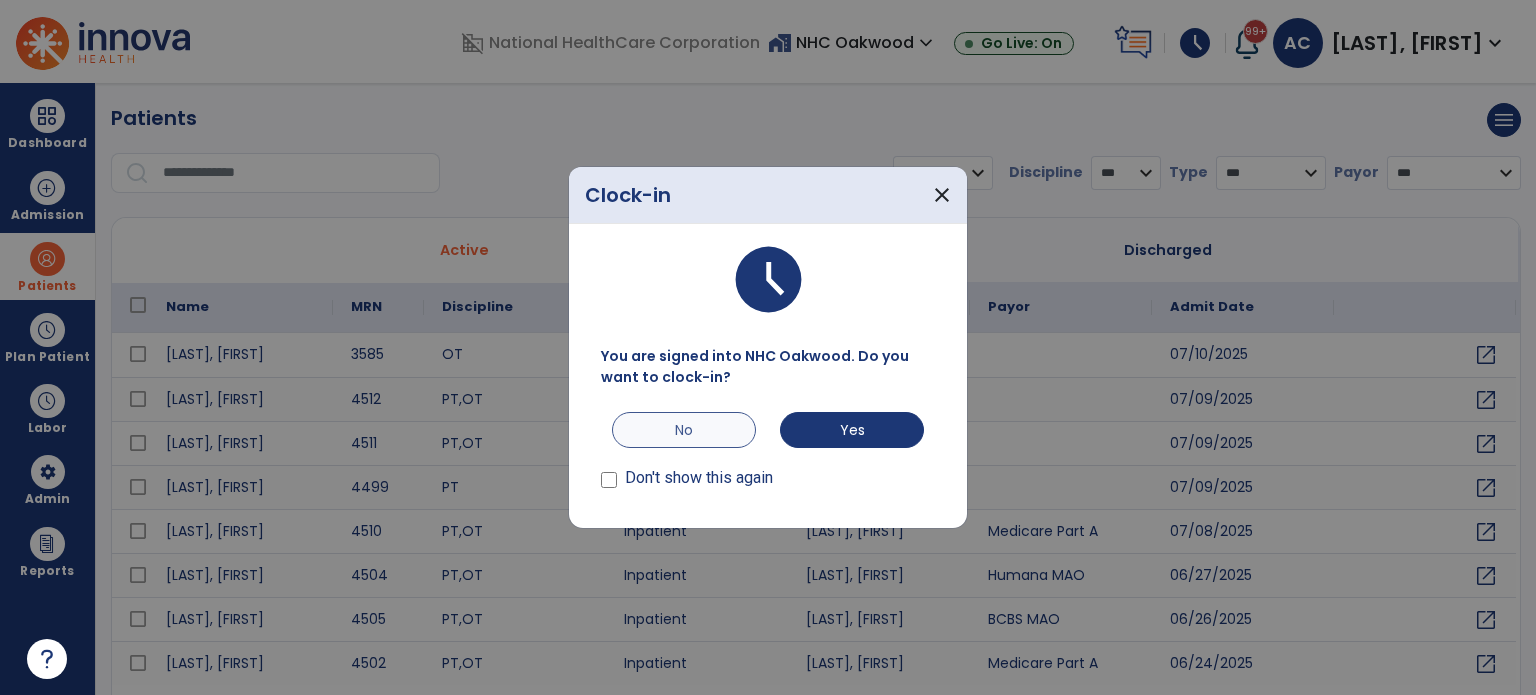 click on "No" at bounding box center [684, 430] 